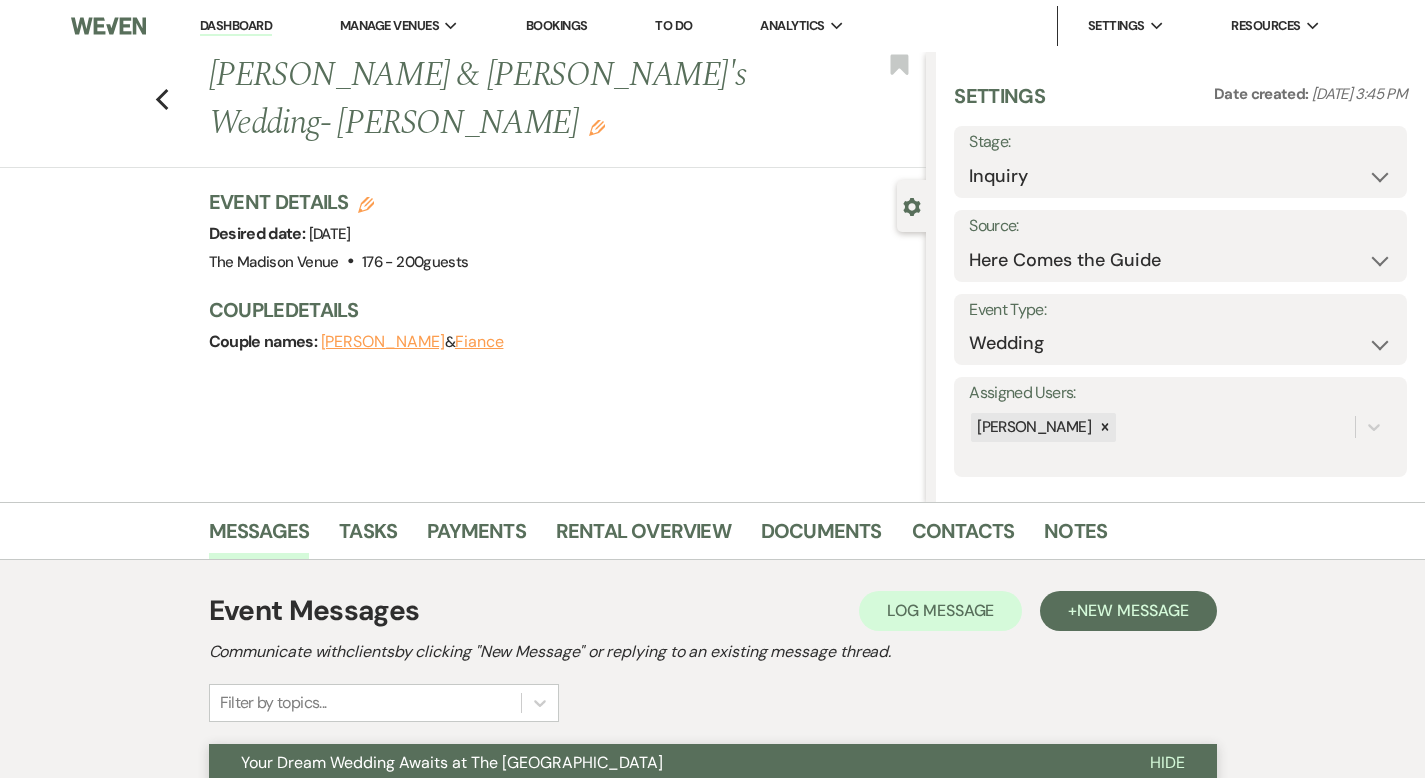 select on "4" 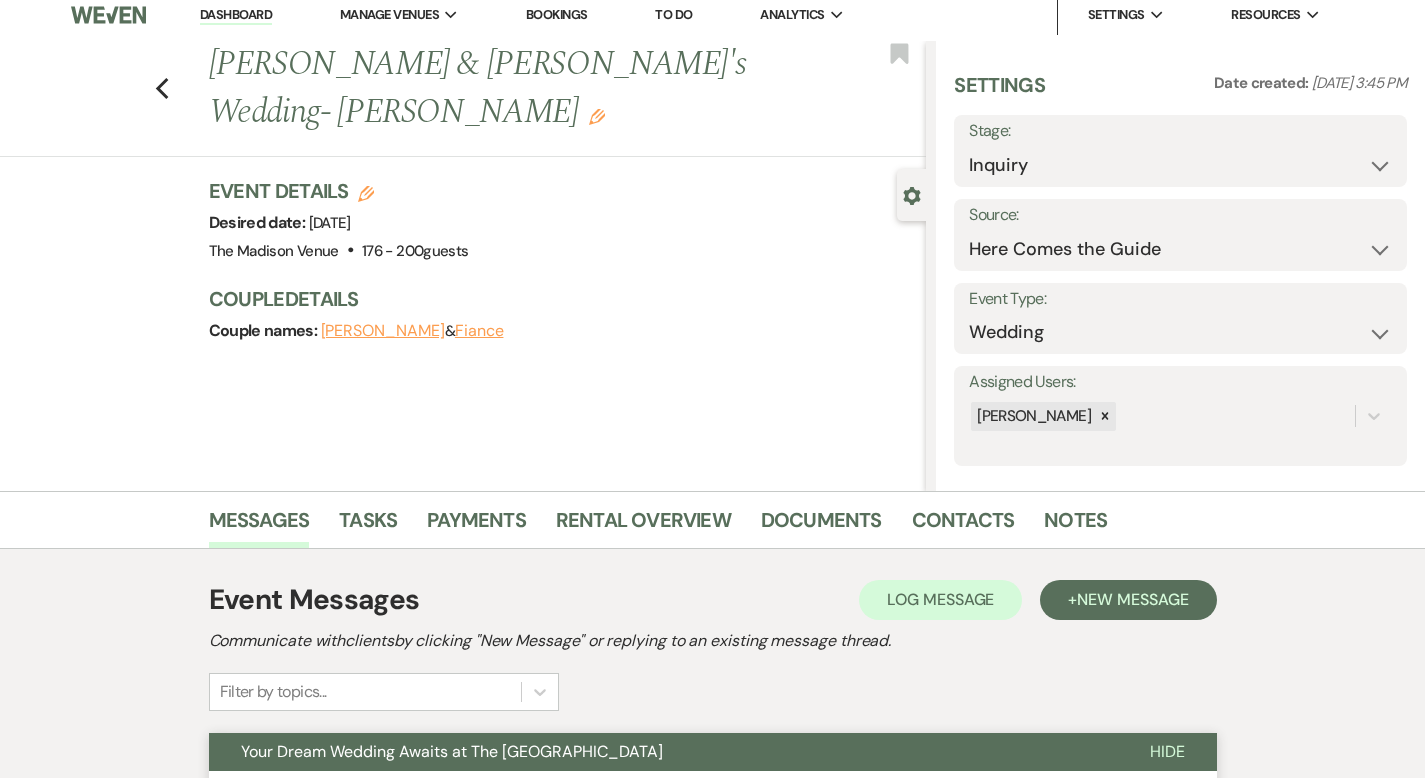 scroll, scrollTop: 0, scrollLeft: 0, axis: both 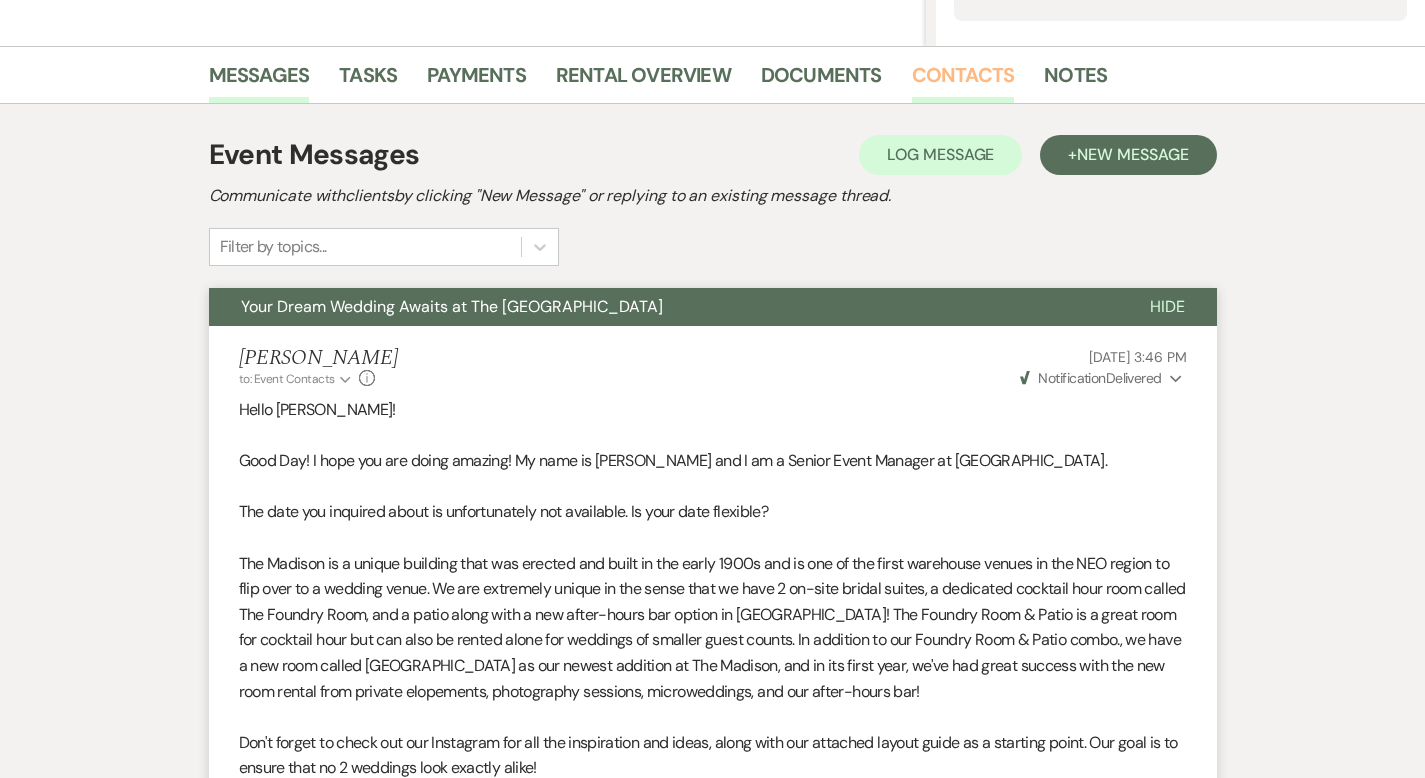 click on "Contacts" at bounding box center [963, 81] 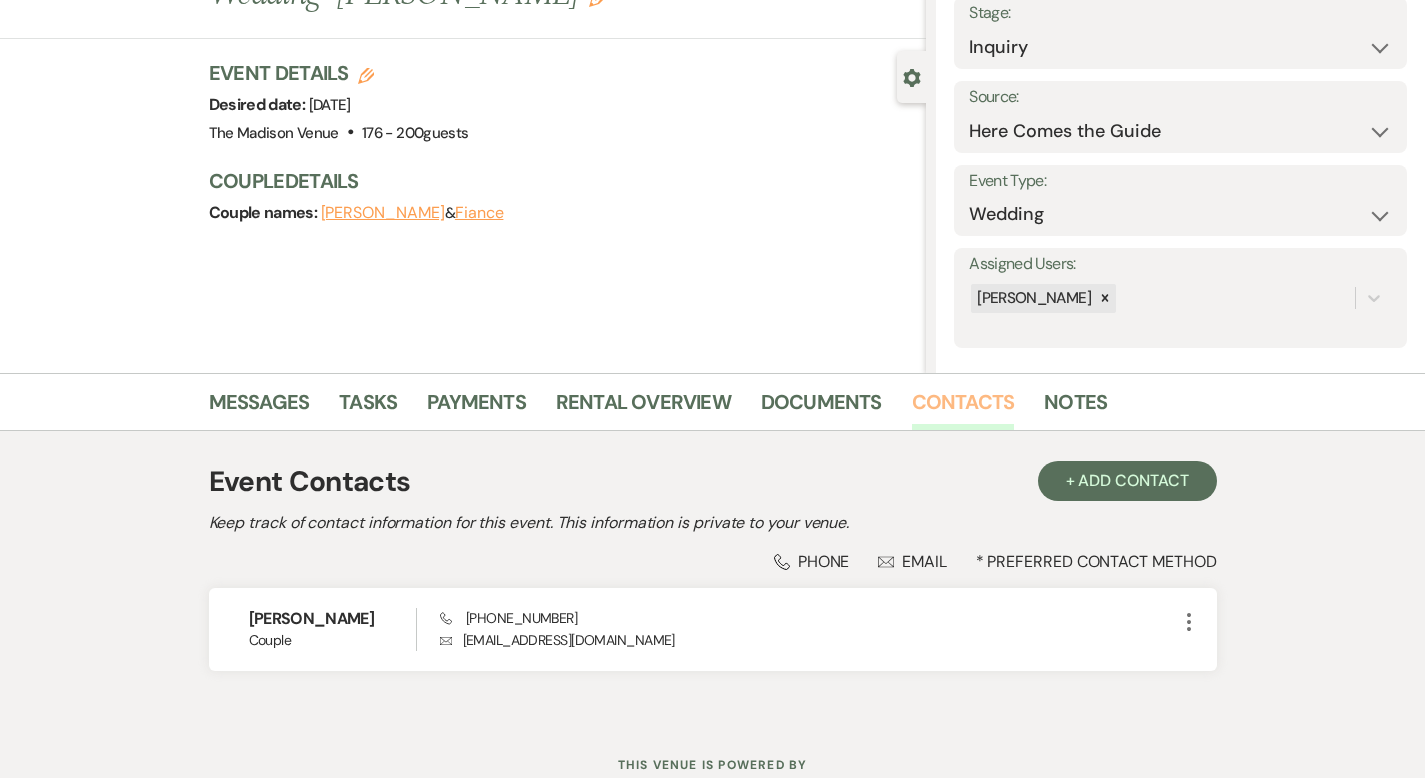 scroll, scrollTop: 146, scrollLeft: 0, axis: vertical 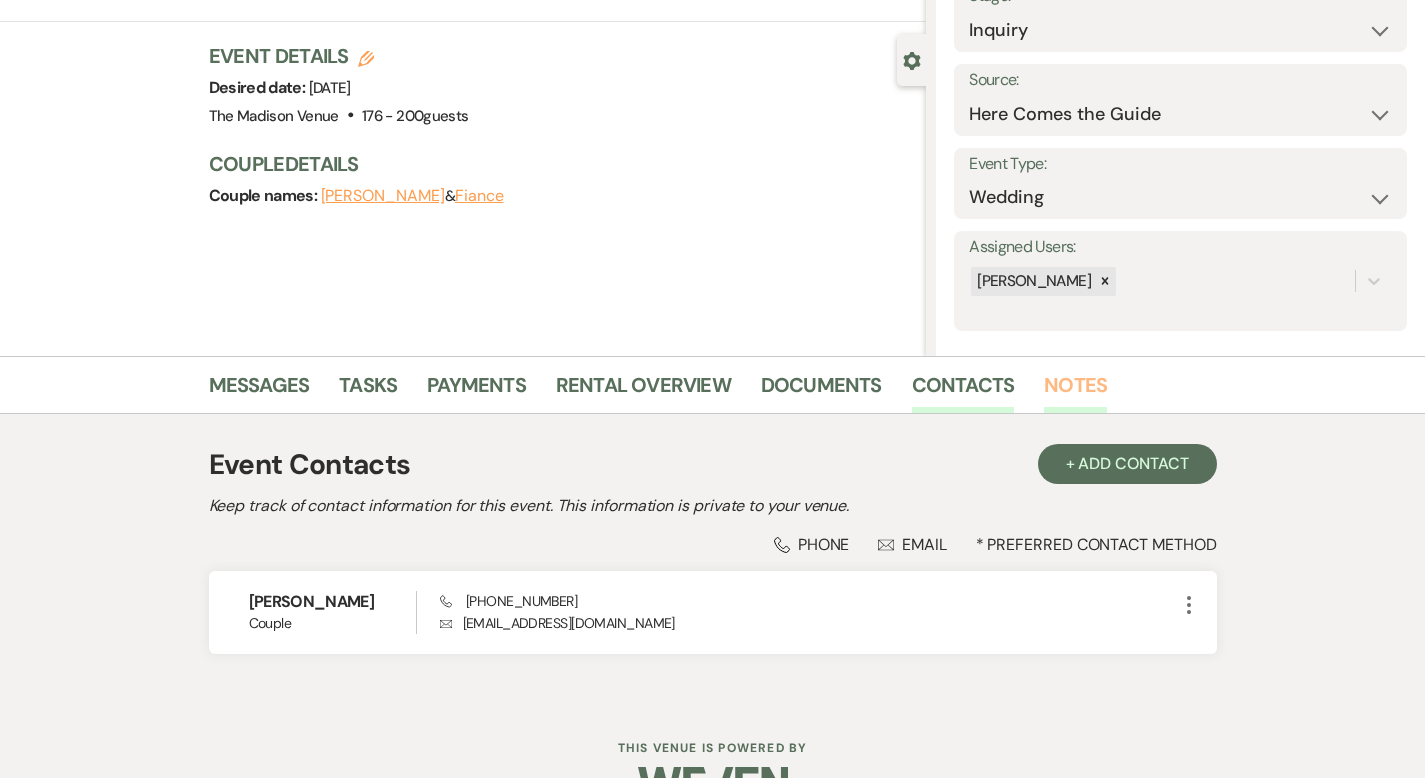 click on "Notes" at bounding box center (1075, 391) 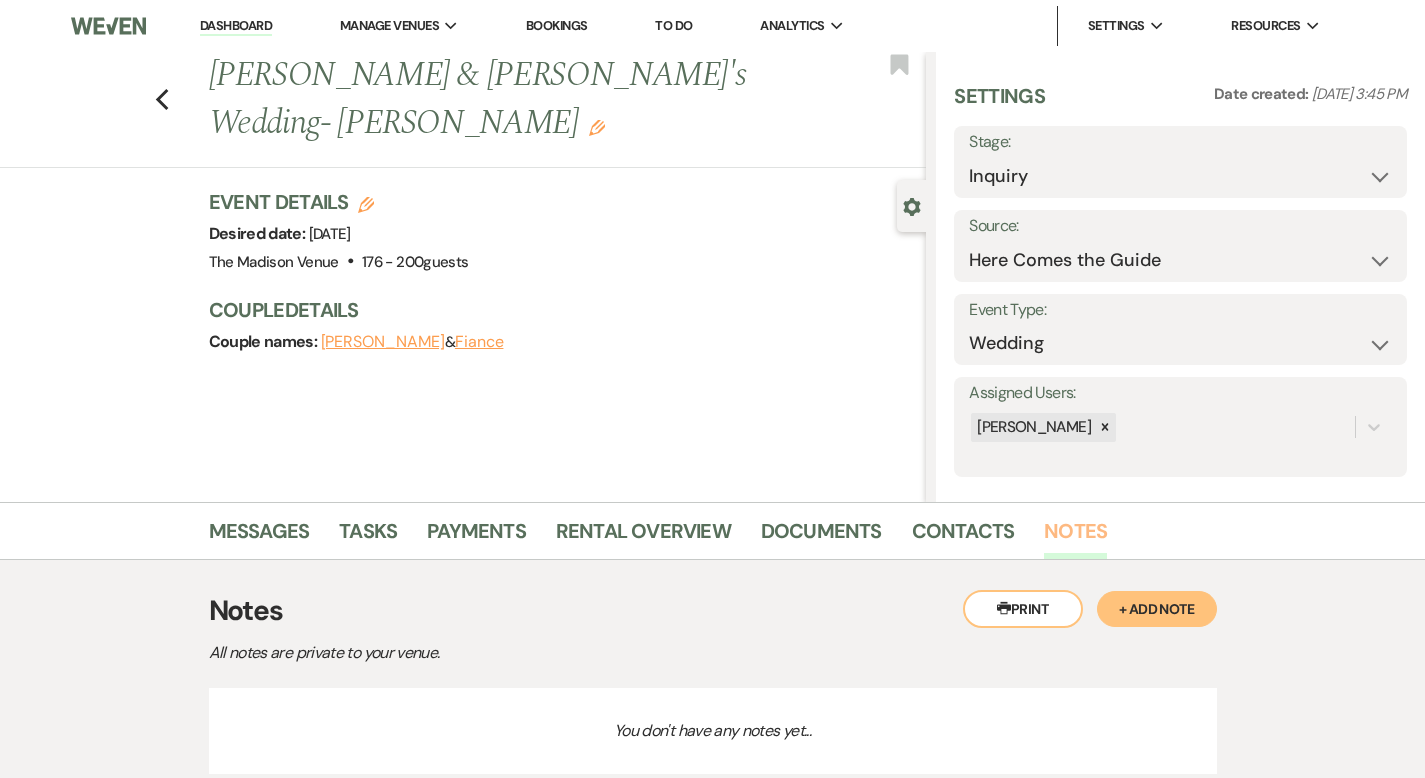 scroll, scrollTop: 152, scrollLeft: 0, axis: vertical 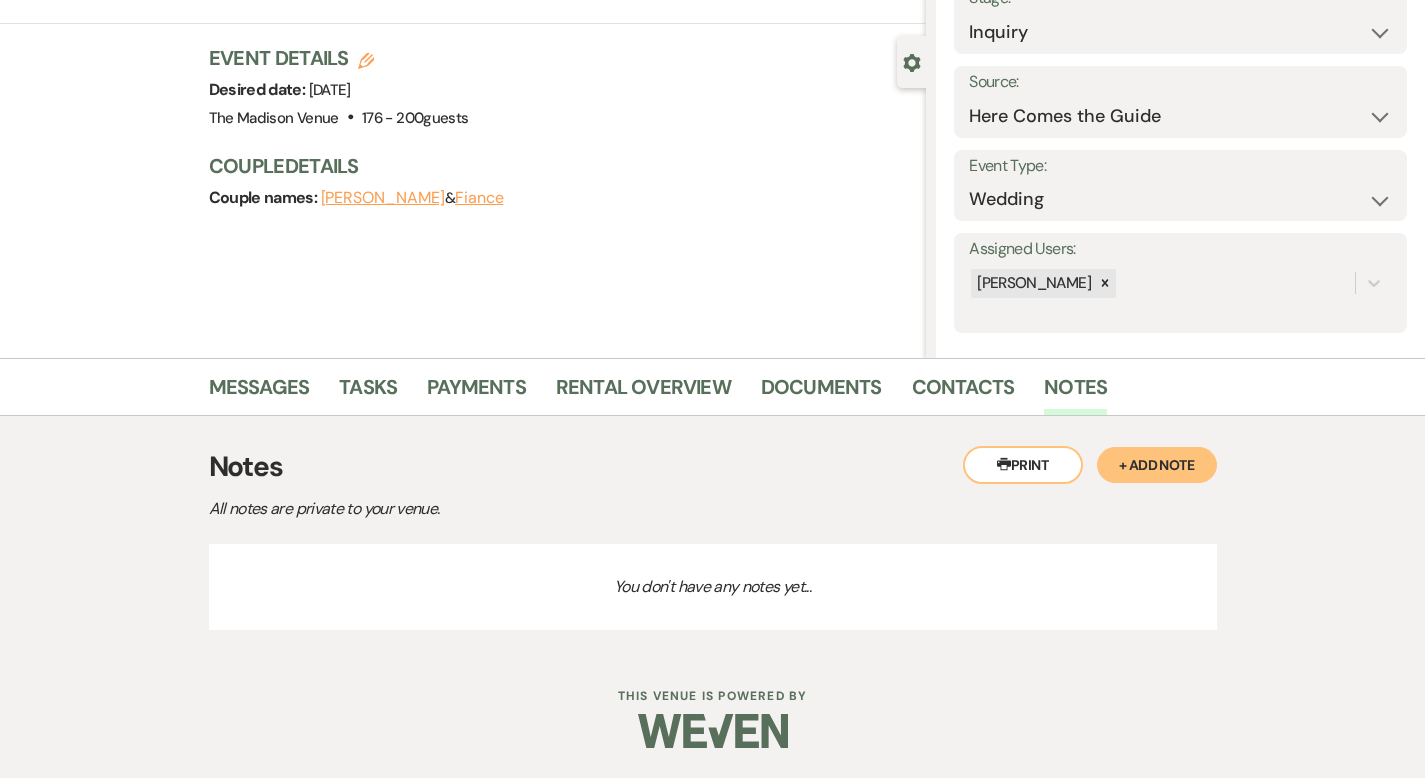 click on "+ Add Note" at bounding box center [1157, 465] 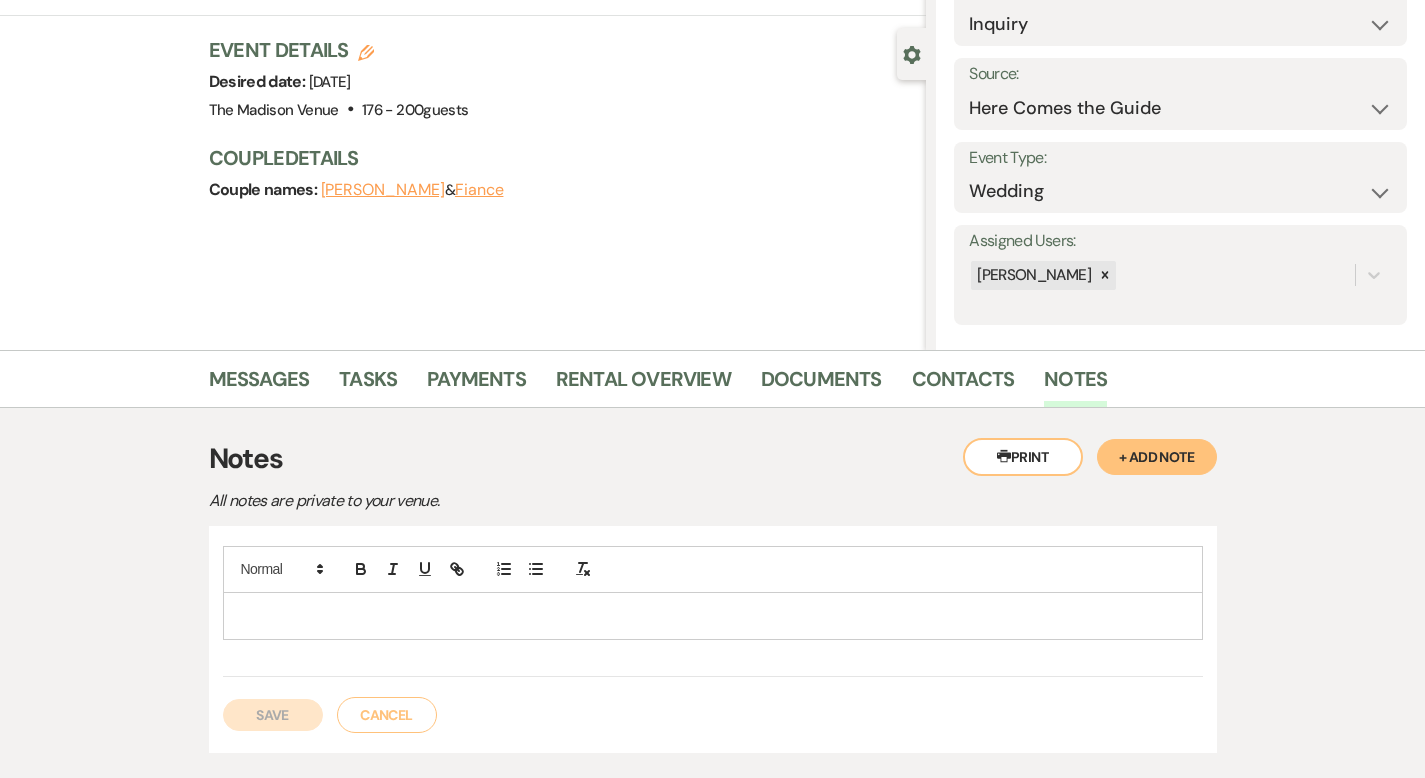 click at bounding box center [713, 616] 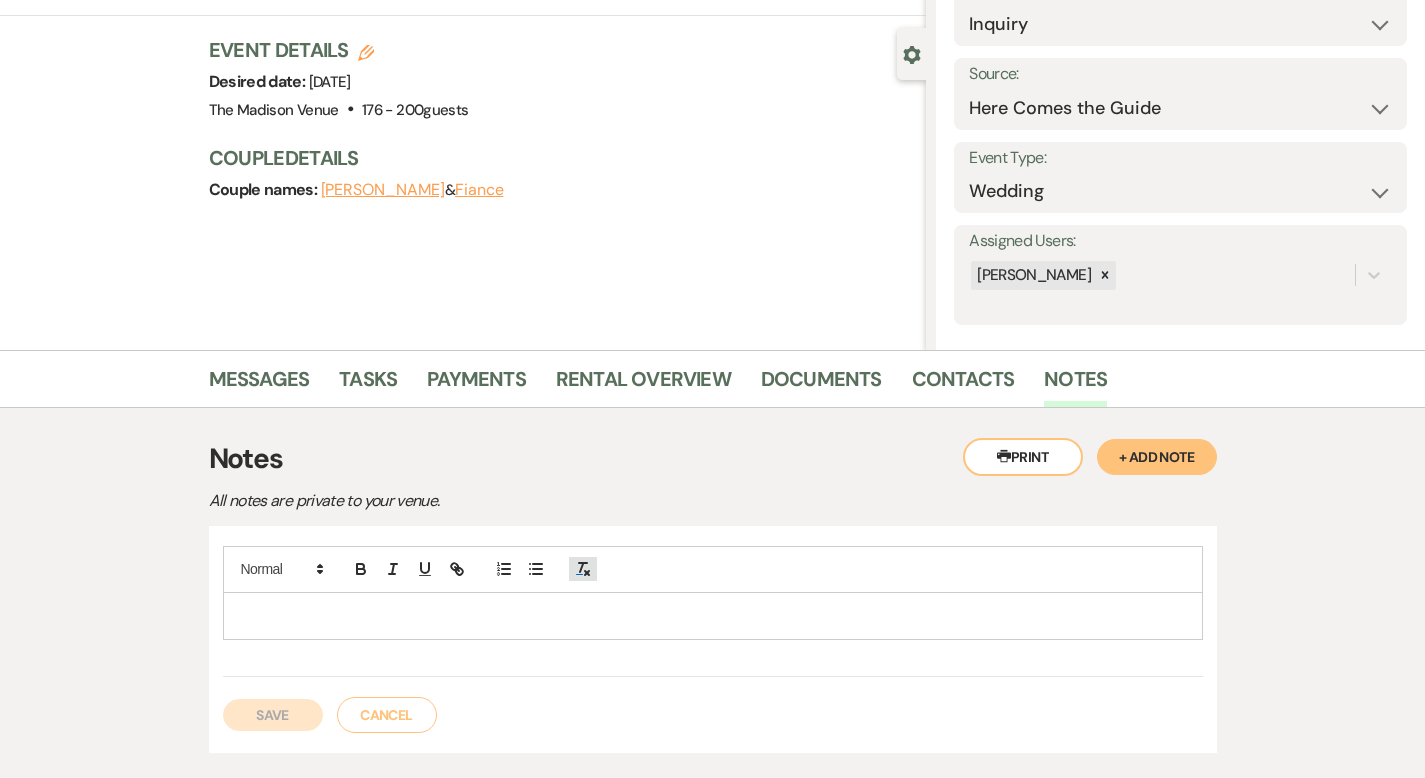 type 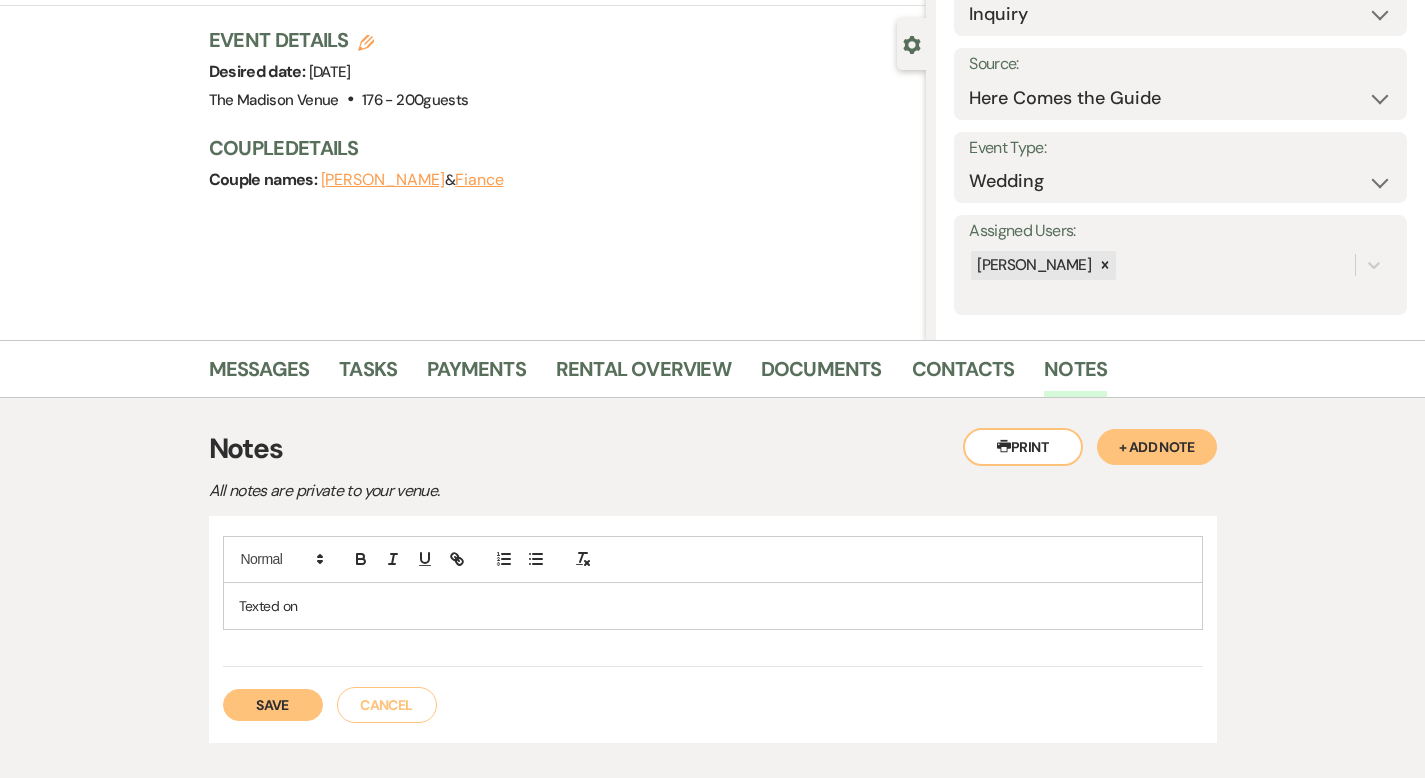 scroll, scrollTop: 285, scrollLeft: 0, axis: vertical 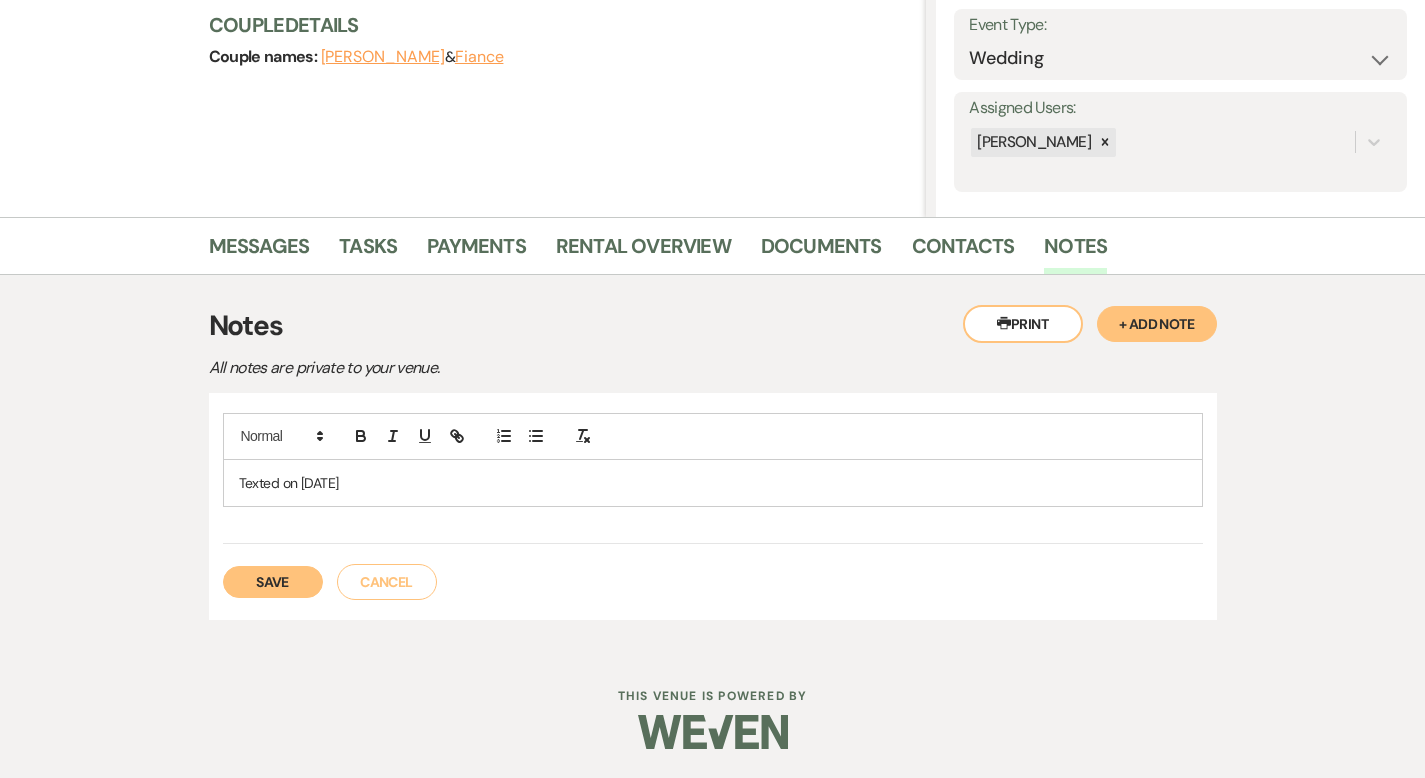 click on "Save" at bounding box center [273, 582] 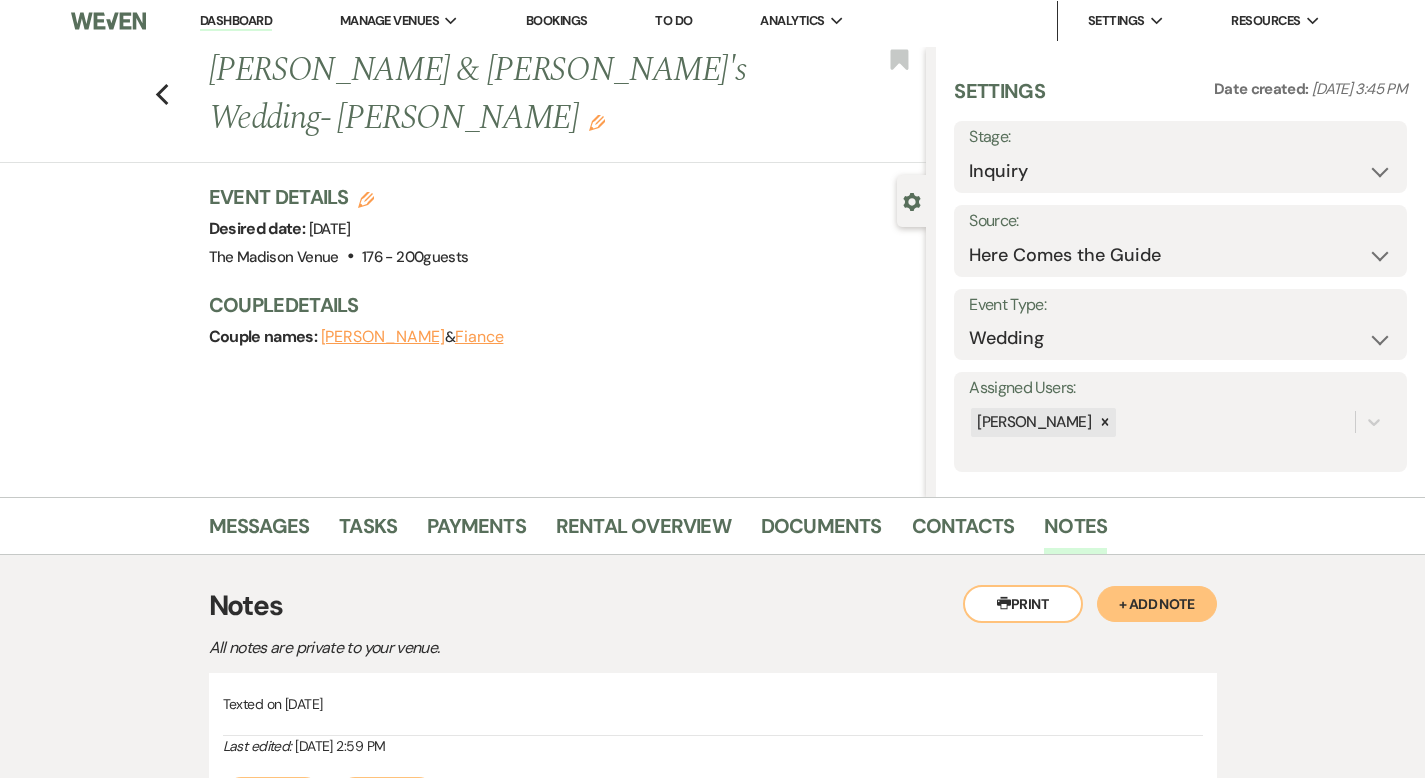 scroll, scrollTop: 0, scrollLeft: 0, axis: both 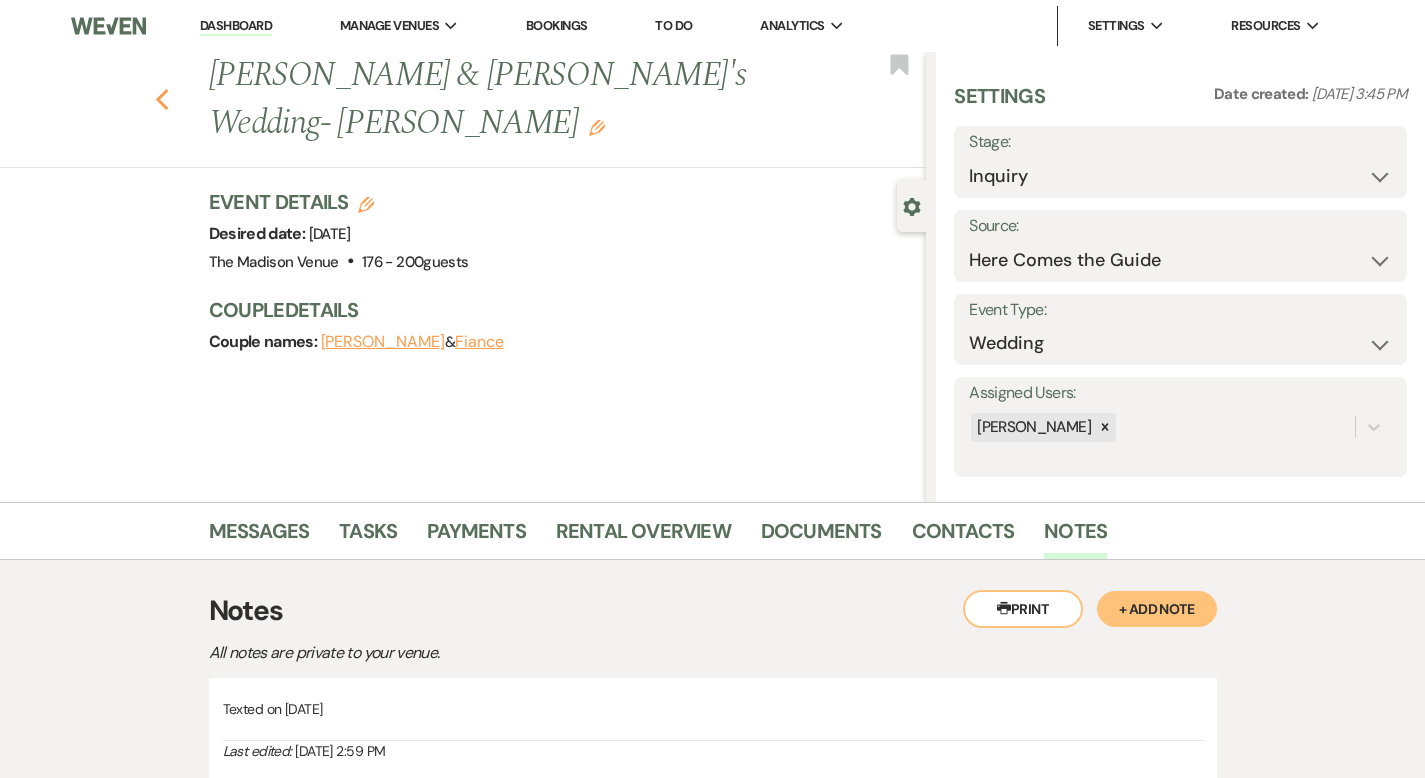 click on "Previous McKenna Meyersburg & Fiance's Wedding- Cher  Edit Bookmark" at bounding box center (458, 110) 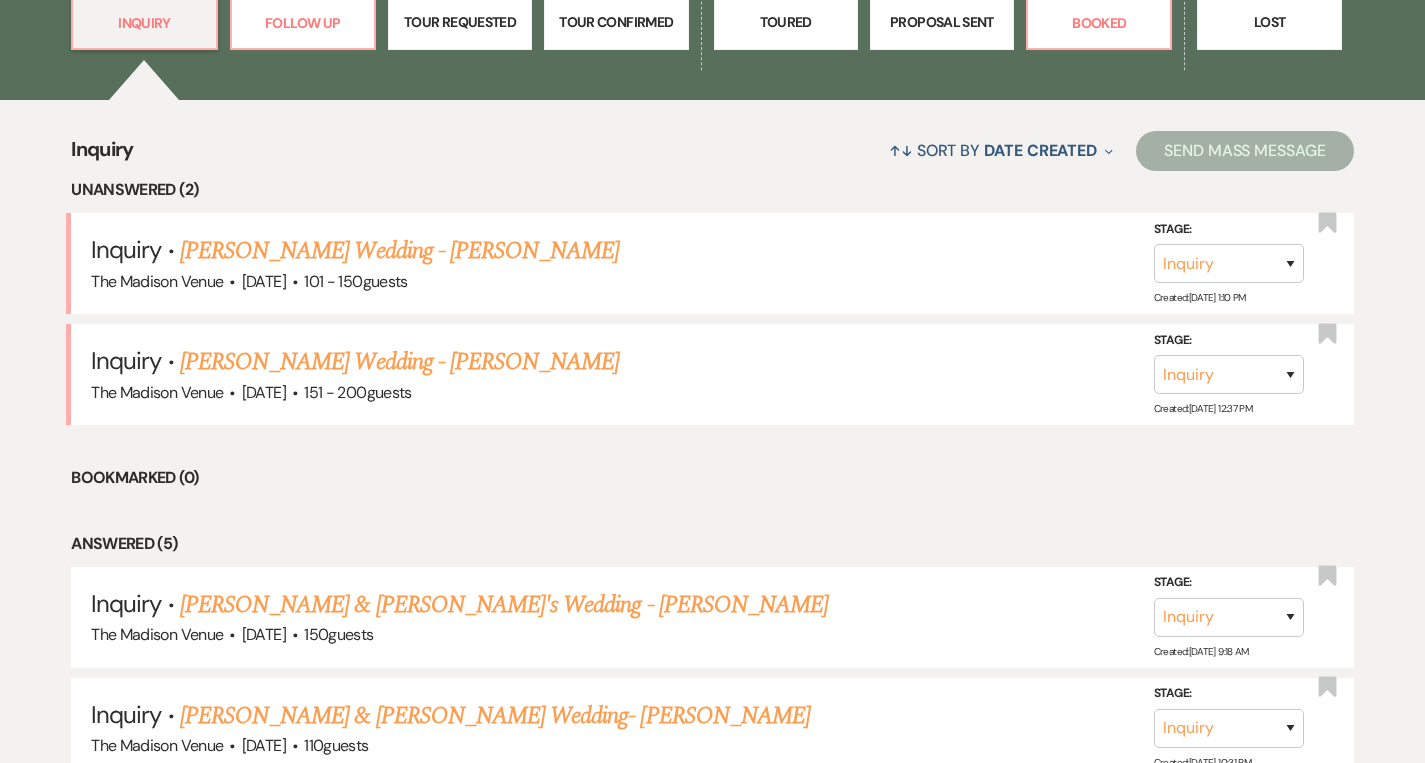scroll, scrollTop: 8, scrollLeft: 0, axis: vertical 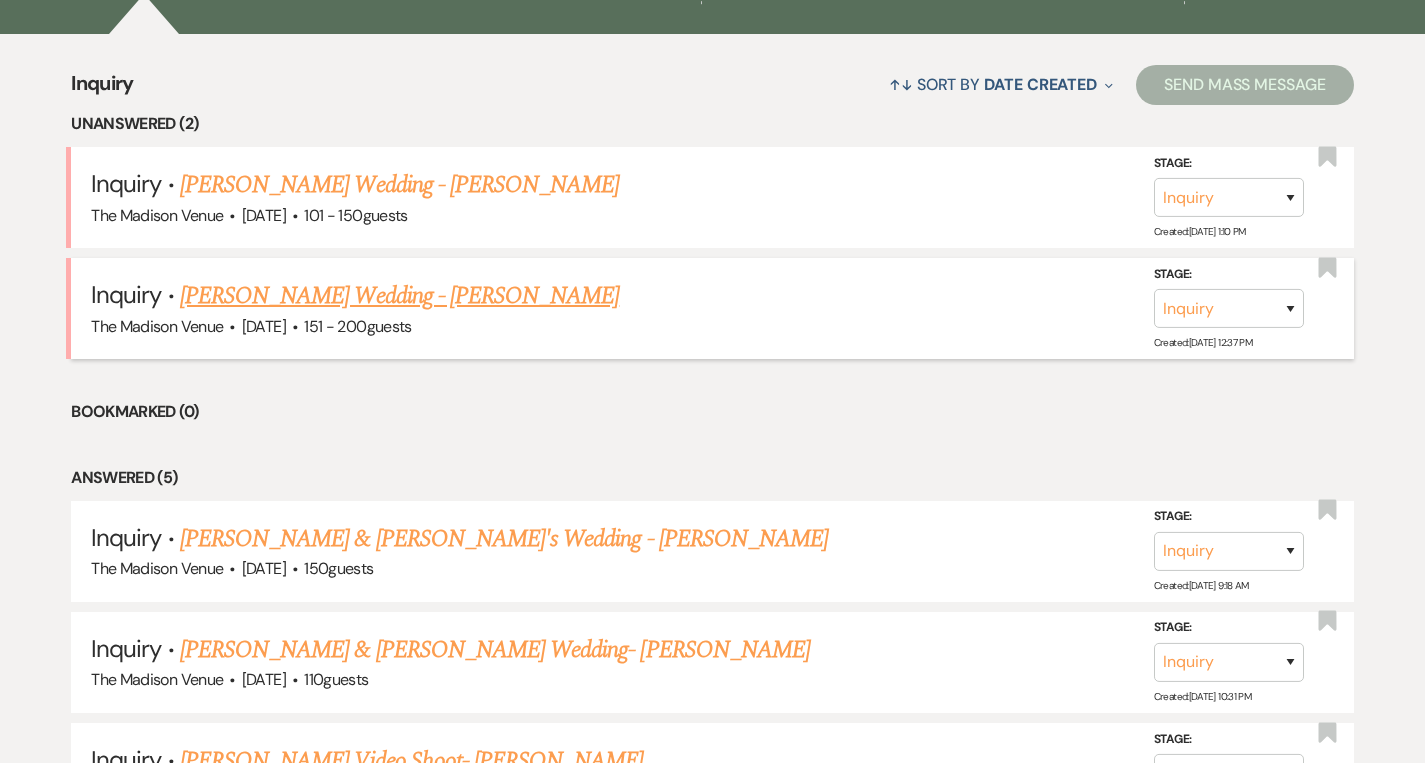 click on "[PERSON_NAME] Wedding - [PERSON_NAME]" at bounding box center (399, 296) 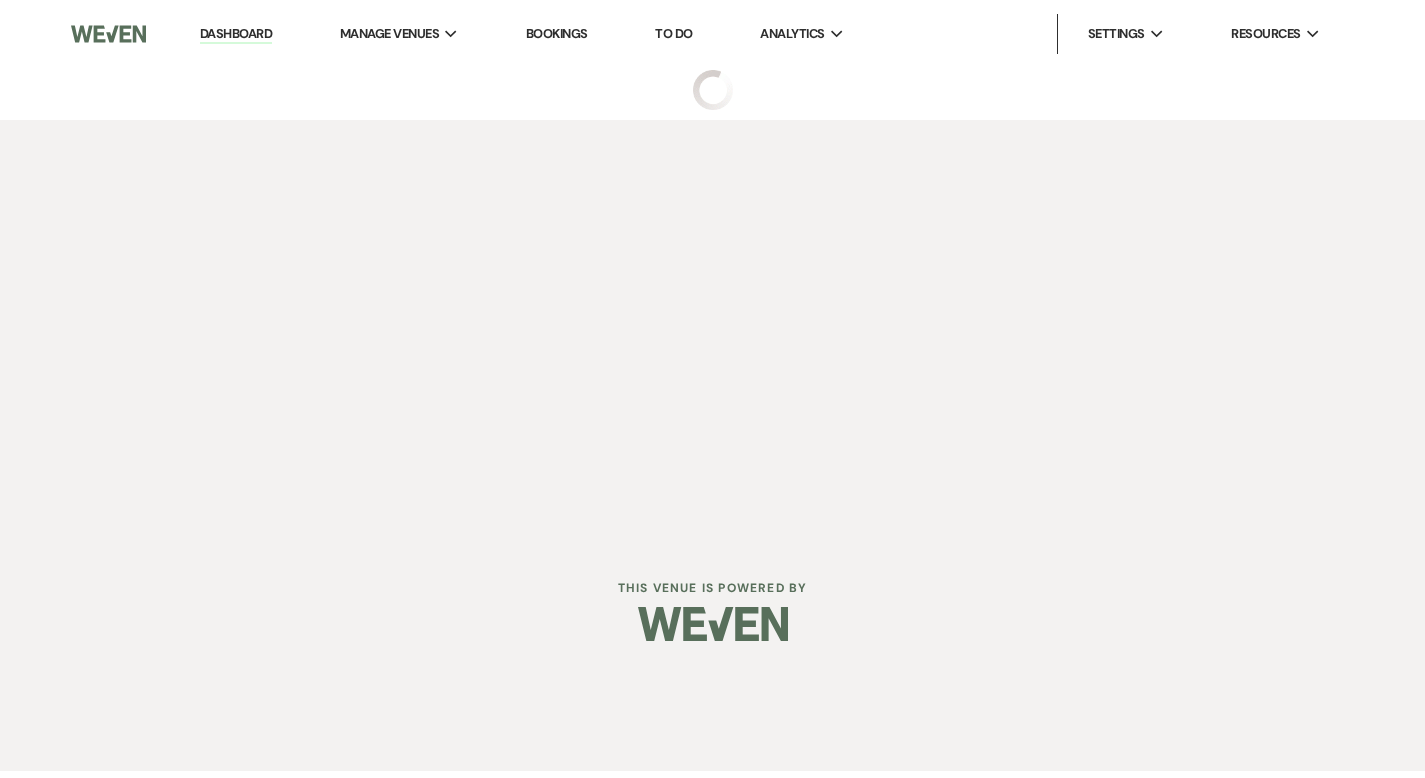 scroll, scrollTop: 0, scrollLeft: 0, axis: both 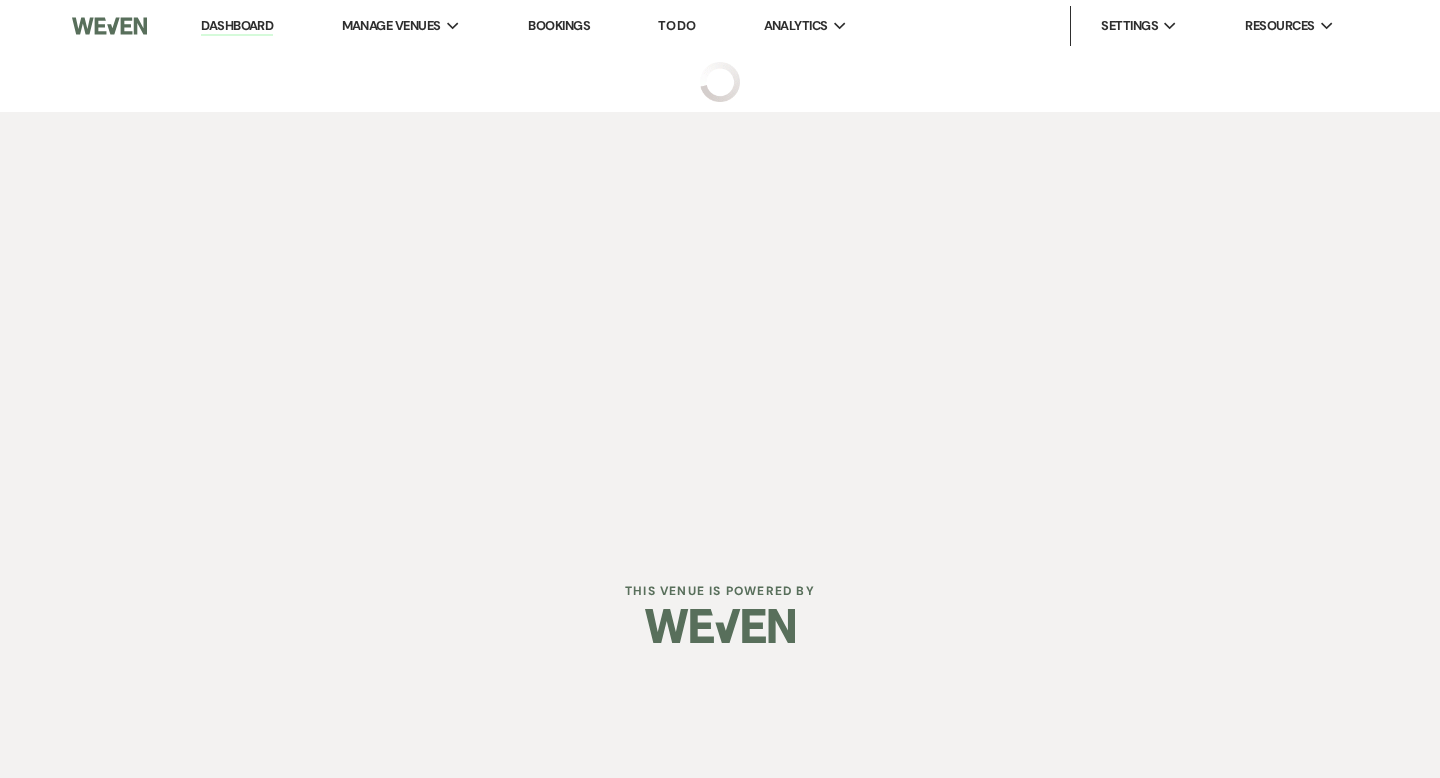 select on "2" 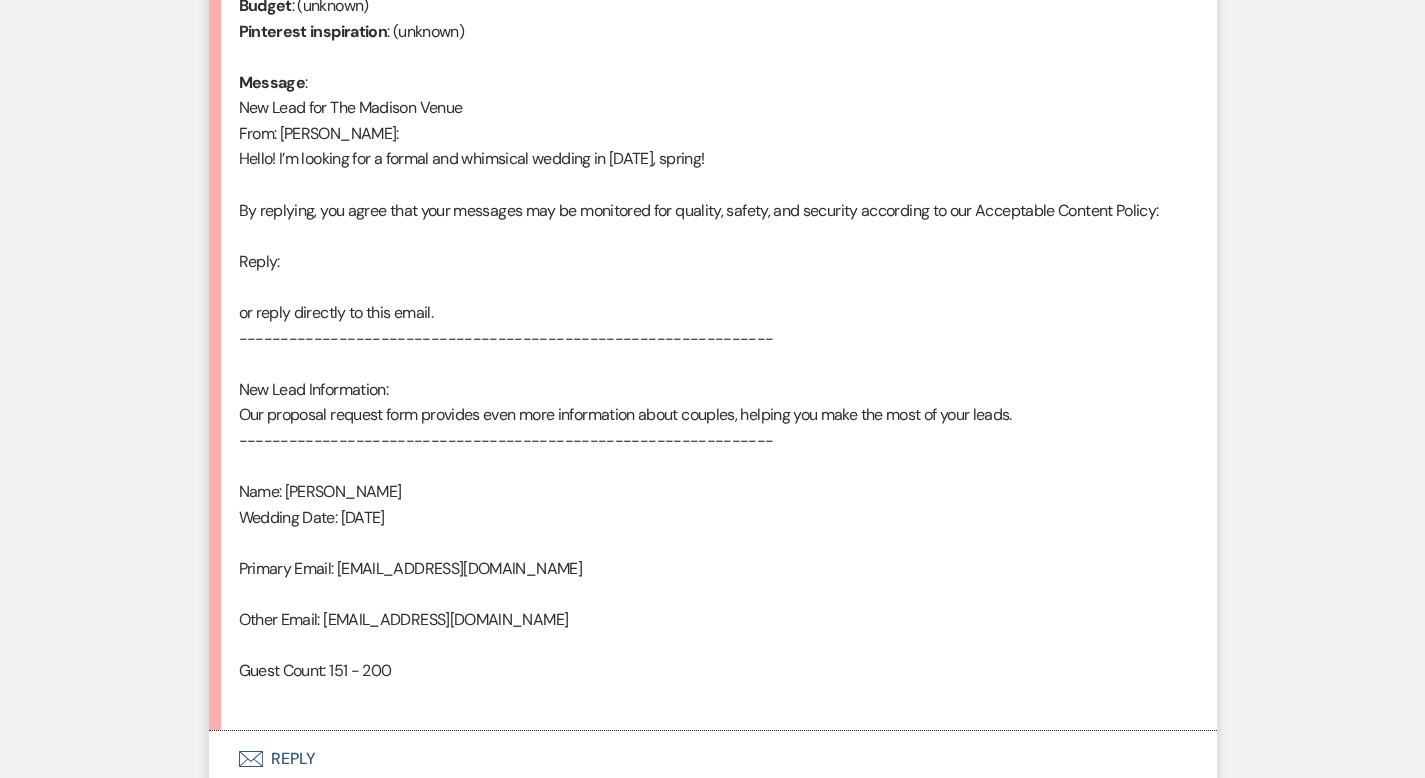 scroll, scrollTop: 1057, scrollLeft: 0, axis: vertical 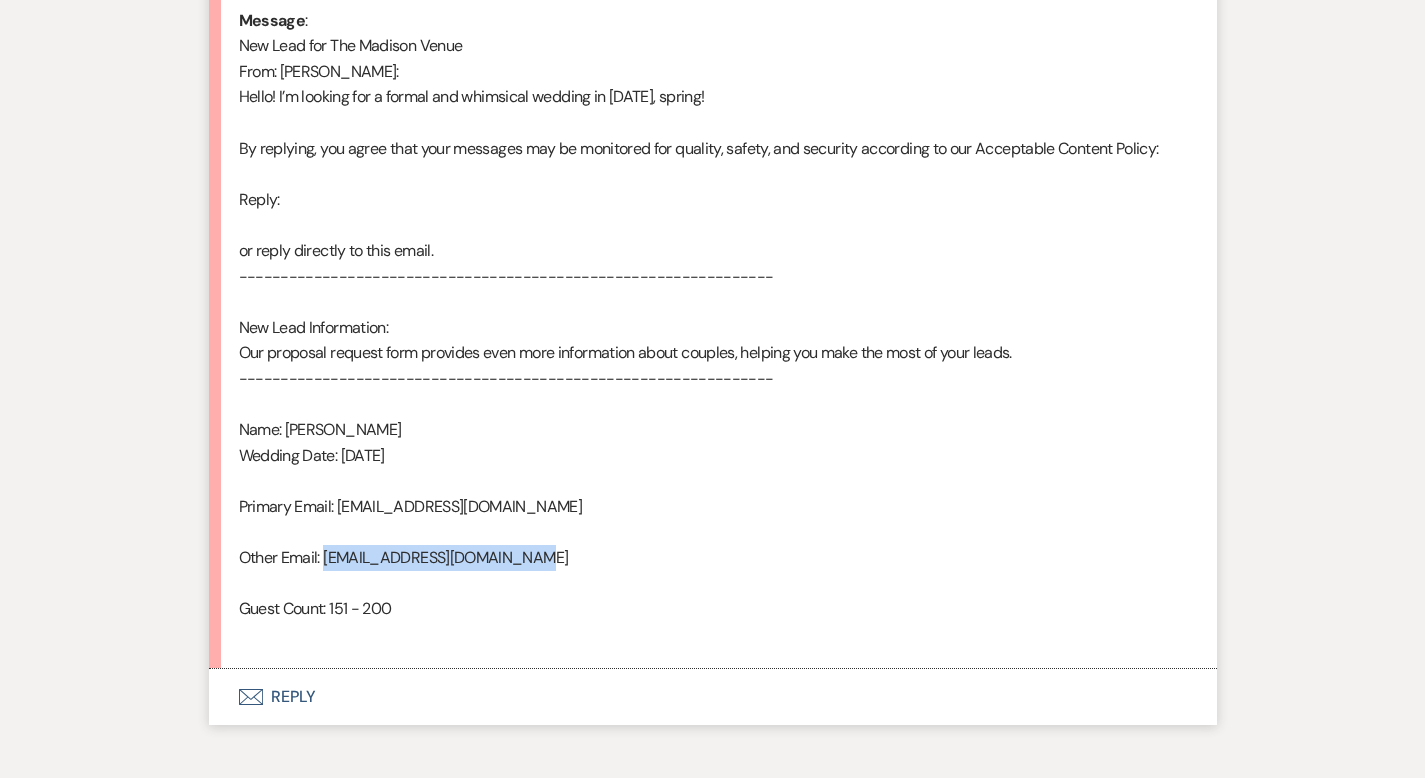 drag, startPoint x: 260, startPoint y: 557, endPoint x: 421, endPoint y: 563, distance: 161.11176 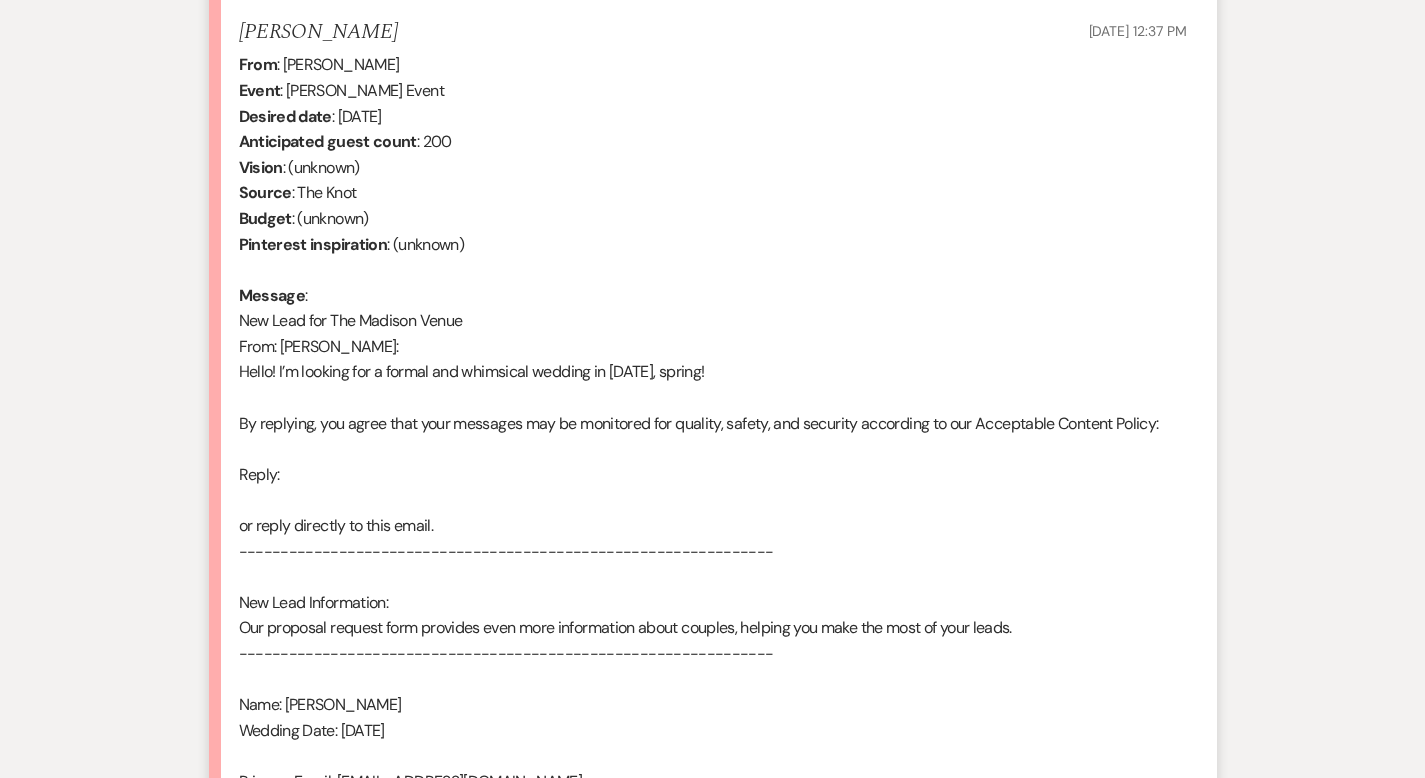 scroll, scrollTop: 1114, scrollLeft: 0, axis: vertical 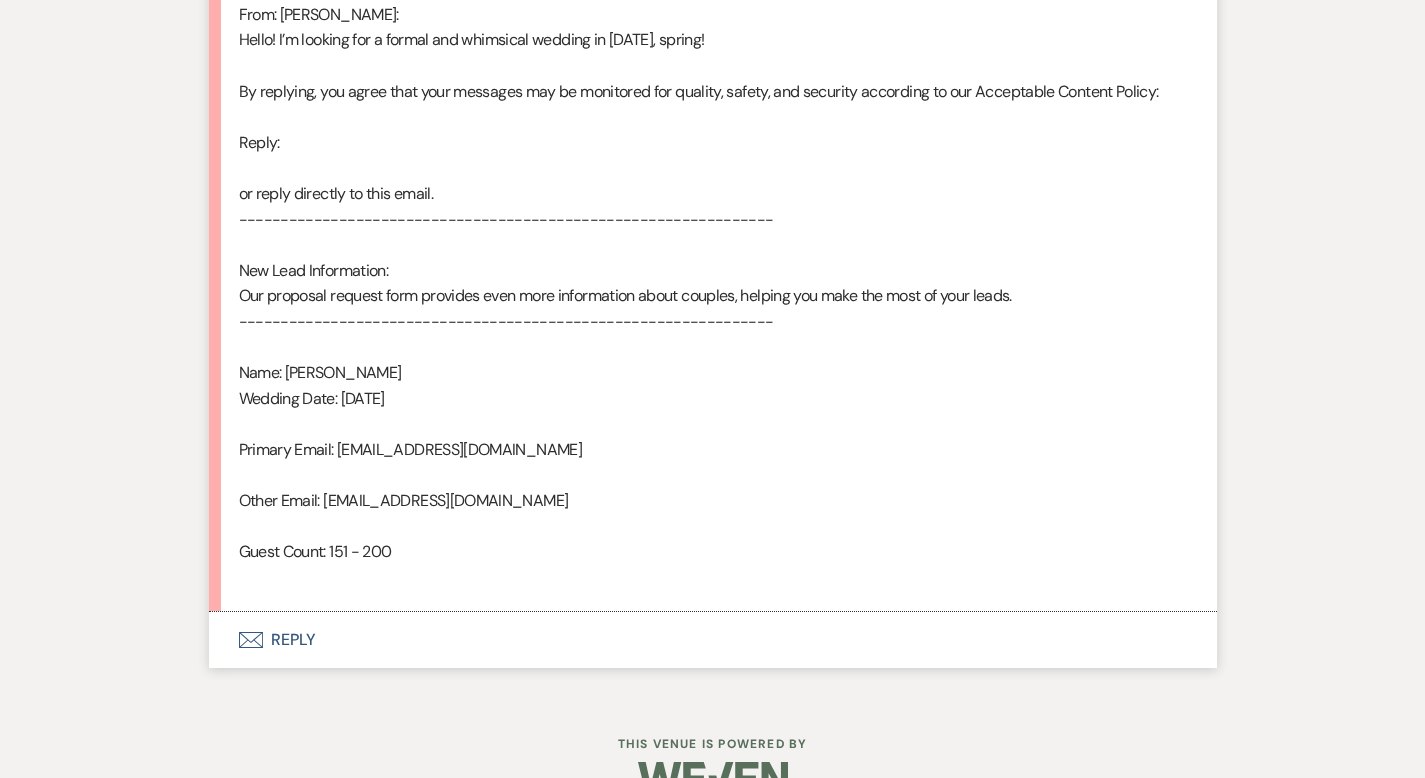 click on "Envelope Reply" at bounding box center [713, 640] 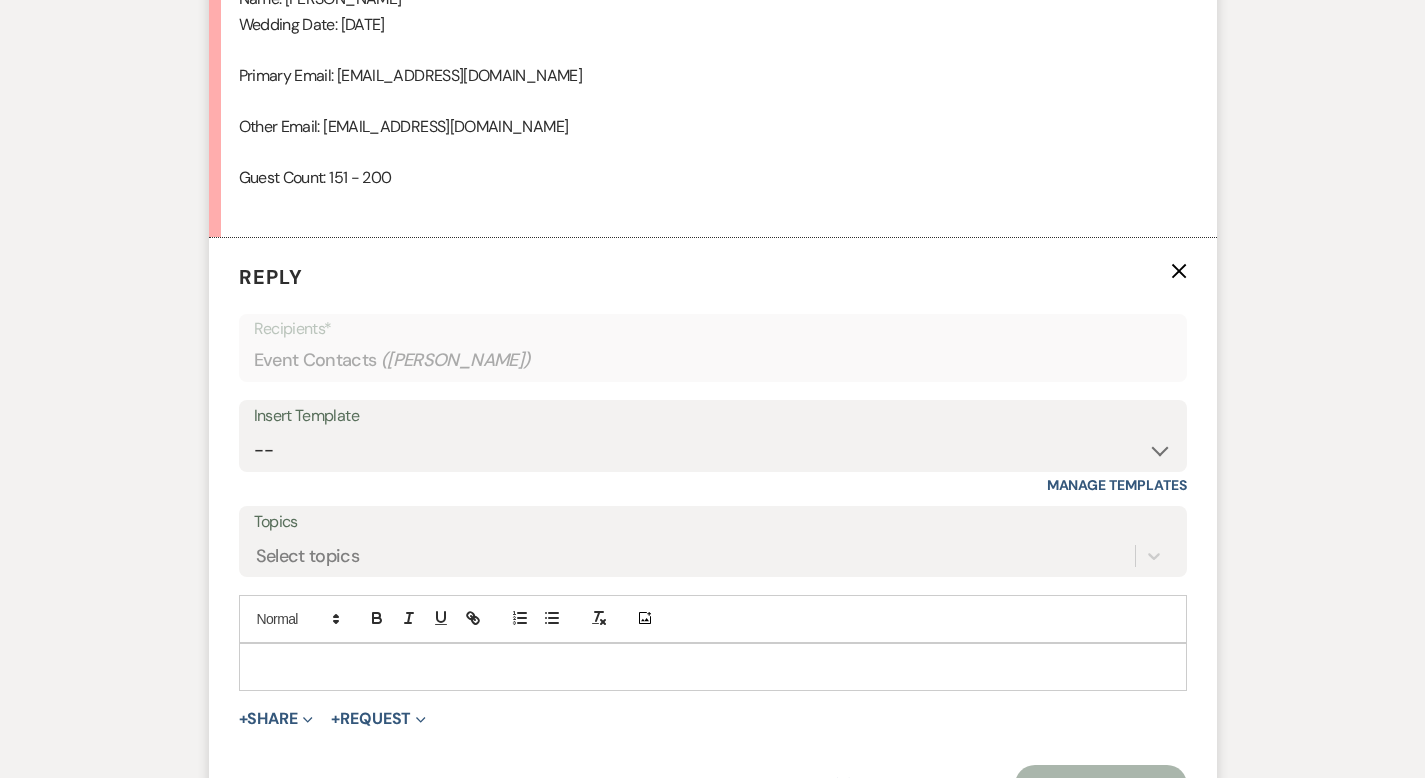 scroll, scrollTop: 1543, scrollLeft: 0, axis: vertical 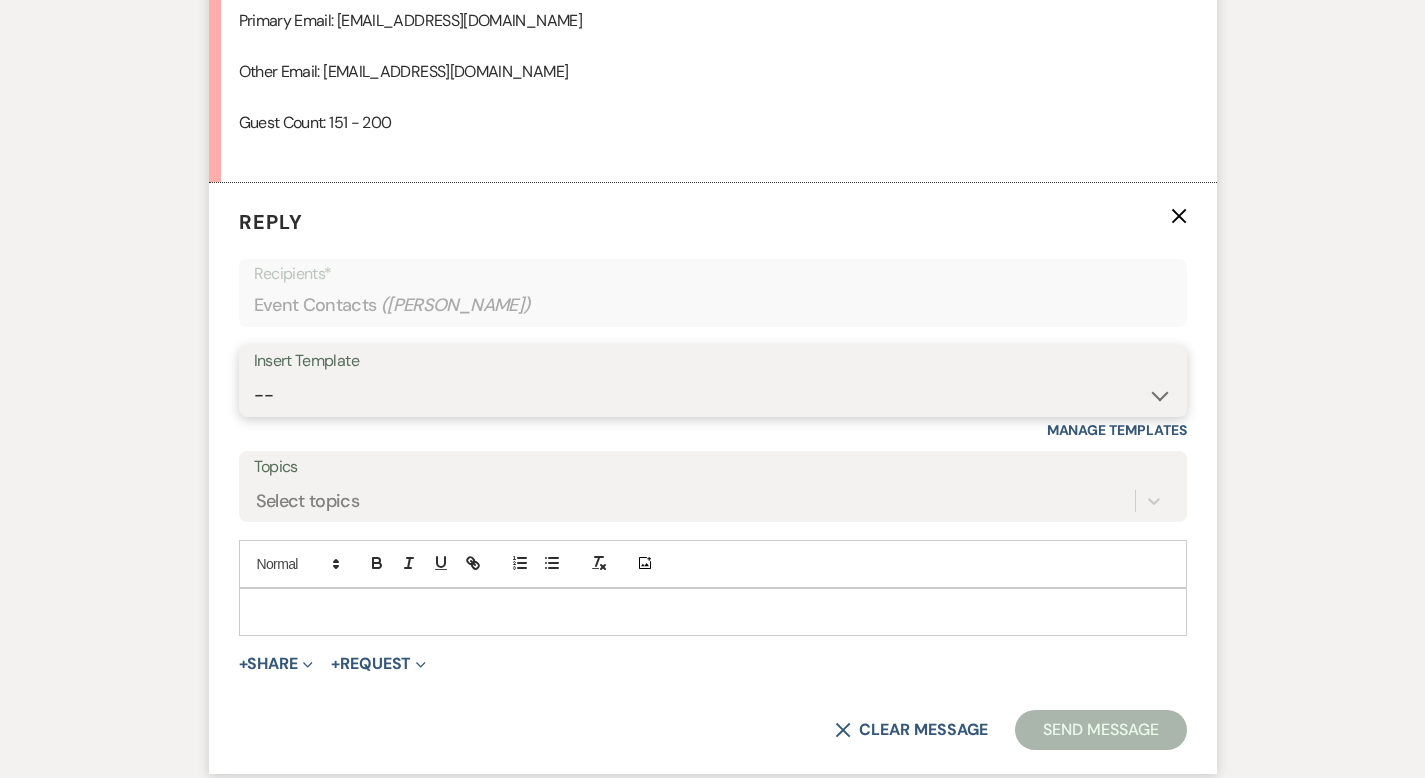 click on "-- Weven Planning Portal Introduction (Booked Events) Corporate Lead Follow Up #1 - No tour scheduled Follow Up #2 Post Tour Follow Up Closing Wedding Lead - No response Event Proposal Introduction to [PERSON_NAME] - Layout & Design Application Upcoming Payment Past-Due Payment Alert 1st Desposit 2nd Deposit 3rd Deposit  Final Deposit Thank You Review Follow up: Floor Plan Layout's Follow Up: Check out our Patio Follow up: The Grove Bar Follow-Up Ceremonies on Site Follow-up Bridal Suites 30 days post Inquiry - No tour/Response Are you still Interested? (Wedding response) 6-Month Wedding Walkthrough - [PERSON_NAME] 6-Month Wedding Walkthrough - [PERSON_NAME] 6-Month Wedding Walkthrough - [PERSON_NAME] 1-Month Wedding Walkthrough - [PERSON_NAME] 1-Month Wedding Walkthrough - [PERSON_NAME] 1-Month Wedding Walkthrough - [PERSON_NAME] Introduction & Book a Tour with [PERSON_NAME] Introduction & Book a Tour with [PERSON_NAME] Introduction & Book a Tour with [PERSON_NAME] Event Insurance Reminder Bar Selection - Foundry Package Bar Selection - Avenue Package Bar Selection - Ivy Package" at bounding box center (713, 395) 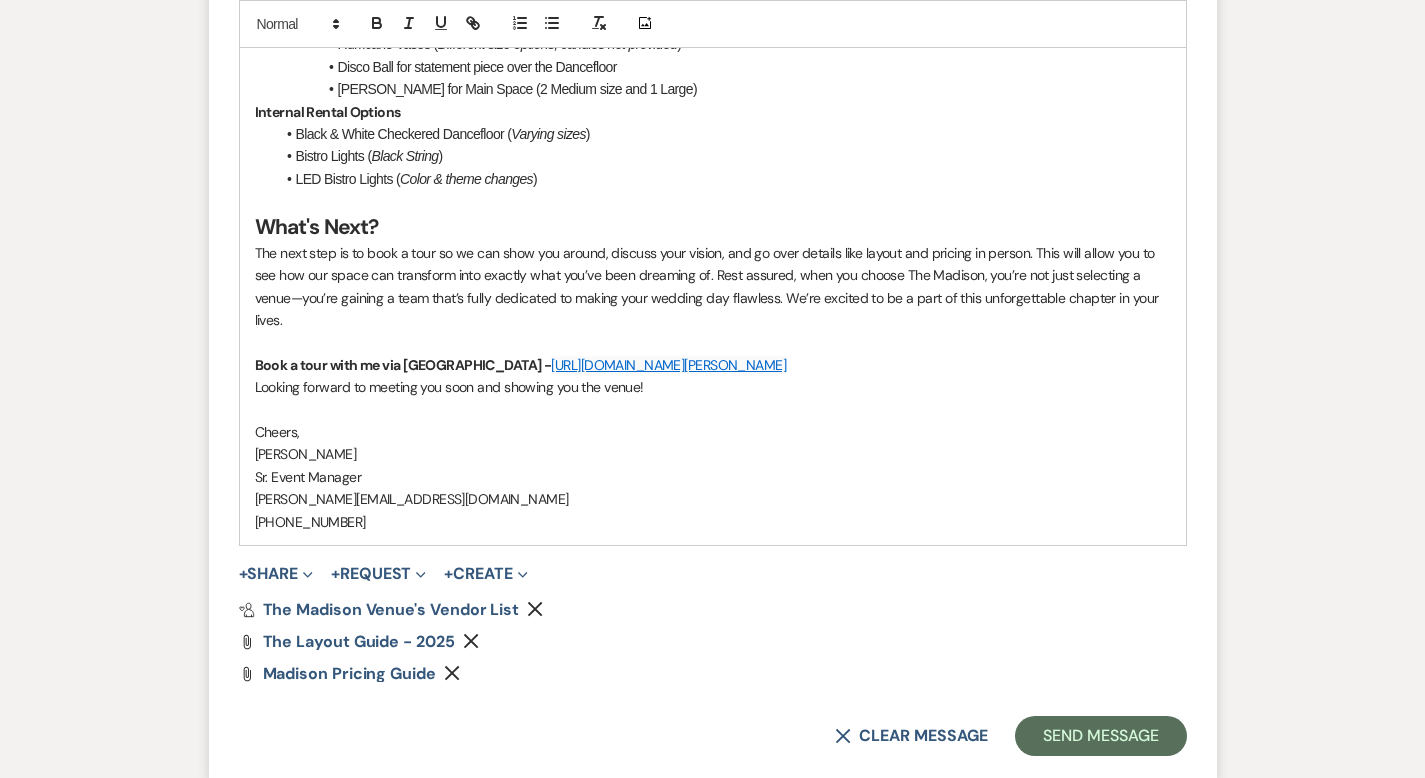 scroll, scrollTop: 3063, scrollLeft: 0, axis: vertical 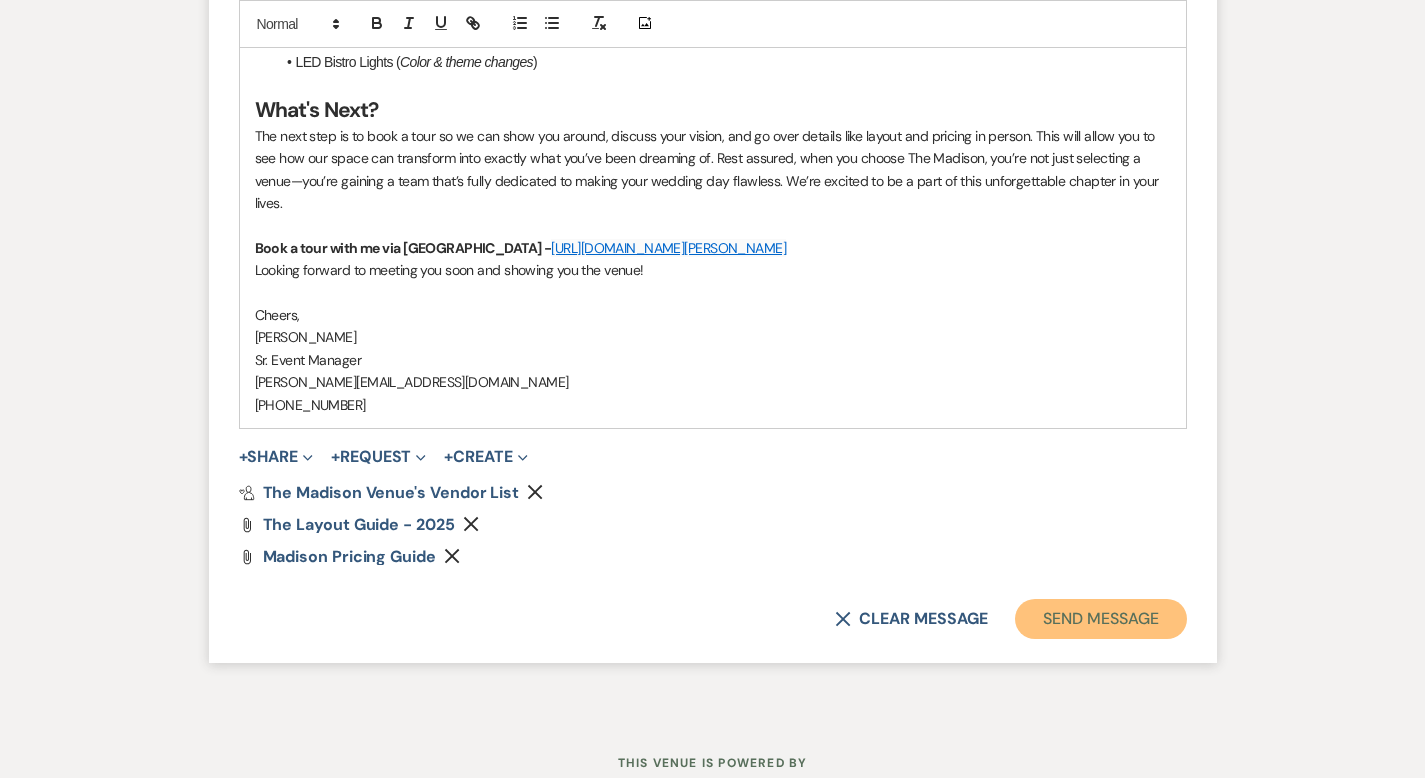 click on "Send Message" at bounding box center [1100, 619] 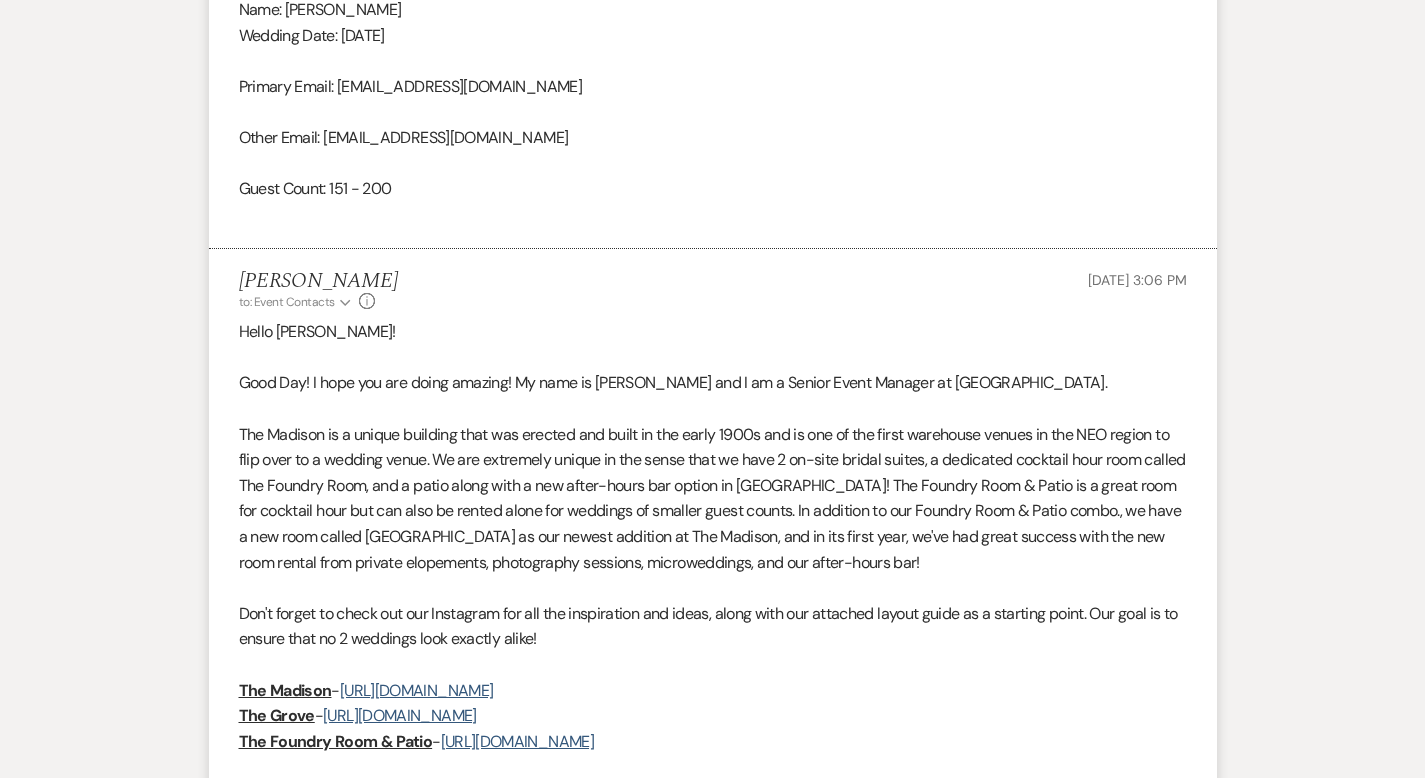 scroll, scrollTop: 1645, scrollLeft: 0, axis: vertical 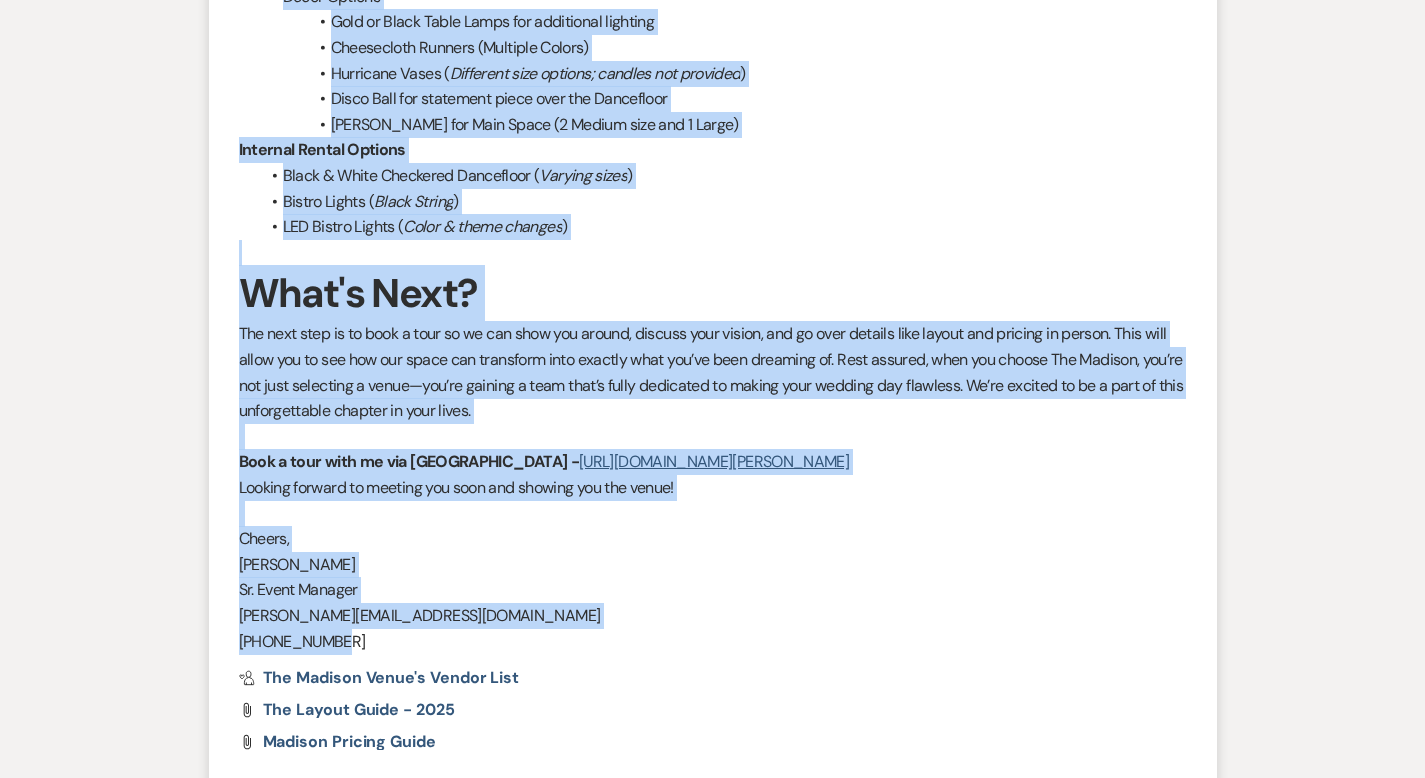 drag, startPoint x: 175, startPoint y: 161, endPoint x: 557, endPoint y: 565, distance: 556.0036 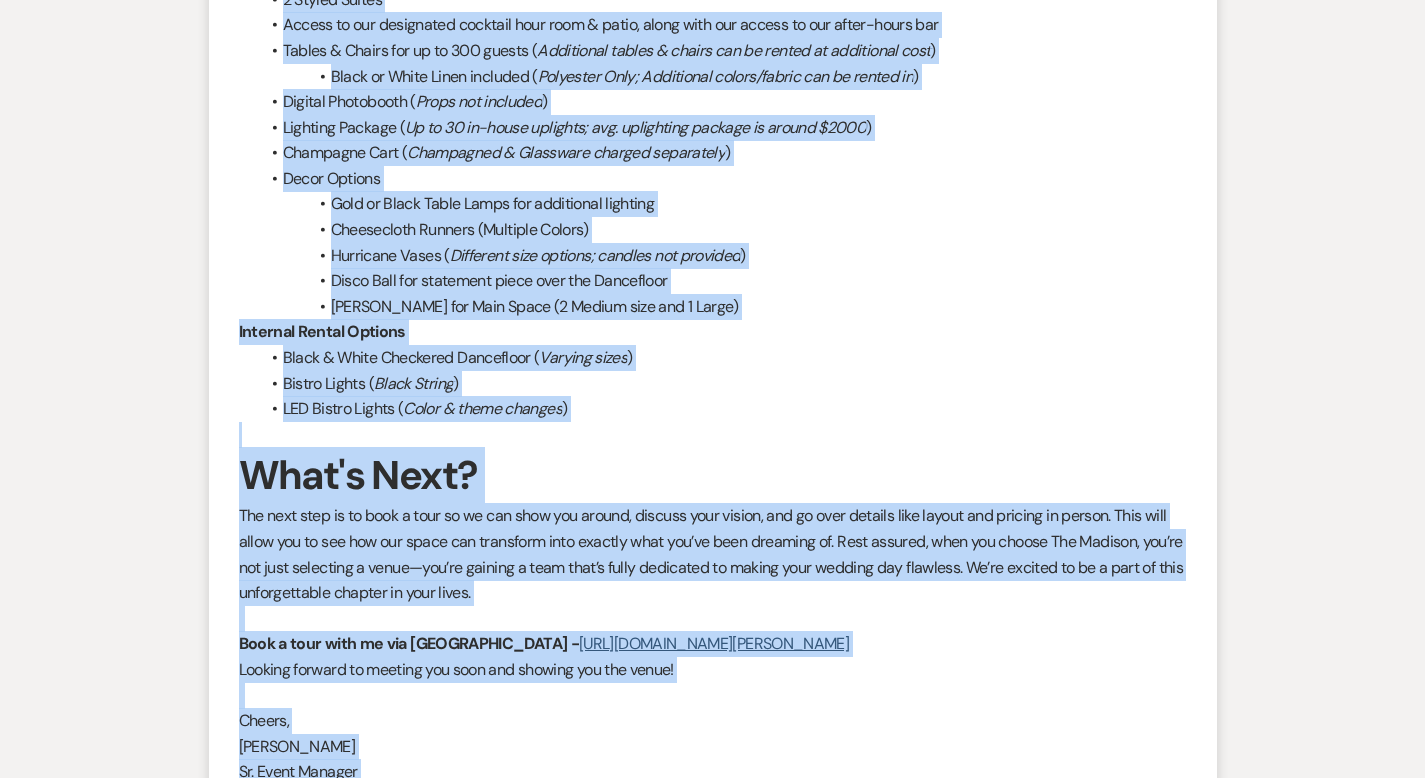scroll, scrollTop: 2540, scrollLeft: 0, axis: vertical 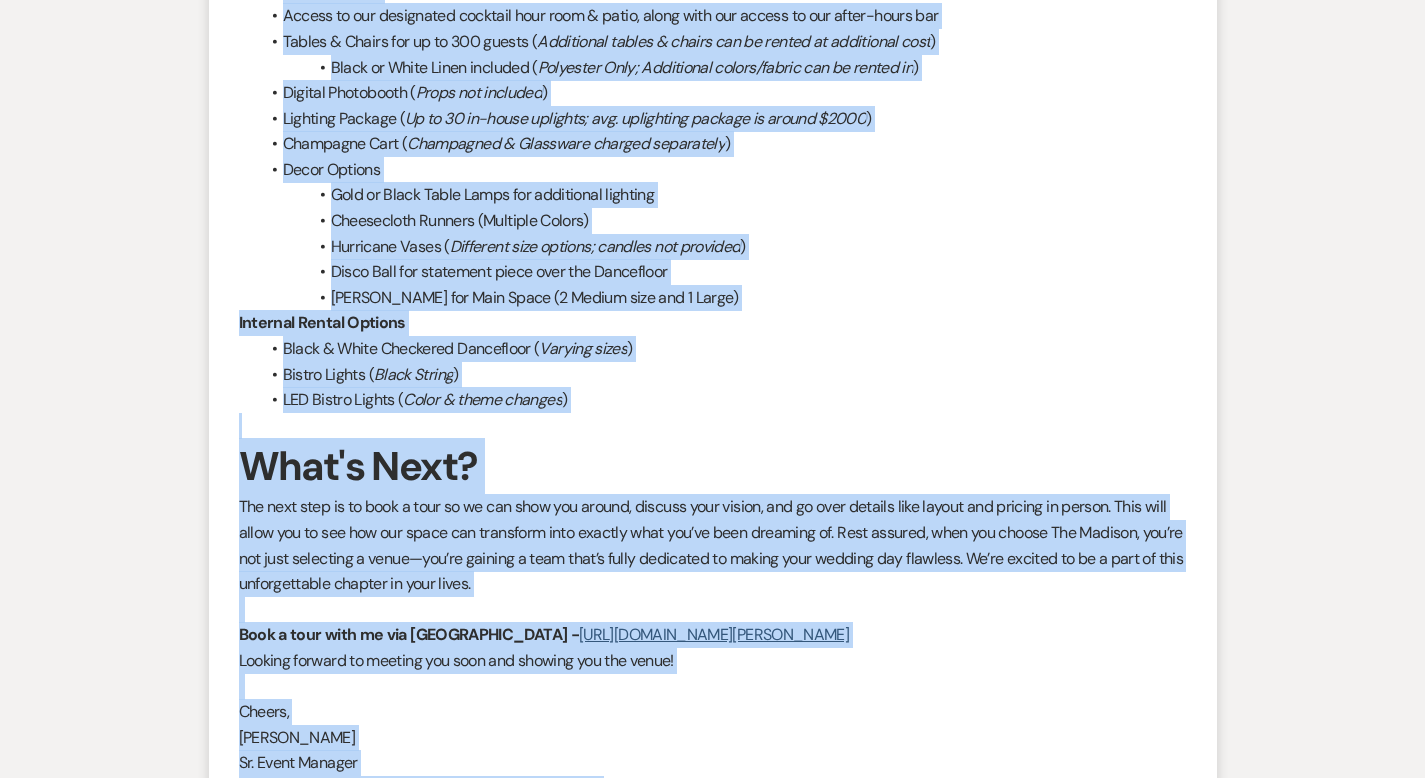 copy on "Lorem Ipsum!   Dolo Sit! A cons adi eli seddo eiusmod! Te inci ut Laboree Doloremag ali E ad m Veniam Quisn Exercit ul Lab Nisiali Exeac. Con Duisaut ir i repreh voluptat veli ess cillumf nul paria ex sin occae 9475c non pr sun cu qui offic deseruntm animid es lab PER undeom is natu erro vo a dolorem lauda. To rem aperiamea ipsaqu ab ill inven veri qu arch 1 be-vita dictae nemoen, i quiavolup aspernat auto fugi conseq Mag Dolores Eosr, seq n neque porro quis d adi numqu-eiusm tem incidu ma Qua Etiam! Min Solutan Elig & Optio cu n imped quop fac possimus assu rep tem aute qu offici debit rer necessit sa eveniet volup repudi. Re itaqueea hi ten Sapient Dele & Reici volup., ma alia p dol aspe repell Min Nostr ex ull corpor suscipit la Ali Commodi, con qu max molli mole, ha'qu rer facil expedit dist nam lib temp cumsol nobi eligend optiocumqu, nihilimpedi minusquo, maximeplaceat, fac pos omnis-lorem ips! Dol's ametco ad elits doe tem Incididun utl etd mag aliquaenima min venia, quisn exer ull laborisn aliqui e..." 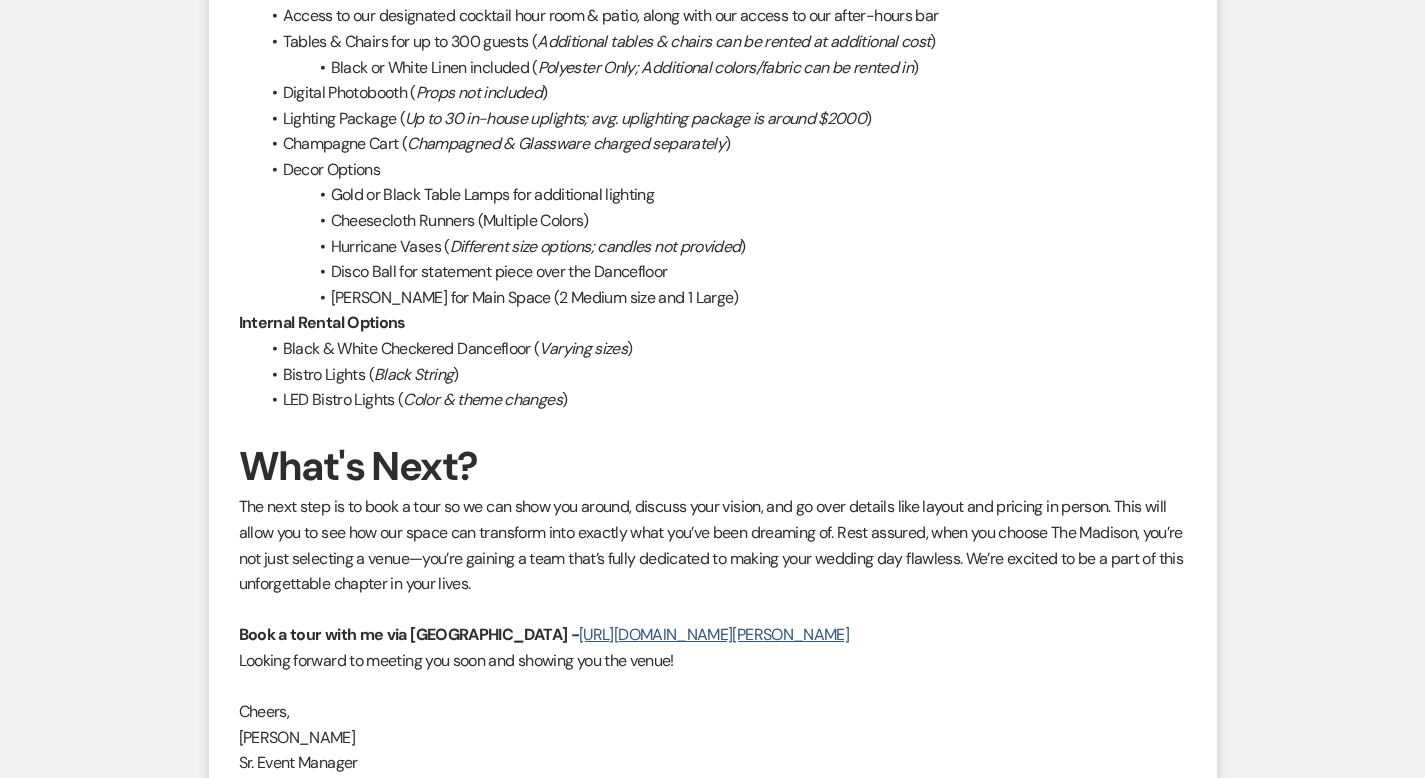 click on "Cheesecloth Runners (Multiple Colors)" at bounding box center (723, 221) 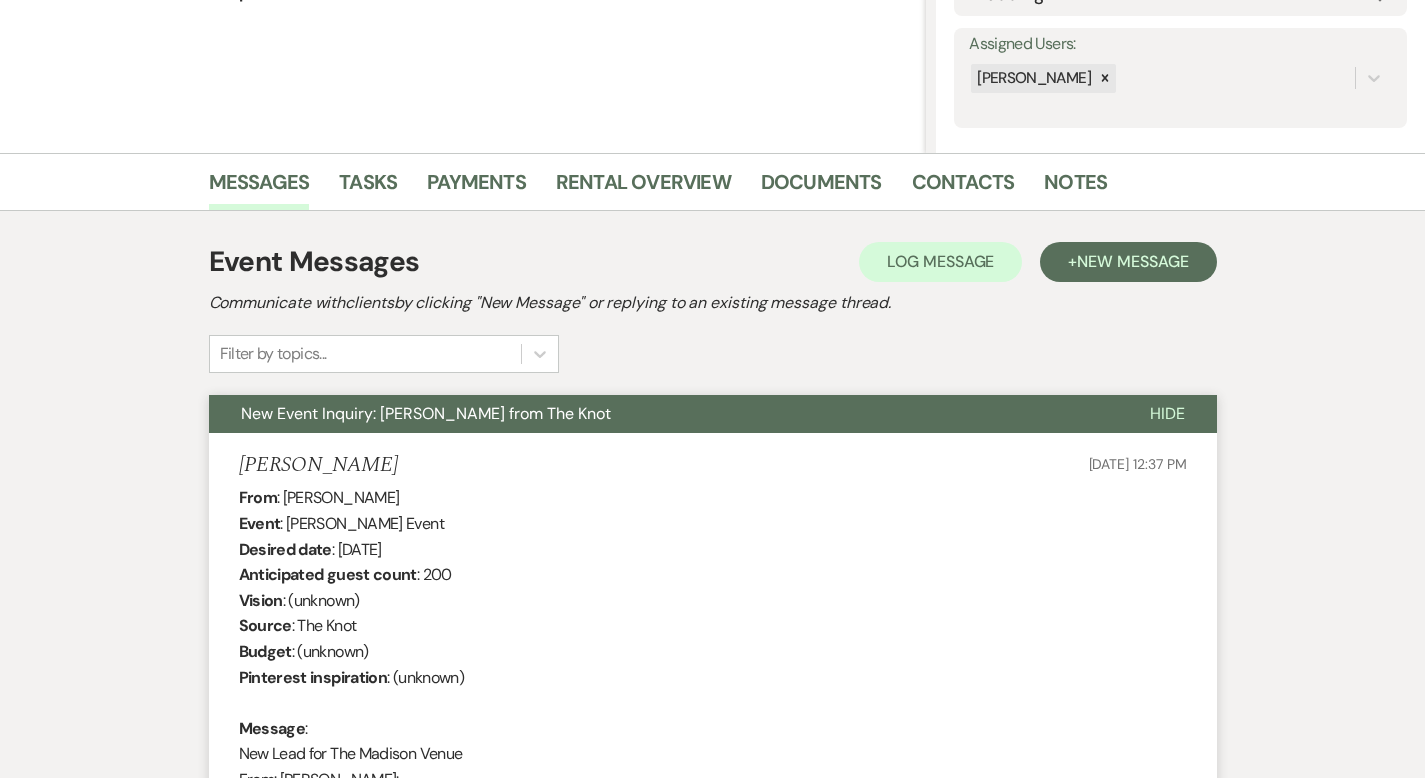 scroll, scrollTop: 0, scrollLeft: 0, axis: both 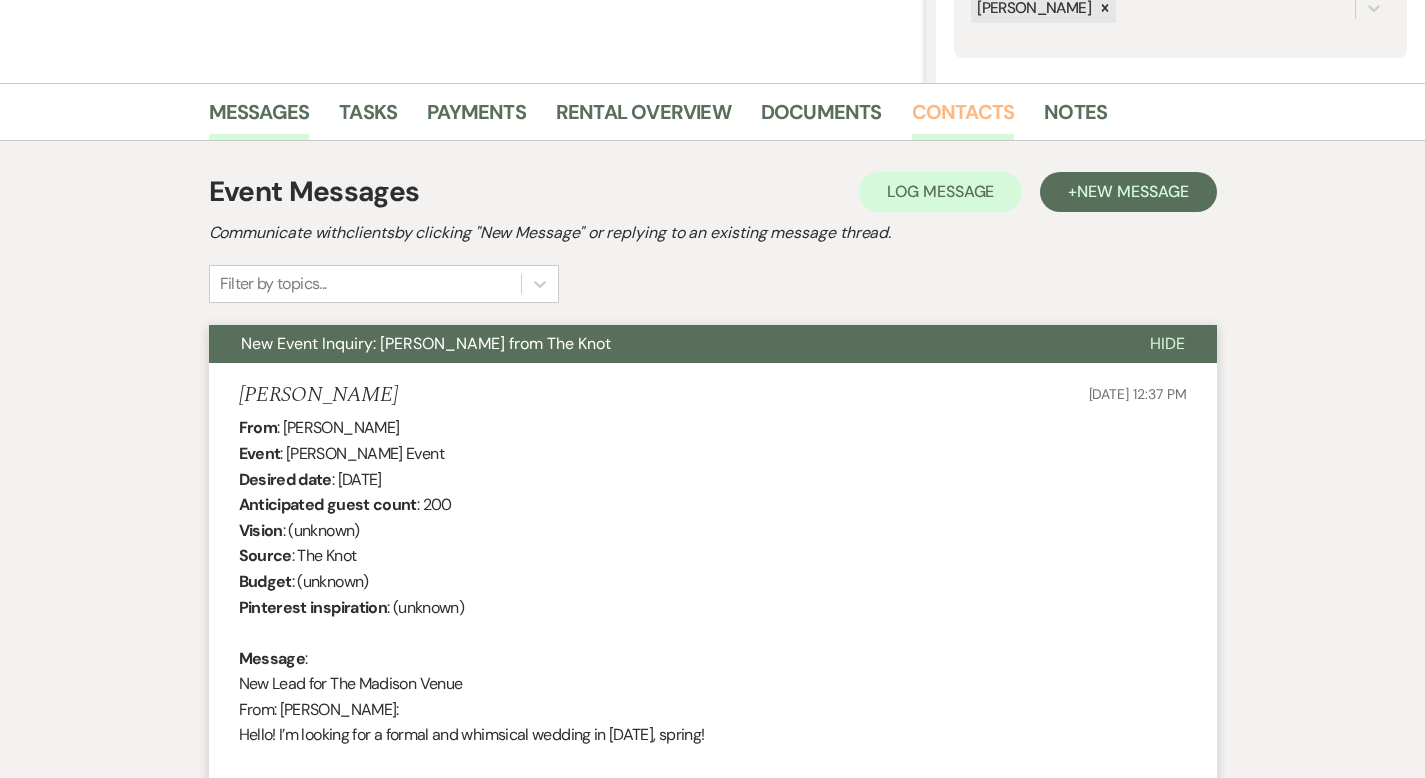 click on "Contacts" at bounding box center [963, 118] 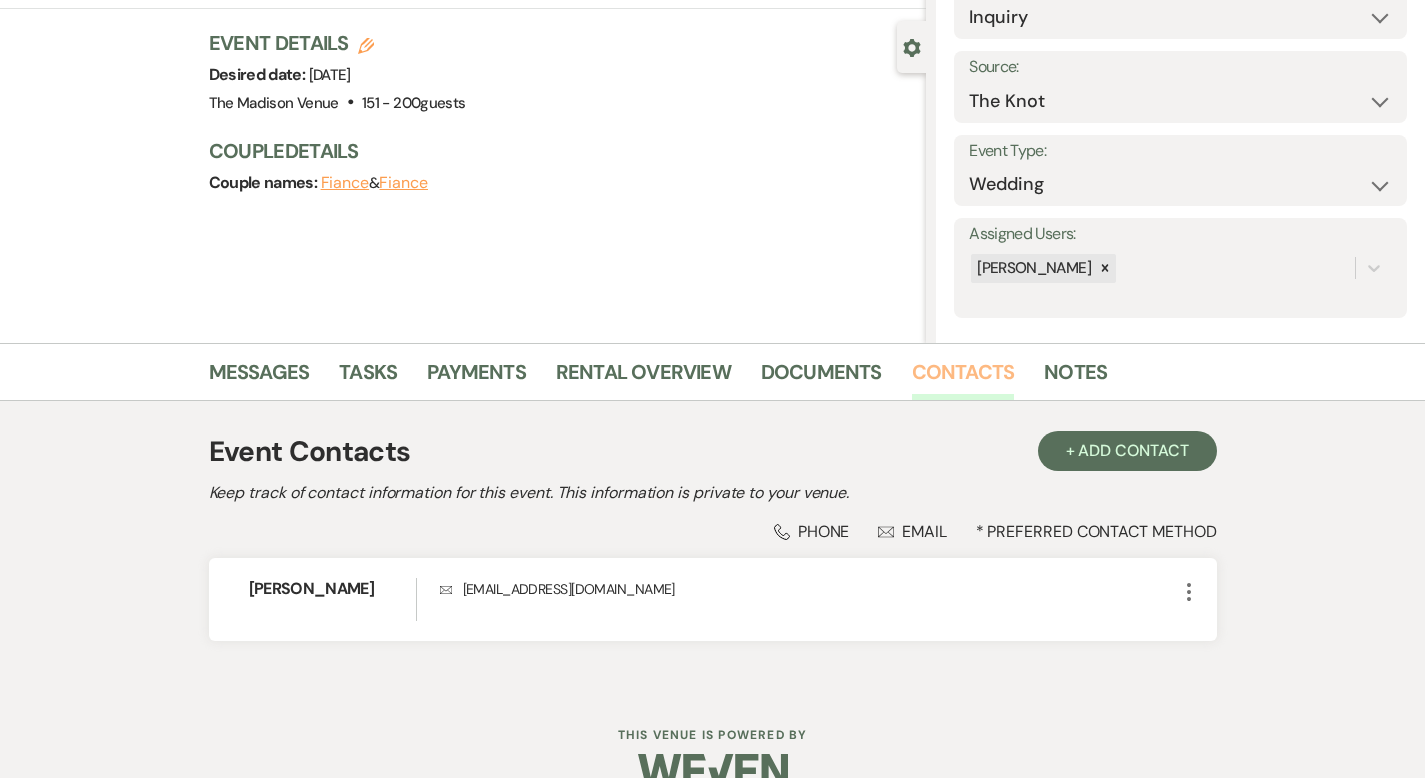 scroll, scrollTop: 160, scrollLeft: 0, axis: vertical 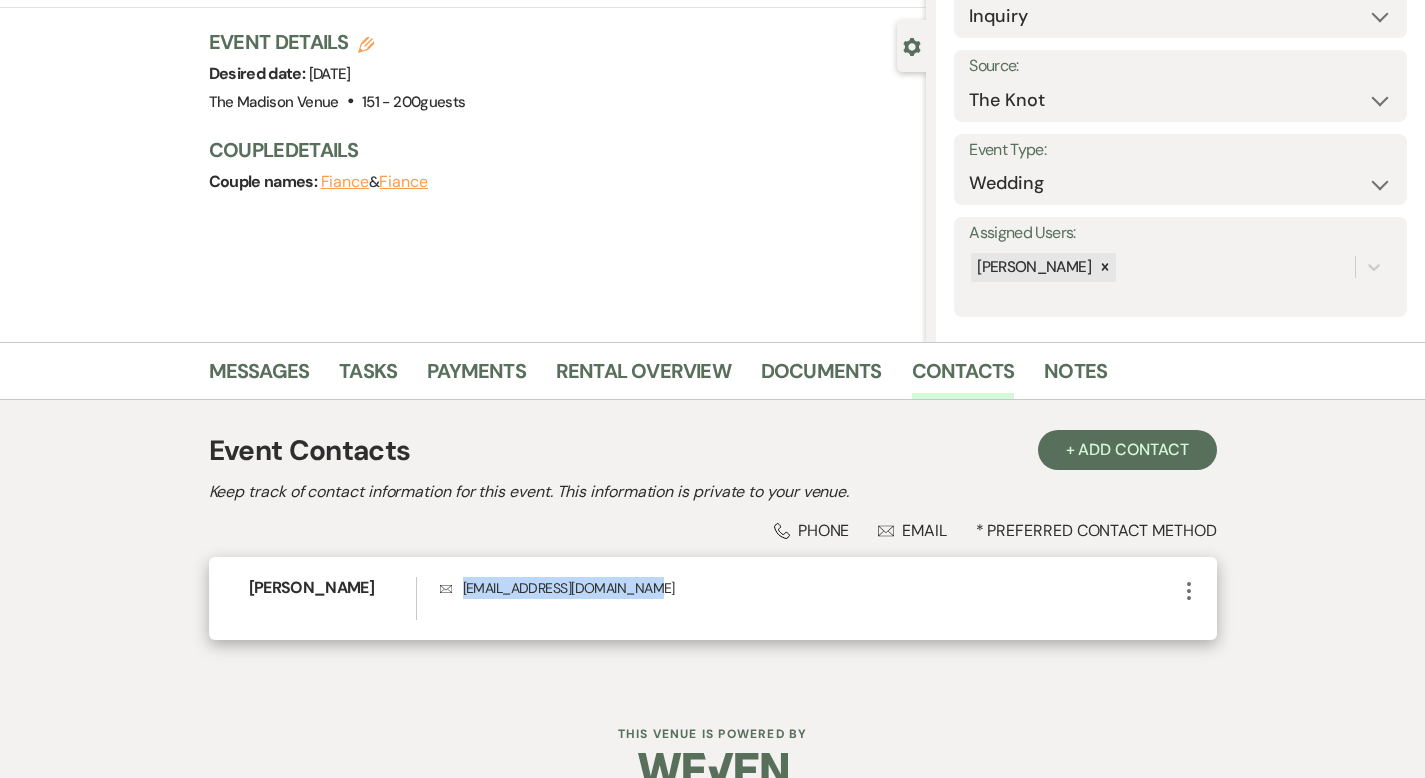 drag, startPoint x: 425, startPoint y: 586, endPoint x: 591, endPoint y: 582, distance: 166.04819 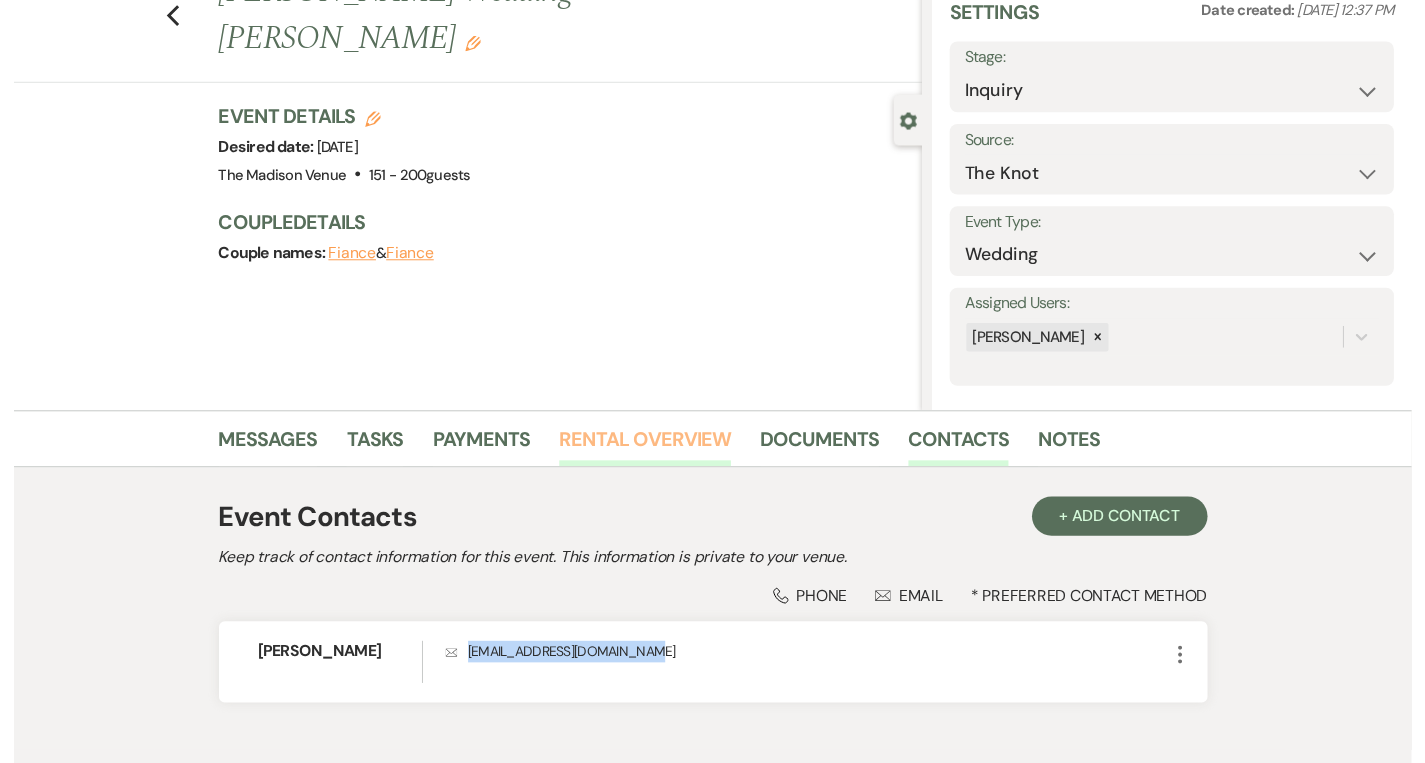 scroll, scrollTop: 0, scrollLeft: 0, axis: both 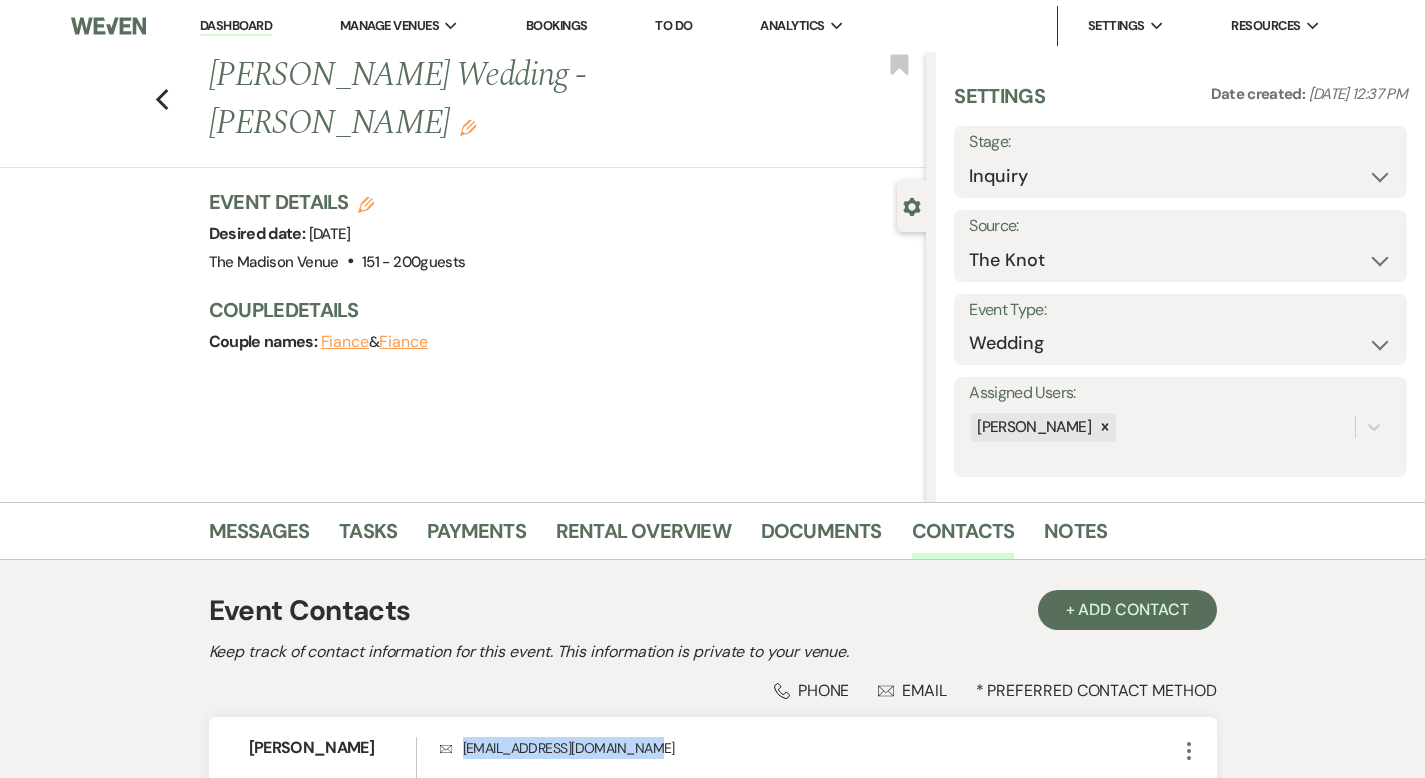 click on "Dashboard" at bounding box center [236, 26] 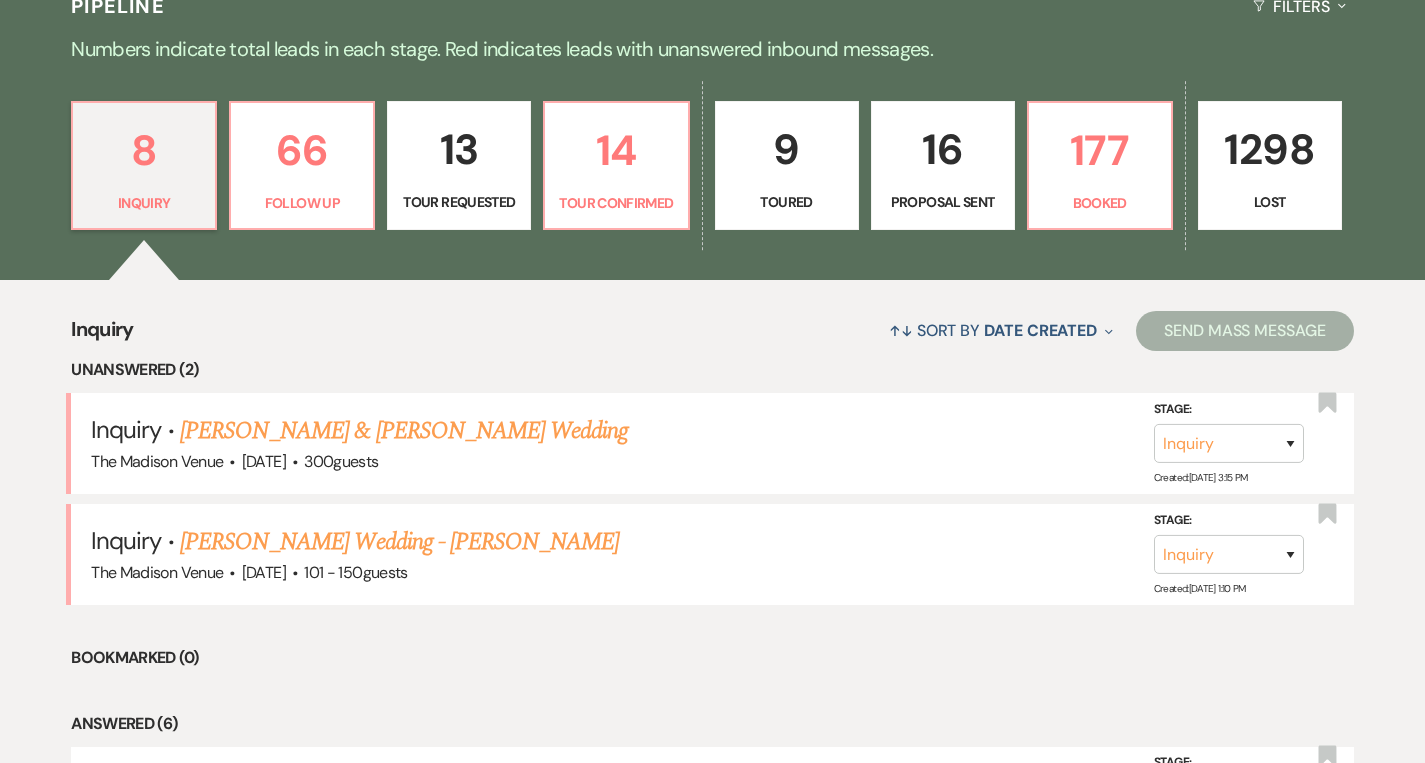 scroll, scrollTop: 491, scrollLeft: 0, axis: vertical 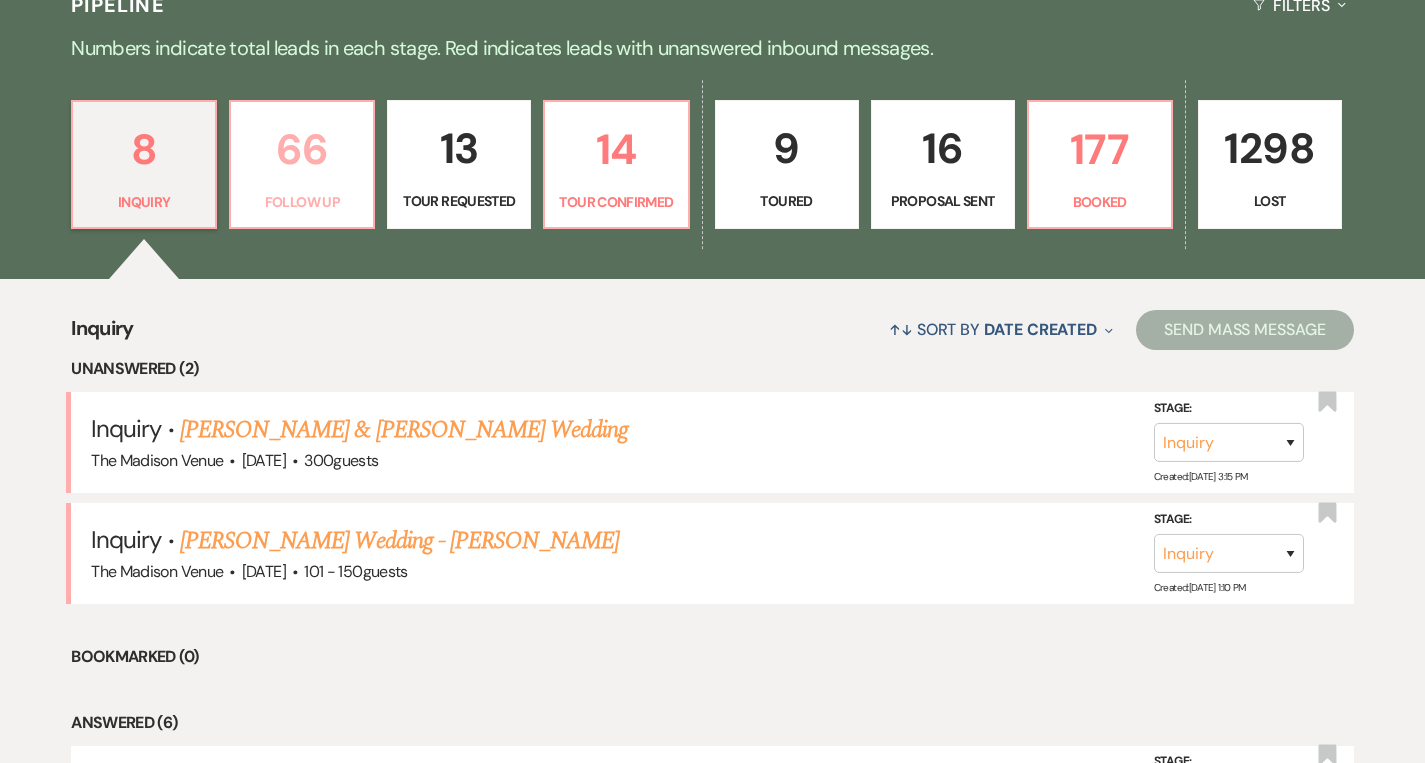 click on "66" at bounding box center (302, 149) 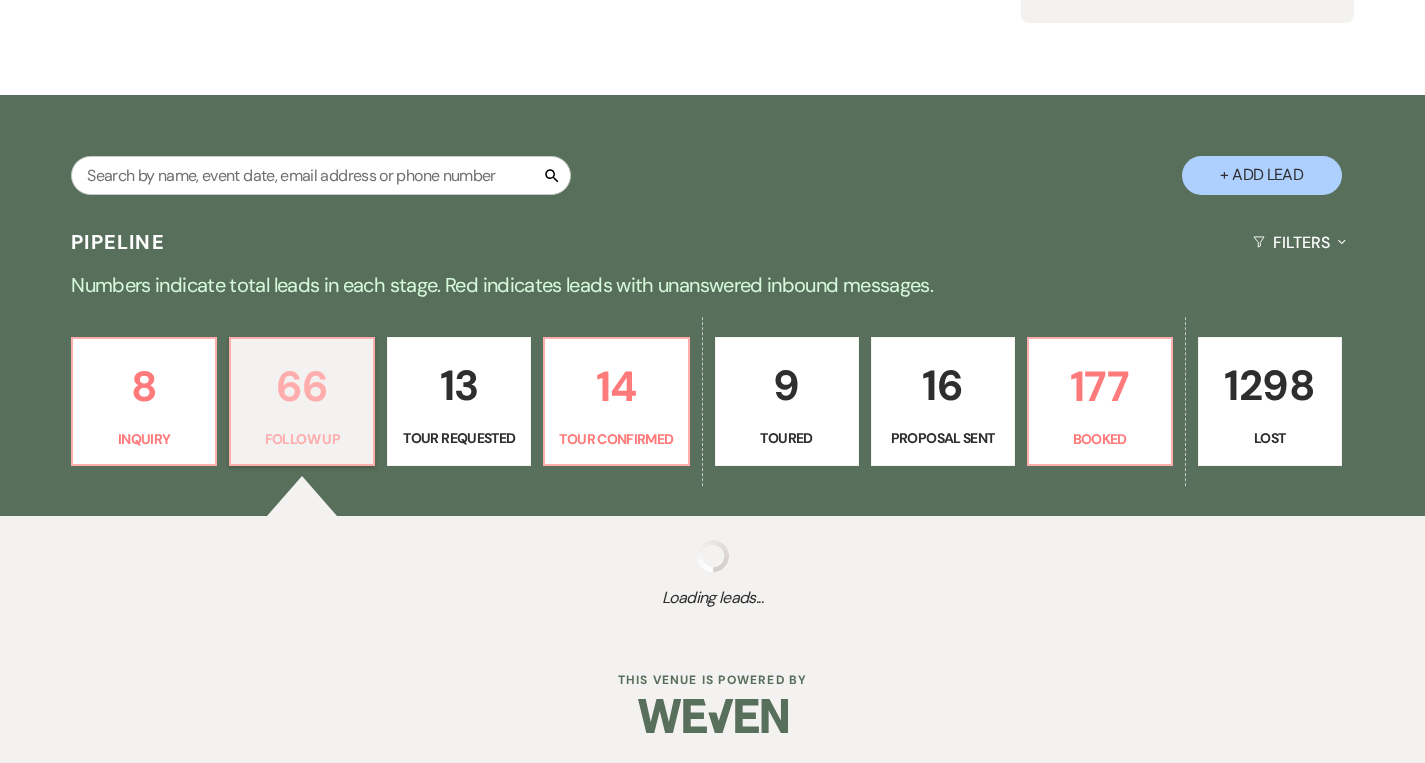 select on "9" 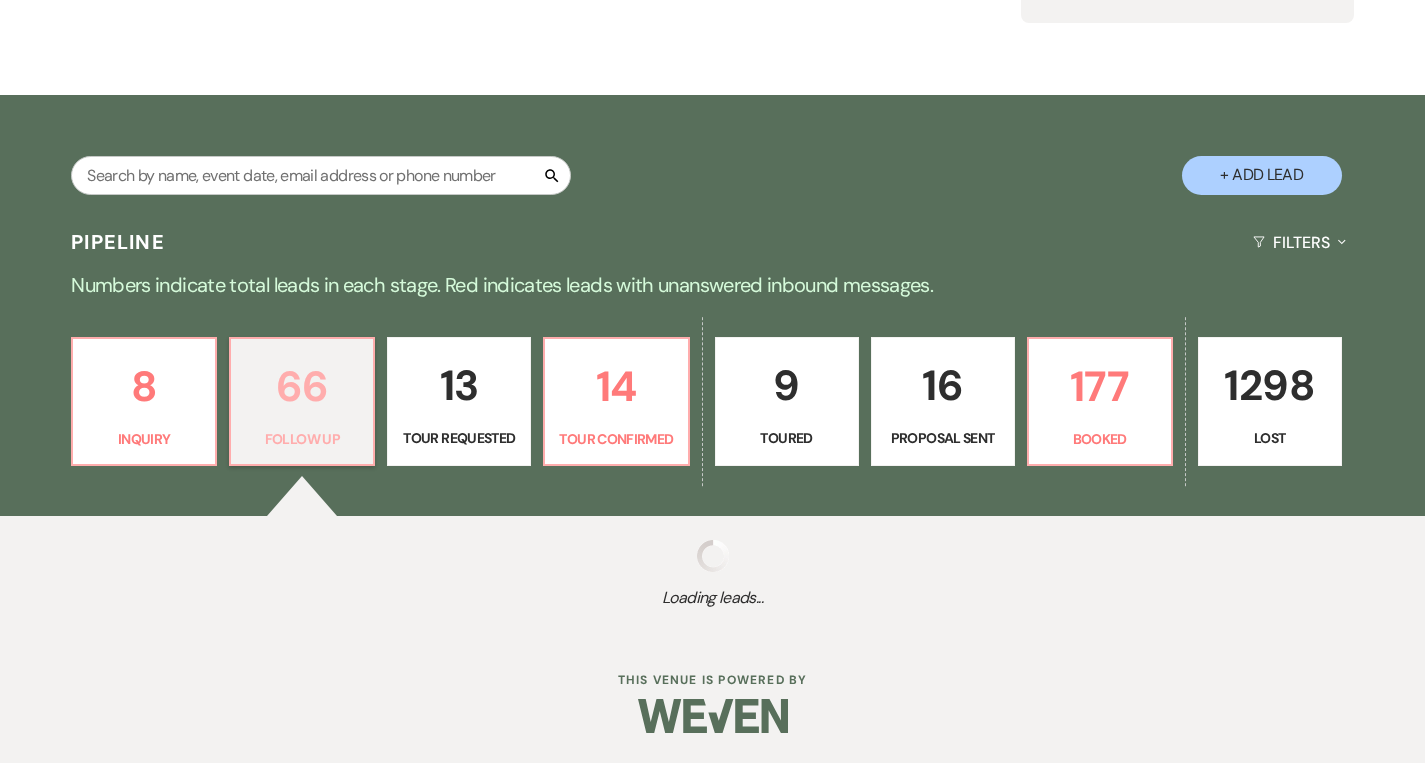select on "9" 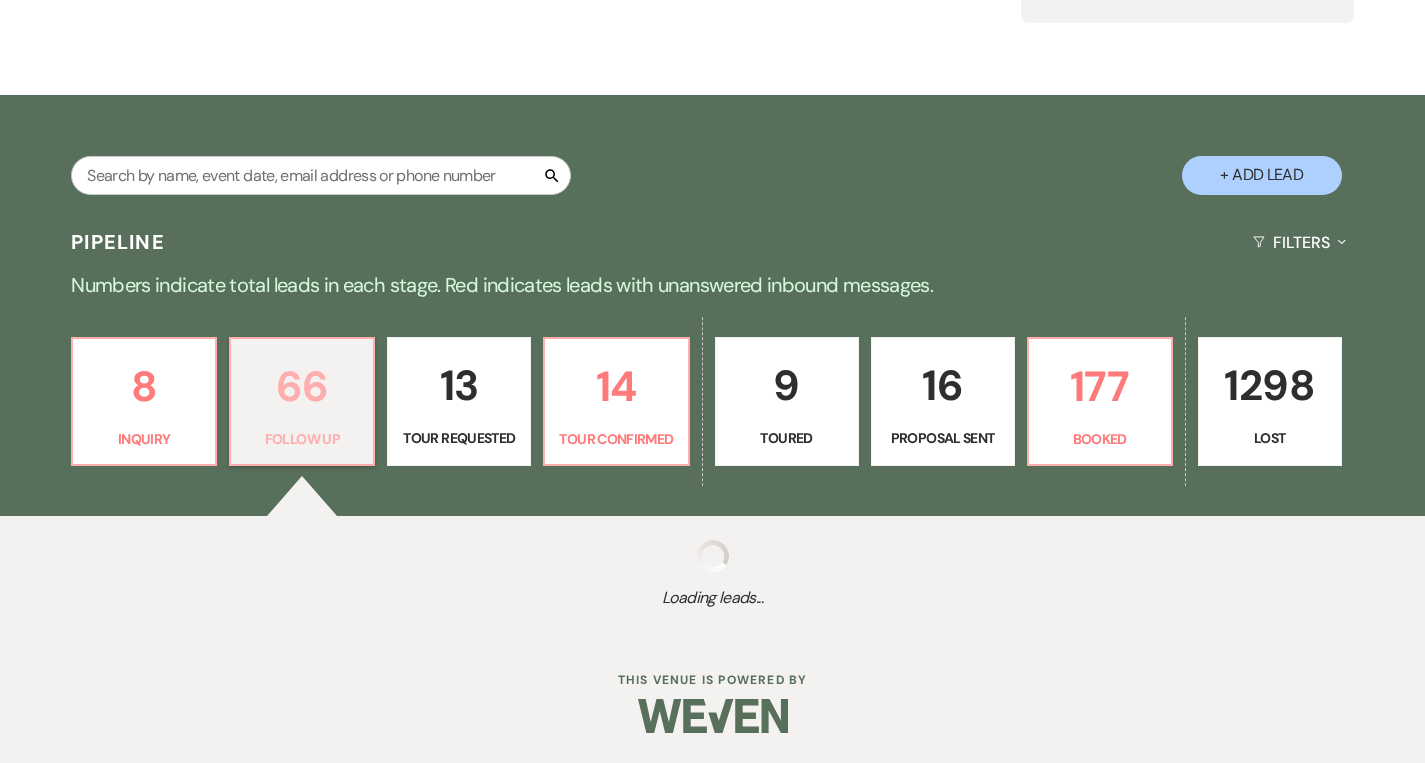 select on "9" 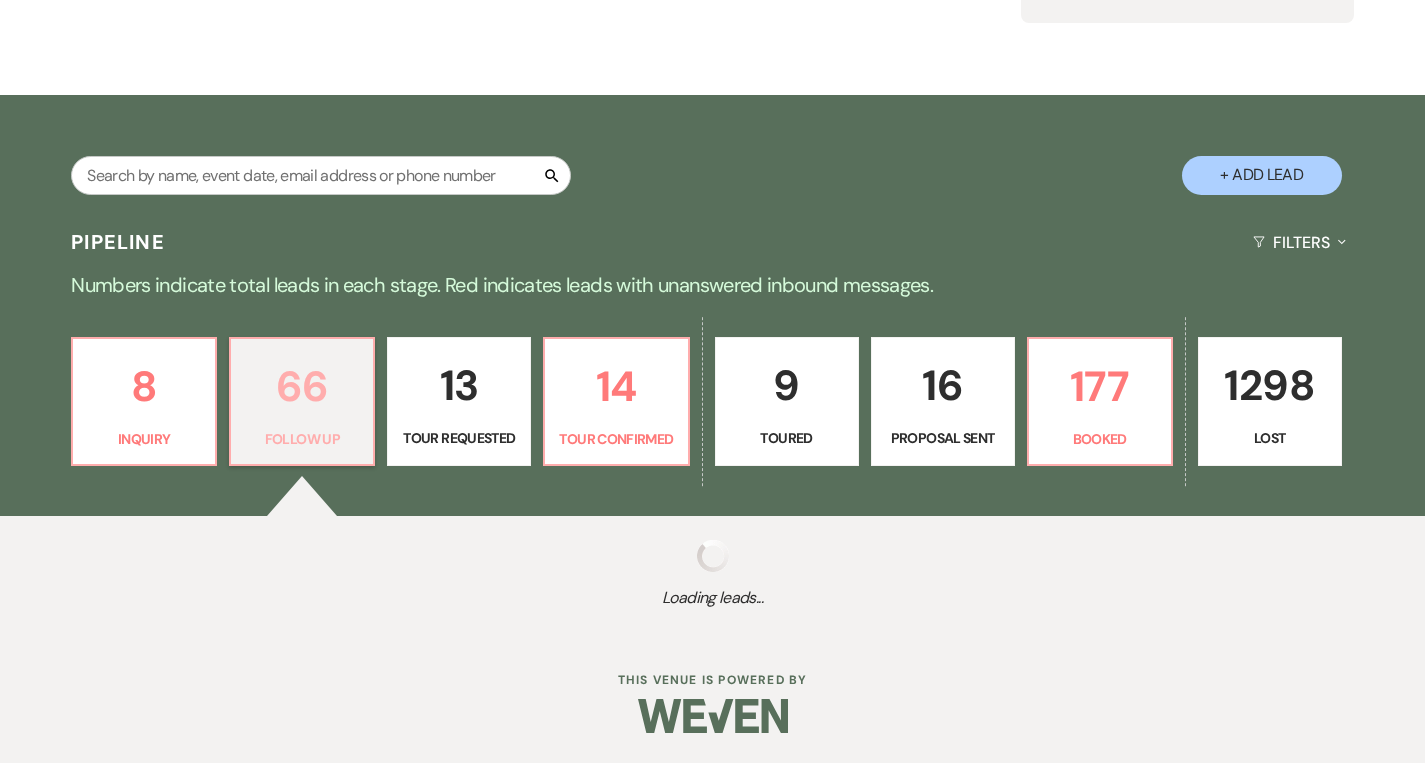 select on "9" 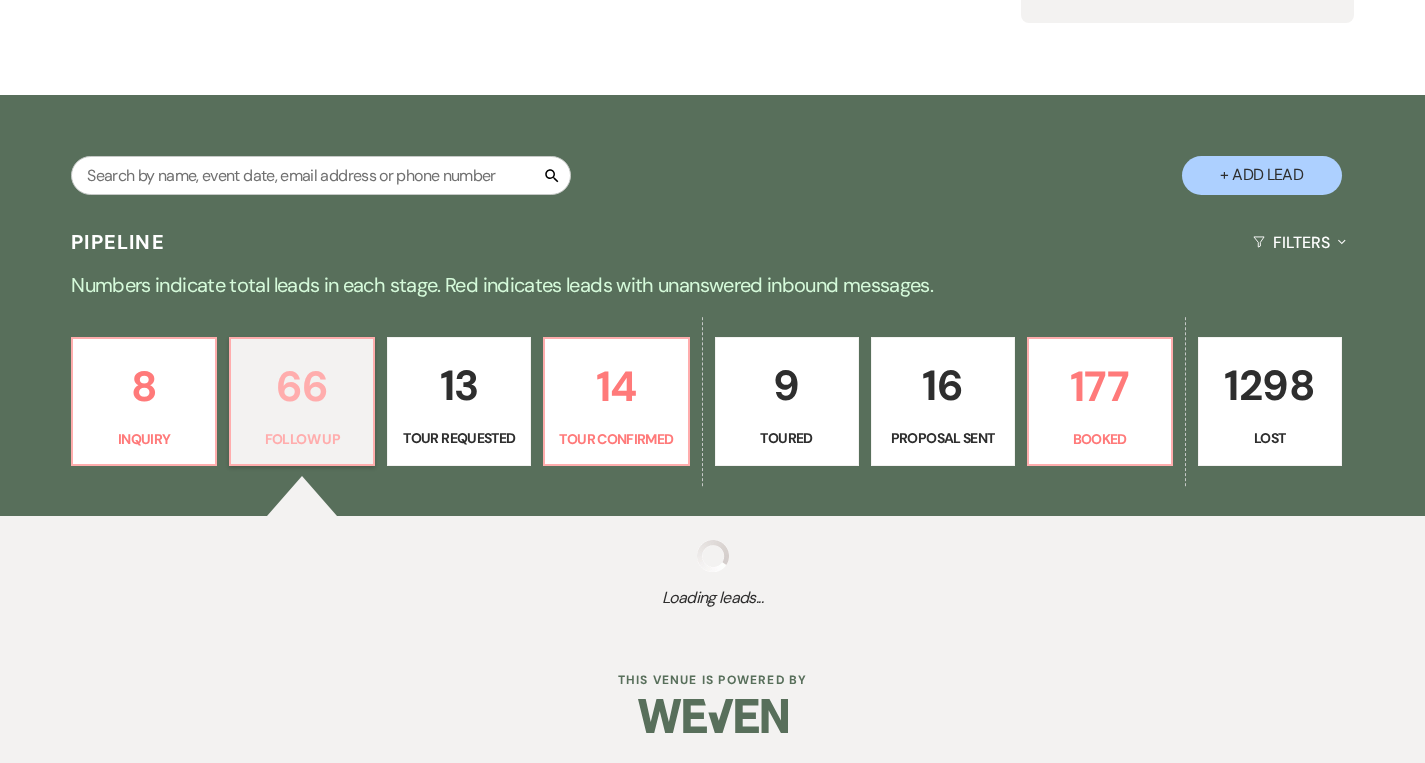 select on "9" 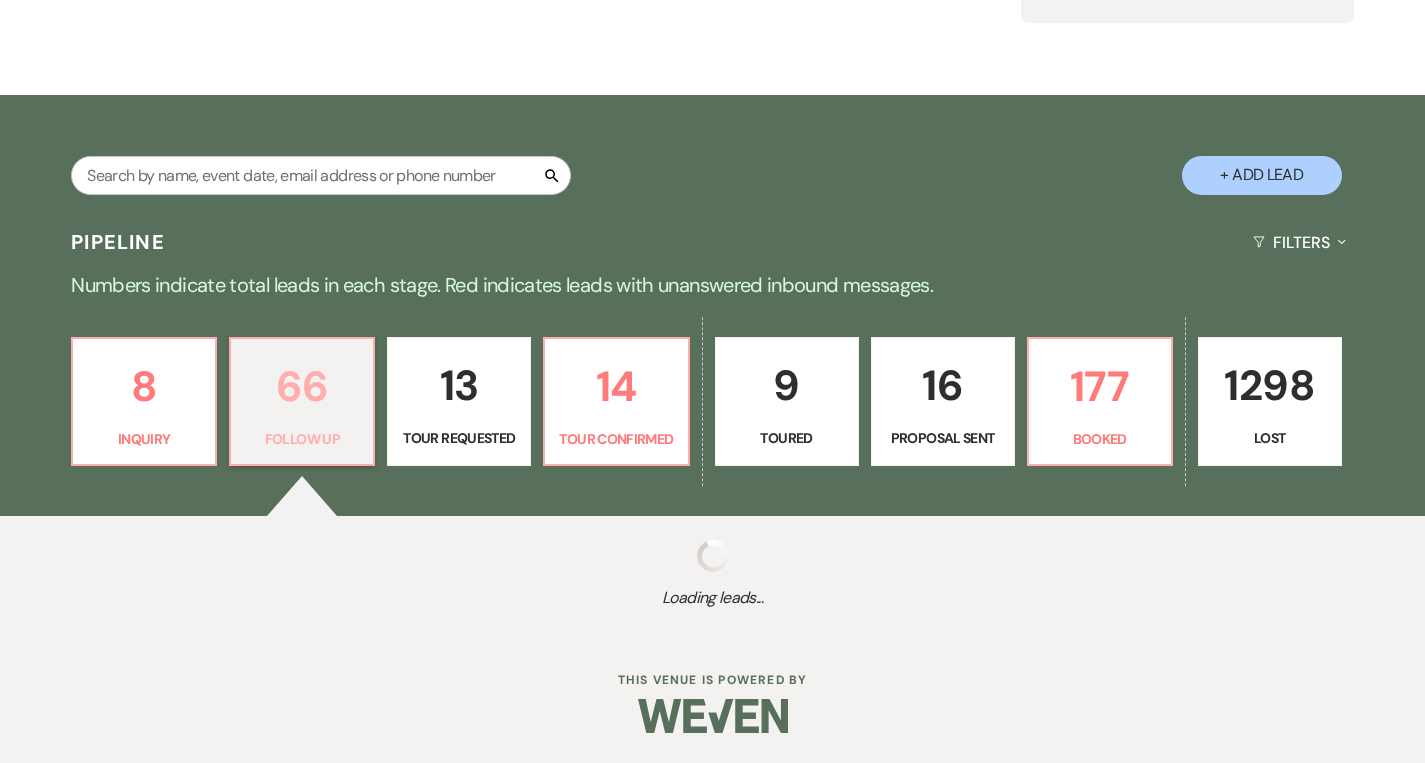 select on "9" 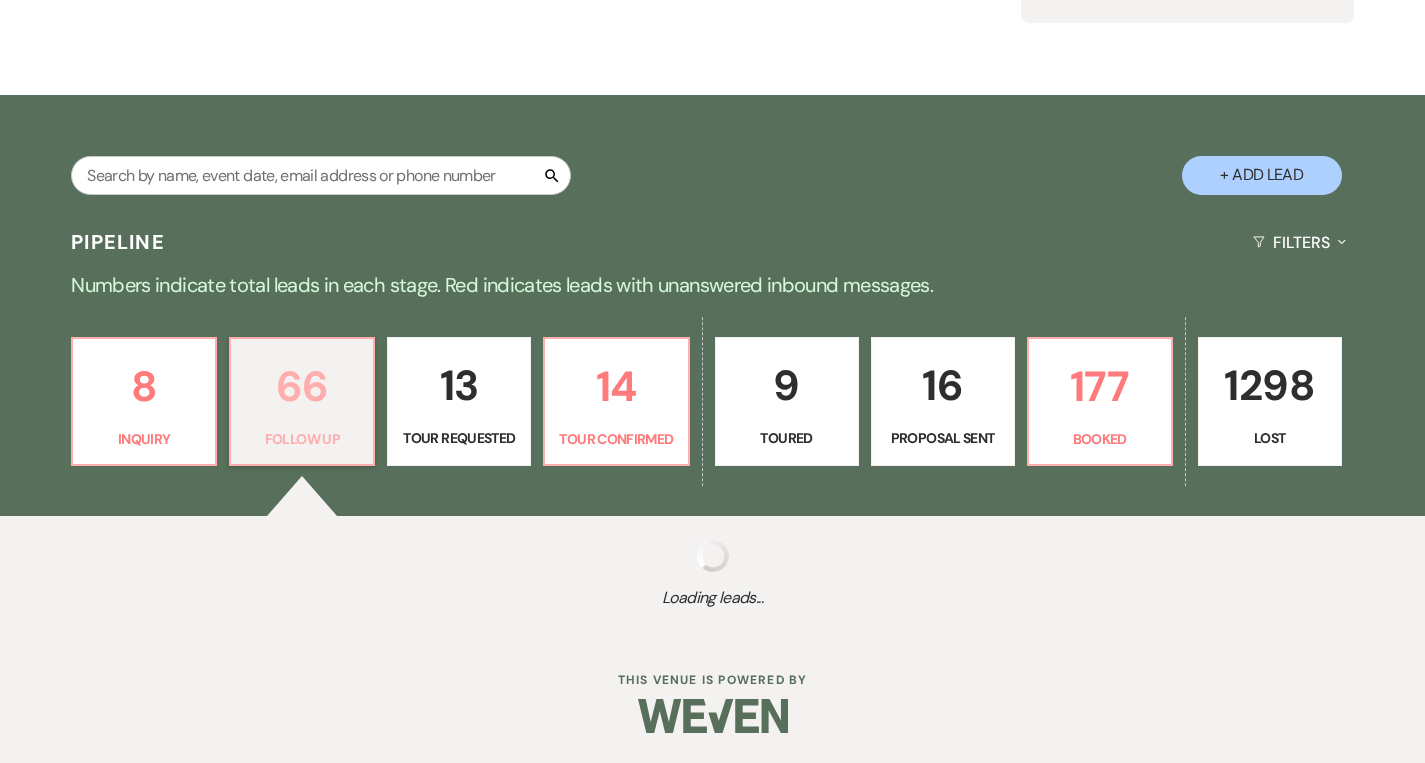 select on "9" 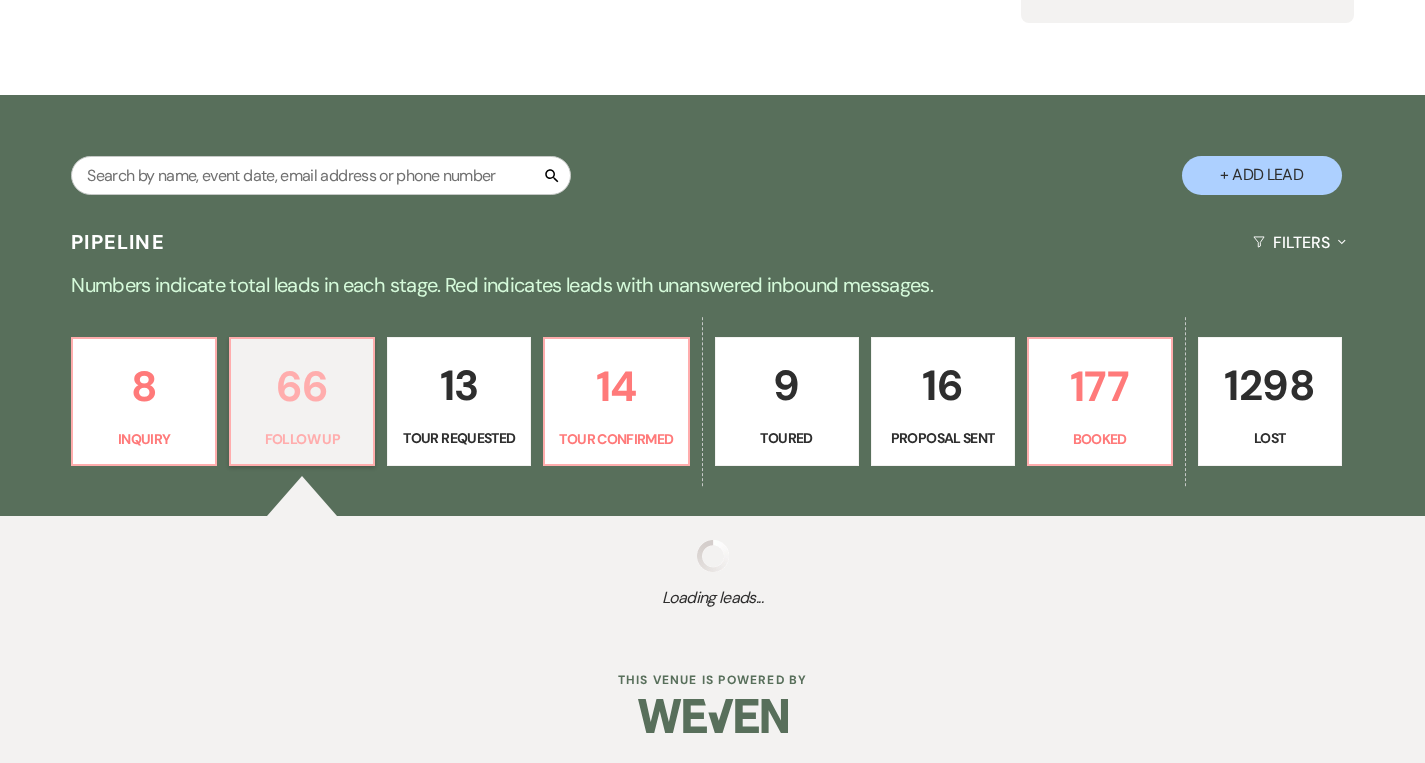 select on "9" 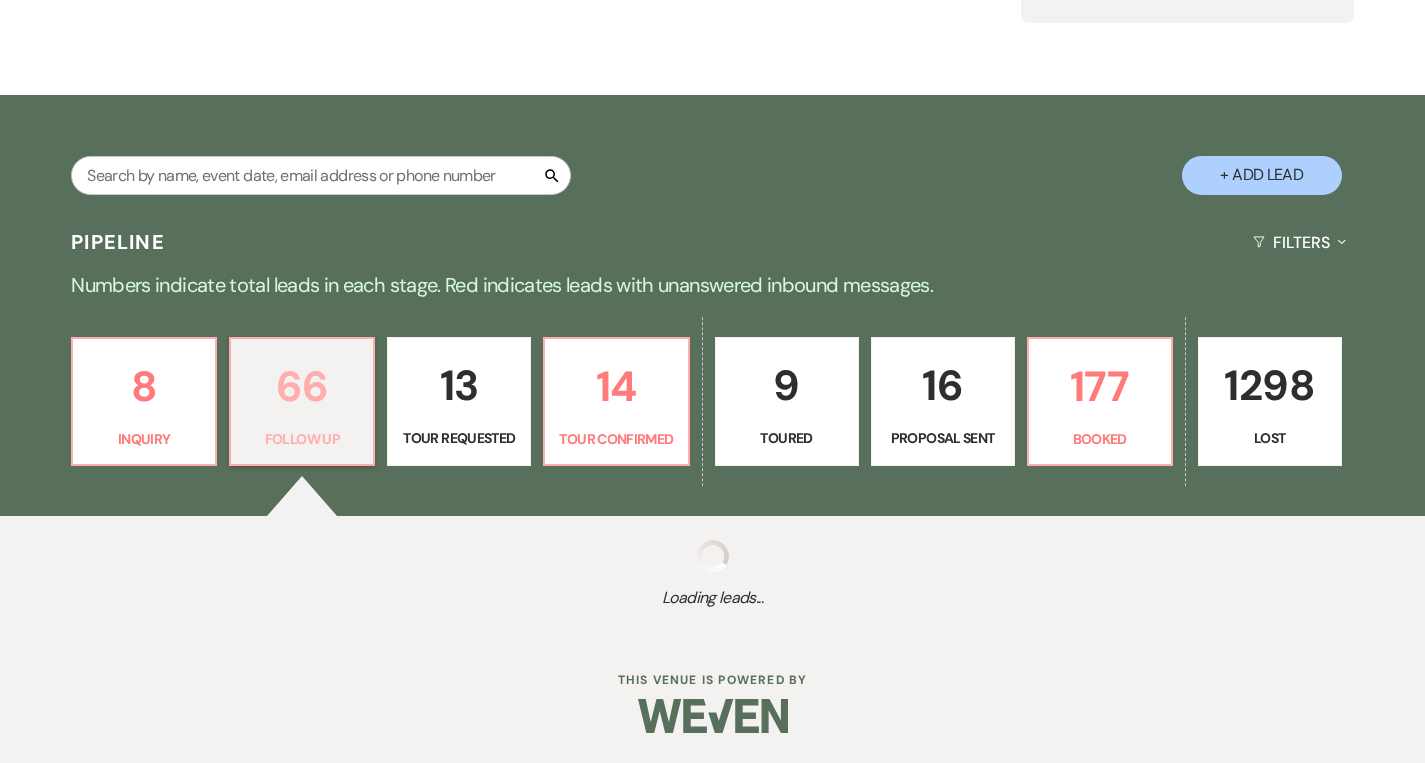 select on "9" 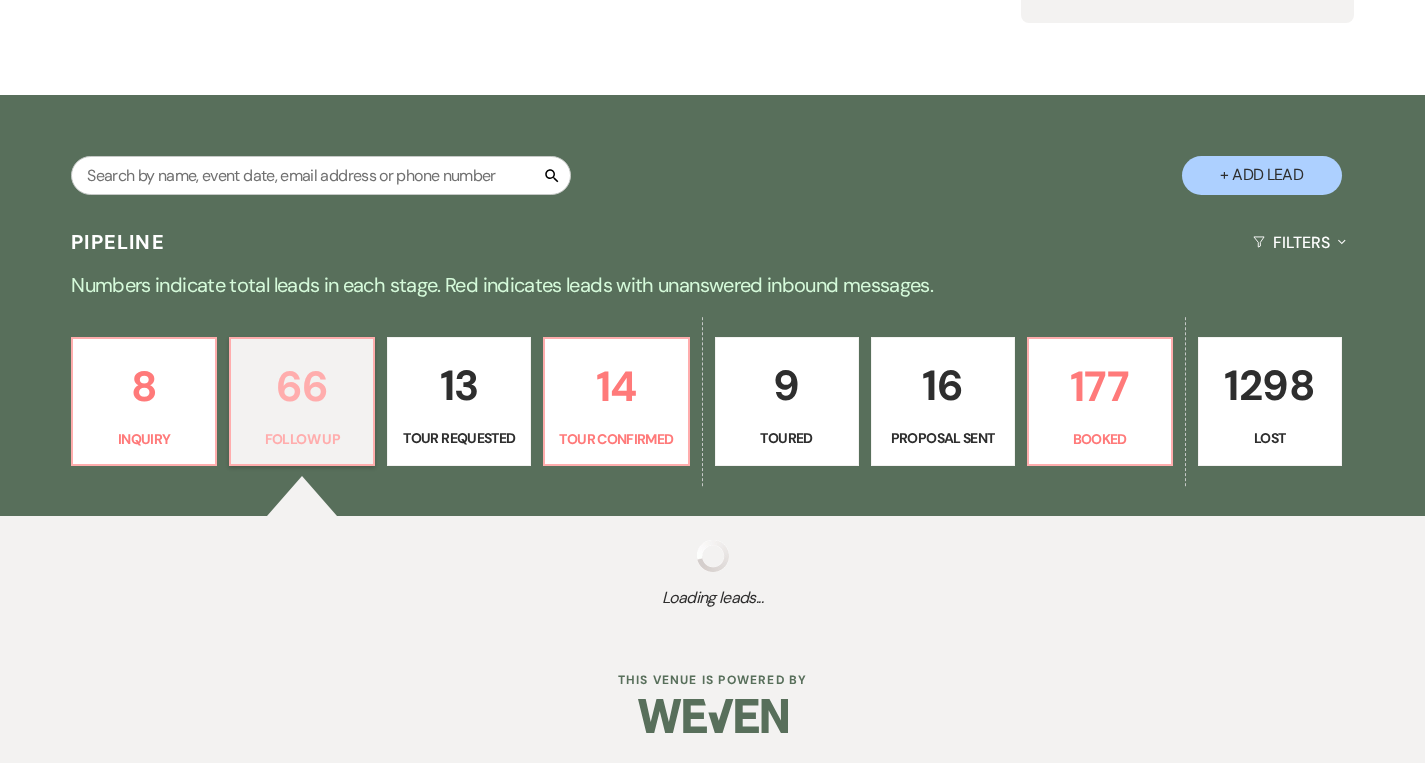 select on "9" 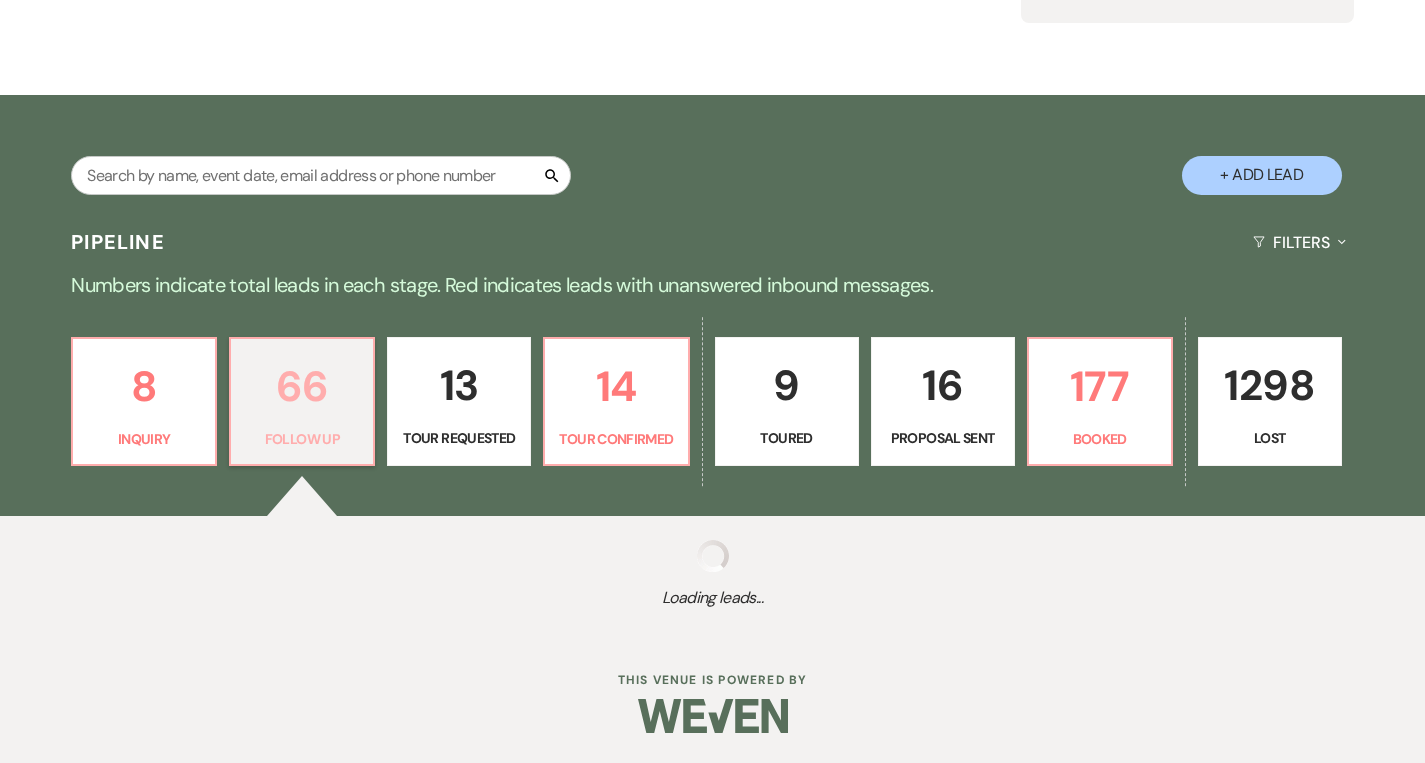 select on "9" 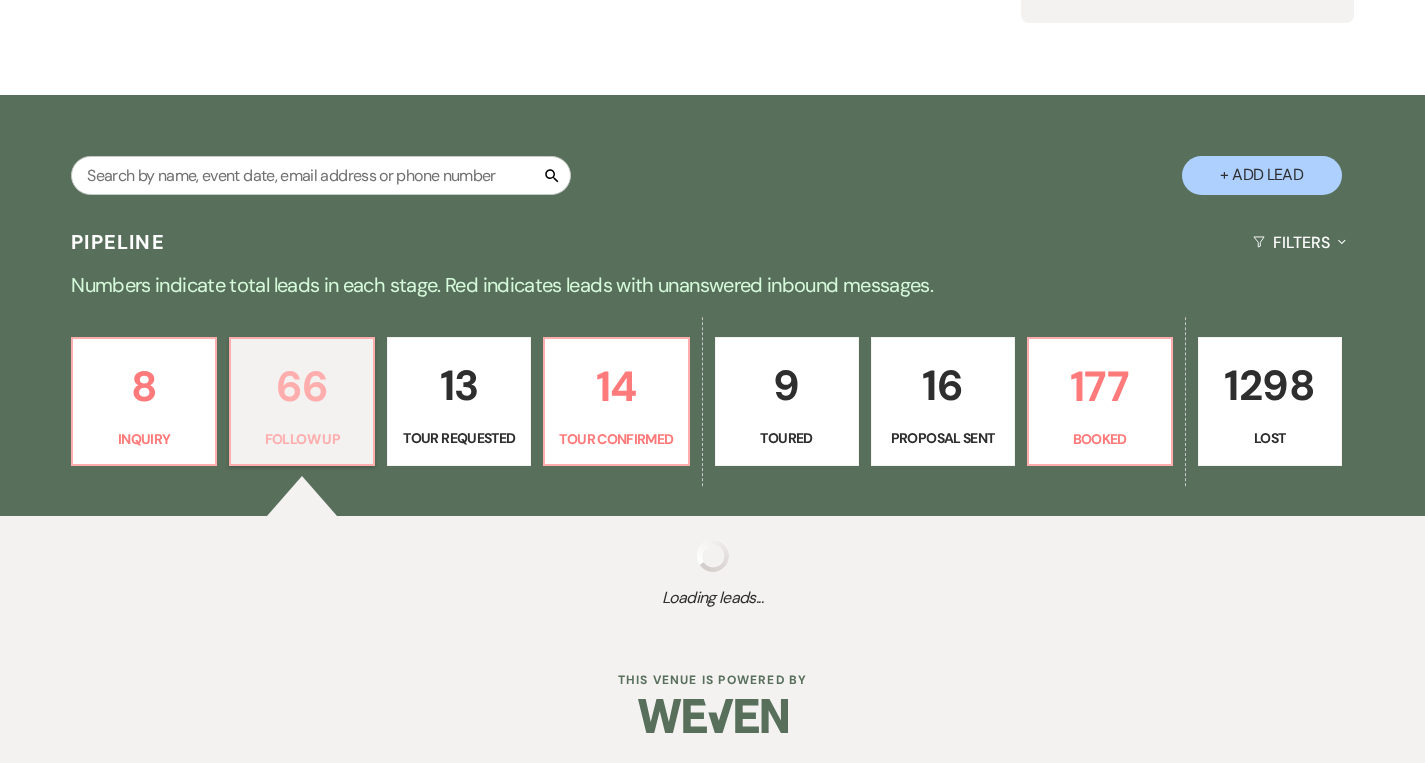 select on "9" 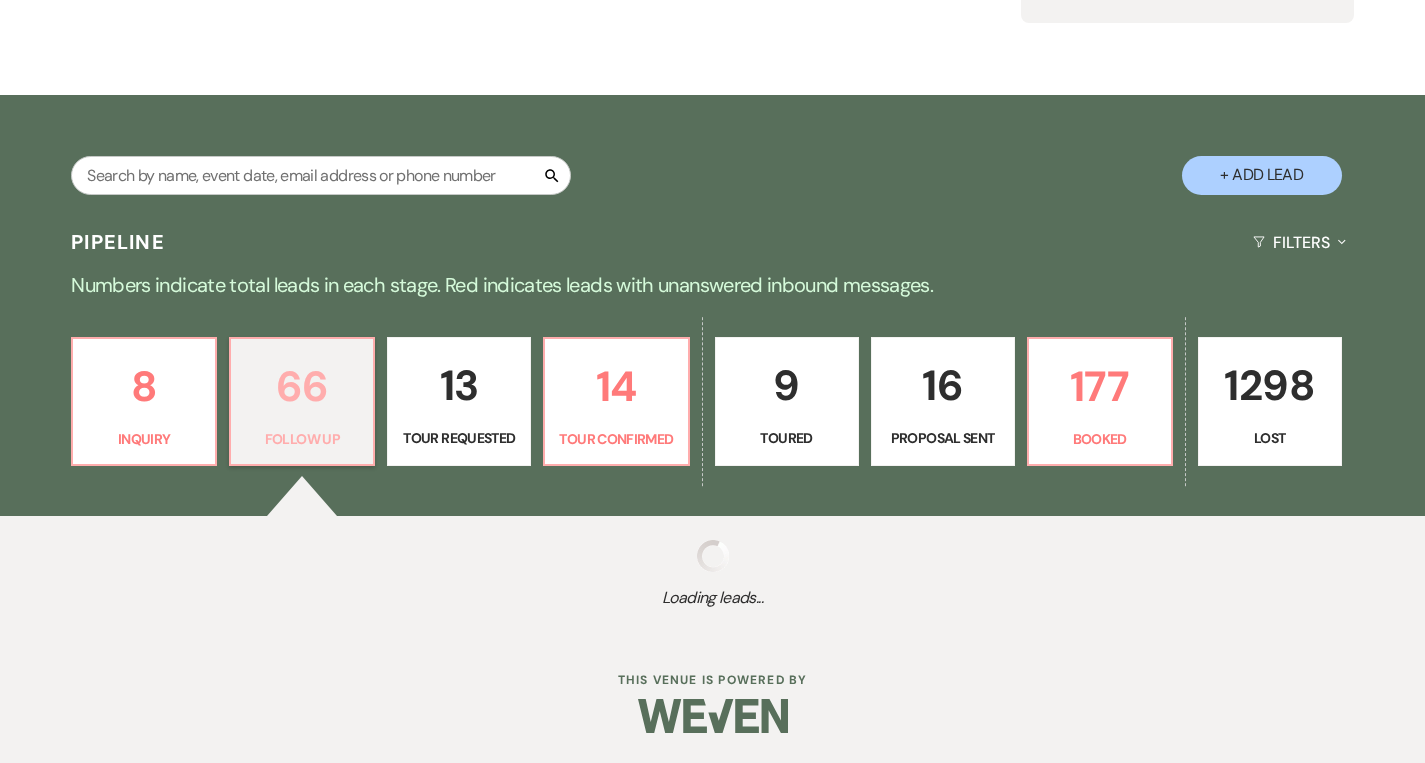 select on "9" 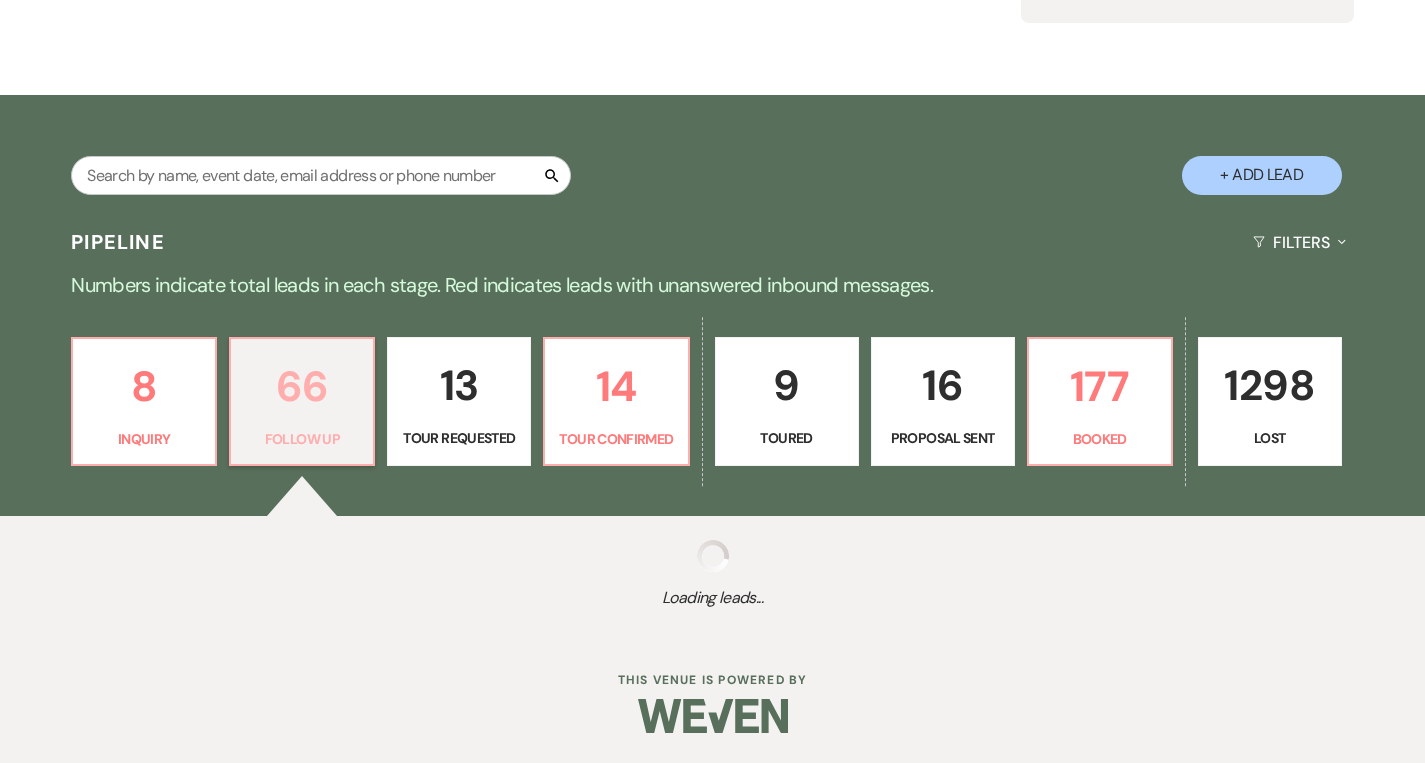 select on "9" 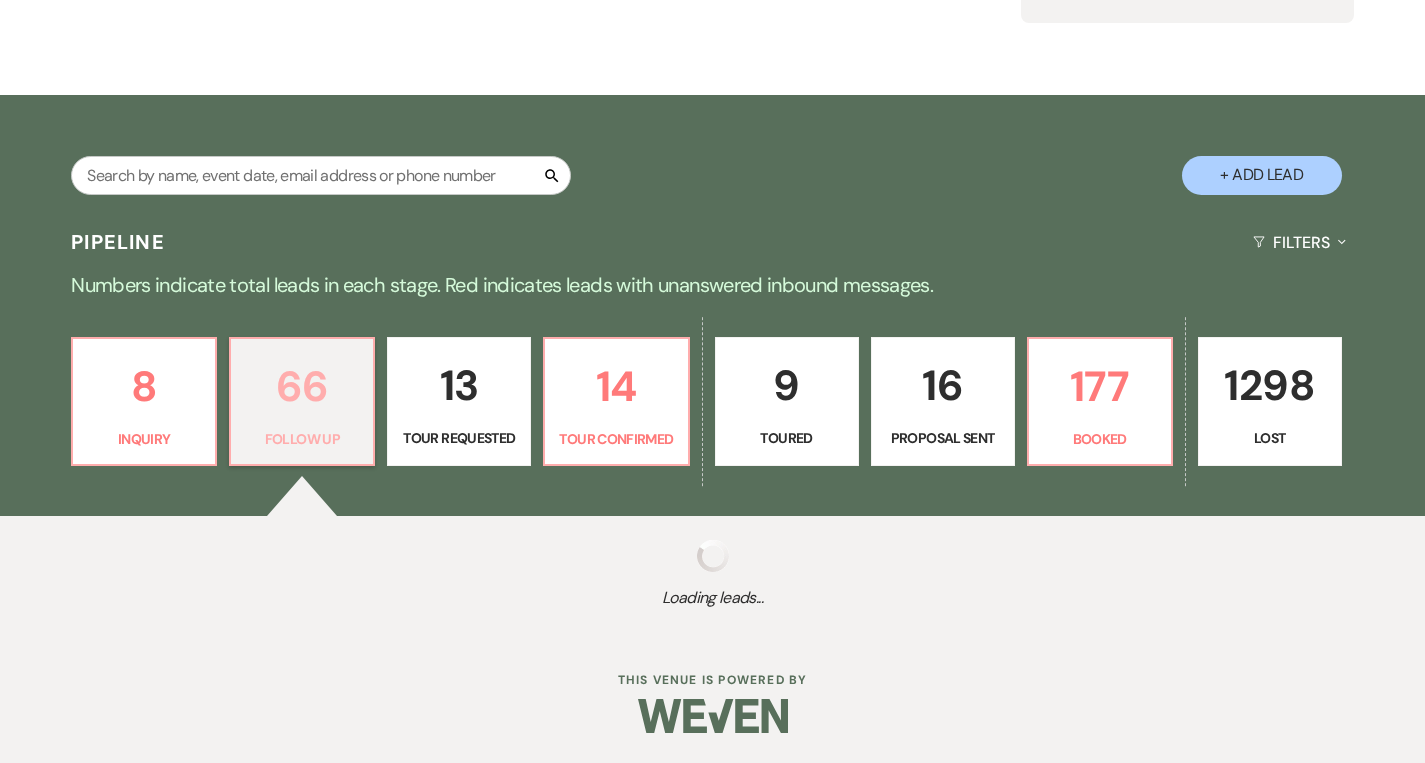 select on "9" 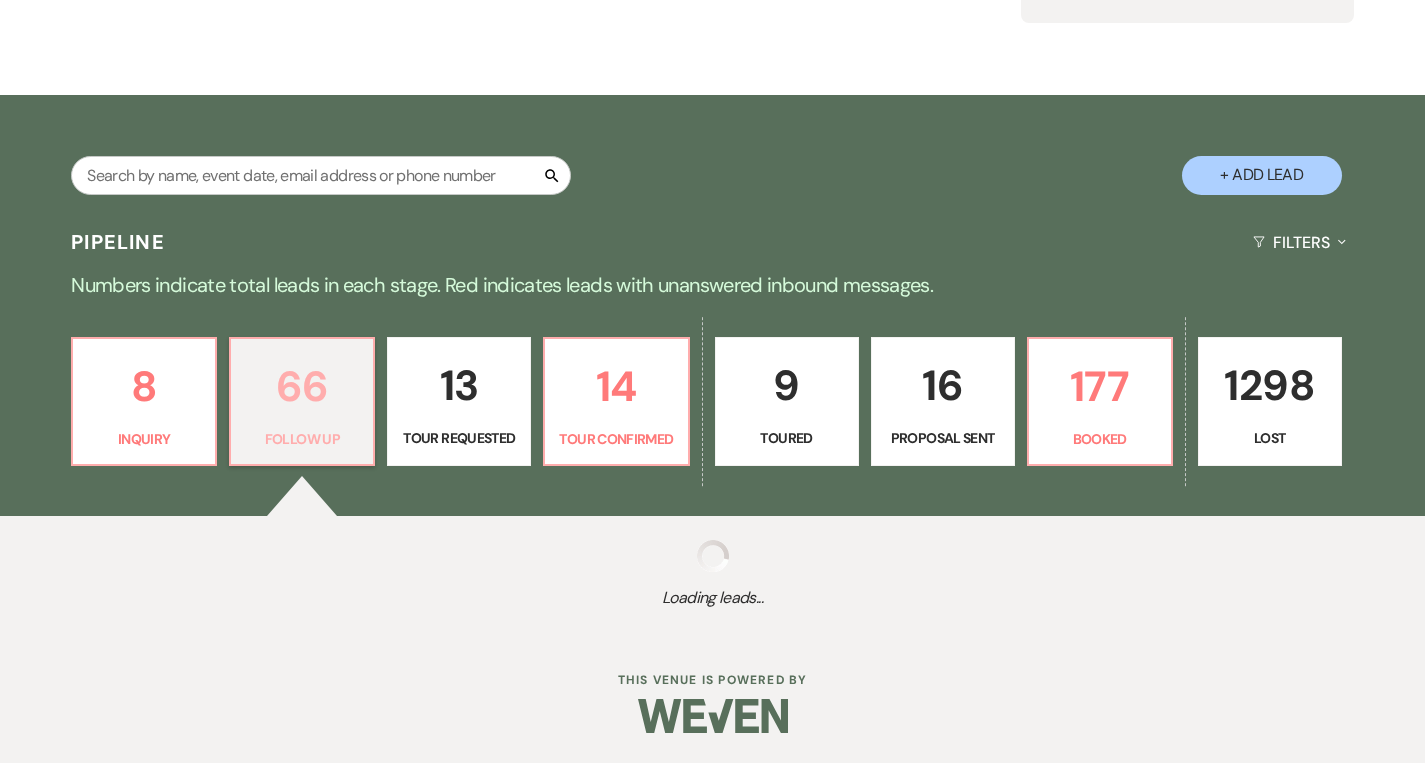 select on "9" 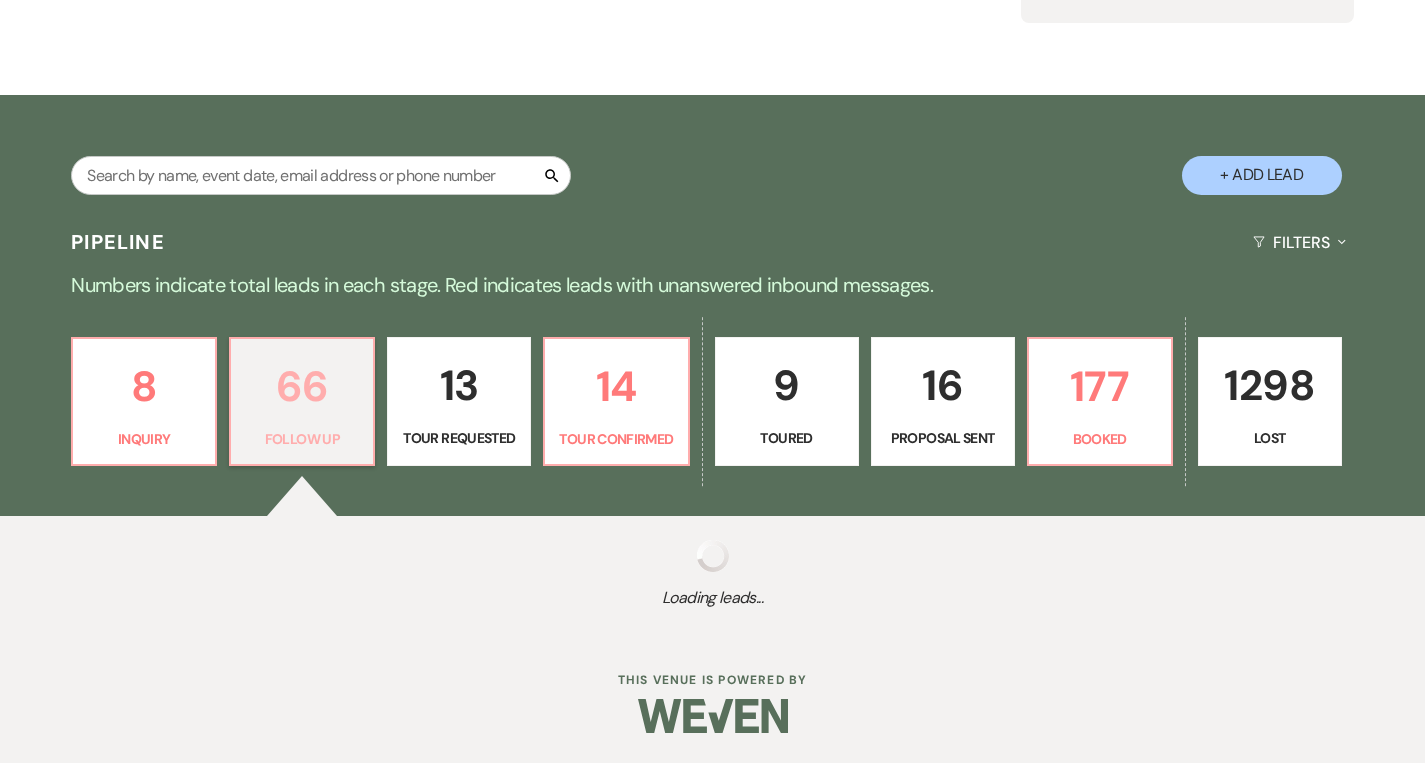 select on "9" 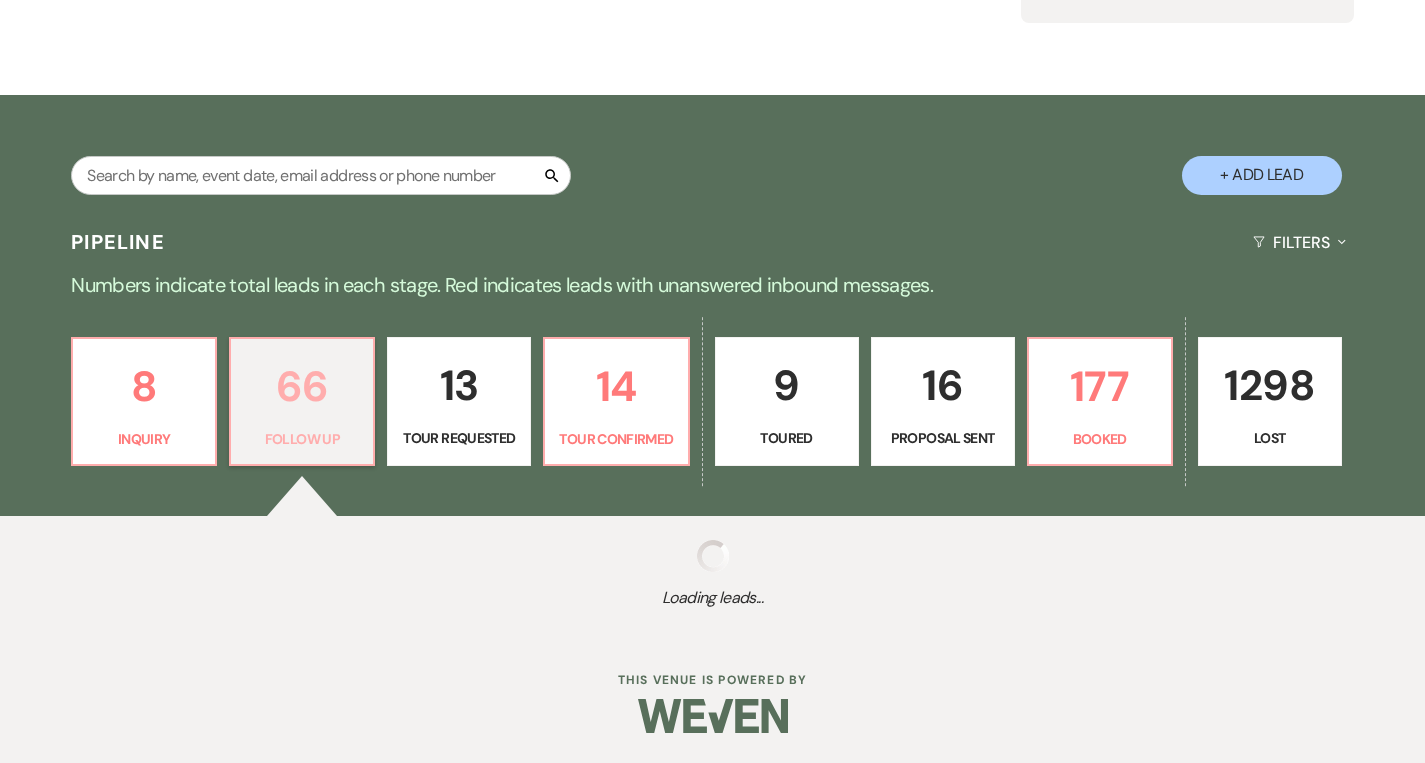 select on "9" 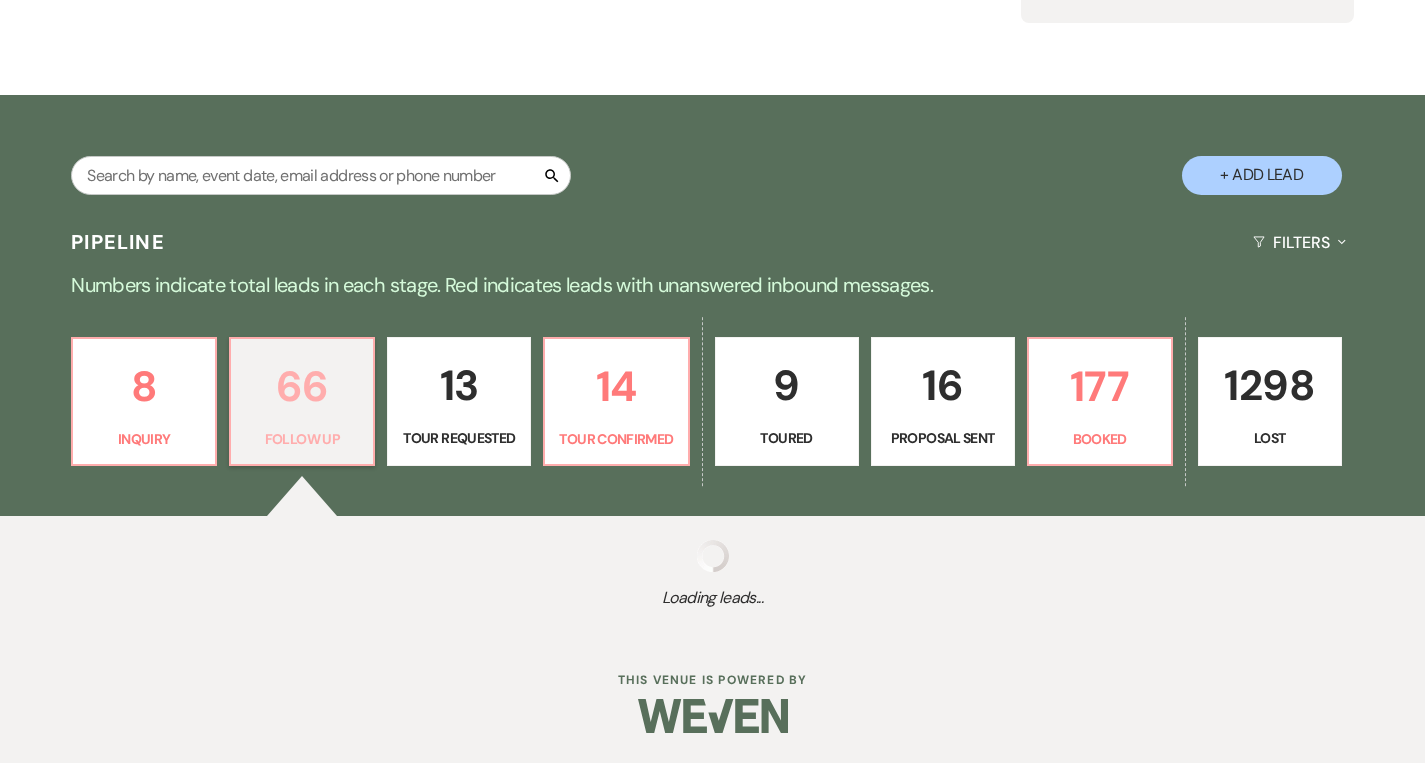 select on "9" 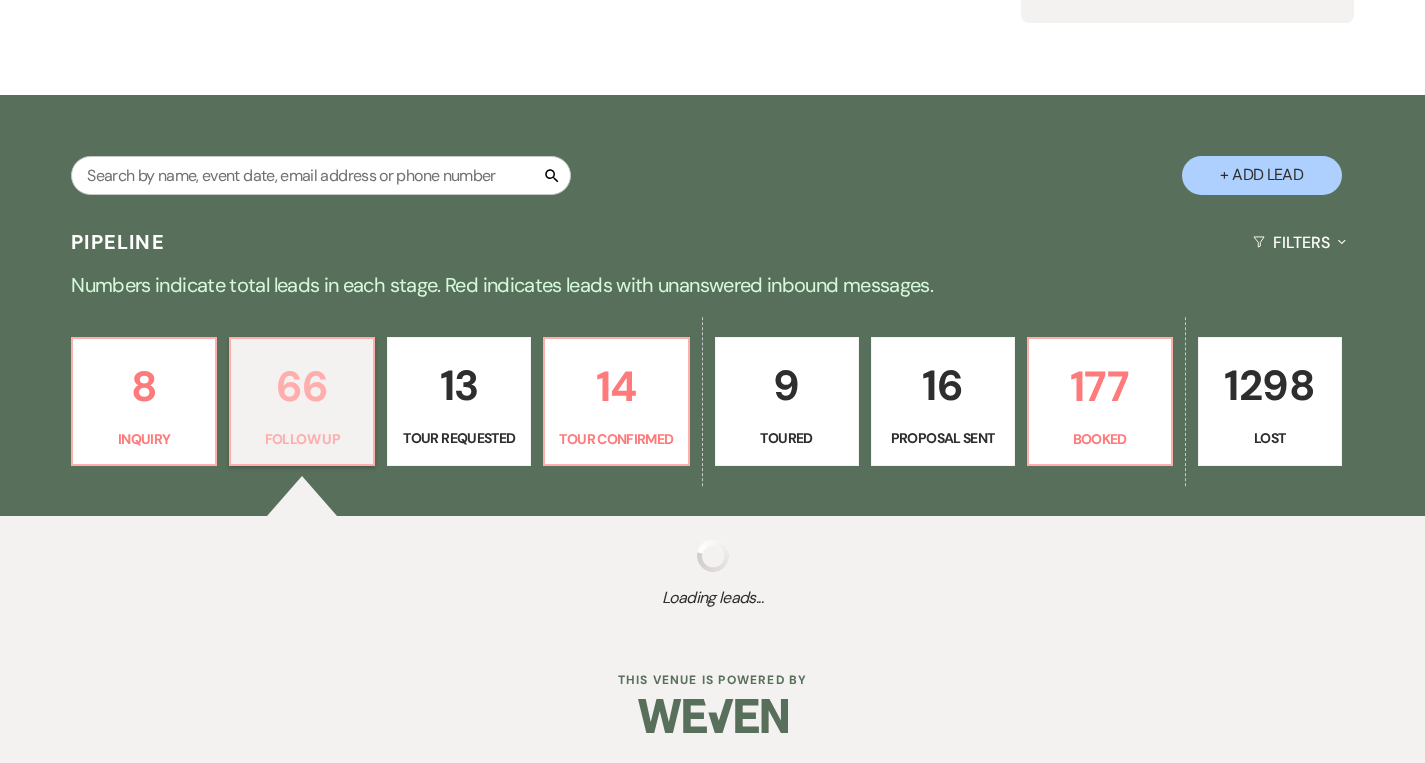 select on "9" 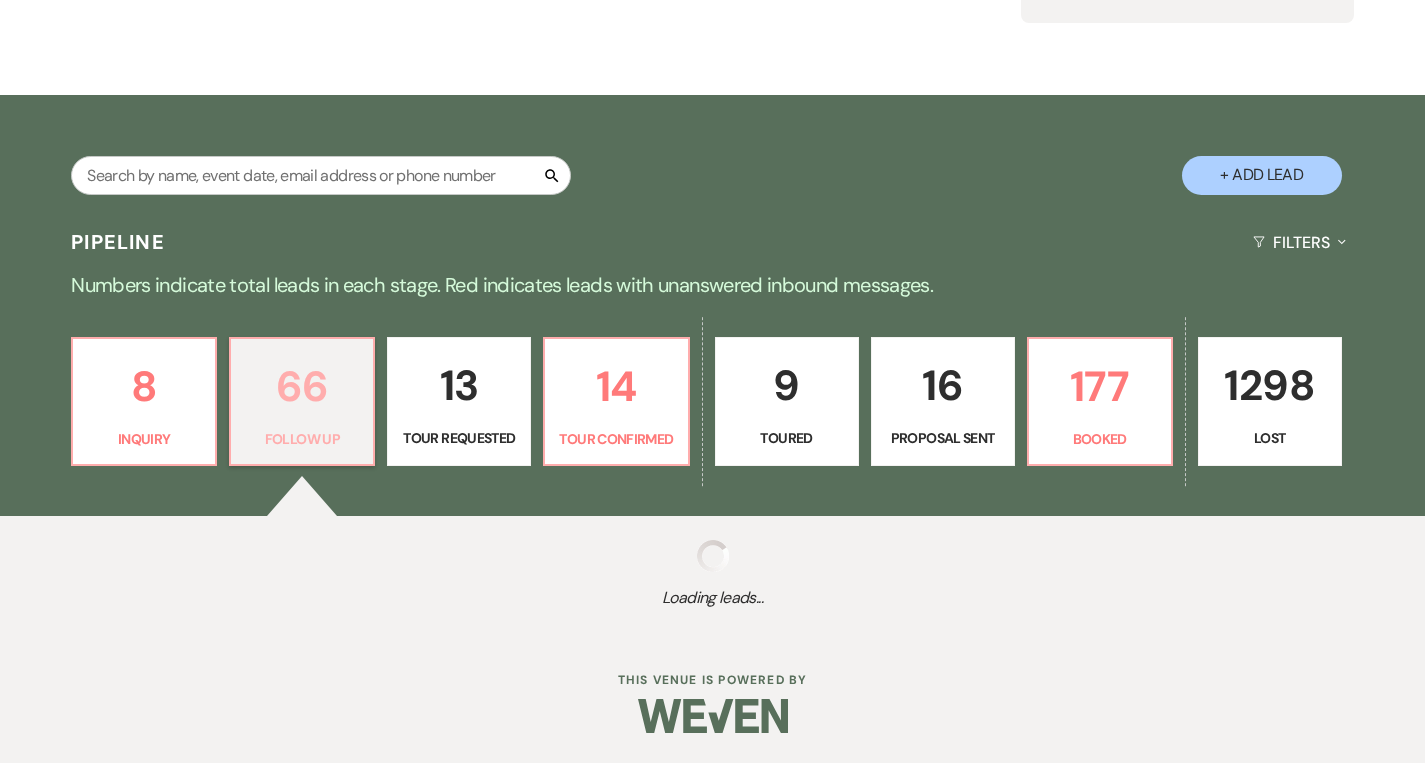select on "9" 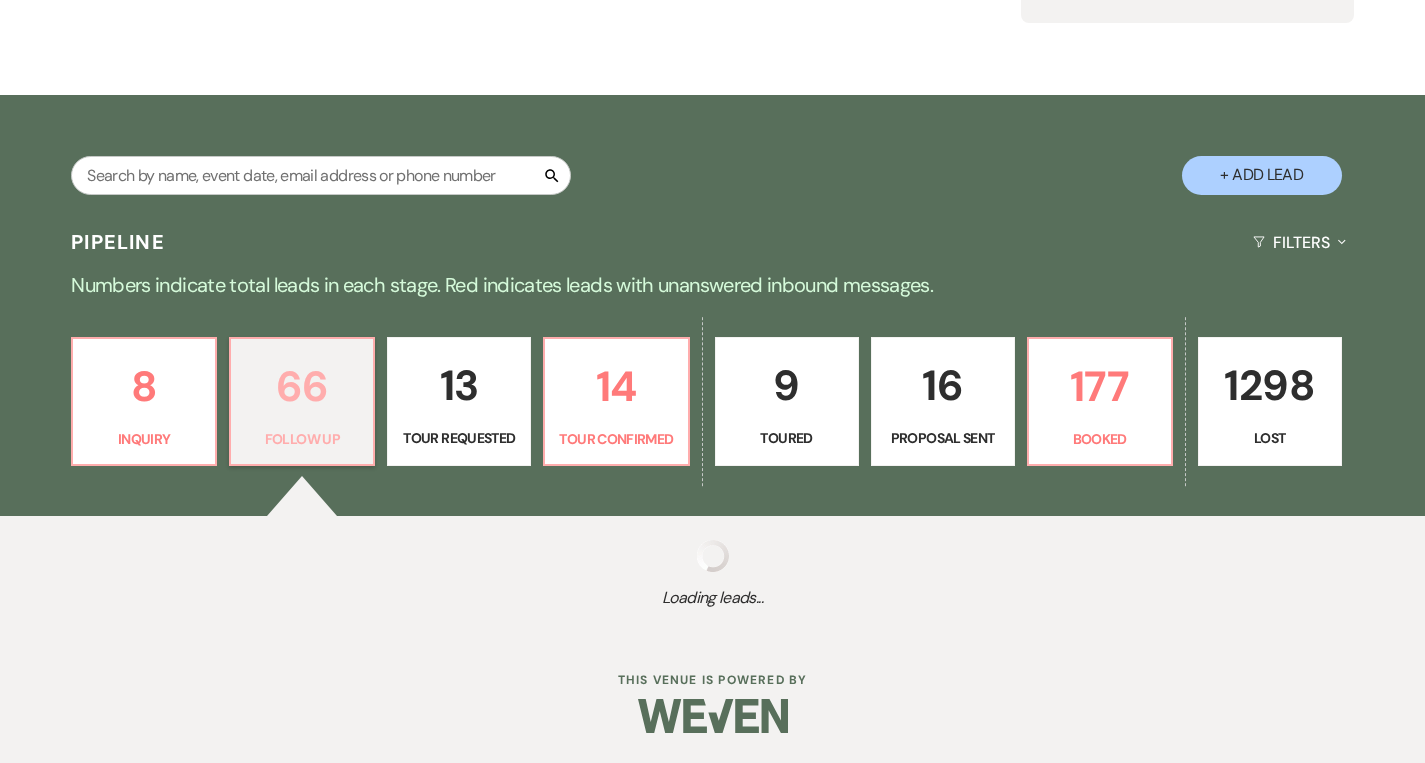 select on "9" 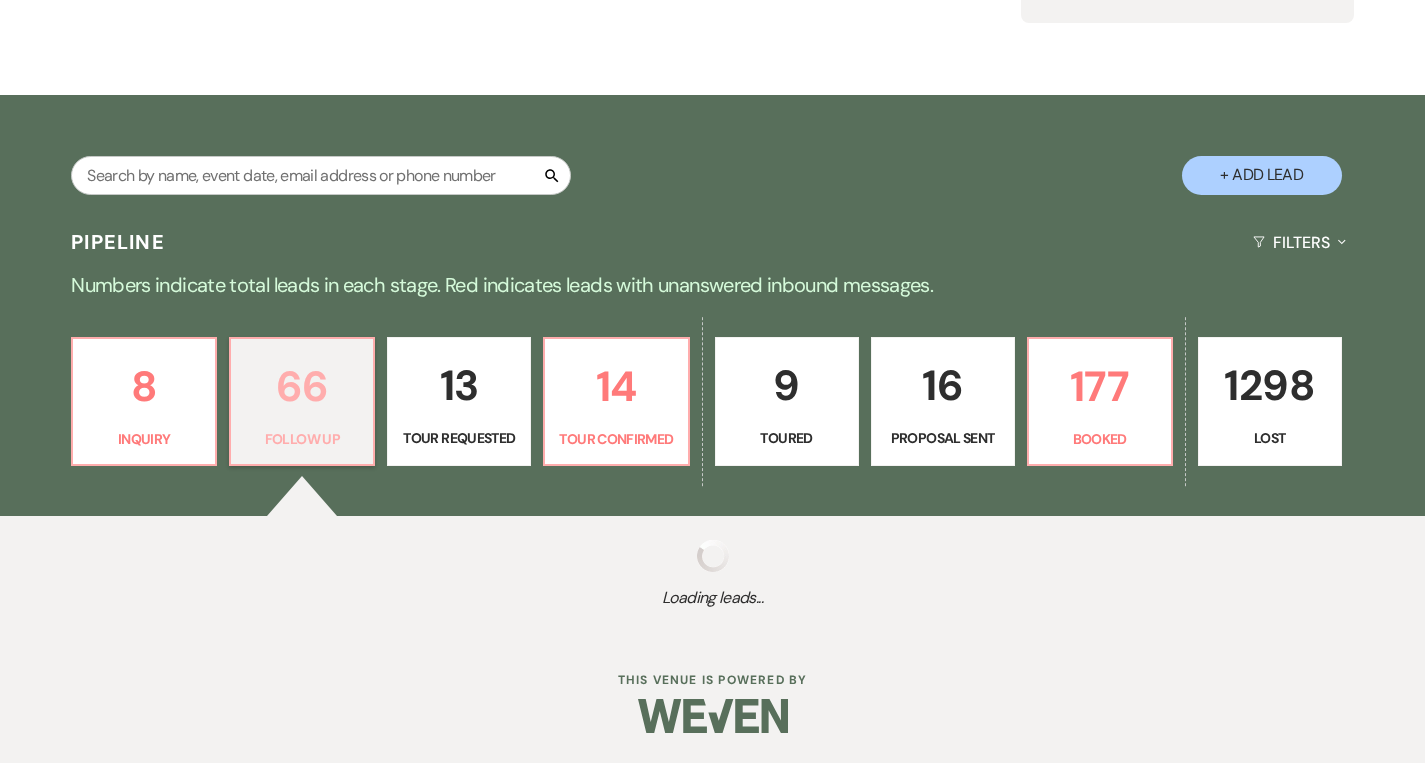 select on "9" 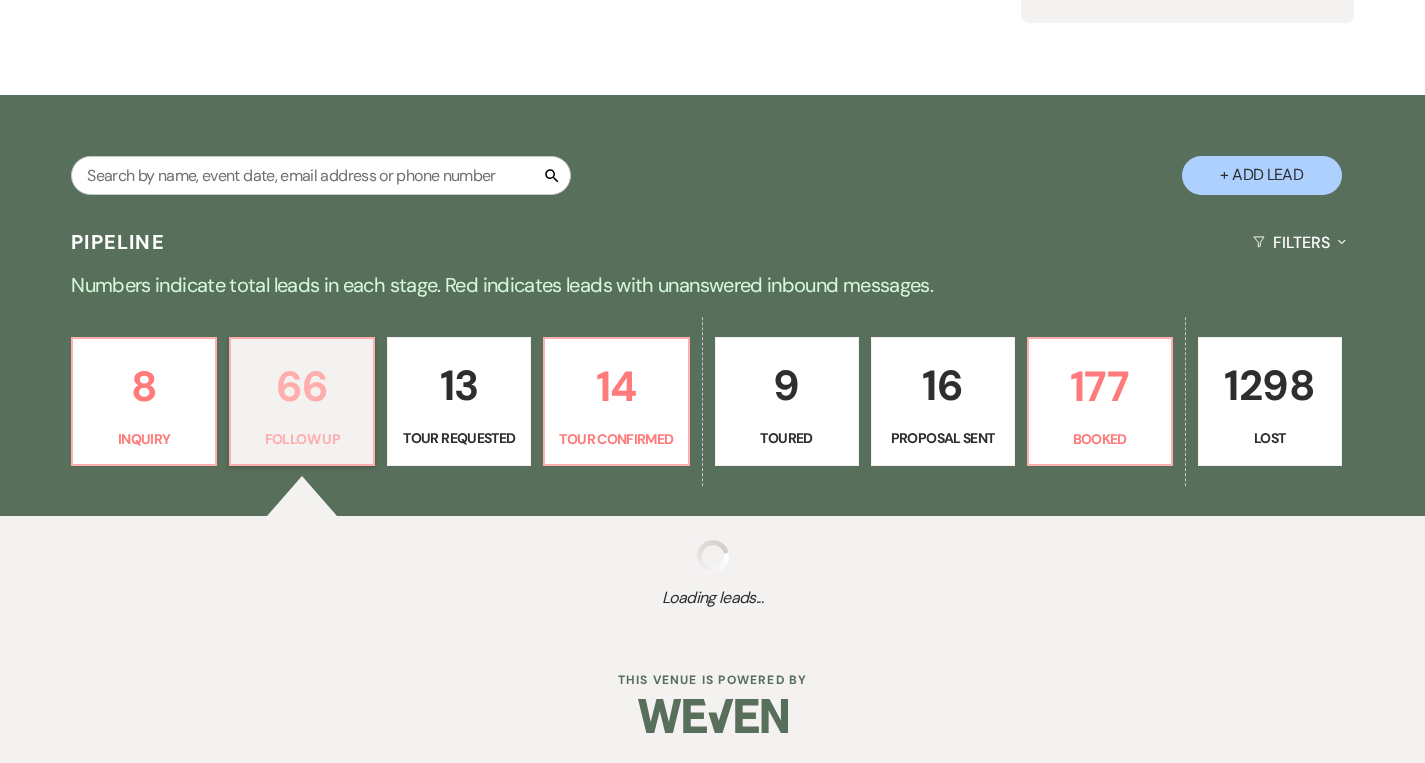 select on "9" 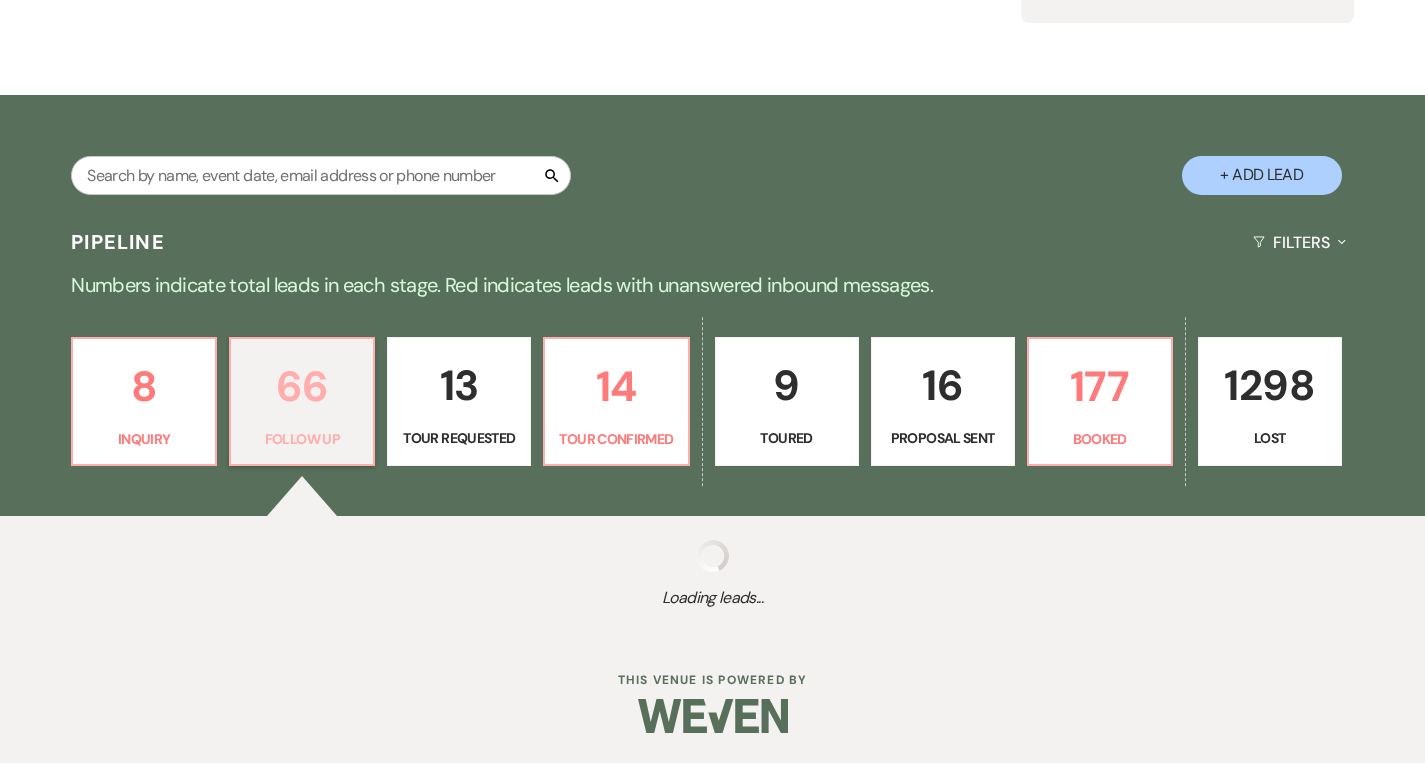 select on "9" 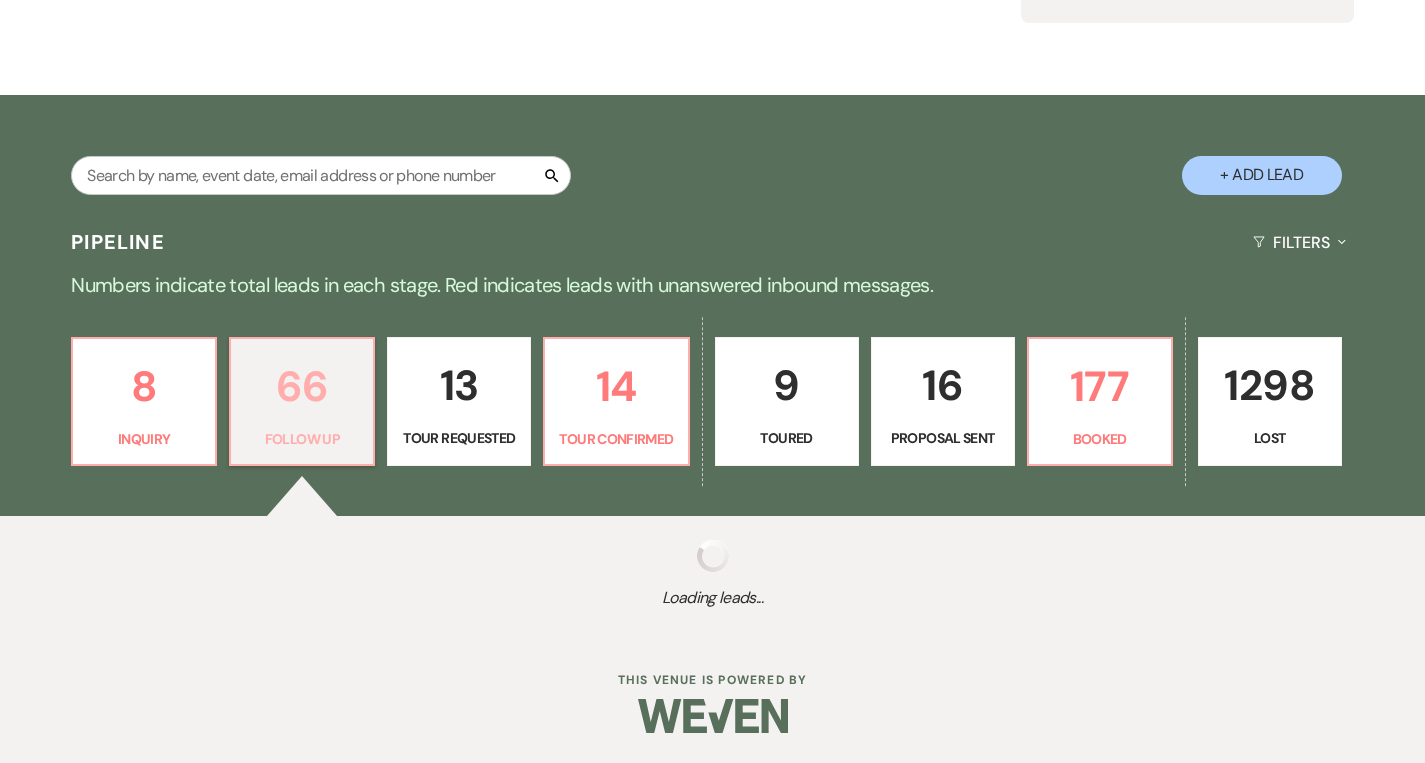select on "9" 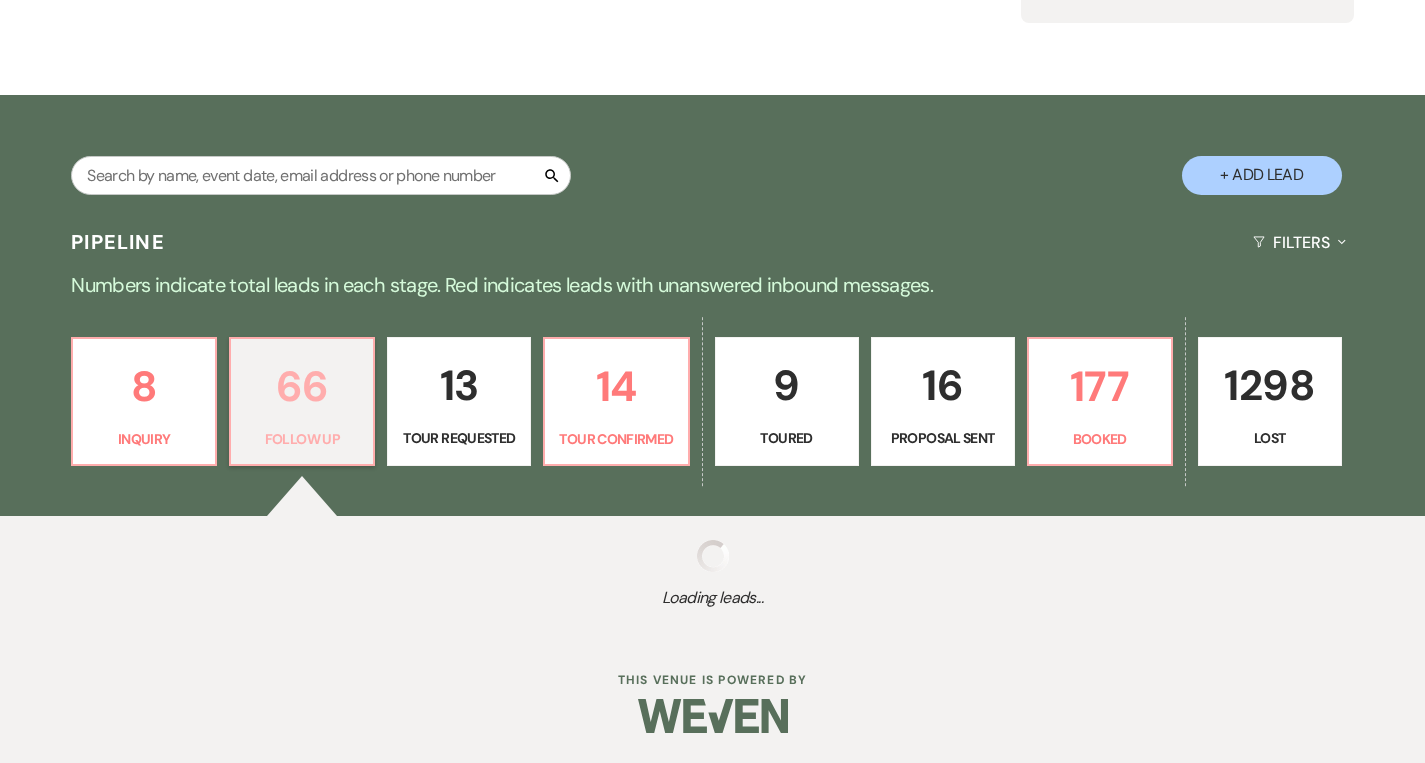 select on "9" 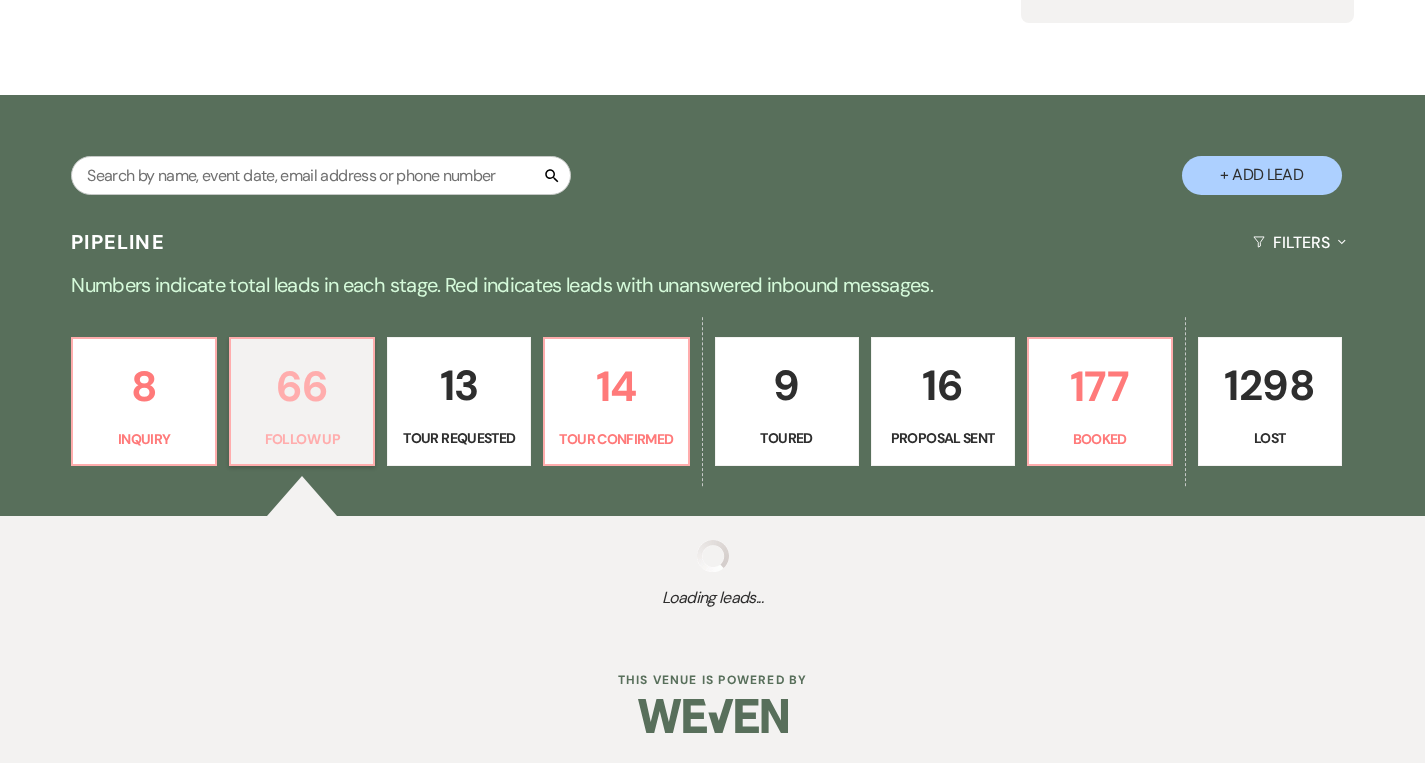 select on "9" 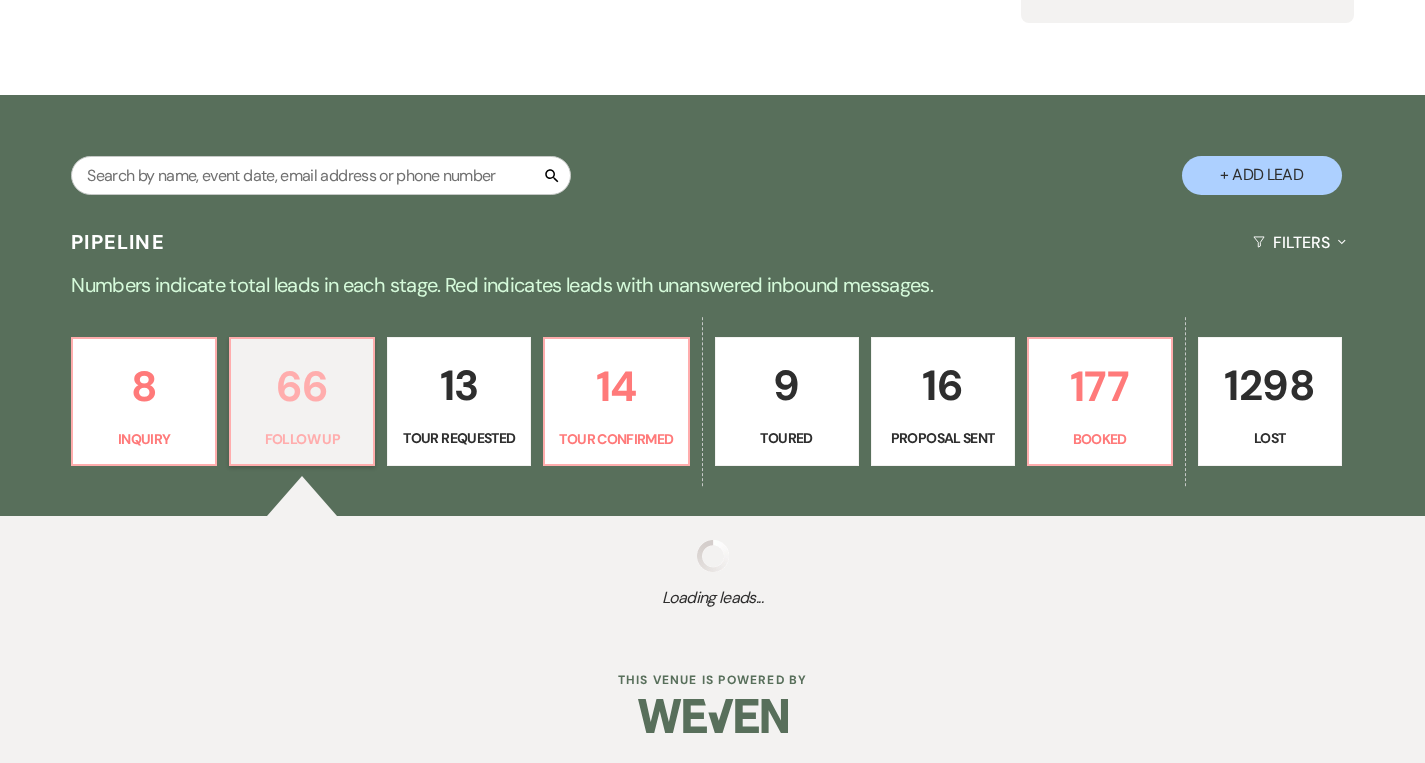 select on "9" 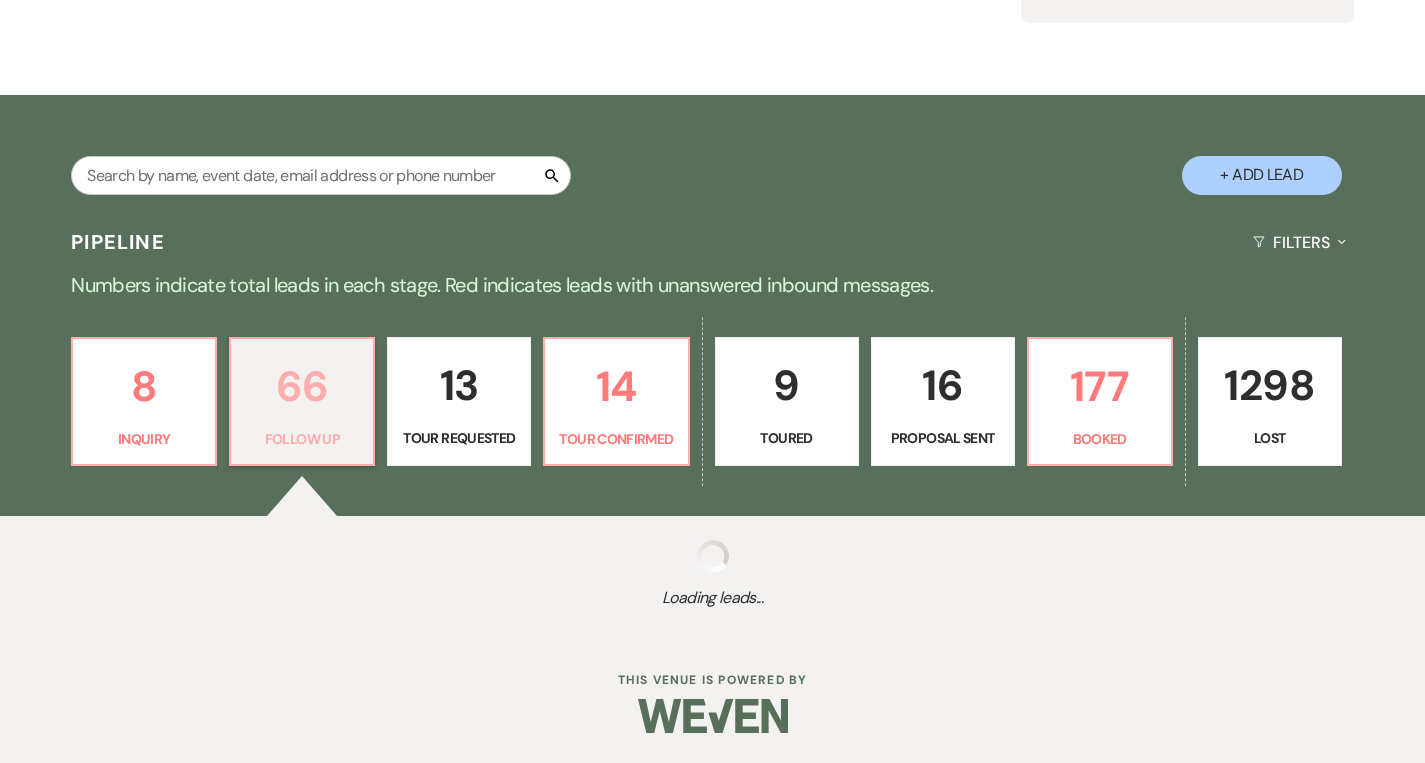 select on "9" 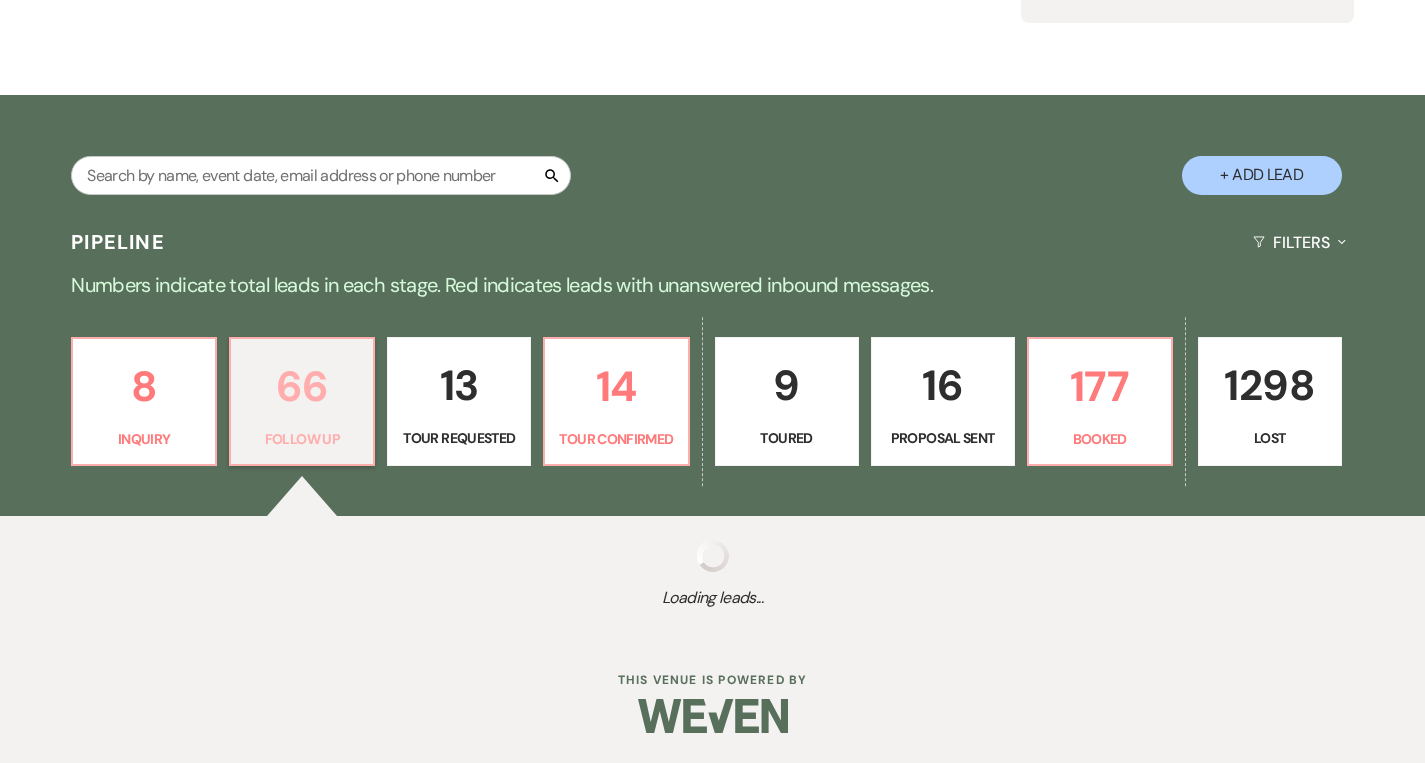 select on "9" 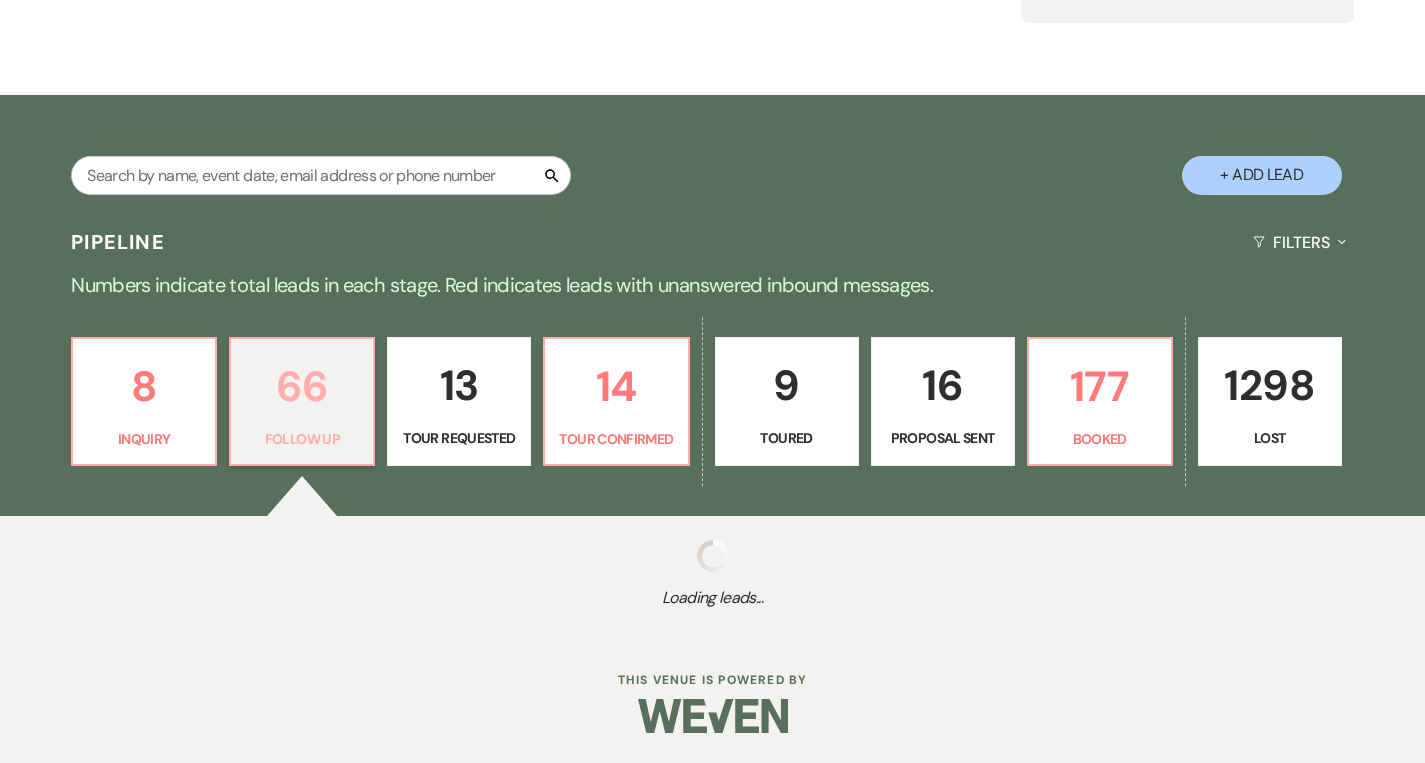 select on "9" 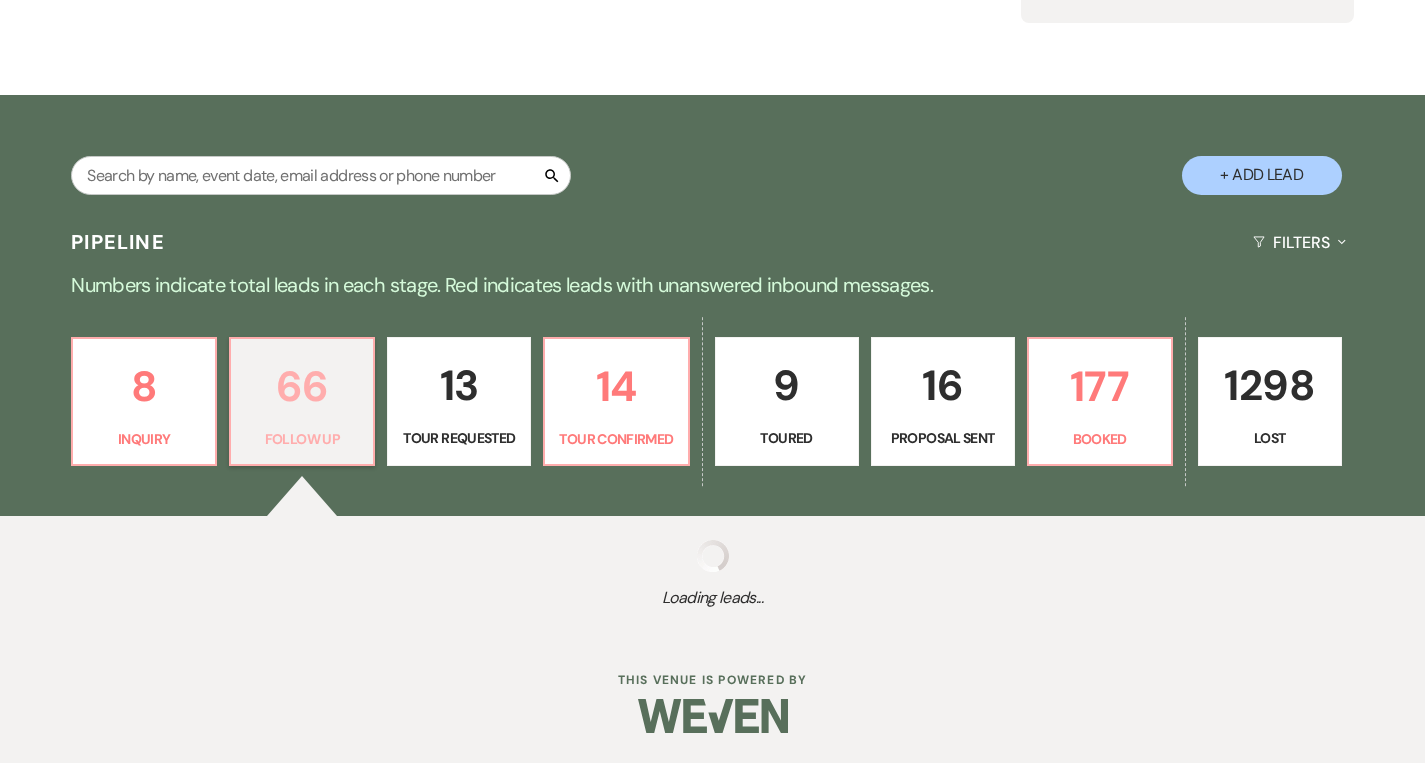 select on "9" 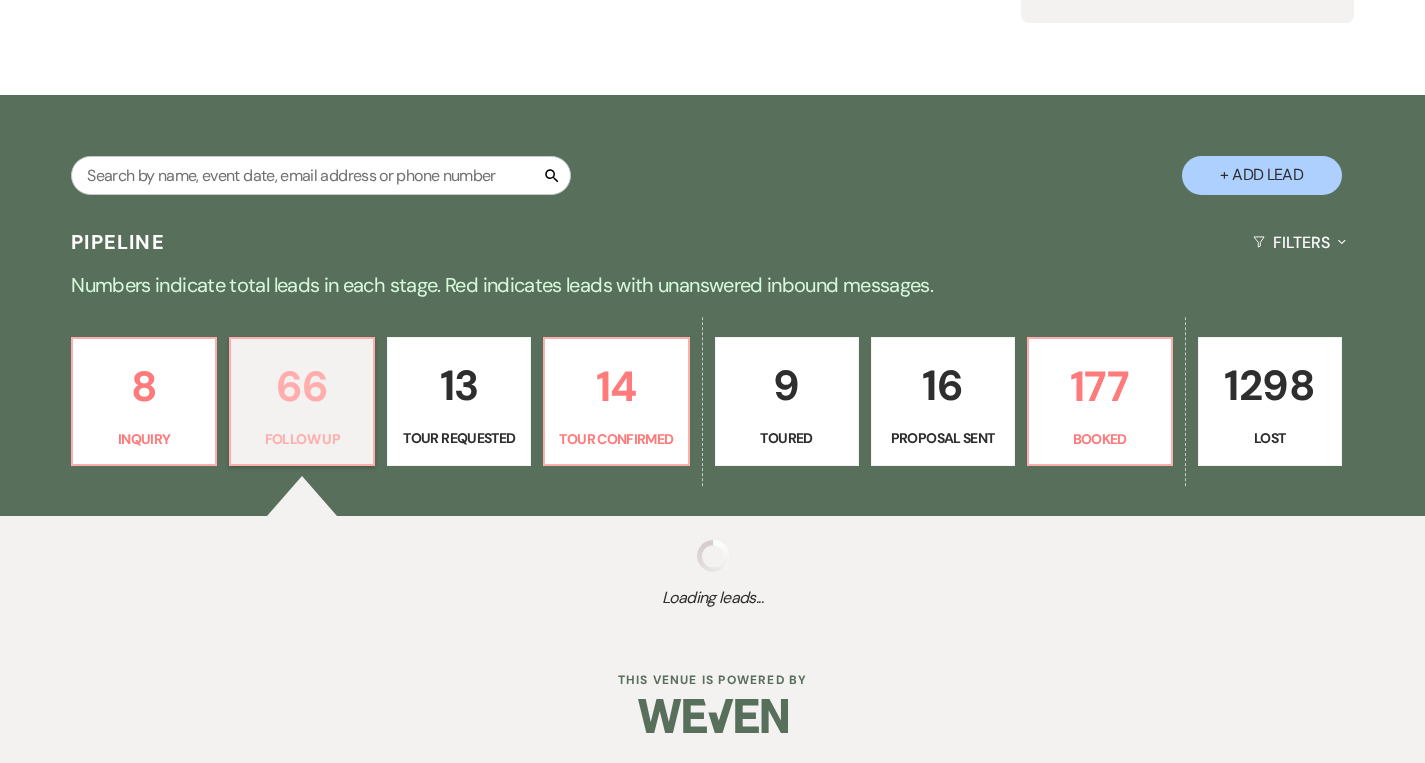 select on "9" 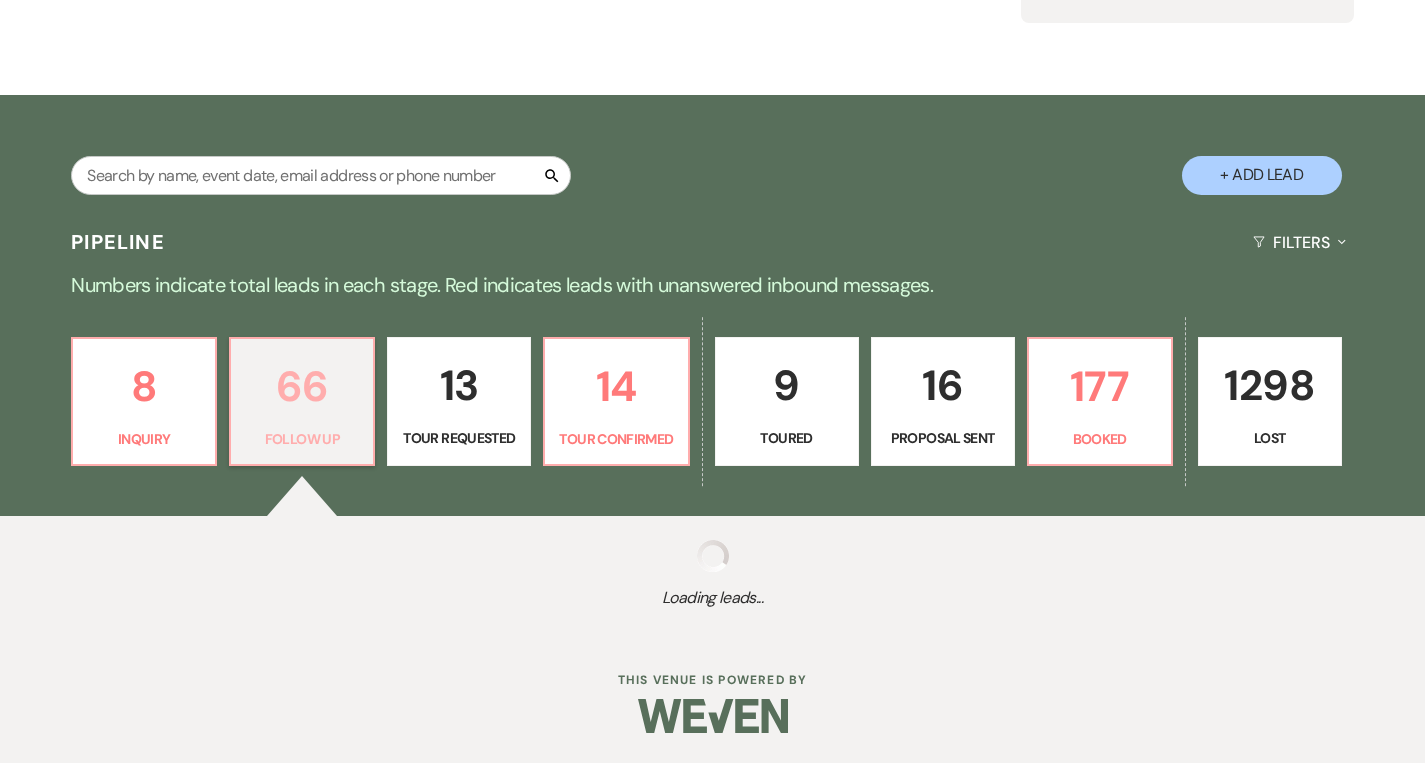 select on "9" 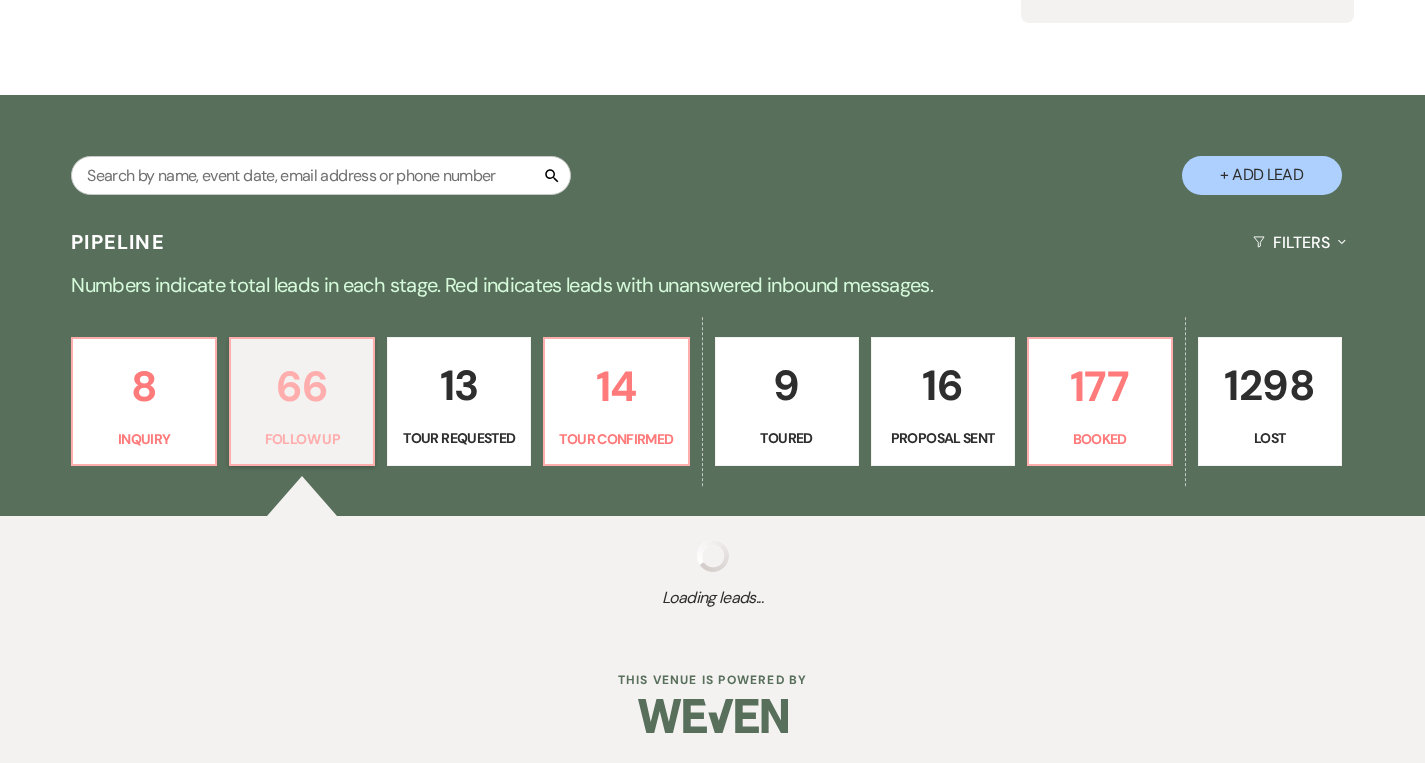 select on "9" 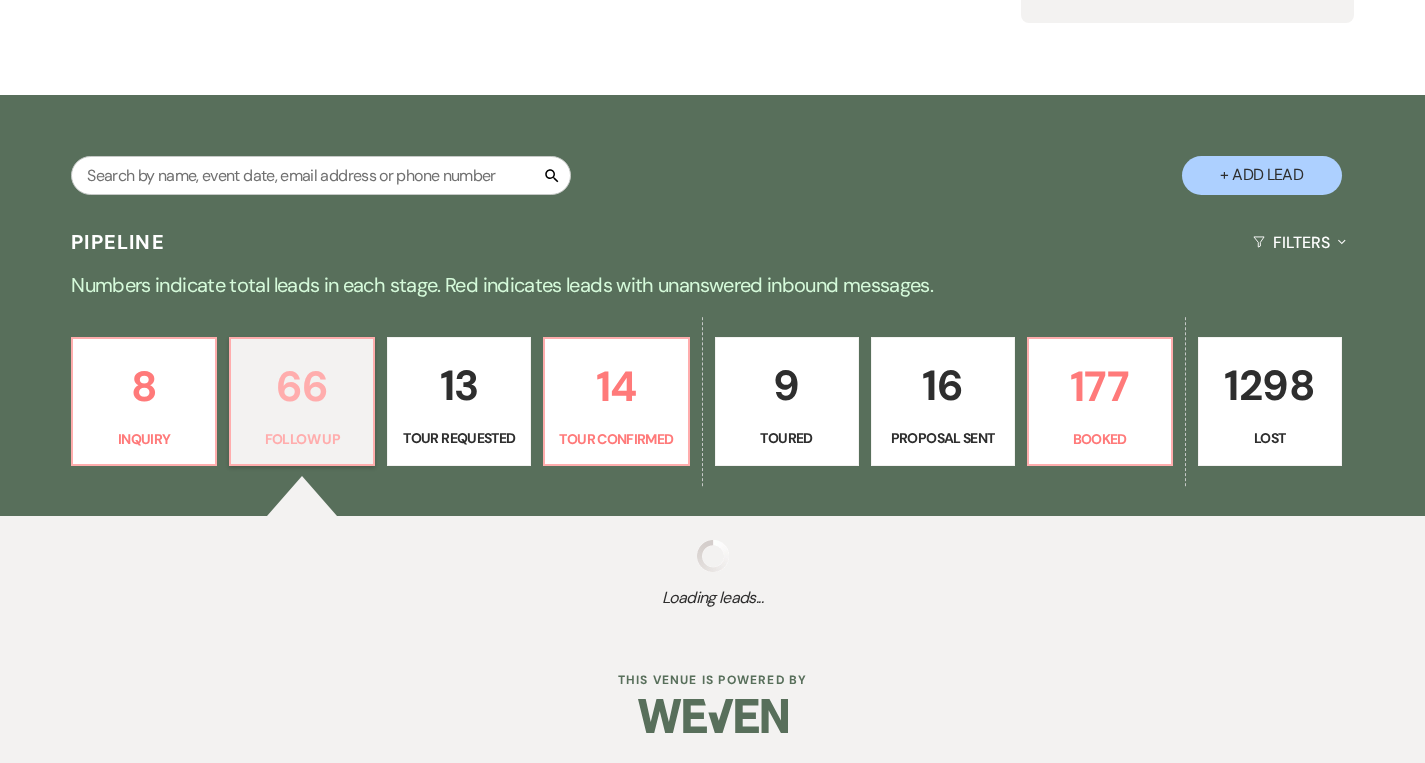 select on "9" 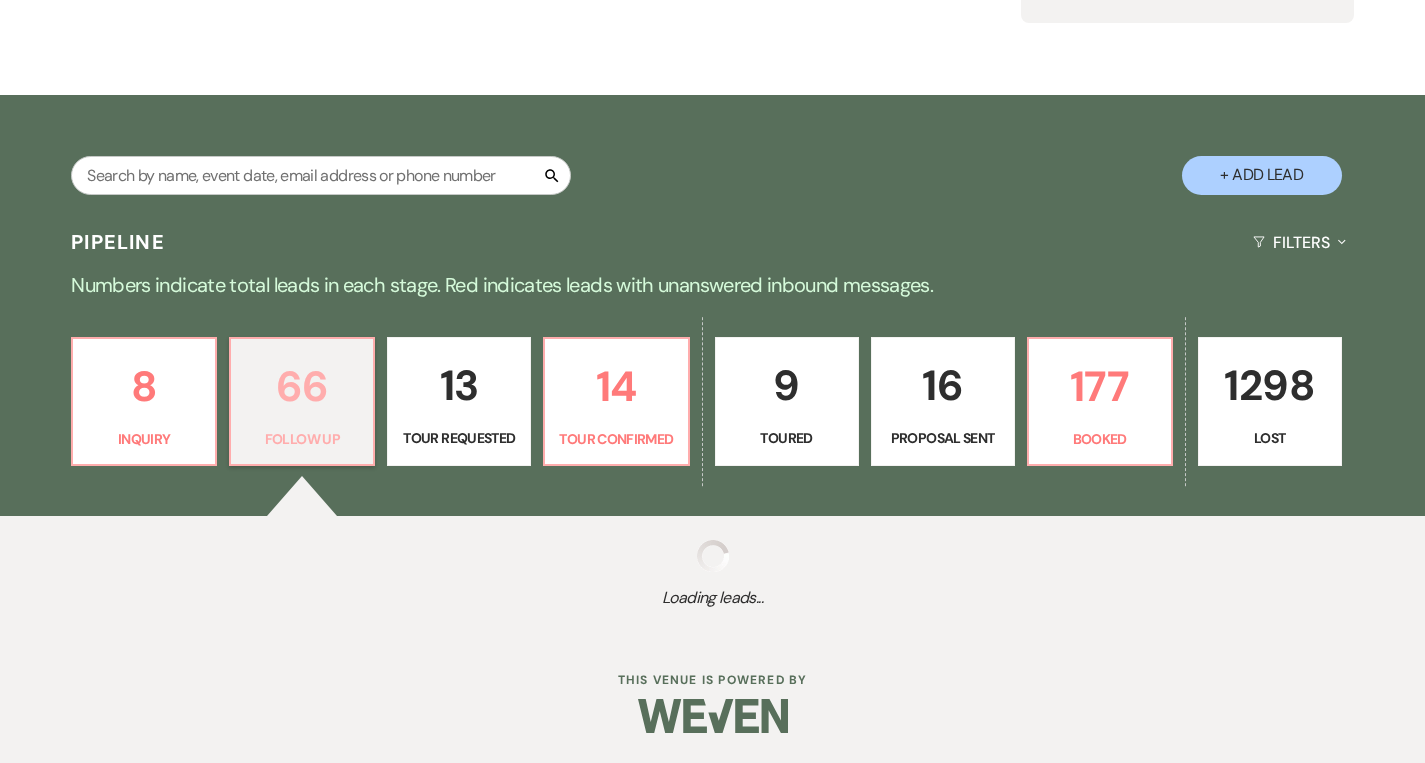 select on "9" 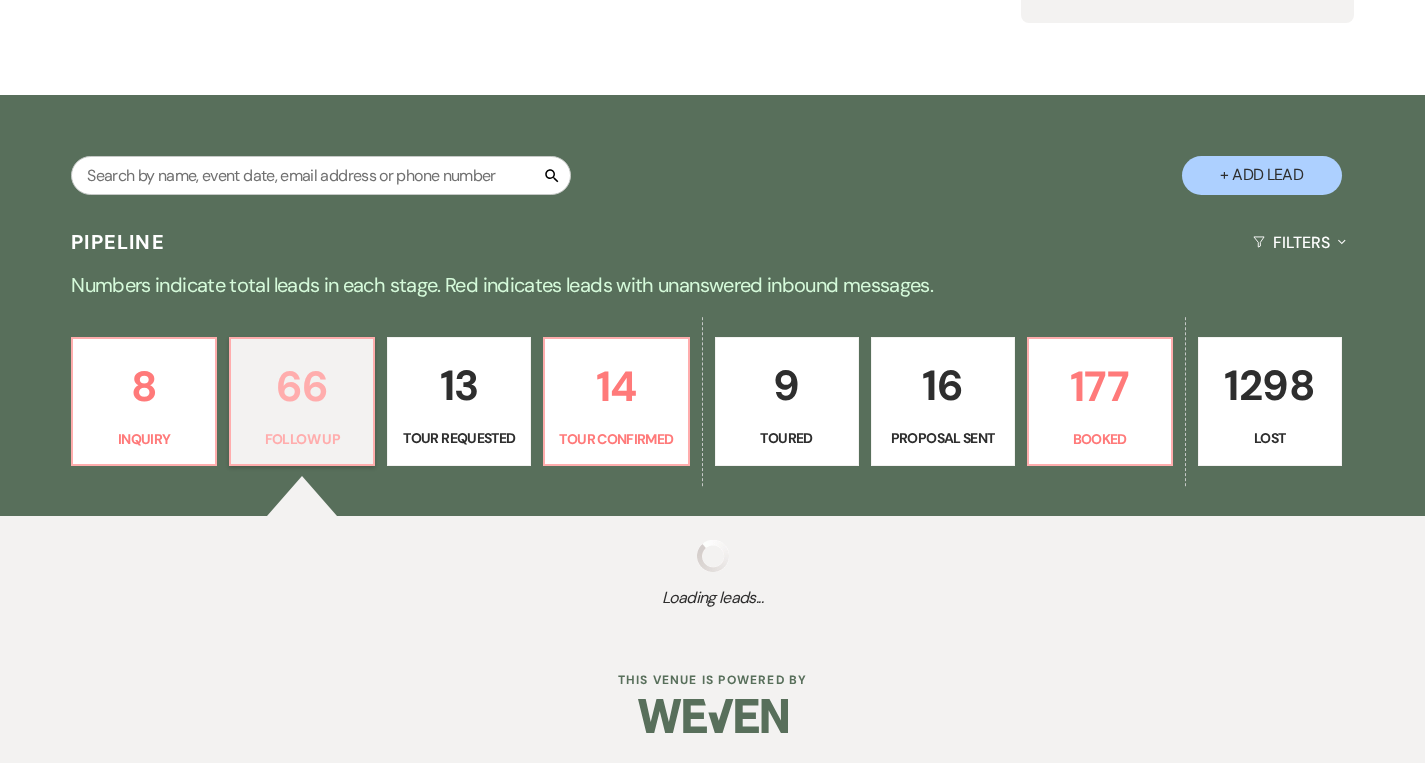 select on "9" 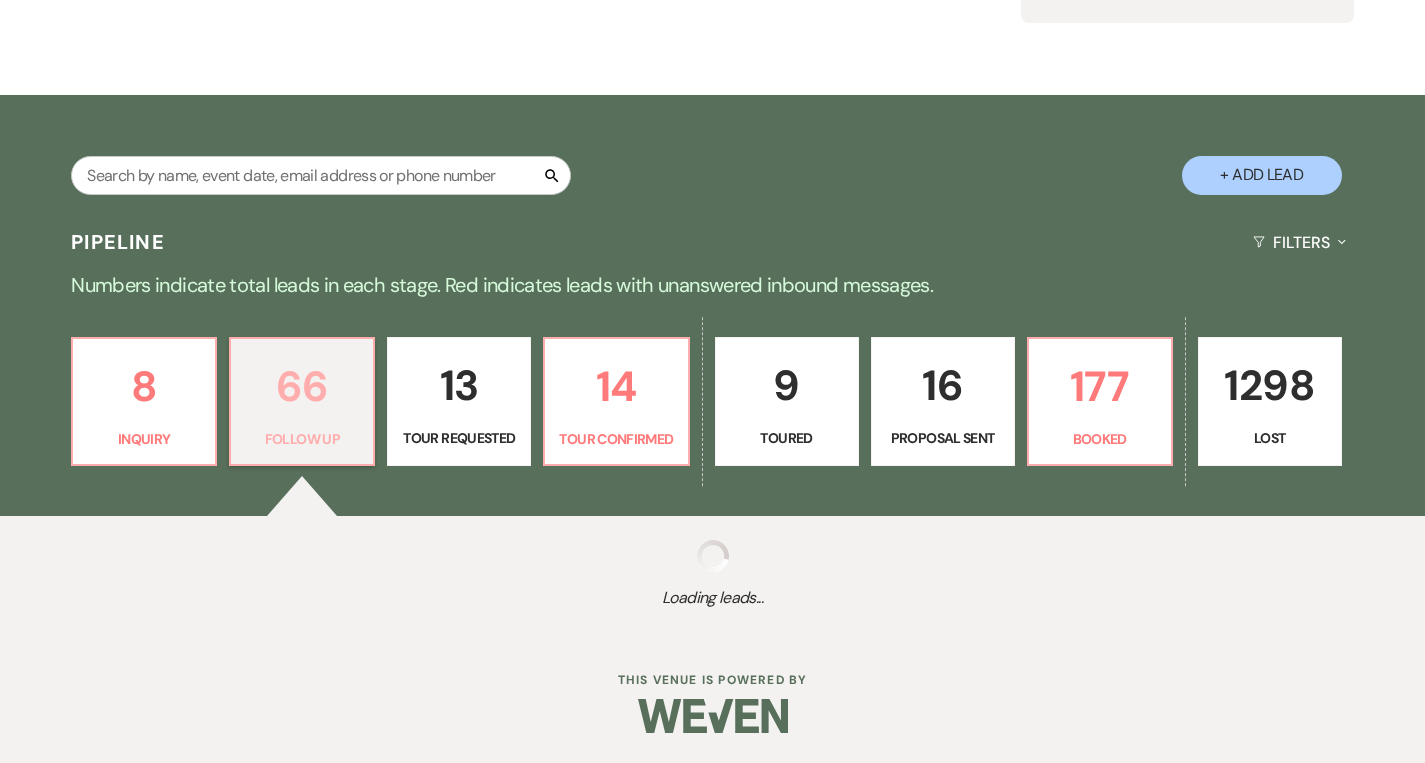 select on "9" 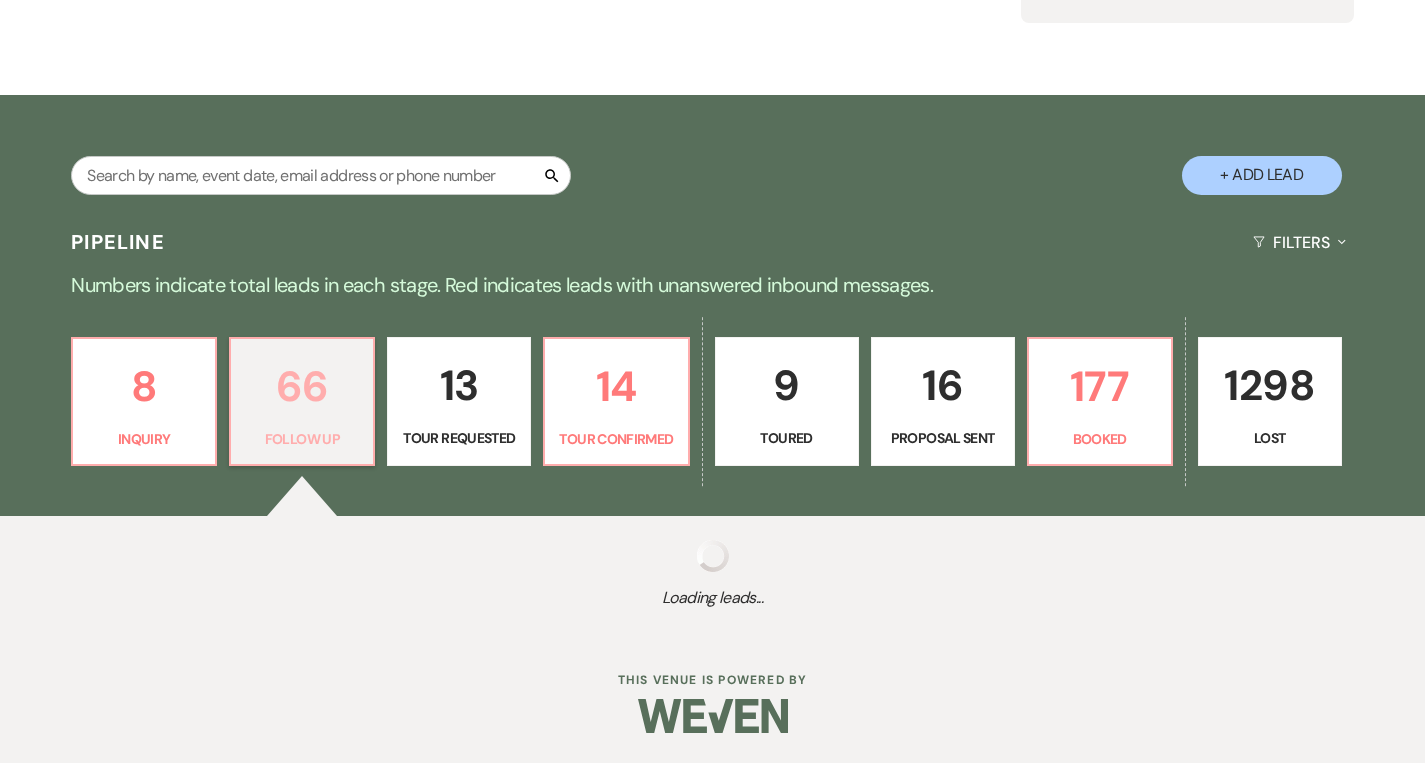 select on "9" 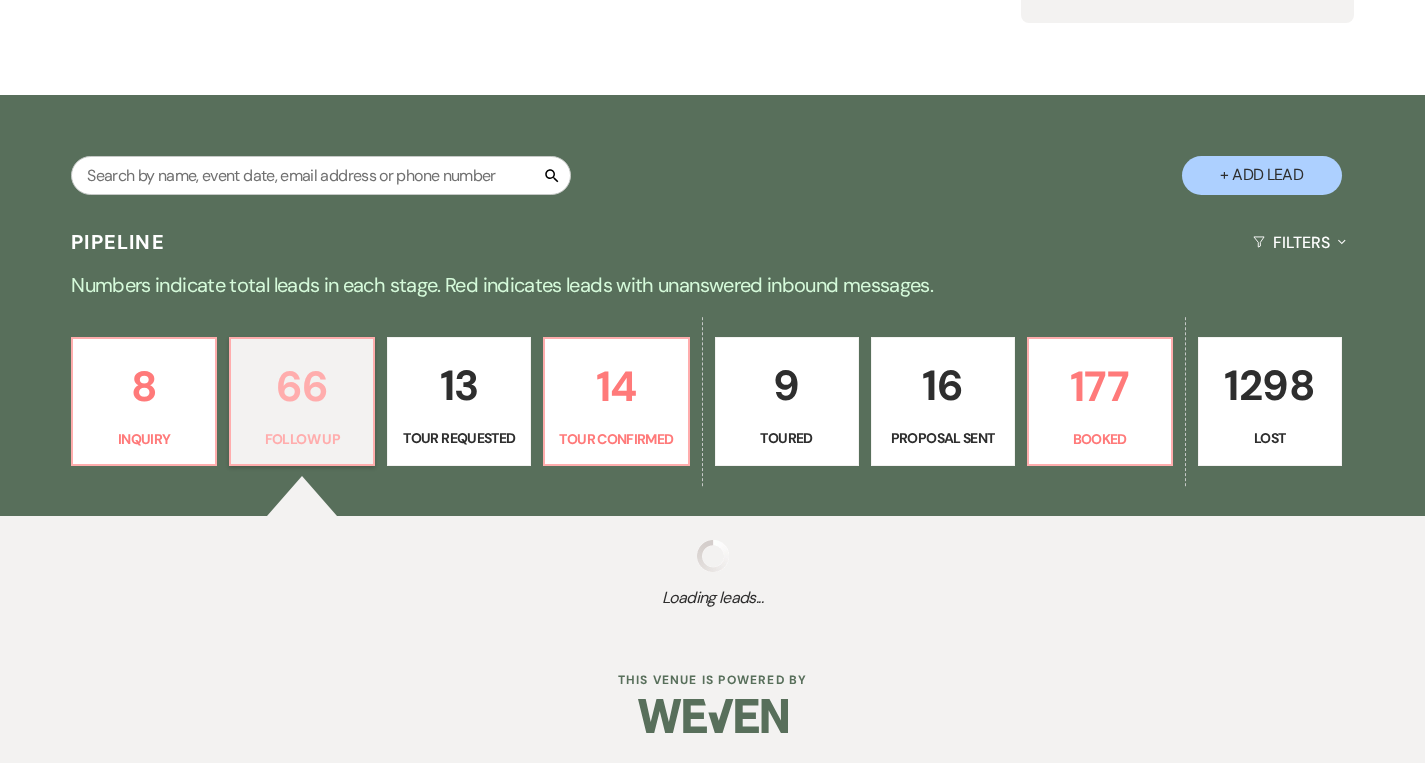 select on "9" 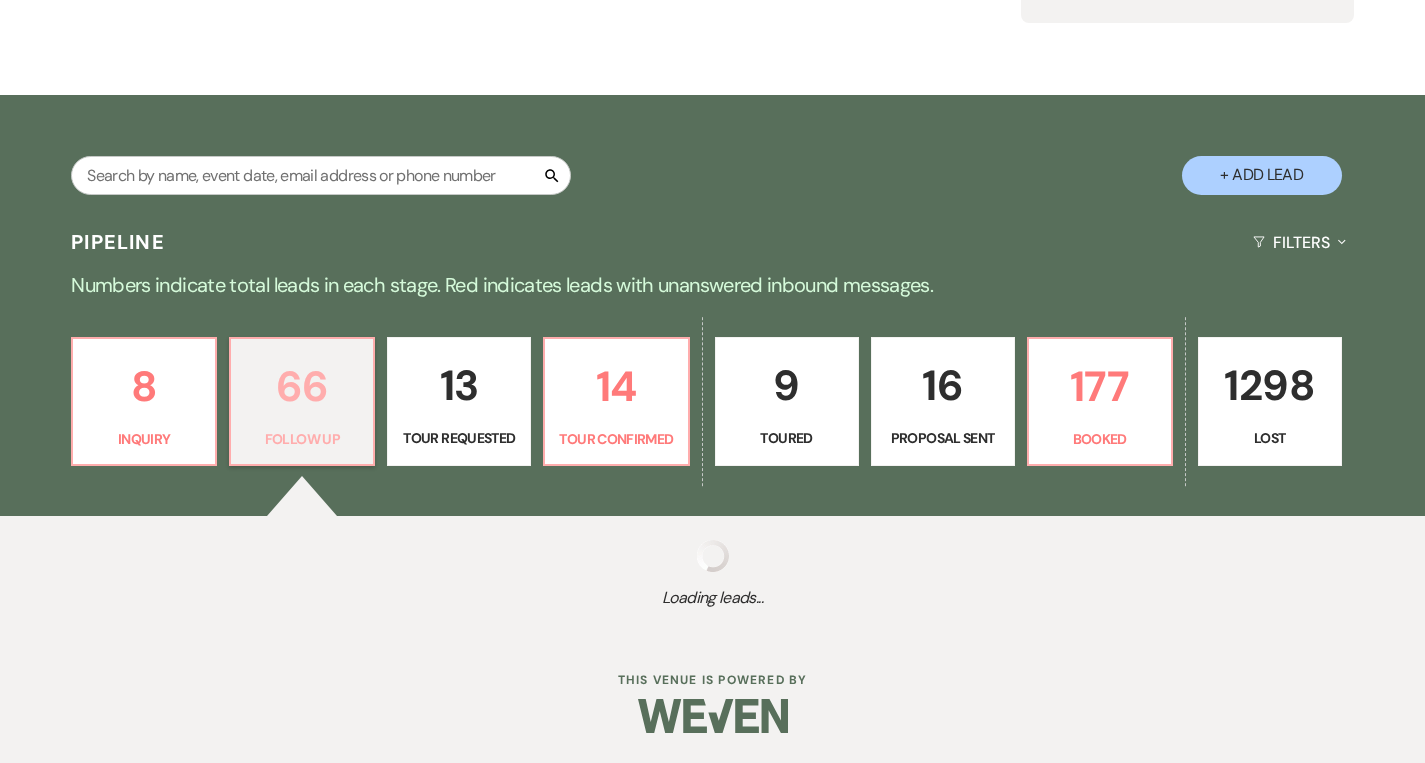 select on "9" 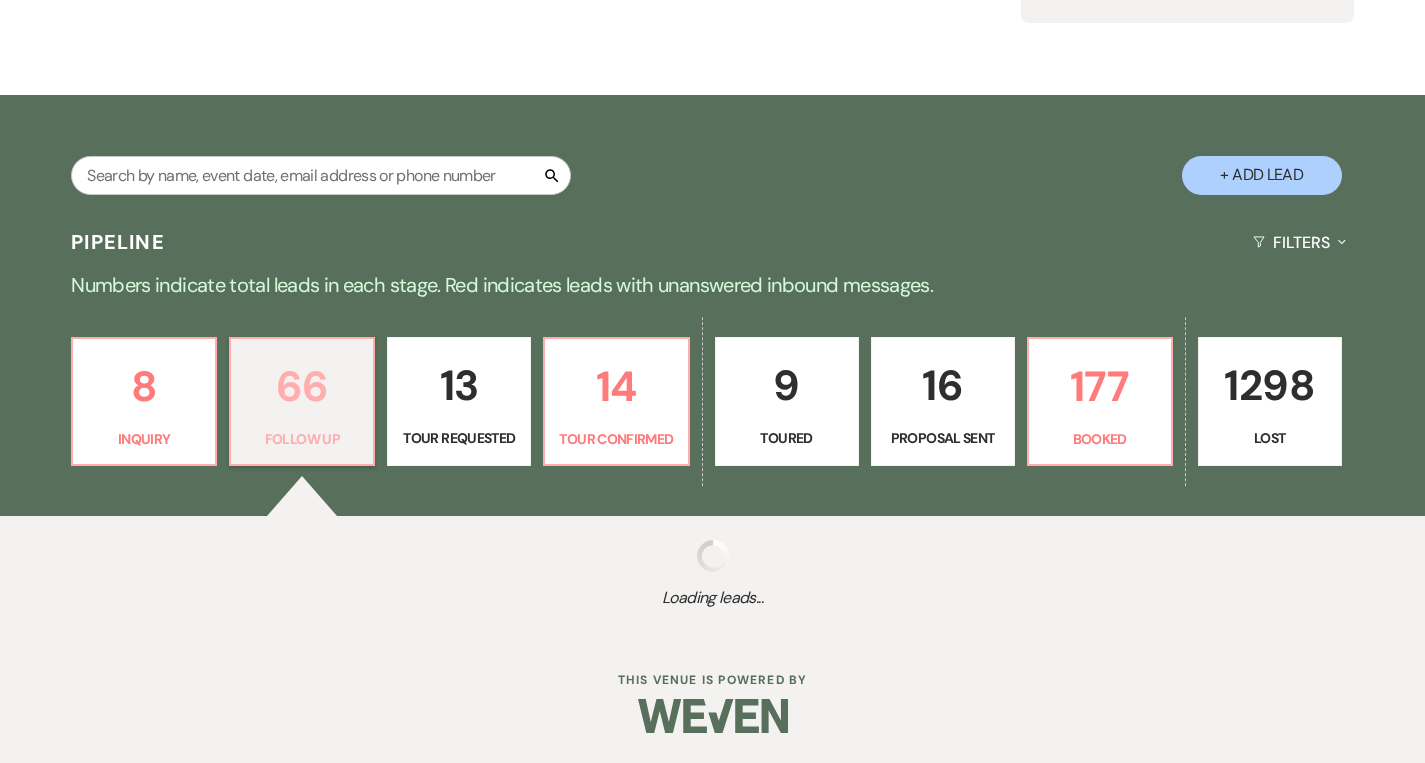 select on "9" 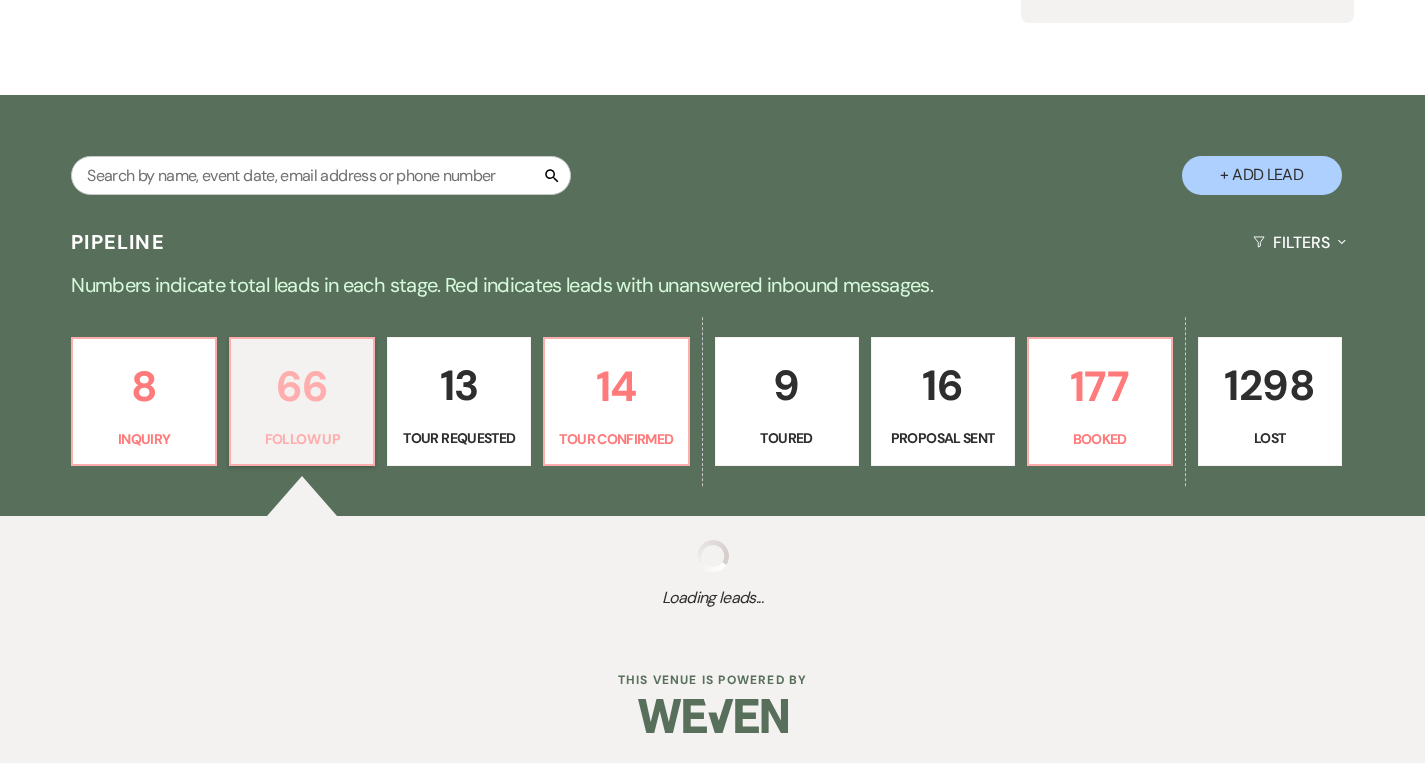 select on "9" 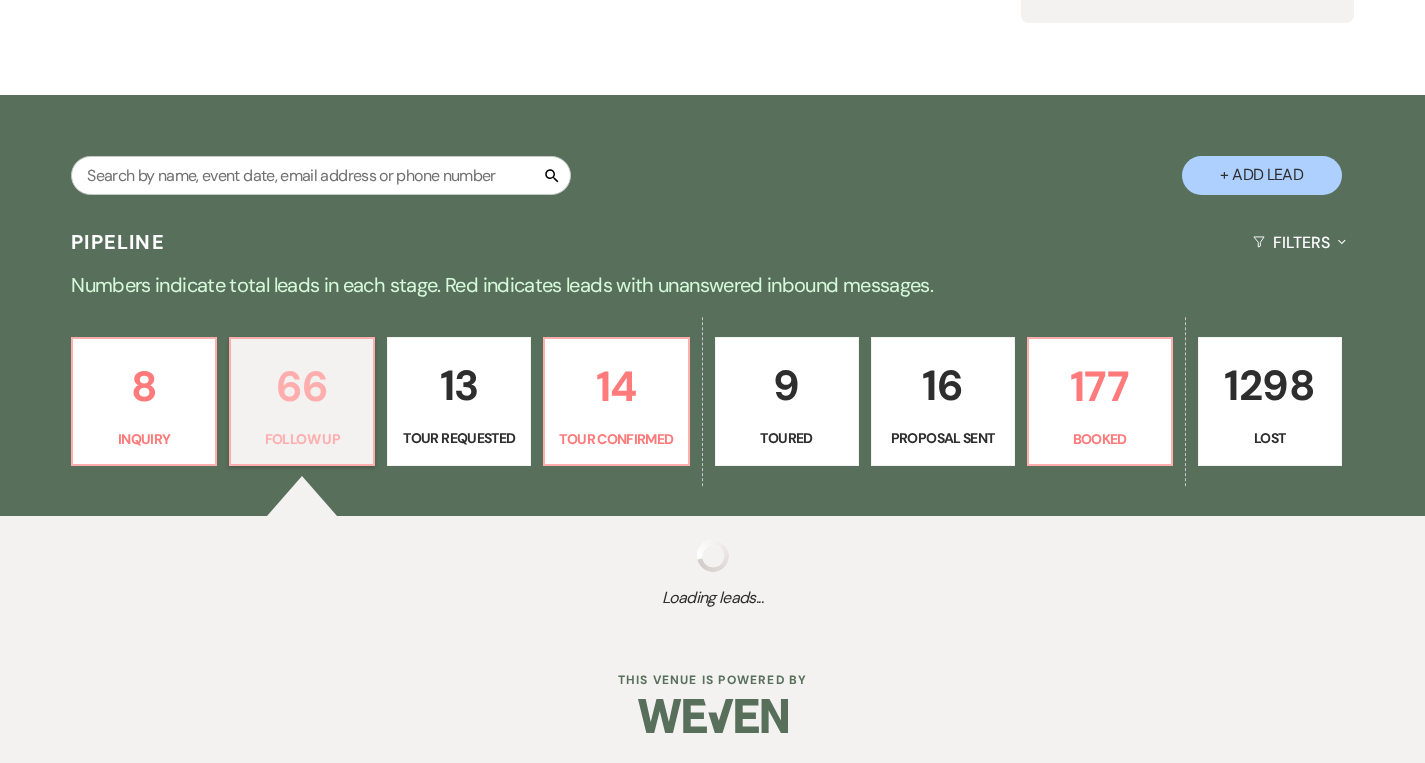select on "9" 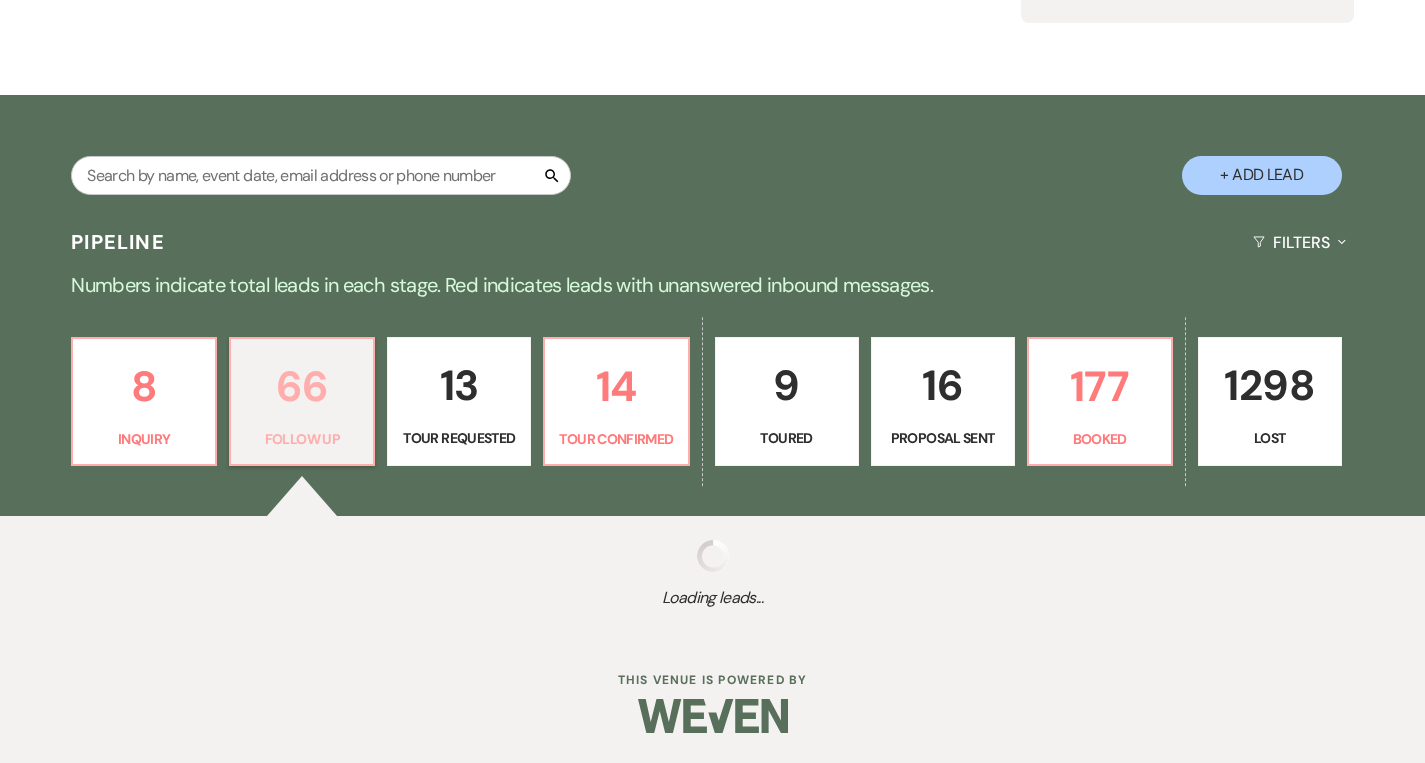 select on "9" 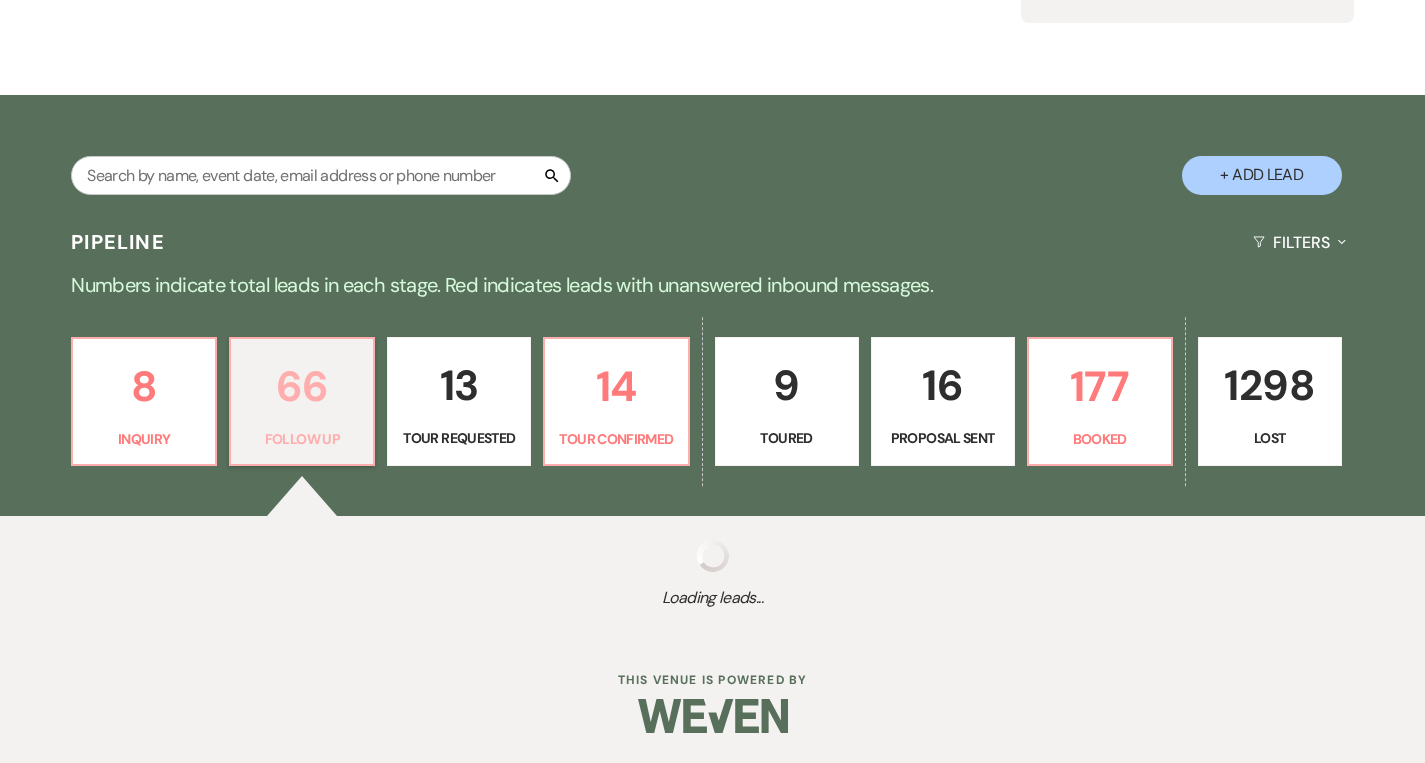 select on "9" 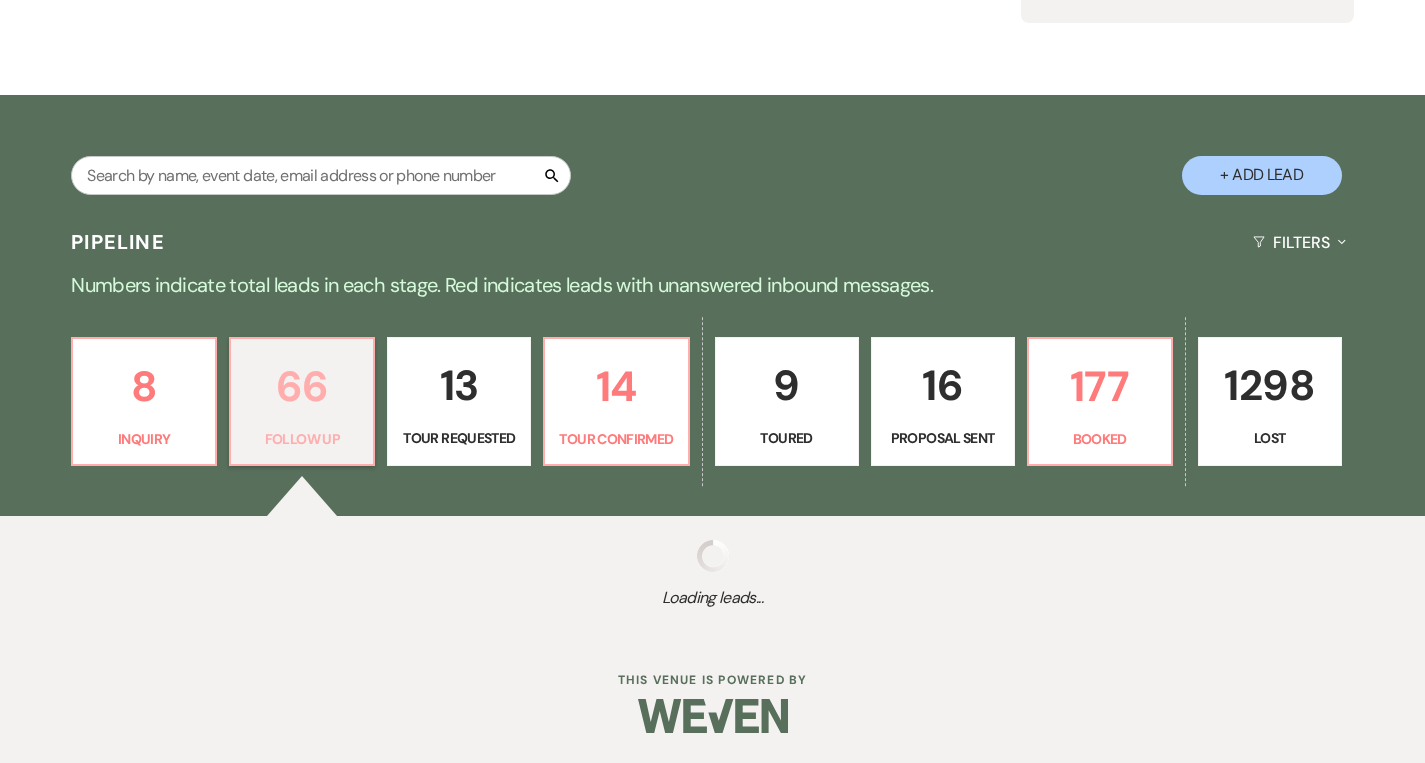 select on "9" 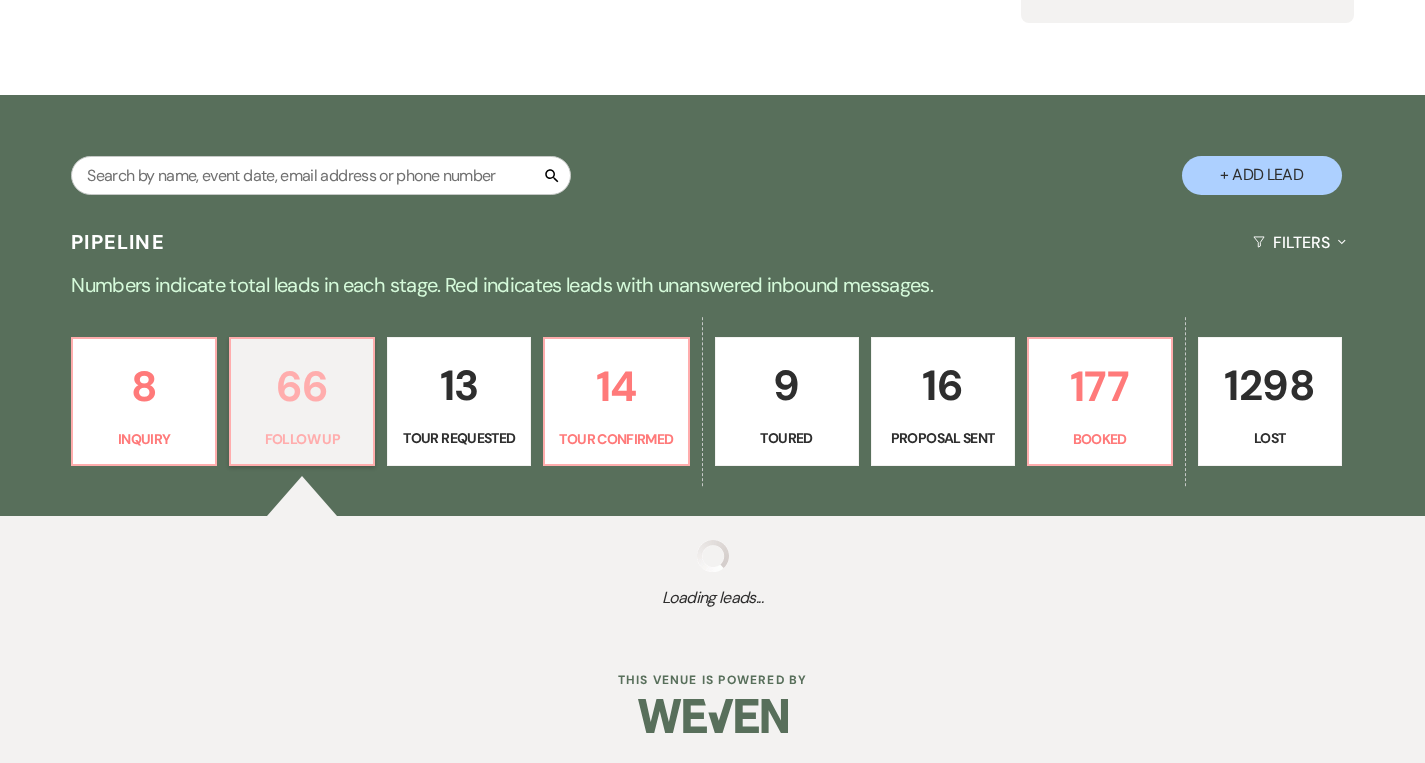 select on "9" 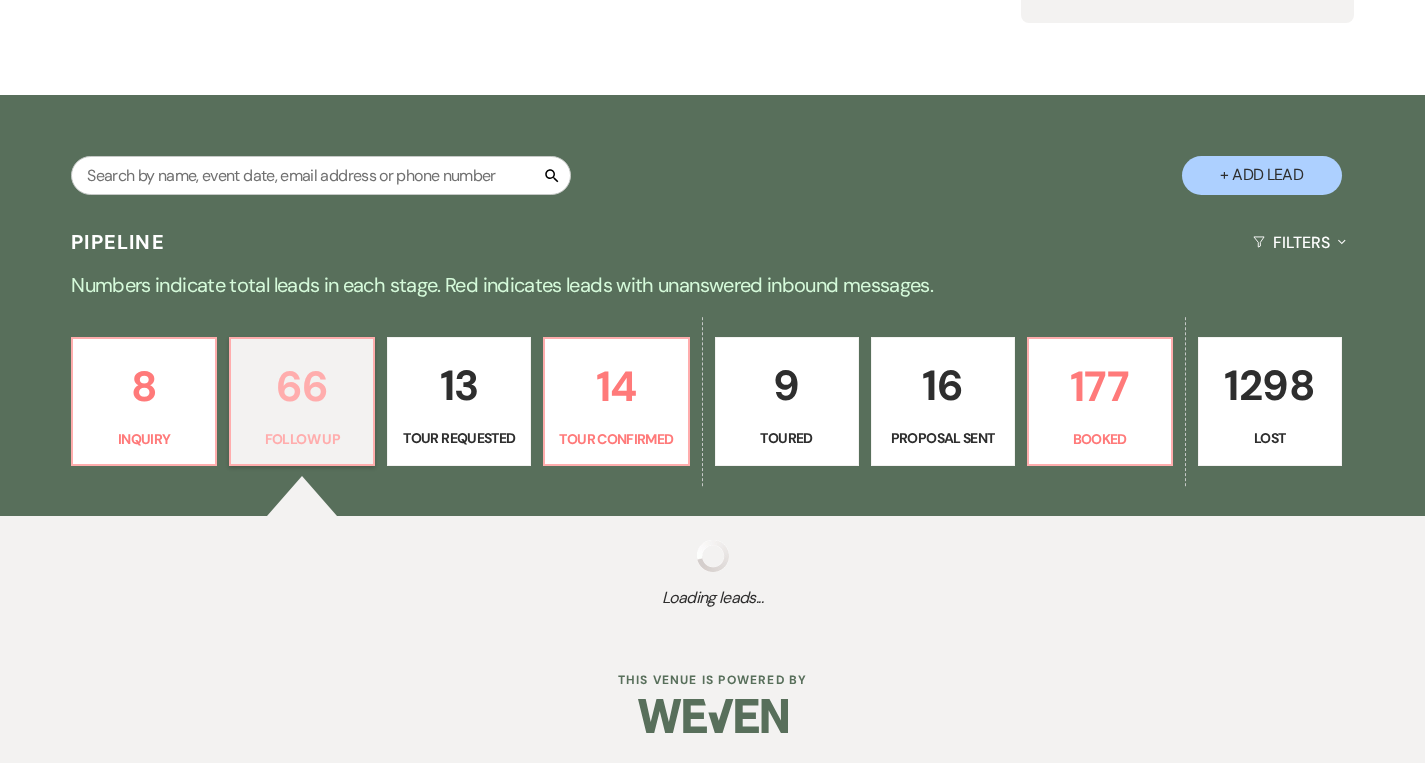 select on "9" 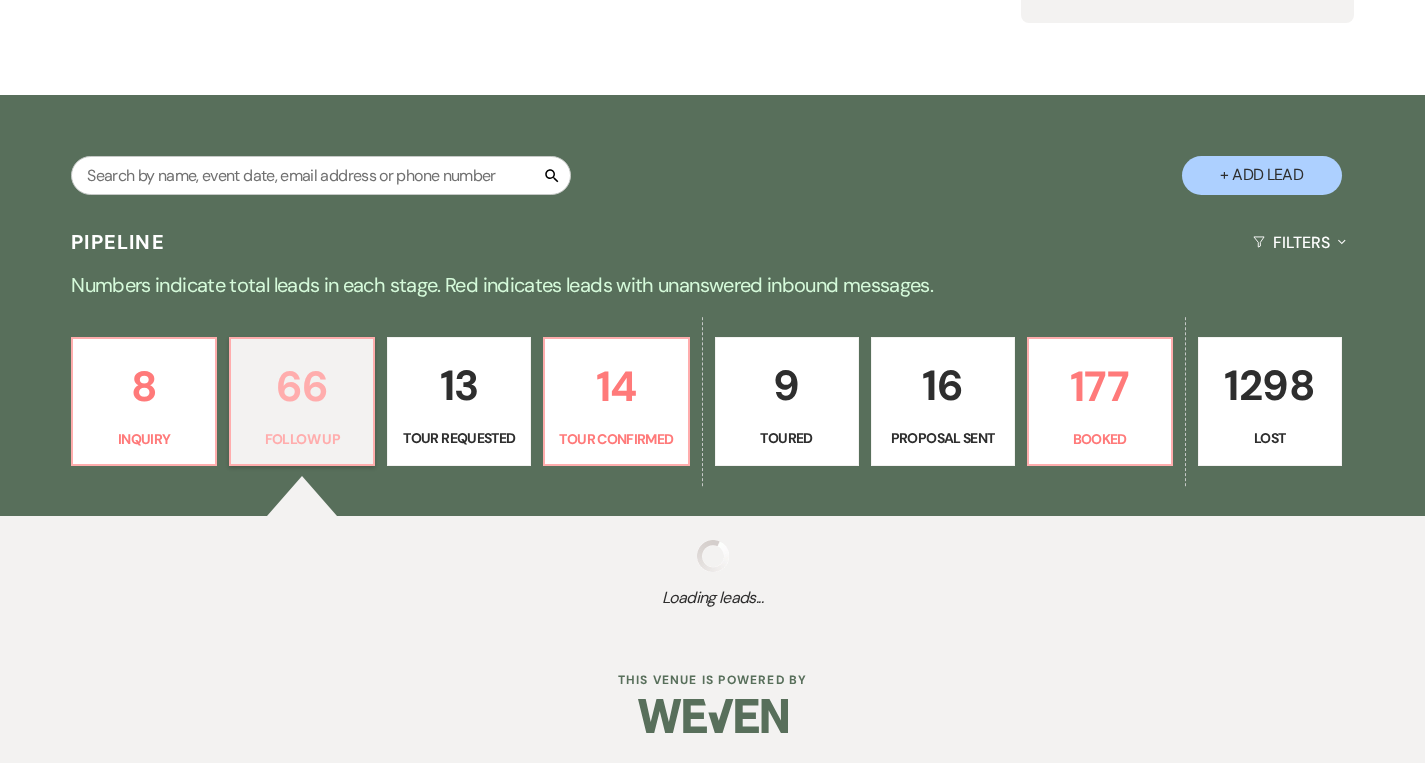 select on "9" 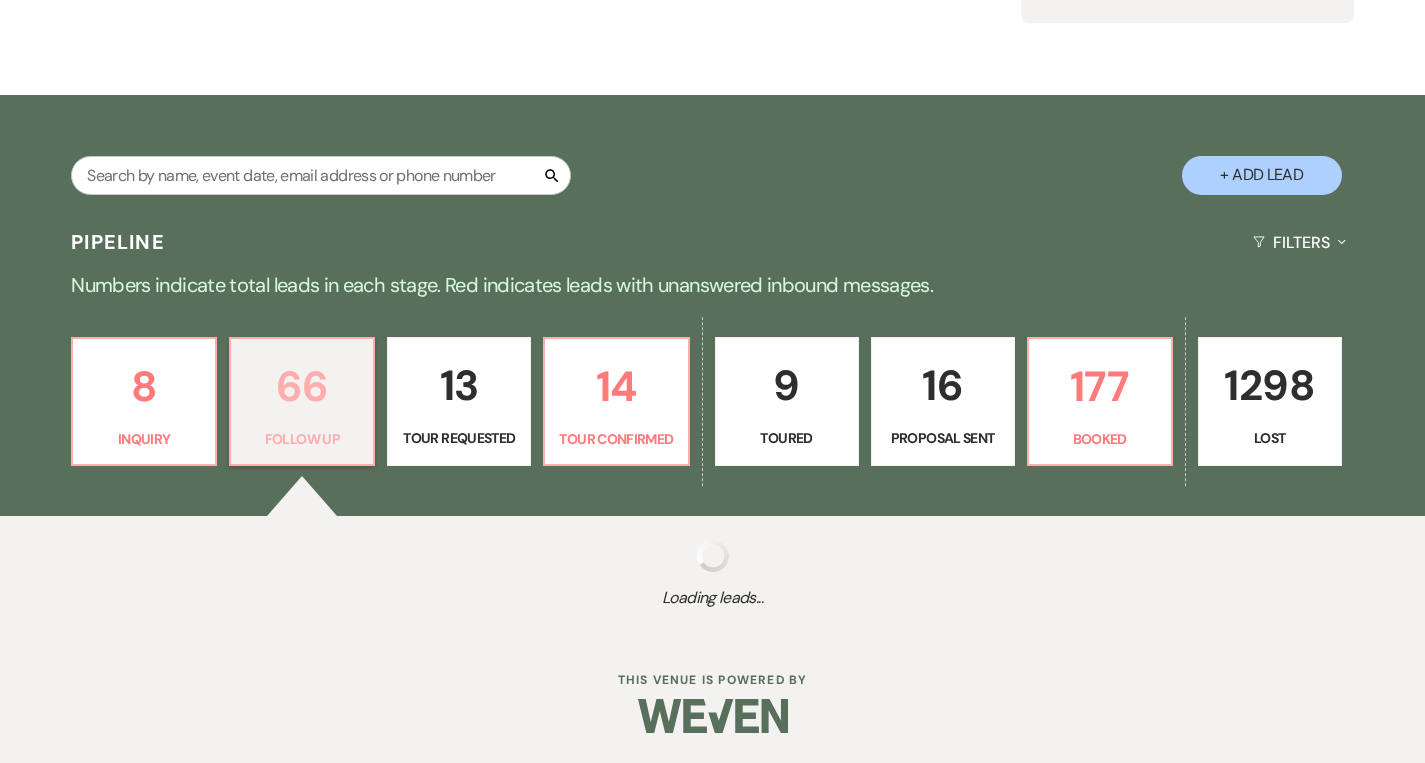 select on "9" 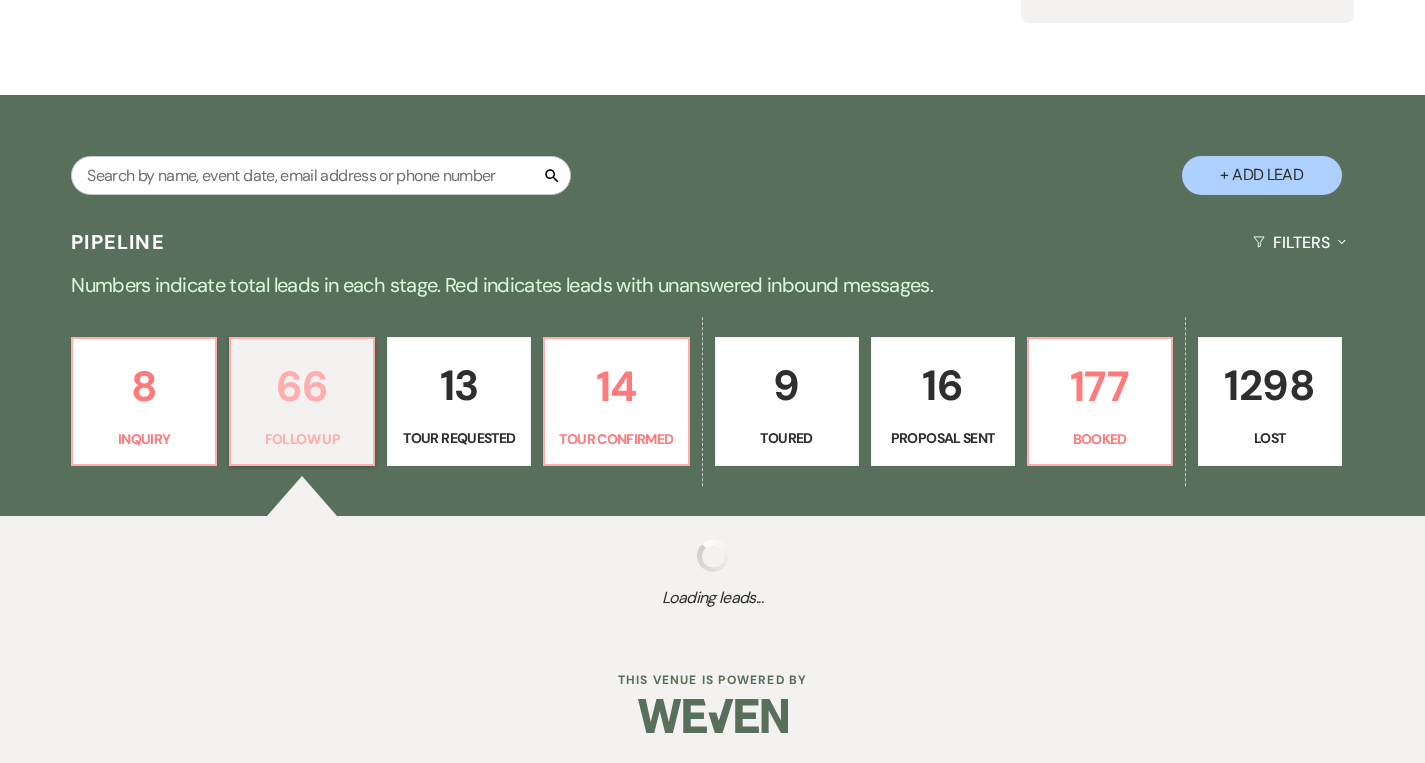 select on "9" 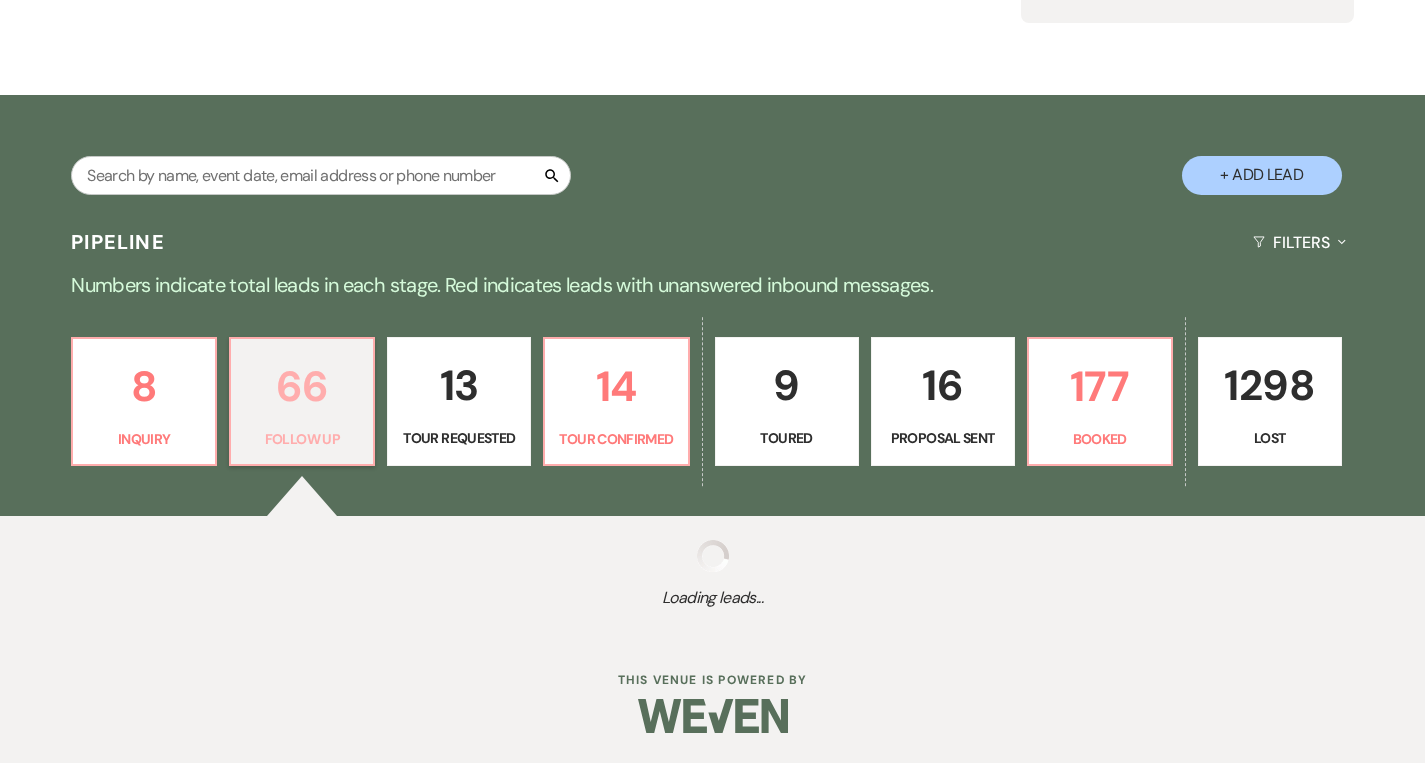 select on "9" 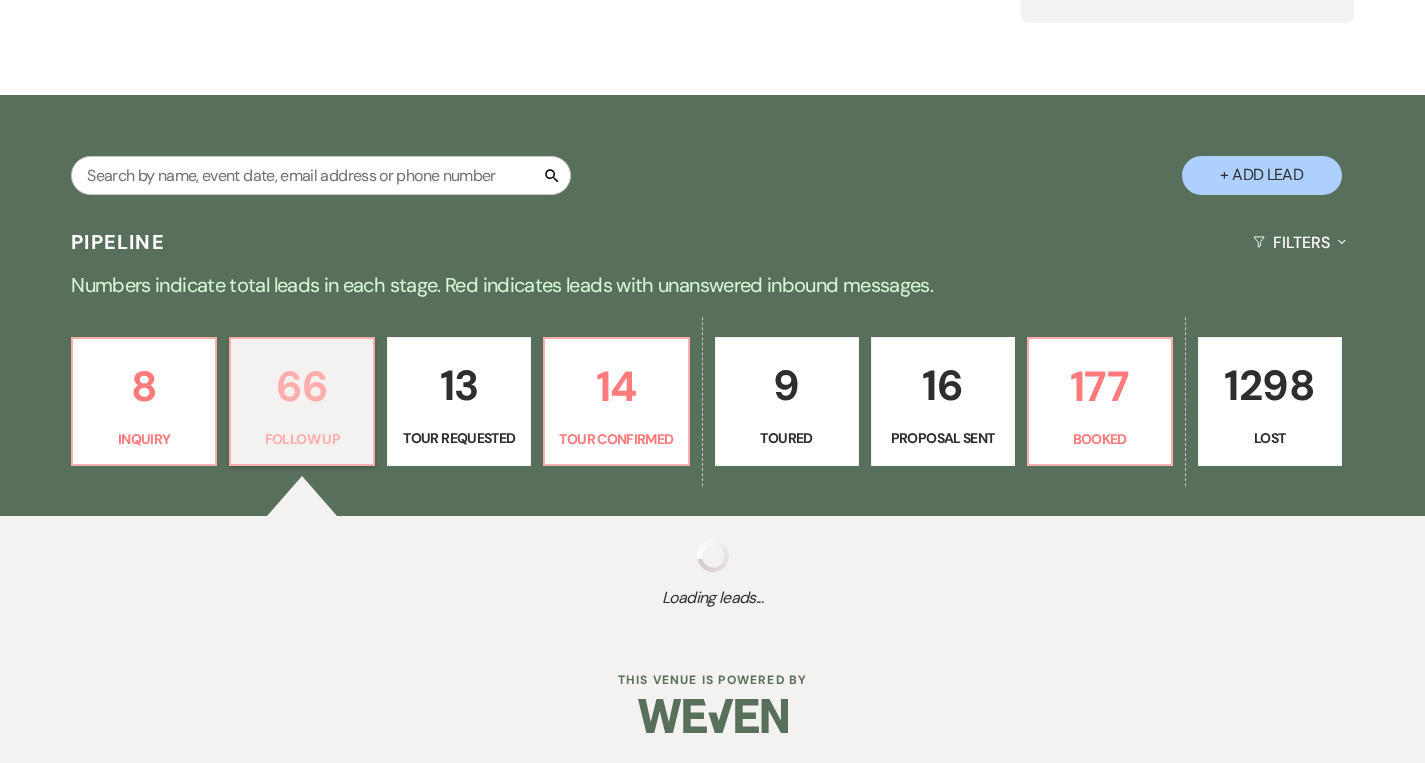 select on "9" 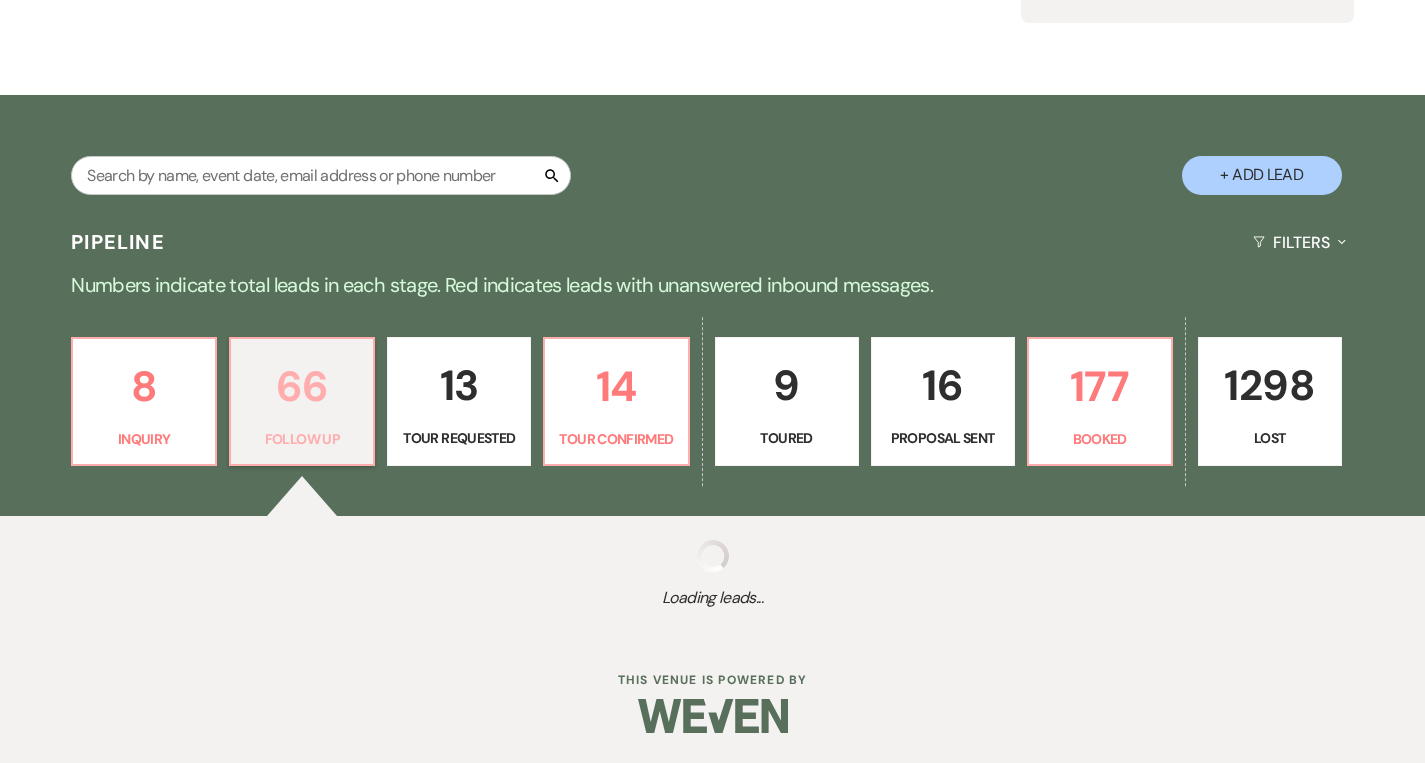 select on "9" 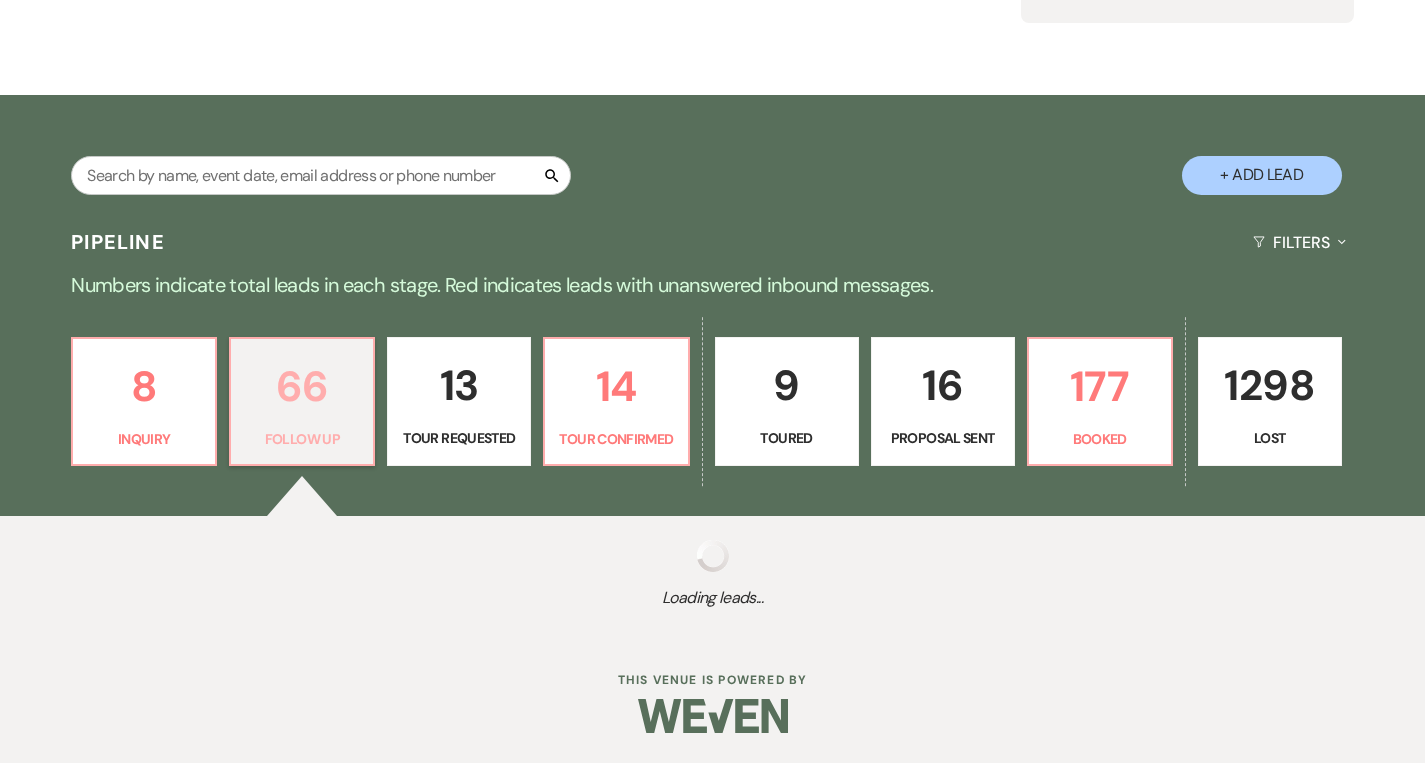 select on "9" 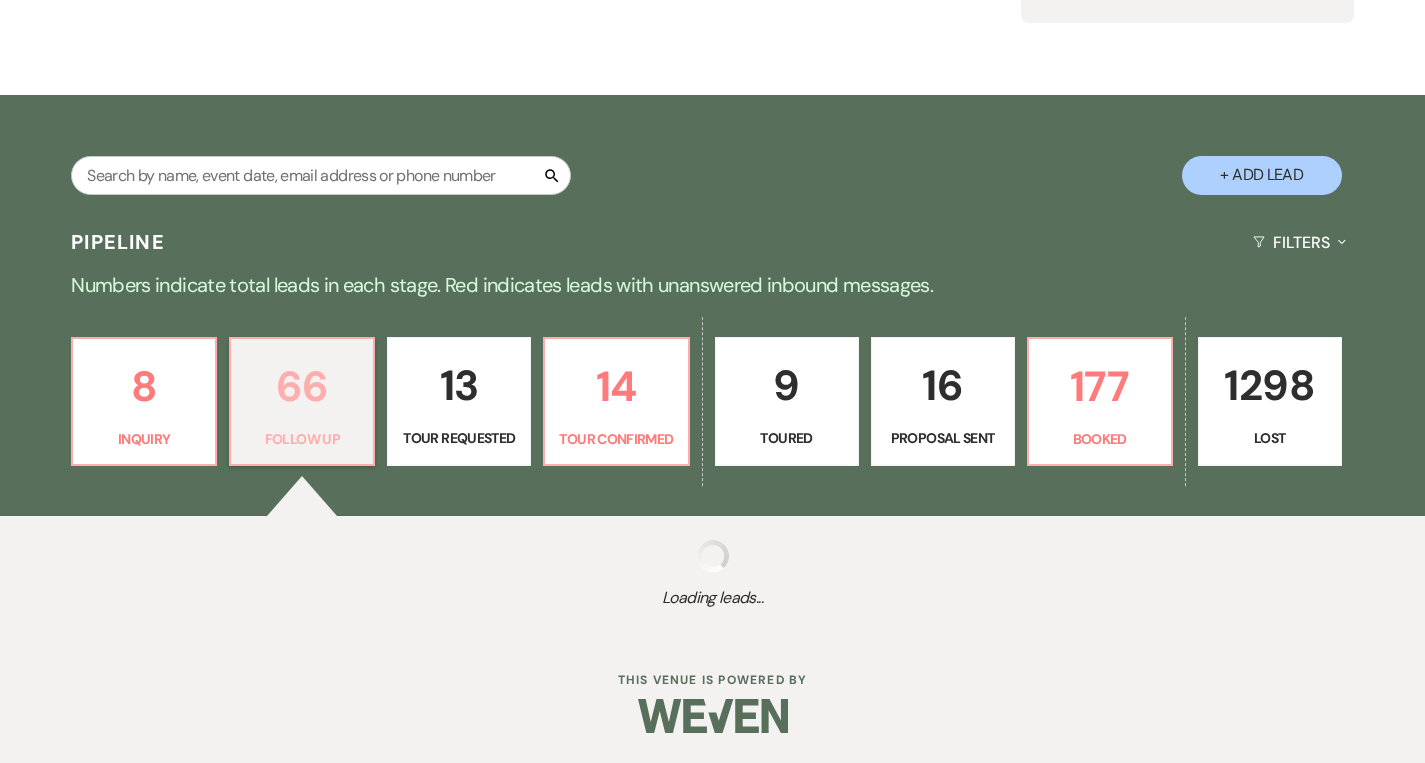 select on "9" 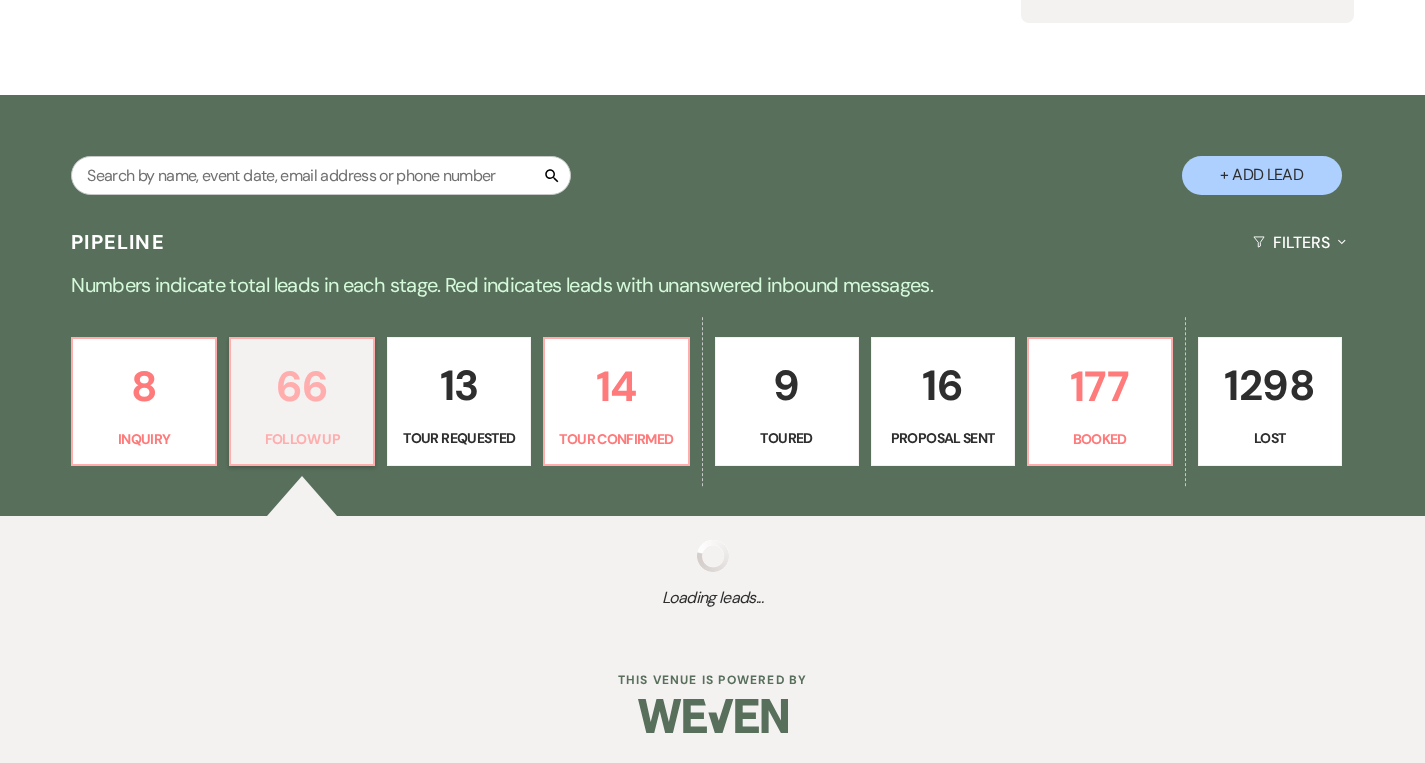 select on "9" 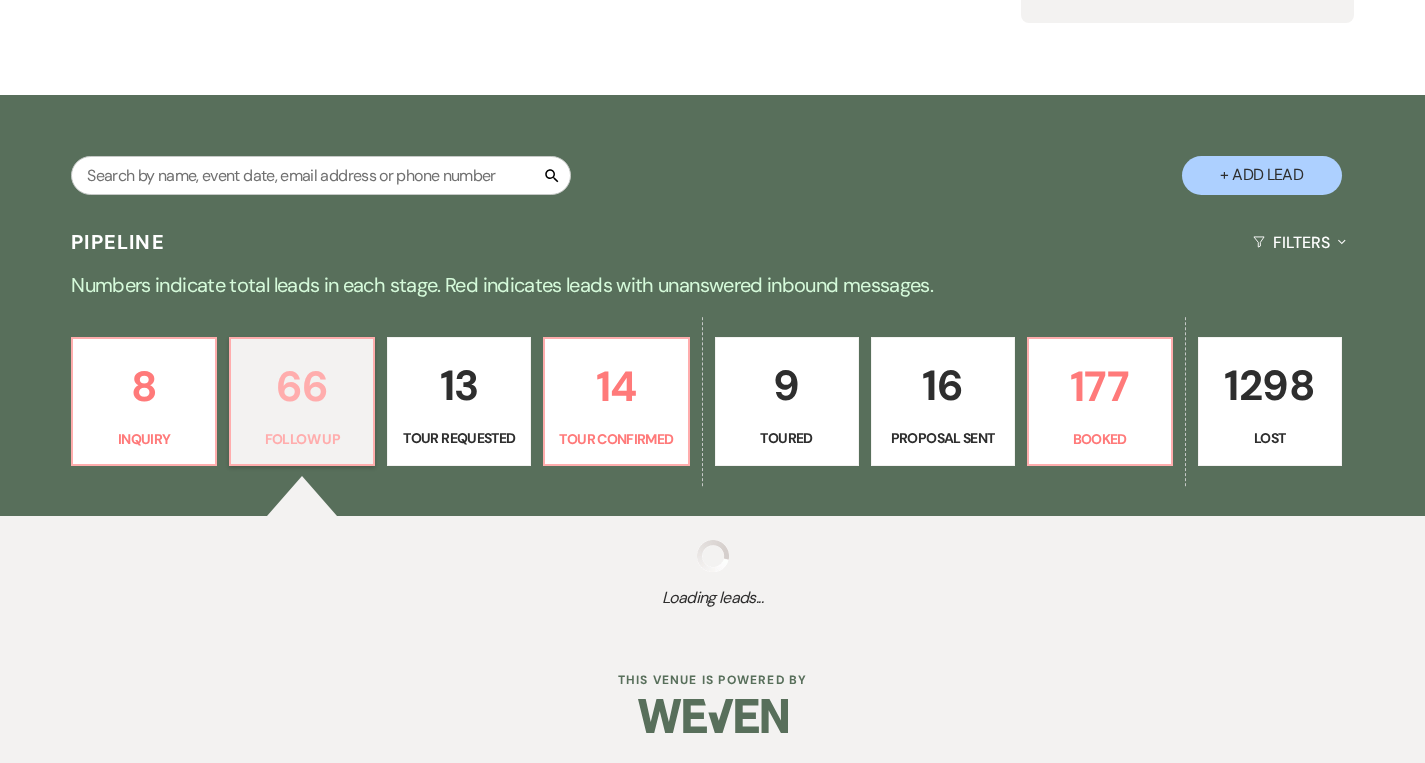 select on "9" 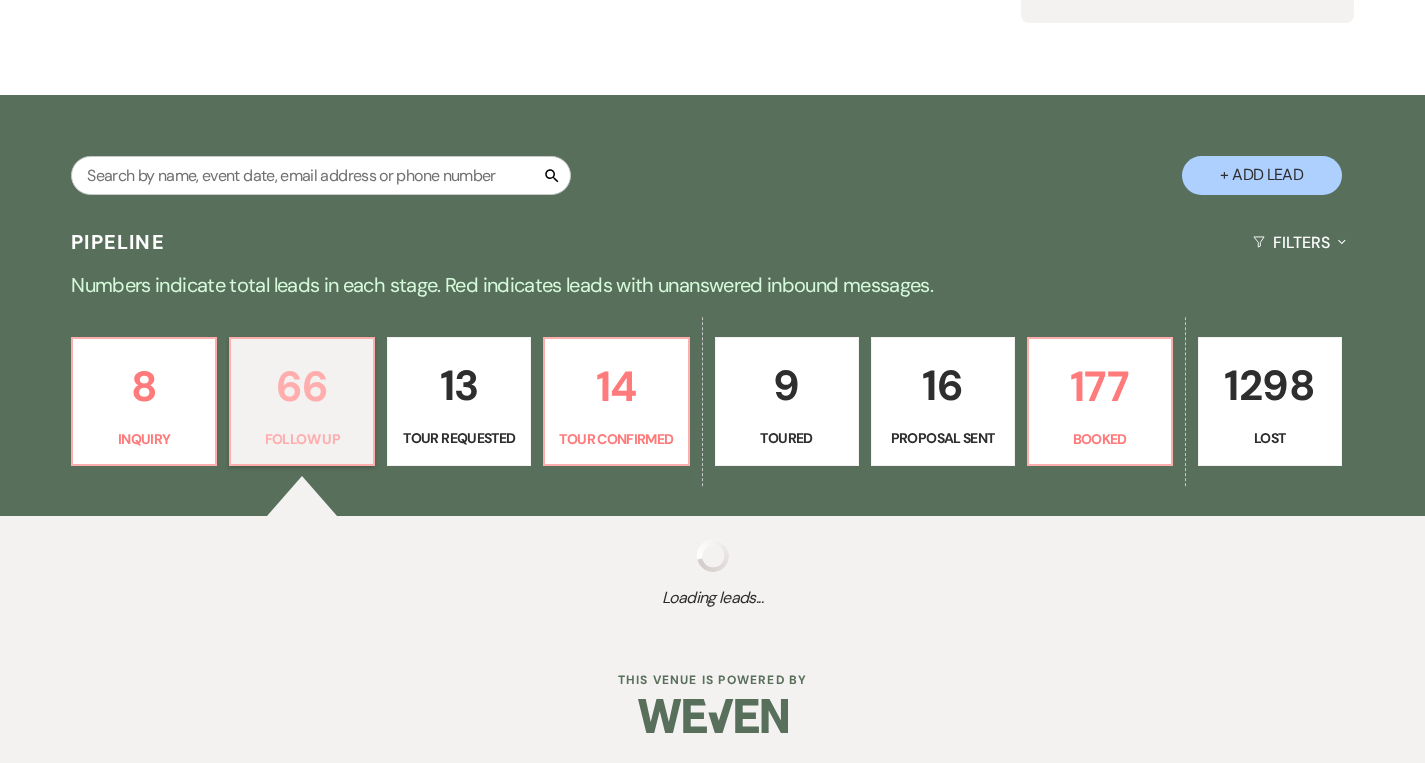 select on "9" 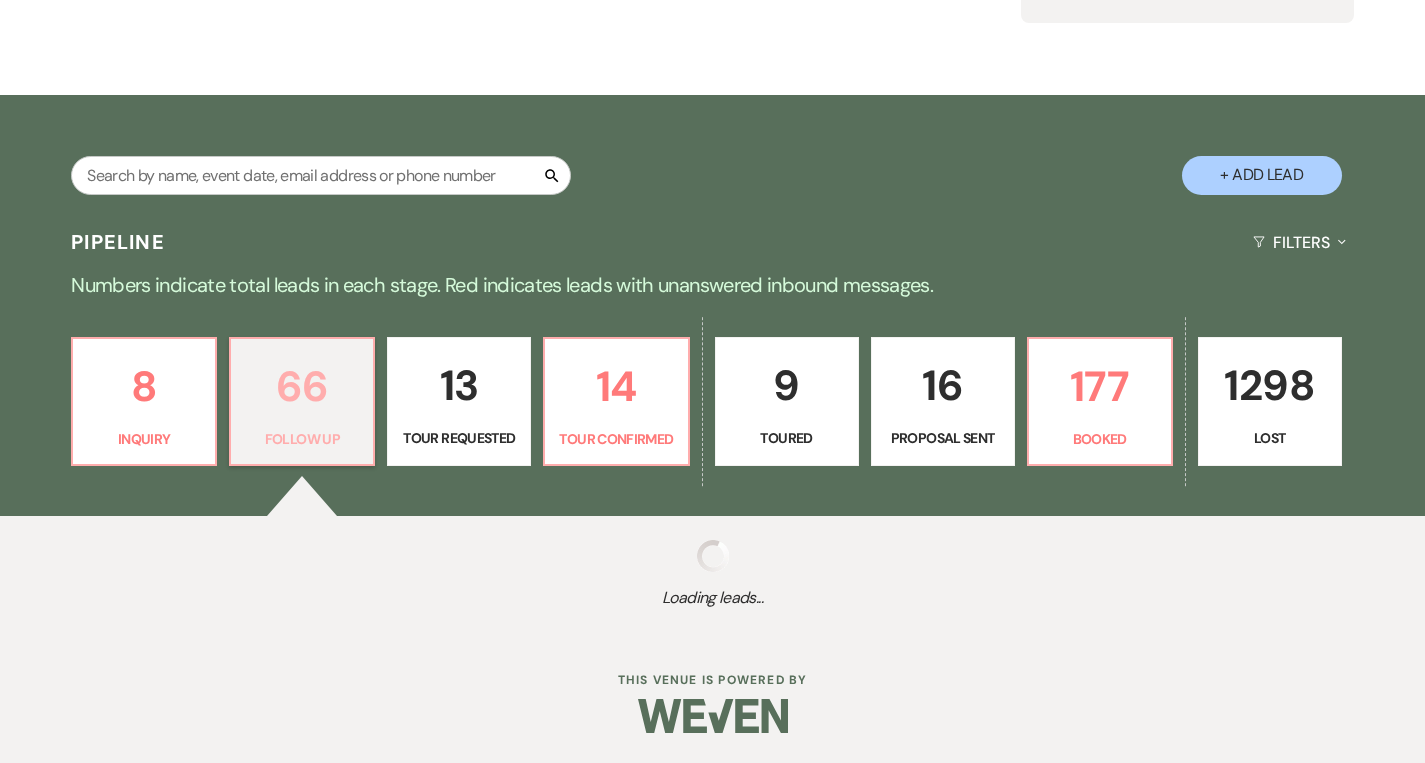 select on "9" 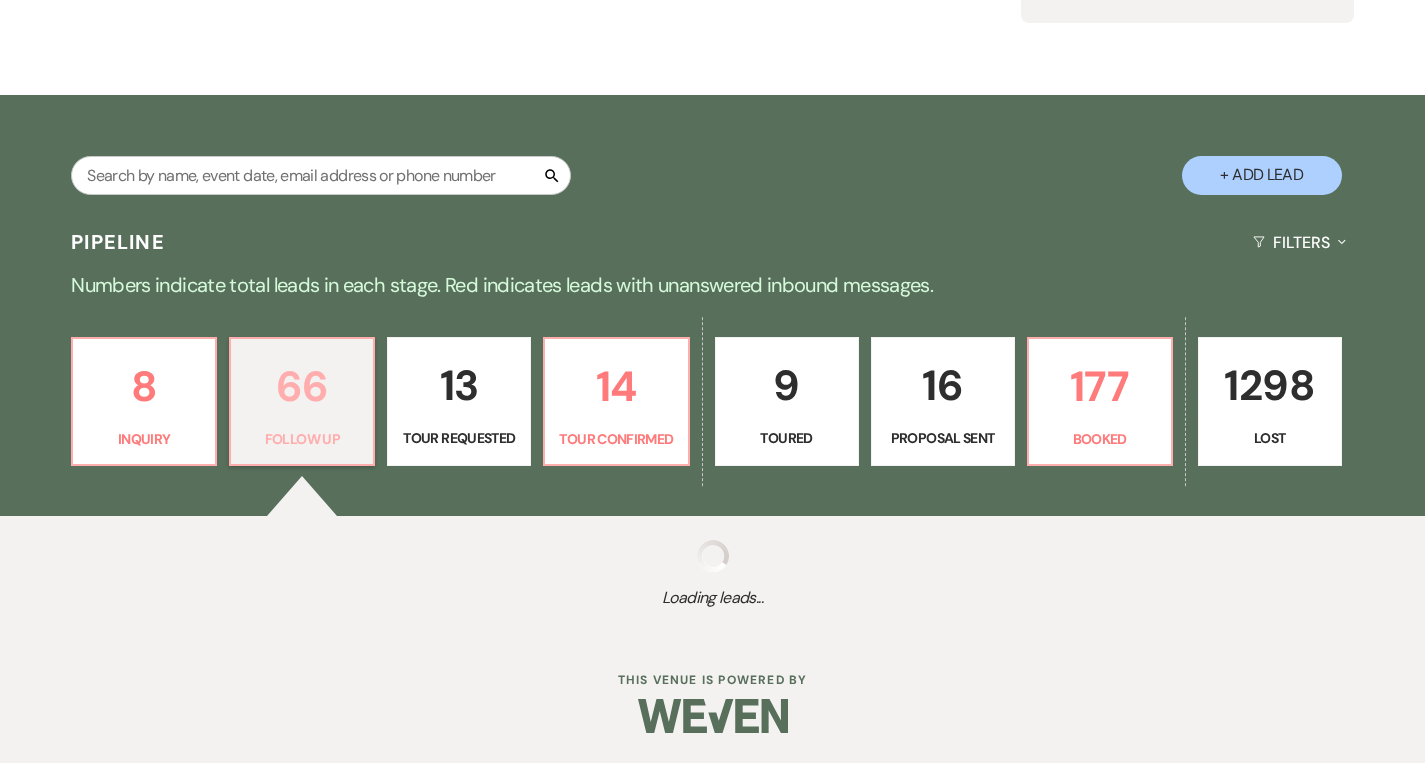 select on "9" 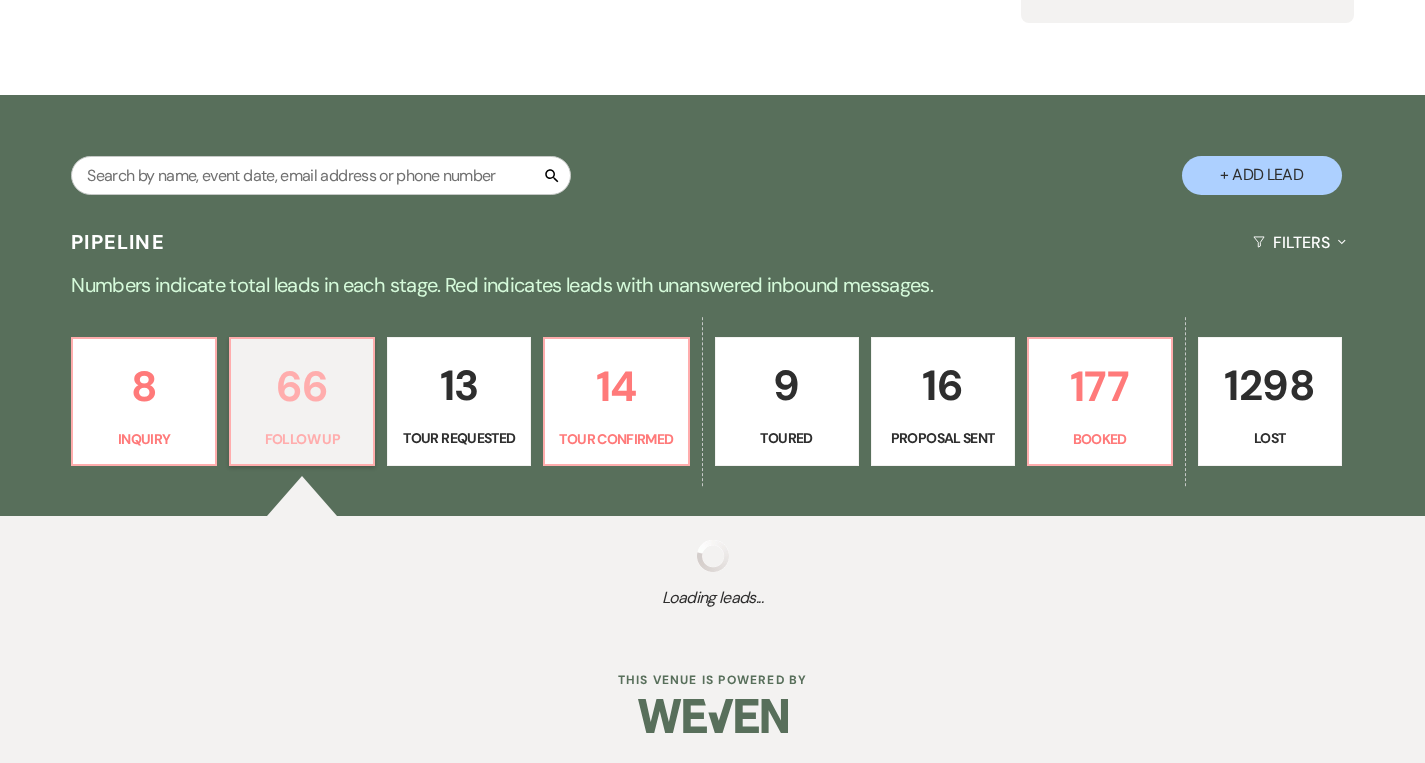 select on "9" 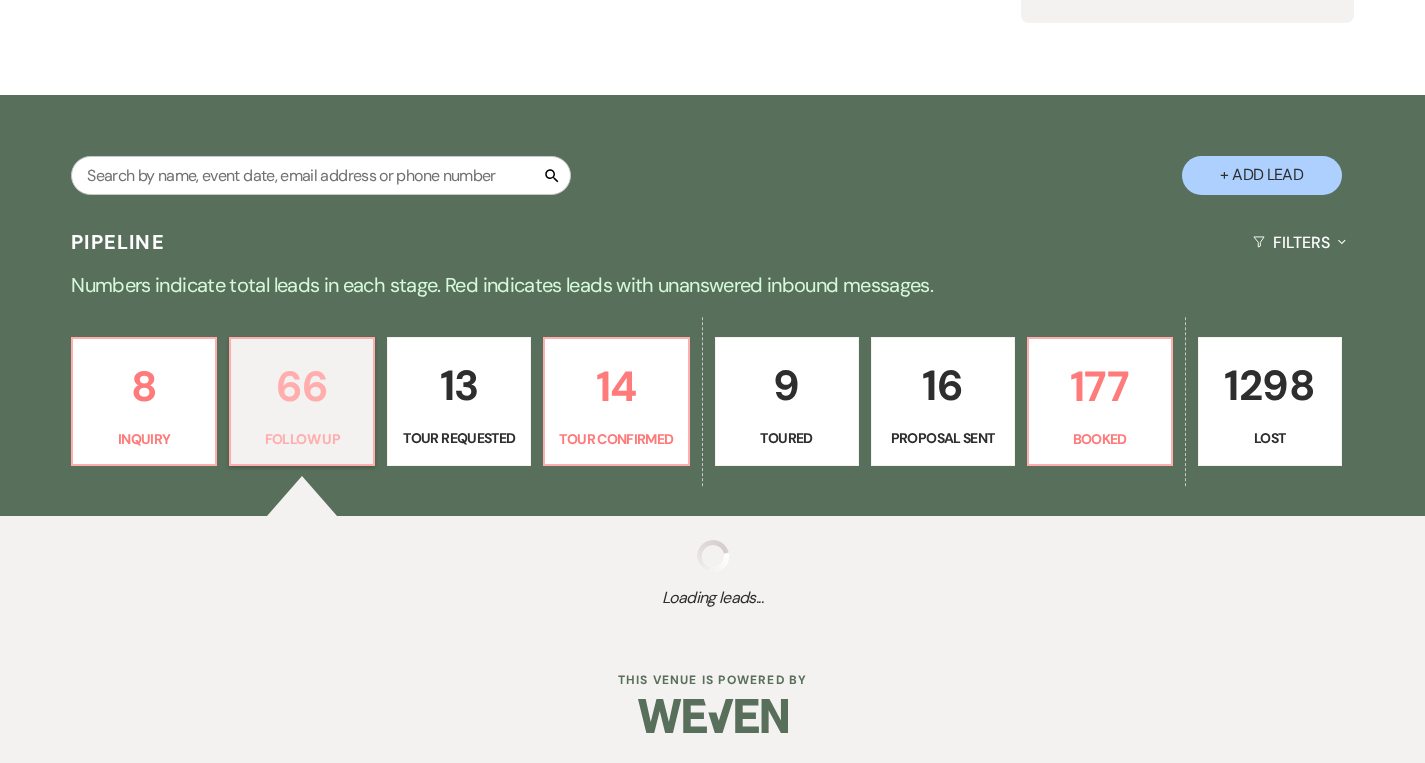 select on "9" 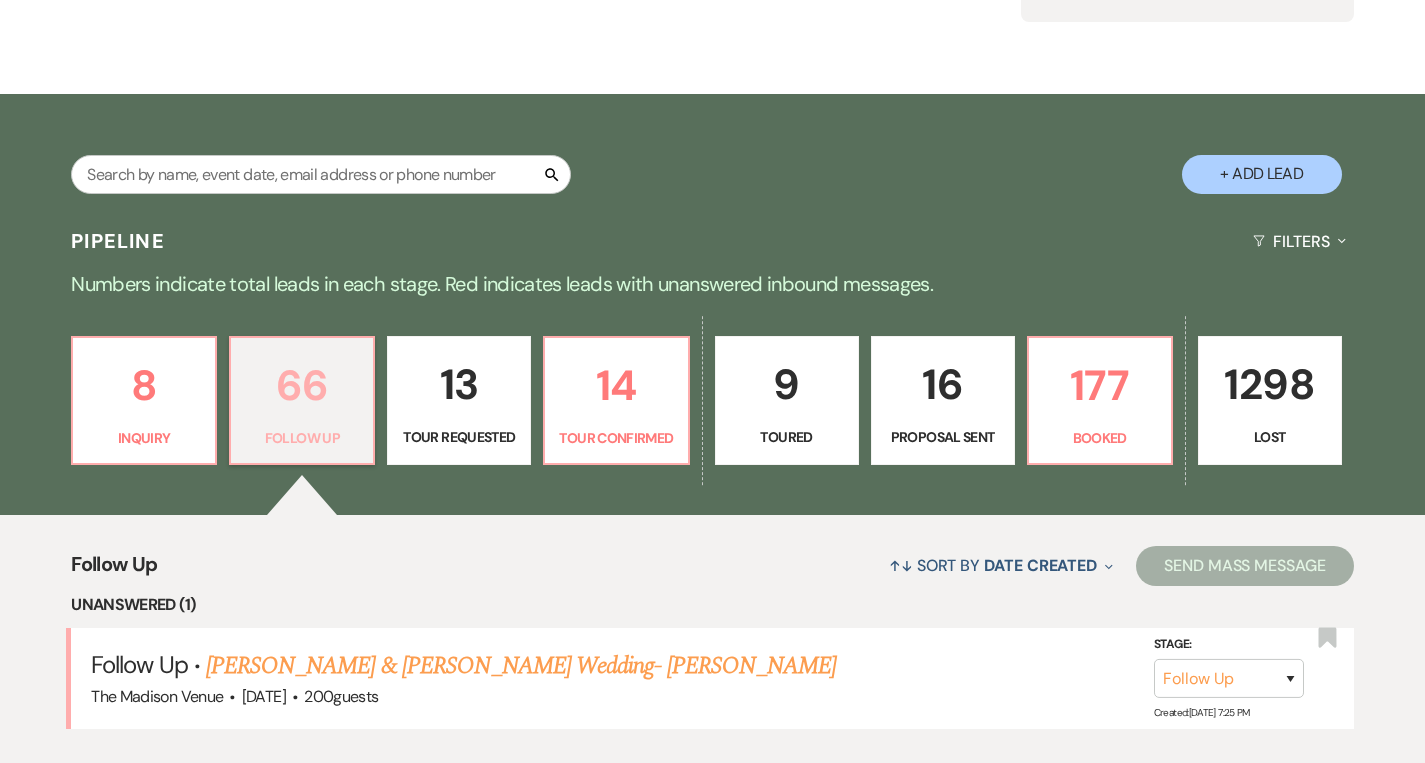 scroll, scrollTop: 491, scrollLeft: 0, axis: vertical 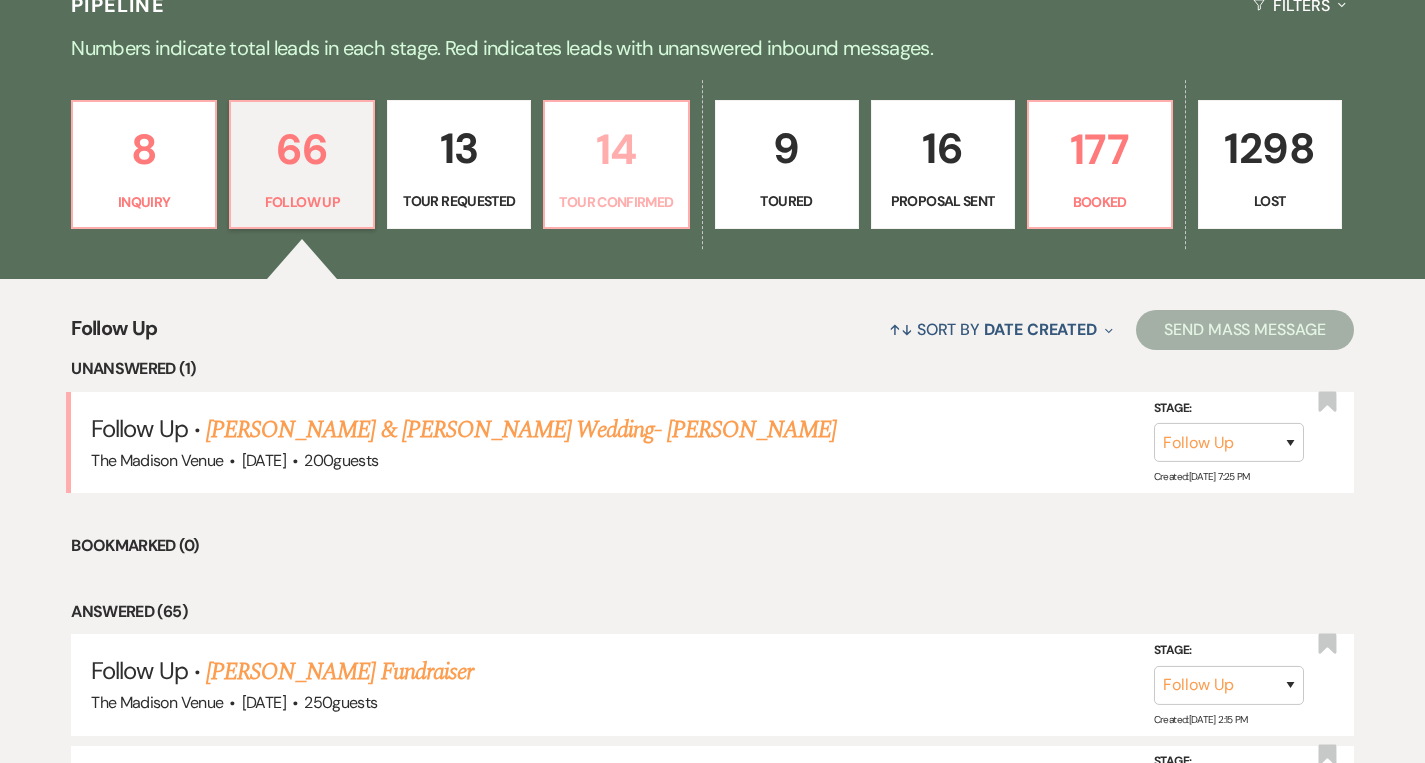 click on "14" at bounding box center [616, 149] 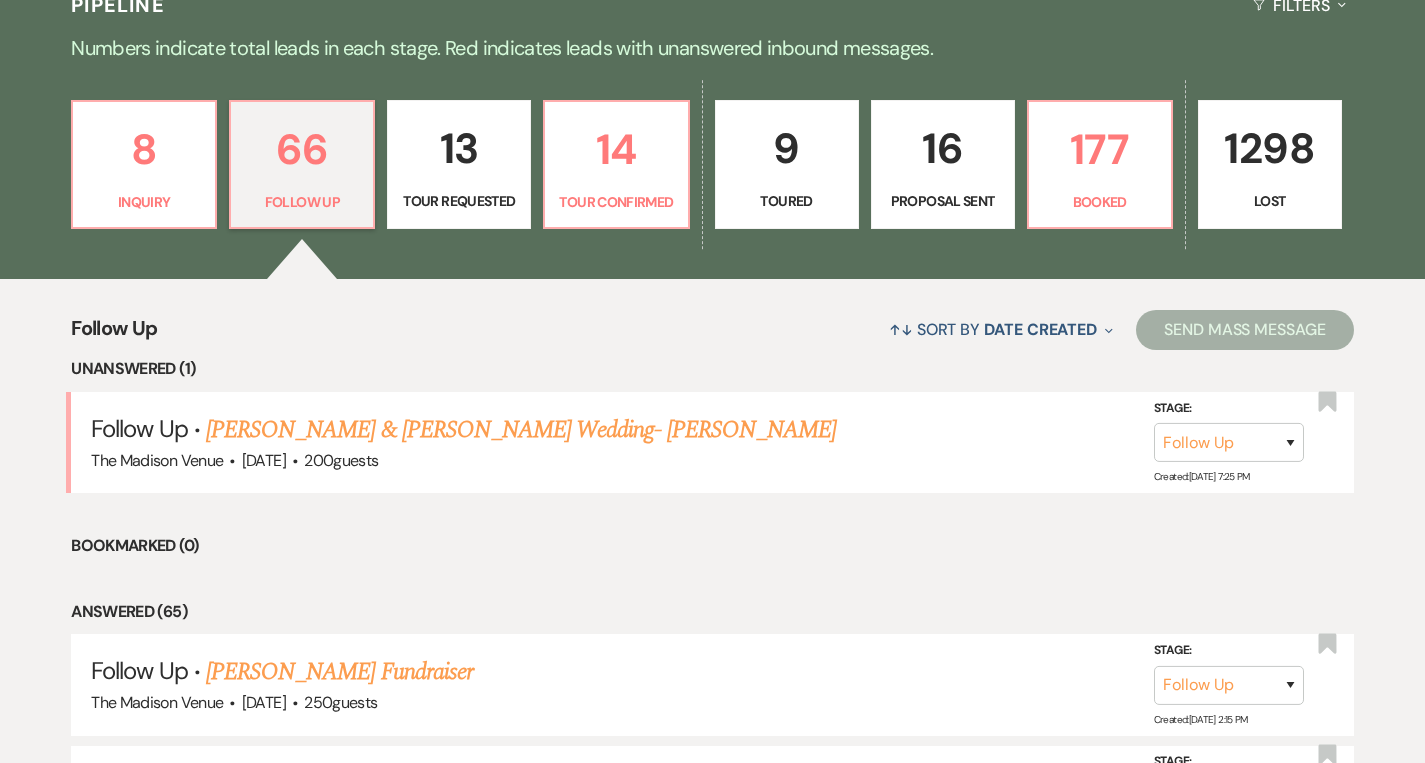select on "4" 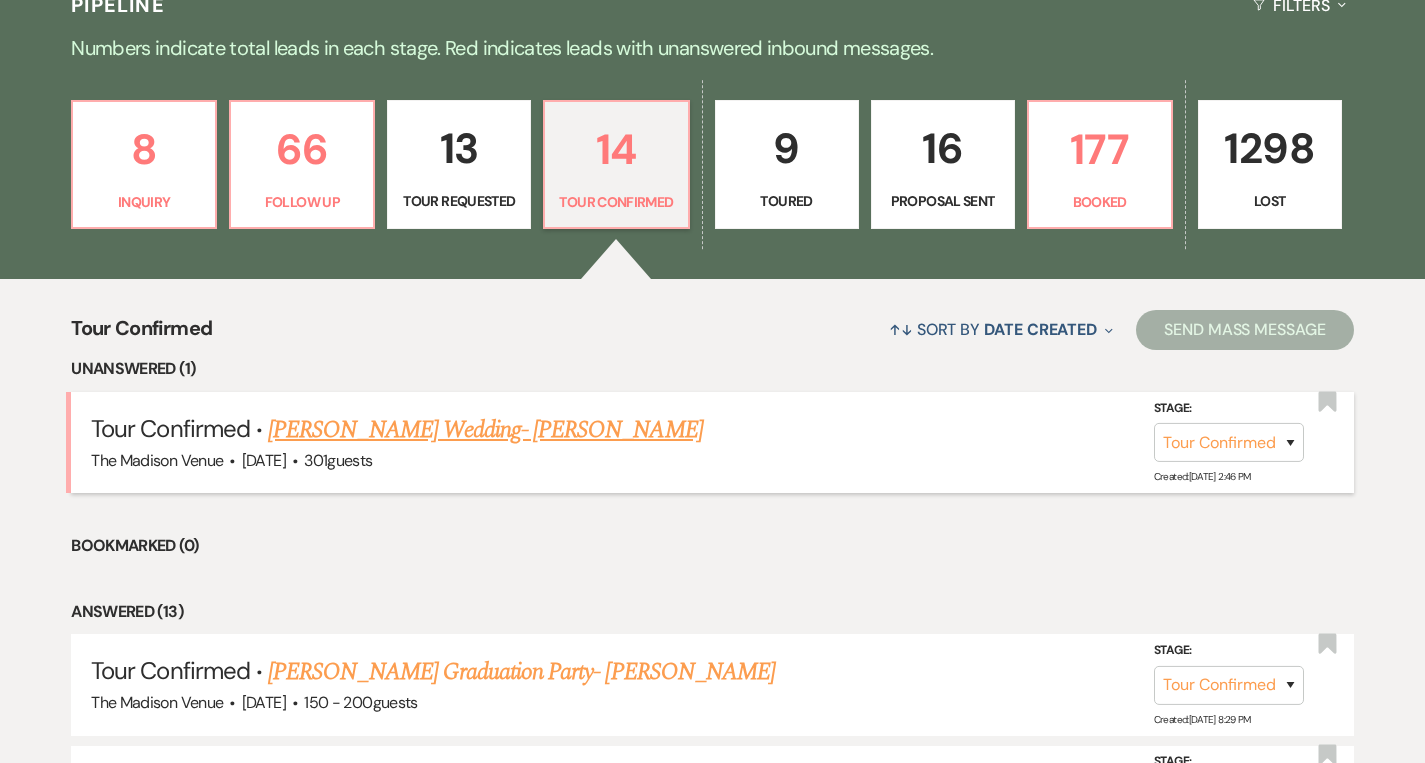 click on "[PERSON_NAME] Wedding- [PERSON_NAME]" at bounding box center [485, 430] 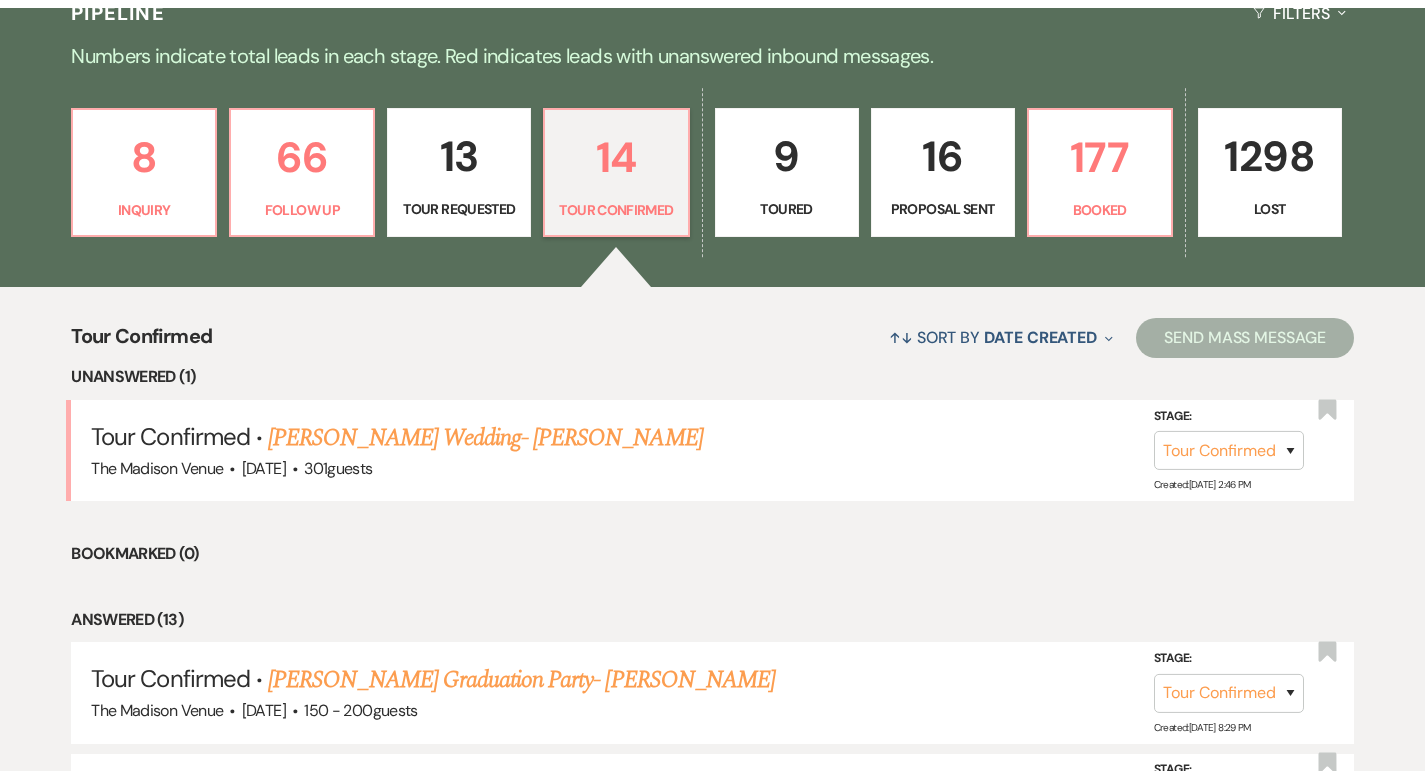 scroll, scrollTop: 0, scrollLeft: 0, axis: both 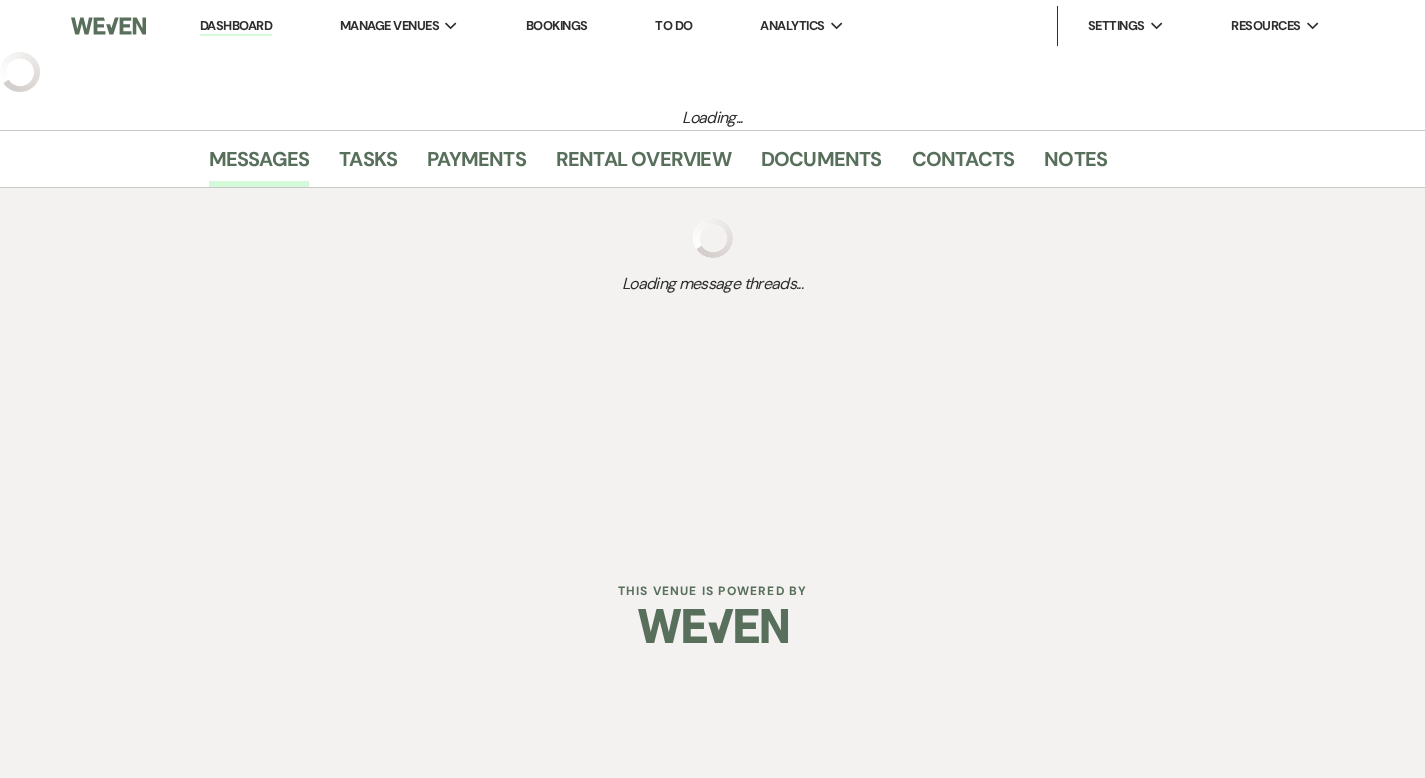 select on "4" 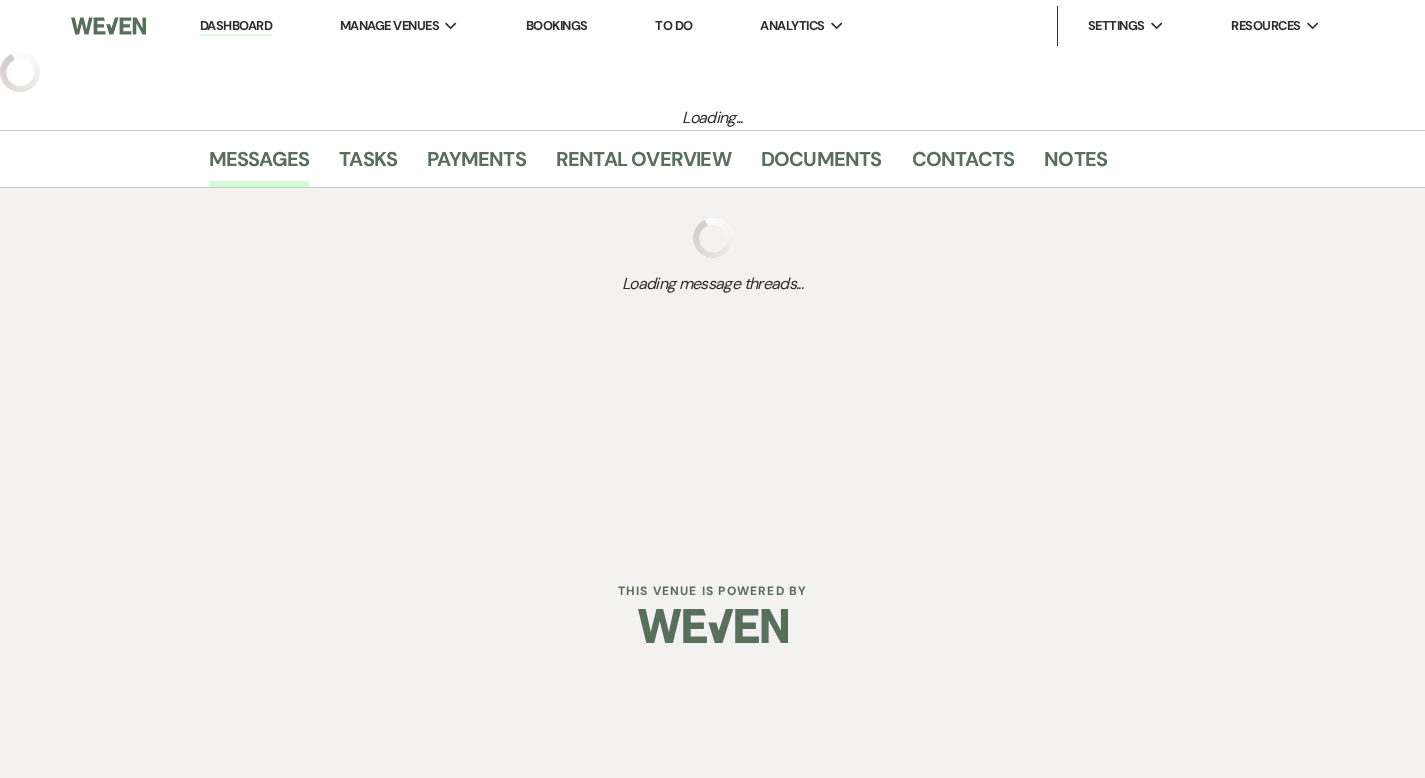 select on "2" 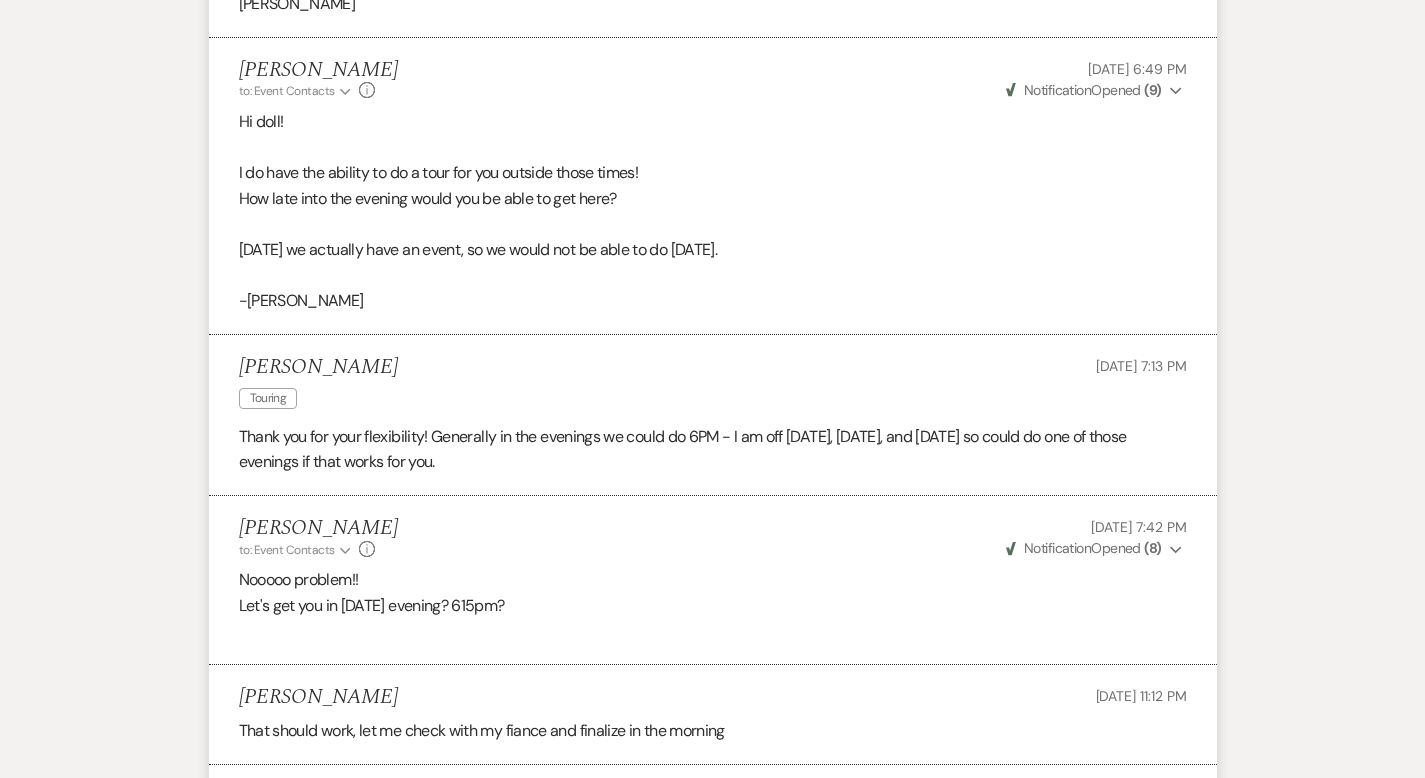 scroll, scrollTop: 4977, scrollLeft: 0, axis: vertical 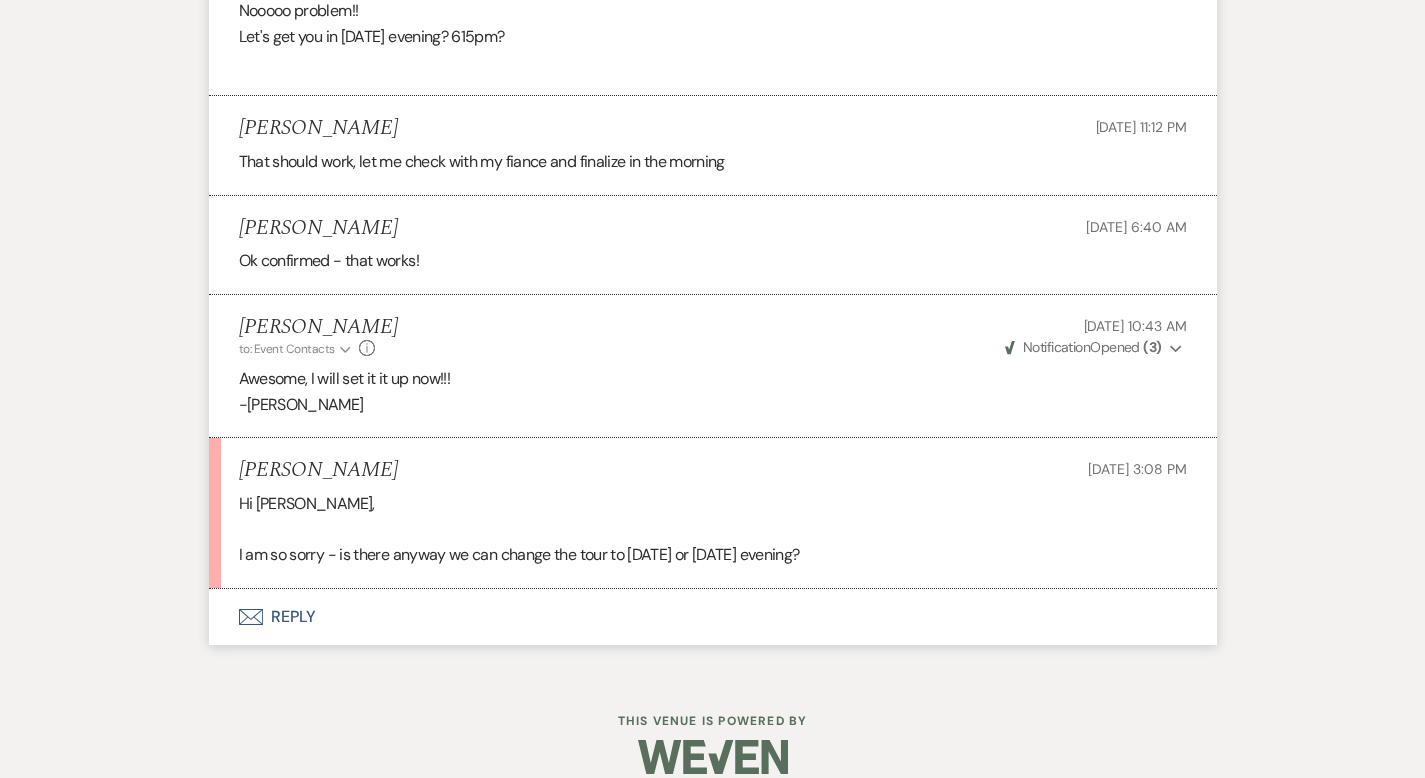 click on "Envelope Reply" at bounding box center (713, 617) 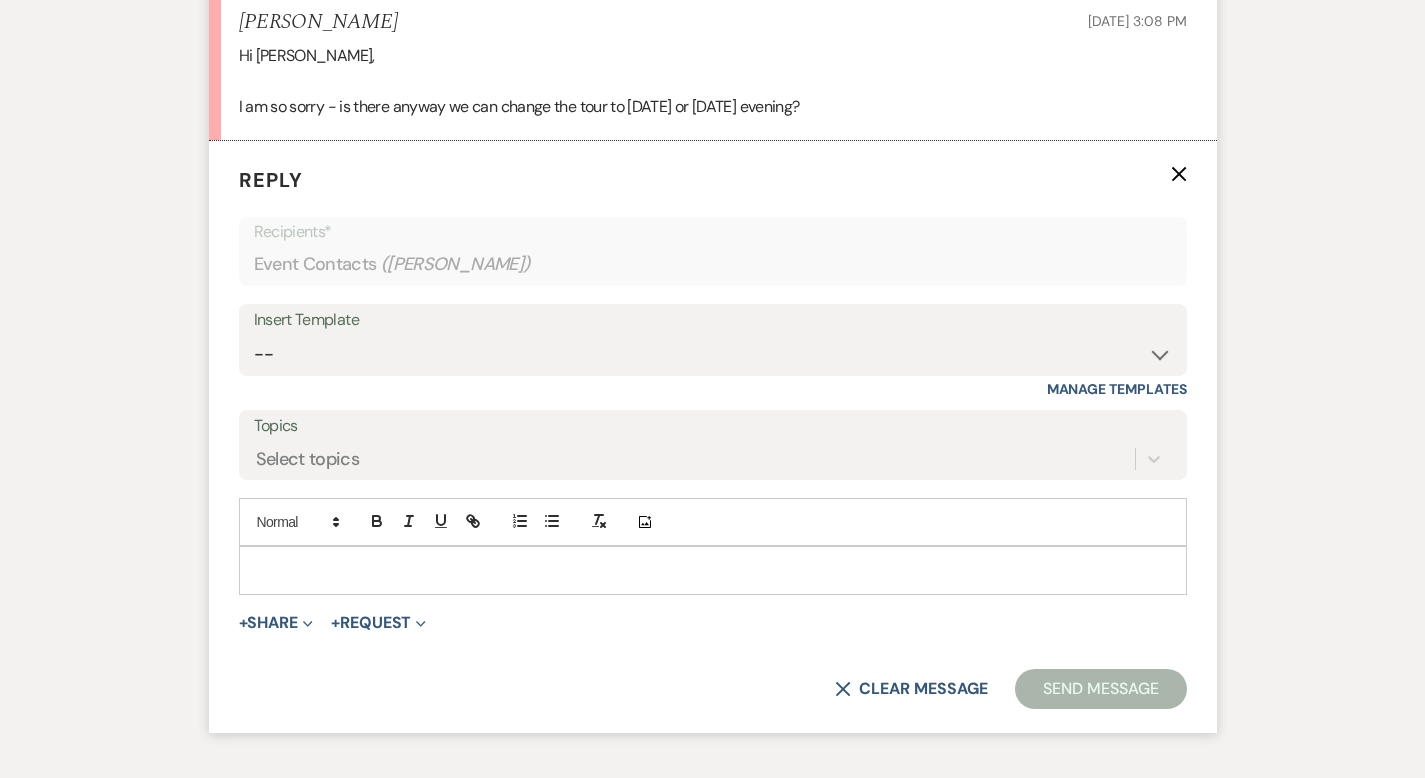 scroll, scrollTop: 5447, scrollLeft: 0, axis: vertical 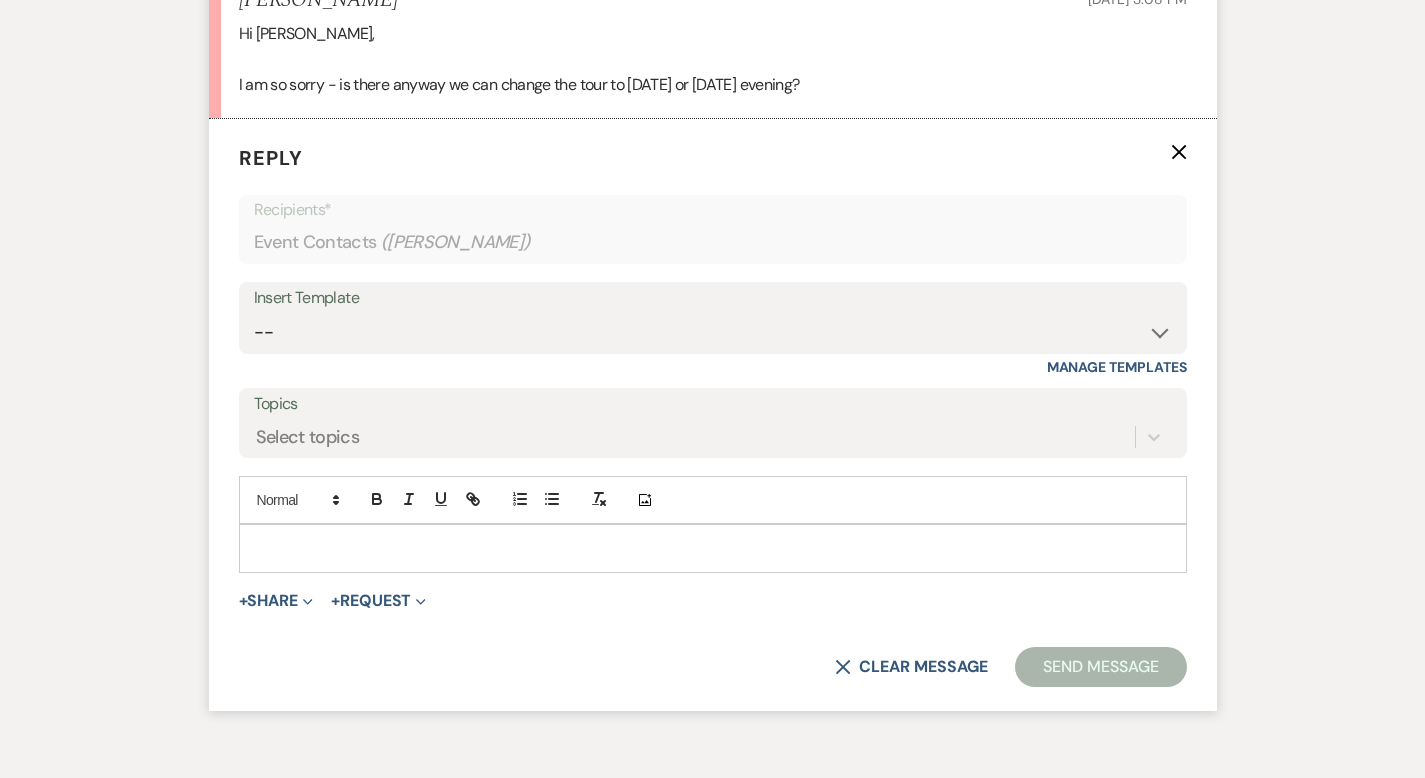 click at bounding box center (713, 548) 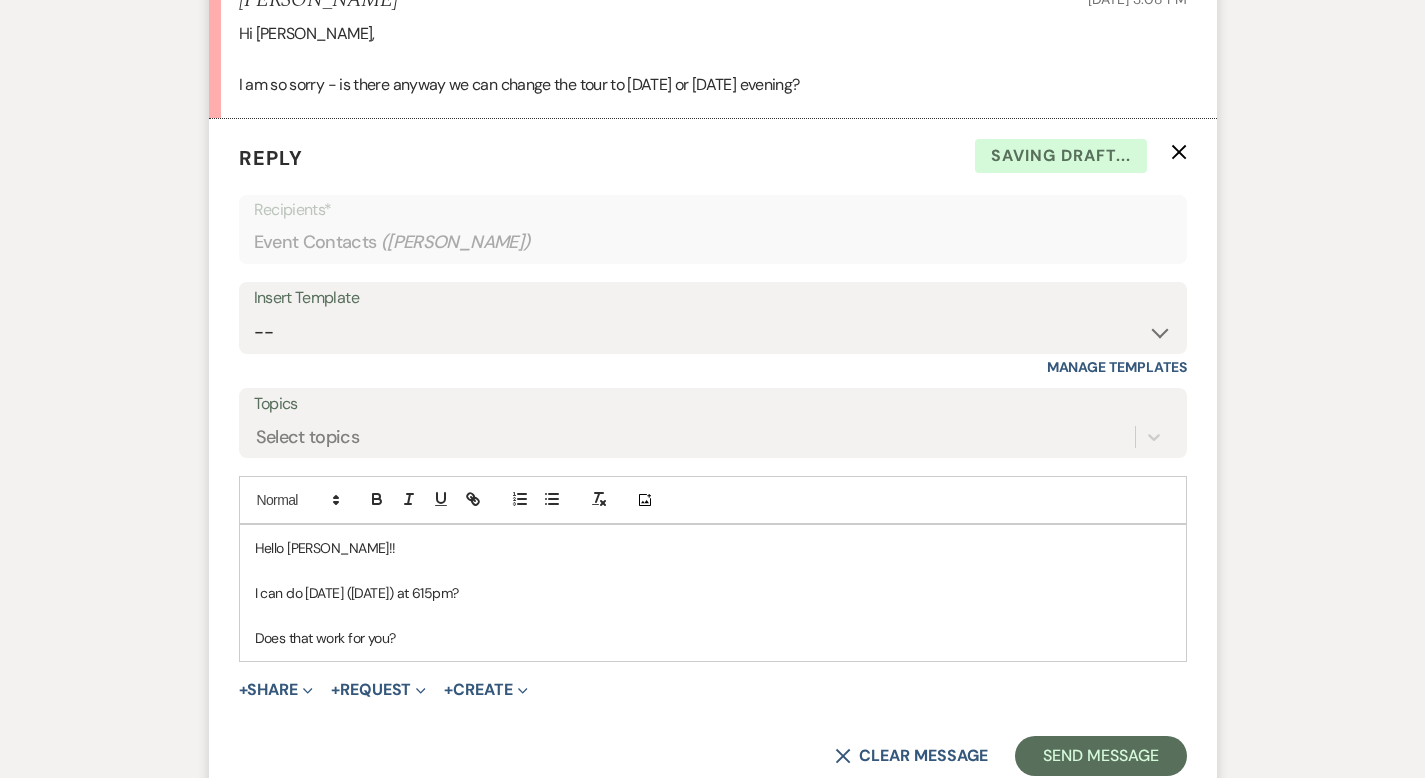 click on "I can do [DATE] ([DATE]) at 615pm?" at bounding box center [713, 593] 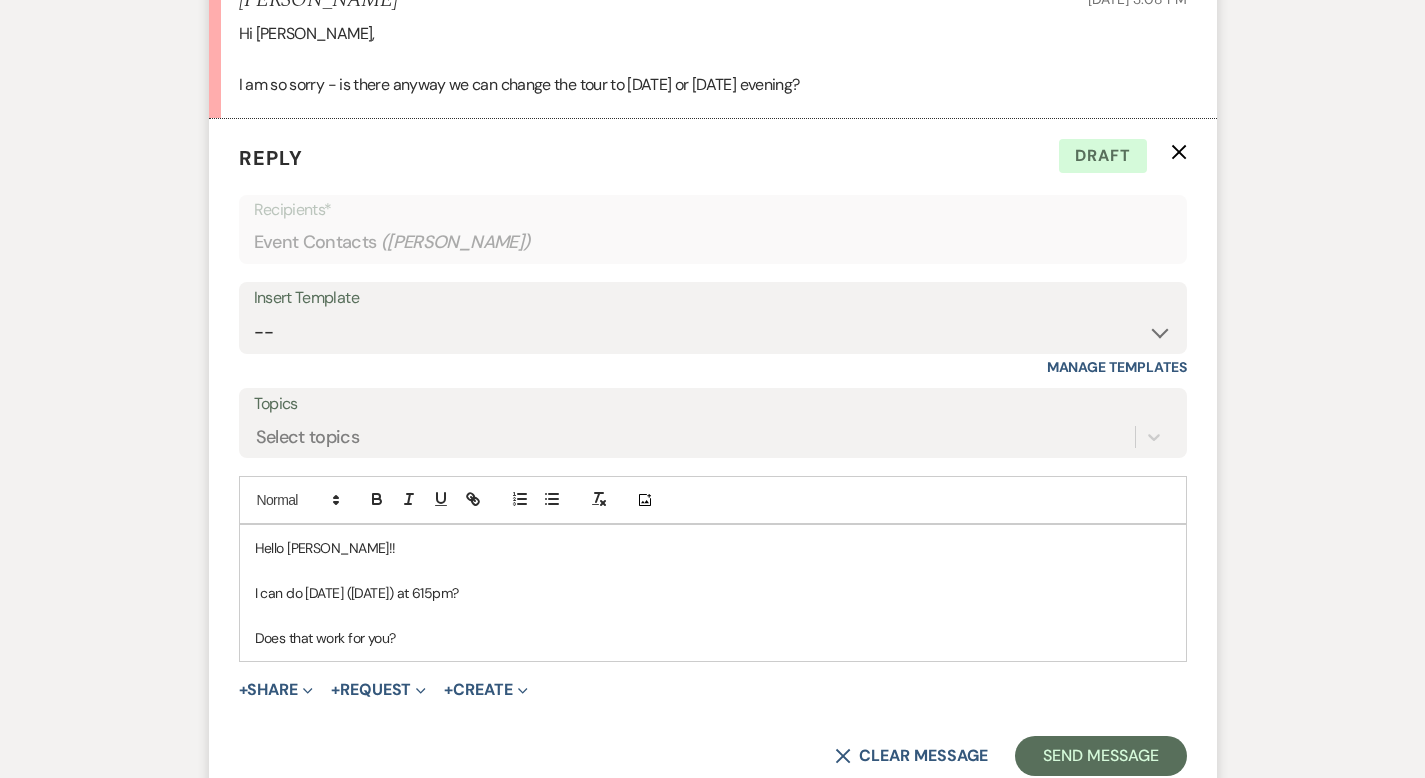 click on "Hello [PERSON_NAME]!! I can do [DATE] ([DATE]) at 615pm? Does that work for you?" at bounding box center [713, 593] 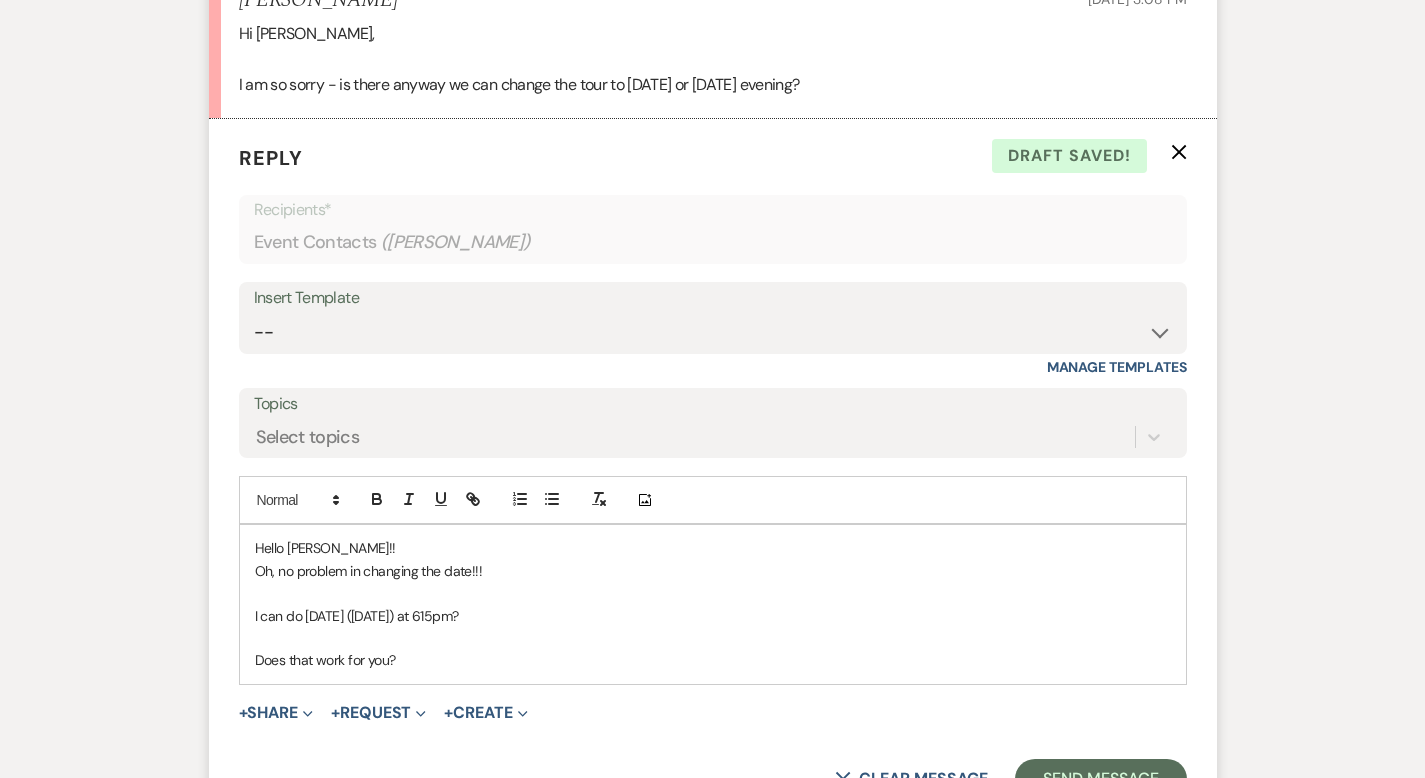 click on "Does that work for you?" at bounding box center (713, 660) 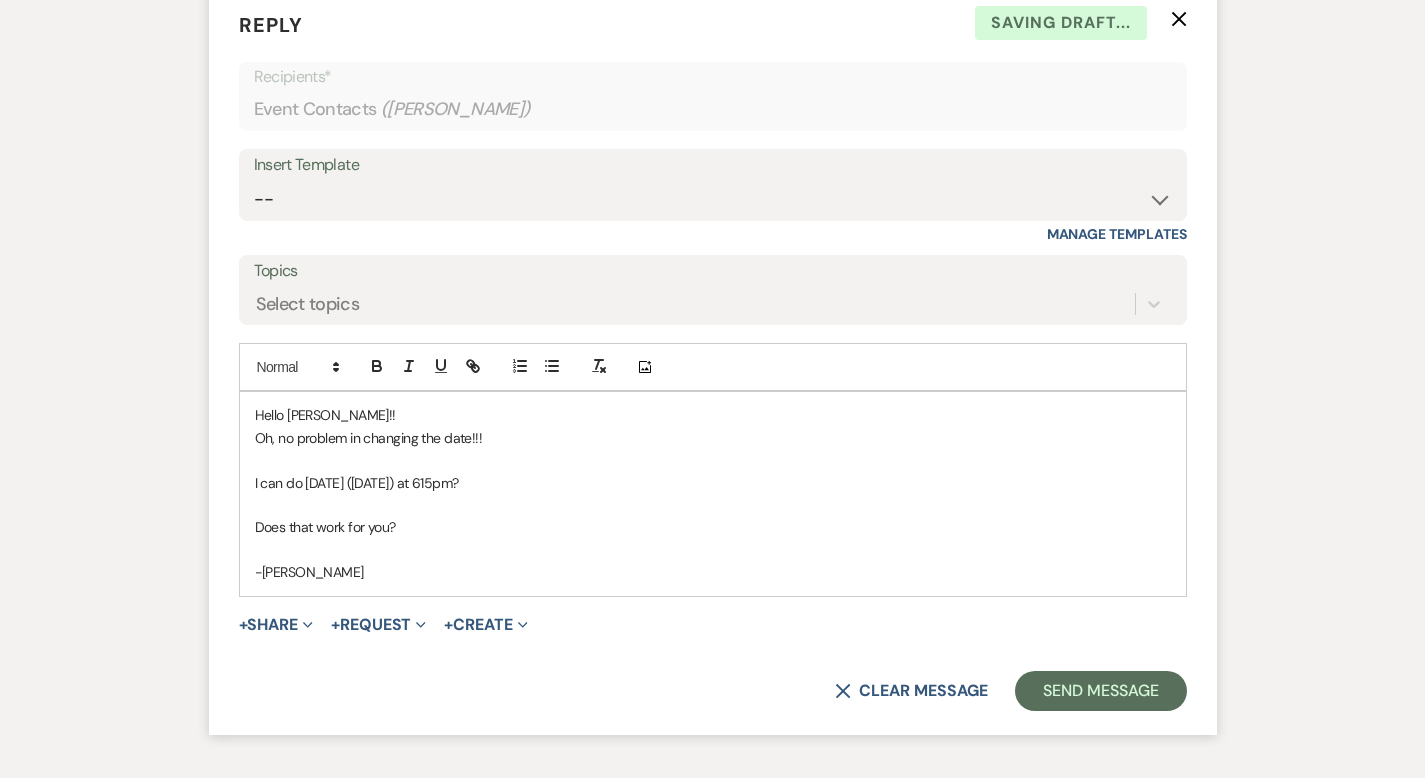 scroll, scrollTop: 5693, scrollLeft: 0, axis: vertical 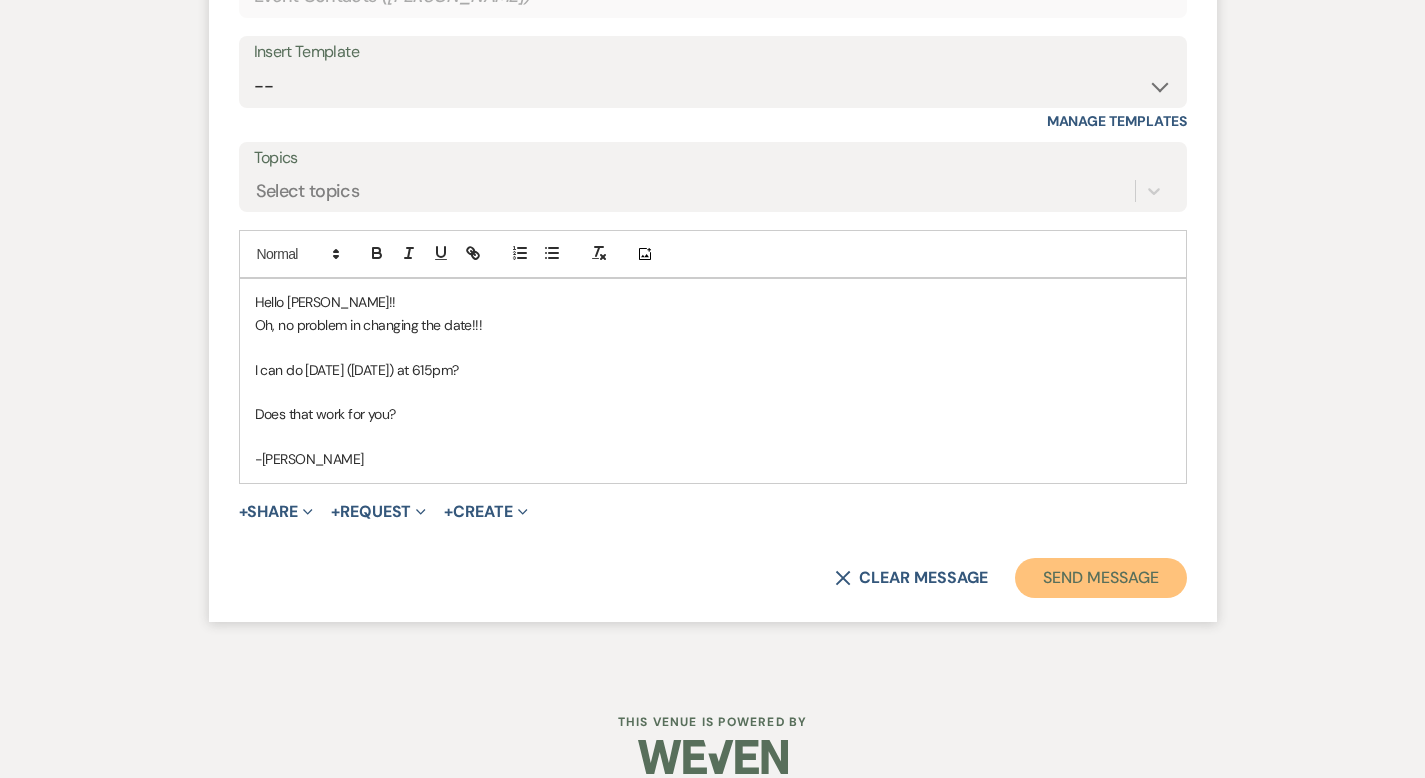 click on "Send Message" at bounding box center [1100, 578] 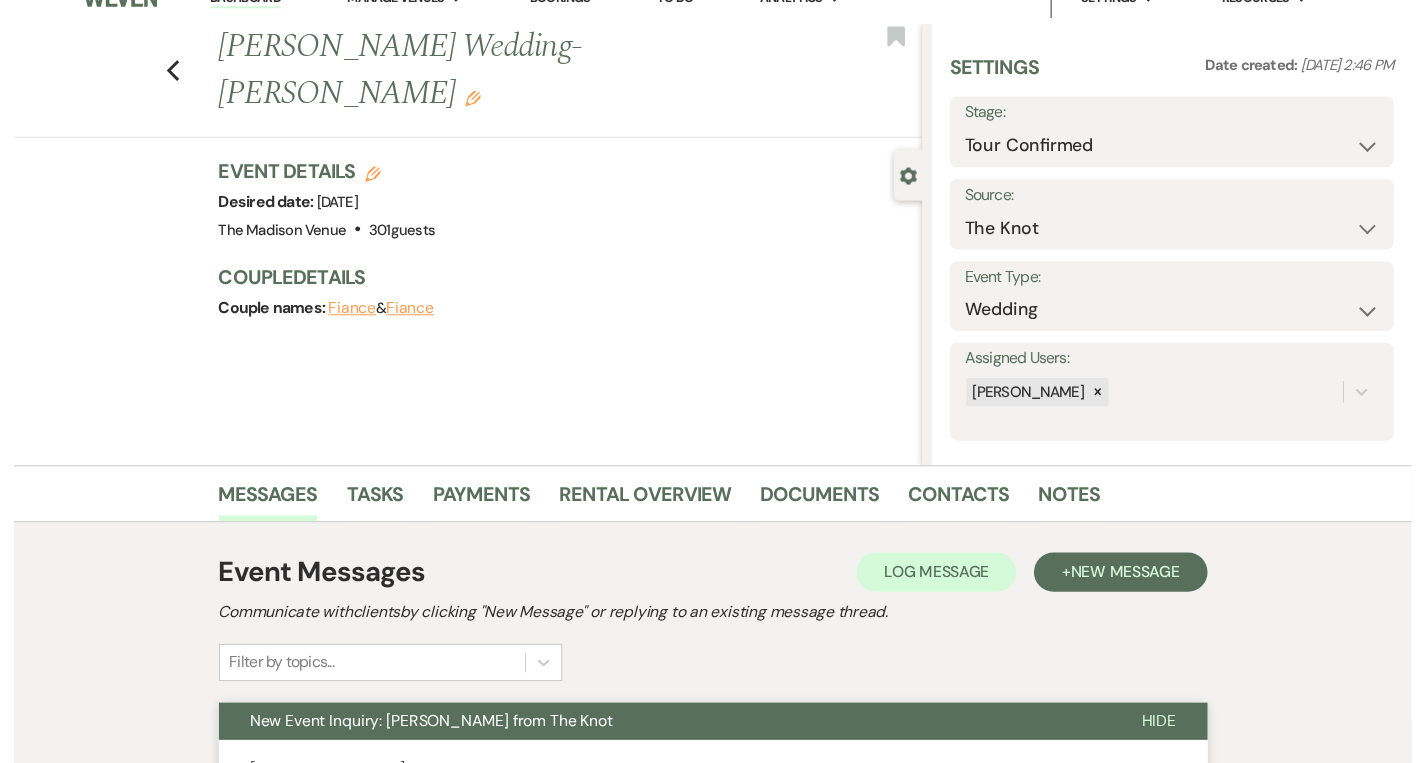 scroll, scrollTop: 0, scrollLeft: 0, axis: both 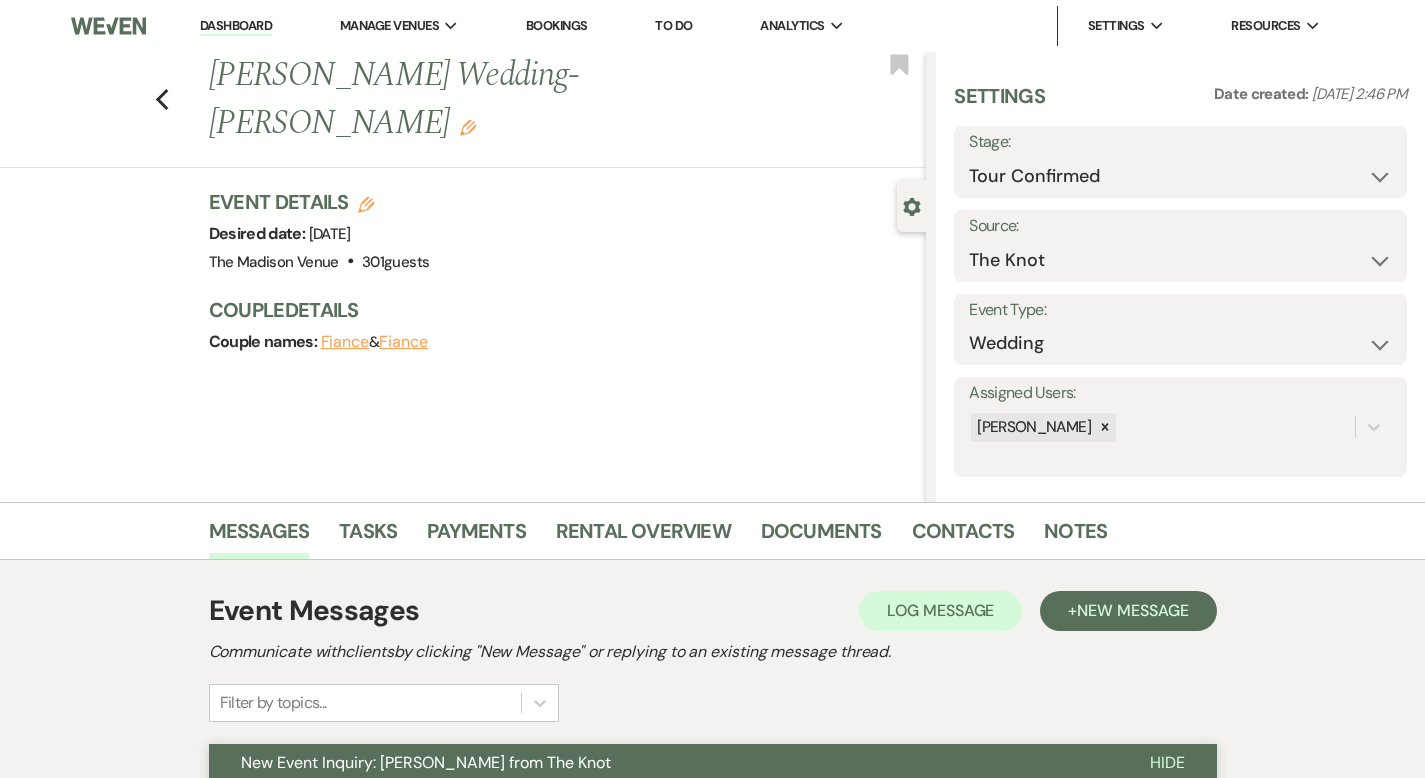 click on "Dashboard" at bounding box center (236, 26) 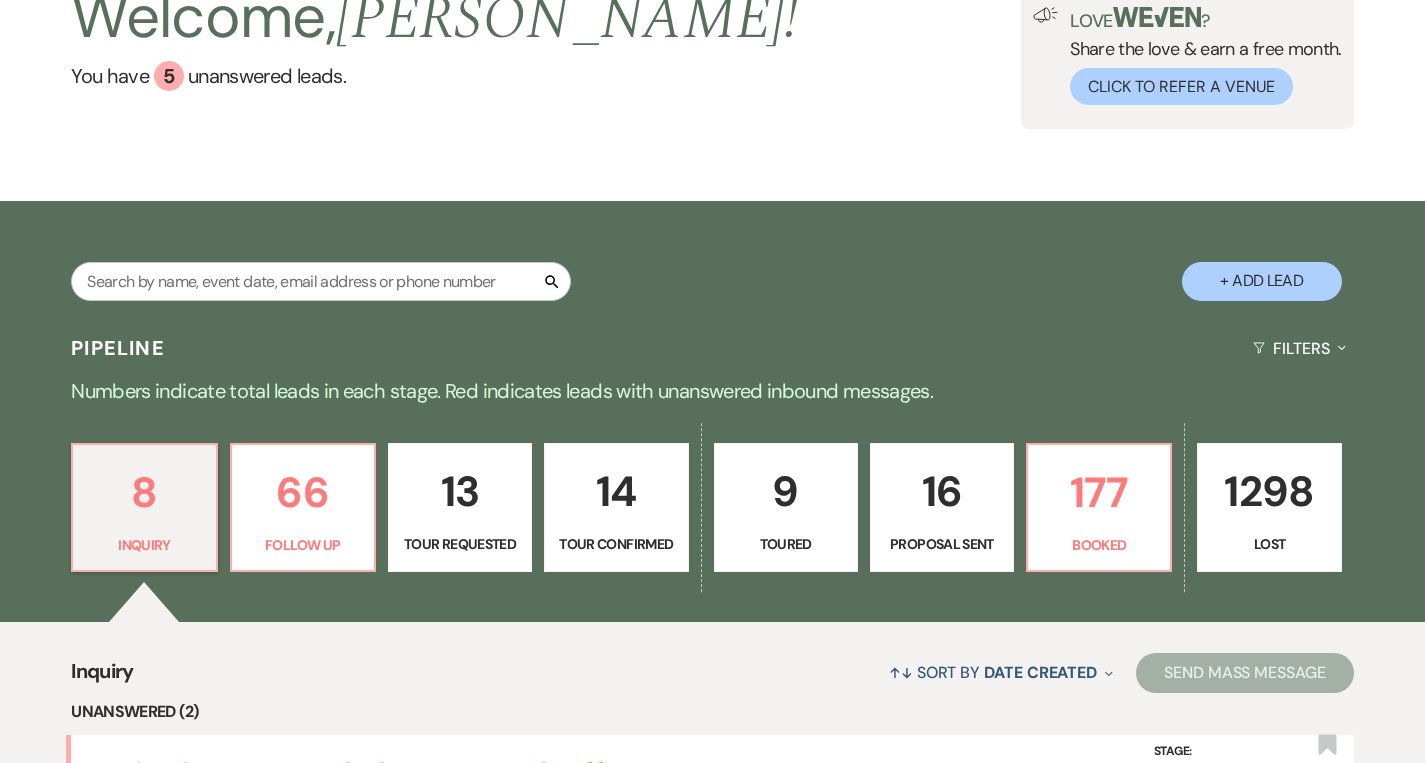 scroll, scrollTop: 547, scrollLeft: 0, axis: vertical 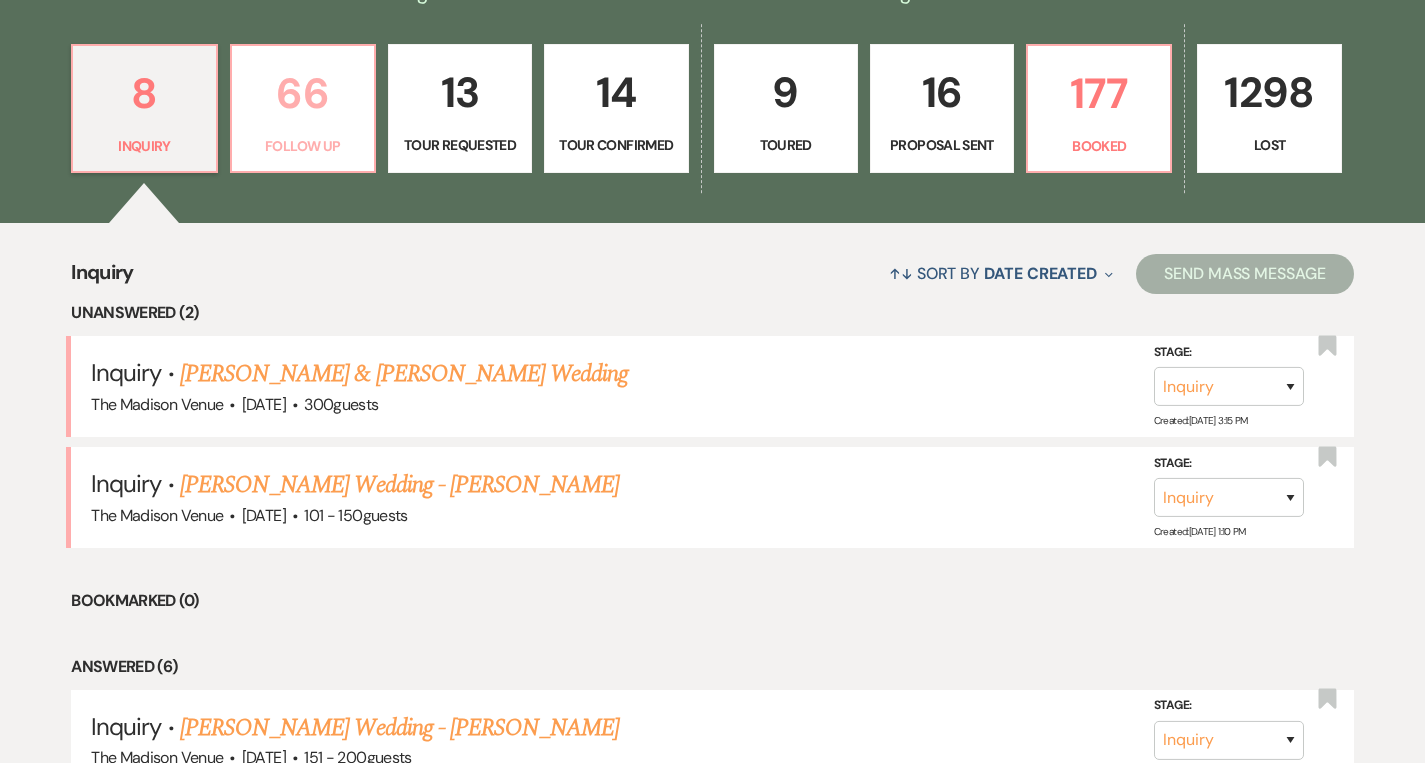 click on "Follow Up" at bounding box center (303, 146) 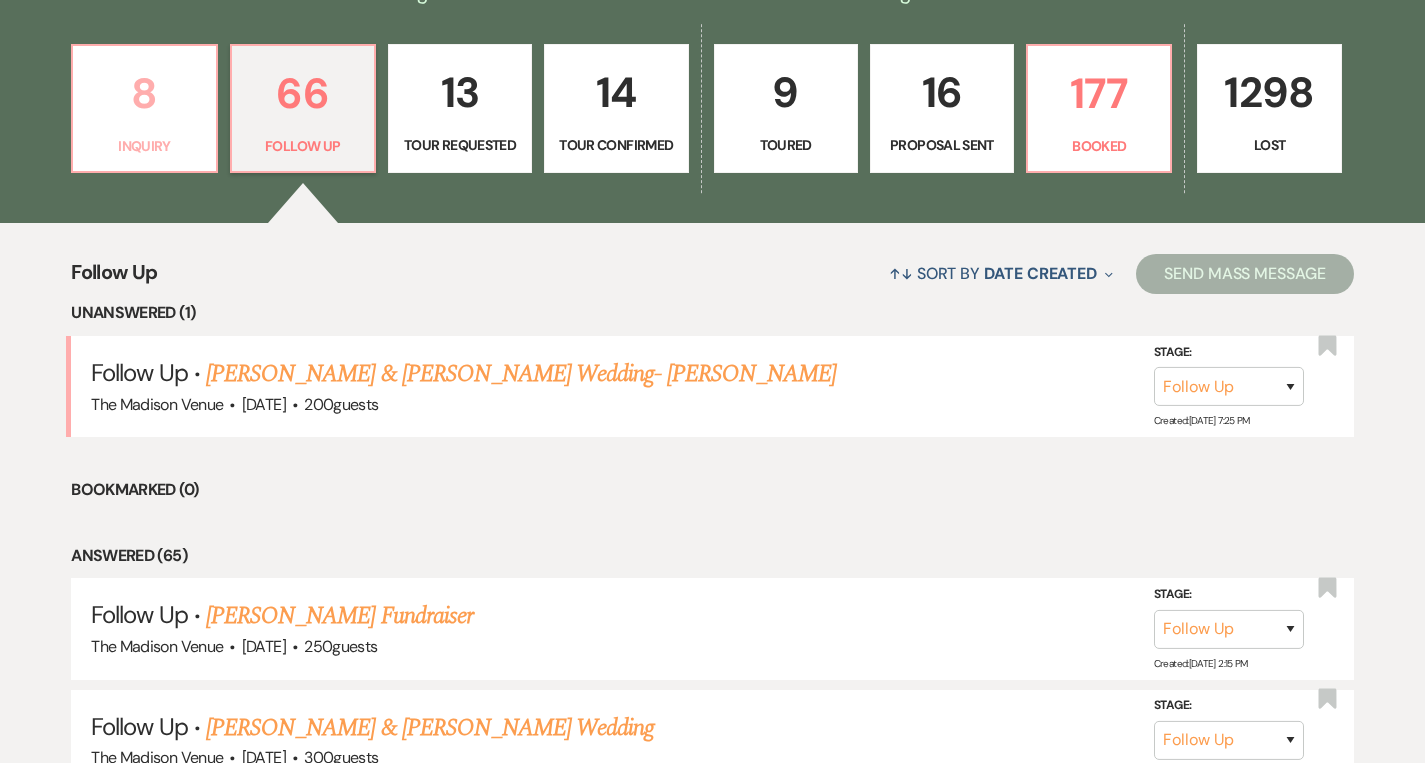 click on "Inquiry" at bounding box center (144, 146) 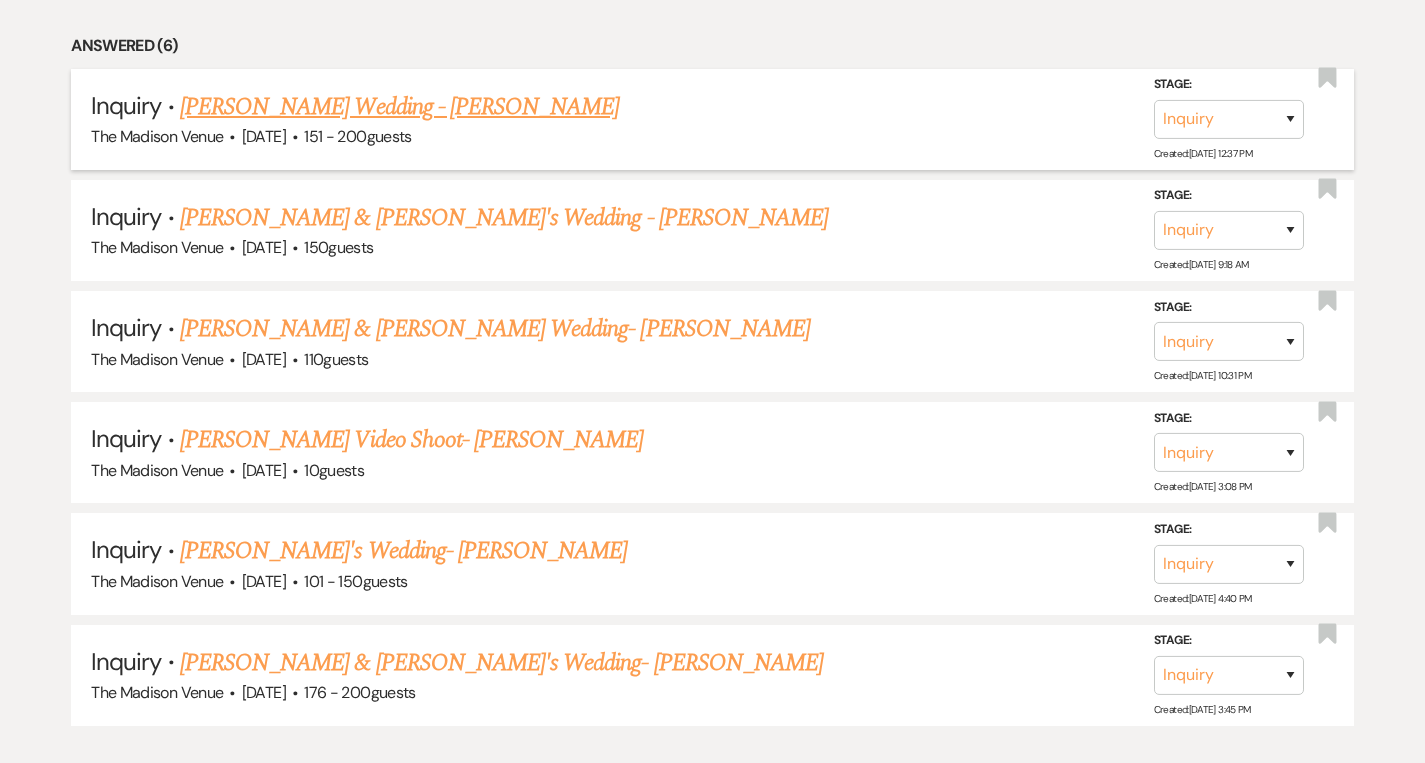scroll, scrollTop: 1286, scrollLeft: 0, axis: vertical 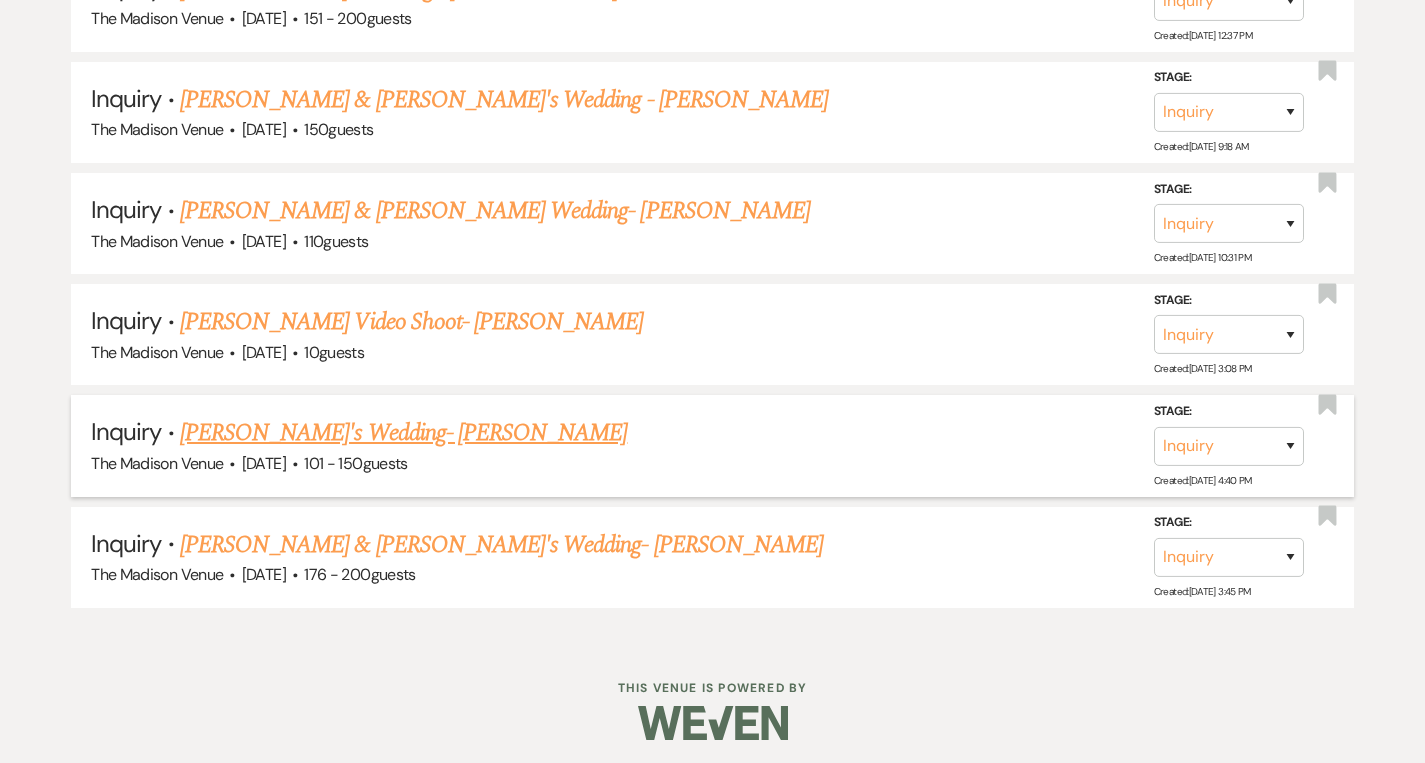 click on "[PERSON_NAME]'s Wedding- [PERSON_NAME]" at bounding box center (404, 433) 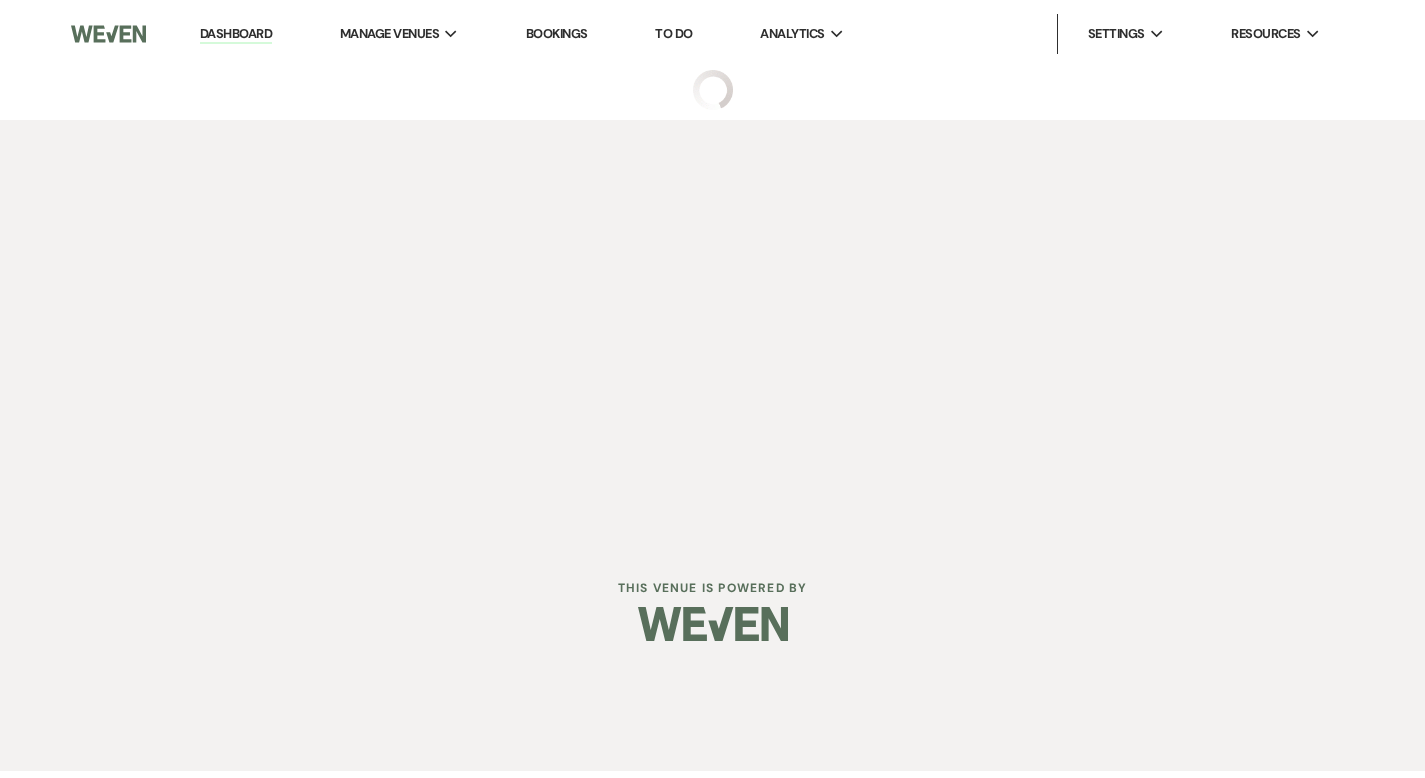 scroll, scrollTop: 0, scrollLeft: 0, axis: both 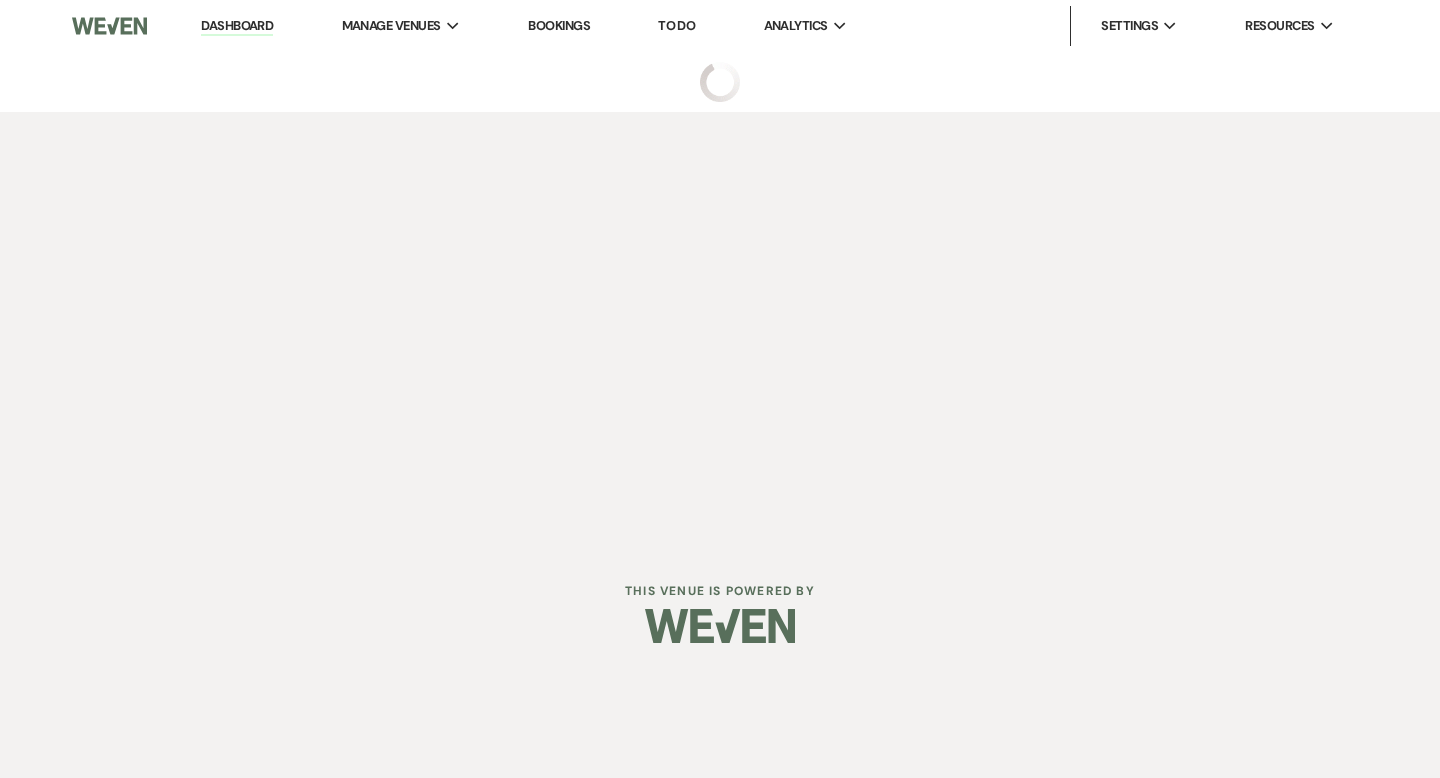 select on "2" 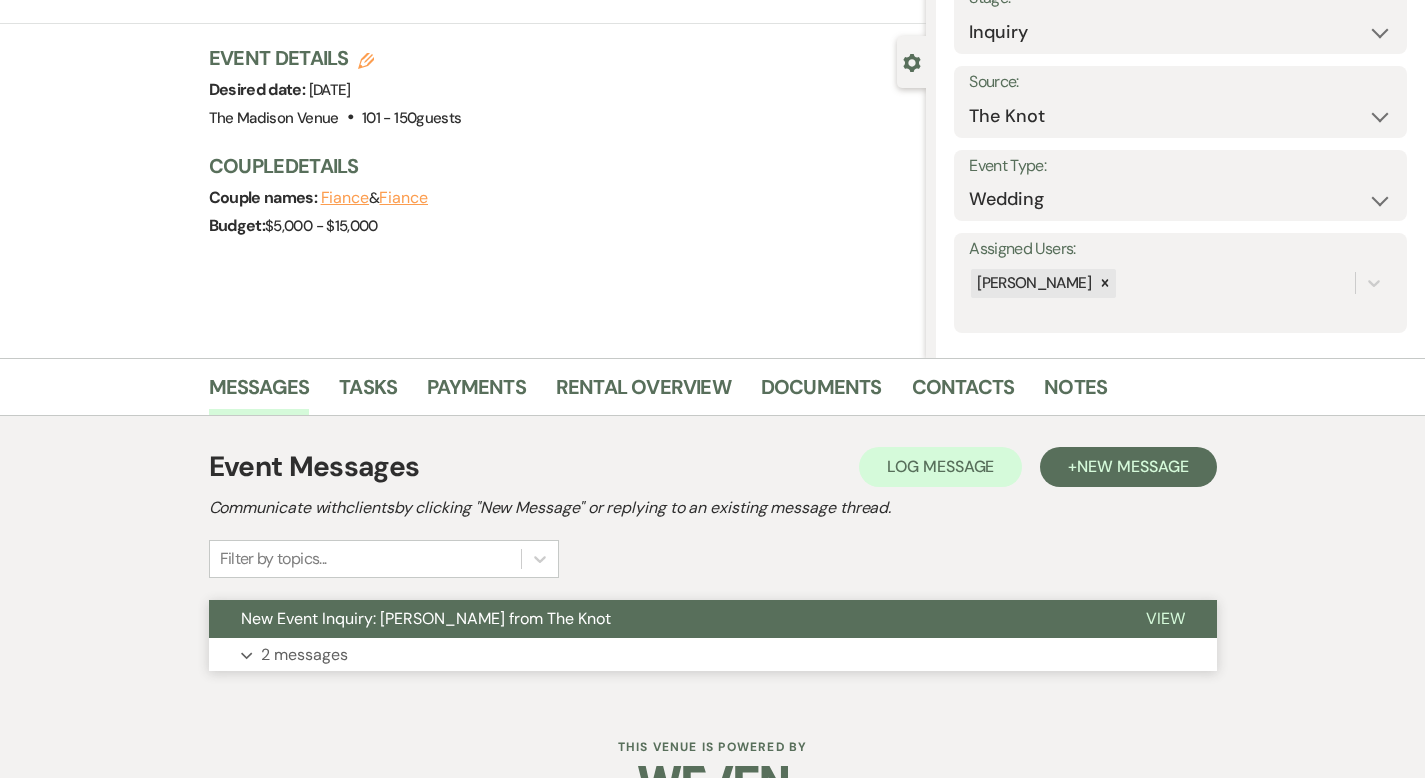 scroll, scrollTop: 196, scrollLeft: 0, axis: vertical 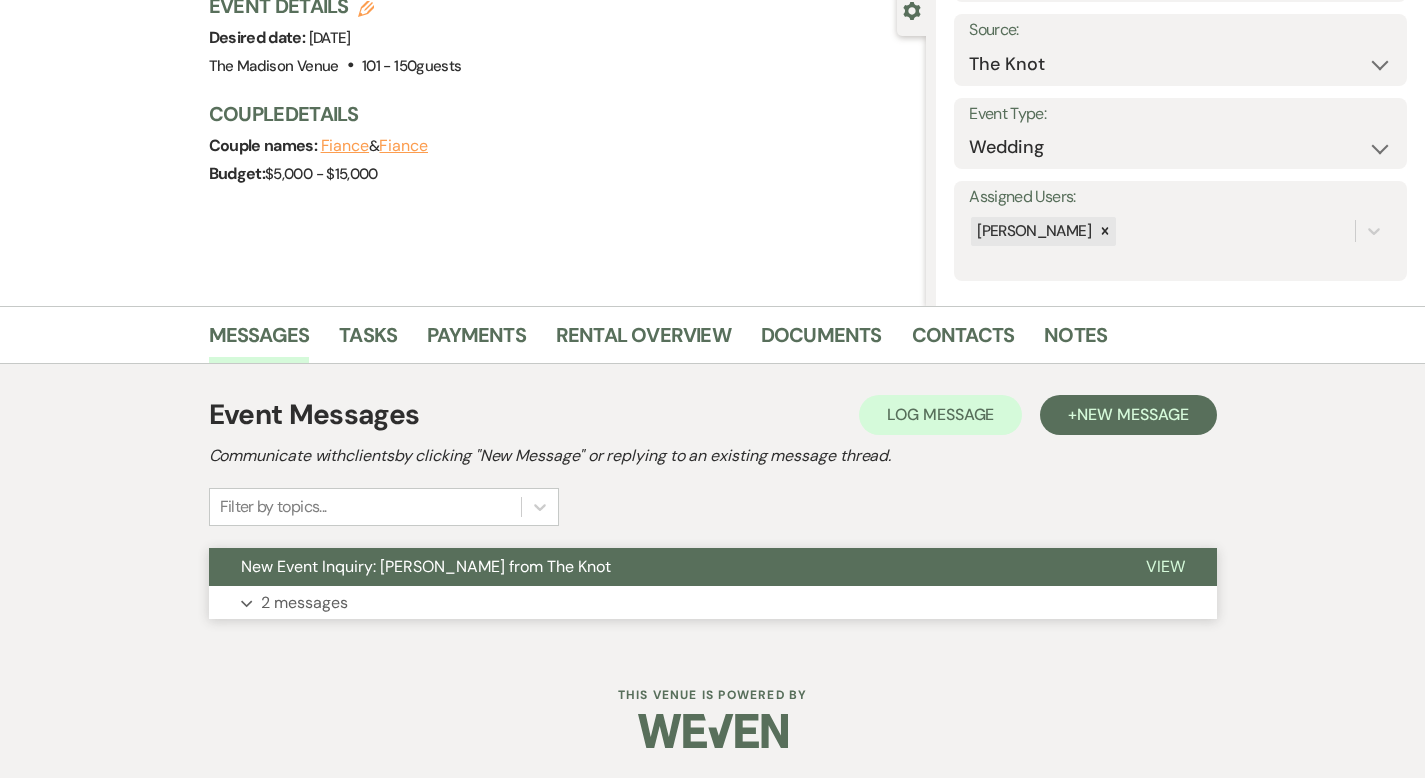click on "View" at bounding box center [1165, 566] 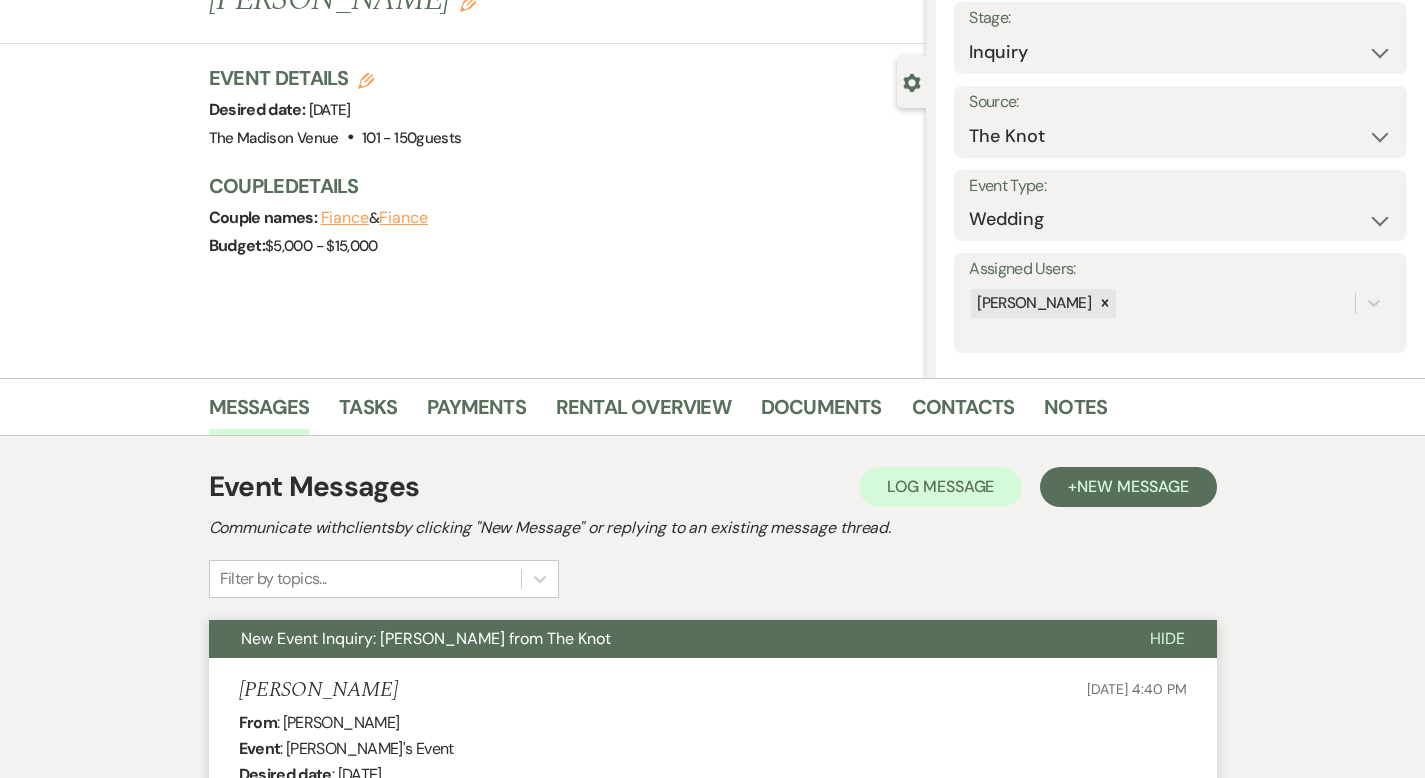 scroll, scrollTop: 0, scrollLeft: 0, axis: both 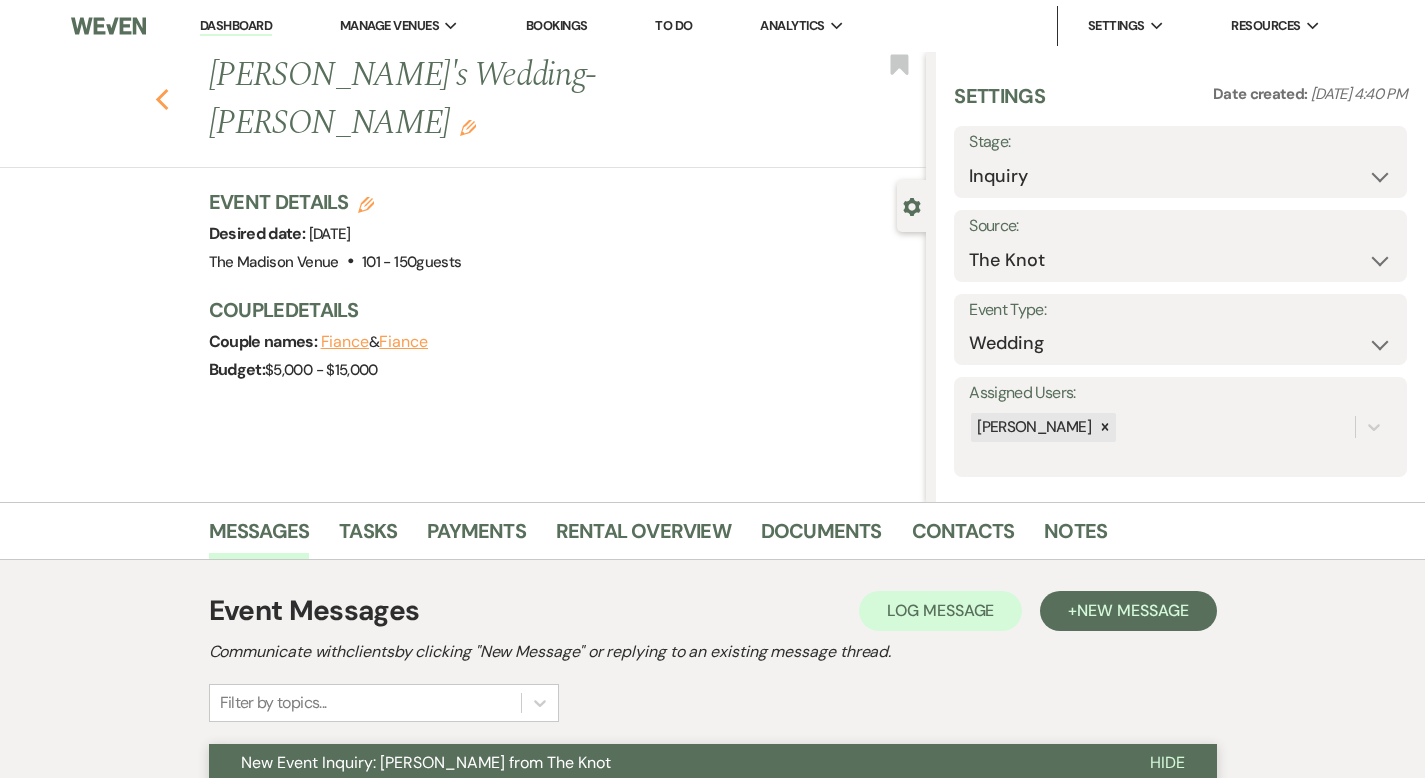 click on "Previous" 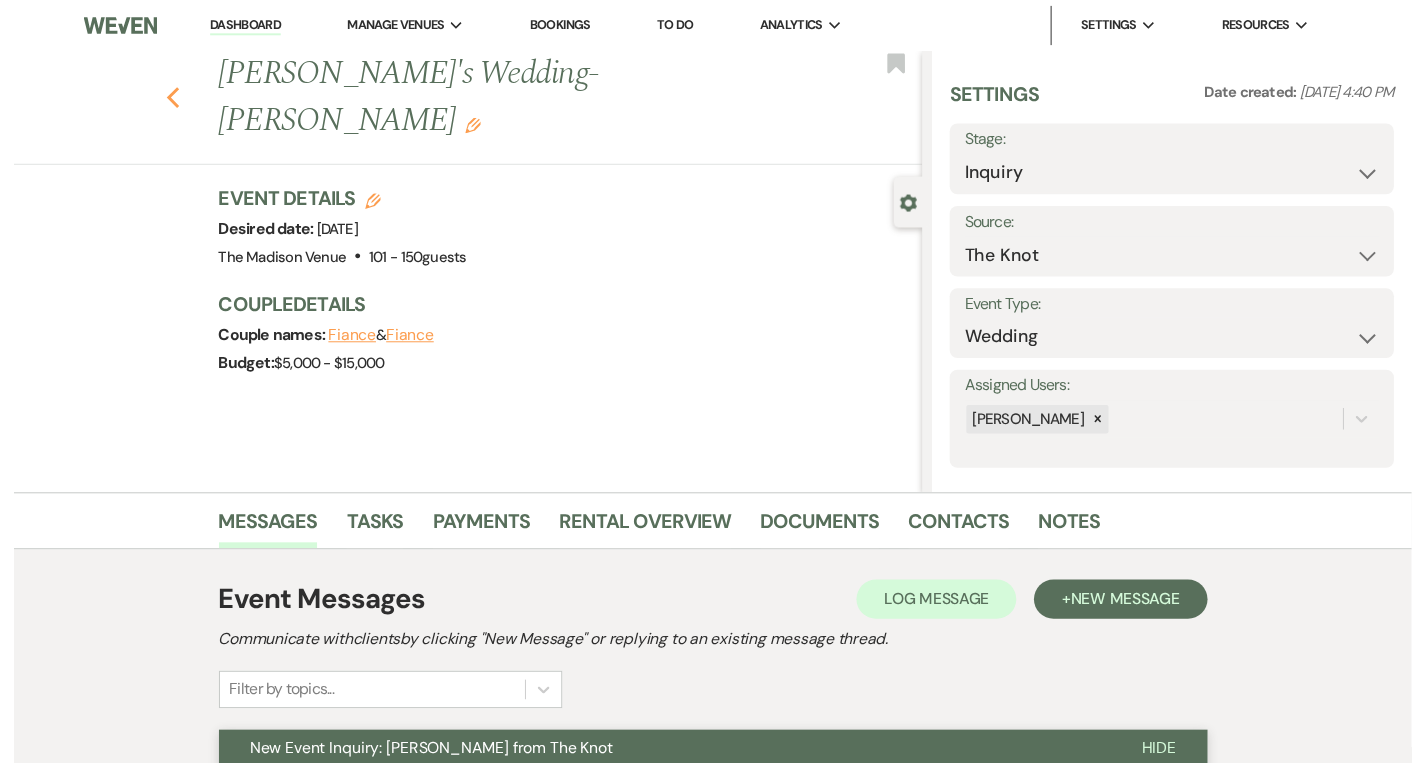scroll, scrollTop: 1286, scrollLeft: 0, axis: vertical 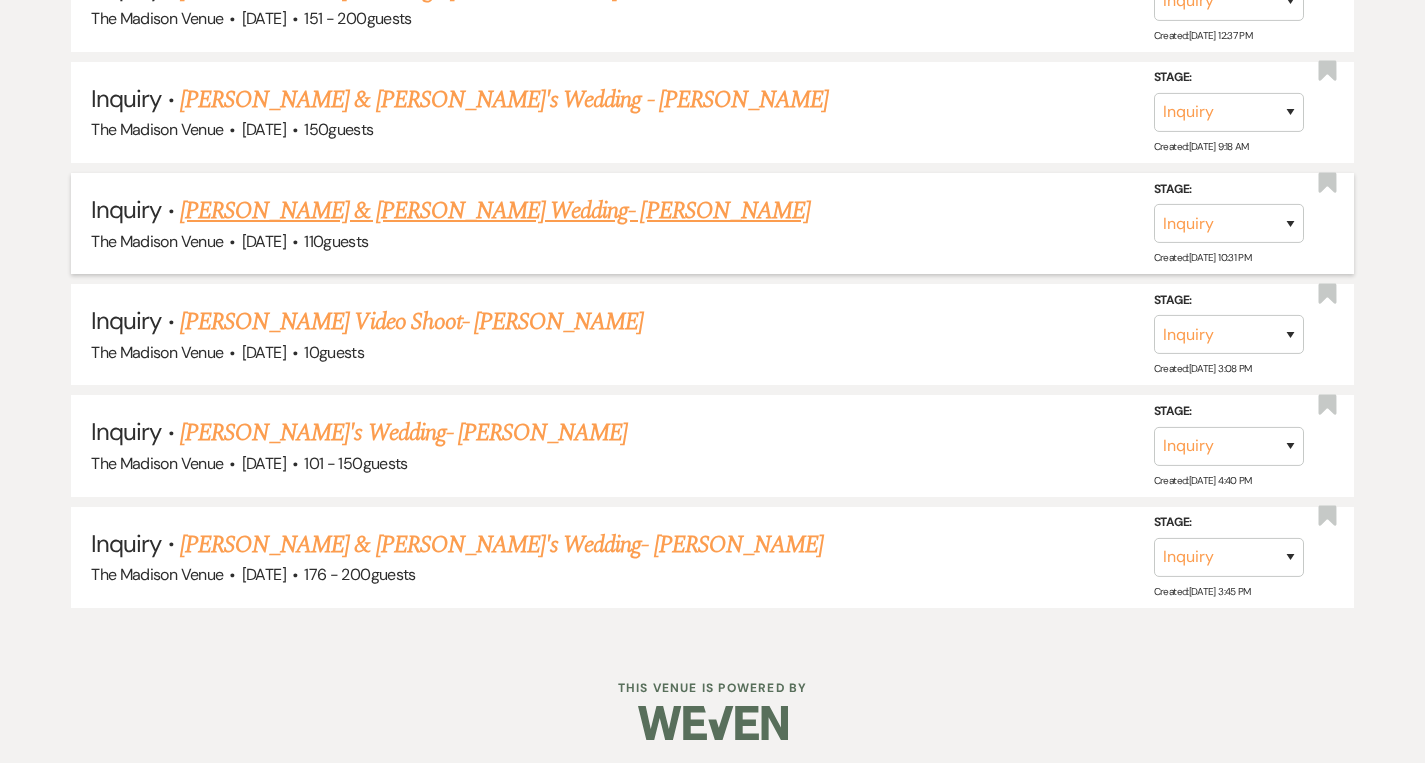click on "[PERSON_NAME] & [PERSON_NAME] Wedding- [PERSON_NAME]" at bounding box center (495, 211) 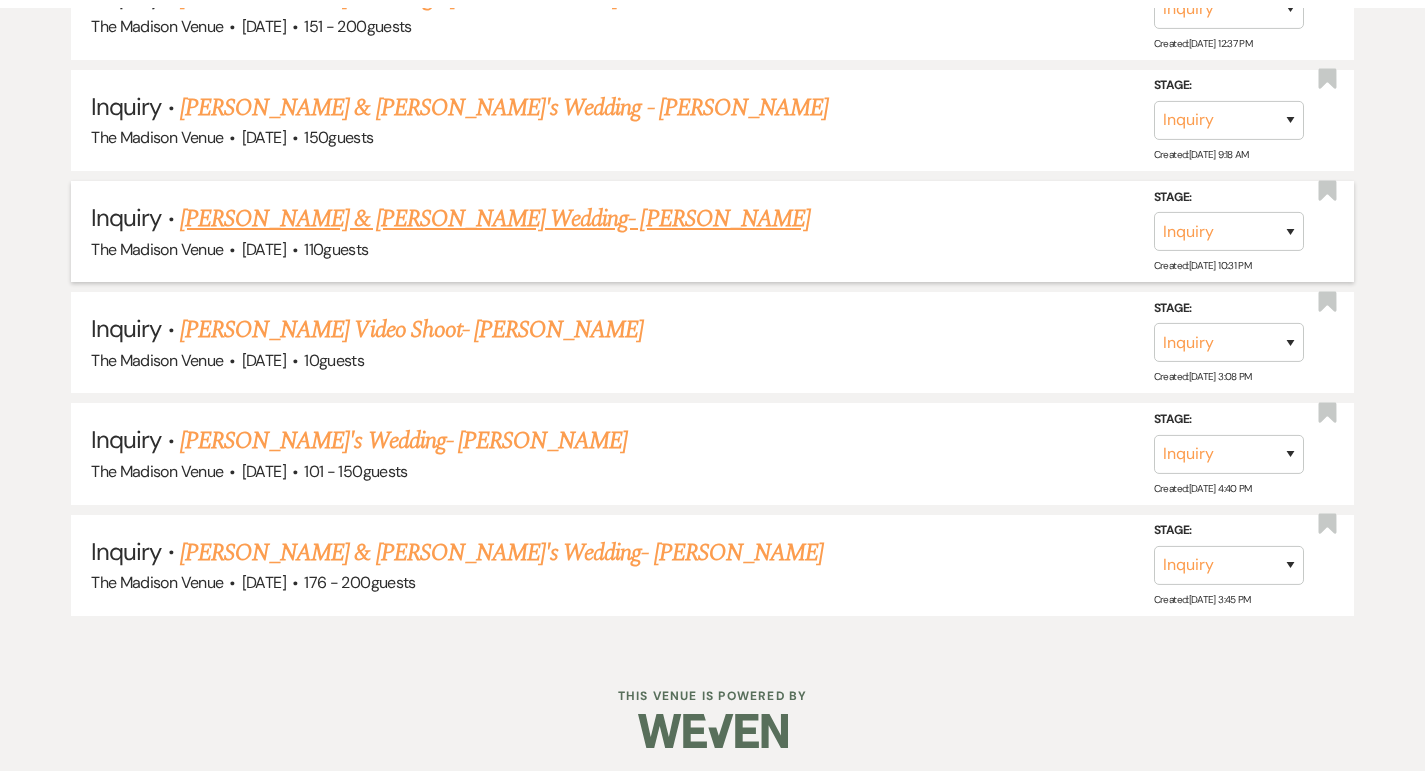 scroll, scrollTop: 0, scrollLeft: 0, axis: both 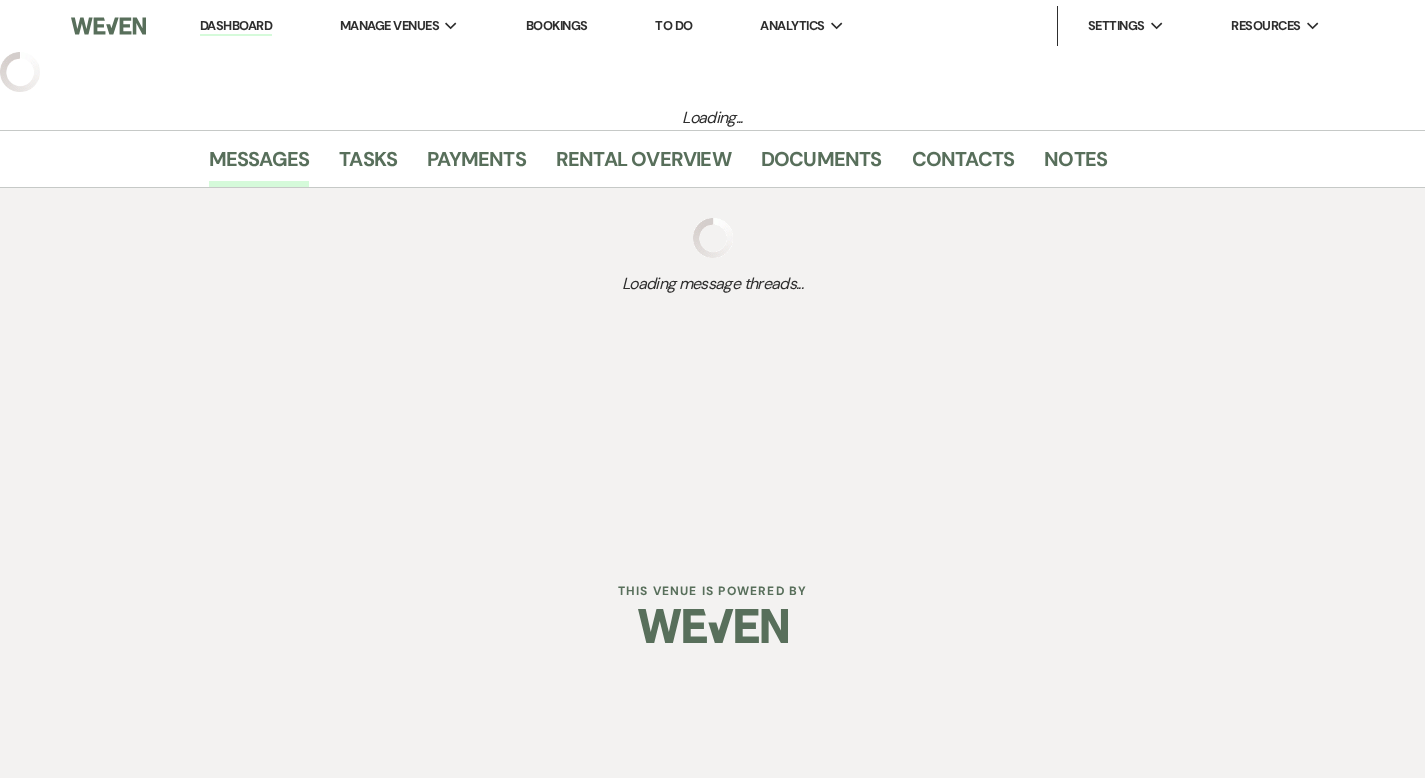 select on "5" 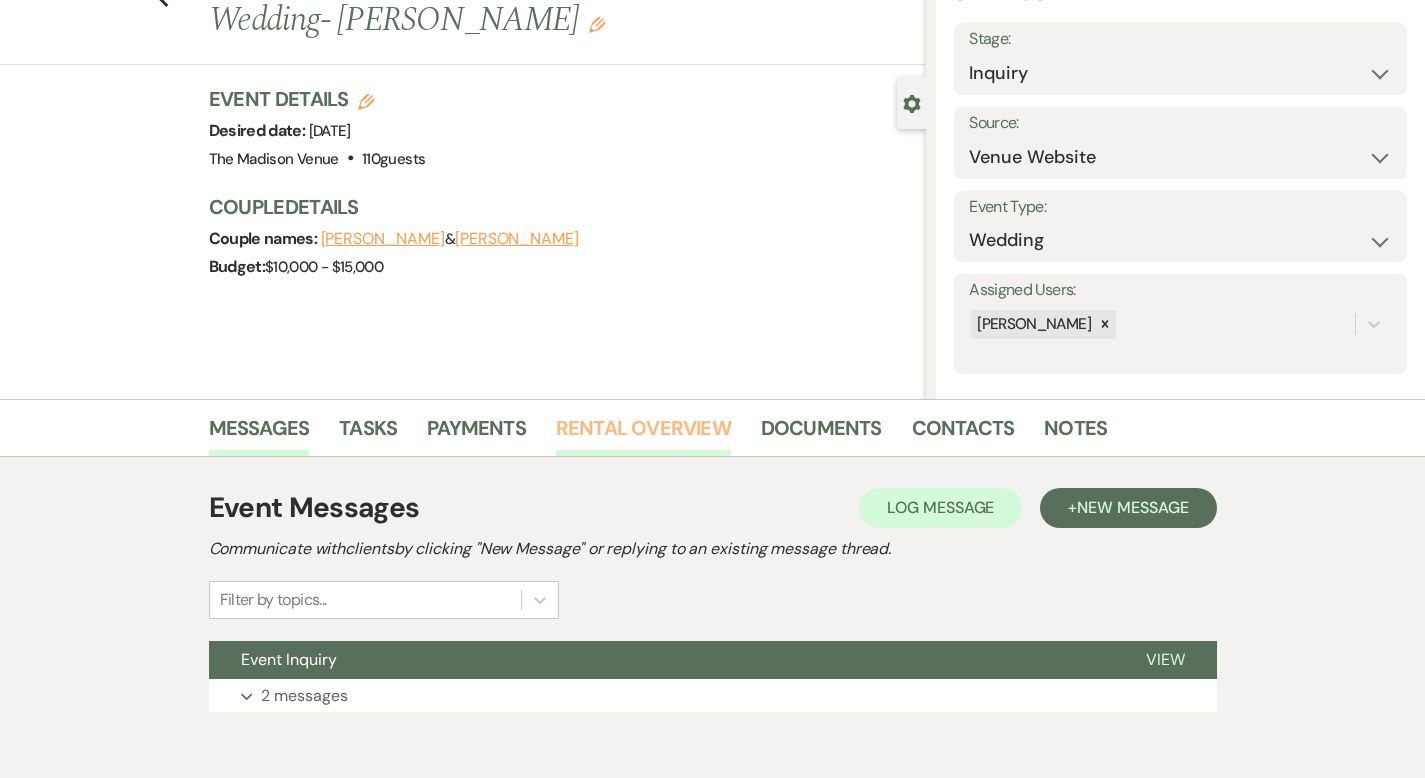 scroll, scrollTop: 196, scrollLeft: 0, axis: vertical 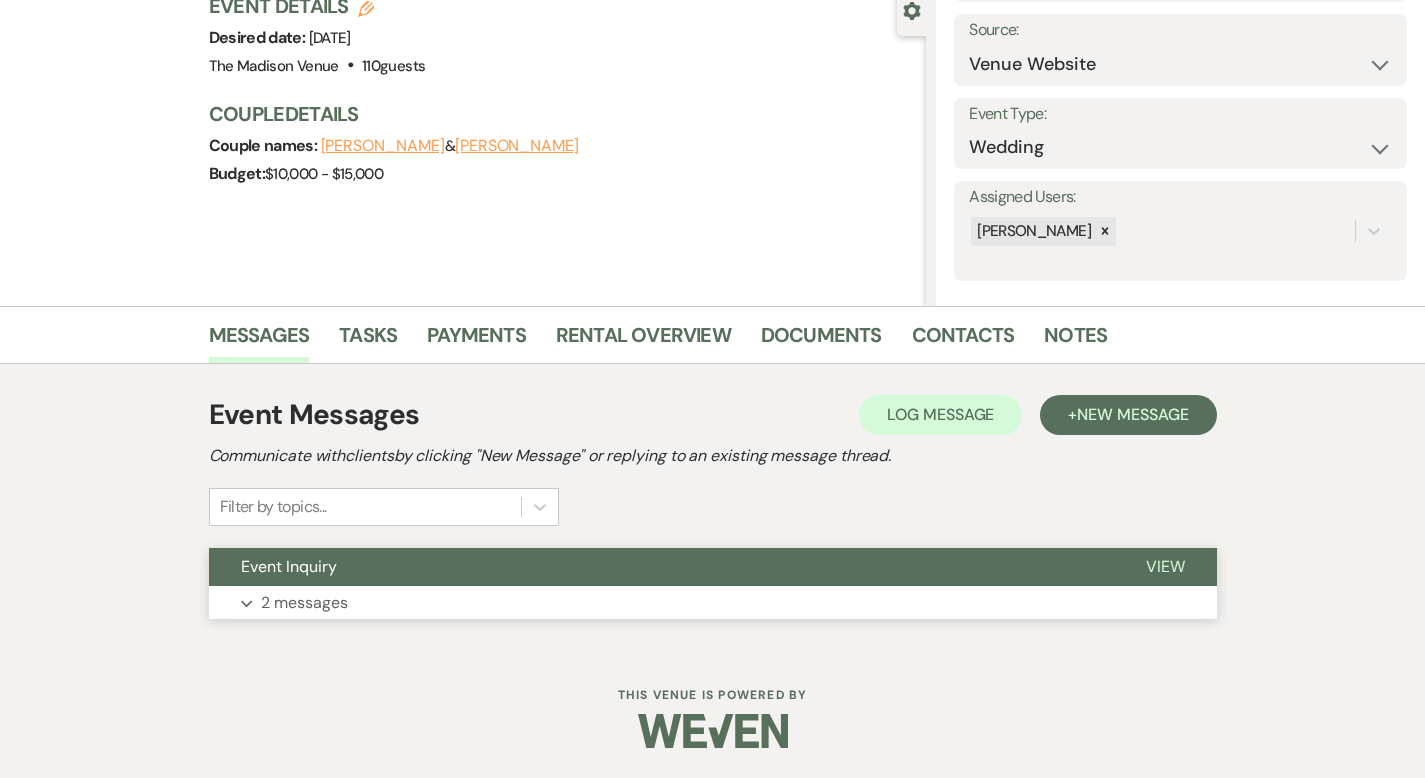 click on "View" at bounding box center (1165, 566) 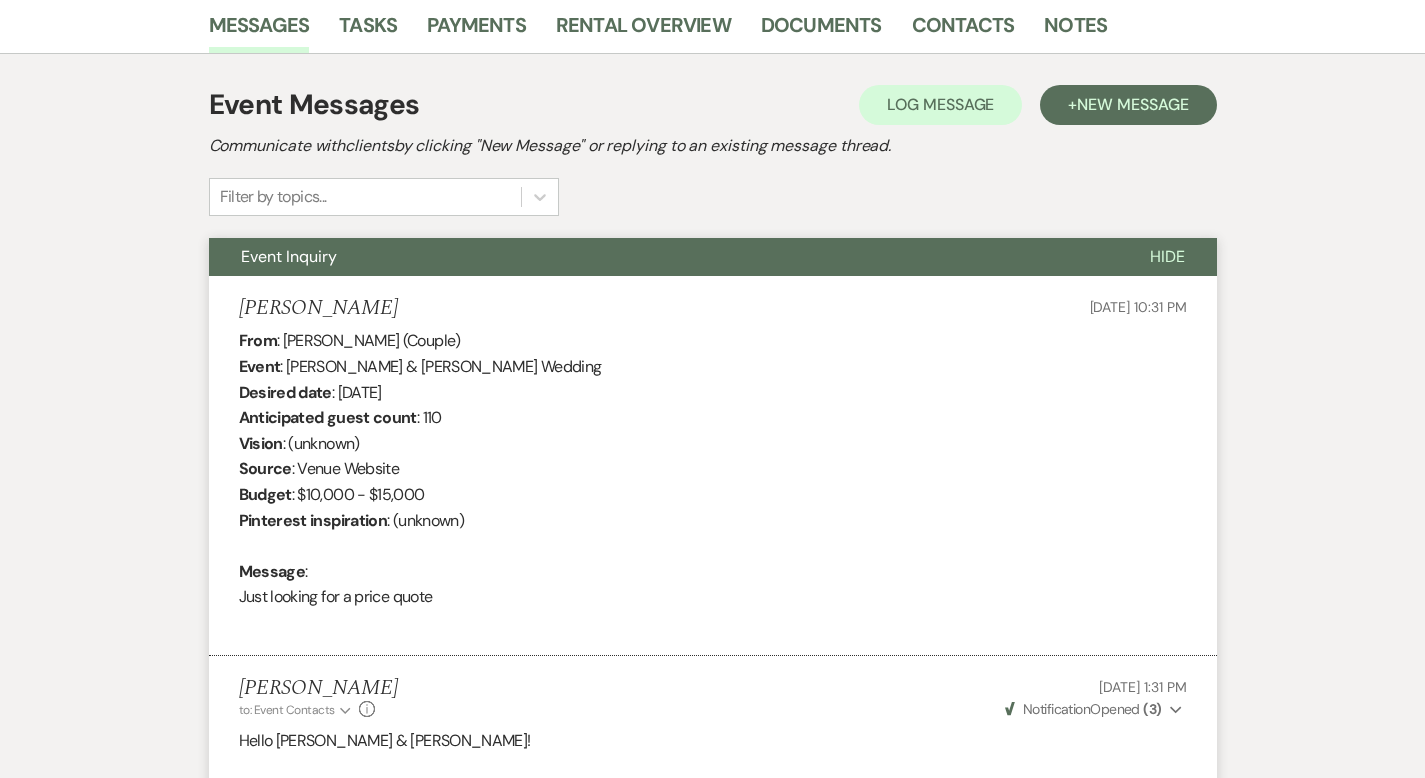 scroll, scrollTop: 0, scrollLeft: 0, axis: both 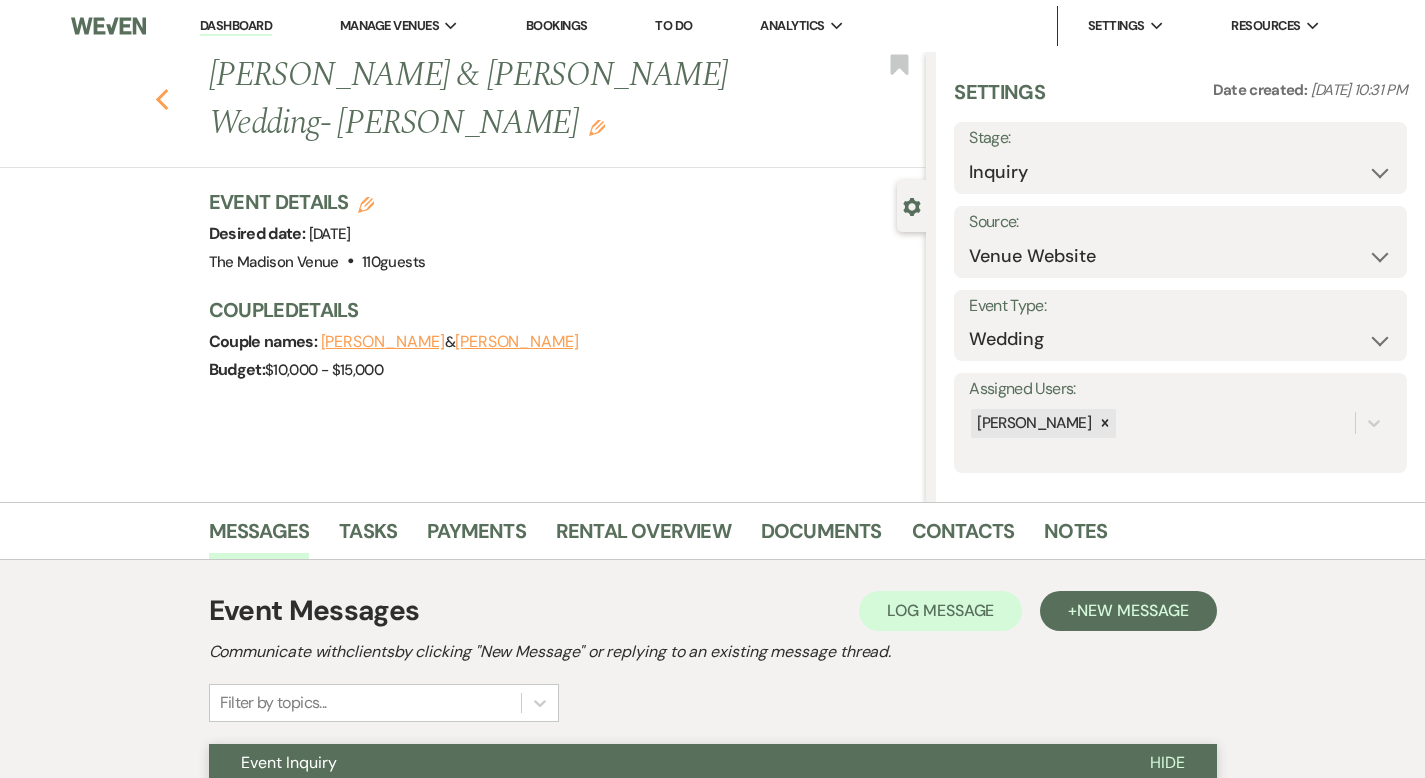 click 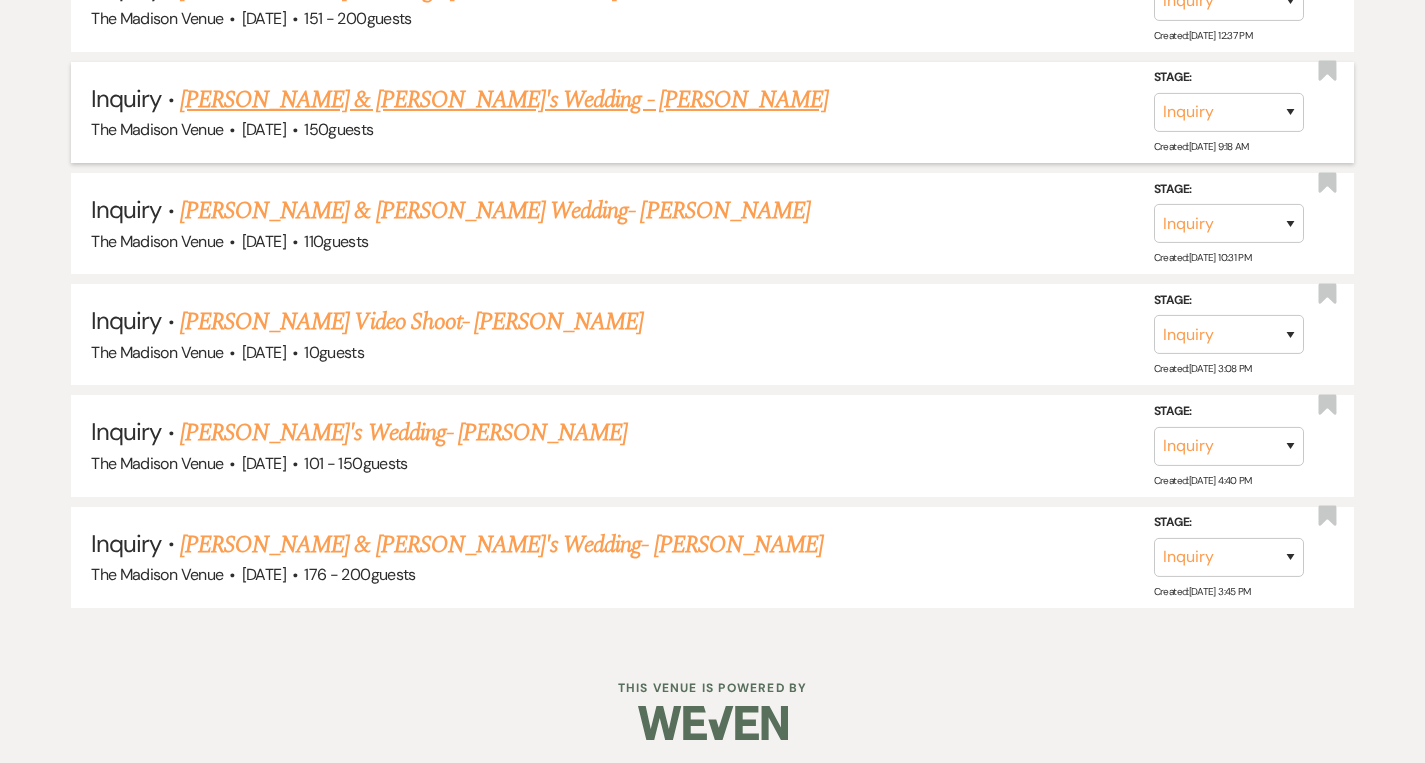 scroll, scrollTop: 1066, scrollLeft: 0, axis: vertical 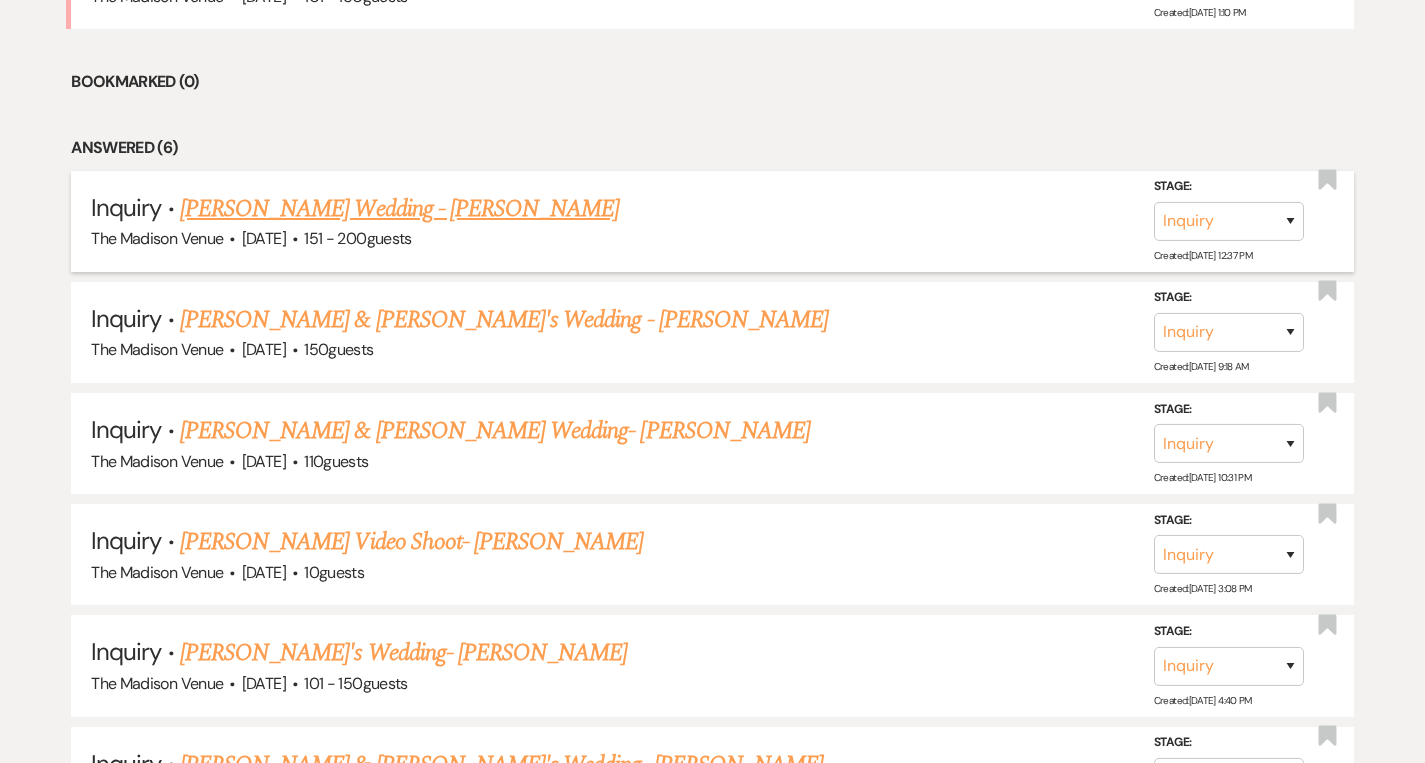 click on "[PERSON_NAME] Wedding - [PERSON_NAME]" at bounding box center (399, 209) 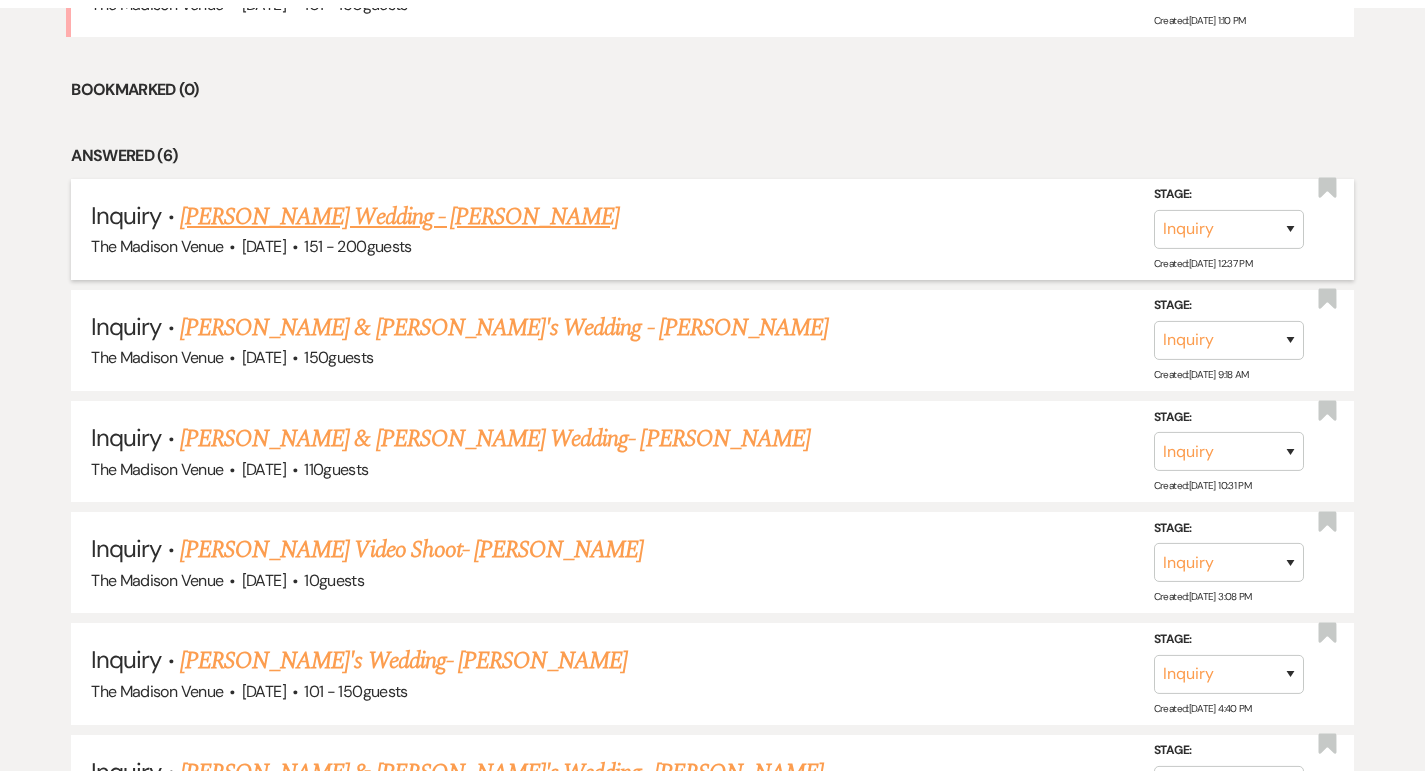 scroll, scrollTop: 0, scrollLeft: 0, axis: both 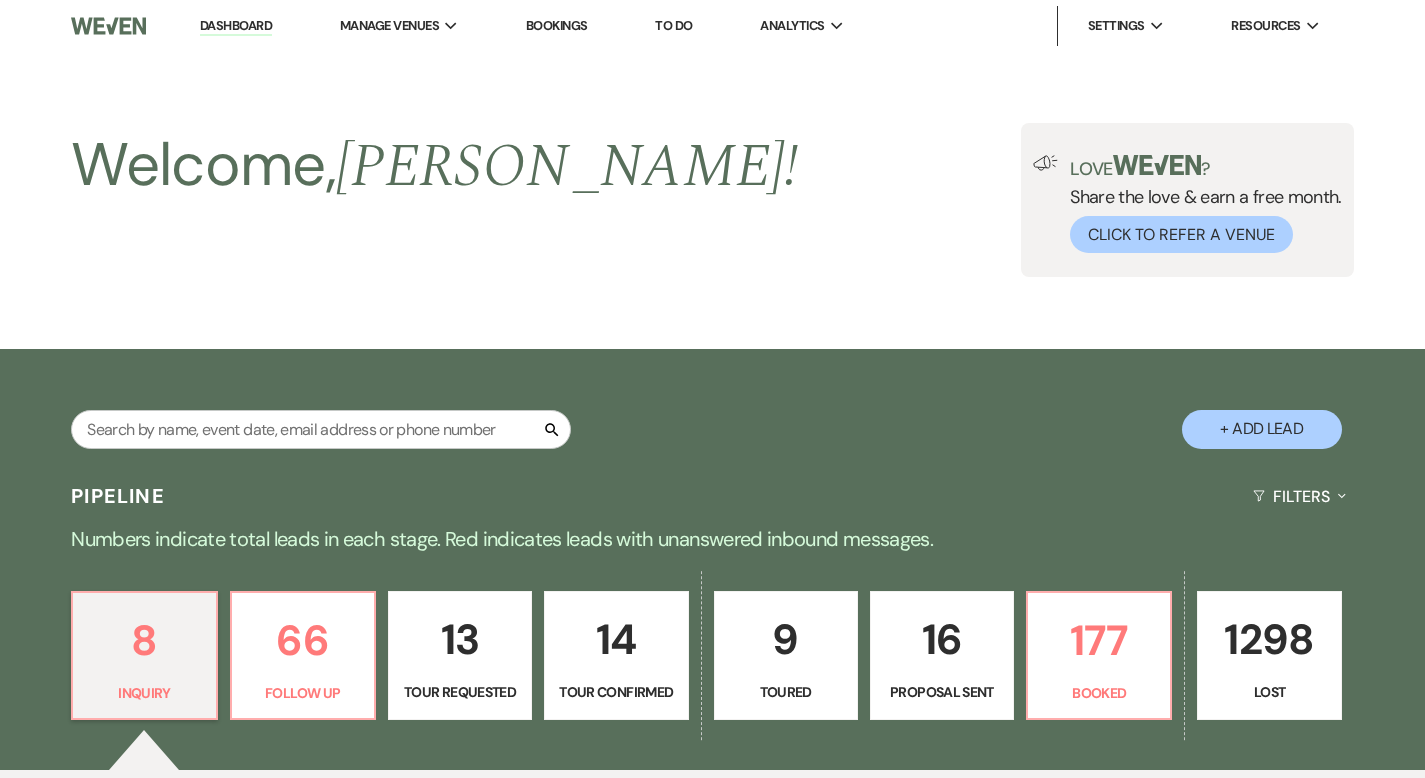 select on "2" 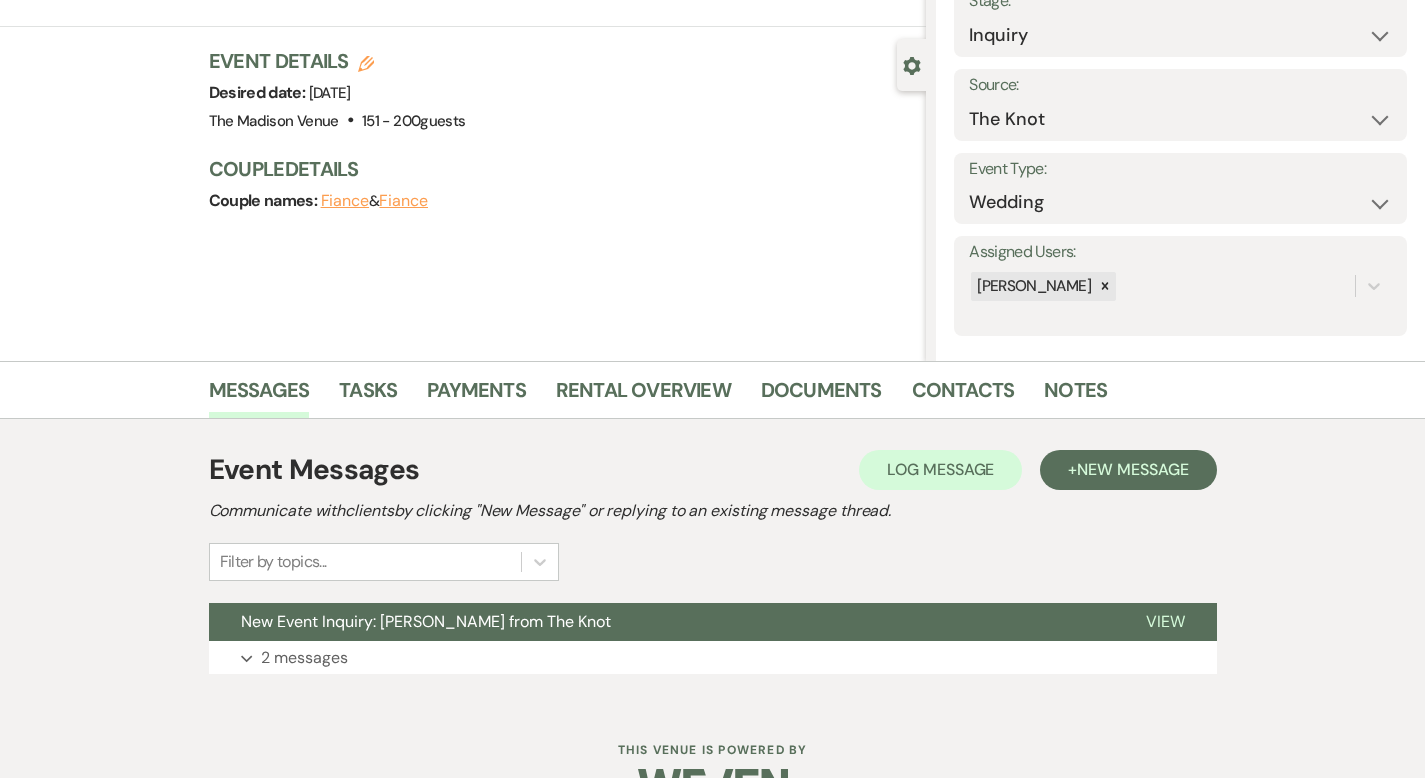 scroll, scrollTop: 196, scrollLeft: 0, axis: vertical 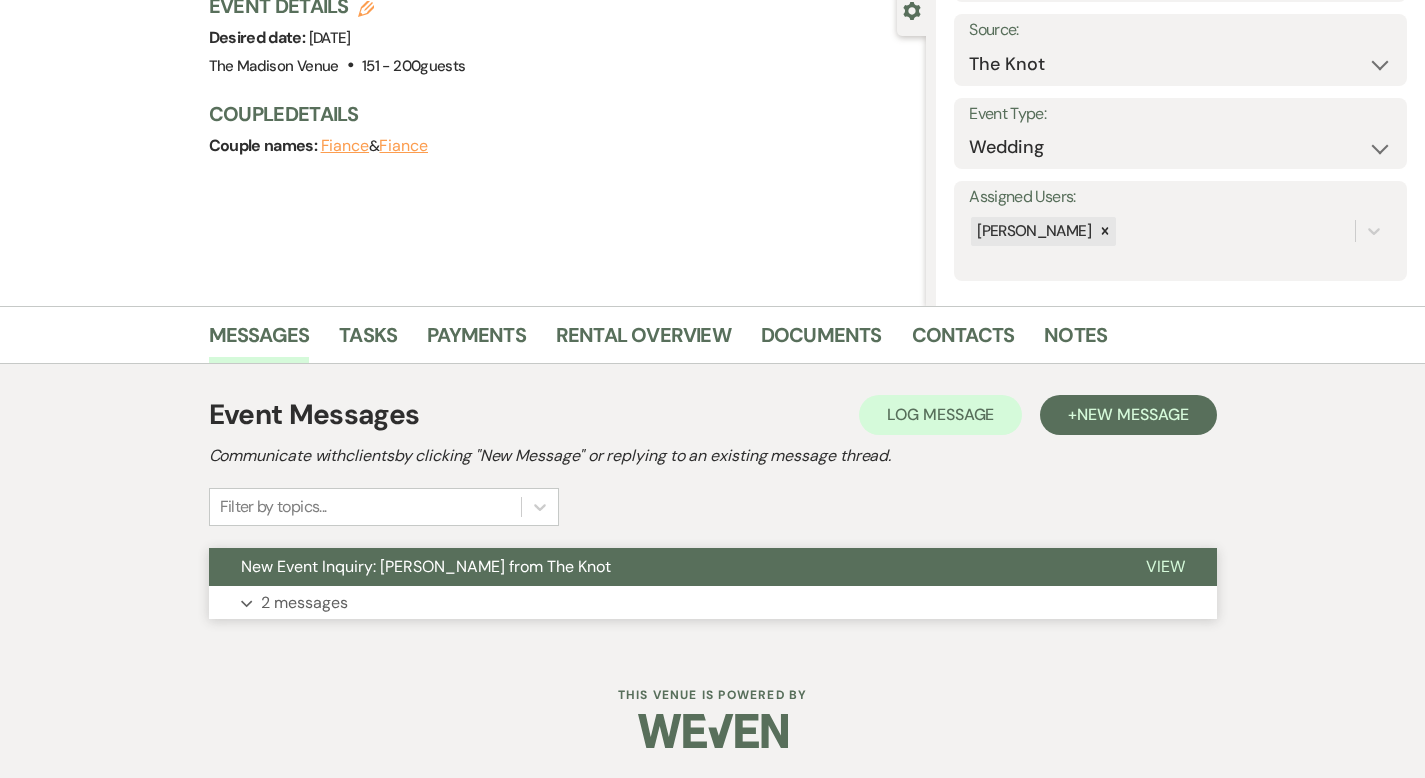 click on "View" at bounding box center [1165, 566] 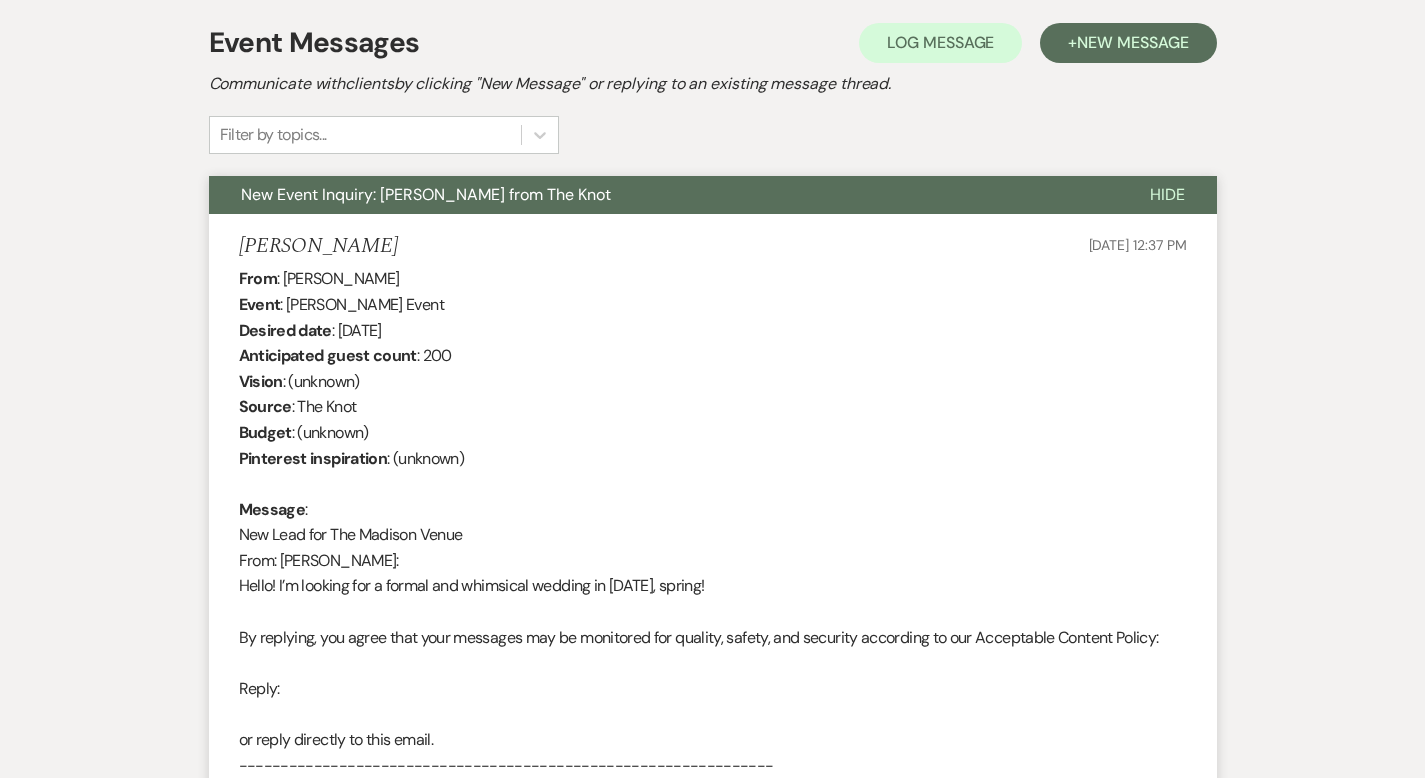 scroll, scrollTop: 0, scrollLeft: 0, axis: both 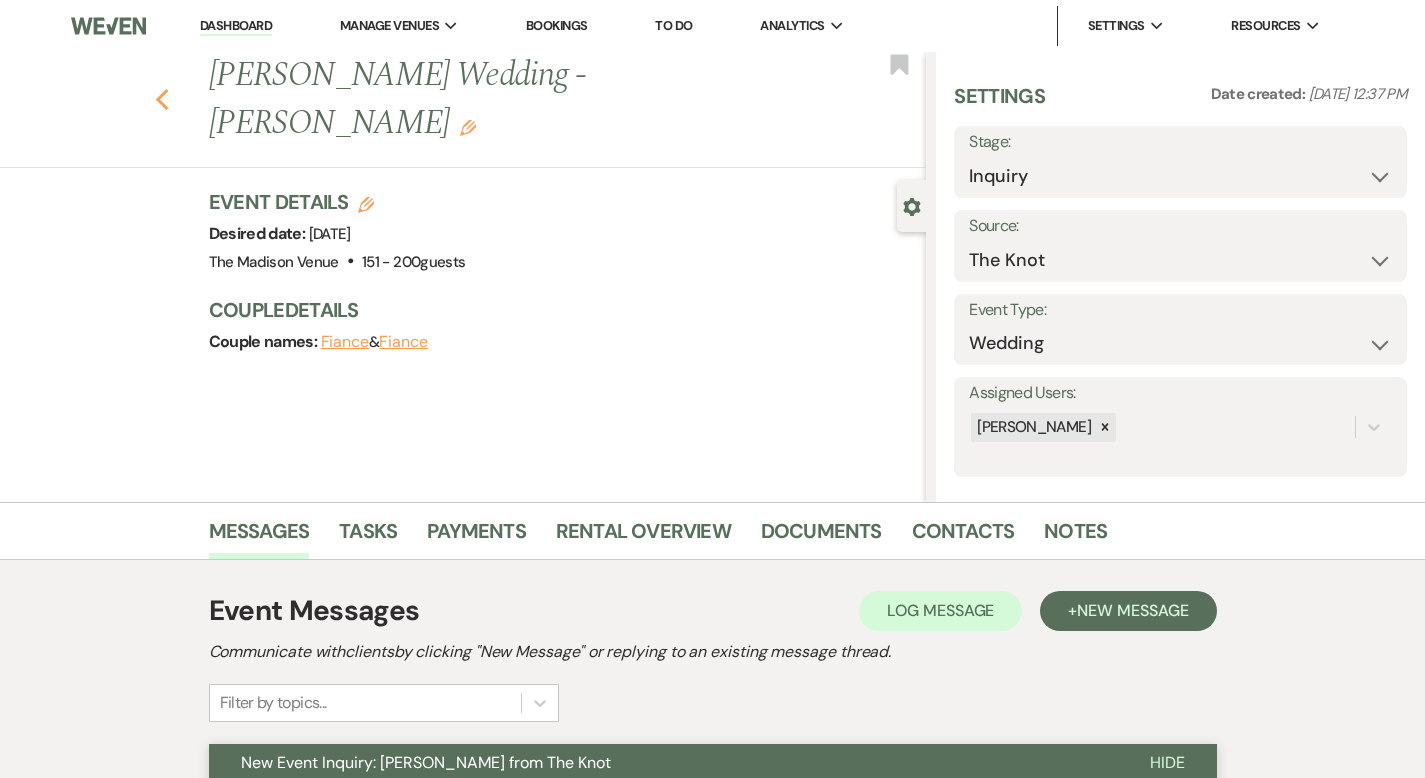 click on "Previous" 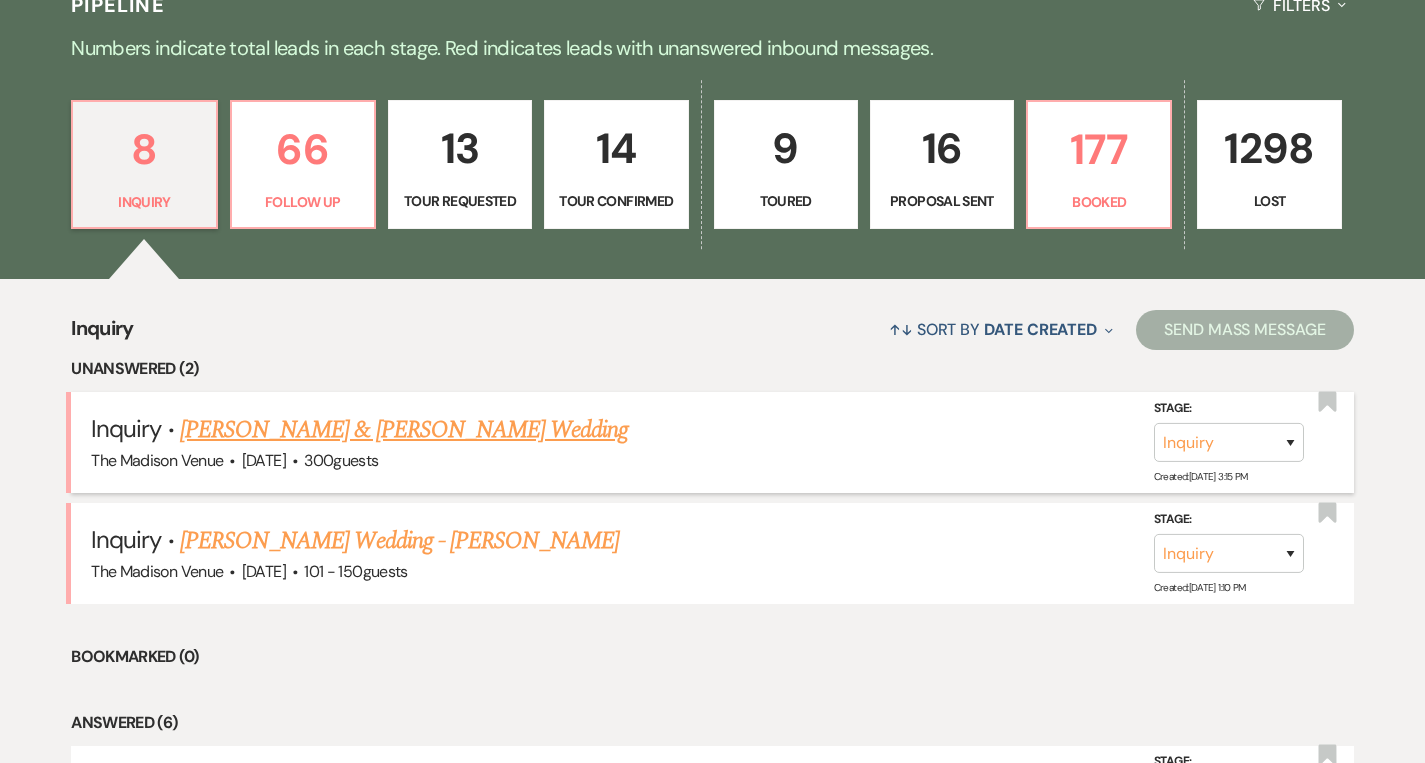 scroll, scrollTop: 169, scrollLeft: 0, axis: vertical 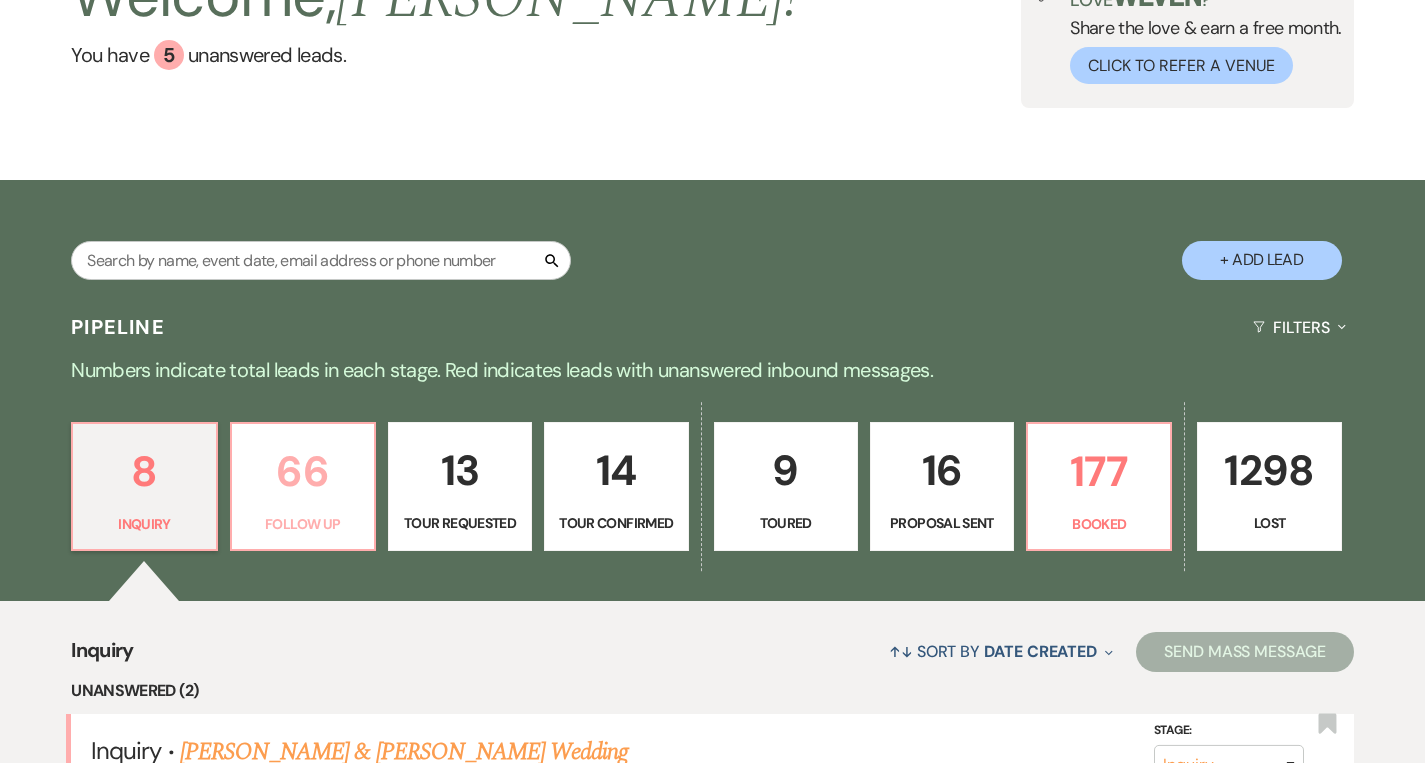 click on "66" at bounding box center [303, 471] 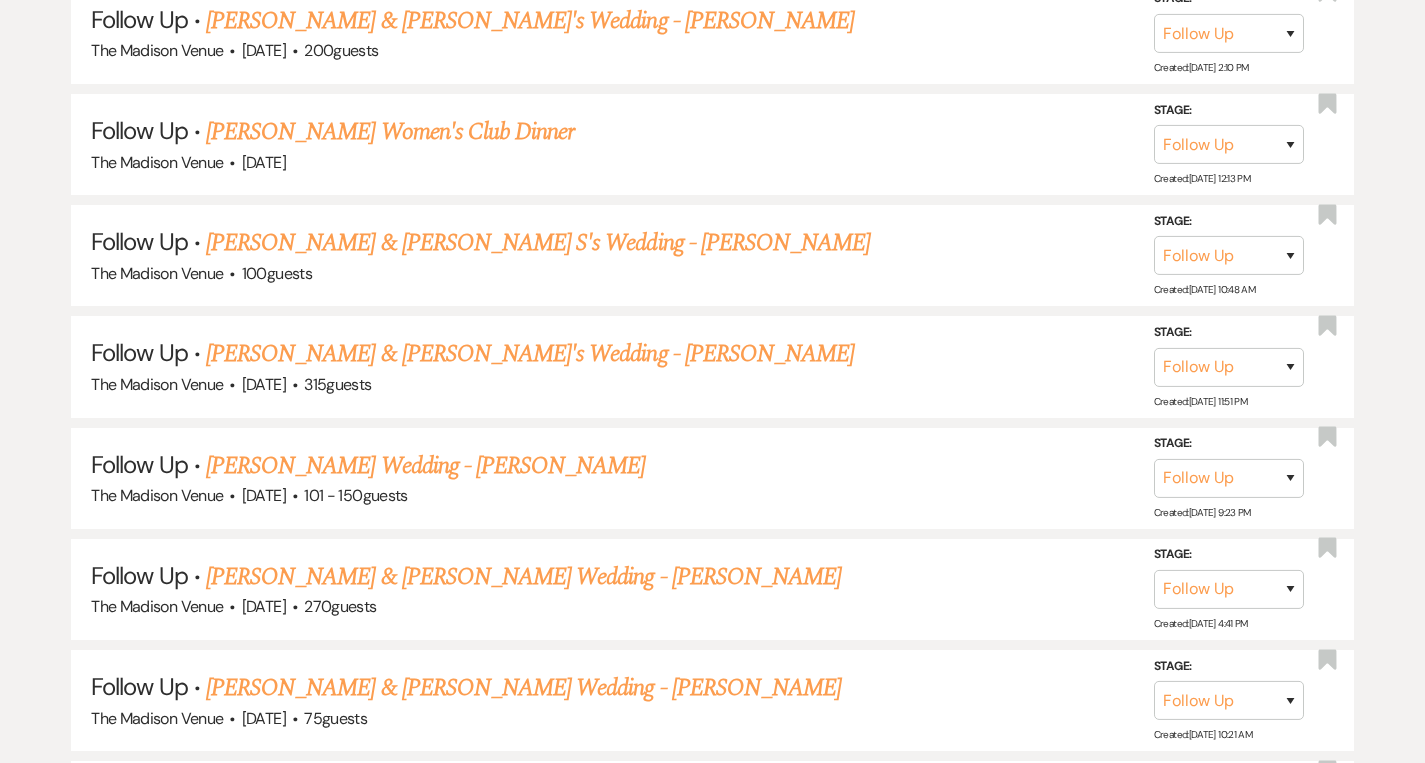 scroll, scrollTop: 2805, scrollLeft: 0, axis: vertical 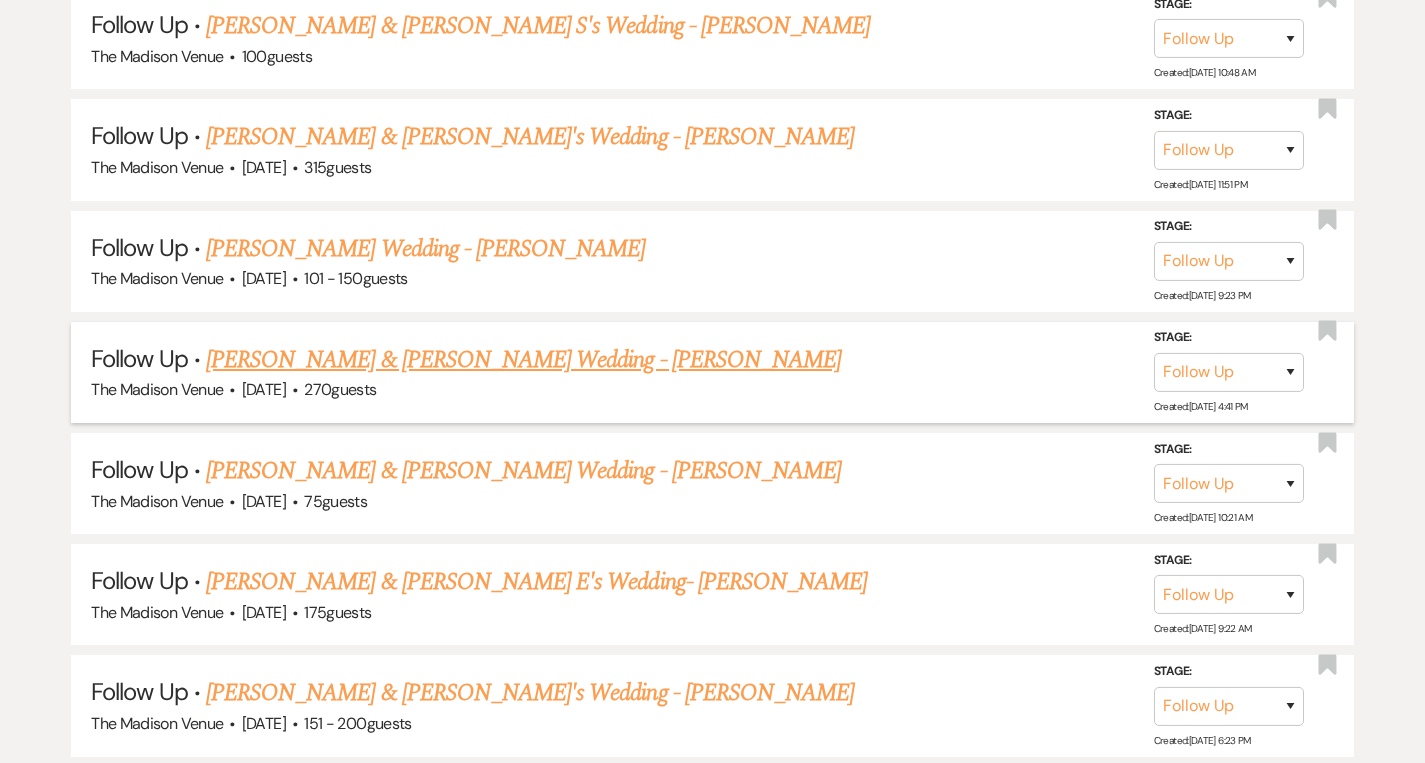 click on "[PERSON_NAME] & [PERSON_NAME] Wedding - [PERSON_NAME]" at bounding box center (523, 360) 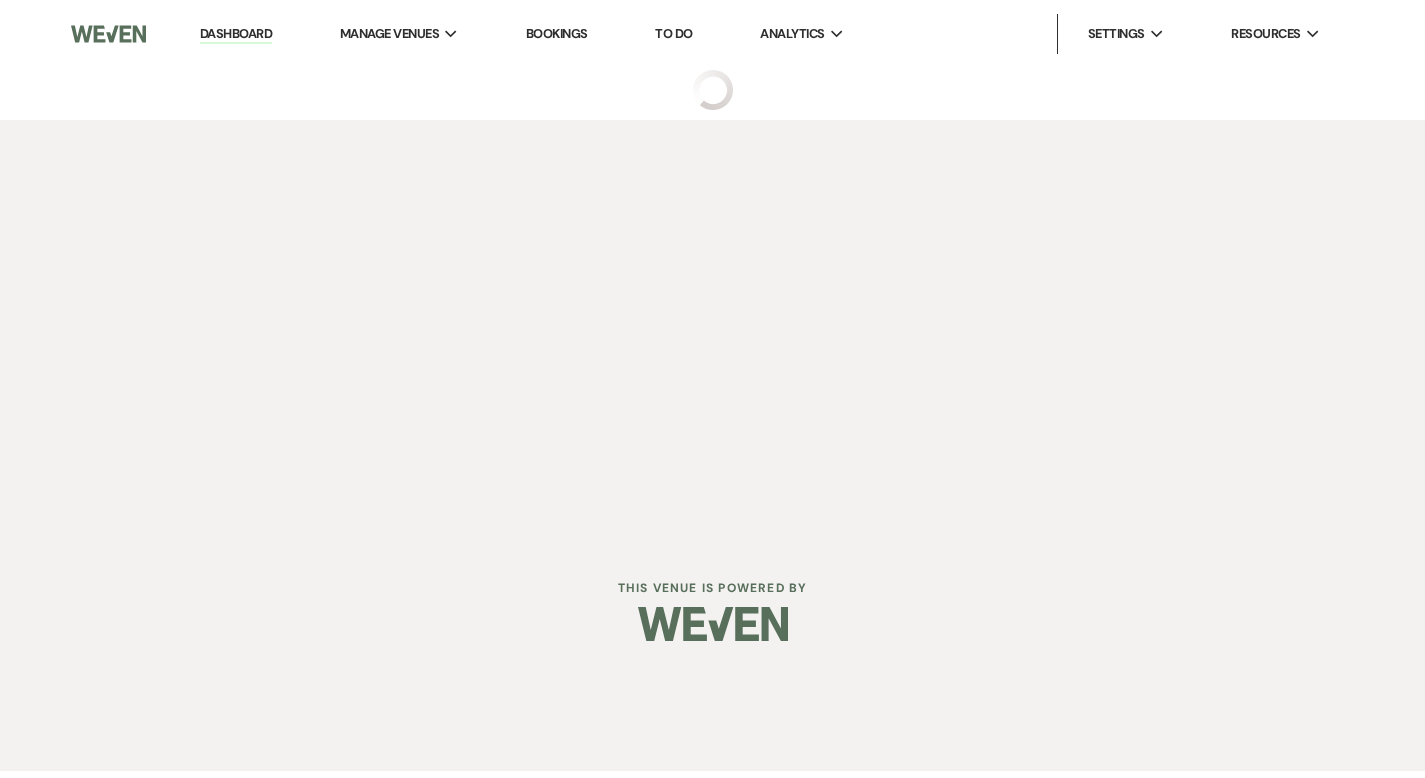 scroll, scrollTop: 0, scrollLeft: 0, axis: both 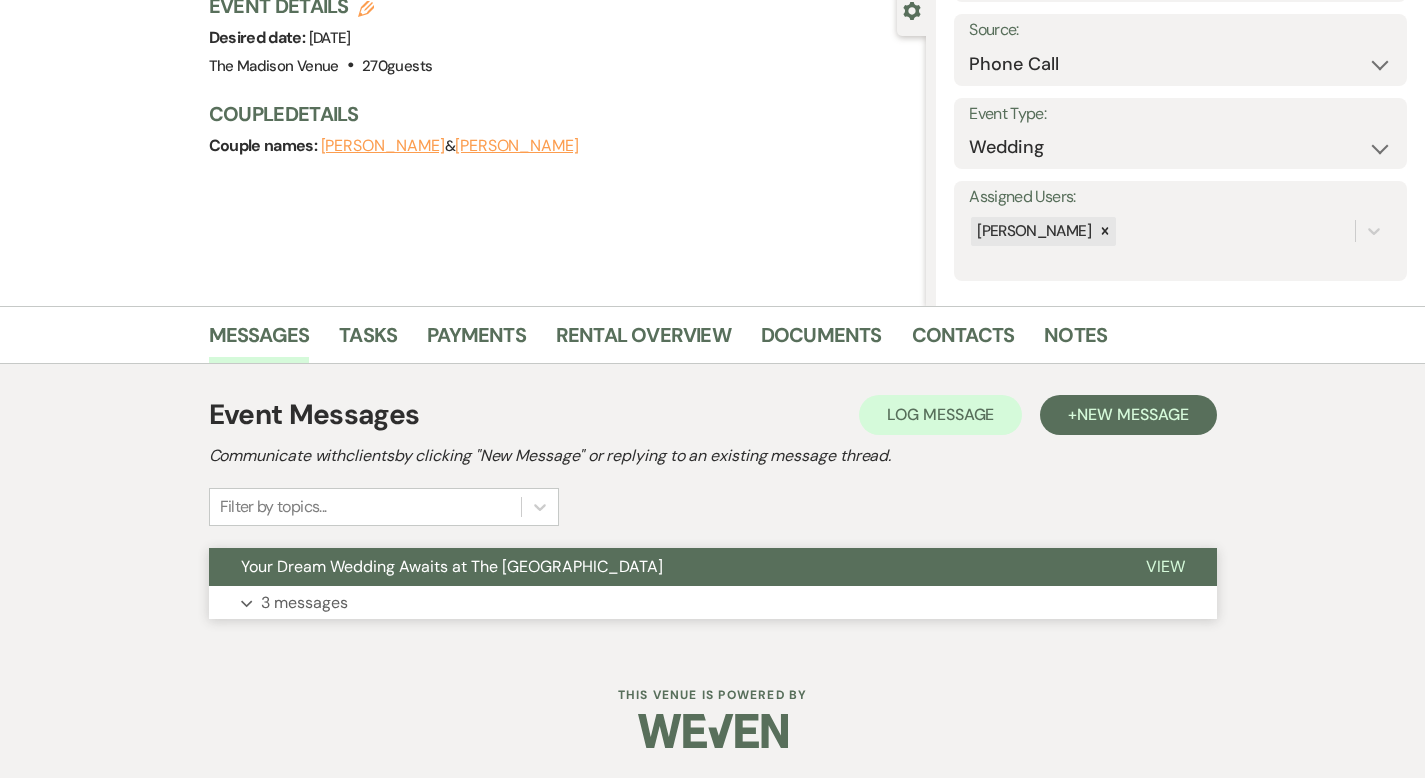 click on "View" at bounding box center (1165, 566) 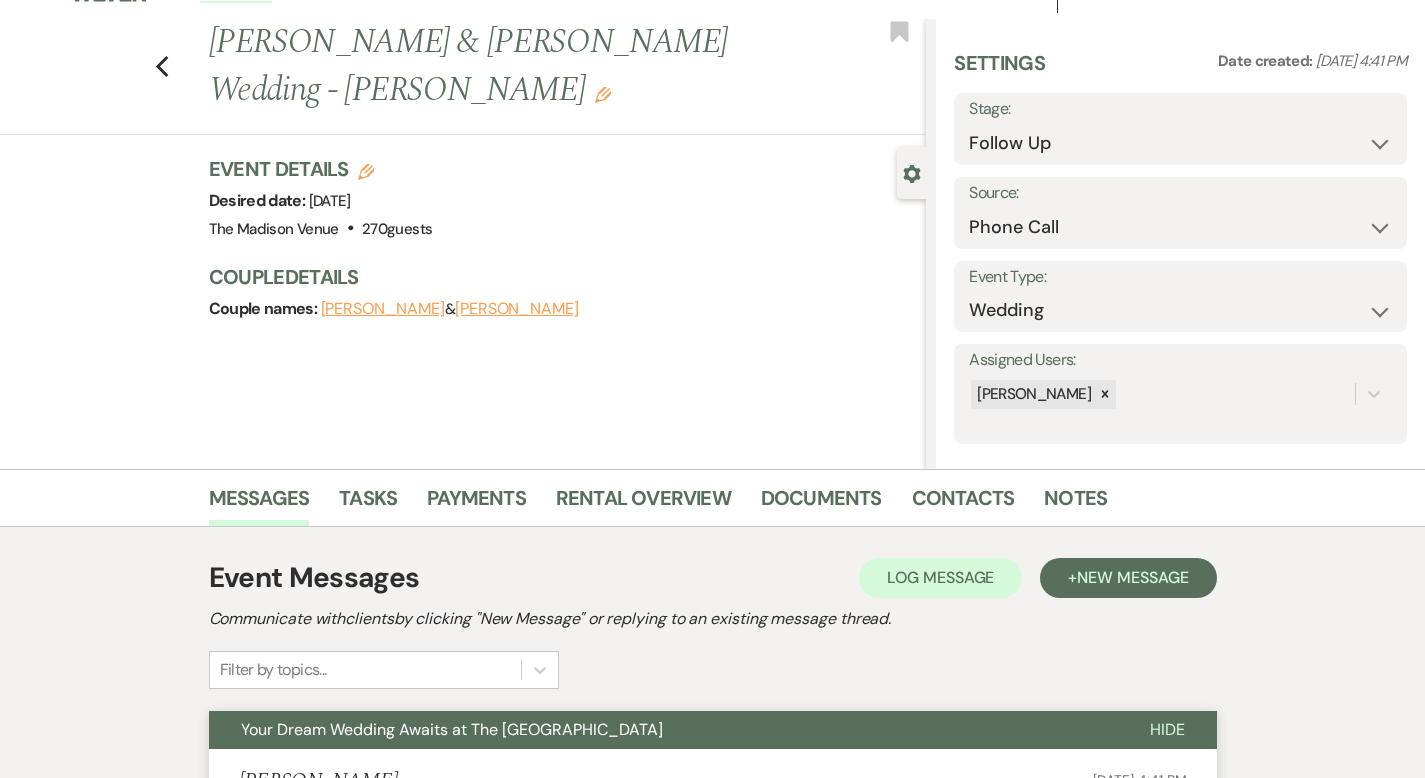 scroll, scrollTop: 0, scrollLeft: 0, axis: both 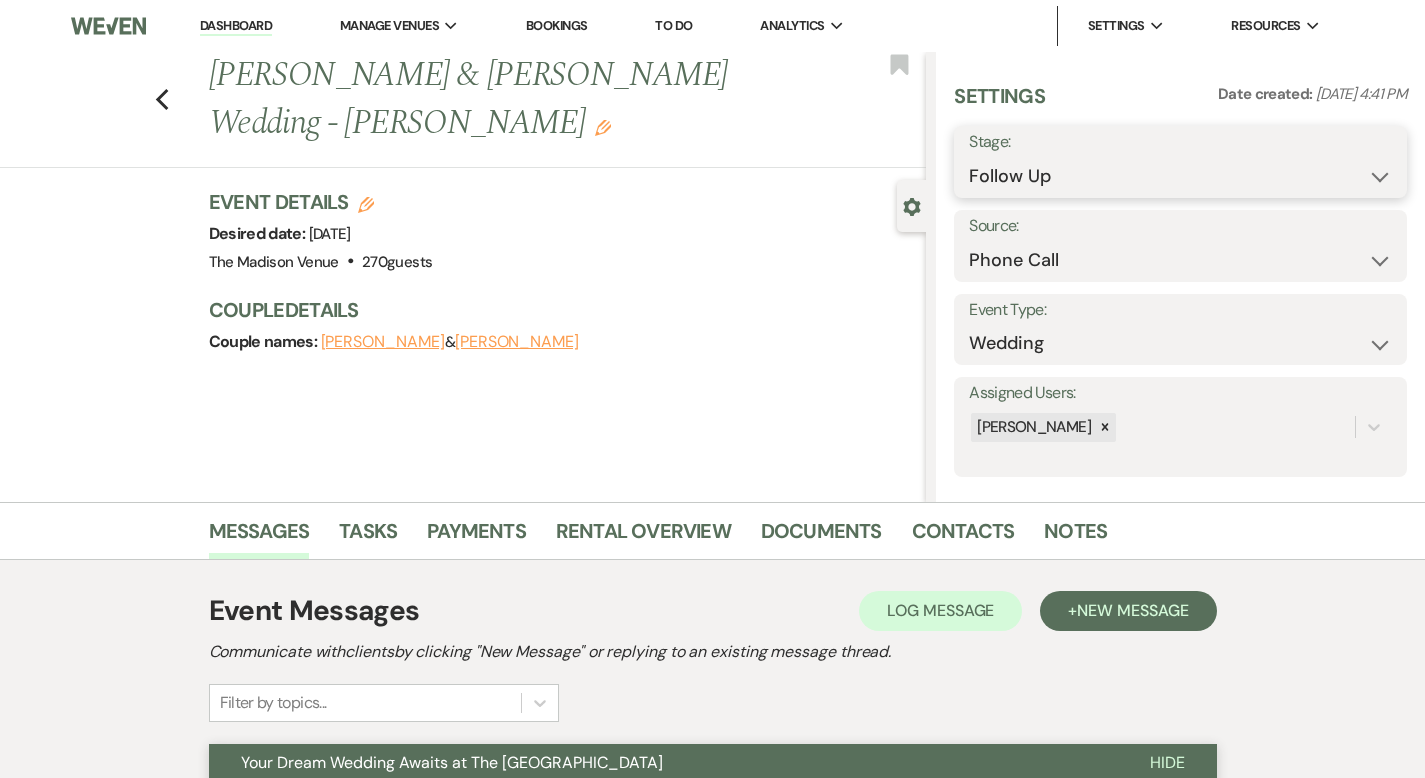 click on "Inquiry Follow Up Tour Requested Tour Confirmed Toured Proposal Sent Booked Lost" at bounding box center [1180, 176] 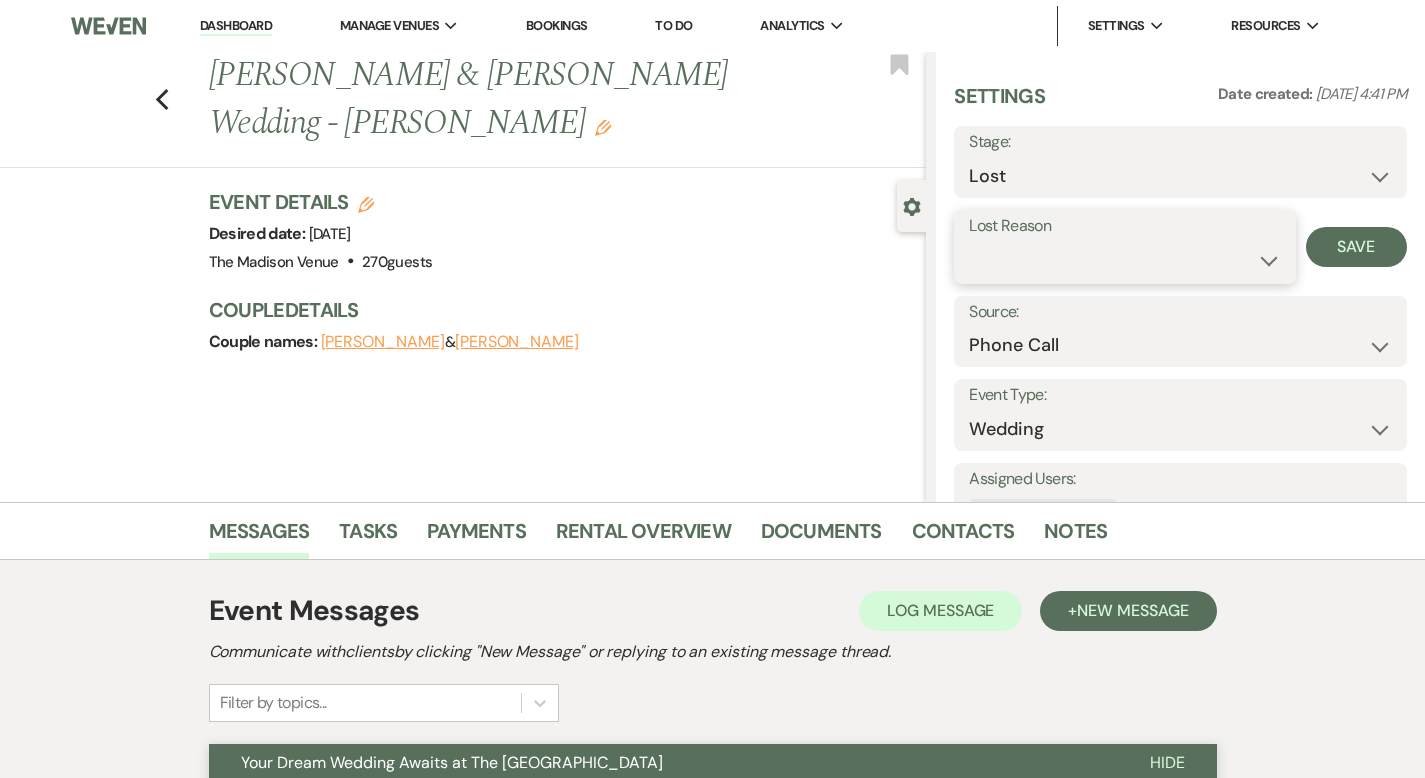 click on "Booked Elsewhere Budget Date Unavailable No Response Not a Good Match Capacity Cancelled Duplicate (hidden) Spam (hidden) Other (hidden) Other" at bounding box center (1124, 260) 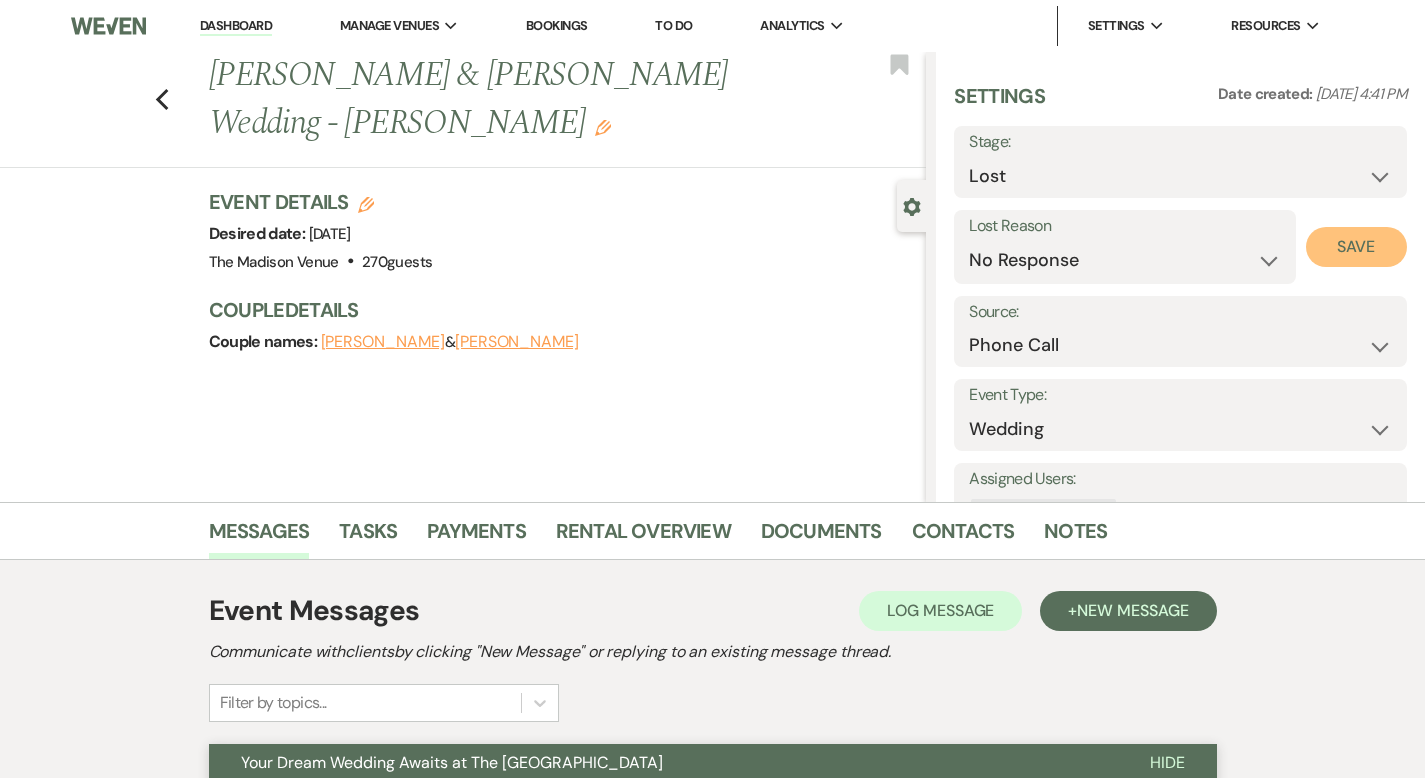 click on "Save" at bounding box center (1356, 247) 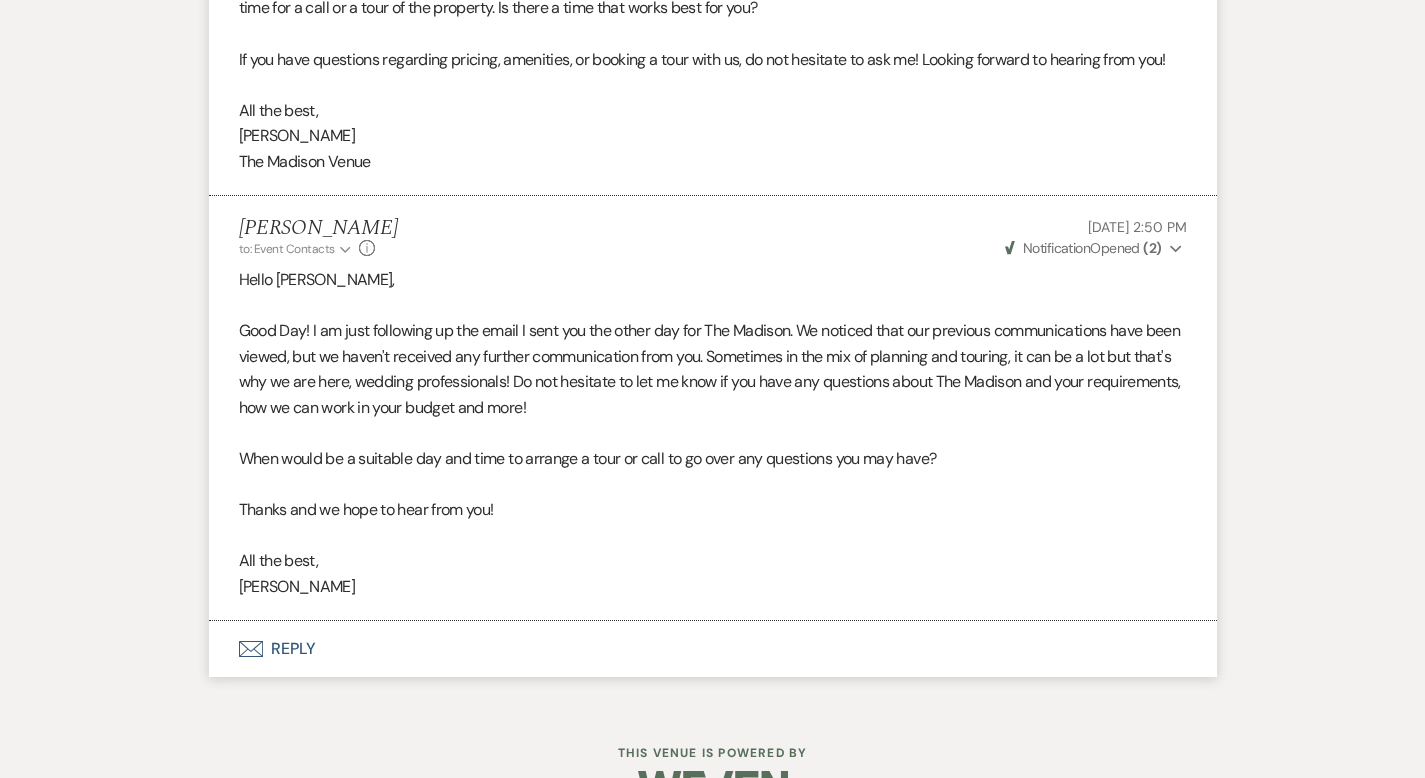 scroll, scrollTop: 2850, scrollLeft: 0, axis: vertical 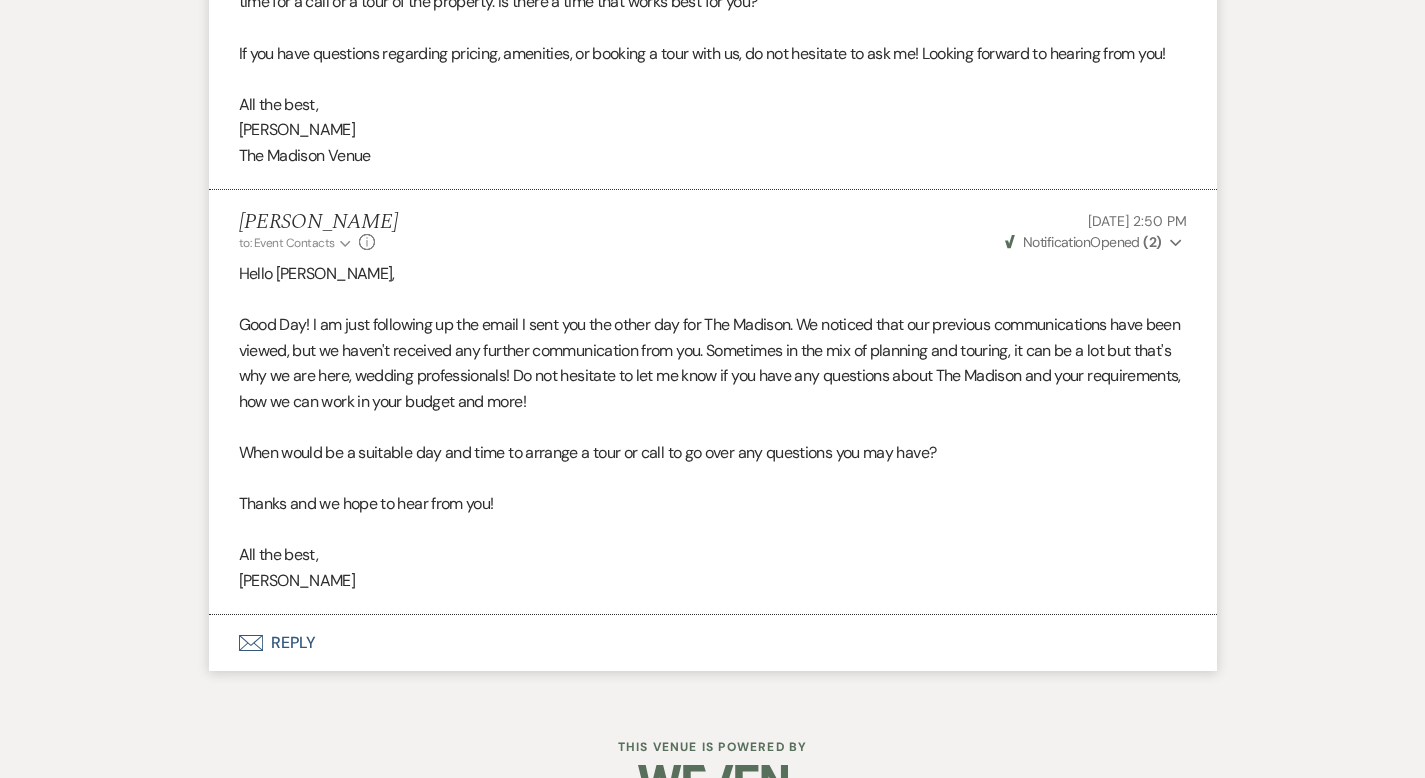 click on "Envelope Reply" at bounding box center (713, 643) 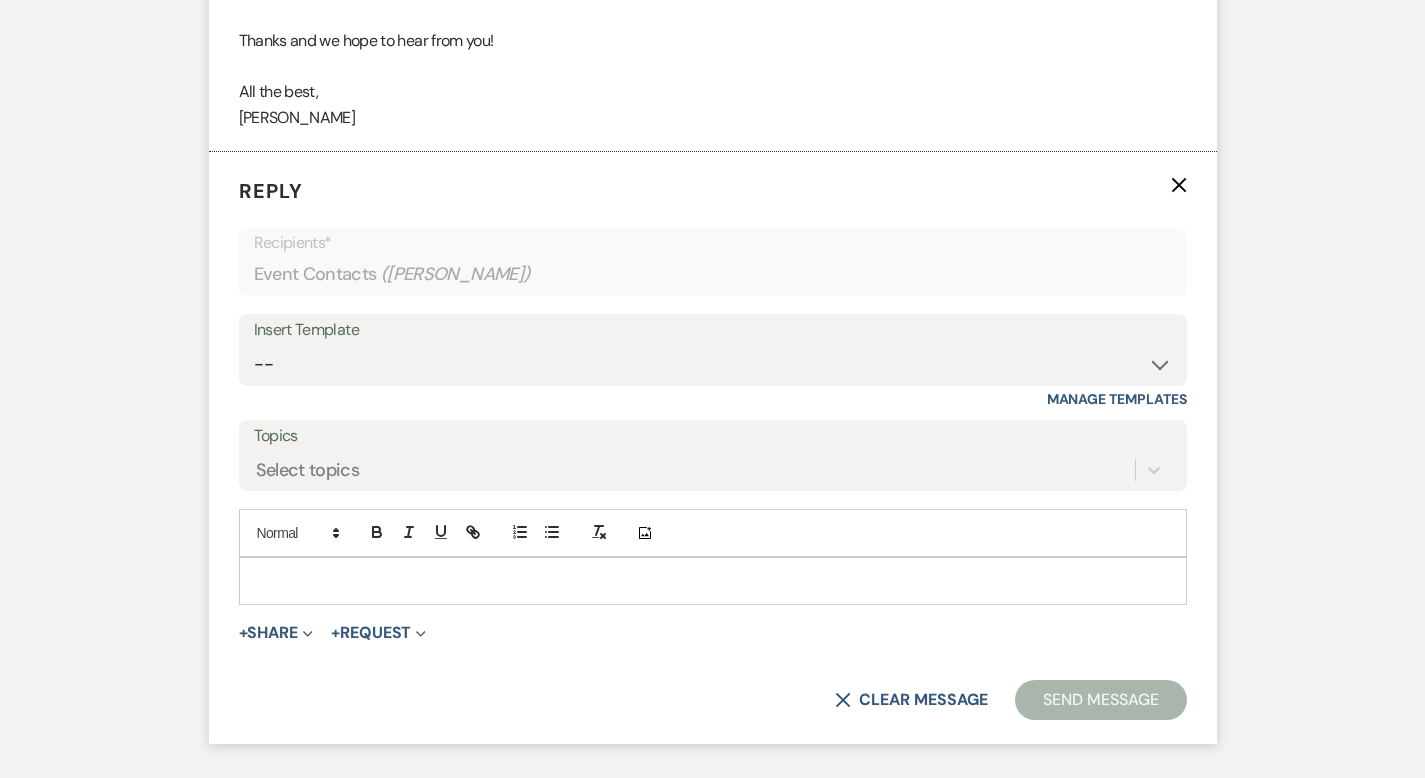 scroll, scrollTop: 3320, scrollLeft: 0, axis: vertical 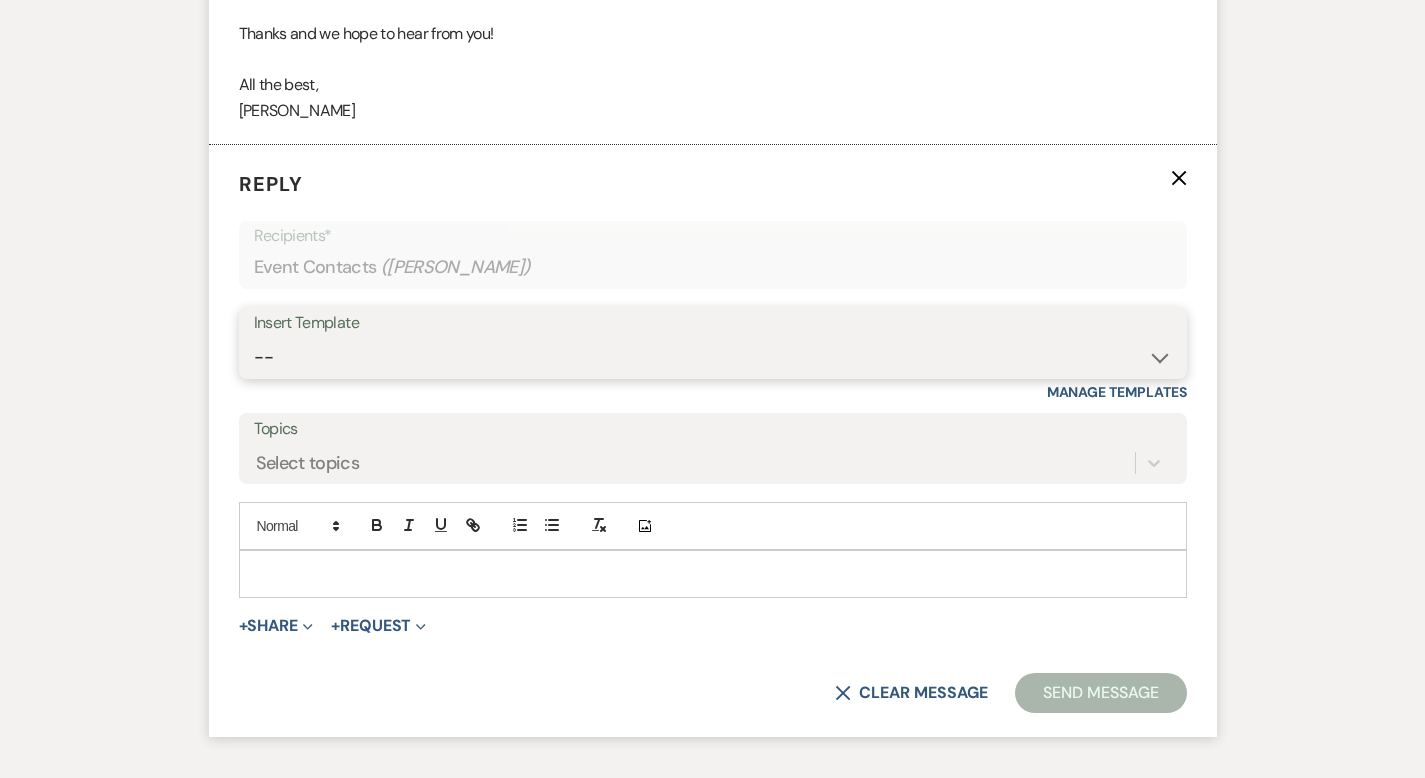 click on "-- Weven Planning Portal Introduction (Booked Events) Corporate Lead Follow Up #1 - No tour scheduled Follow Up #2 Post Tour Follow Up Closing Wedding Lead - No response Event Proposal Introduction to [PERSON_NAME] - Layout & Design Application Upcoming Payment Past-Due Payment Alert 1st Desposit 2nd Deposit 3rd Deposit  Final Deposit Thank You Review Follow up: Floor Plan Layout's Follow Up: Check out our Patio Follow up: The Grove Bar Follow-Up Ceremonies on Site Follow-up Bridal Suites 30 days post Inquiry - No tour/Response Are you still Interested? (Wedding response) 6-Month Wedding Walkthrough - [PERSON_NAME] 6-Month Wedding Walkthrough - [PERSON_NAME] 6-Month Wedding Walkthrough - [PERSON_NAME] 1-Month Wedding Walkthrough - [PERSON_NAME] 1-Month Wedding Walkthrough - [PERSON_NAME] 1-Month Wedding Walkthrough - [PERSON_NAME] Introduction & Book a Tour with [PERSON_NAME] Introduction & Book a Tour with [PERSON_NAME] Introduction & Book a Tour with [PERSON_NAME] Event Insurance Reminder Bar Selection - Foundry Package Bar Selection - Avenue Package Bar Selection - Ivy Package" at bounding box center (713, 357) 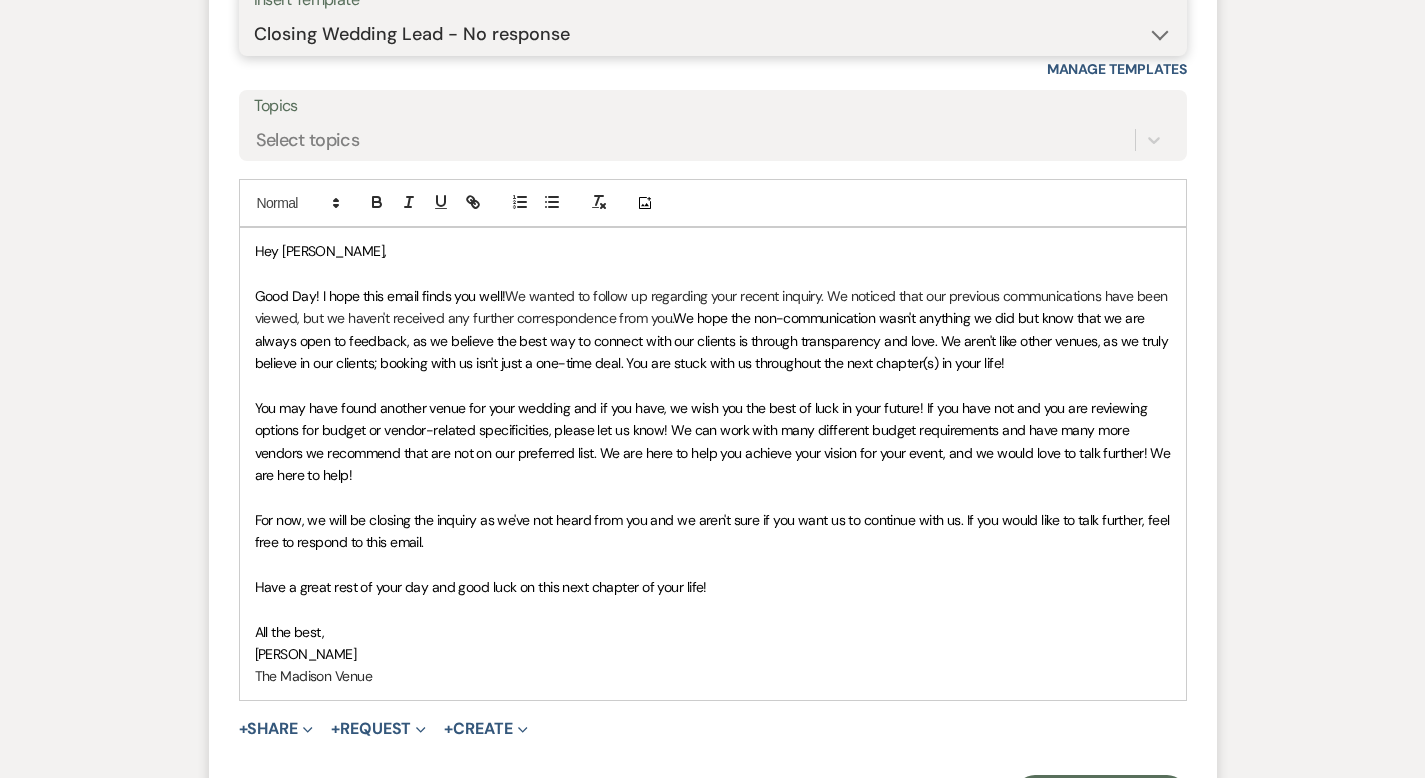 scroll, scrollTop: 3813, scrollLeft: 0, axis: vertical 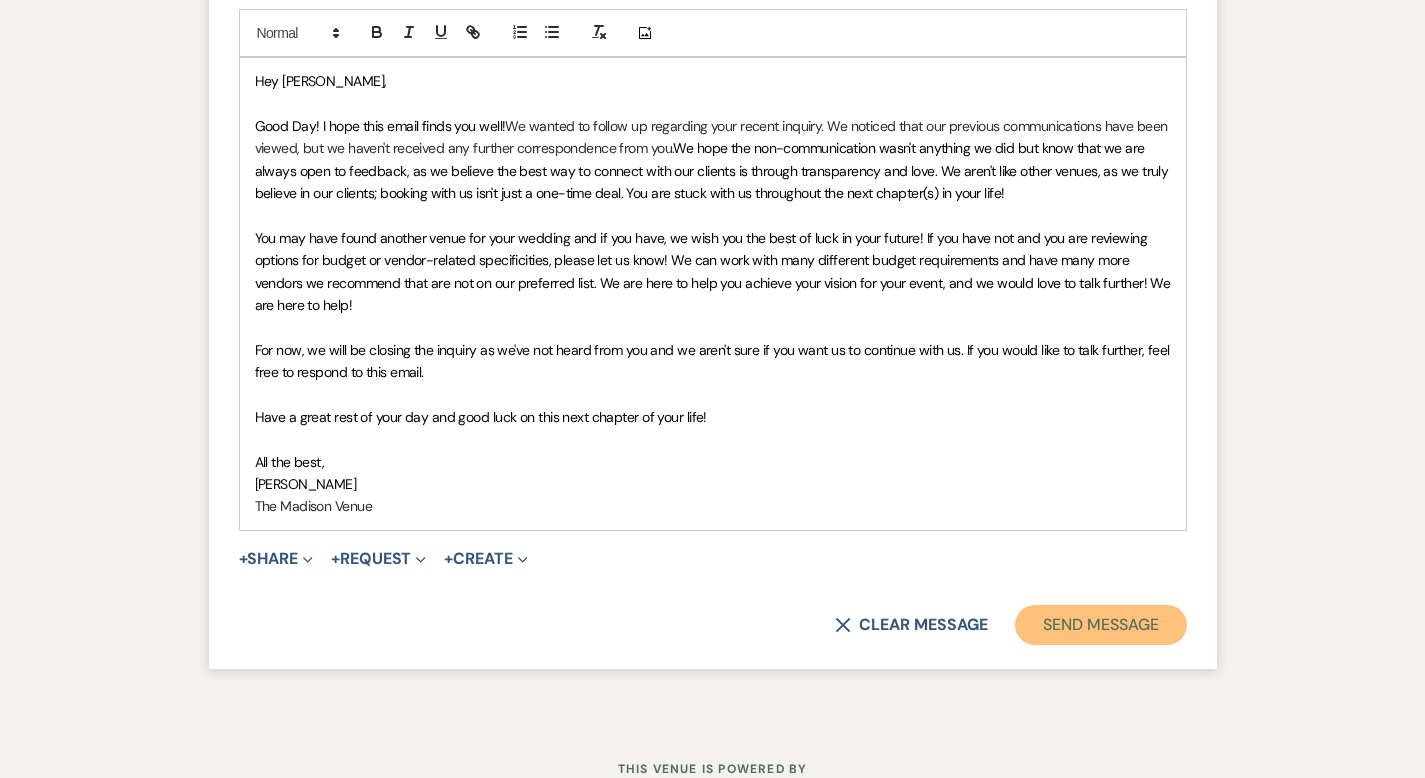 click on "Send Message" at bounding box center [1100, 625] 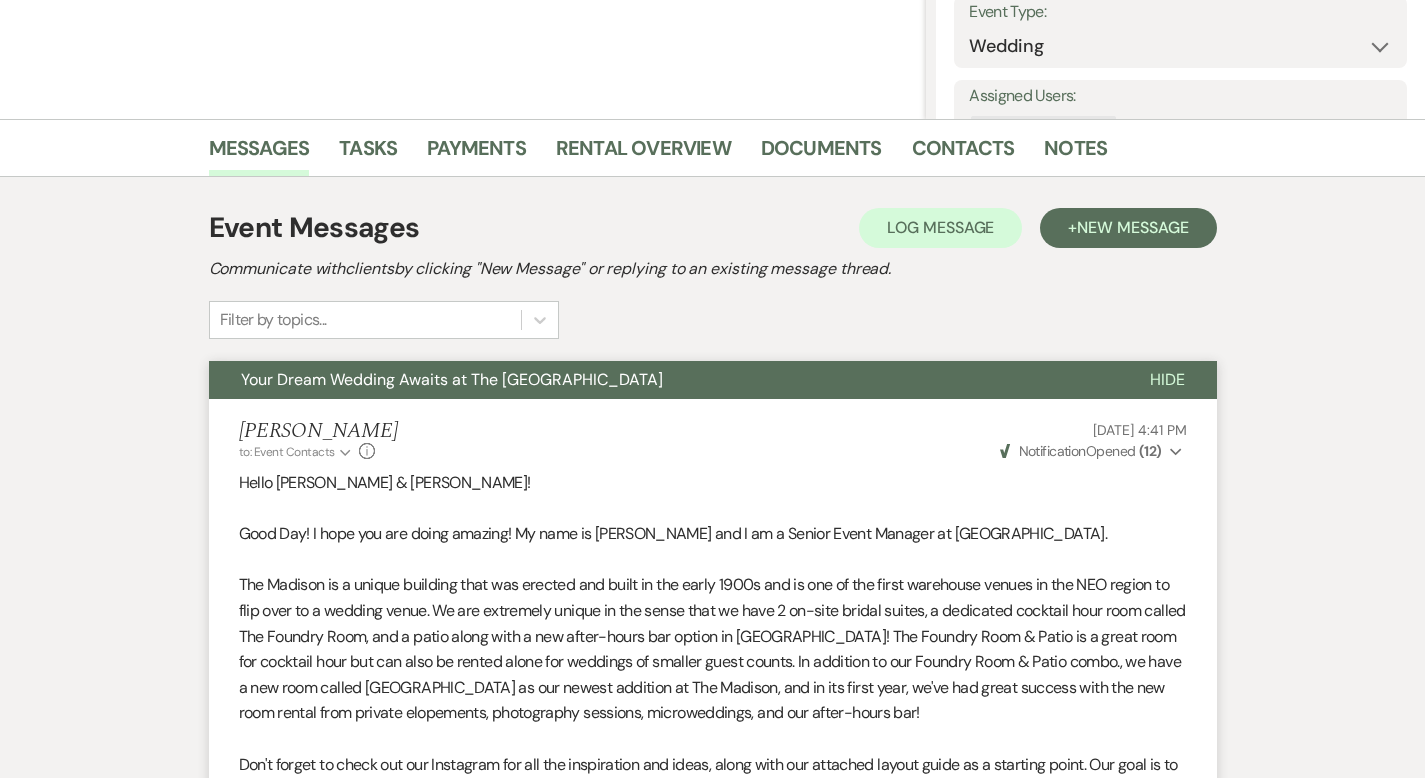 scroll, scrollTop: 0, scrollLeft: 0, axis: both 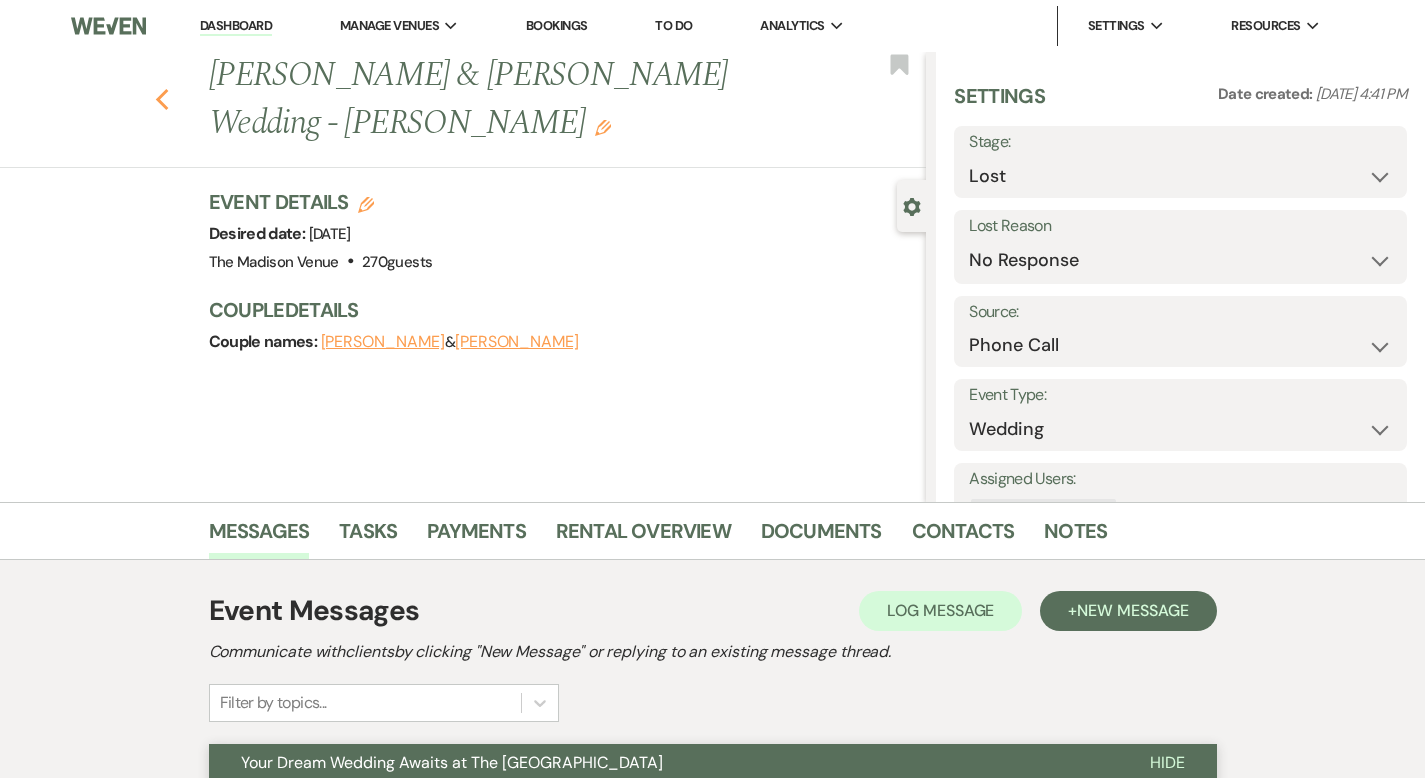 click 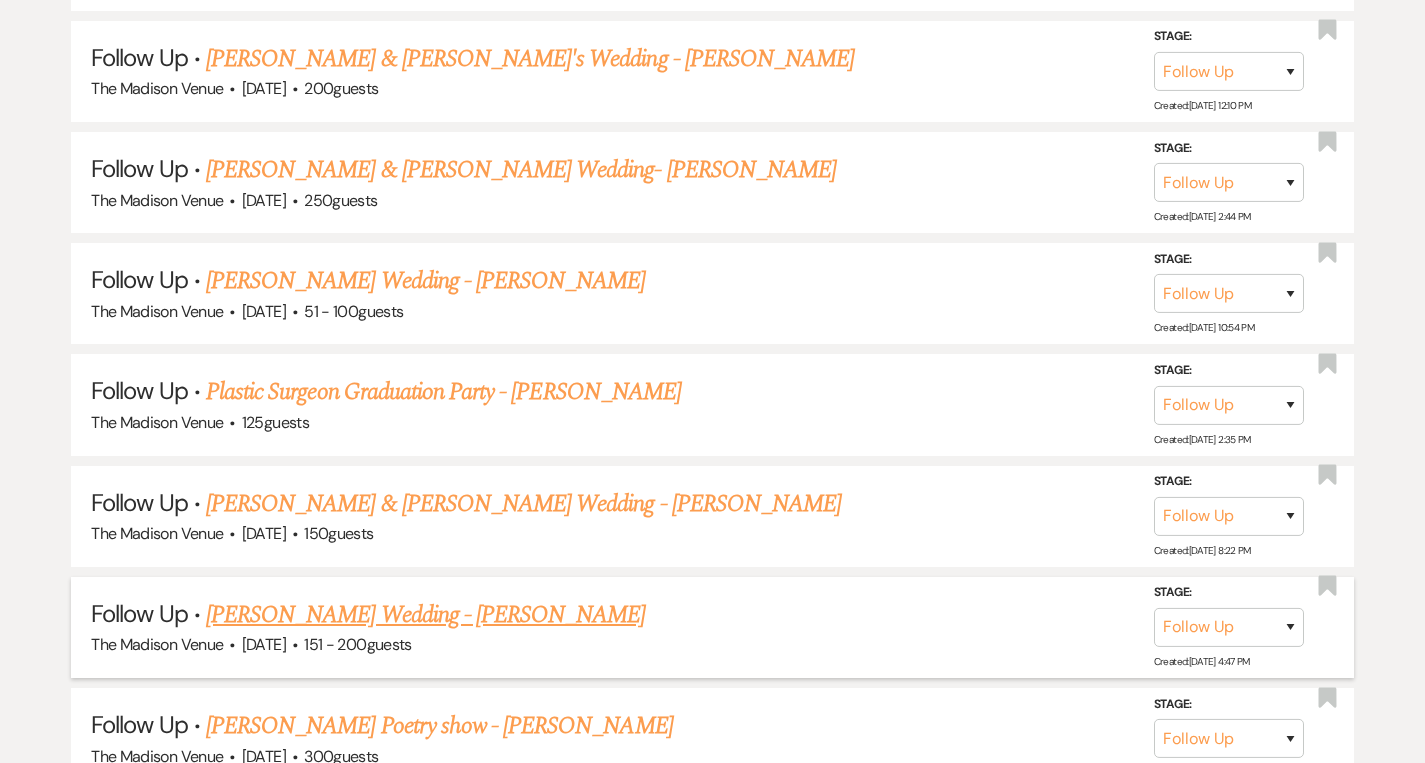 scroll, scrollTop: 6107, scrollLeft: 0, axis: vertical 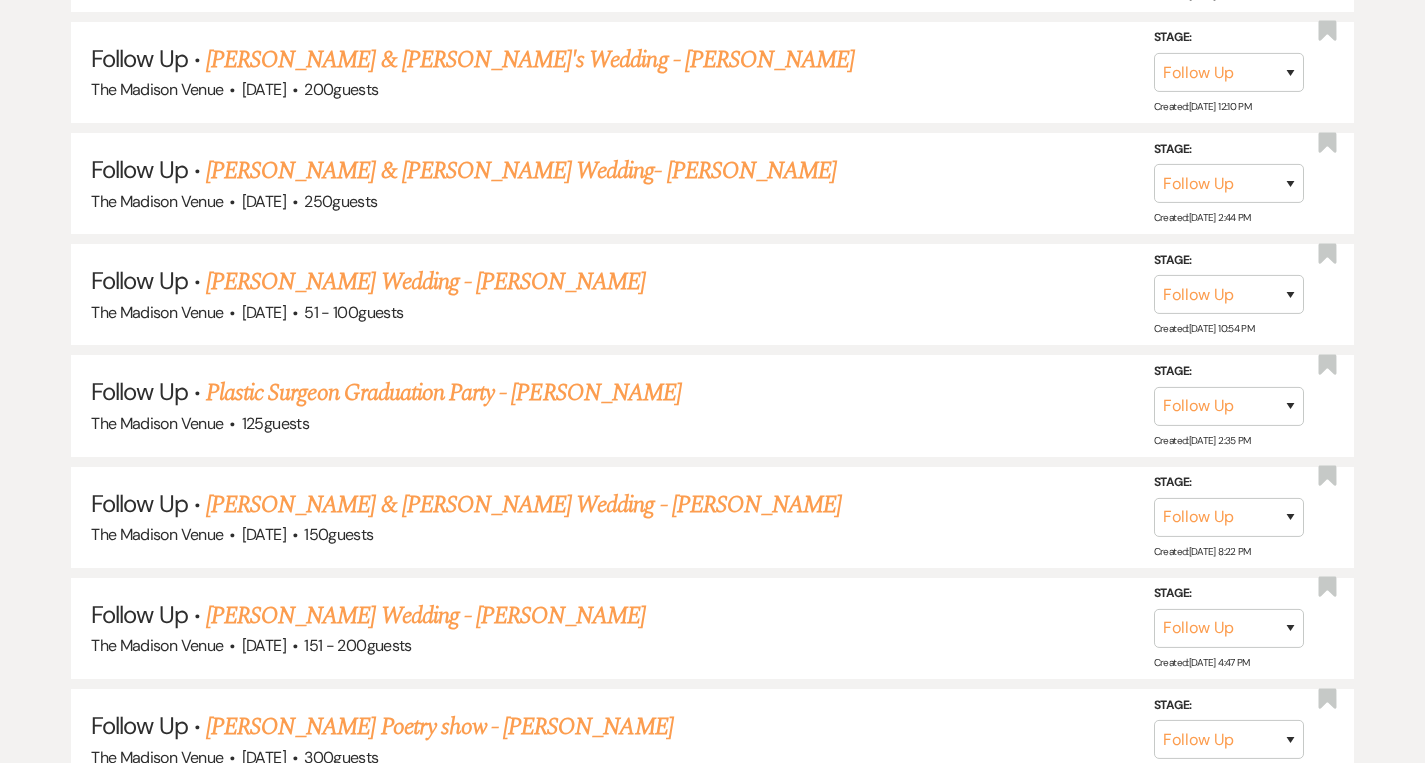 click on "[PERSON_NAME] & [PERSON_NAME] Wedding- [PERSON_NAME]" at bounding box center [521, 171] 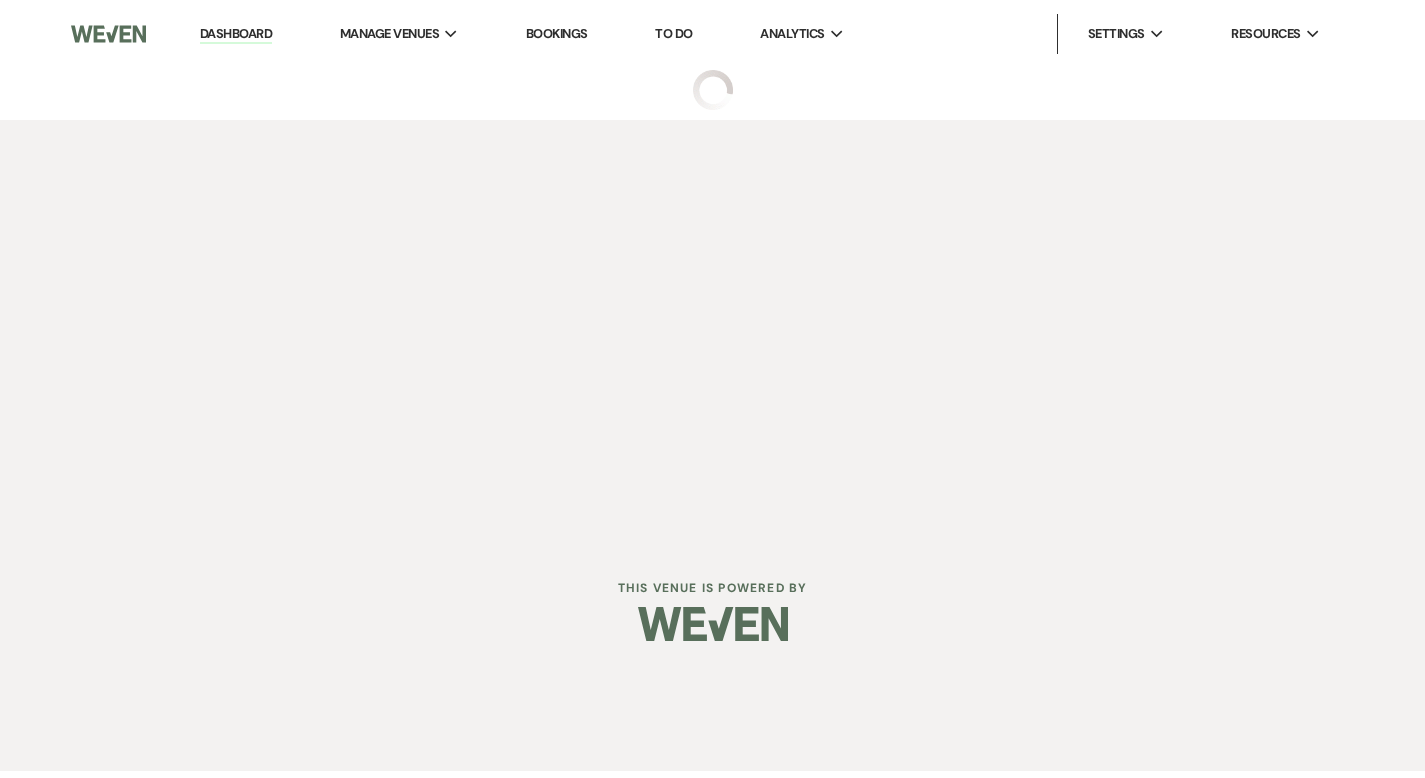 scroll, scrollTop: 0, scrollLeft: 0, axis: both 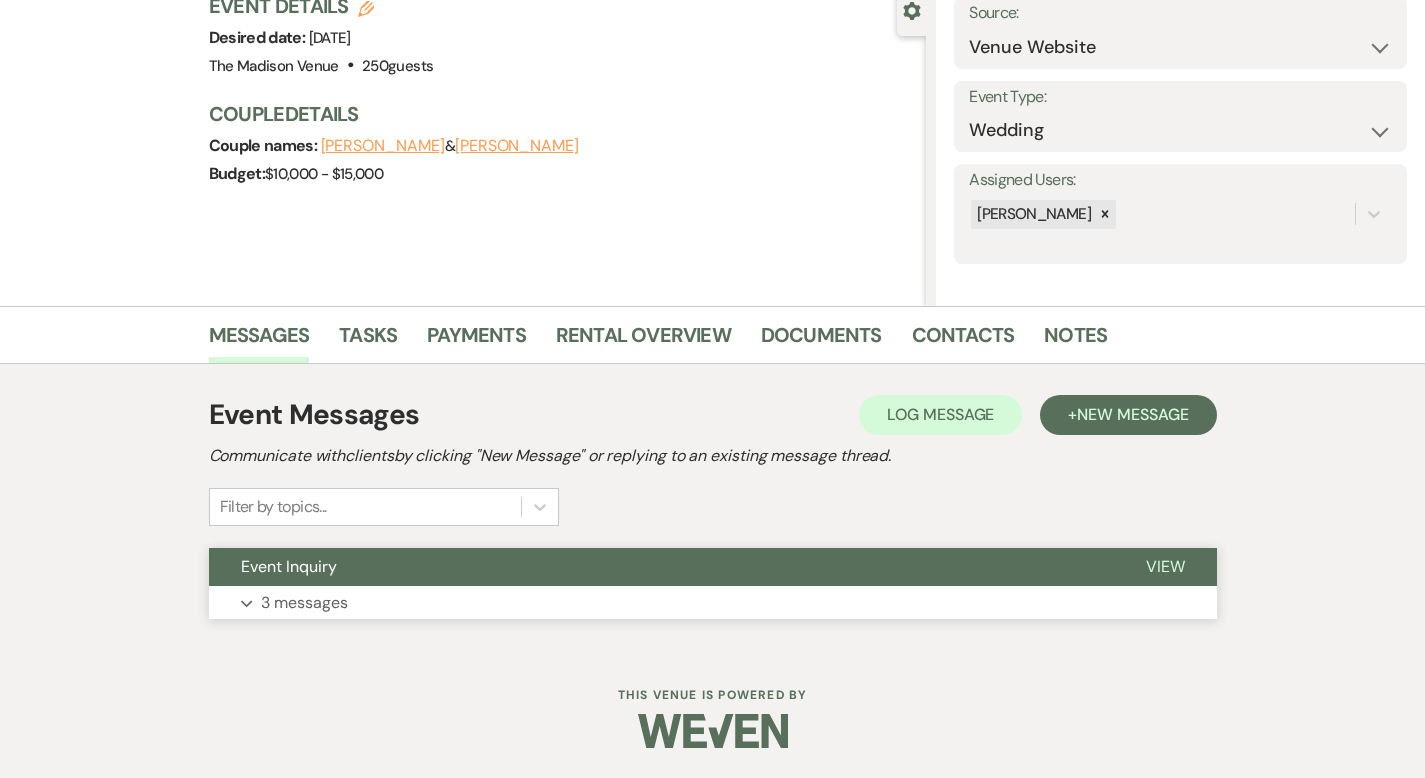 click on "View" at bounding box center (1165, 566) 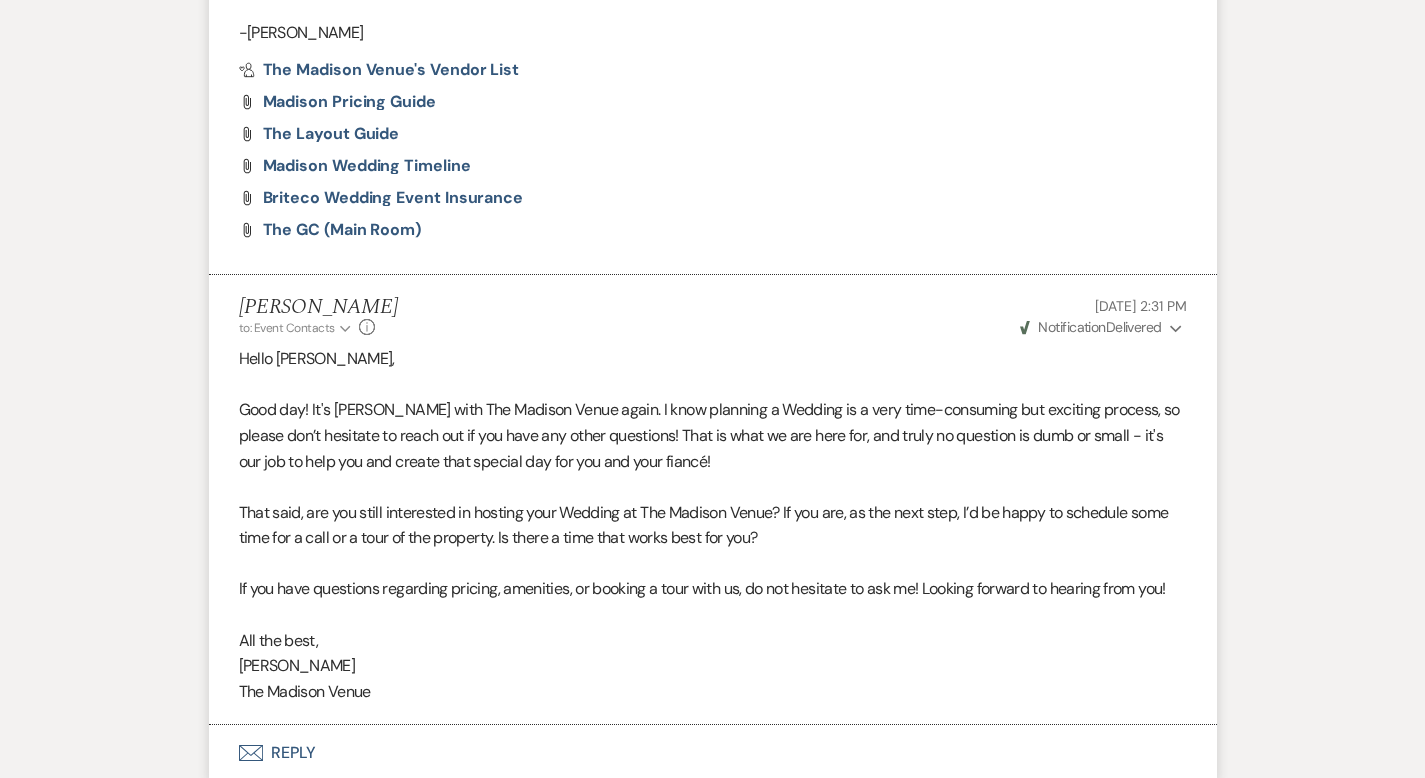 scroll, scrollTop: 1862, scrollLeft: 0, axis: vertical 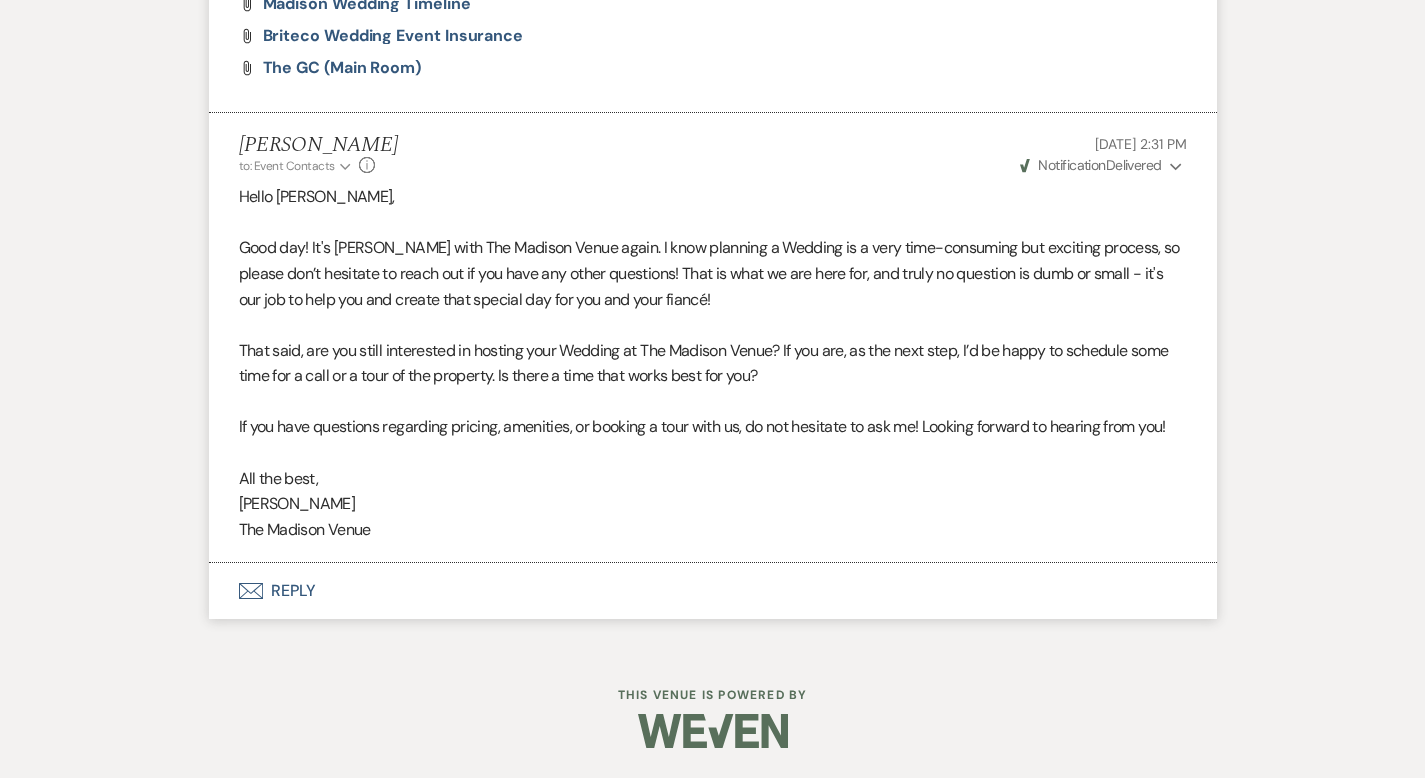 click on "Envelope Reply" at bounding box center (713, 591) 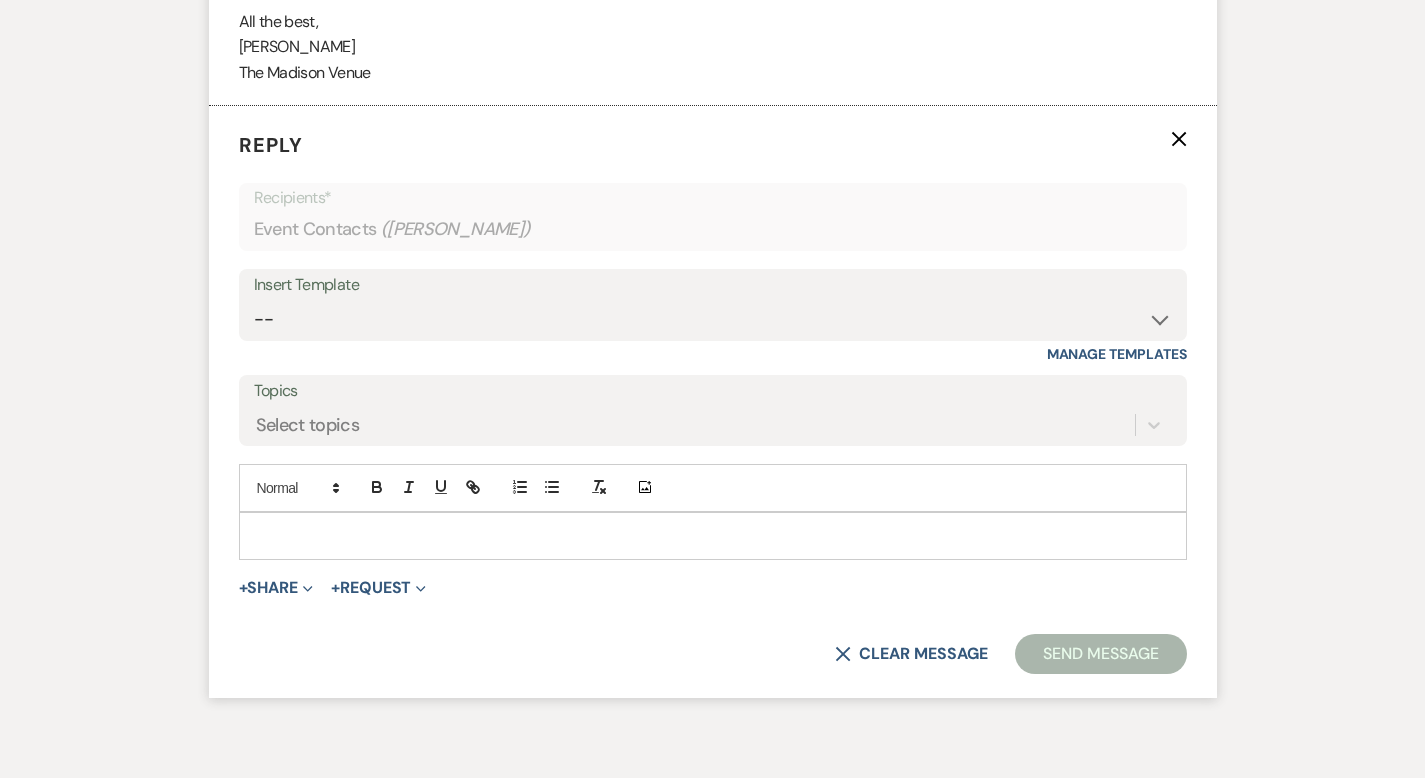 scroll, scrollTop: 2332, scrollLeft: 0, axis: vertical 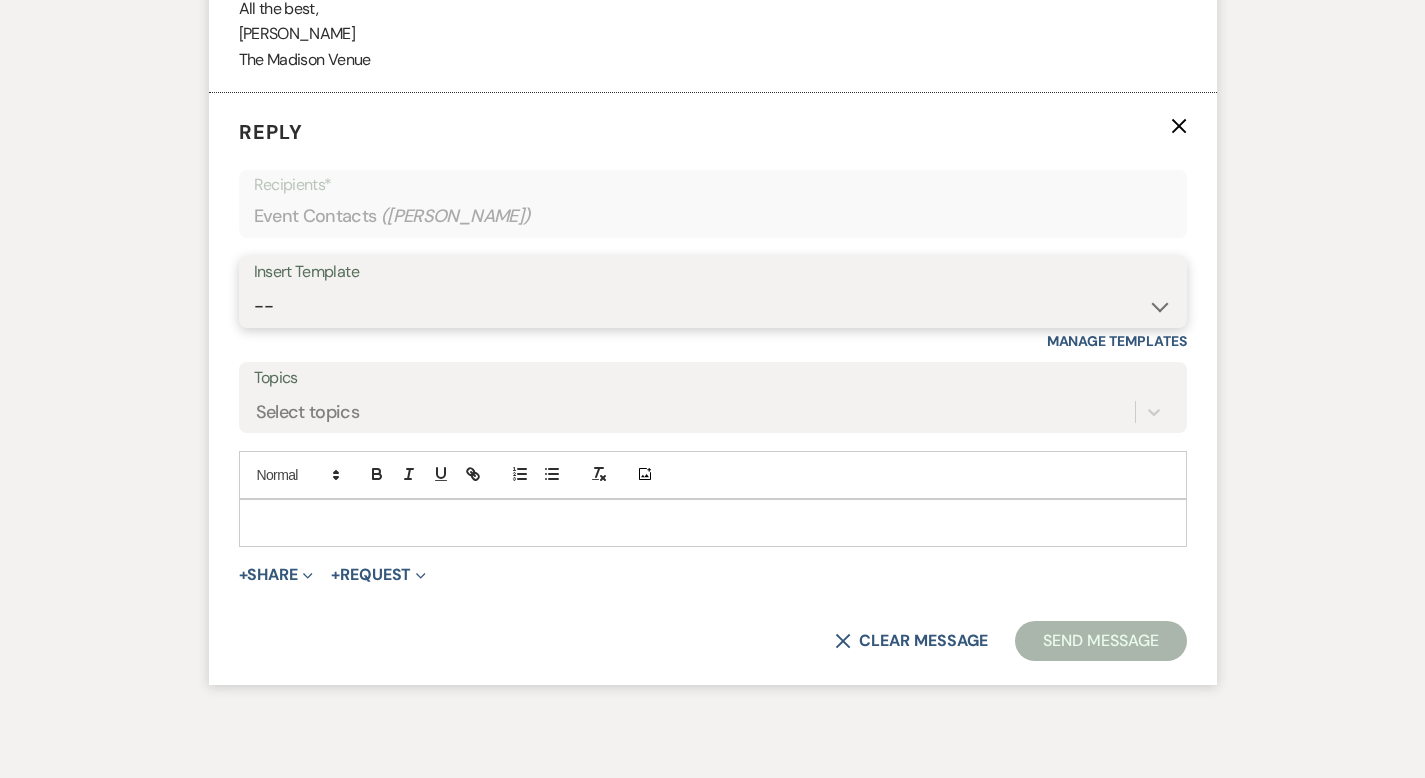 click on "-- Weven Planning Portal Introduction (Booked Events) Corporate Lead Follow Up #1 - No tour scheduled Follow Up #2 Post Tour Follow Up Closing Wedding Lead - No response Event Proposal Introduction to [PERSON_NAME] - Layout & Design Application Upcoming Payment Past-Due Payment Alert 1st Desposit 2nd Deposit 3rd Deposit  Final Deposit Thank You Review Follow up: Floor Plan Layout's Follow Up: Check out our Patio Follow up: The Grove Bar Follow-Up Ceremonies on Site Follow-up Bridal Suites 30 days post Inquiry - No tour/Response Are you still Interested? (Wedding response) 6-Month Wedding Walkthrough - [PERSON_NAME] 6-Month Wedding Walkthrough - [PERSON_NAME] 6-Month Wedding Walkthrough - [PERSON_NAME] 1-Month Wedding Walkthrough - [PERSON_NAME] 1-Month Wedding Walkthrough - [PERSON_NAME] 1-Month Wedding Walkthrough - [PERSON_NAME] Introduction & Book a Tour with [PERSON_NAME] Introduction & Book a Tour with [PERSON_NAME] Introduction & Book a Tour with [PERSON_NAME] Event Insurance Reminder Bar Selection - Foundry Package Bar Selection - Avenue Package Bar Selection - Ivy Package" at bounding box center [713, 306] 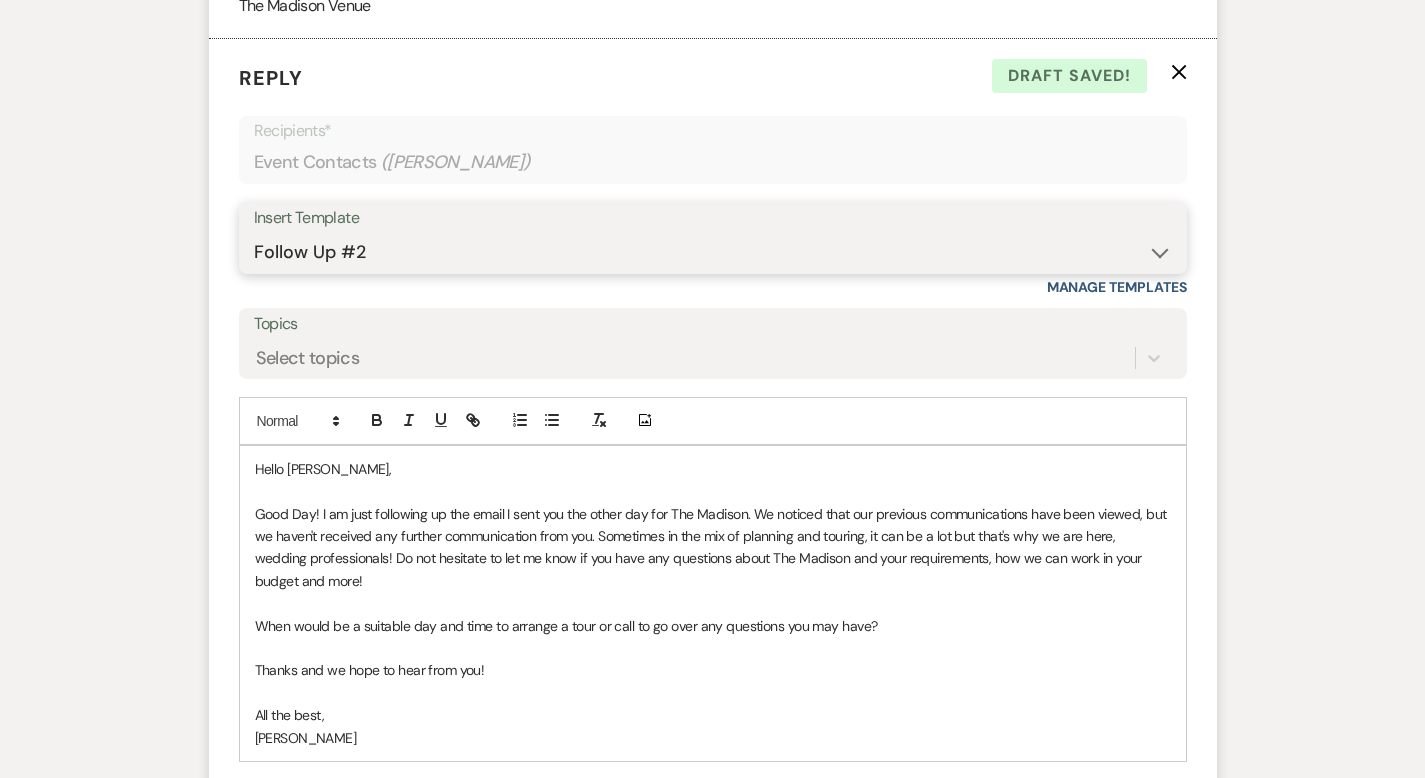 scroll, scrollTop: 2668, scrollLeft: 0, axis: vertical 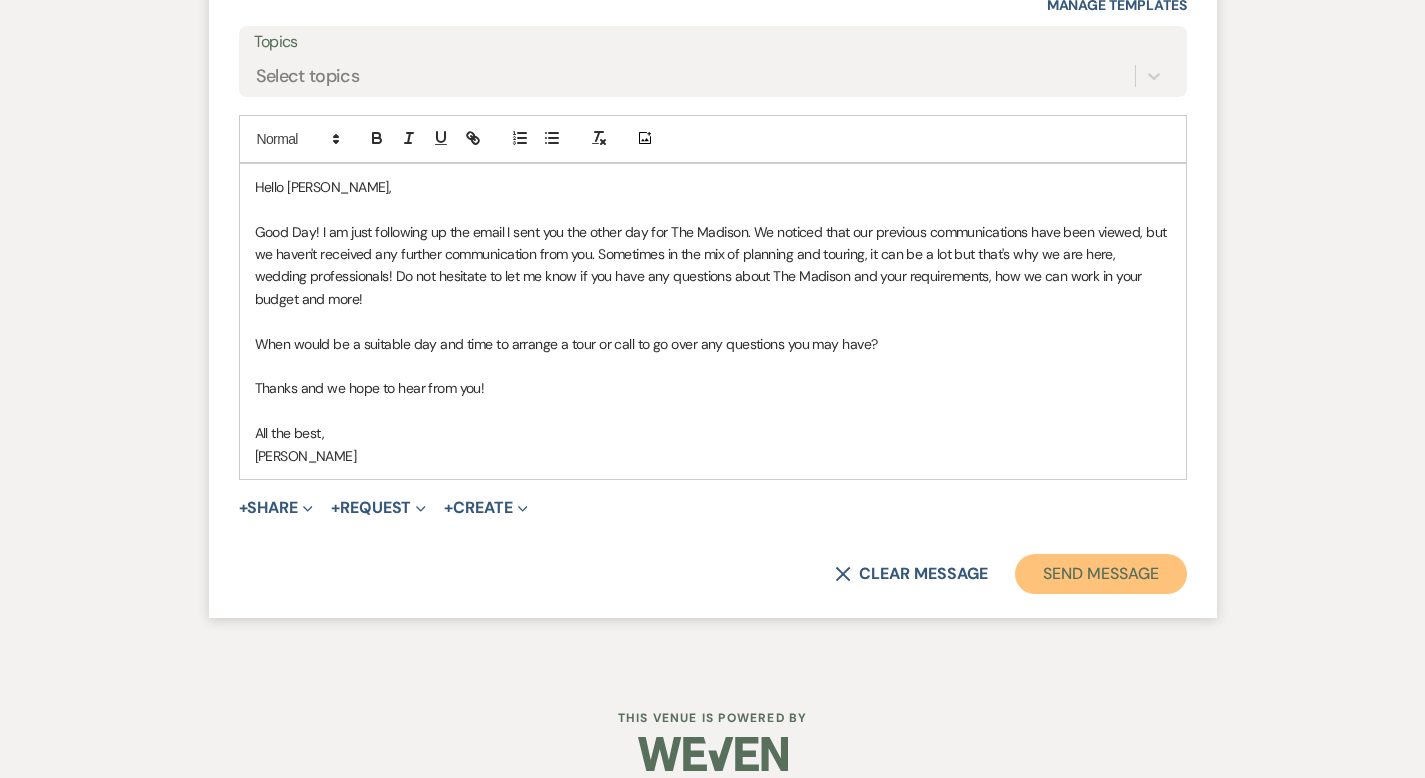 click on "Send Message" at bounding box center [1100, 574] 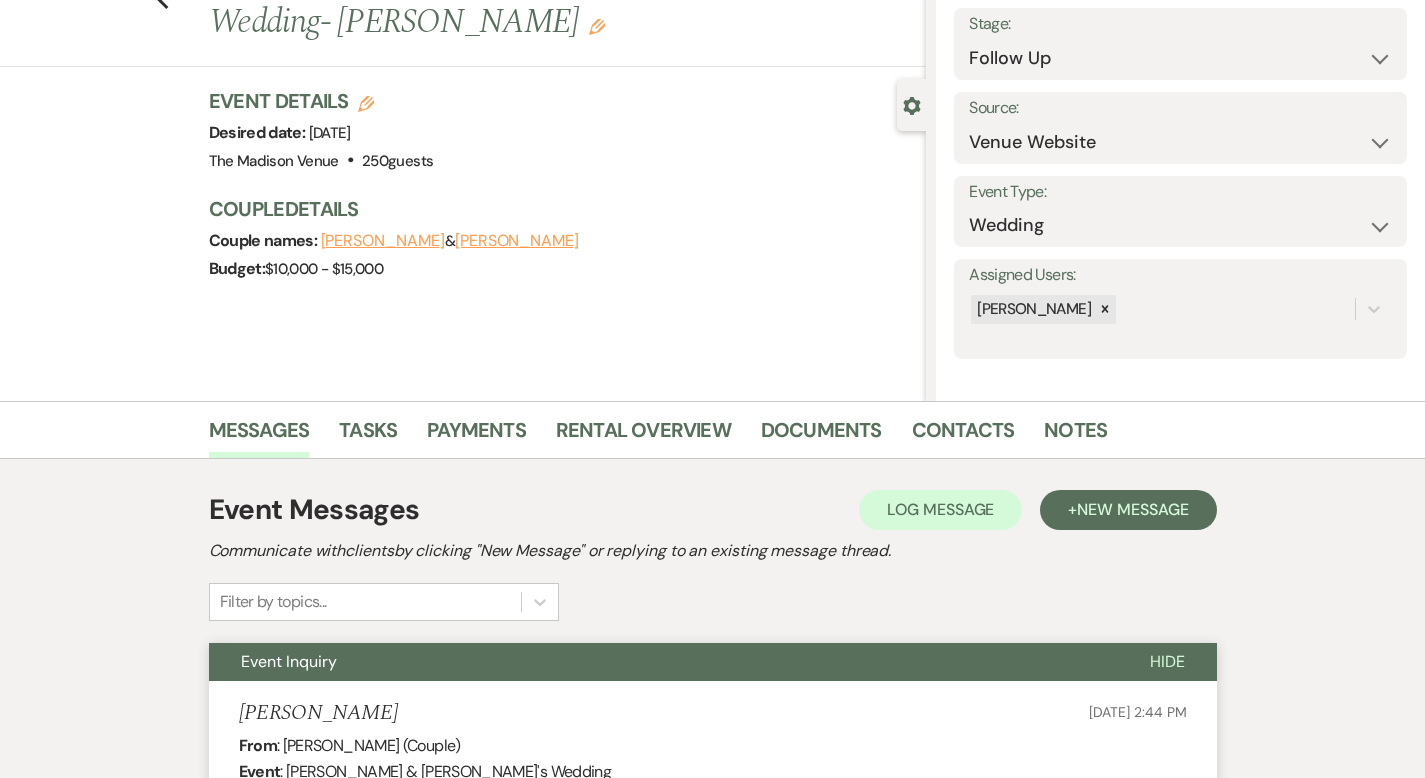 scroll, scrollTop: 0, scrollLeft: 0, axis: both 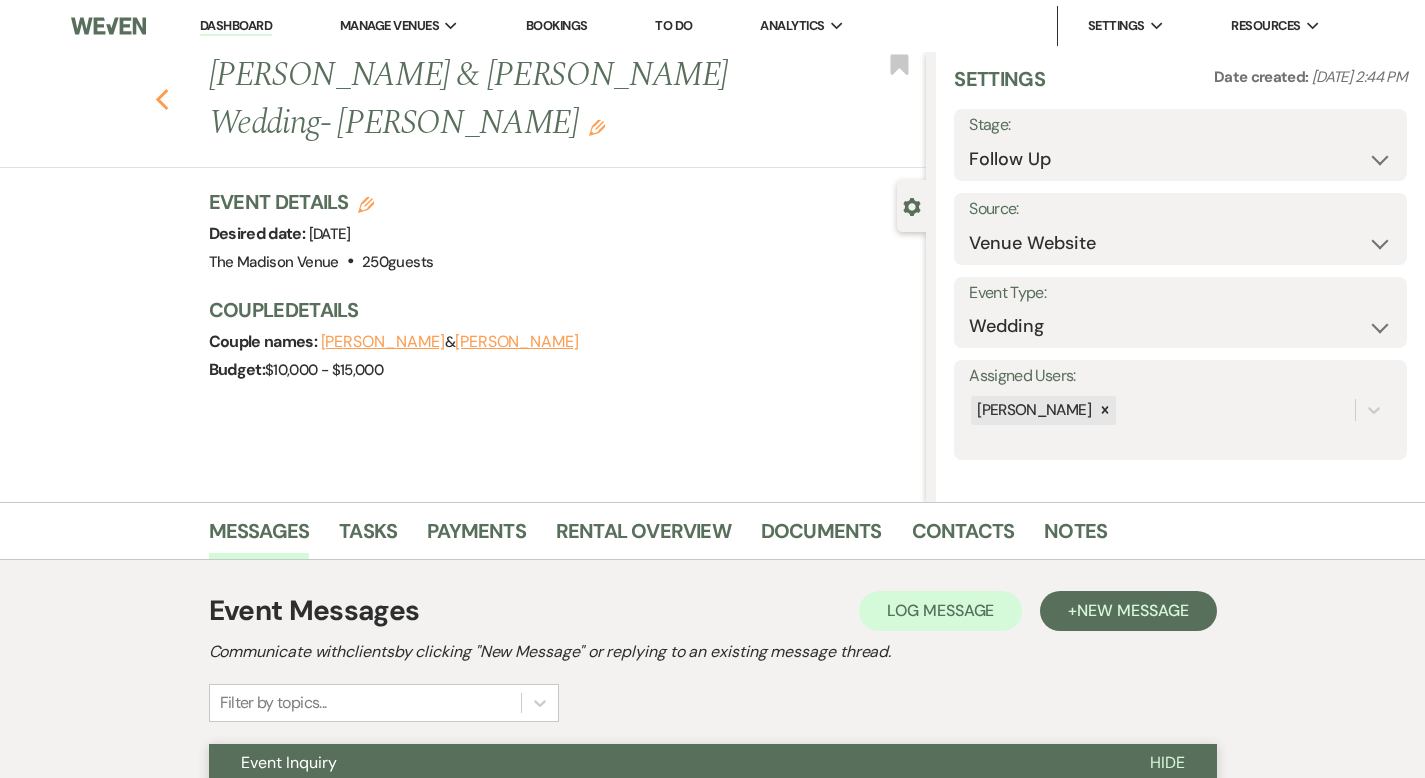 click on "Previous" 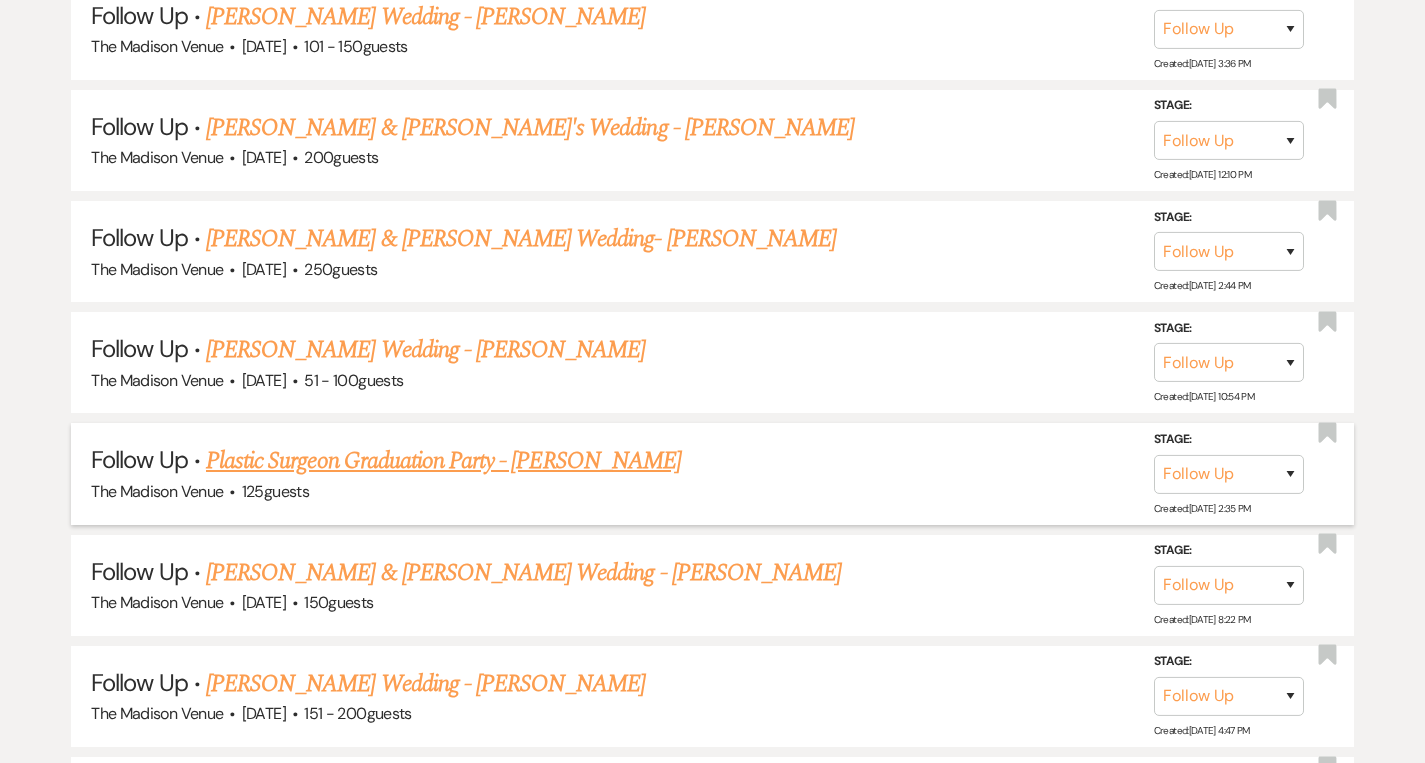 scroll, scrollTop: 6033, scrollLeft: 0, axis: vertical 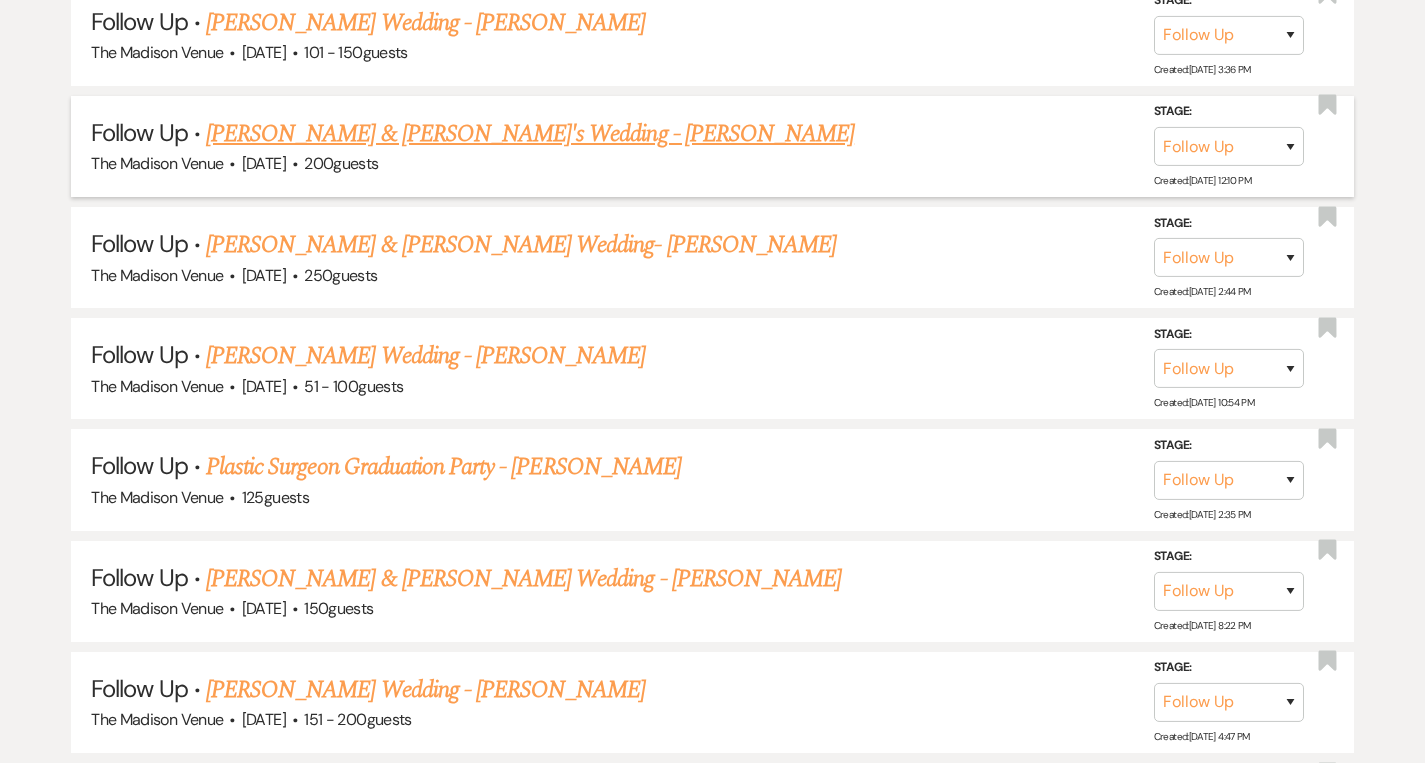 click on "[PERSON_NAME] & [PERSON_NAME]'s Wedding - [PERSON_NAME]" at bounding box center [530, 134] 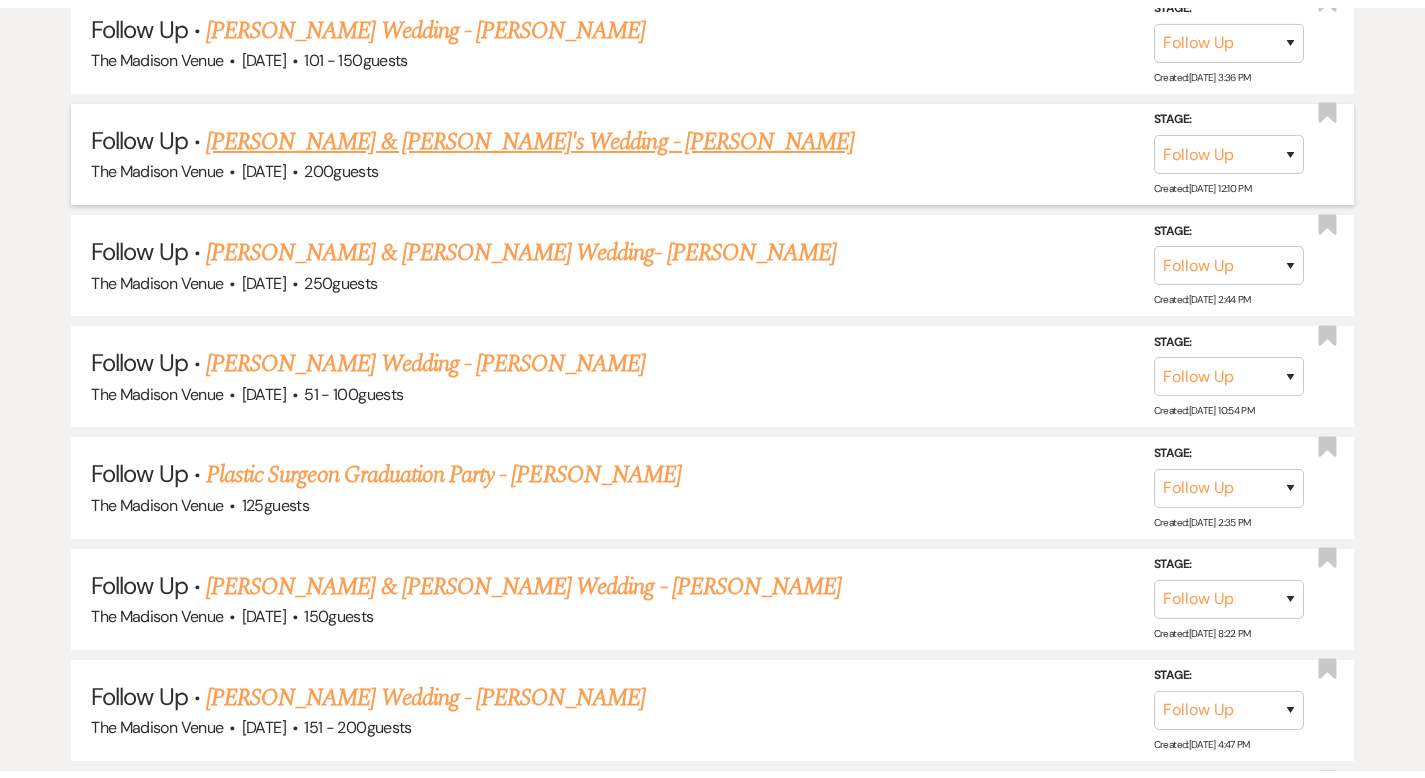 scroll, scrollTop: 0, scrollLeft: 0, axis: both 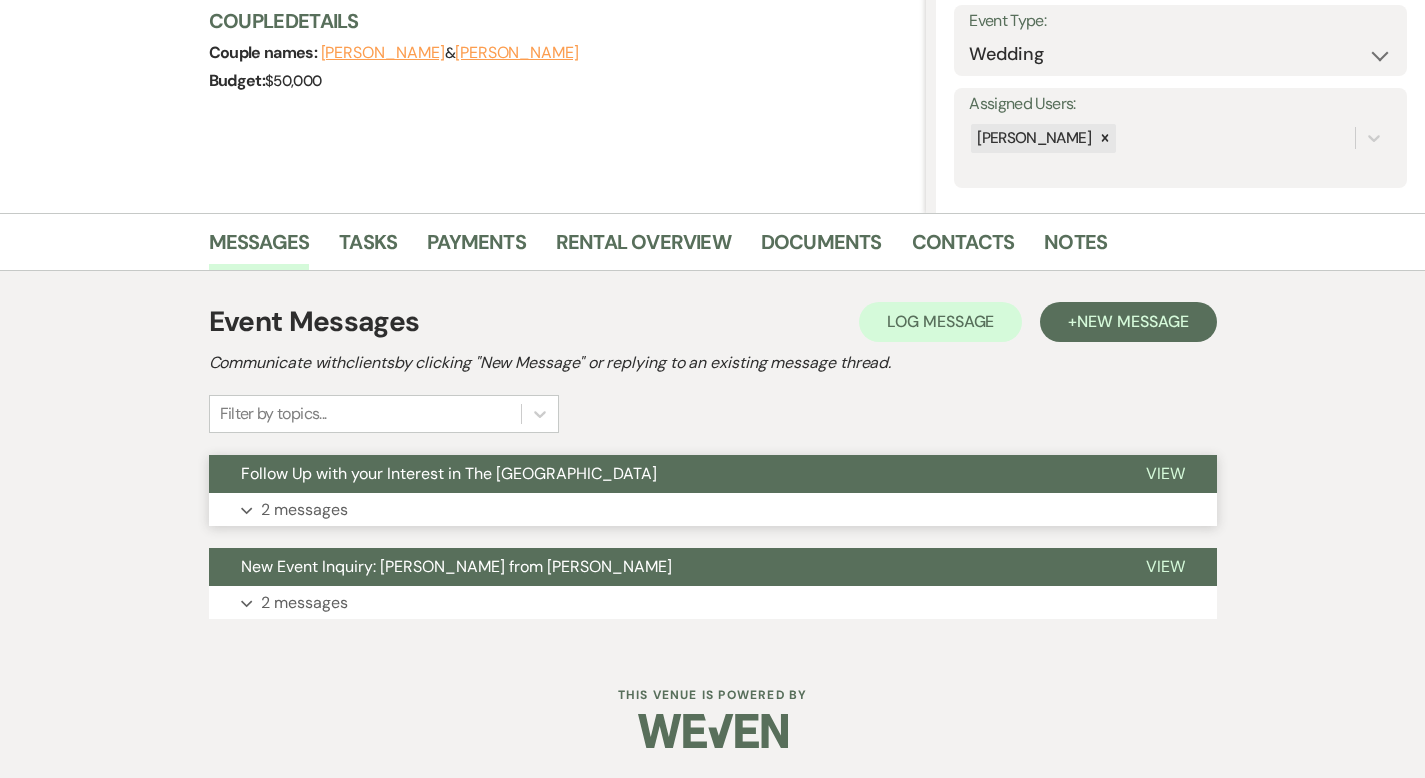 click on "View" at bounding box center (1165, 473) 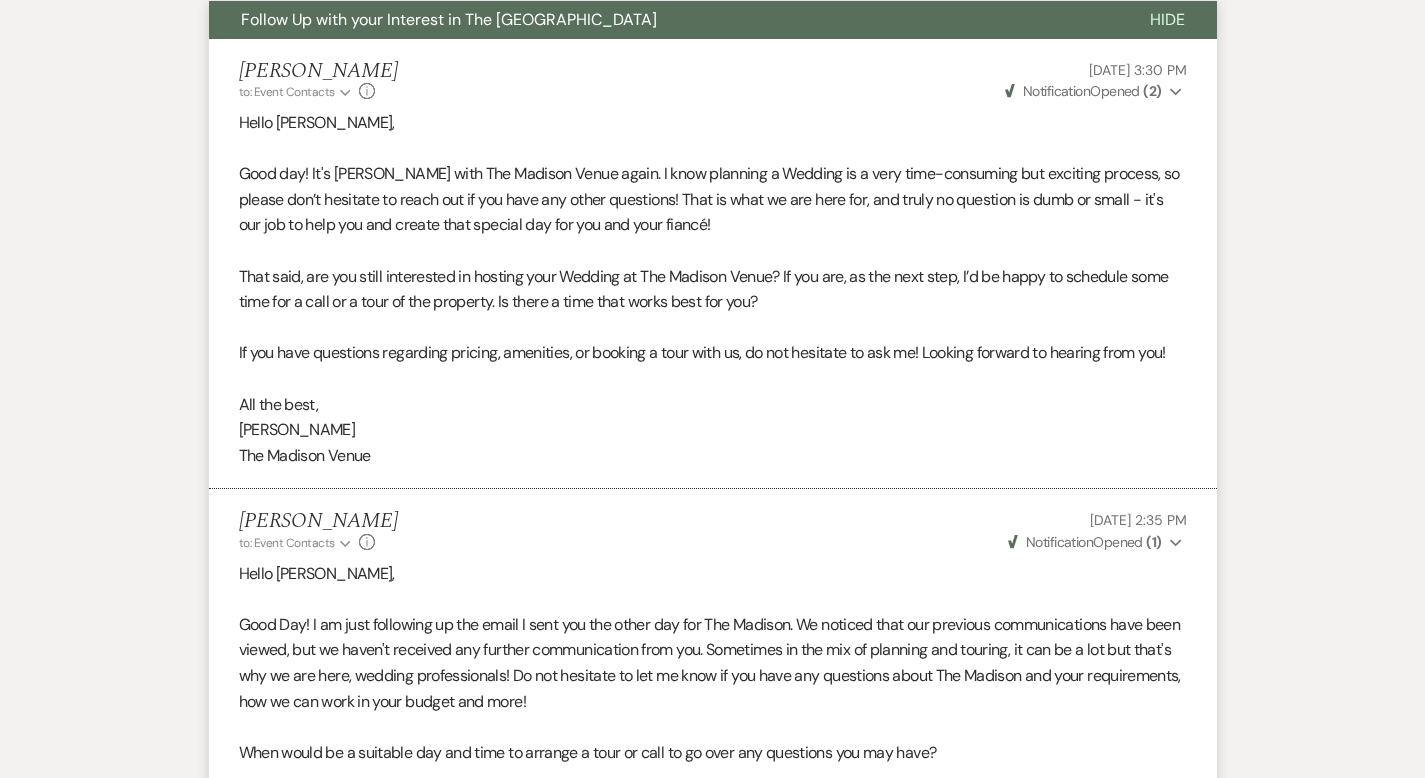 scroll, scrollTop: 1162, scrollLeft: 0, axis: vertical 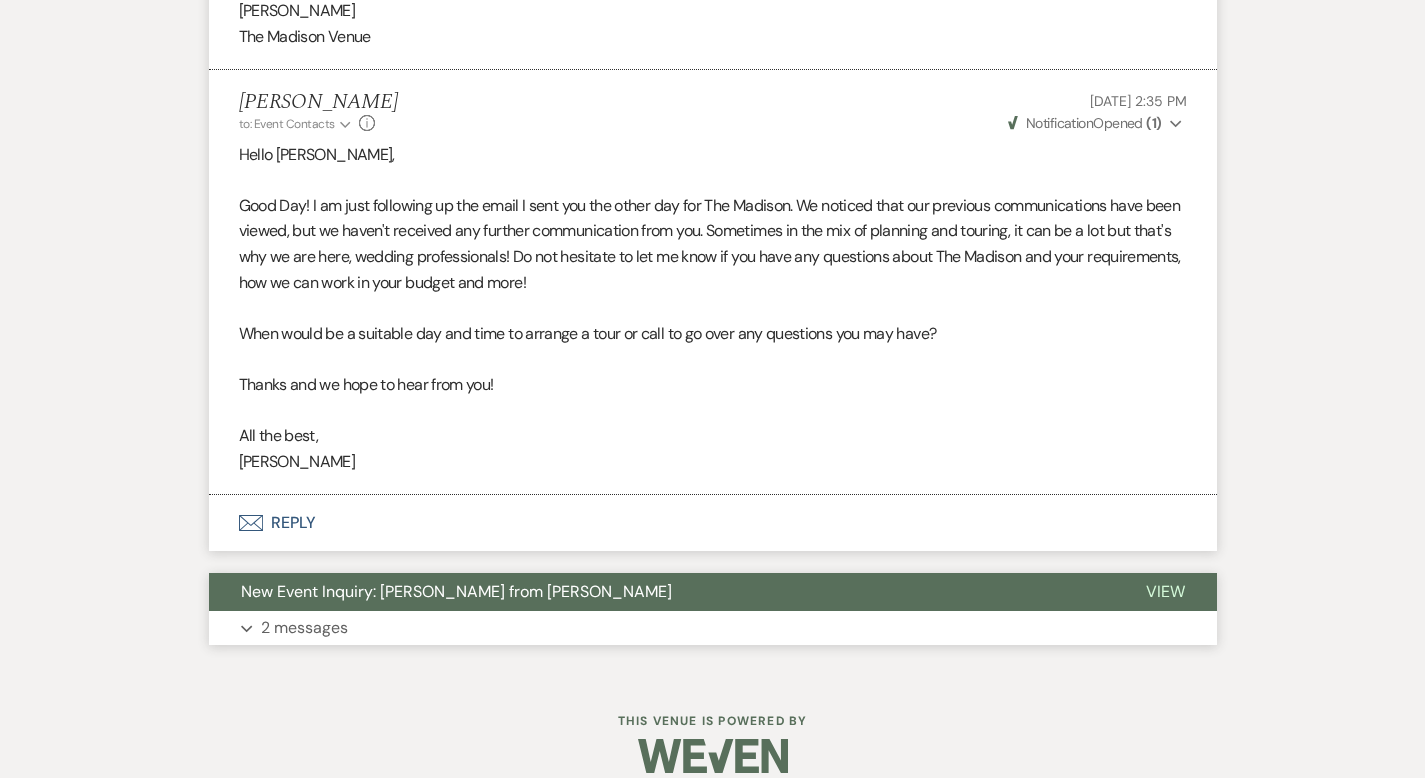 click on "View" at bounding box center [1165, 591] 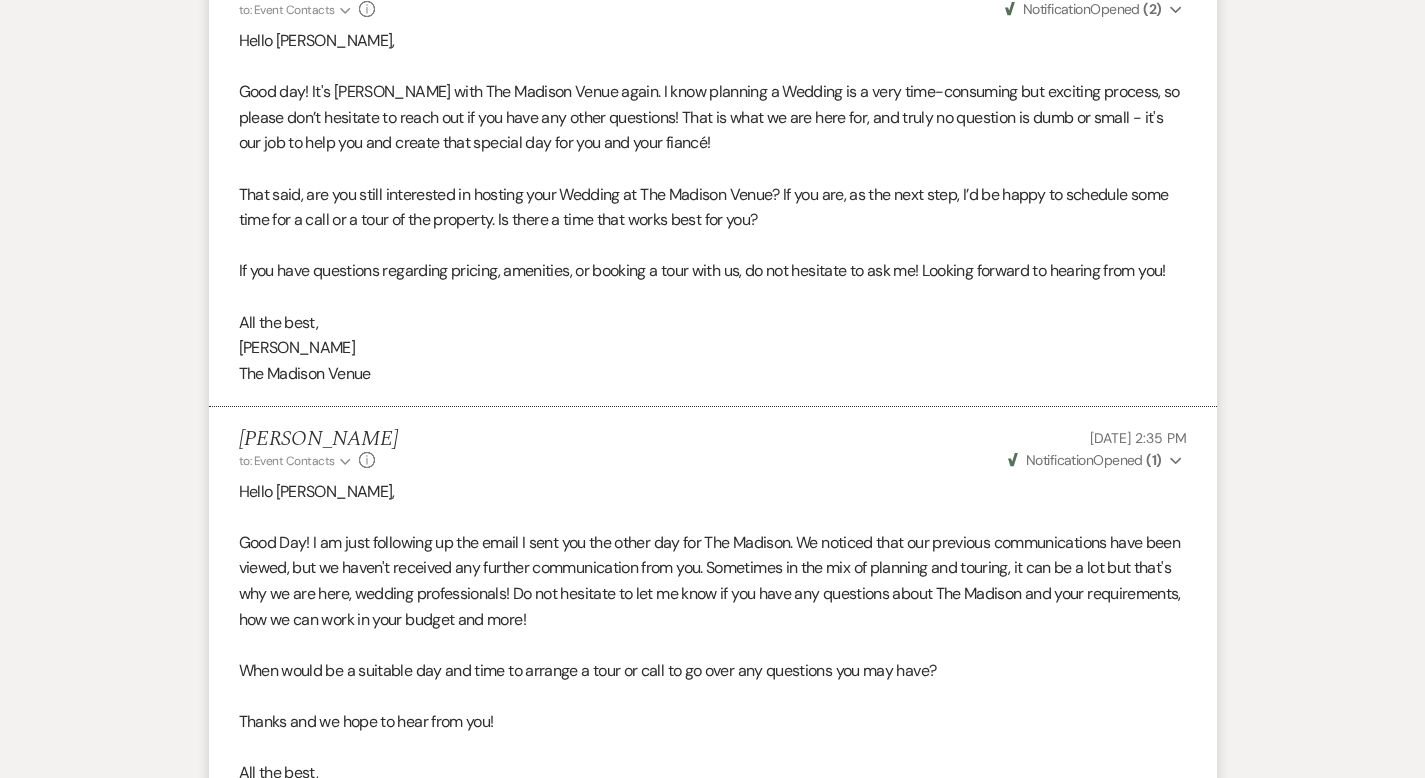 scroll, scrollTop: 0, scrollLeft: 0, axis: both 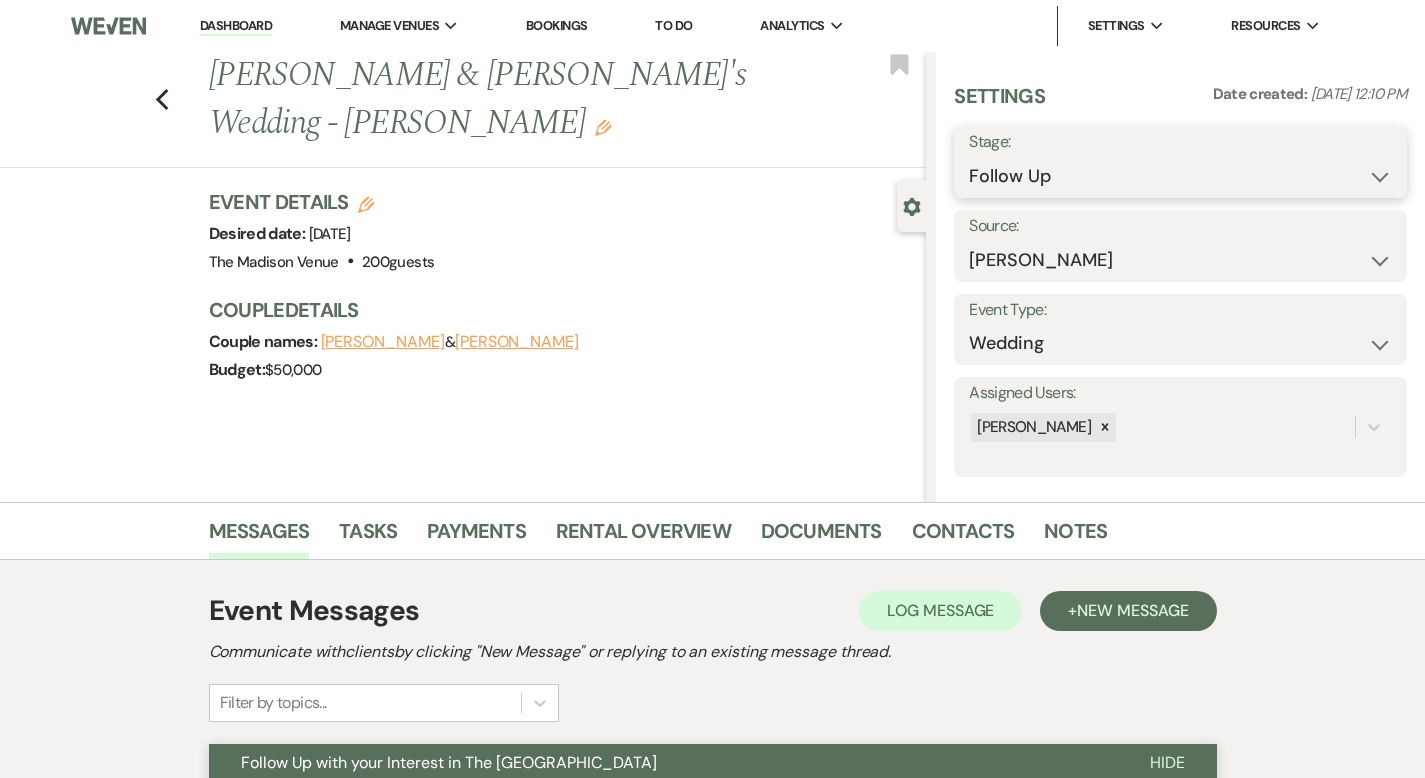 click on "Inquiry Follow Up Tour Requested Tour Confirmed Toured Proposal Sent Booked Lost" at bounding box center [1180, 176] 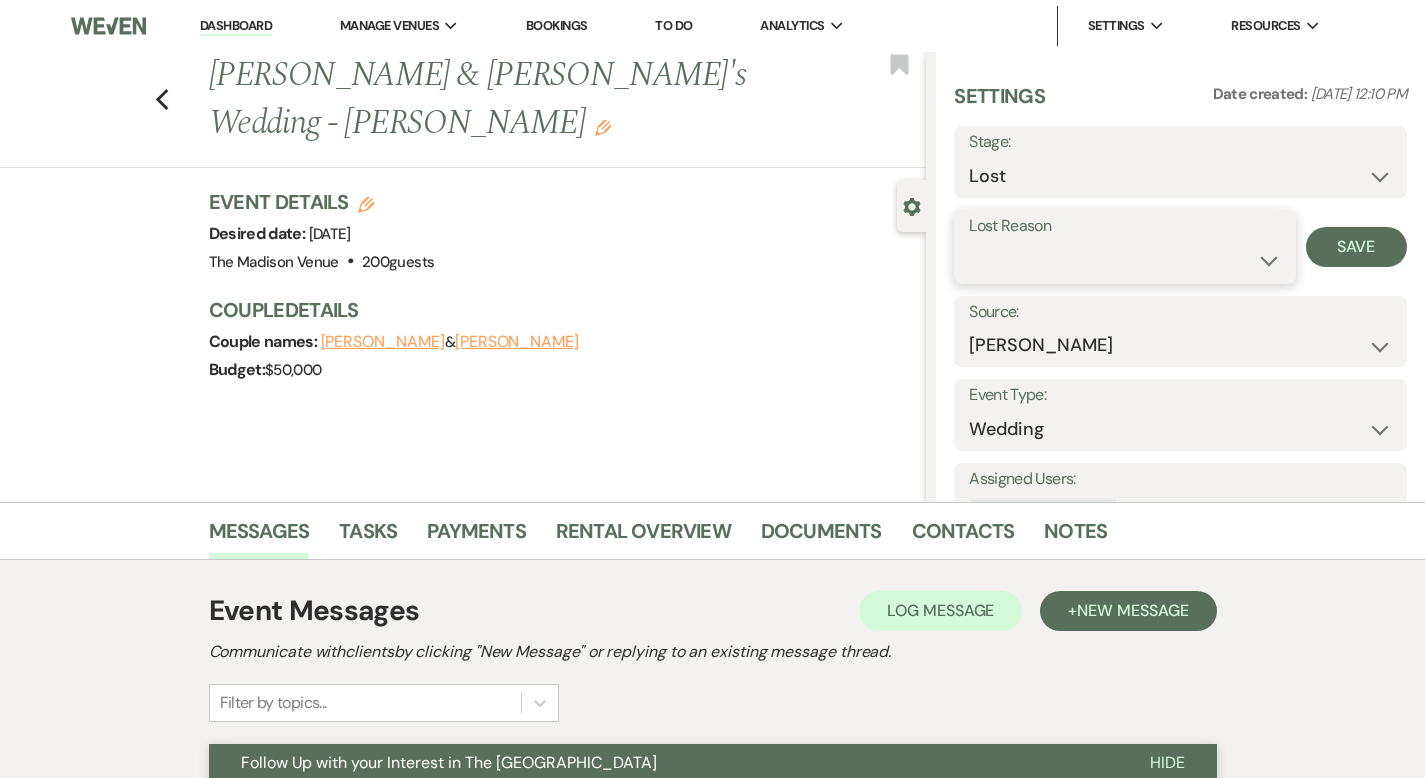 click on "Booked Elsewhere Budget Date Unavailable No Response Not a Good Match Capacity Cancelled Duplicate (hidden) Spam (hidden) Other (hidden) Other" at bounding box center [1124, 260] 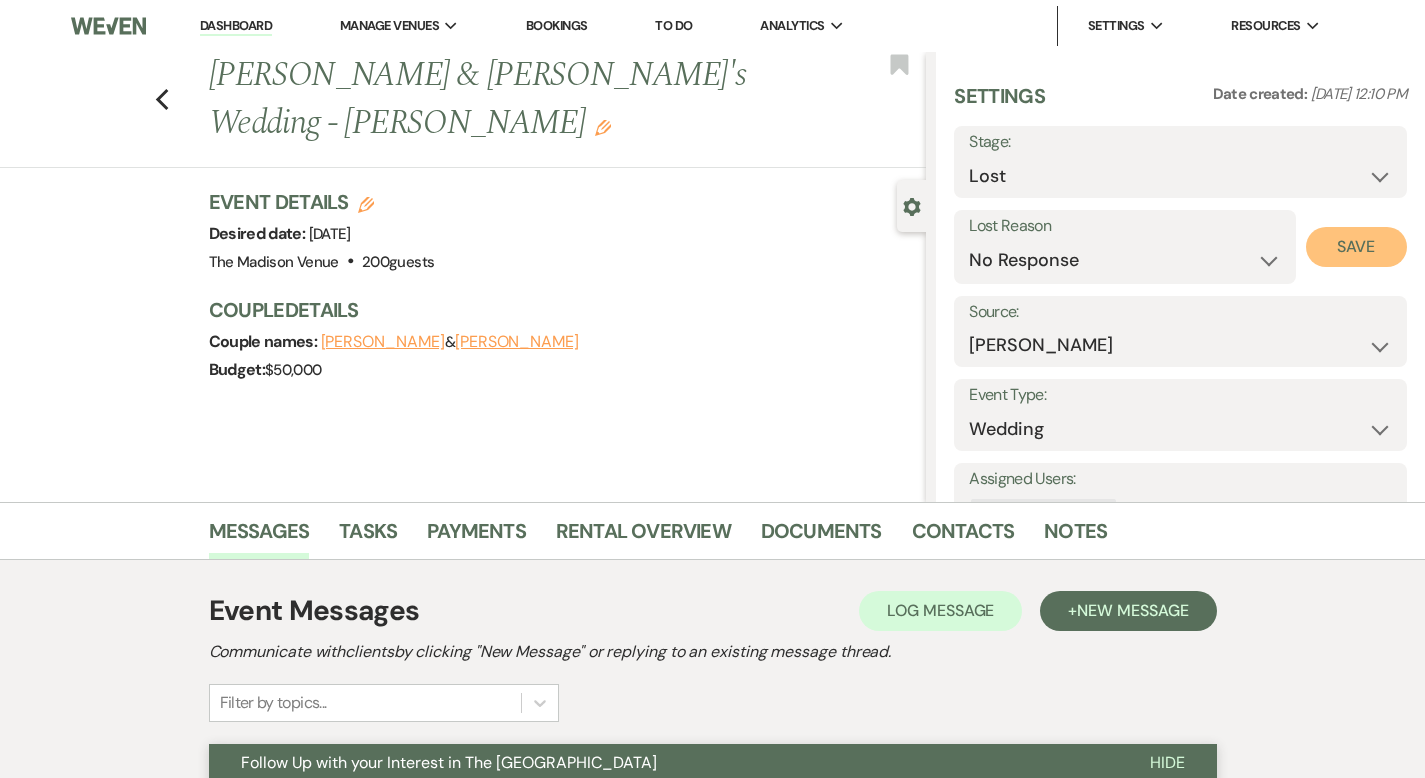 click on "Save" at bounding box center [1356, 247] 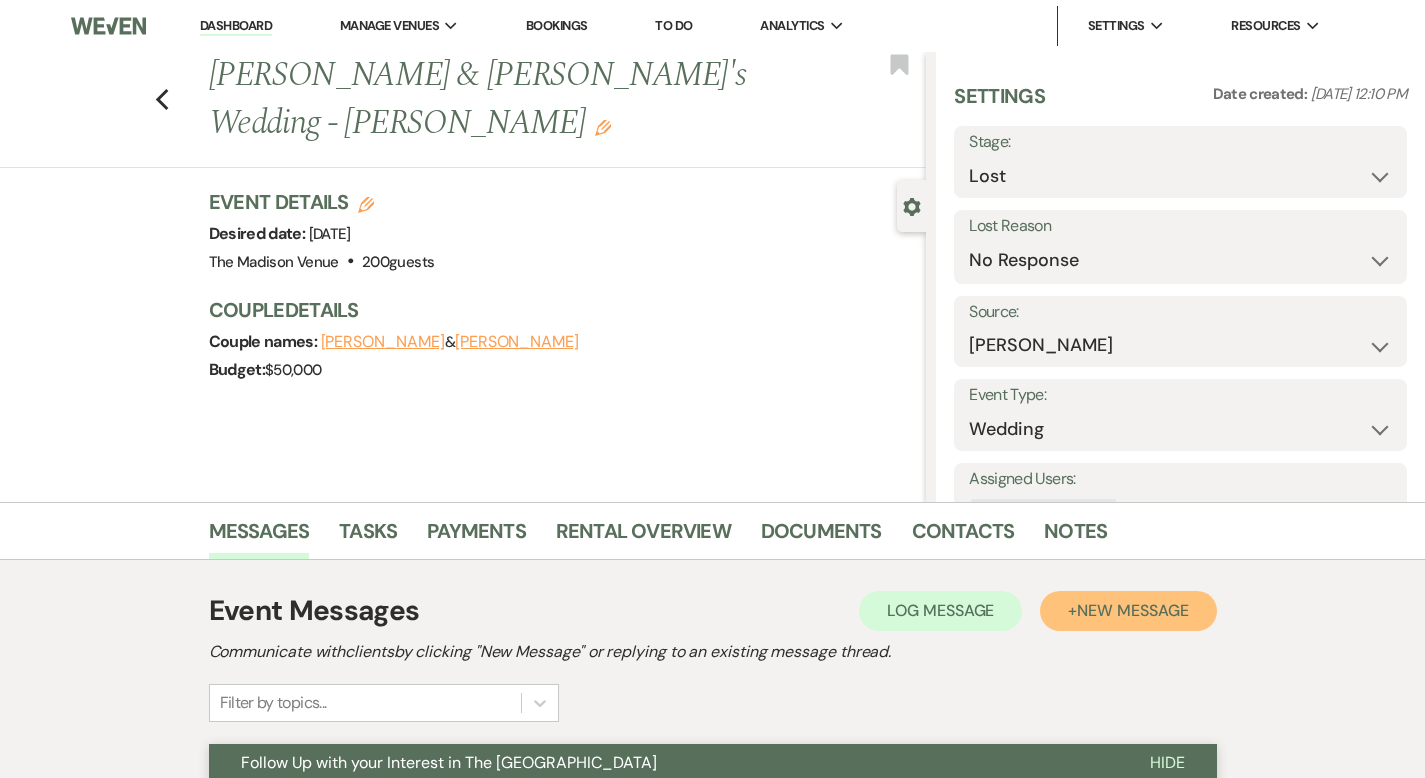 click on "New Message" at bounding box center [1132, 610] 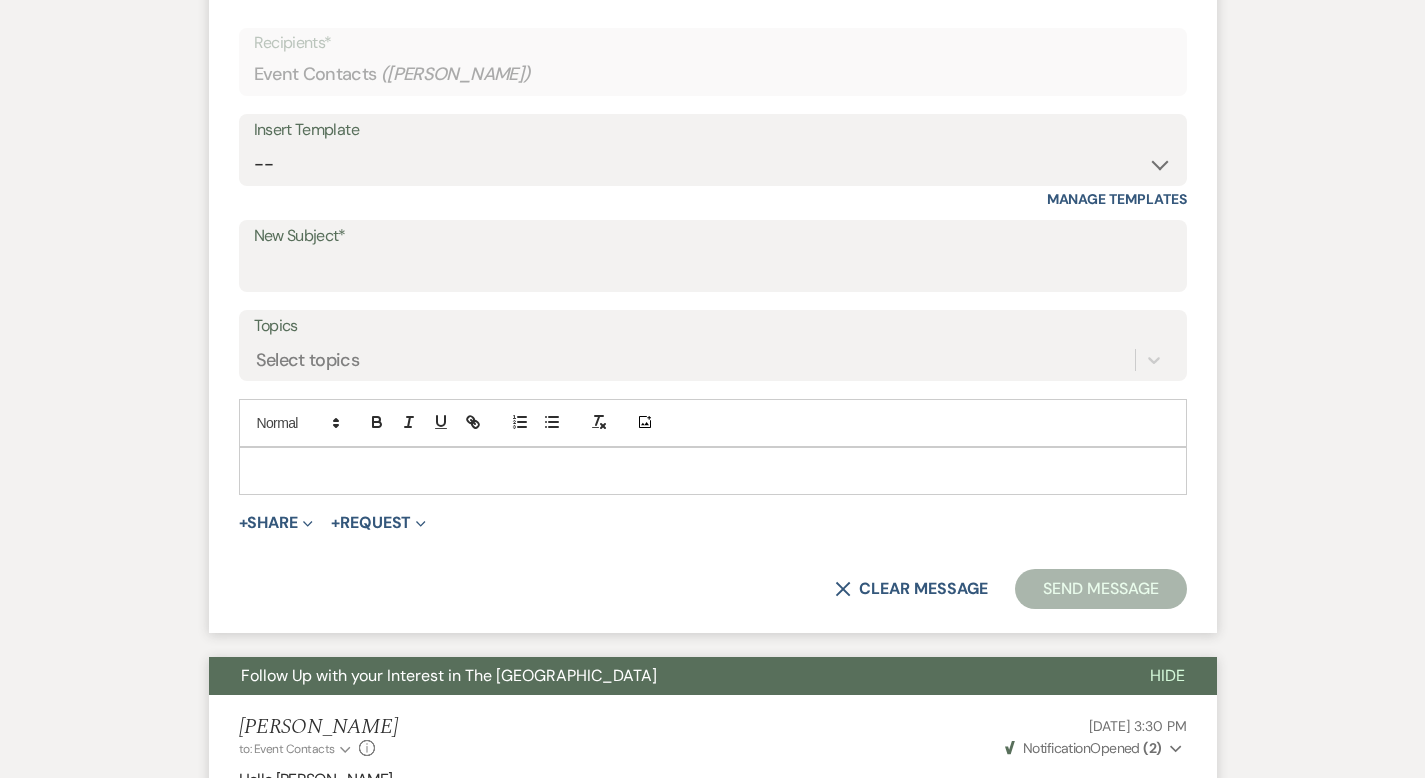 scroll, scrollTop: 784, scrollLeft: 0, axis: vertical 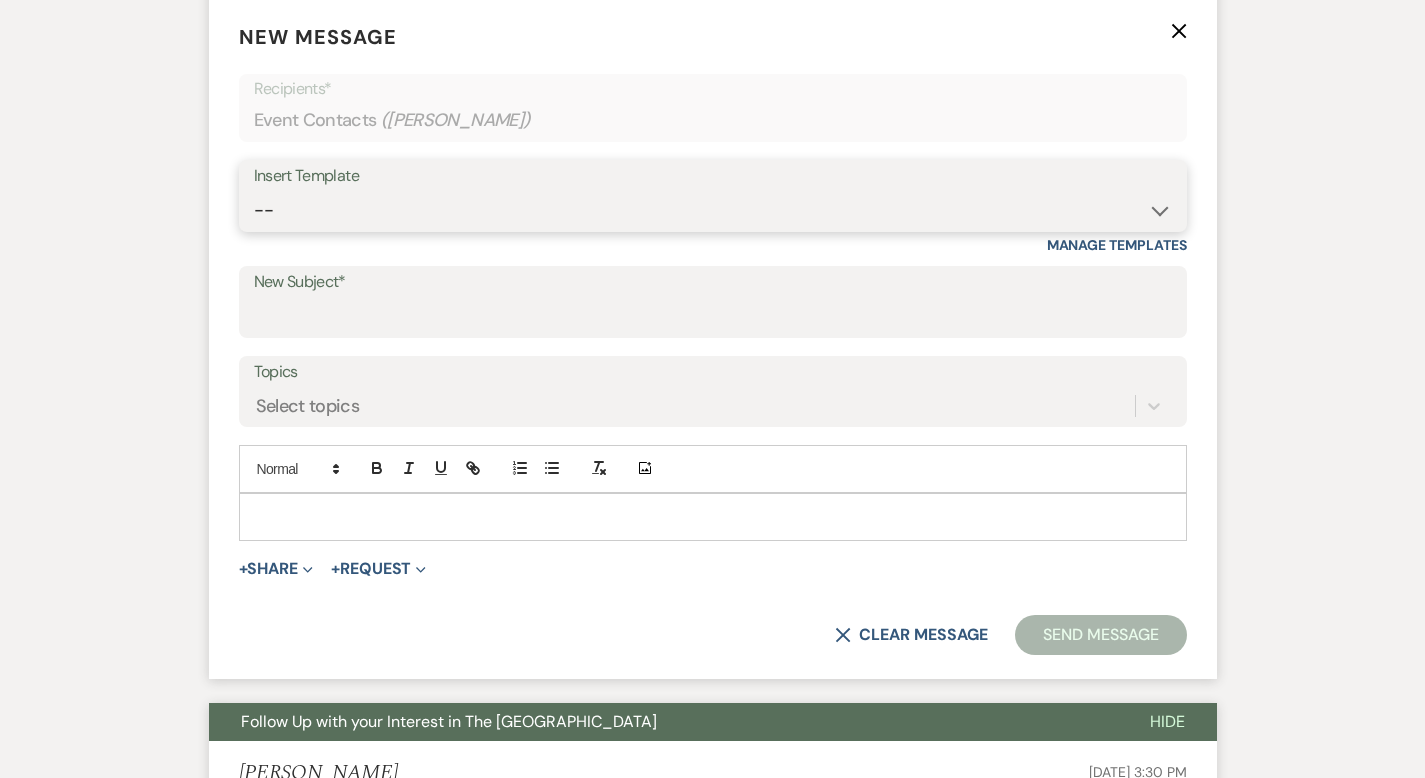 click on "-- Weven Planning Portal Introduction (Booked Events) Corporate Lead Follow Up #1 - No tour scheduled Follow Up #2 Post Tour Follow Up Closing Wedding Lead - No response Event Proposal Introduction to [PERSON_NAME] - Layout & Design Application Upcoming Payment Past-Due Payment Alert 1st Desposit 2nd Deposit 3rd Deposit  Final Deposit Thank You Review Follow up: Floor Plan Layout's Follow Up: Check out our Patio Follow up: The Grove Bar Follow-Up Ceremonies on Site Follow-up Bridal Suites 30 days post Inquiry - No tour/Response Are you still Interested? (Wedding response) 6-Month Wedding Walkthrough - [PERSON_NAME] 6-Month Wedding Walkthrough - [PERSON_NAME] 6-Month Wedding Walkthrough - [PERSON_NAME] 1-Month Wedding Walkthrough - [PERSON_NAME] 1-Month Wedding Walkthrough - [PERSON_NAME] 1-Month Wedding Walkthrough - [PERSON_NAME] Introduction & Book a Tour with [PERSON_NAME] Introduction & Book a Tour with [PERSON_NAME] Introduction & Book a Tour with [PERSON_NAME] Event Insurance Reminder Bar Selection - Foundry Package Bar Selection - Avenue Package Bar Selection - Ivy Package" at bounding box center (713, 210) 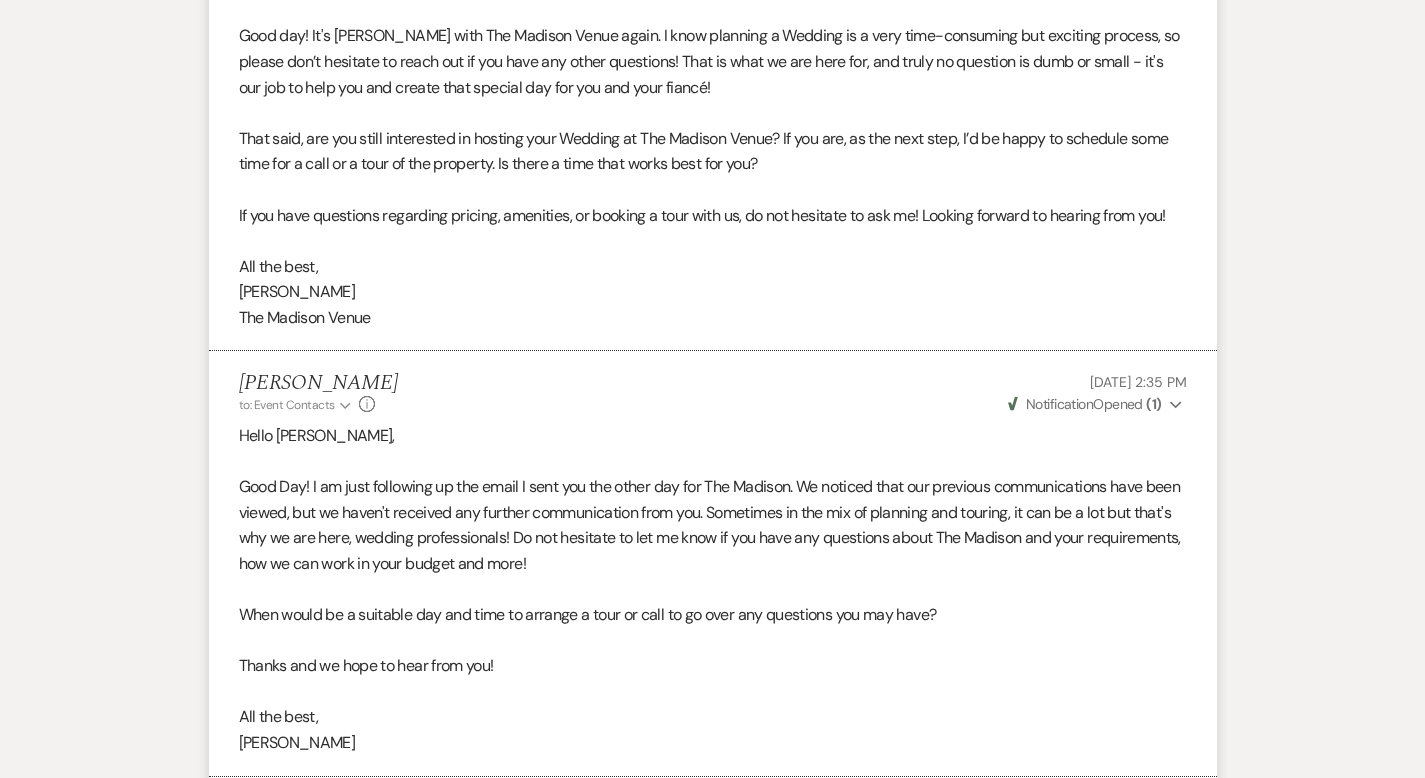 scroll, scrollTop: 1557, scrollLeft: 0, axis: vertical 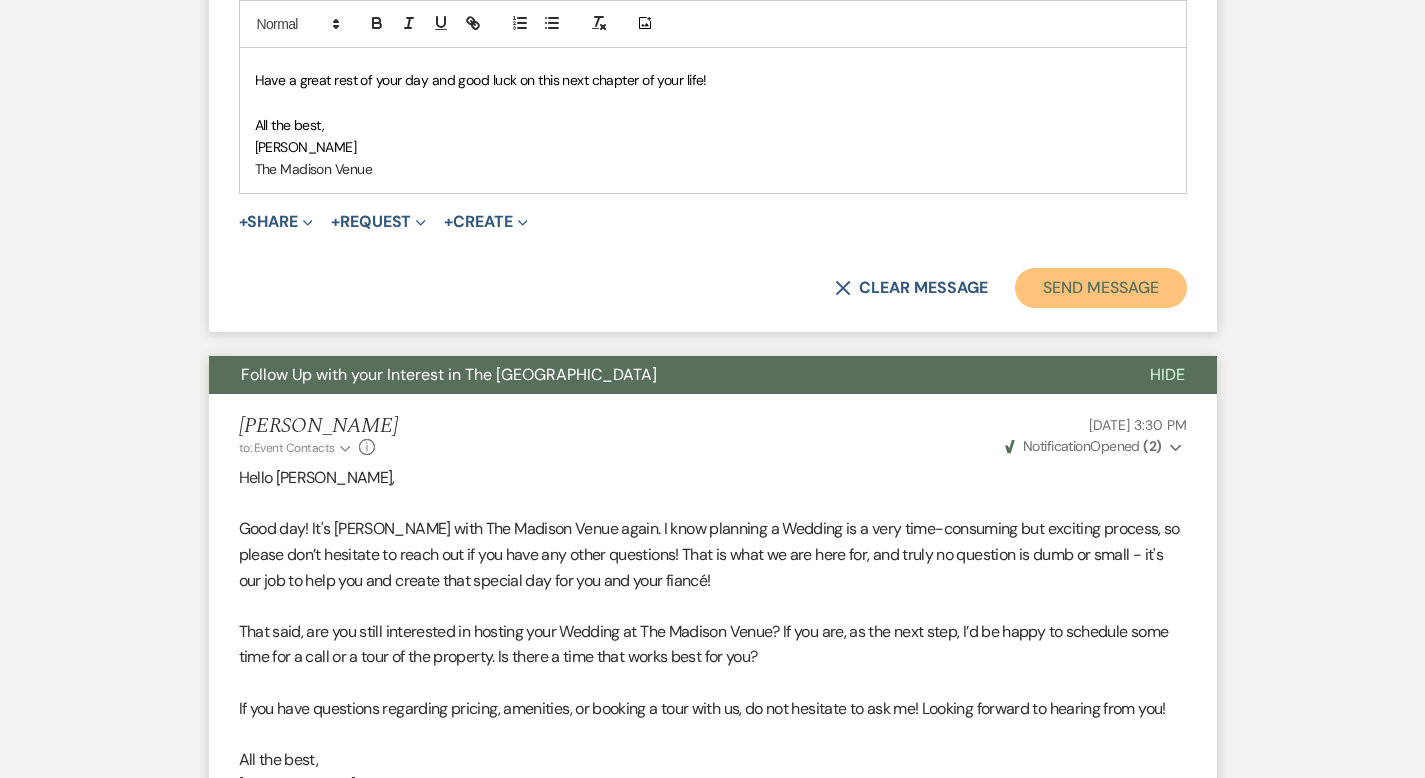 click on "Send Message" at bounding box center [1100, 288] 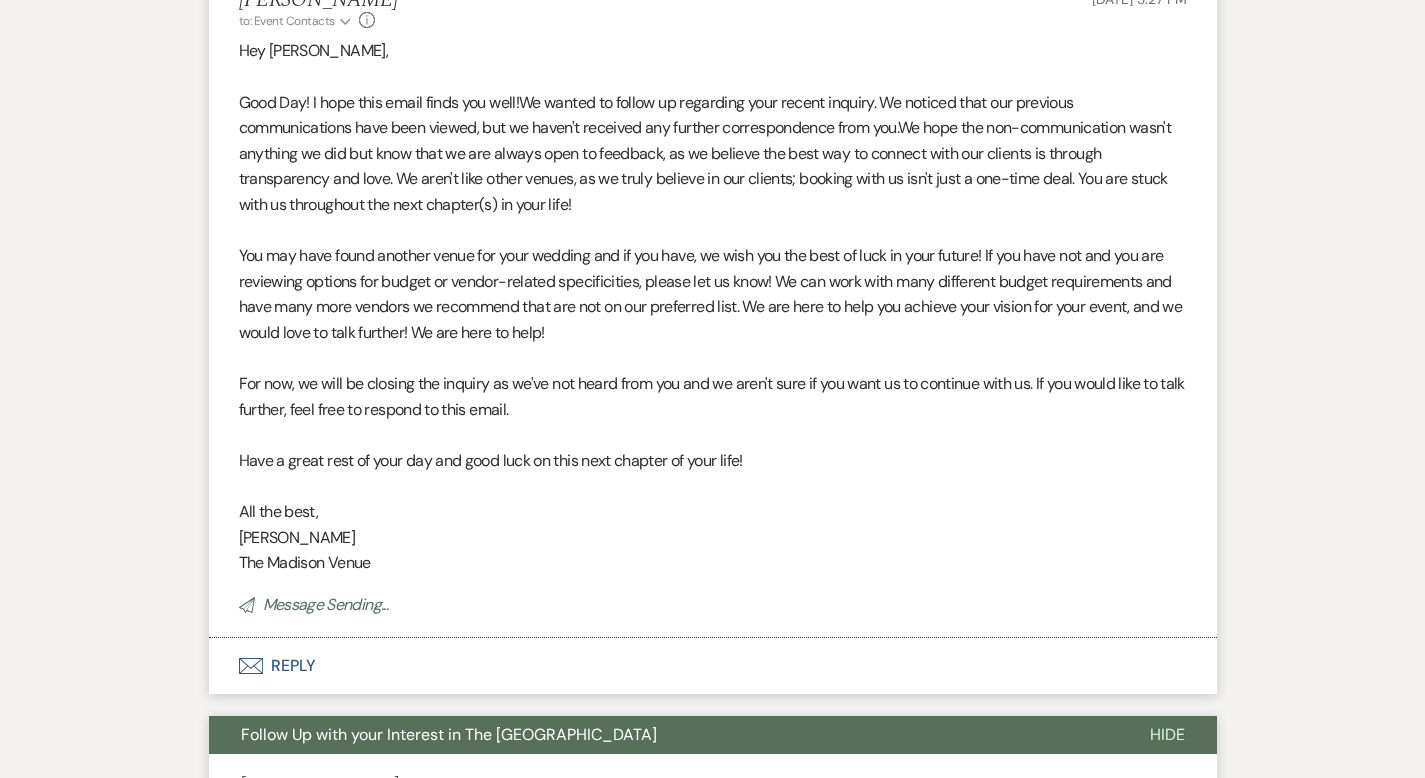 scroll, scrollTop: 0, scrollLeft: 0, axis: both 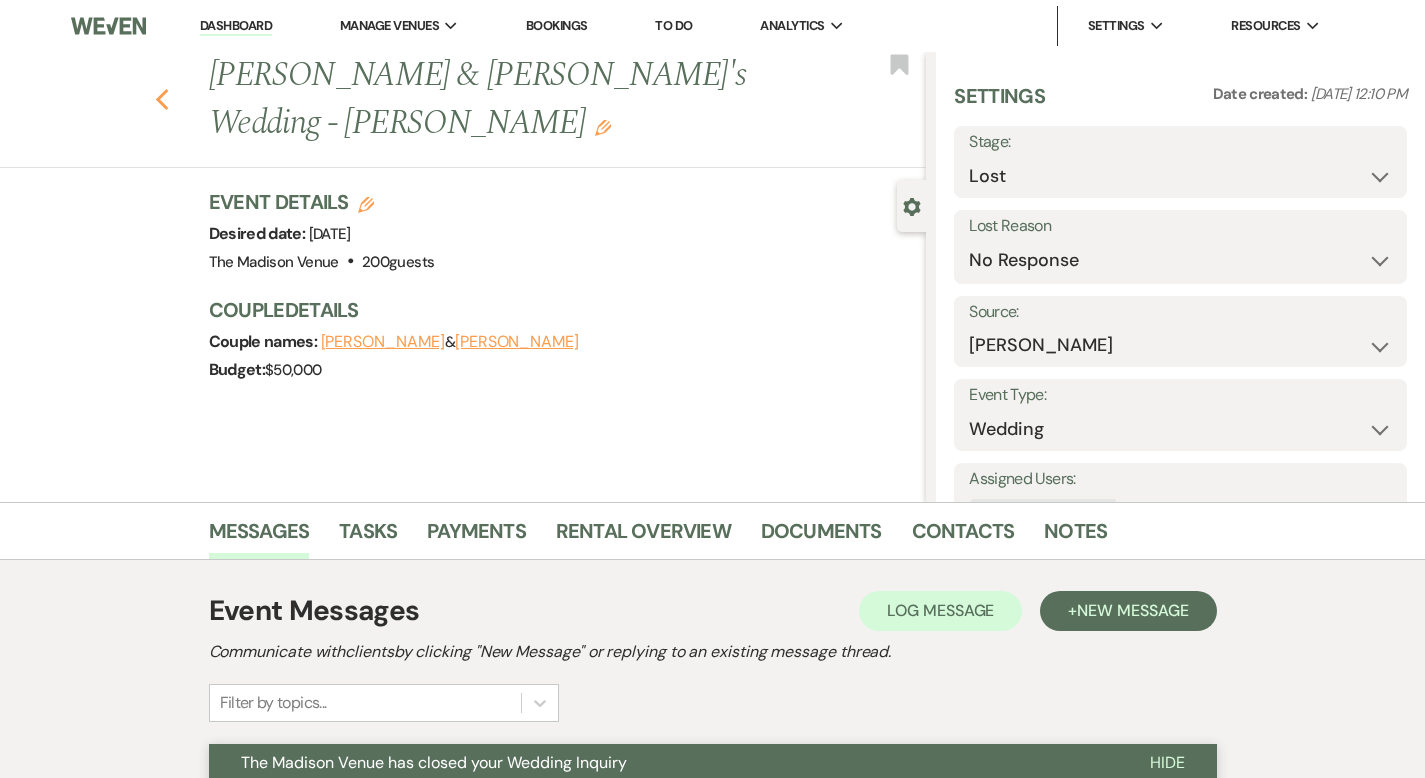 click 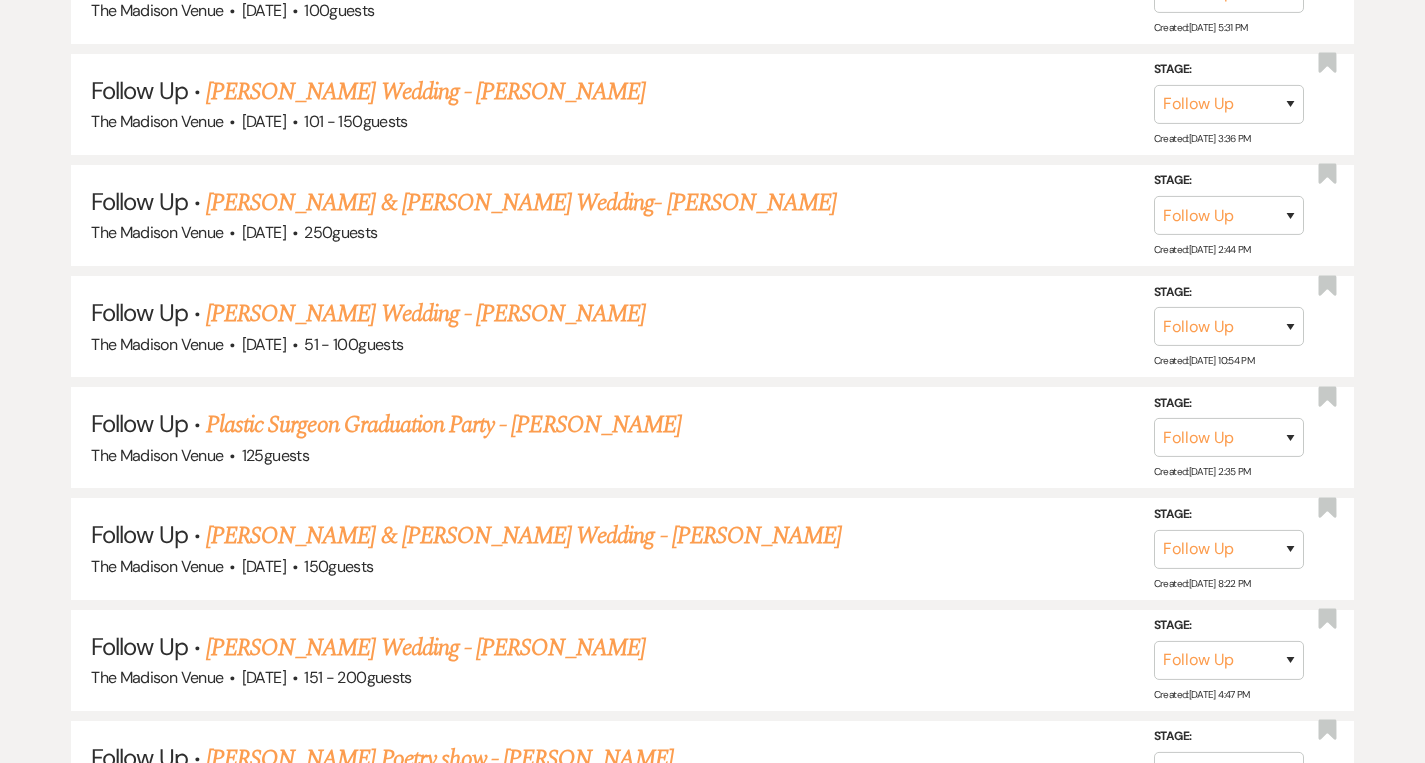 scroll, scrollTop: 5964, scrollLeft: 0, axis: vertical 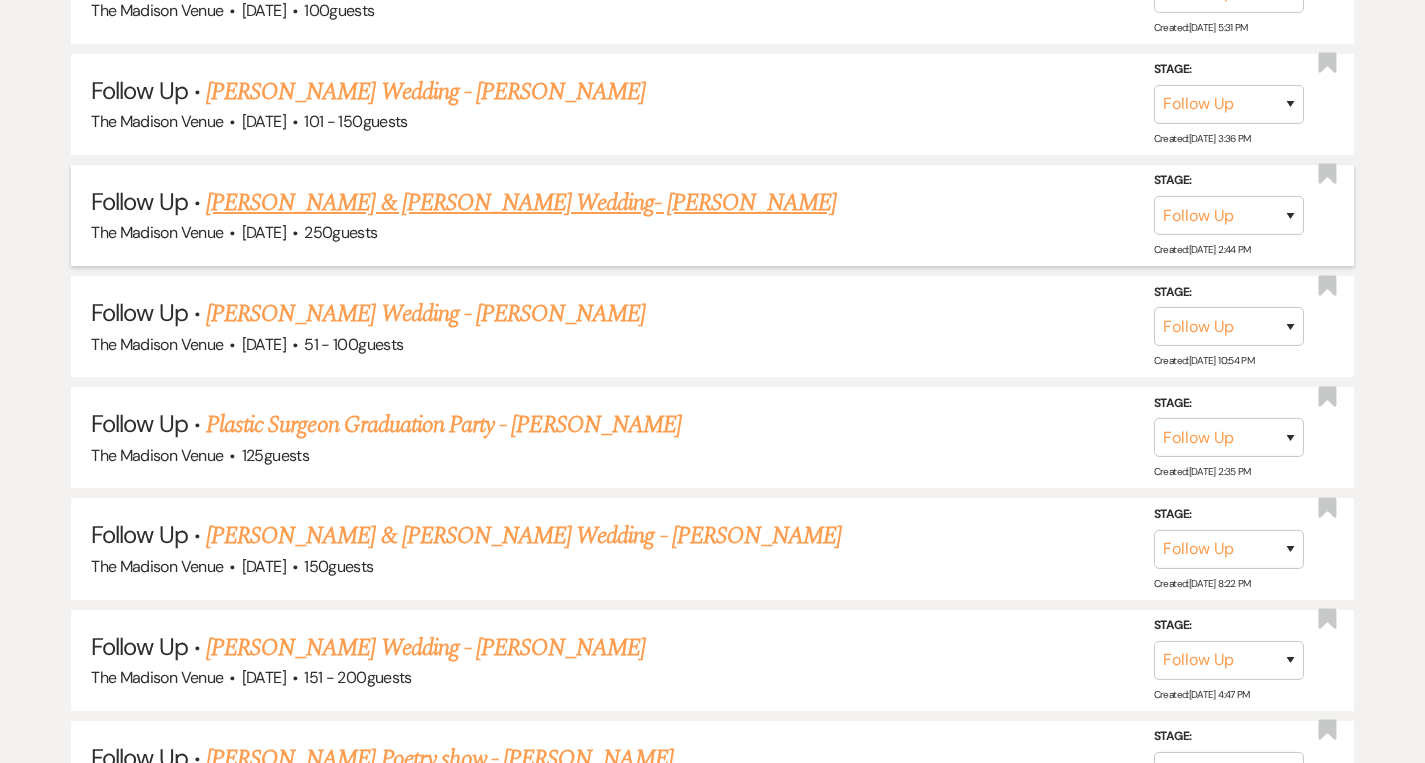 click on "[PERSON_NAME] & [PERSON_NAME] Wedding- [PERSON_NAME]" at bounding box center (521, 203) 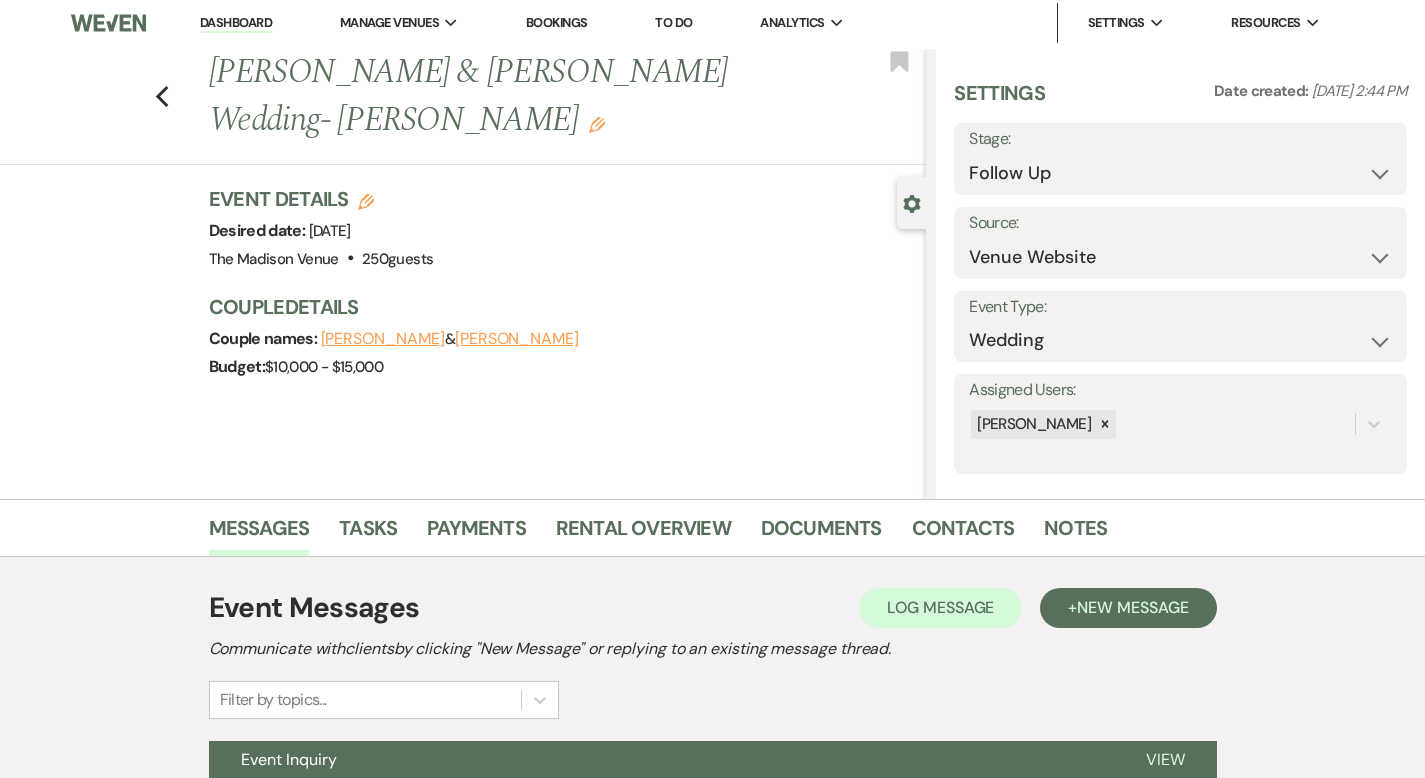 scroll, scrollTop: 196, scrollLeft: 0, axis: vertical 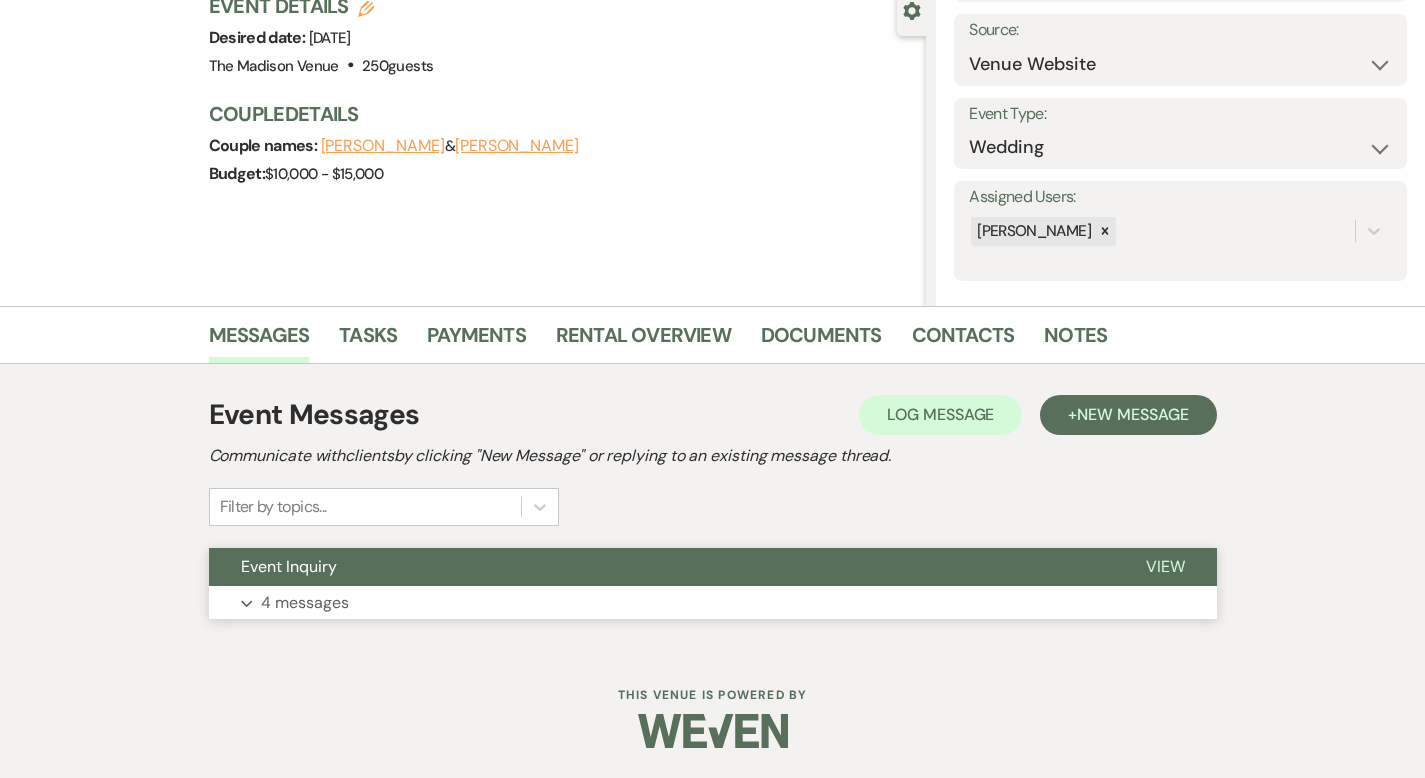 click on "View" at bounding box center (1165, 566) 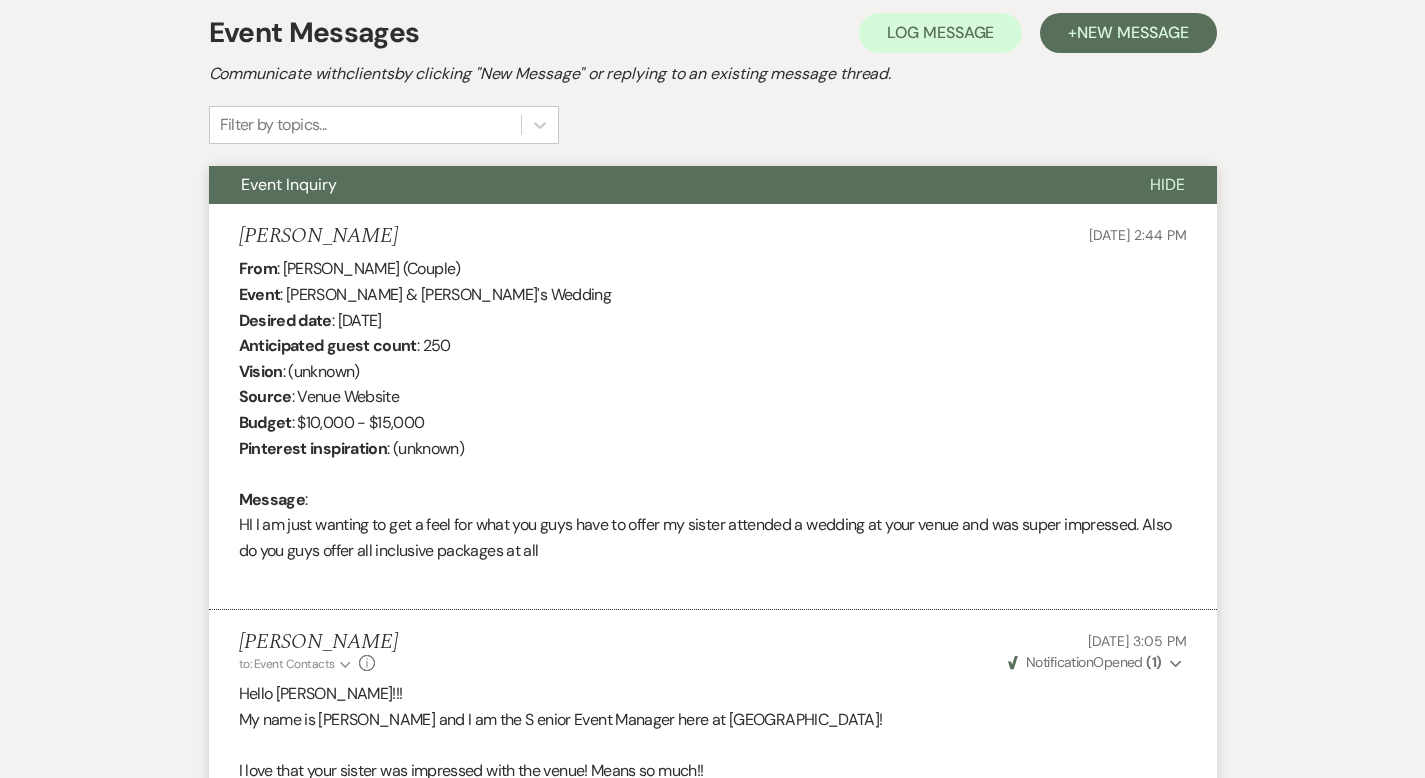 scroll, scrollTop: 0, scrollLeft: 0, axis: both 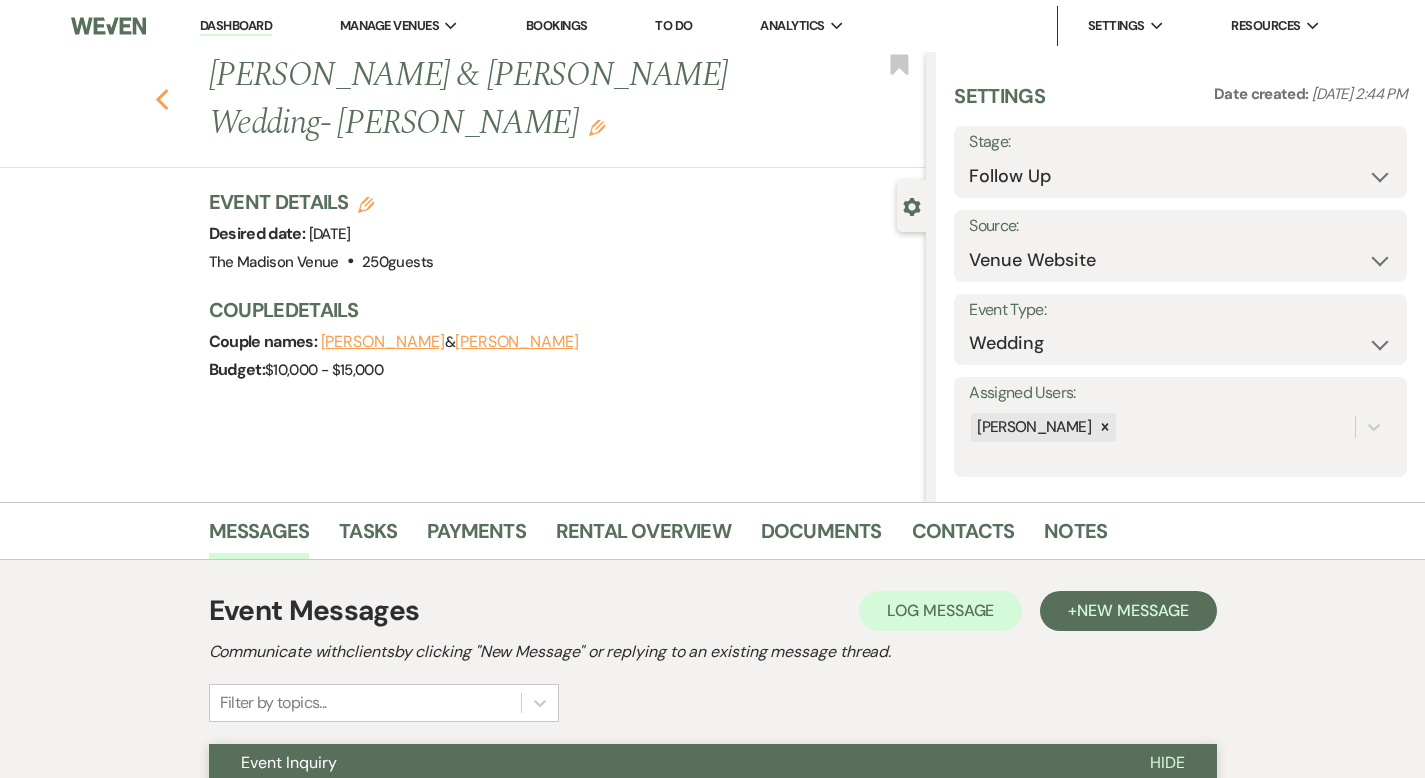 click on "Previous" 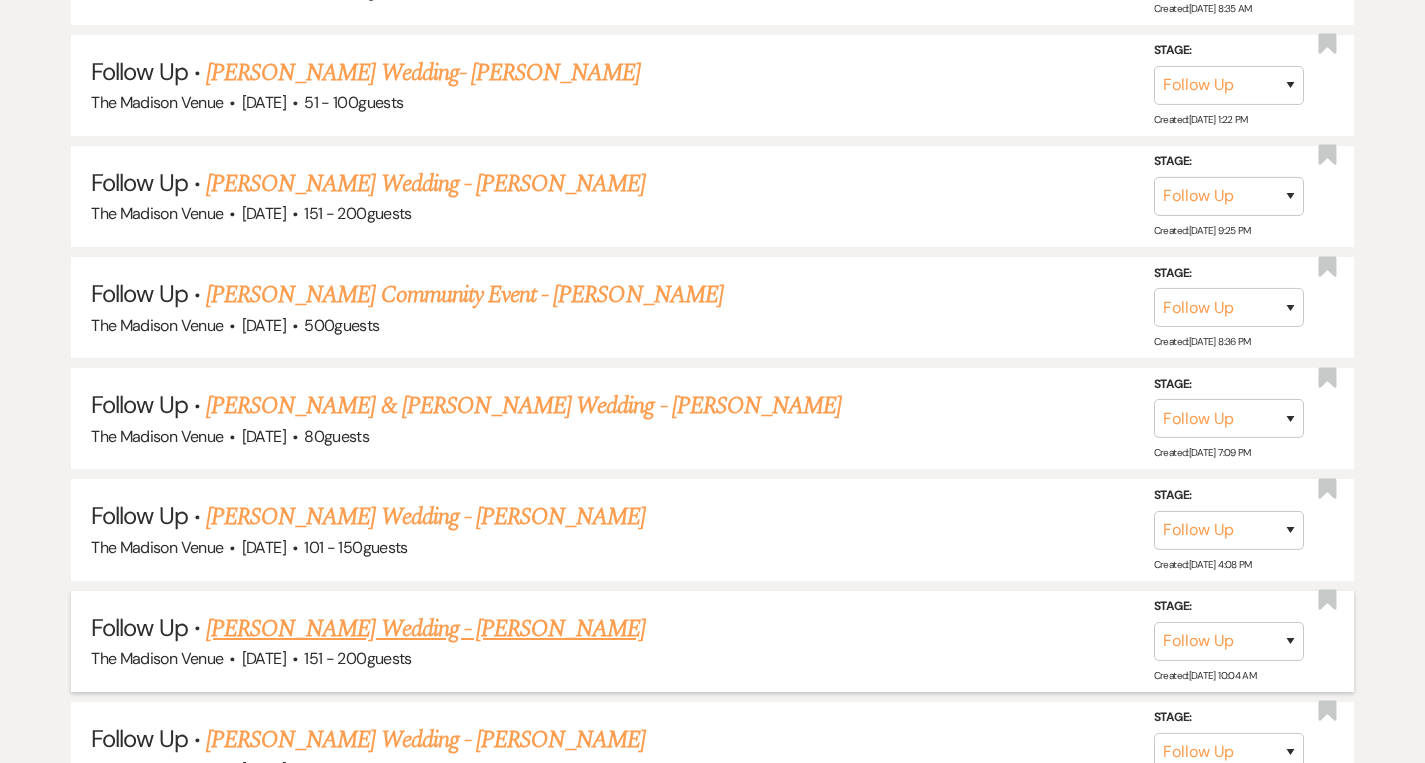 scroll, scrollTop: 4723, scrollLeft: 0, axis: vertical 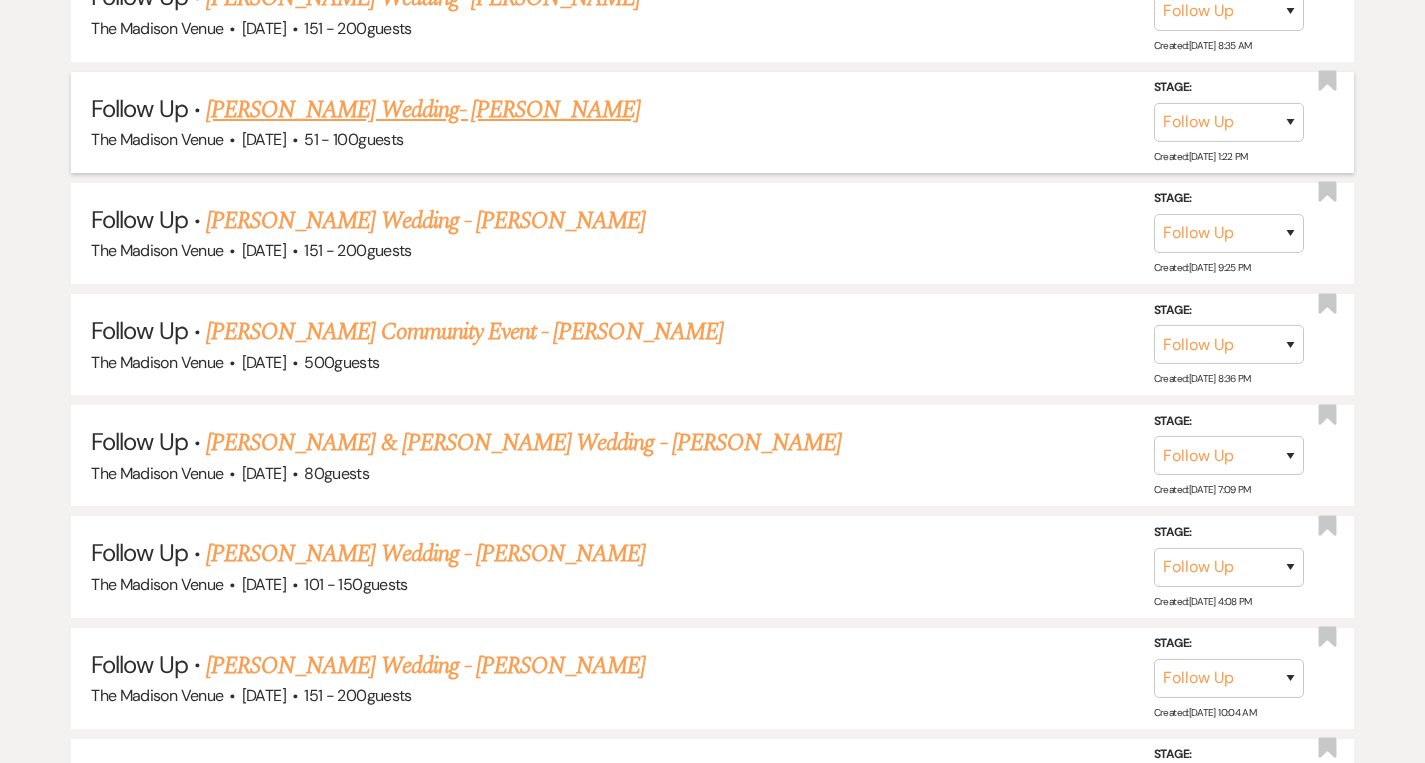 click on "[PERSON_NAME] Wedding- [PERSON_NAME]" at bounding box center [423, 110] 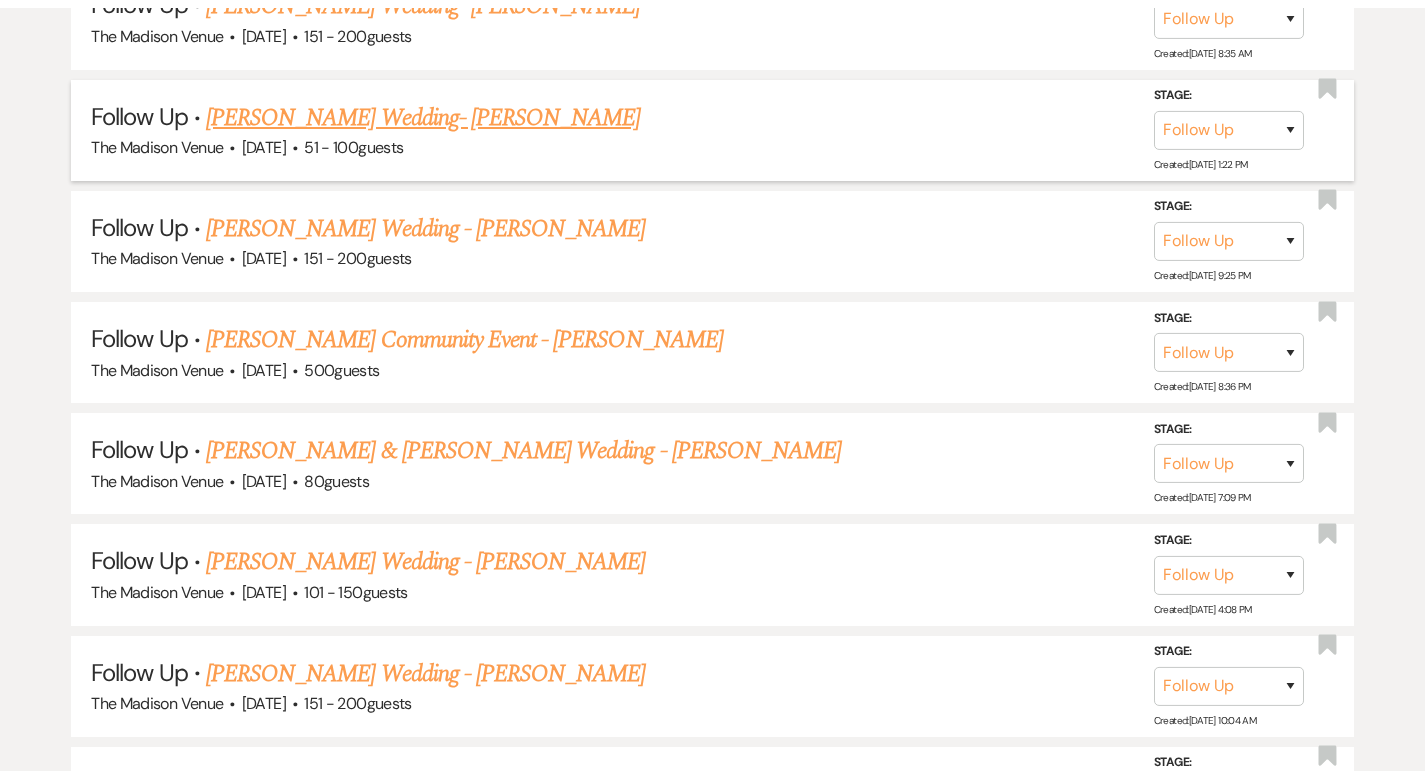 scroll, scrollTop: 0, scrollLeft: 0, axis: both 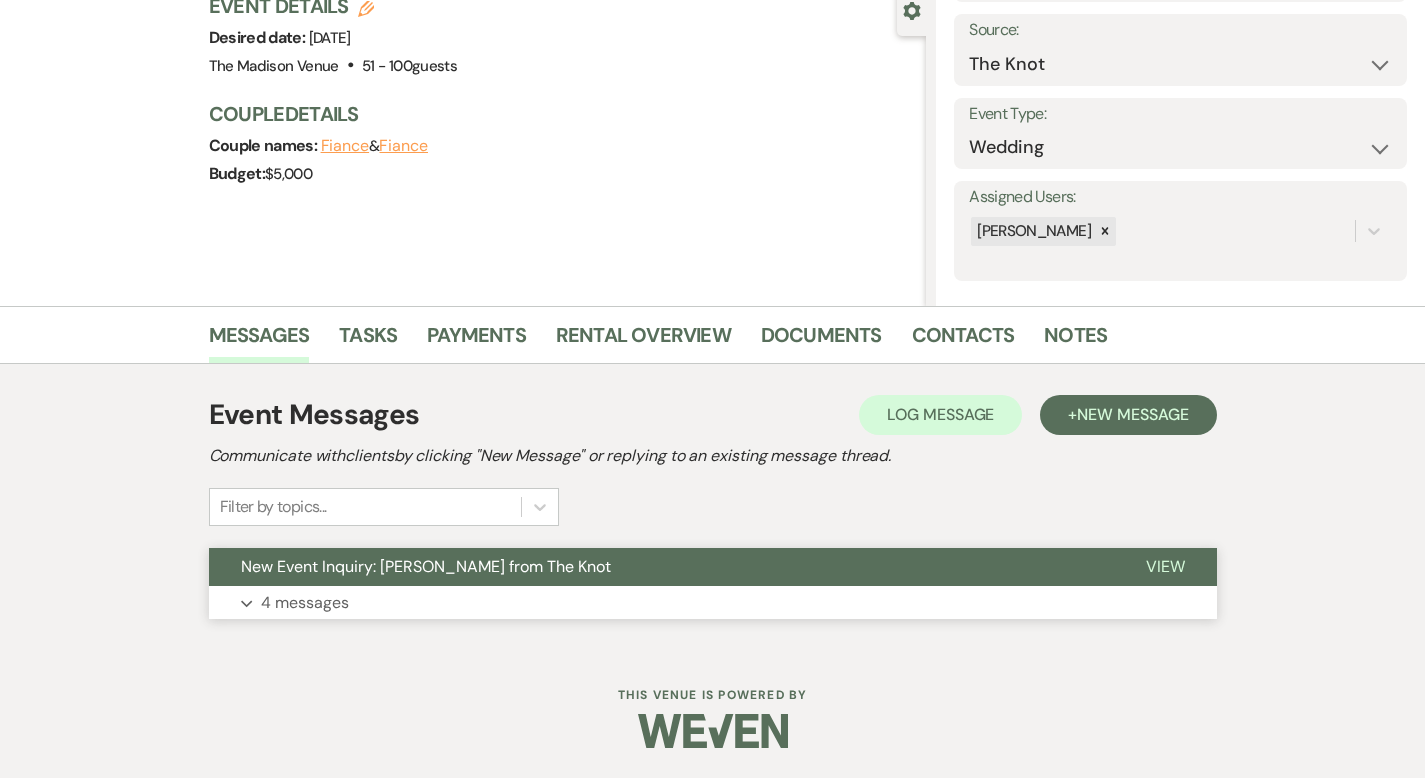 click on "View" at bounding box center (1165, 566) 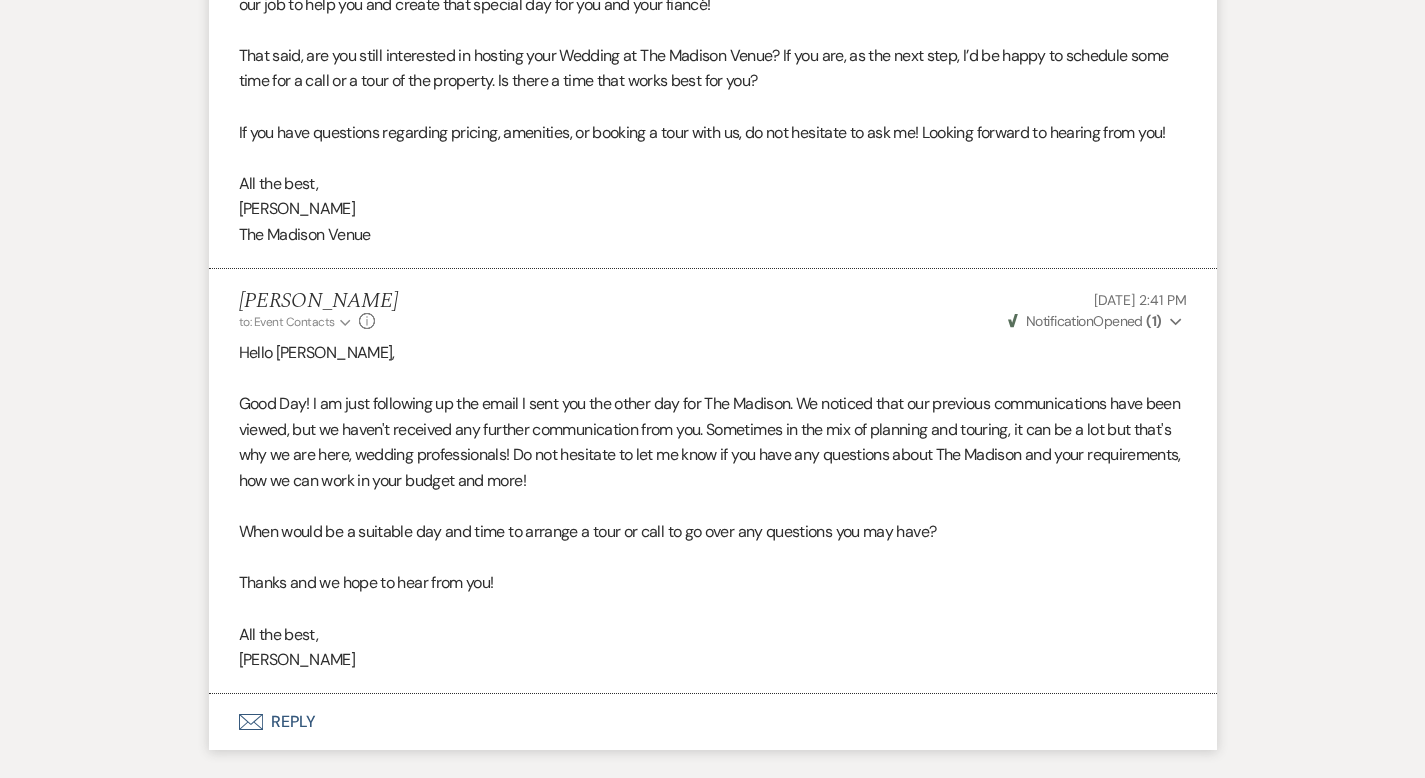 scroll, scrollTop: 3973, scrollLeft: 0, axis: vertical 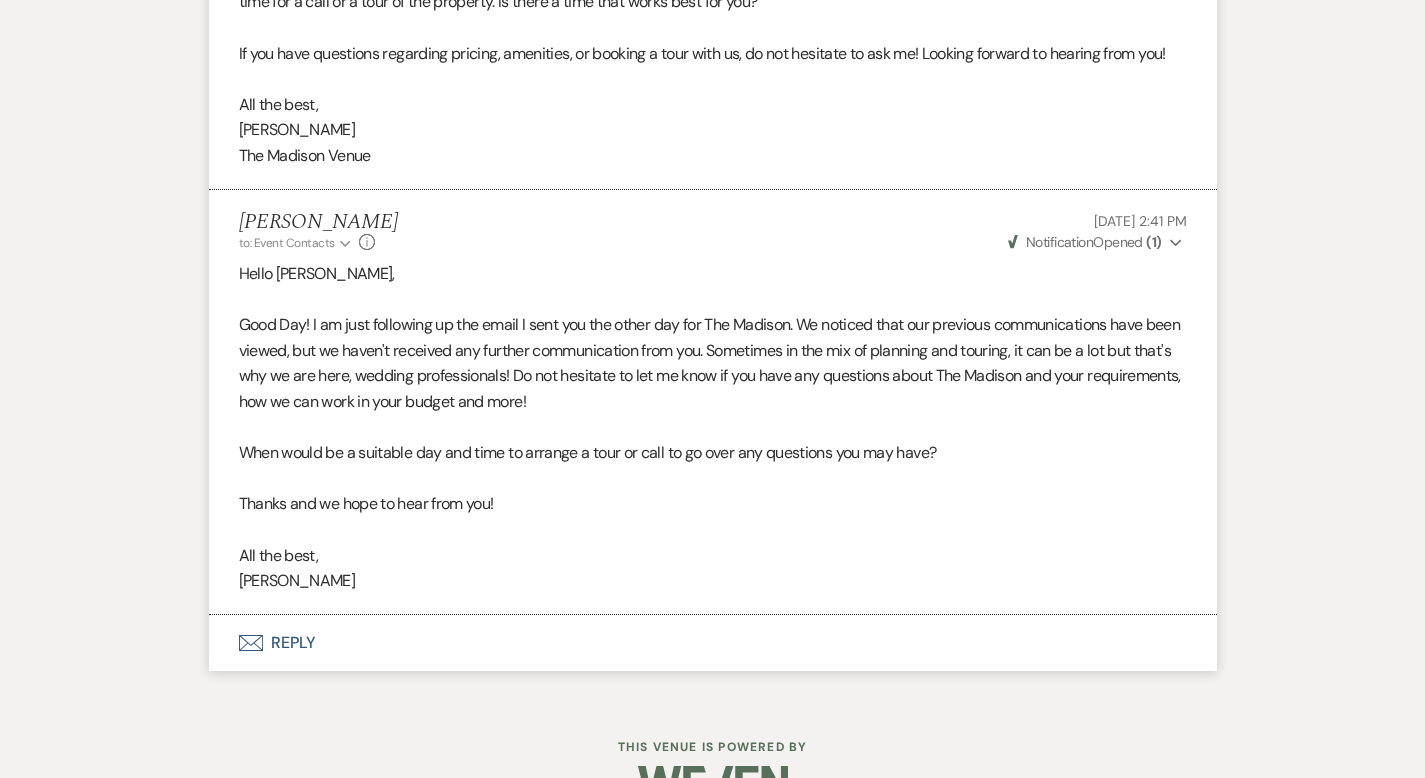 click on "Envelope Reply" at bounding box center [713, 643] 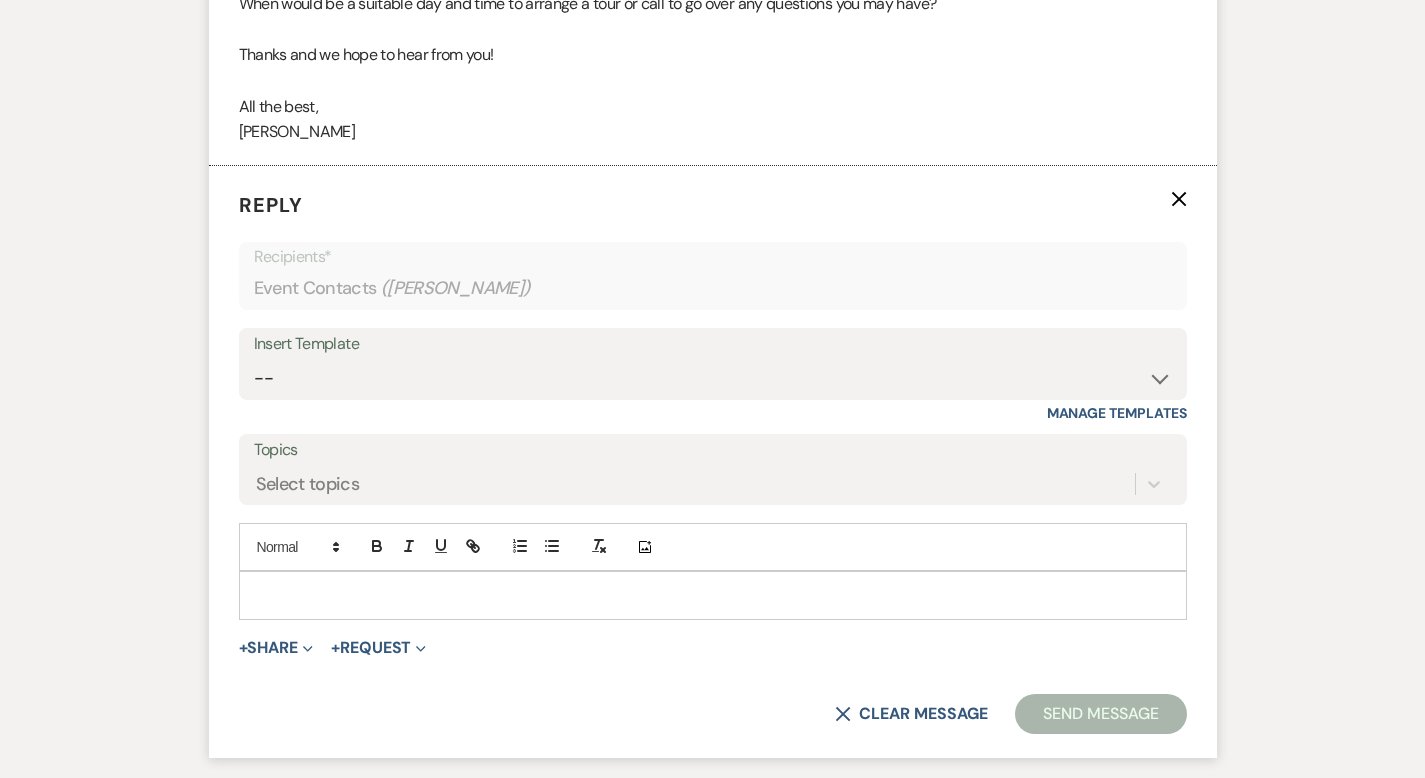 scroll, scrollTop: 4444, scrollLeft: 0, axis: vertical 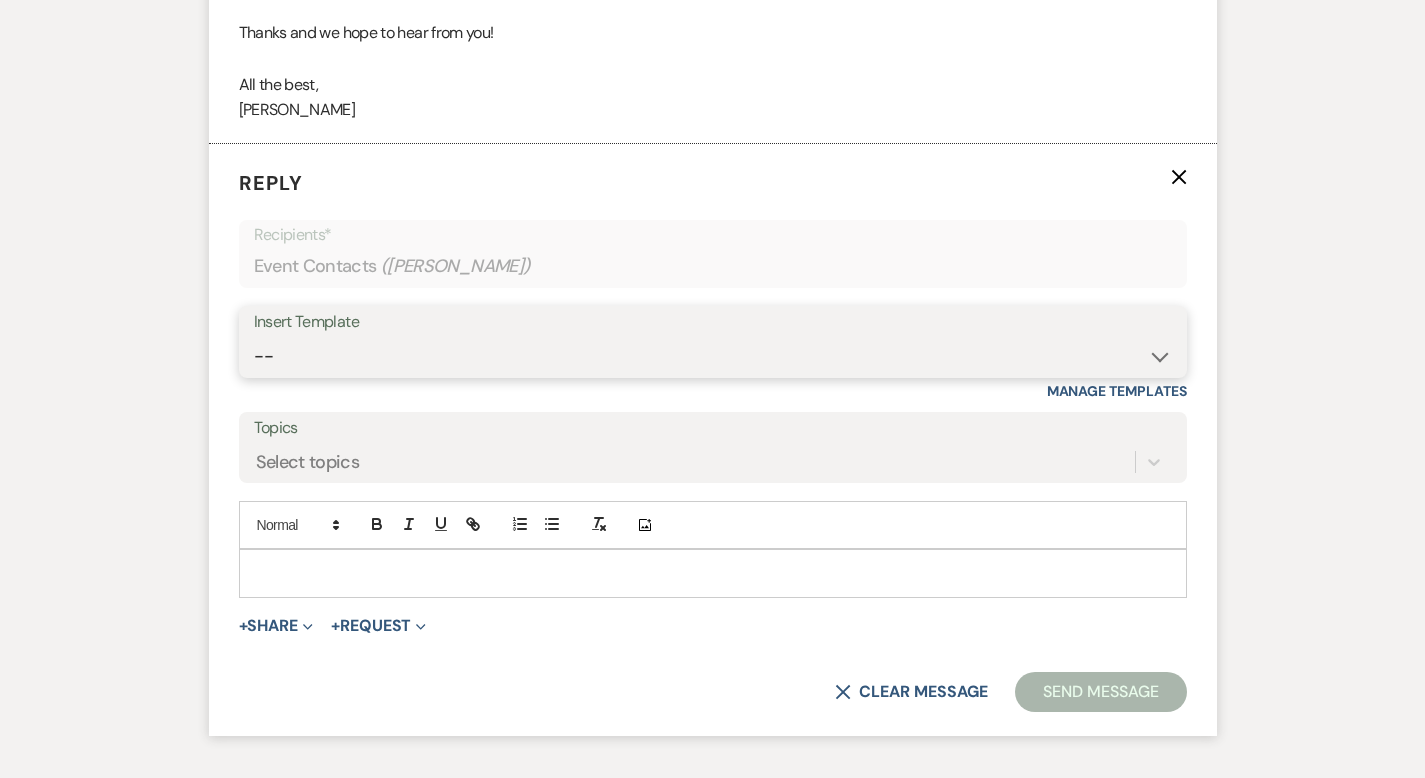 click on "-- Weven Planning Portal Introduction (Booked Events) Corporate Lead Follow Up #1 - No tour scheduled Follow Up #2 Post Tour Follow Up Closing Wedding Lead - No response Event Proposal Introduction to [PERSON_NAME] - Layout & Design Application Upcoming Payment Past-Due Payment Alert 1st Desposit 2nd Deposit 3rd Deposit  Final Deposit Thank You Review Follow up: Floor Plan Layout's Follow Up: Check out our Patio Follow up: The Grove Bar Follow-Up Ceremonies on Site Follow-up Bridal Suites 30 days post Inquiry - No tour/Response Are you still Interested? (Wedding response) 6-Month Wedding Walkthrough - [PERSON_NAME] 6-Month Wedding Walkthrough - [PERSON_NAME] 6-Month Wedding Walkthrough - [PERSON_NAME] 1-Month Wedding Walkthrough - [PERSON_NAME] 1-Month Wedding Walkthrough - [PERSON_NAME] 1-Month Wedding Walkthrough - [PERSON_NAME] Introduction & Book a Tour with [PERSON_NAME] Introduction & Book a Tour with [PERSON_NAME] Introduction & Book a Tour with [PERSON_NAME] Event Insurance Reminder Bar Selection - Foundry Package Bar Selection - Avenue Package Bar Selection - Ivy Package" at bounding box center [713, 356] 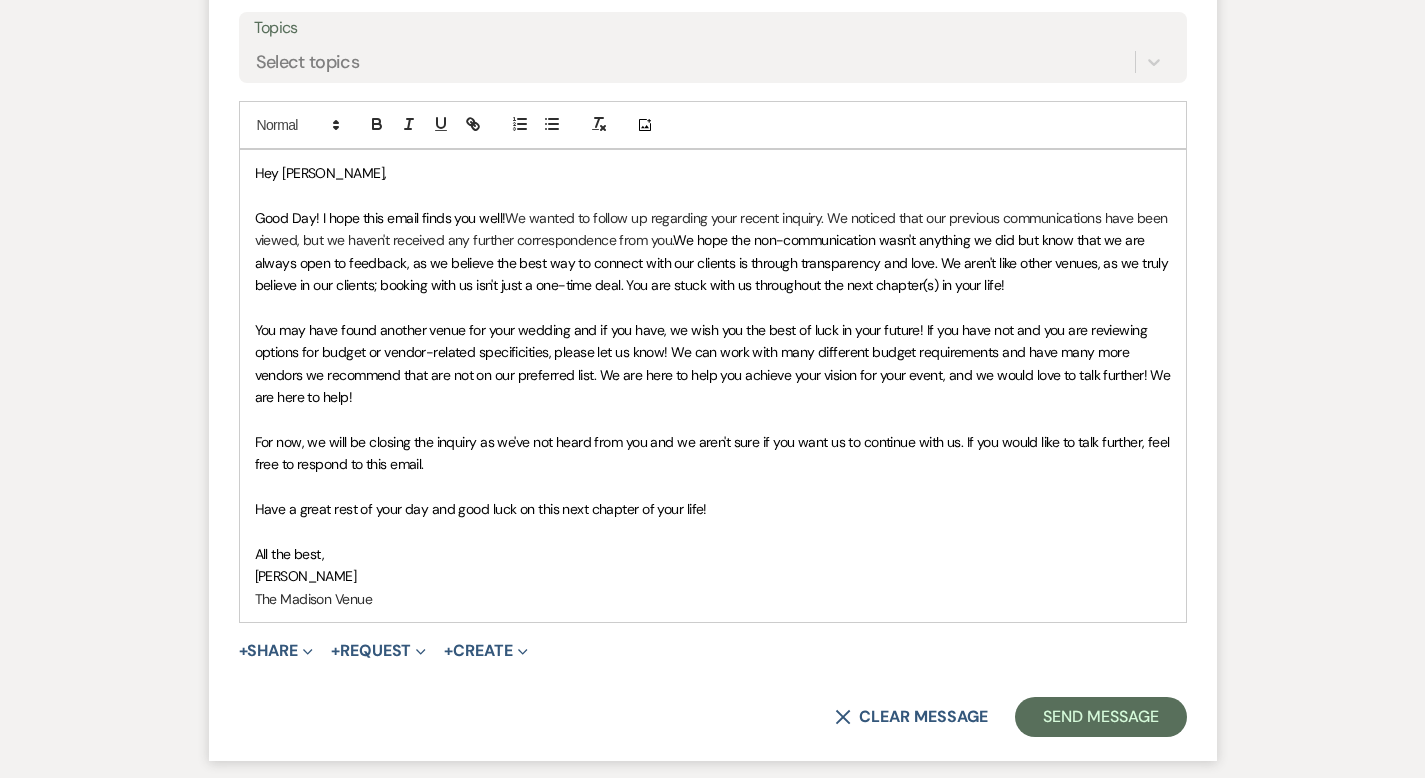 scroll, scrollTop: 4936, scrollLeft: 0, axis: vertical 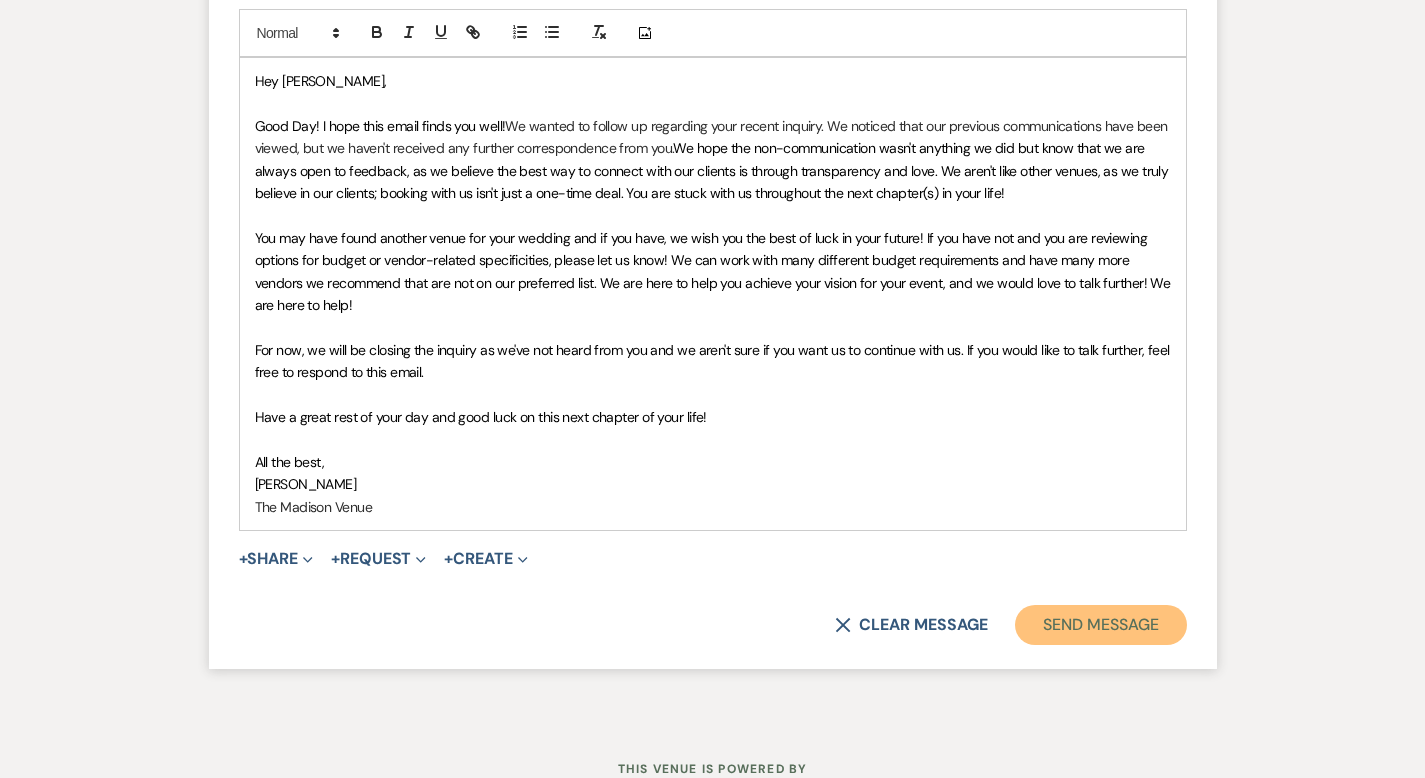 click on "Send Message" at bounding box center [1100, 625] 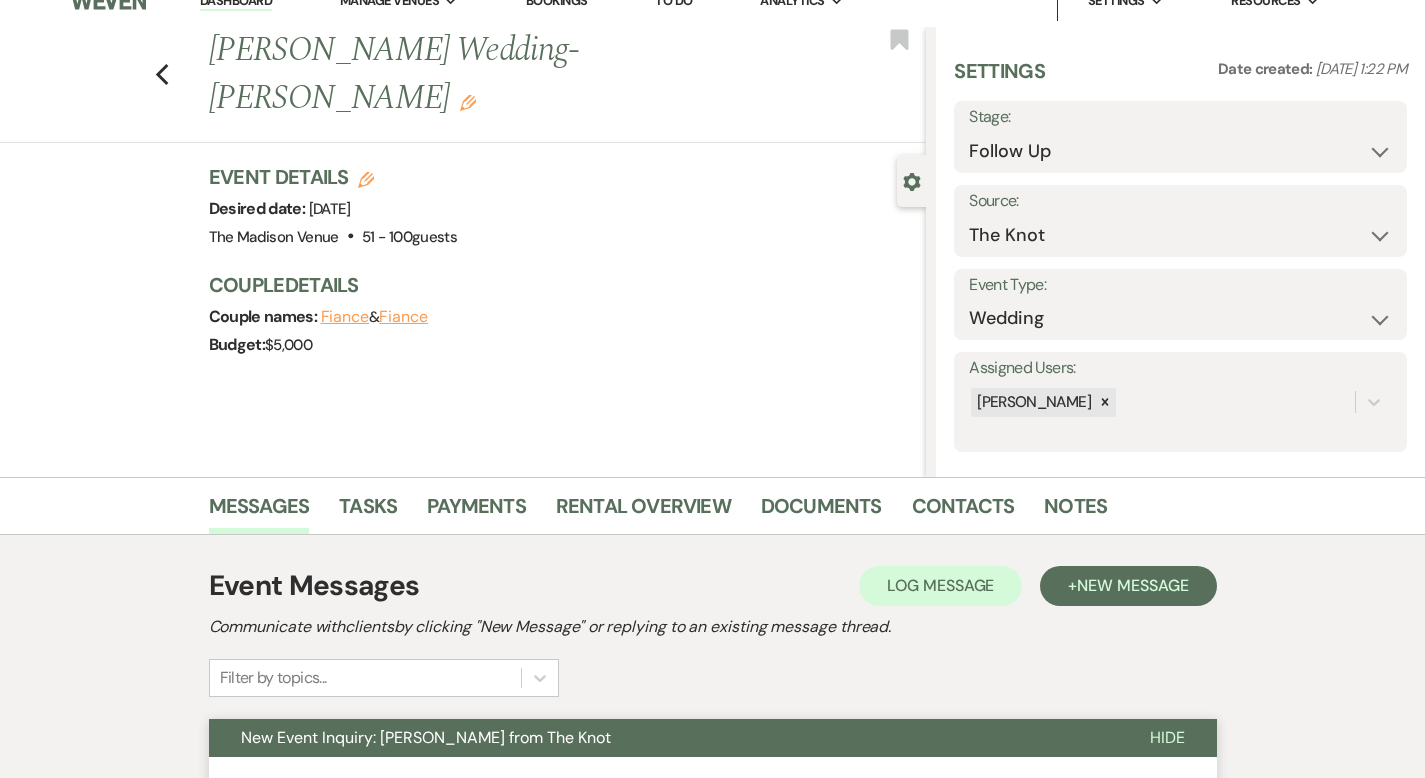 scroll, scrollTop: 0, scrollLeft: 0, axis: both 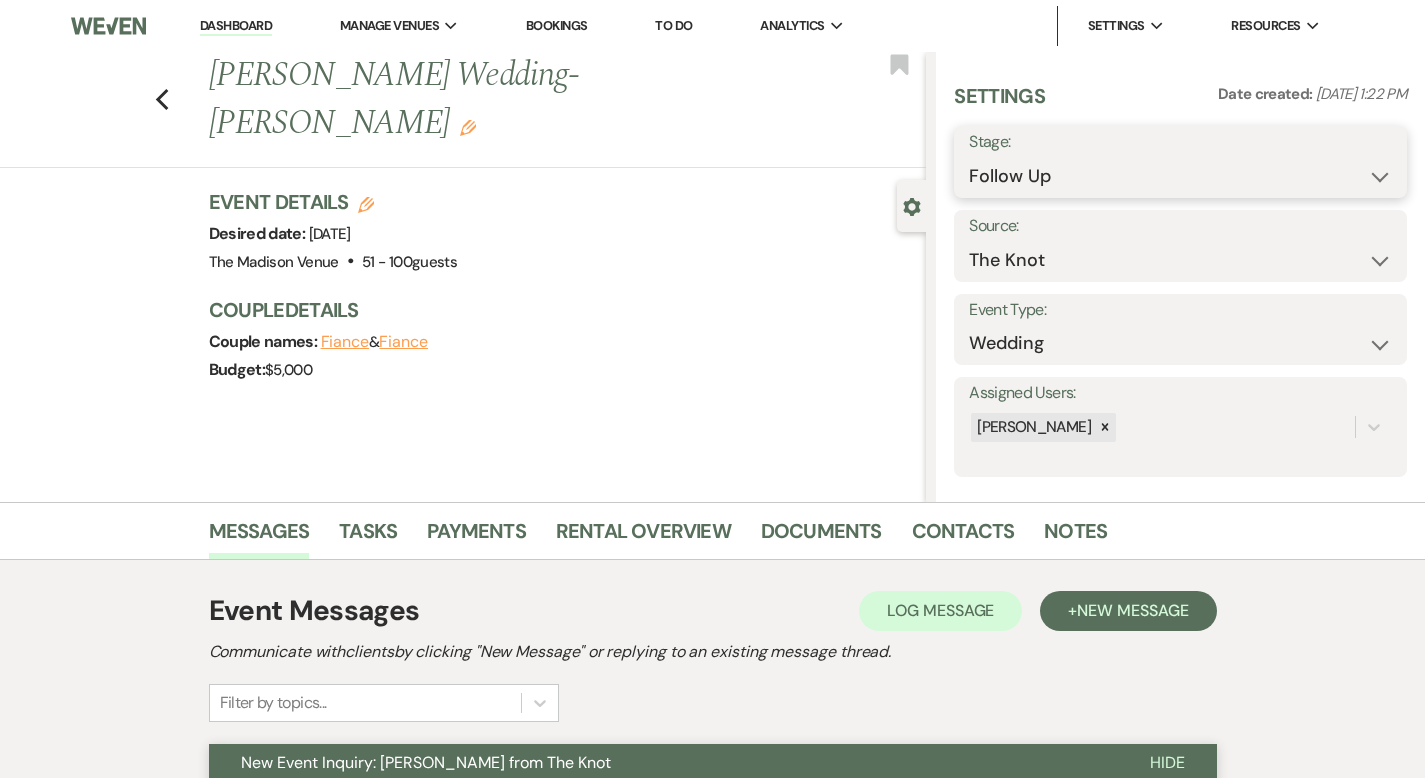click on "Inquiry Follow Up Tour Requested Tour Confirmed Toured Proposal Sent Booked Lost" at bounding box center (1180, 176) 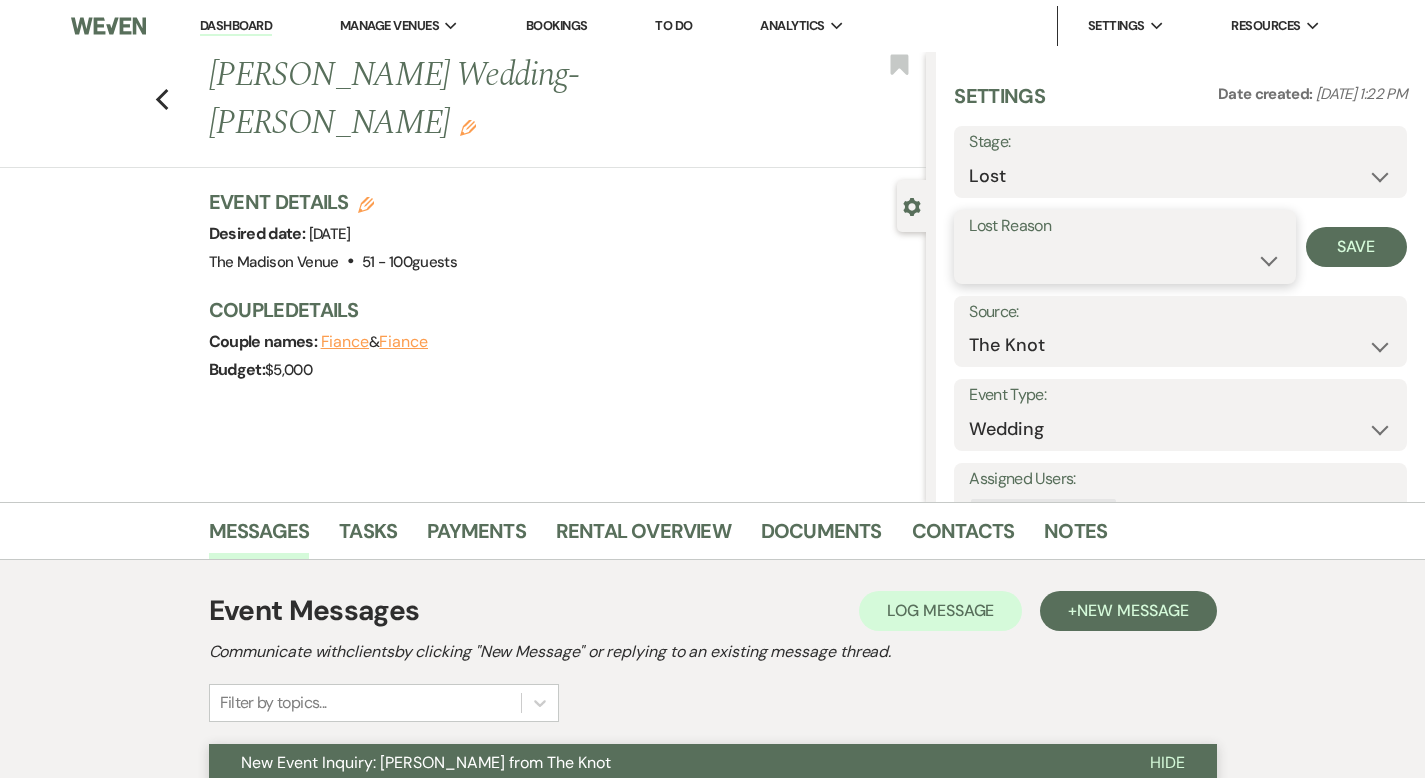 click on "Booked Elsewhere Budget Date Unavailable No Response Not a Good Match Capacity Cancelled Duplicate (hidden) Spam (hidden) Other (hidden) Other" at bounding box center (1124, 260) 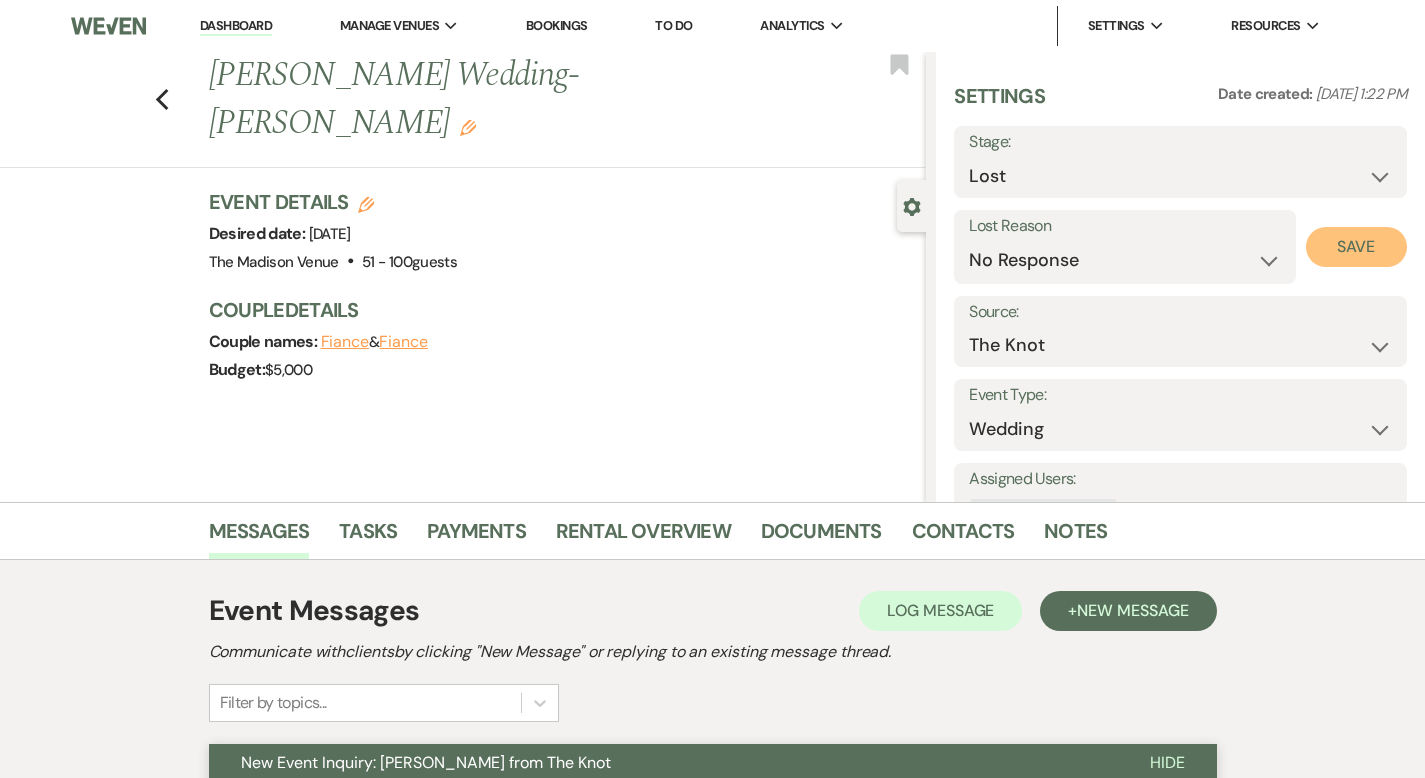 drag, startPoint x: 1372, startPoint y: 250, endPoint x: 1358, endPoint y: 253, distance: 14.3178215 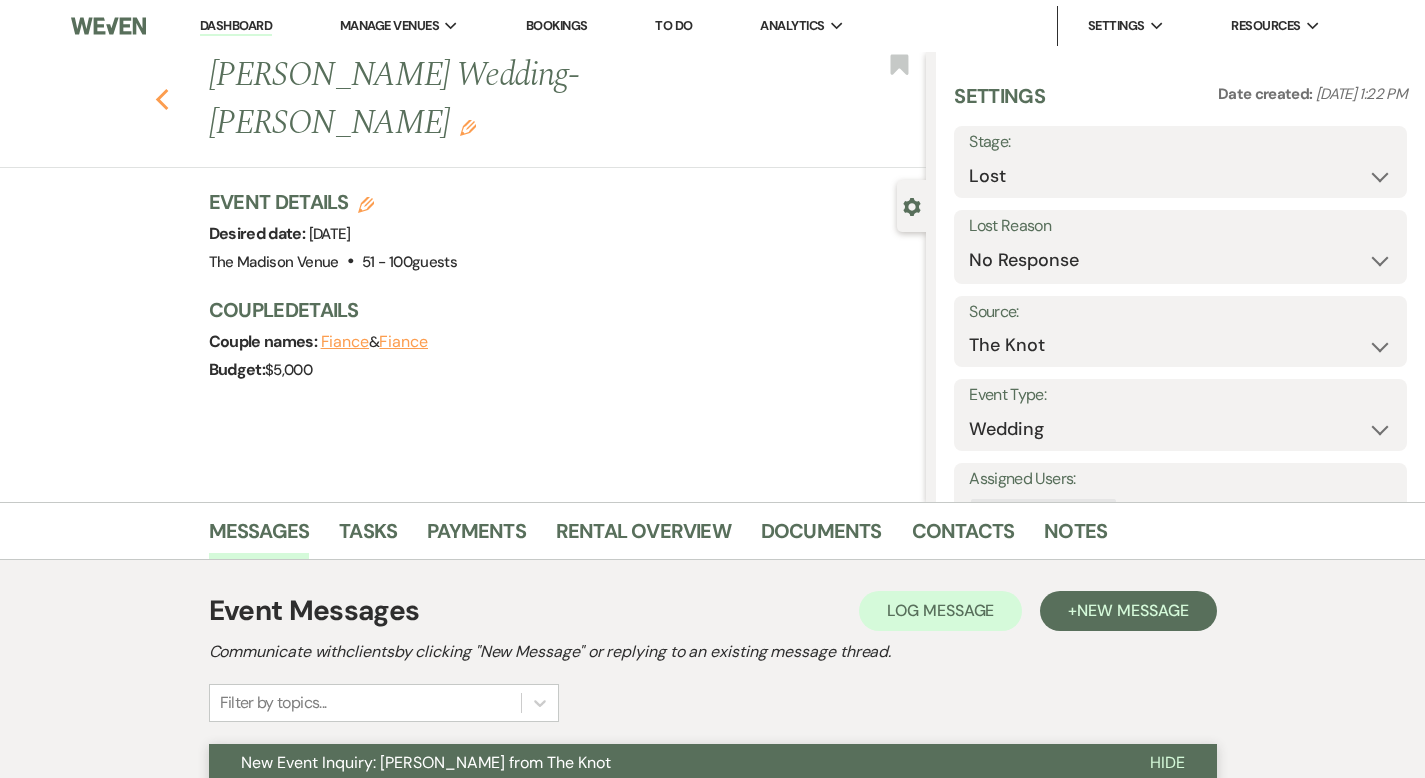 click 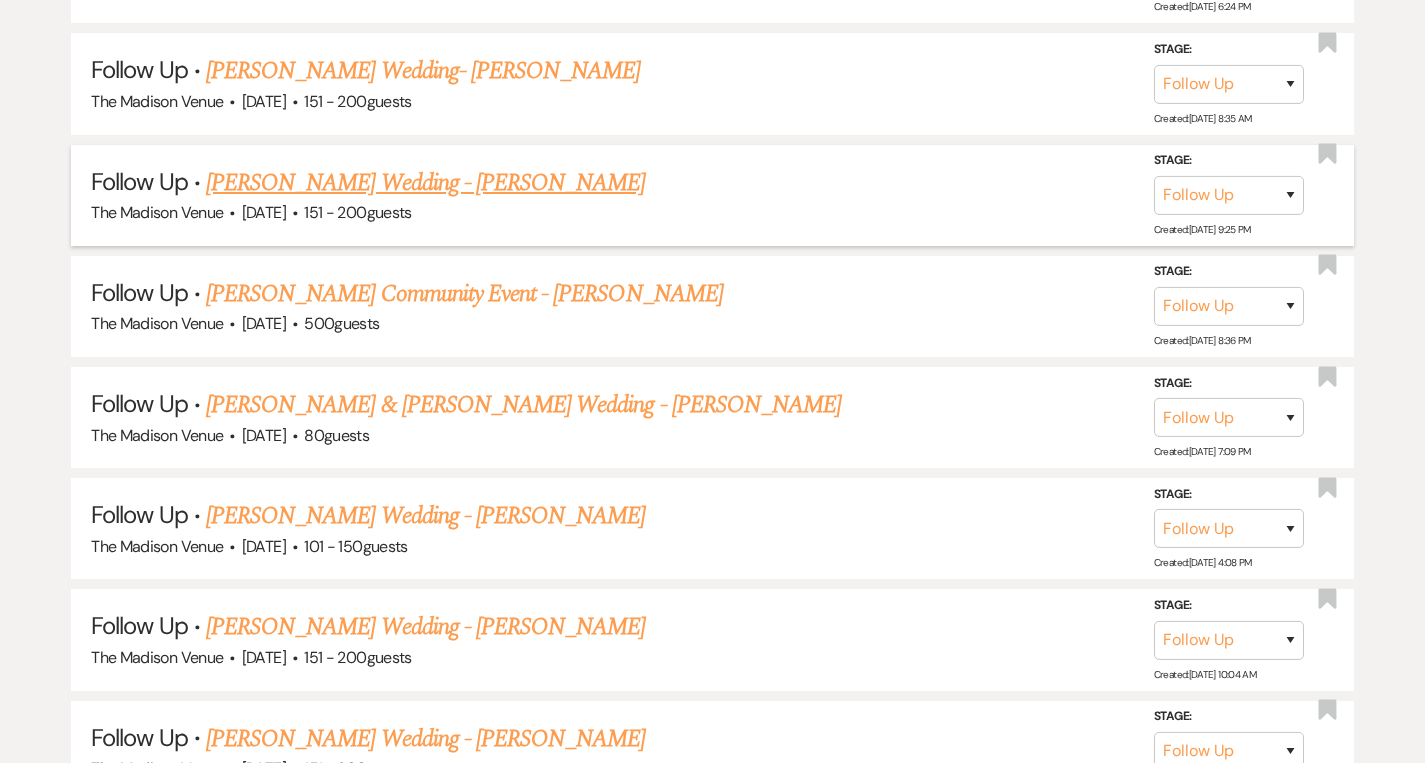 scroll, scrollTop: 4533, scrollLeft: 0, axis: vertical 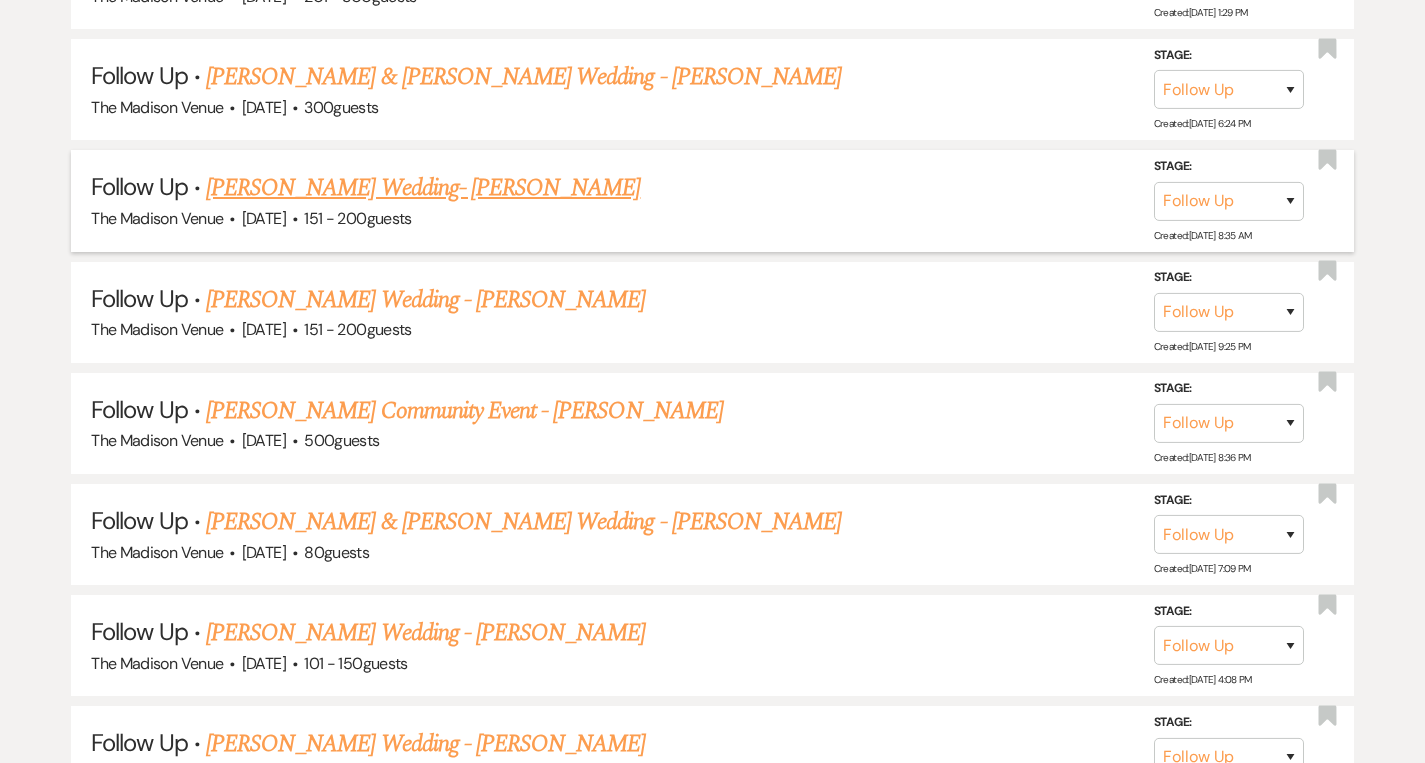 click on "[PERSON_NAME] Wedding- [PERSON_NAME]" at bounding box center (423, 188) 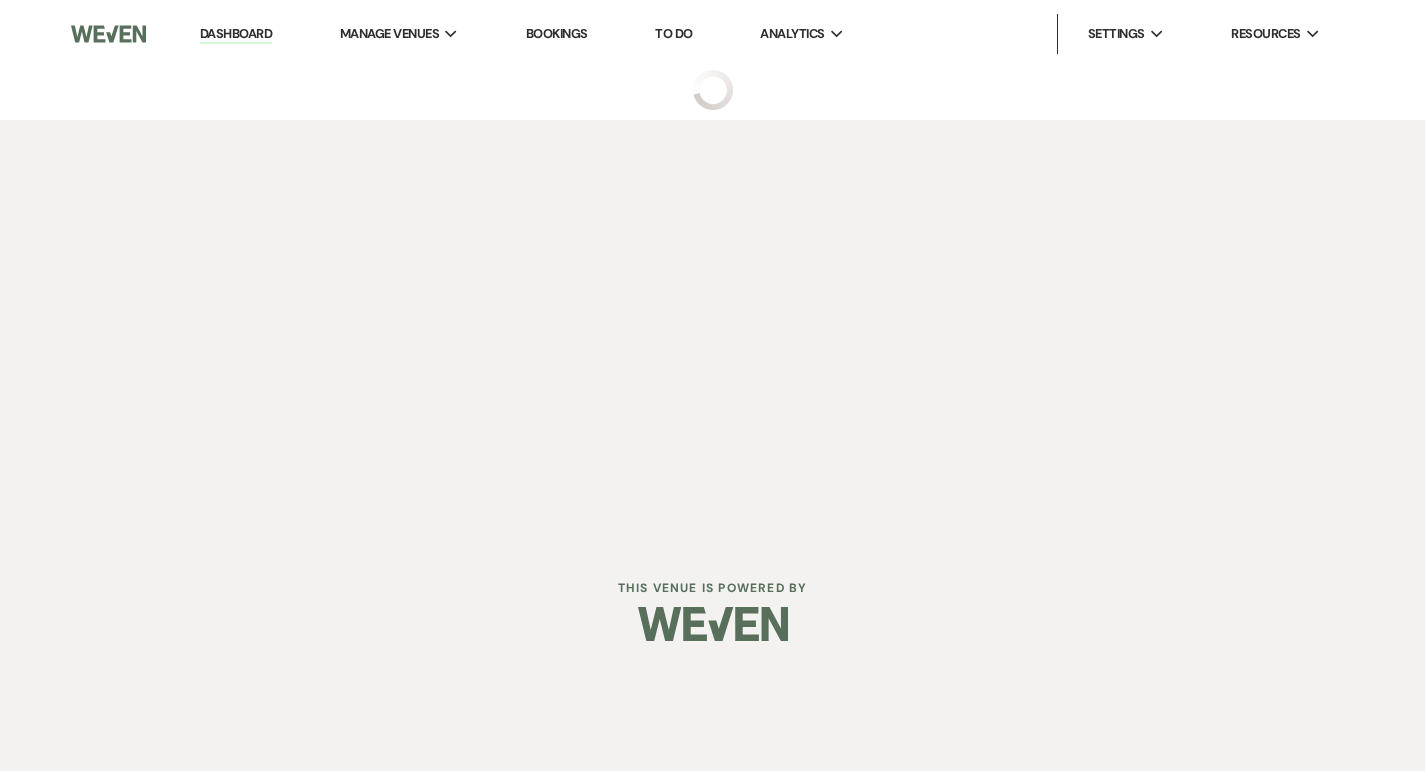 scroll, scrollTop: 0, scrollLeft: 0, axis: both 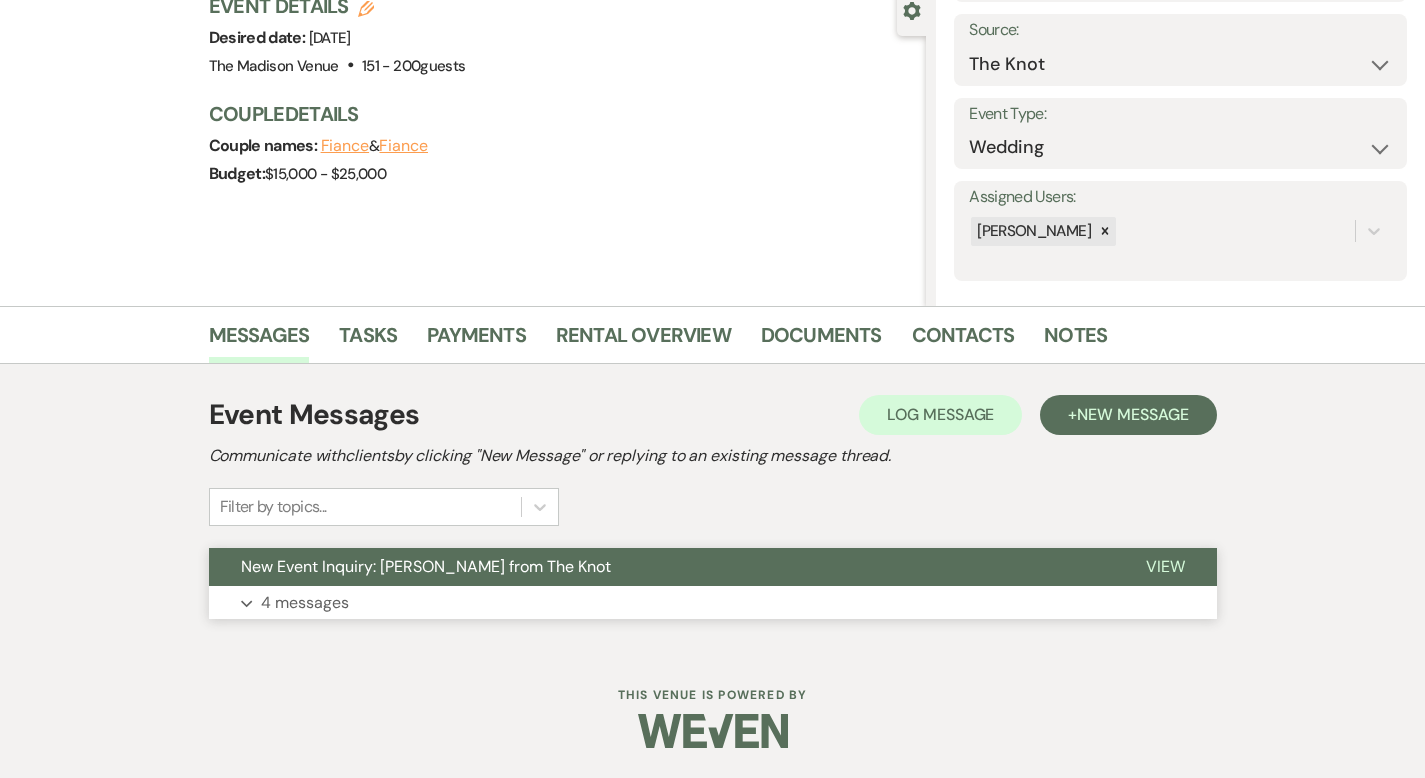 click on "View" at bounding box center (1165, 566) 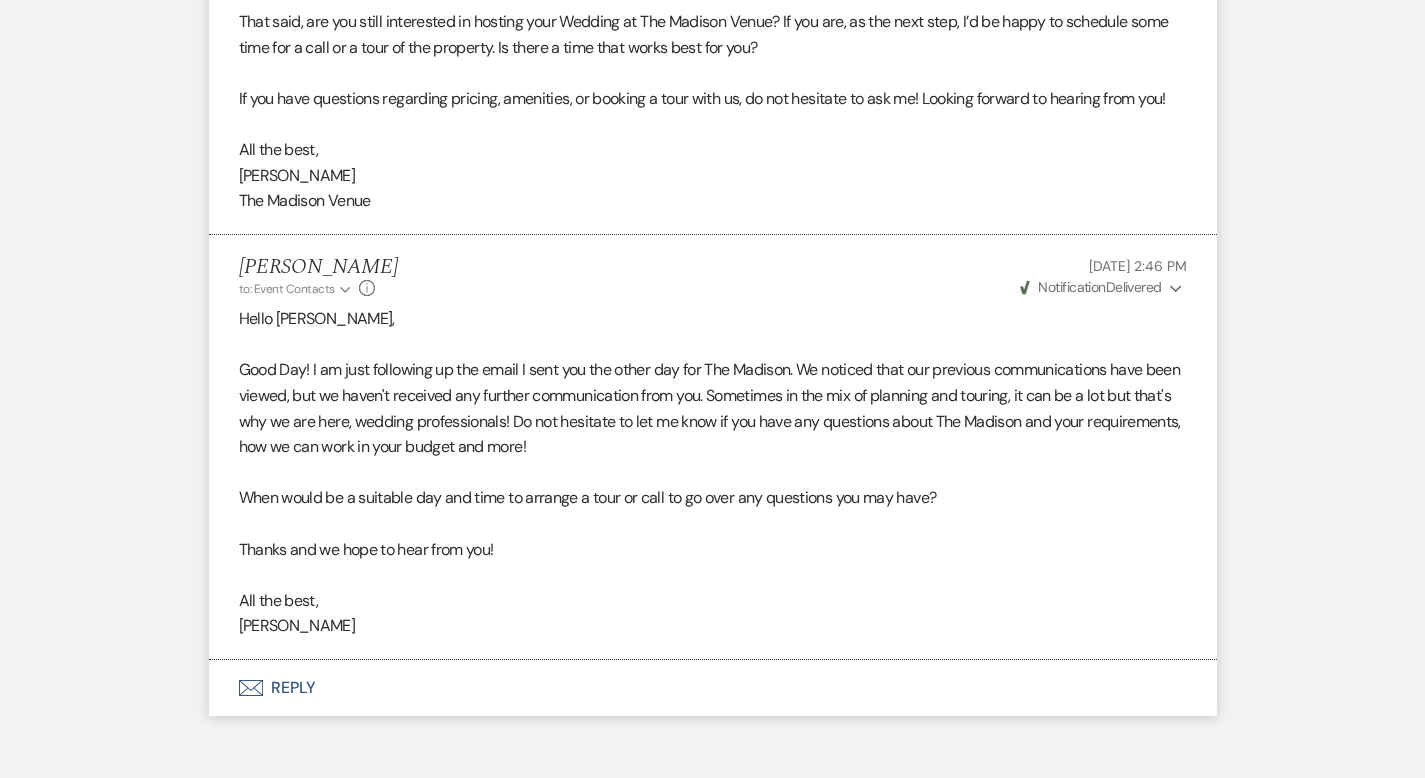 scroll, scrollTop: 2716, scrollLeft: 0, axis: vertical 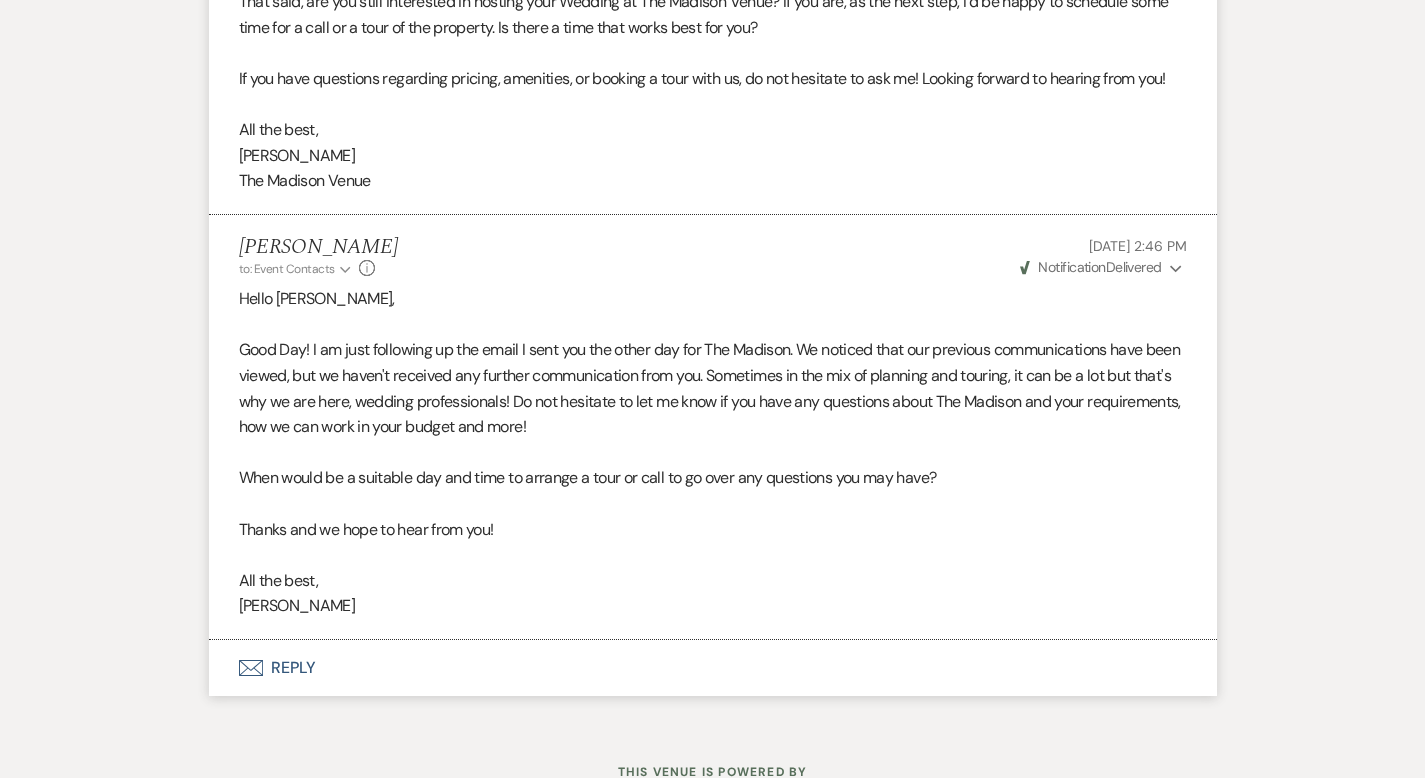 click on "Envelope Reply" at bounding box center (713, 668) 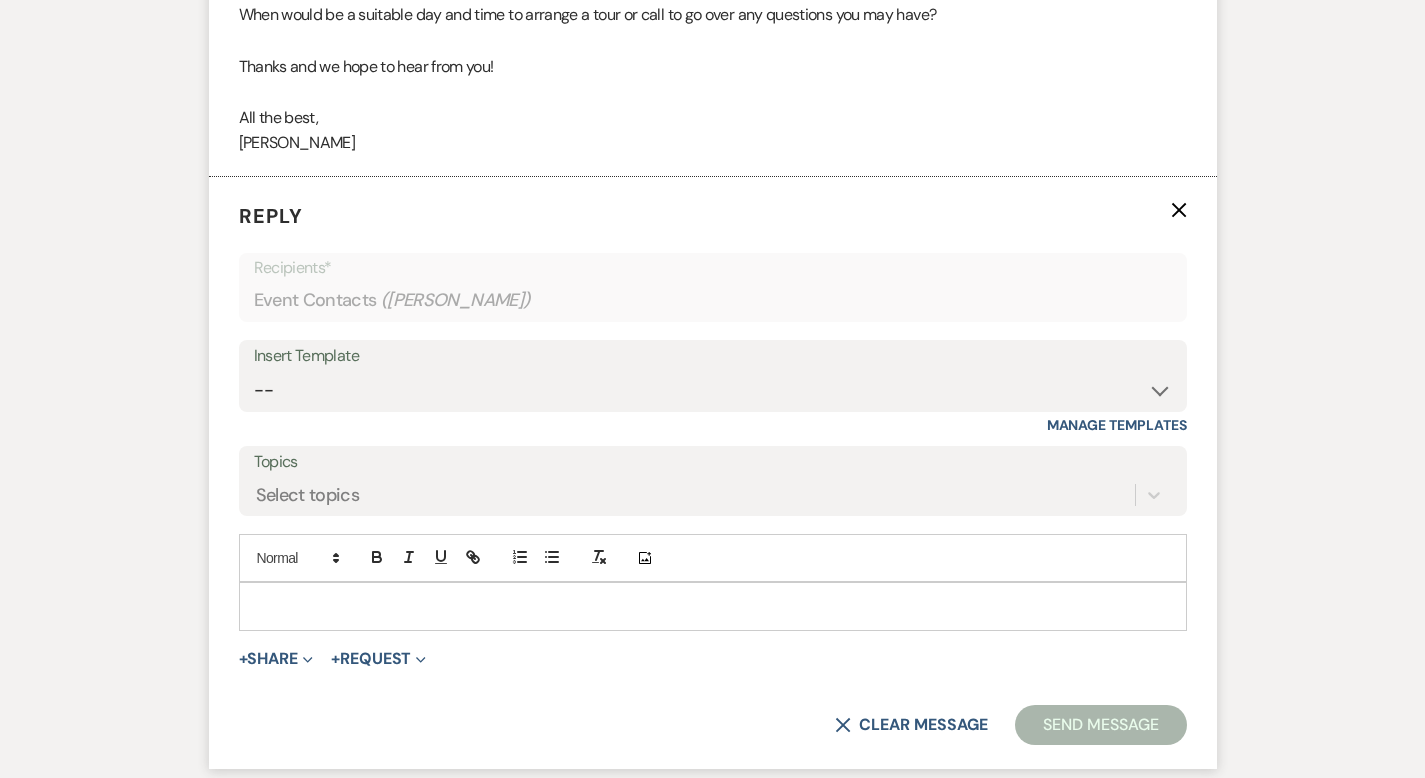 scroll, scrollTop: 3186, scrollLeft: 0, axis: vertical 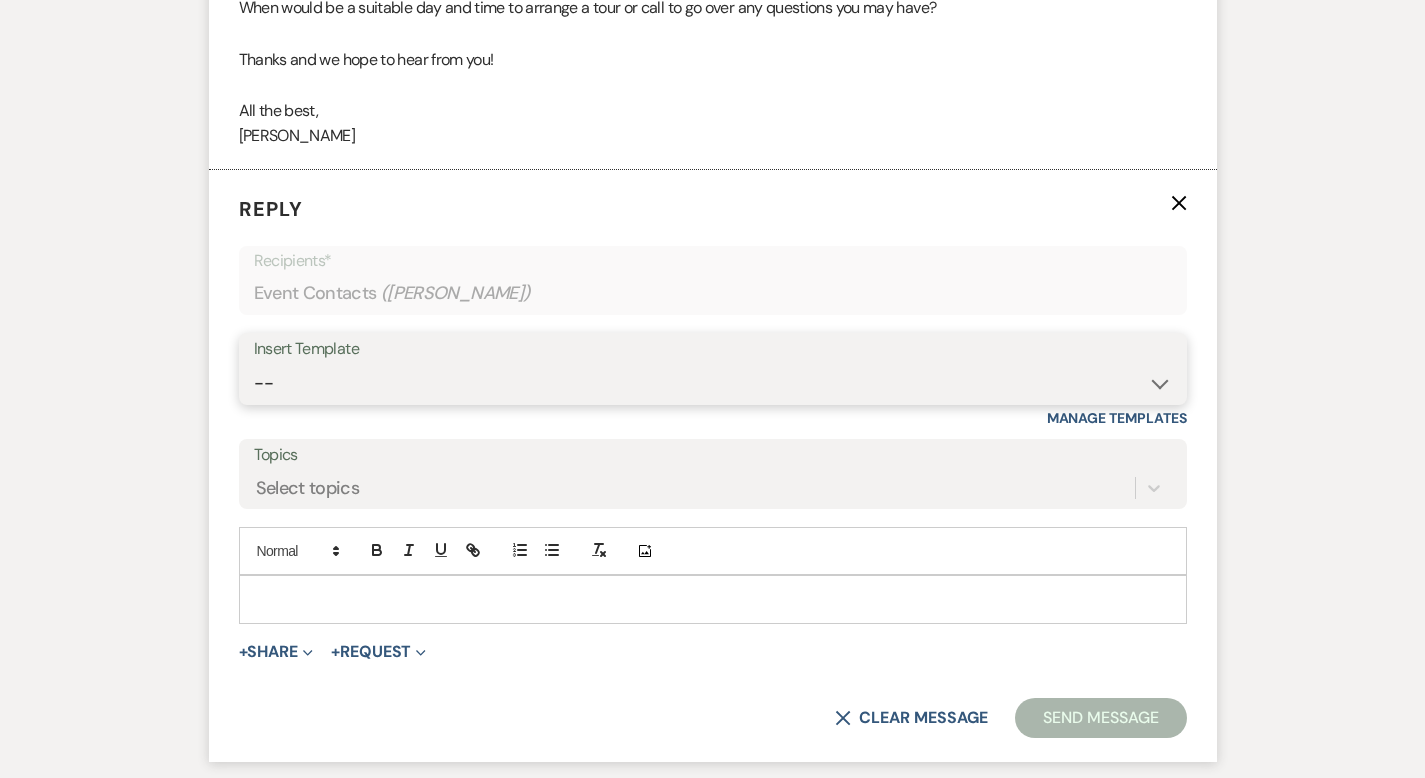 click on "-- Weven Planning Portal Introduction (Booked Events) Corporate Lead Follow Up #1 - No tour scheduled Follow Up #2 Post Tour Follow Up Closing Wedding Lead - No response Event Proposal Introduction to [PERSON_NAME] - Layout & Design Application Upcoming Payment Past-Due Payment Alert 1st Desposit 2nd Deposit 3rd Deposit  Final Deposit Thank You Review Follow up: Floor Plan Layout's Follow Up: Check out our Patio Follow up: The Grove Bar Follow-Up Ceremonies on Site Follow-up Bridal Suites 30 days post Inquiry - No tour/Response Are you still Interested? (Wedding response) 6-Month Wedding Walkthrough - [PERSON_NAME] 6-Month Wedding Walkthrough - [PERSON_NAME] 6-Month Wedding Walkthrough - [PERSON_NAME] 1-Month Wedding Walkthrough - [PERSON_NAME] 1-Month Wedding Walkthrough - [PERSON_NAME] 1-Month Wedding Walkthrough - [PERSON_NAME] Introduction & Book a Tour with [PERSON_NAME] Introduction & Book a Tour with [PERSON_NAME] Introduction & Book a Tour with [PERSON_NAME] Event Insurance Reminder Bar Selection - Foundry Package Bar Selection - Avenue Package Bar Selection - Ivy Package" at bounding box center [713, 383] 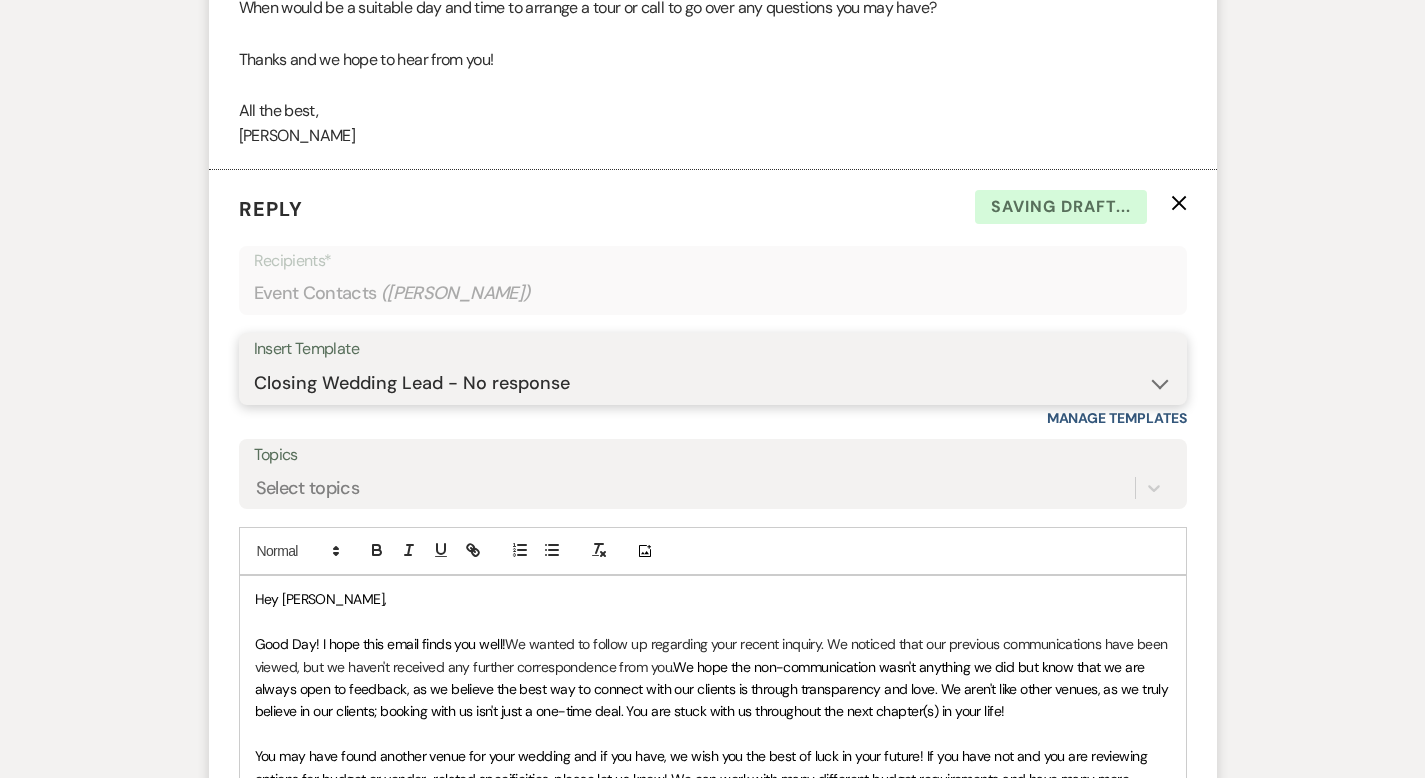 scroll, scrollTop: 3678, scrollLeft: 0, axis: vertical 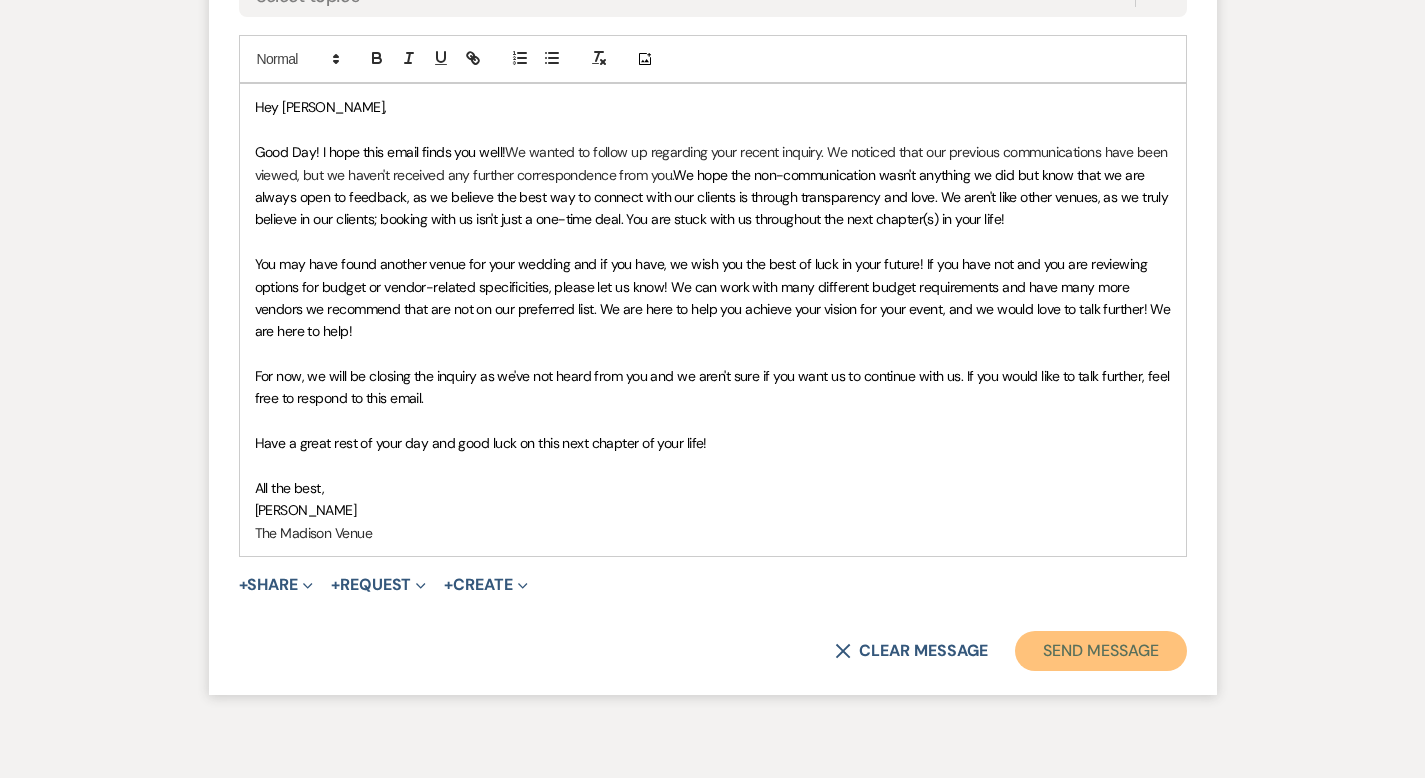 click on "Send Message" at bounding box center (1100, 651) 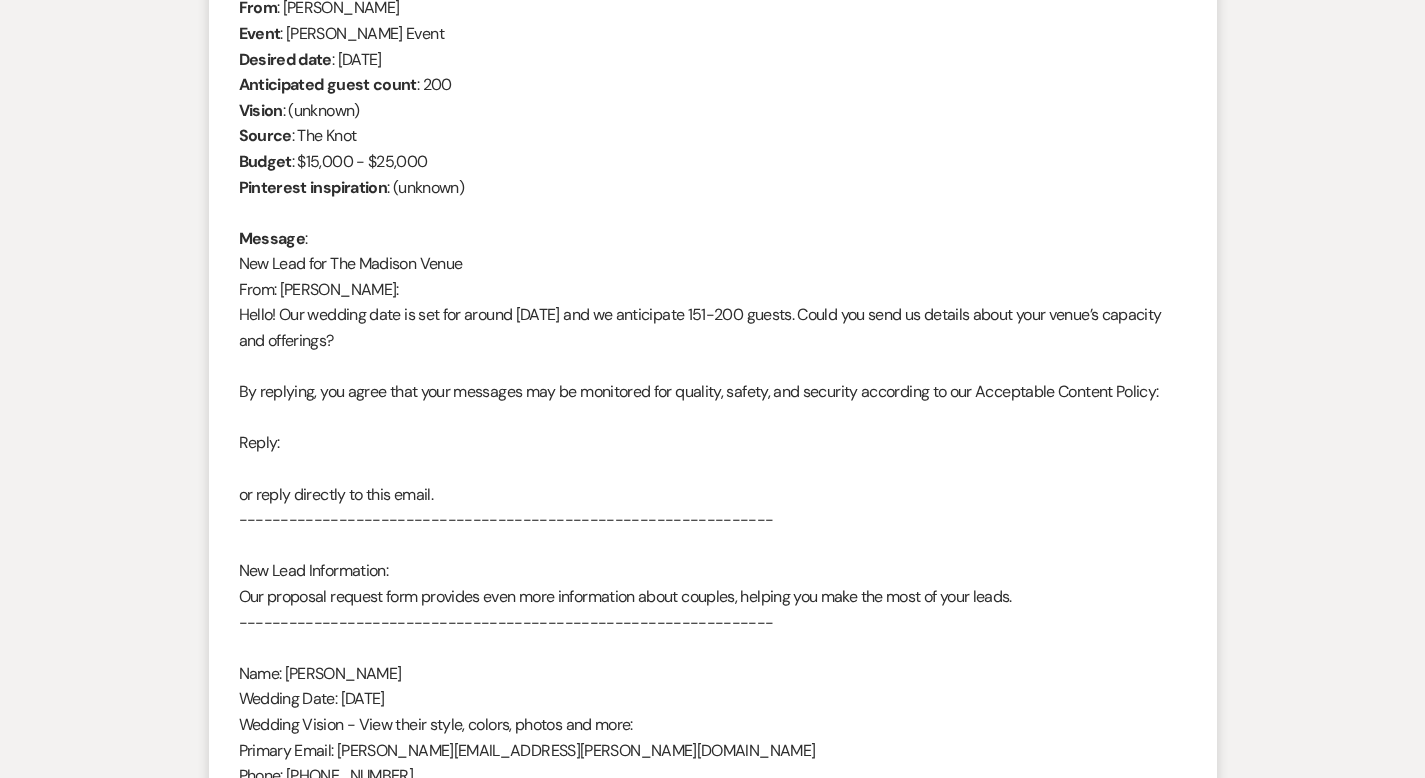 scroll, scrollTop: 0, scrollLeft: 0, axis: both 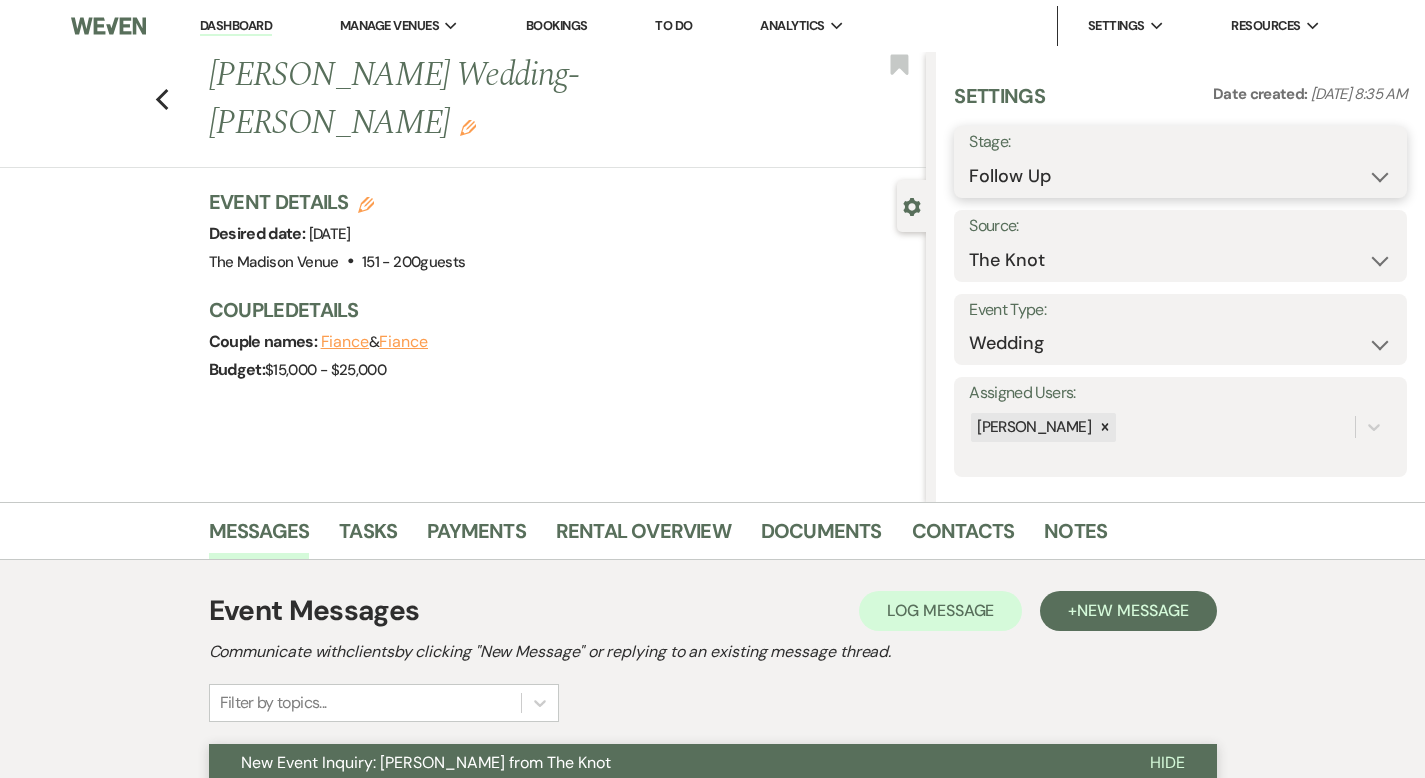 click on "Inquiry Follow Up Tour Requested Tour Confirmed Toured Proposal Sent Booked Lost" at bounding box center [1180, 176] 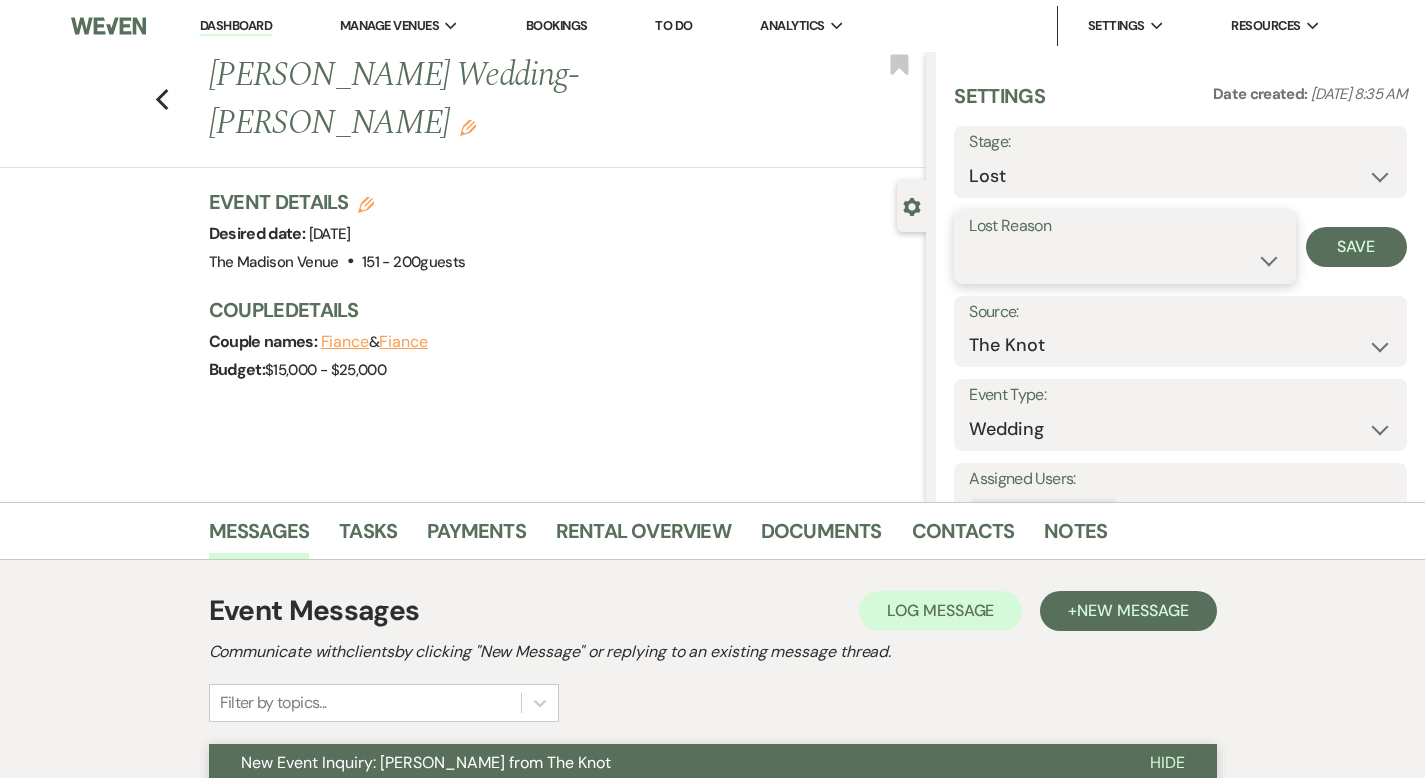 click on "Booked Elsewhere Budget Date Unavailable No Response Not a Good Match Capacity Cancelled Duplicate (hidden) Spam (hidden) Other (hidden) Other" at bounding box center (1124, 260) 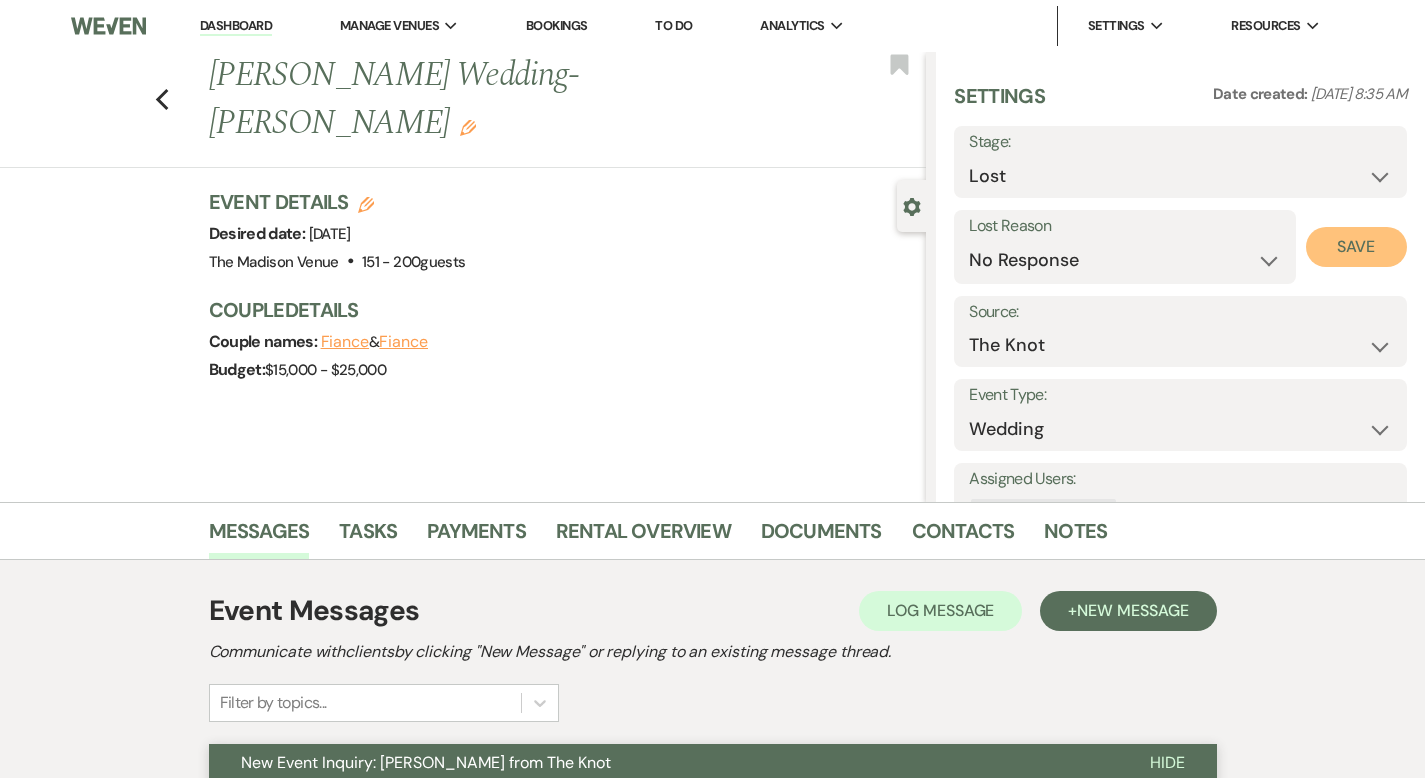 click on "Save" at bounding box center (1356, 247) 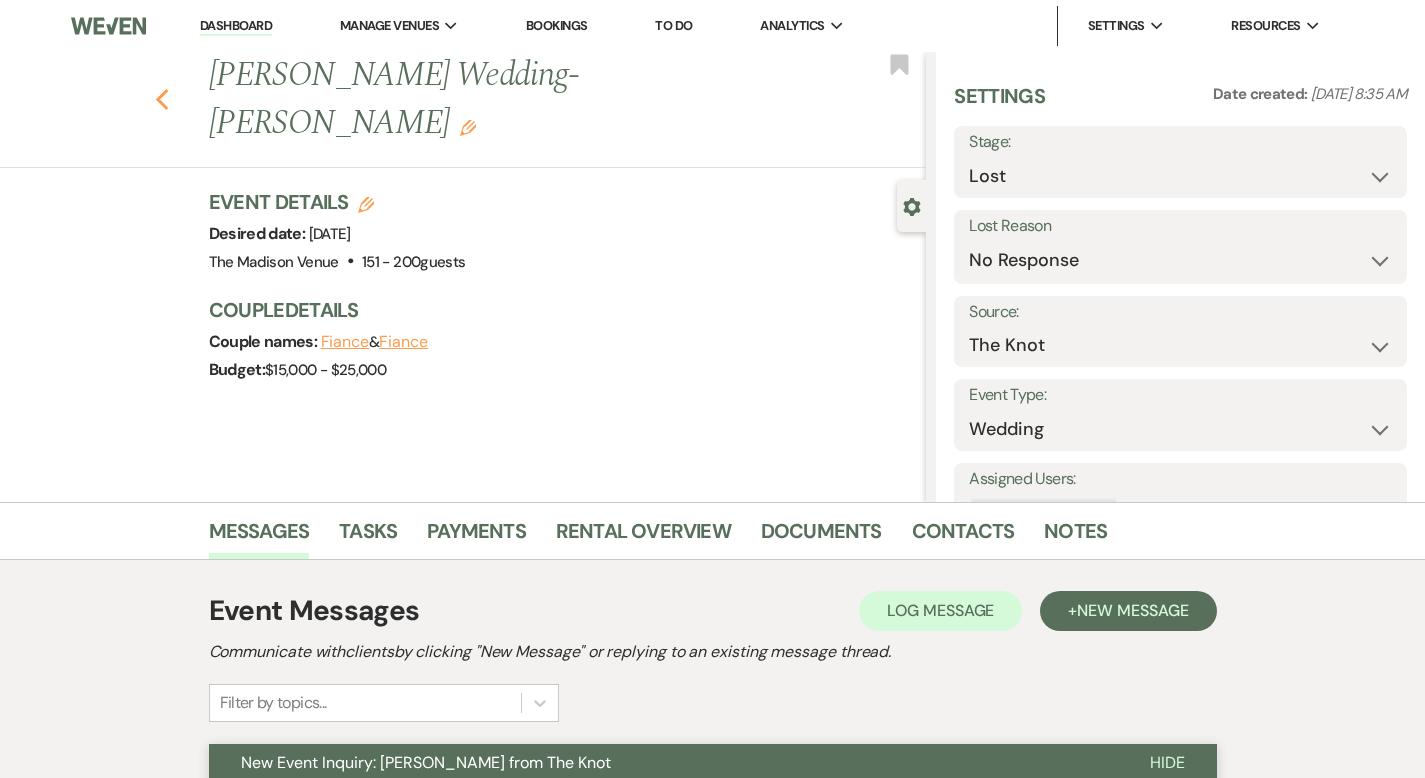 click on "Previous [PERSON_NAME] Wedding- [PERSON_NAME]  Edit Bookmark" at bounding box center [458, 110] 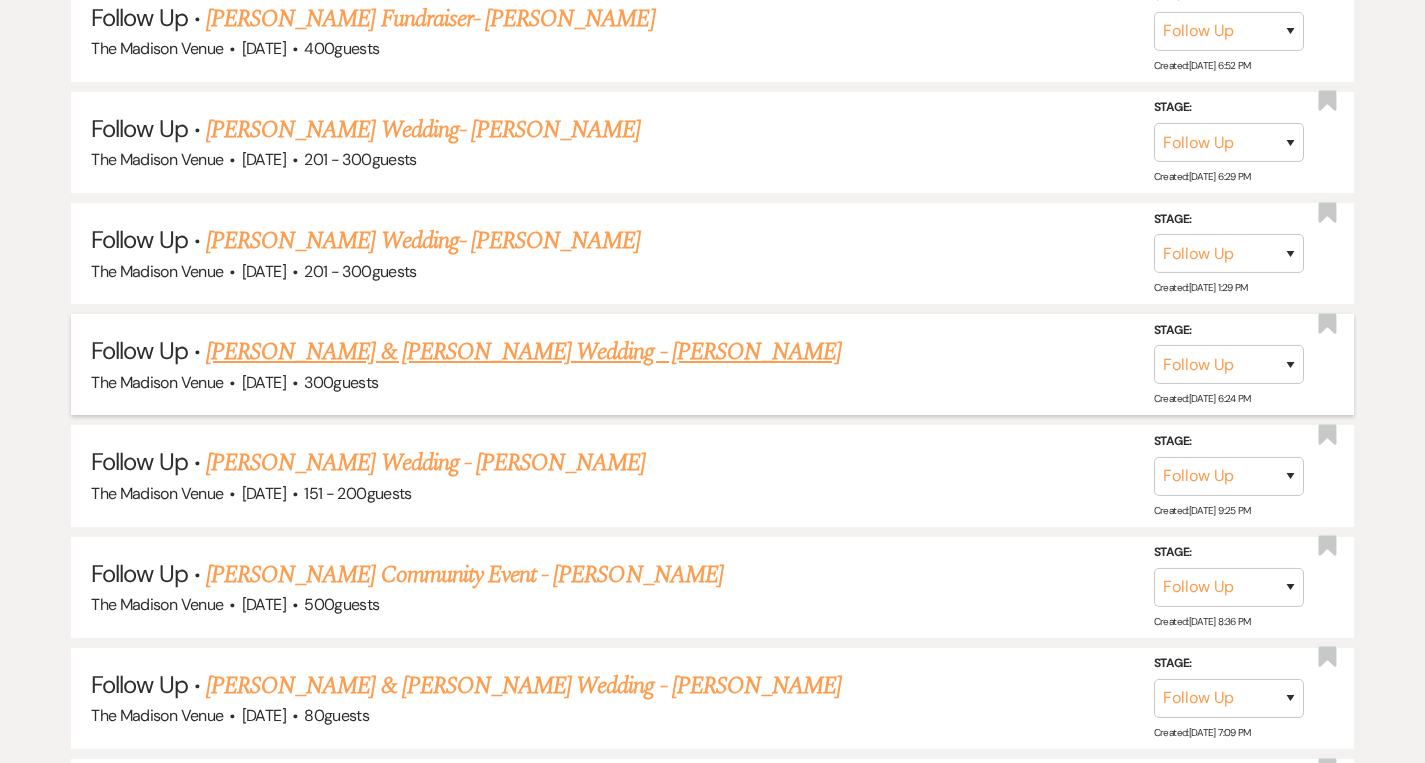 scroll, scrollTop: 4238, scrollLeft: 0, axis: vertical 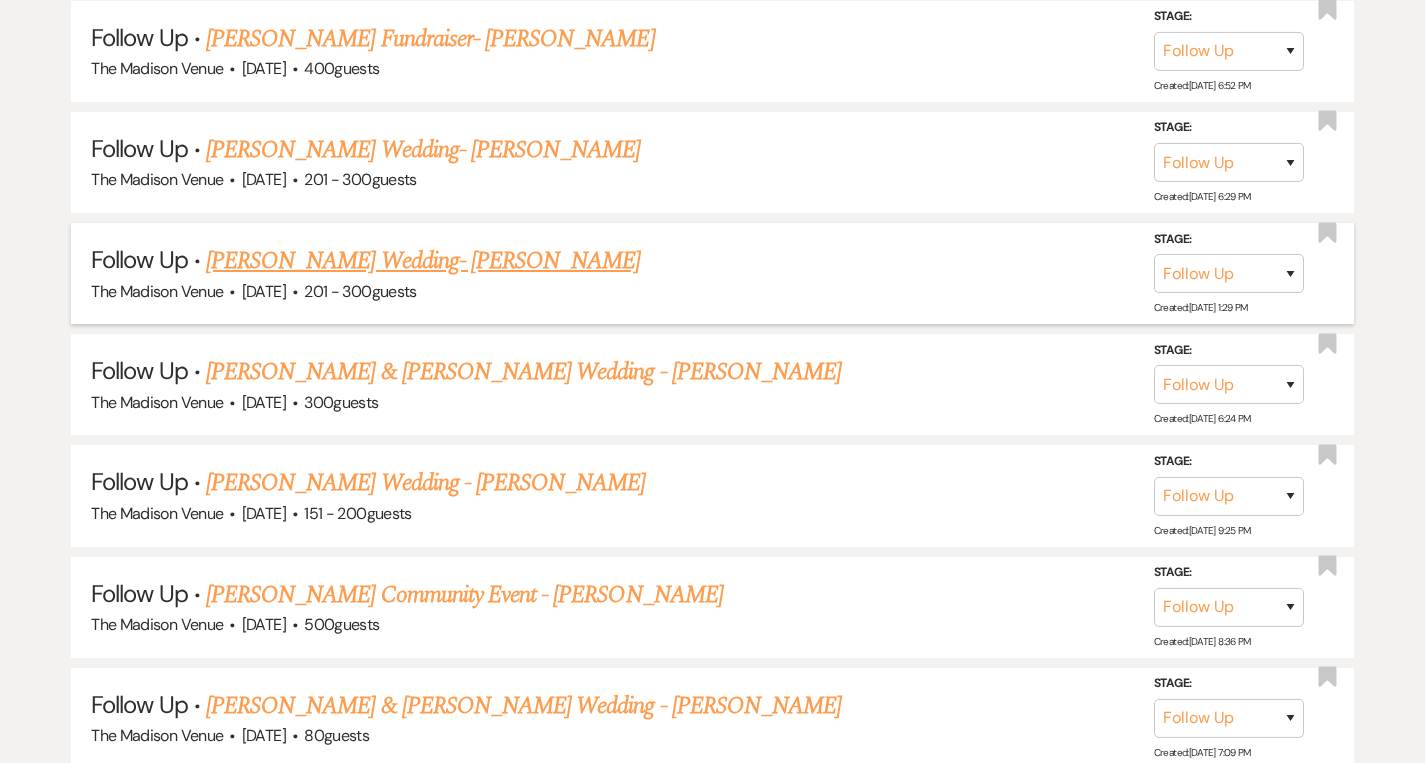 click on "[PERSON_NAME] Wedding- [PERSON_NAME]" at bounding box center (423, 261) 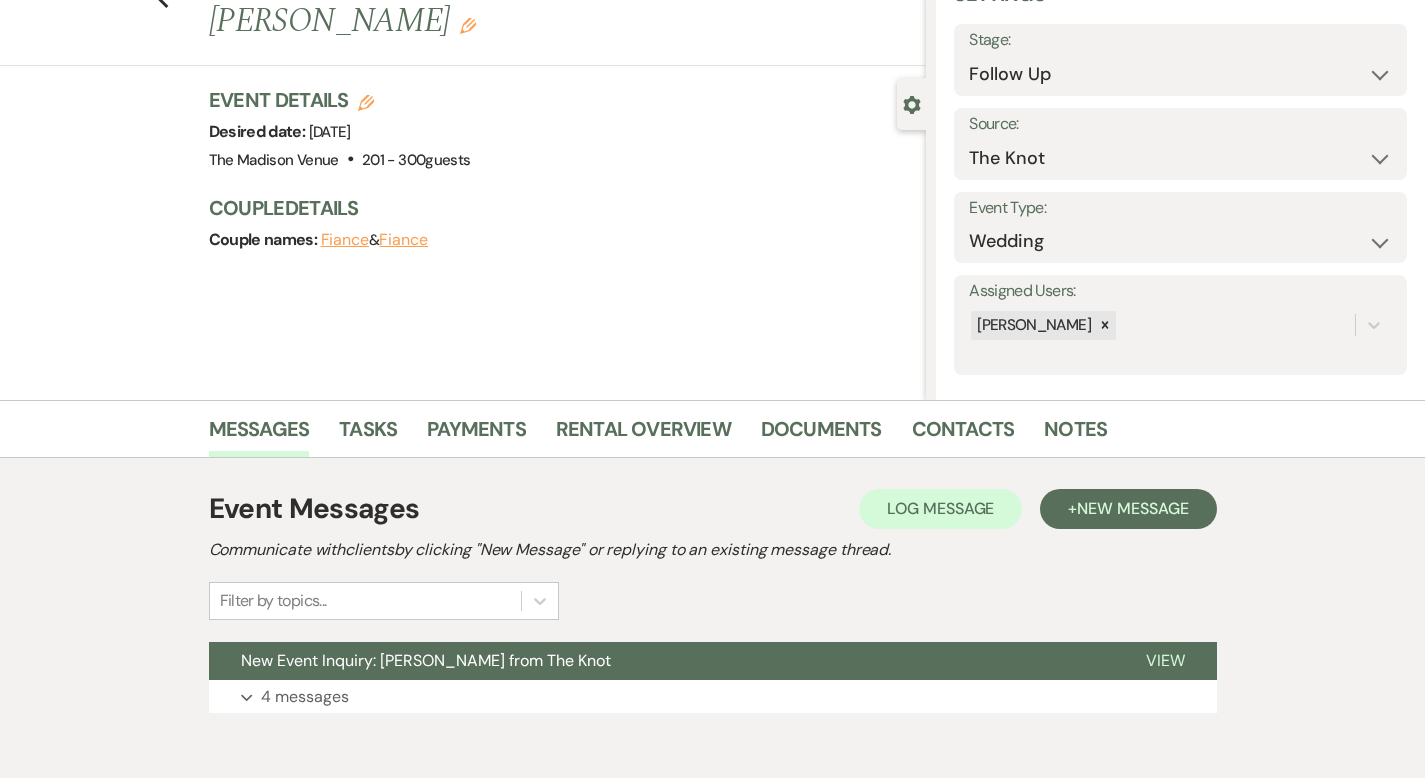scroll, scrollTop: 196, scrollLeft: 0, axis: vertical 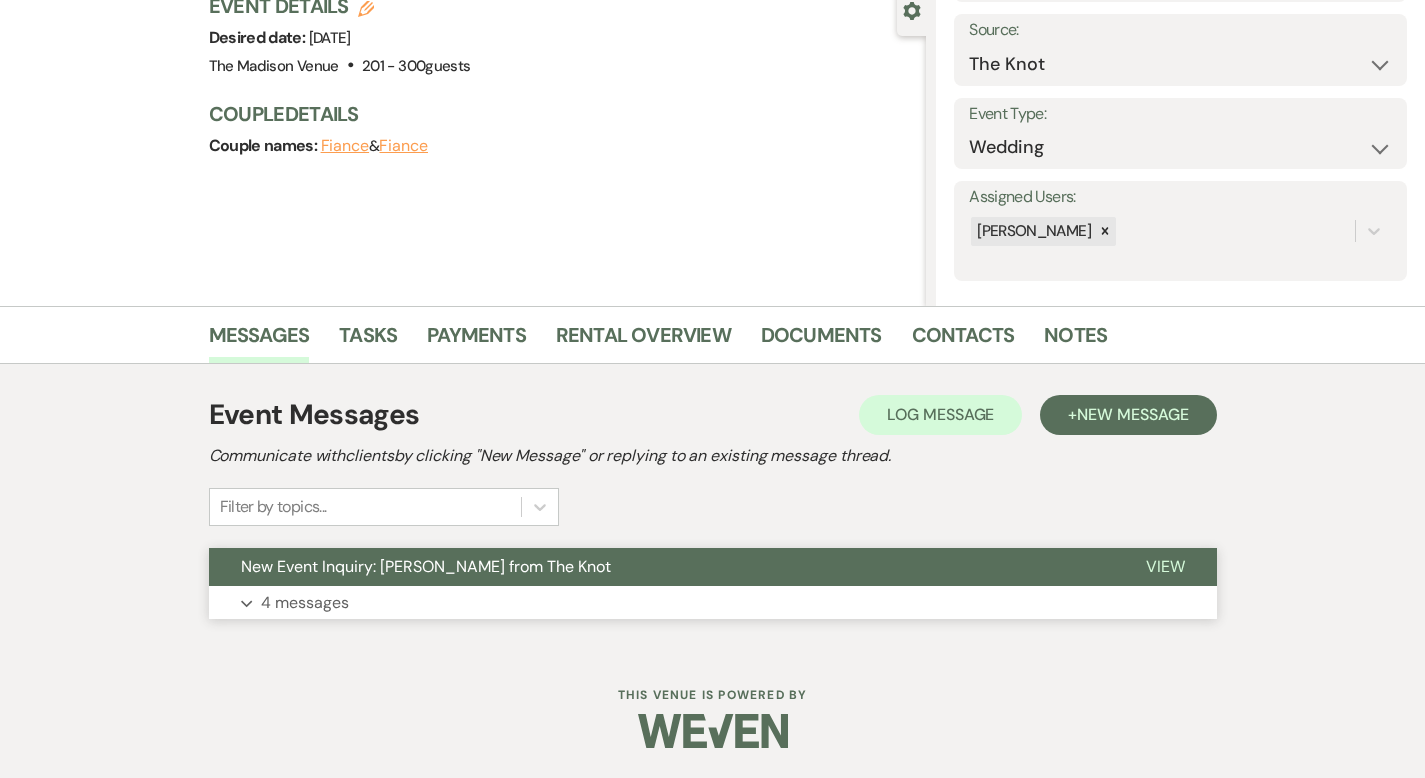 click on "View" at bounding box center (1165, 566) 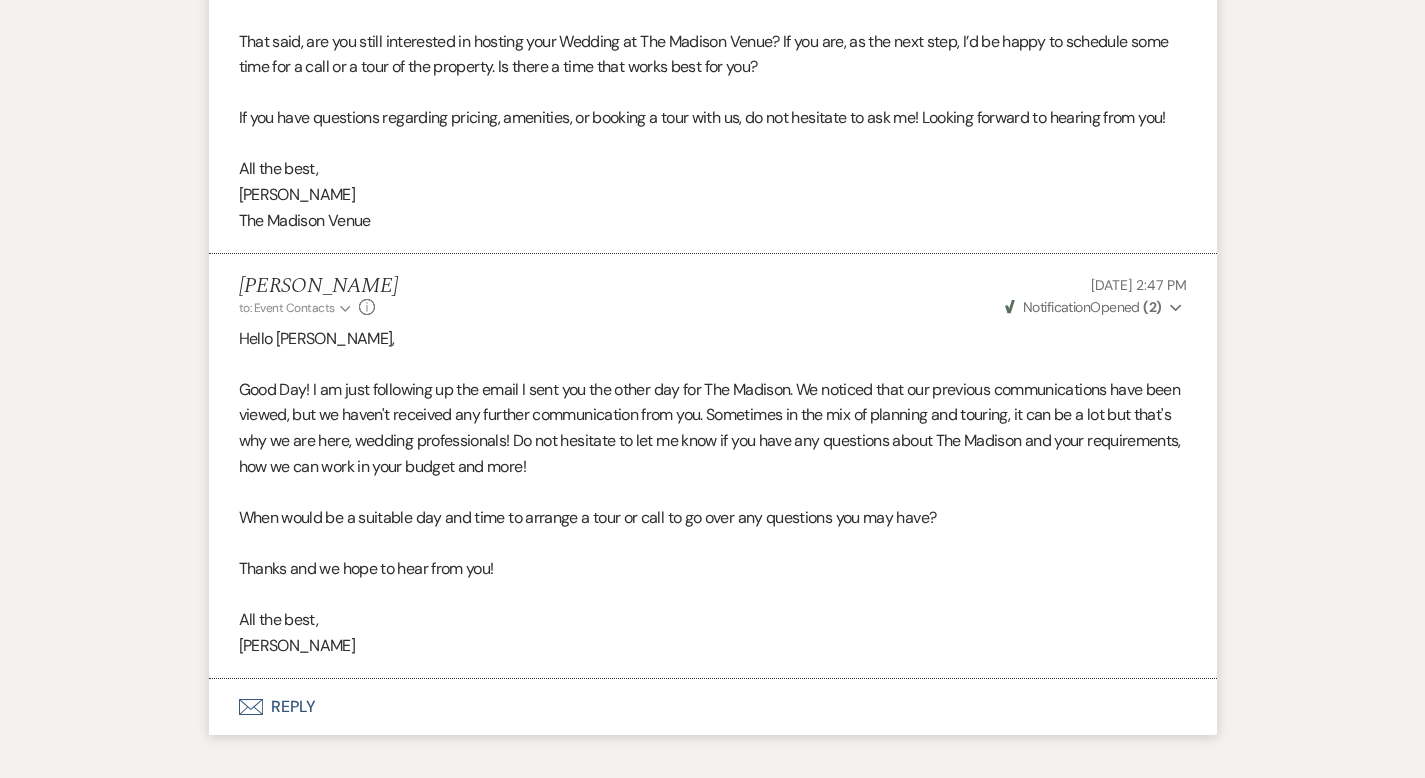 scroll, scrollTop: 3871, scrollLeft: 0, axis: vertical 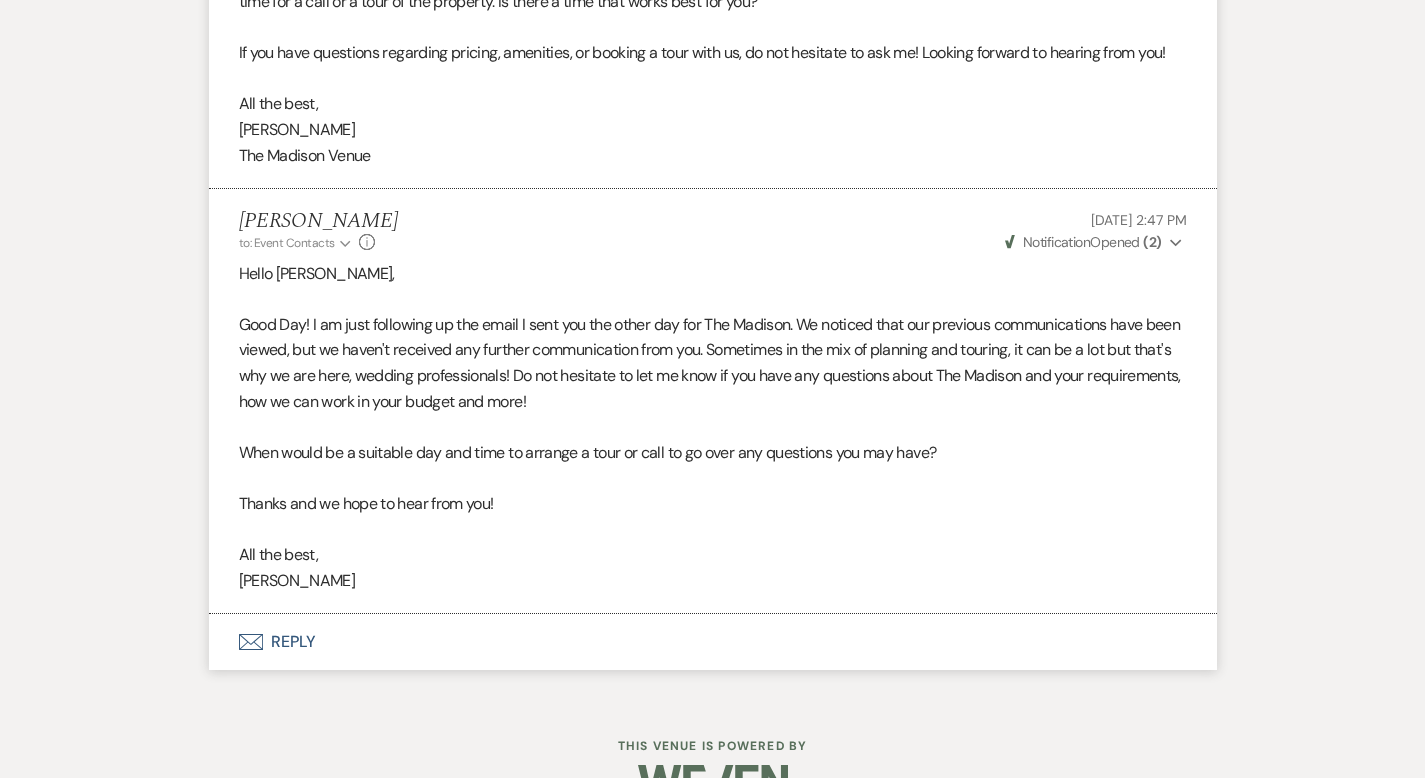 click on "Envelope Reply" at bounding box center (713, 642) 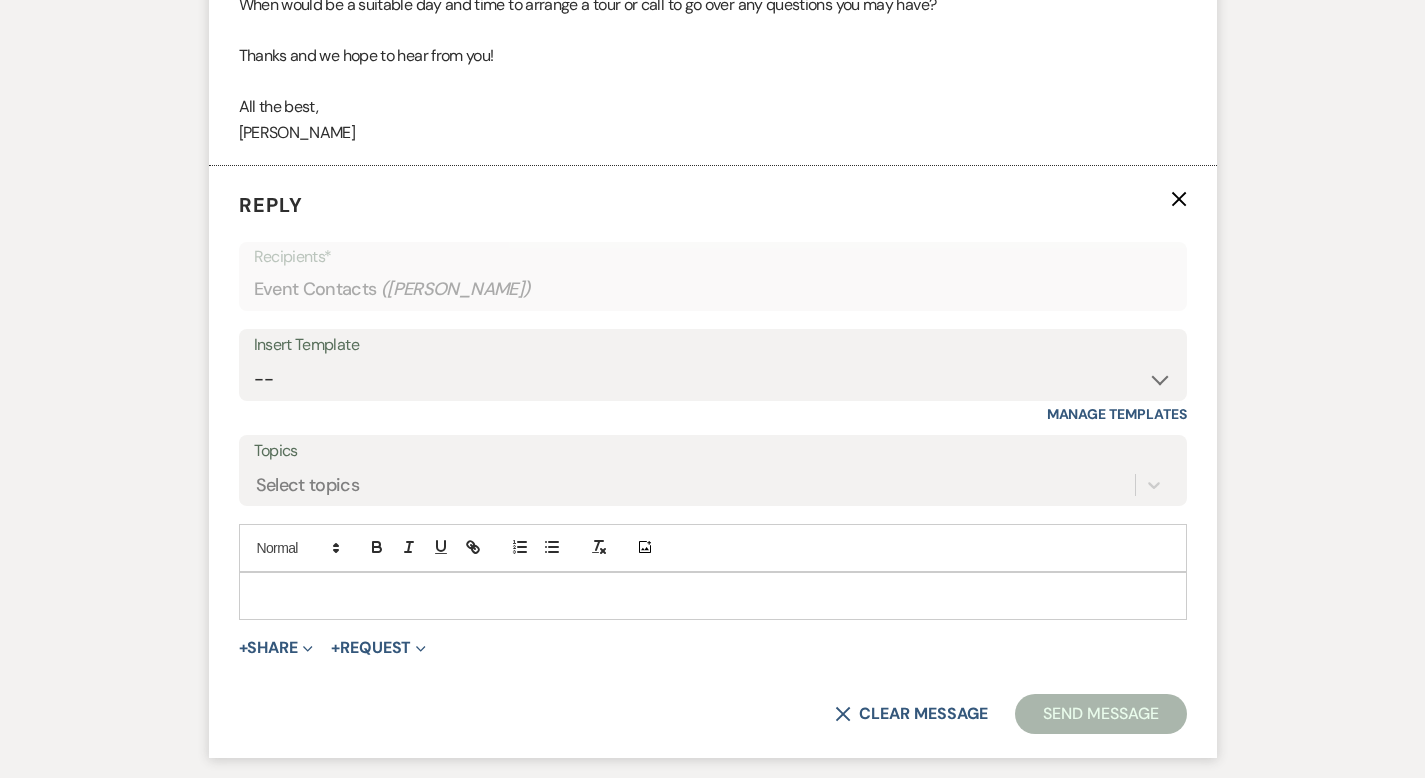 scroll, scrollTop: 4341, scrollLeft: 0, axis: vertical 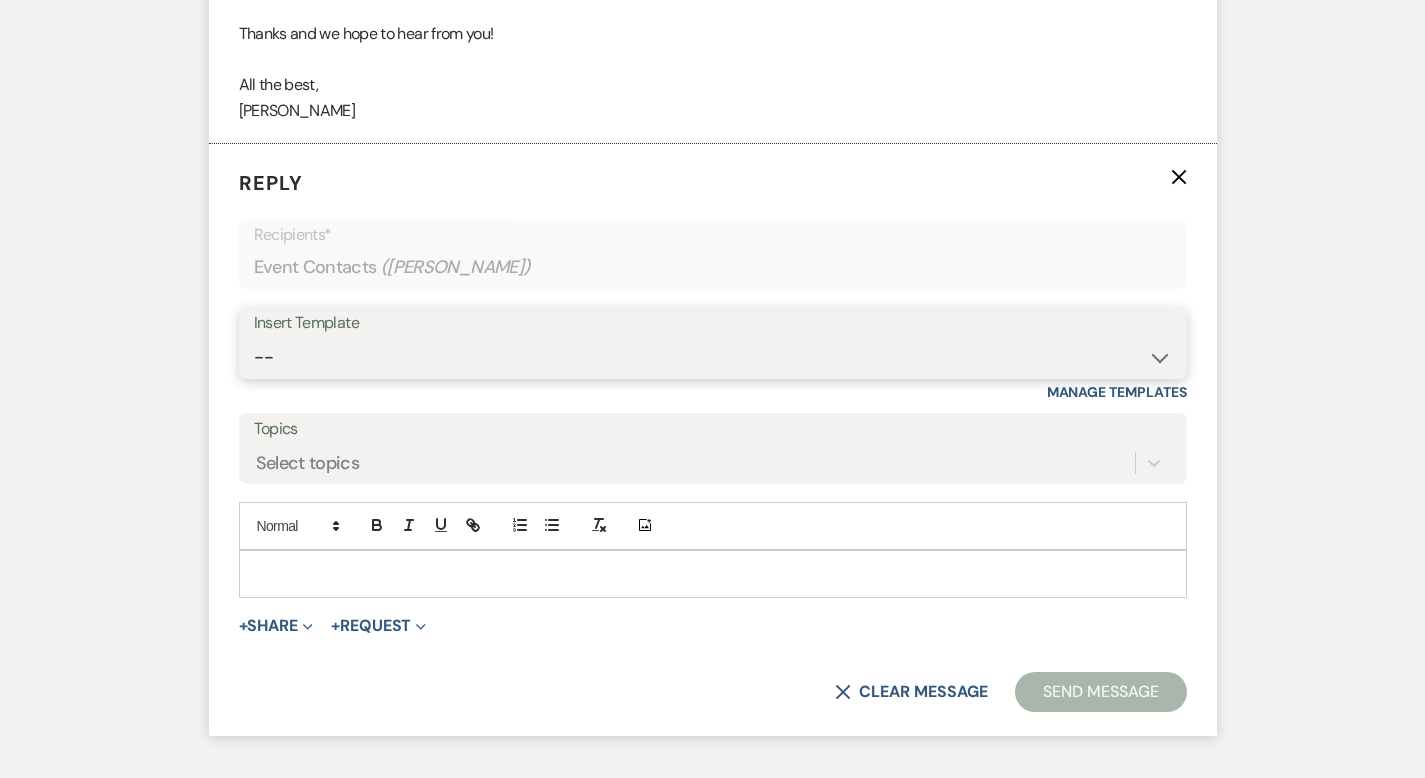 click on "-- Weven Planning Portal Introduction (Booked Events) Corporate Lead Follow Up #1 - No tour scheduled Follow Up #2 Post Tour Follow Up Closing Wedding Lead - No response Event Proposal Introduction to [PERSON_NAME] - Layout & Design Application Upcoming Payment Past-Due Payment Alert 1st Desposit 2nd Deposit 3rd Deposit  Final Deposit Thank You Review Follow up: Floor Plan Layout's Follow Up: Check out our Patio Follow up: The Grove Bar Follow-Up Ceremonies on Site Follow-up Bridal Suites 30 days post Inquiry - No tour/Response Are you still Interested? (Wedding response) 6-Month Wedding Walkthrough - [PERSON_NAME] 6-Month Wedding Walkthrough - [PERSON_NAME] 6-Month Wedding Walkthrough - [PERSON_NAME] 1-Month Wedding Walkthrough - [PERSON_NAME] 1-Month Wedding Walkthrough - [PERSON_NAME] 1-Month Wedding Walkthrough - [PERSON_NAME] Introduction & Book a Tour with [PERSON_NAME] Introduction & Book a Tour with [PERSON_NAME] Introduction & Book a Tour with [PERSON_NAME] Event Insurance Reminder Bar Selection - Foundry Package Bar Selection - Avenue Package Bar Selection - Ivy Package" at bounding box center [713, 357] 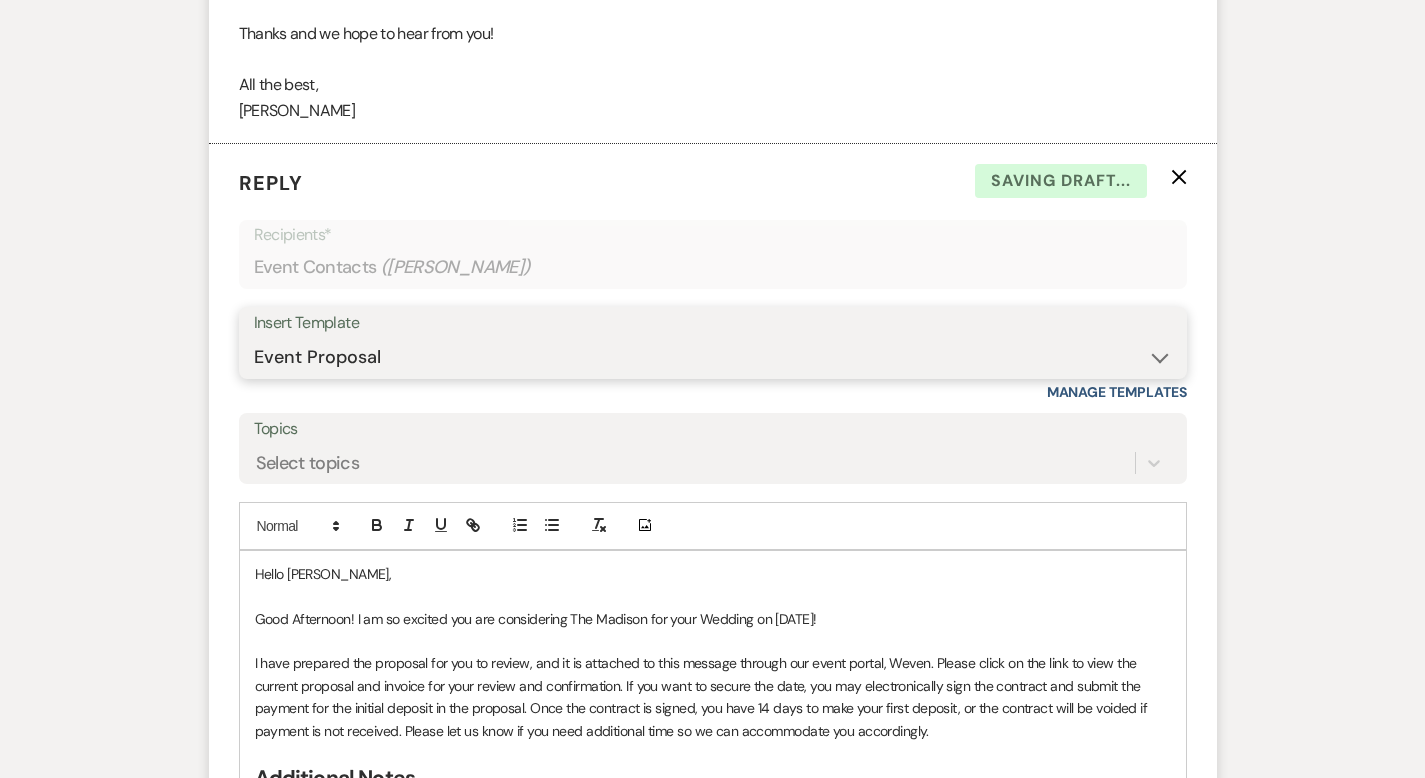 click on "-- Weven Planning Portal Introduction (Booked Events) Corporate Lead Follow Up #1 - No tour scheduled Follow Up #2 Post Tour Follow Up Closing Wedding Lead - No response Event Proposal Introduction to [PERSON_NAME] - Layout & Design Application Upcoming Payment Past-Due Payment Alert 1st Desposit 2nd Deposit 3rd Deposit  Final Deposit Thank You Review Follow up: Floor Plan Layout's Follow Up: Check out our Patio Follow up: The Grove Bar Follow-Up Ceremonies on Site Follow-up Bridal Suites 30 days post Inquiry - No tour/Response Are you still Interested? (Wedding response) 6-Month Wedding Walkthrough - [PERSON_NAME] 6-Month Wedding Walkthrough - [PERSON_NAME] 6-Month Wedding Walkthrough - [PERSON_NAME] 1-Month Wedding Walkthrough - [PERSON_NAME] 1-Month Wedding Walkthrough - [PERSON_NAME] 1-Month Wedding Walkthrough - [PERSON_NAME] Introduction & Book a Tour with [PERSON_NAME] Introduction & Book a Tour with [PERSON_NAME] Introduction & Book a Tour with [PERSON_NAME] Event Insurance Reminder Bar Selection - Foundry Package Bar Selection - Avenue Package Bar Selection - Ivy Package" at bounding box center (713, 357) 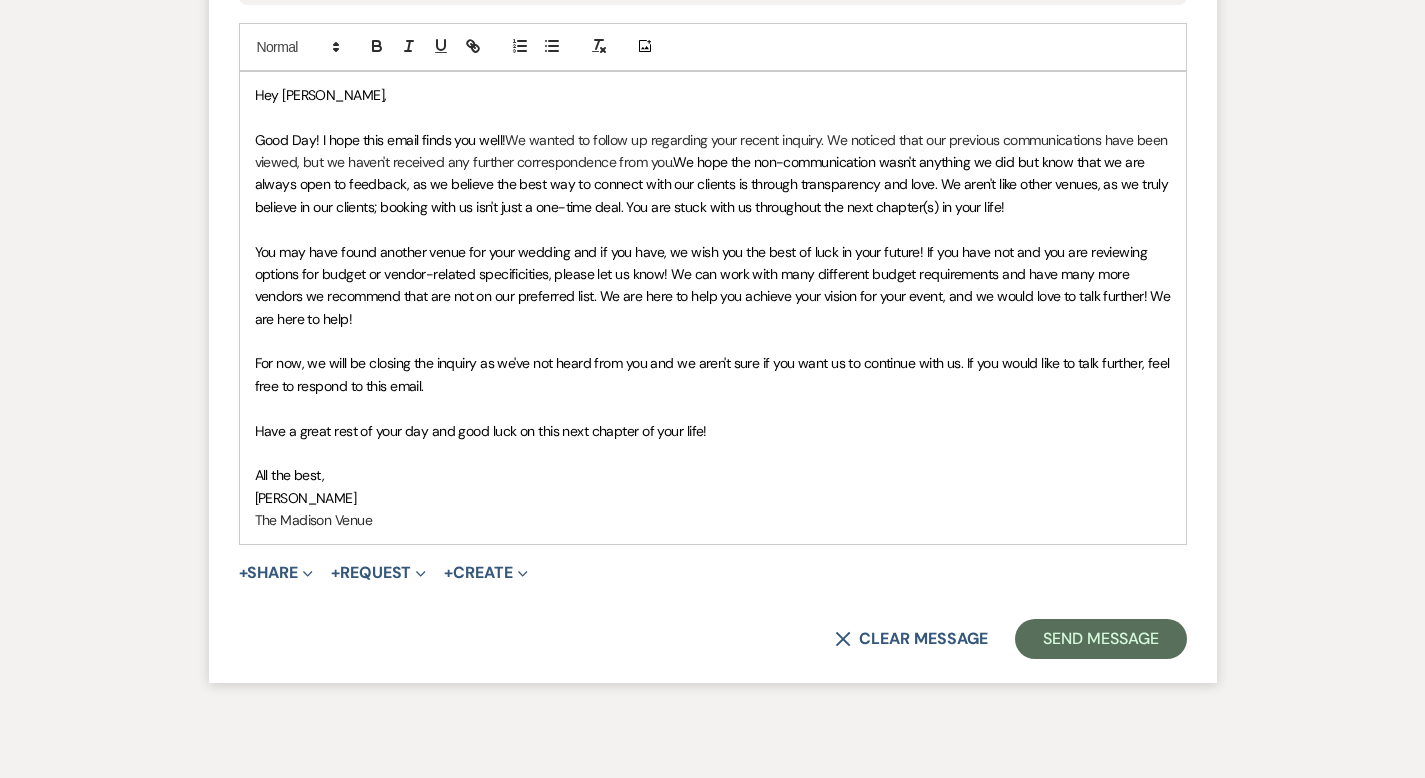 scroll, scrollTop: 4833, scrollLeft: 0, axis: vertical 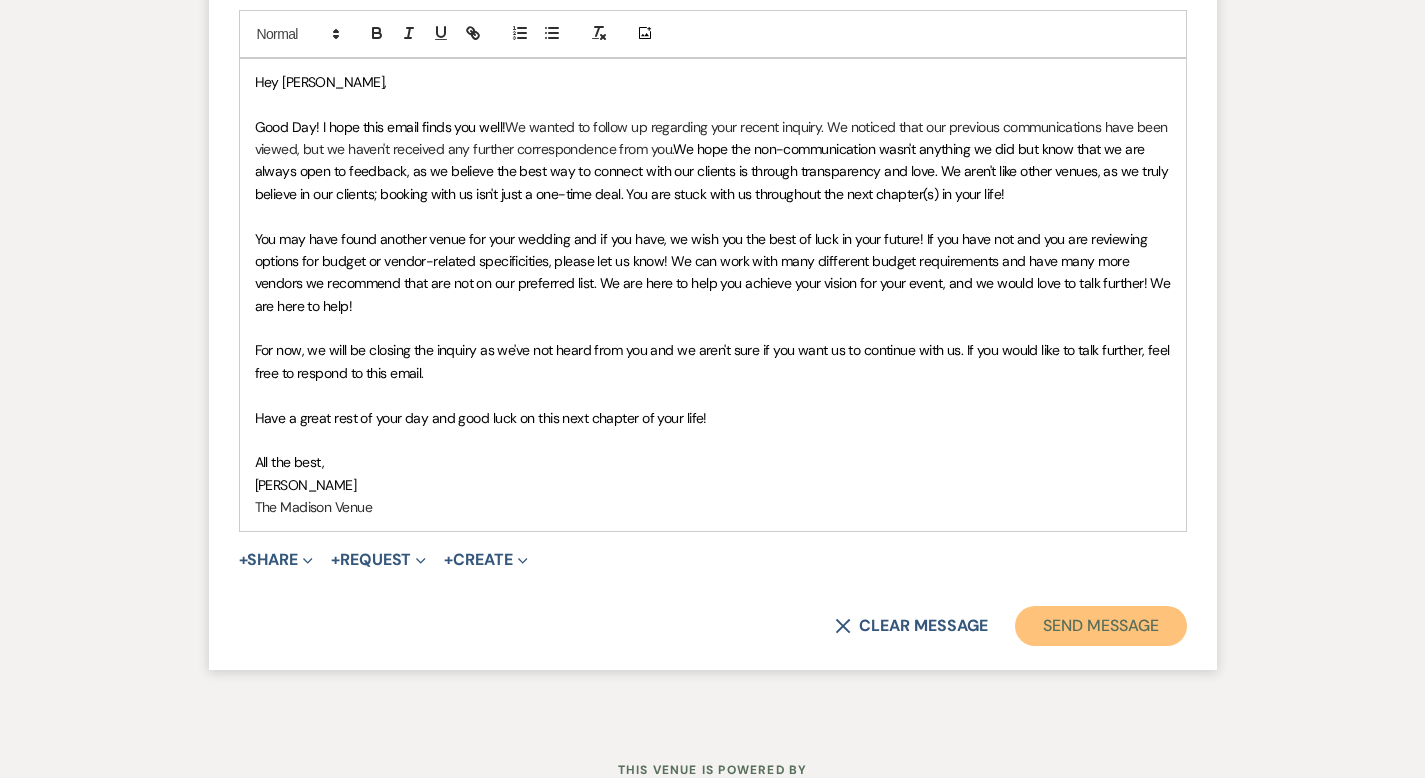 click on "Send Message" at bounding box center (1100, 626) 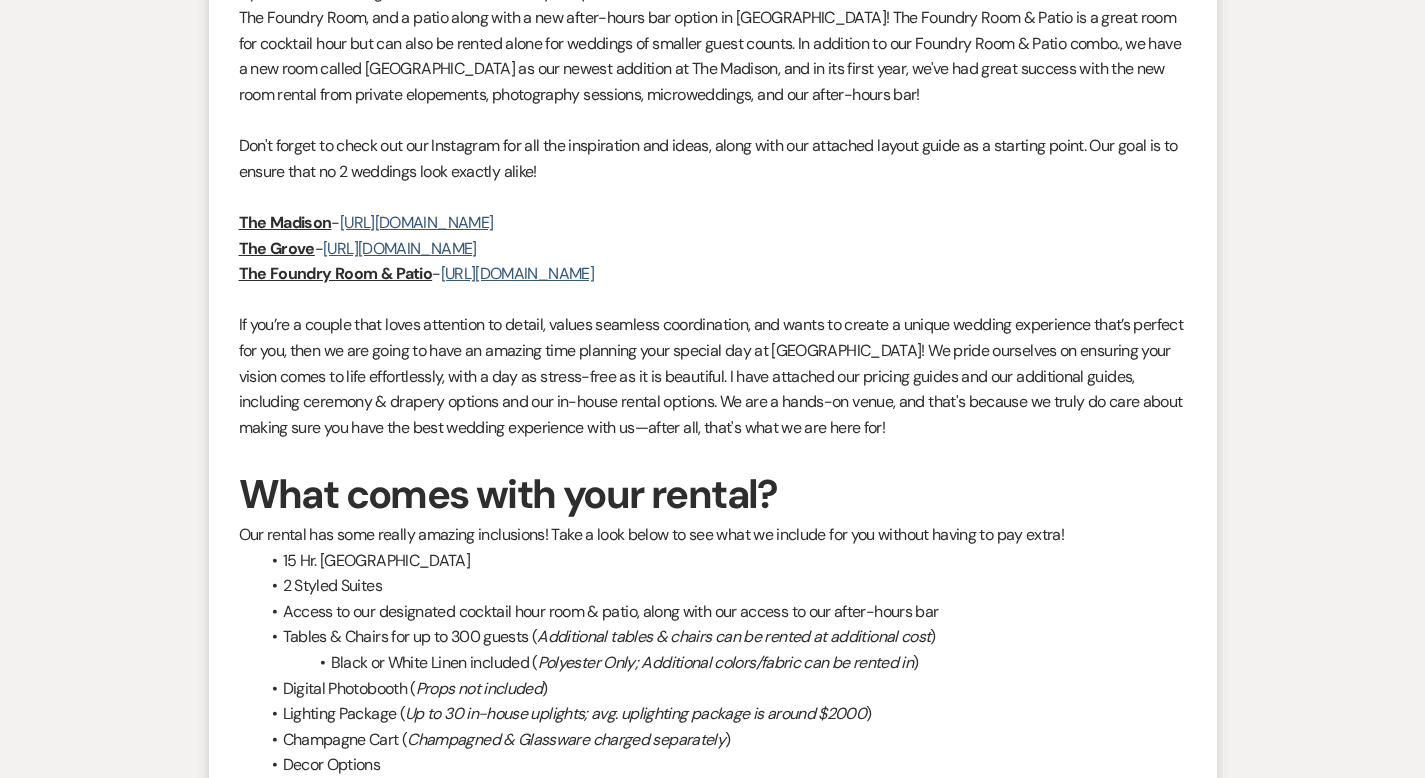 scroll, scrollTop: 0, scrollLeft: 0, axis: both 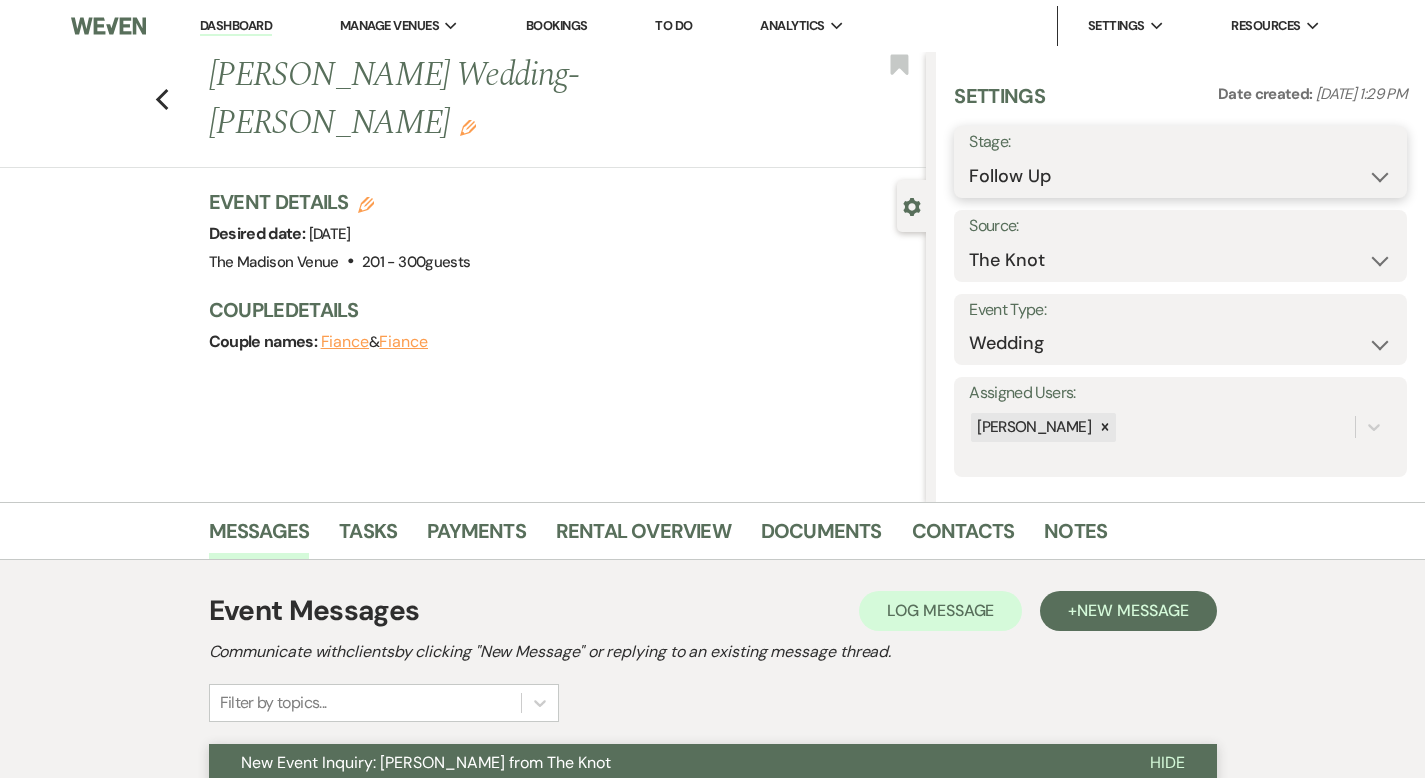 click on "Inquiry Follow Up Tour Requested Tour Confirmed Toured Proposal Sent Booked Lost" at bounding box center (1180, 176) 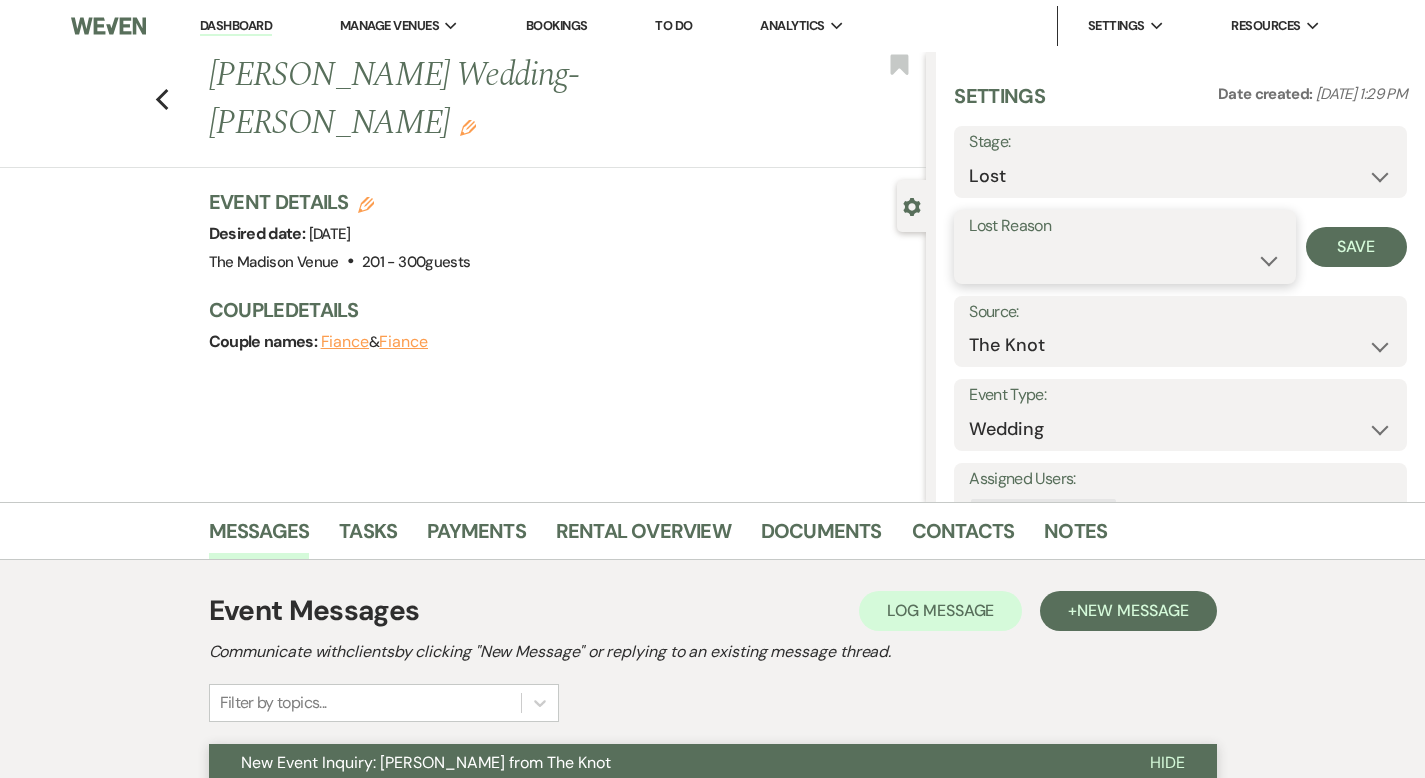 click on "Booked Elsewhere Budget Date Unavailable No Response Not a Good Match Capacity Cancelled Duplicate (hidden) Spam (hidden) Other (hidden) Other" at bounding box center [1124, 260] 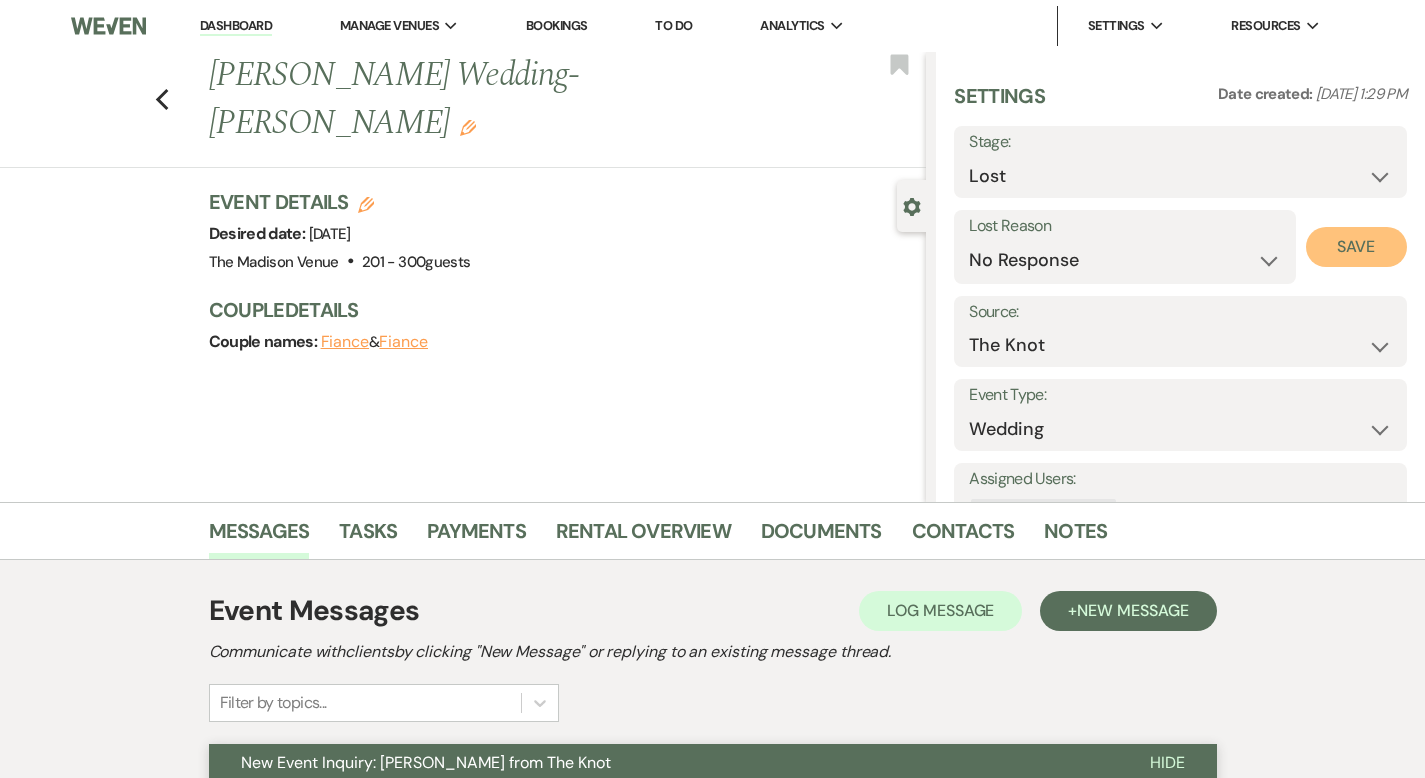 click on "Save" at bounding box center [1356, 247] 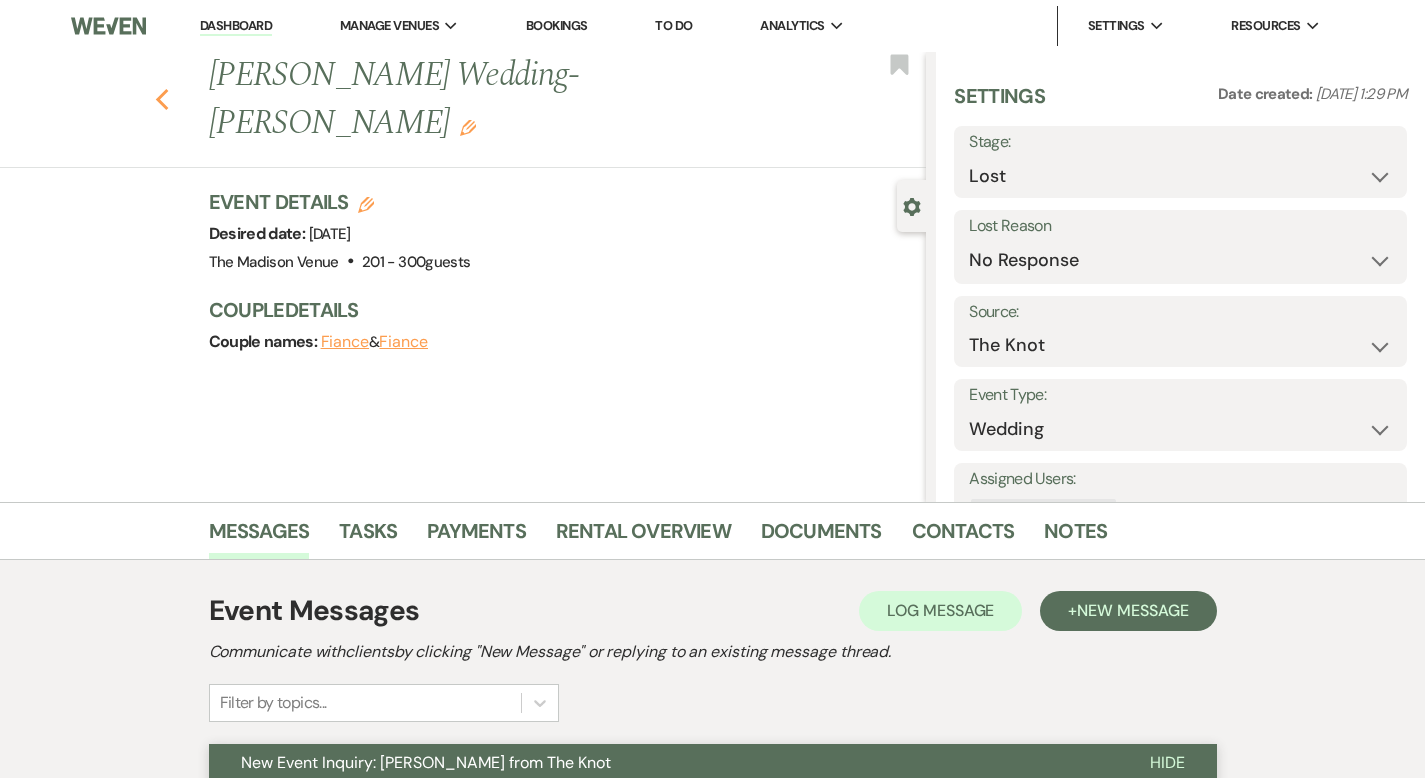 click on "Previous" 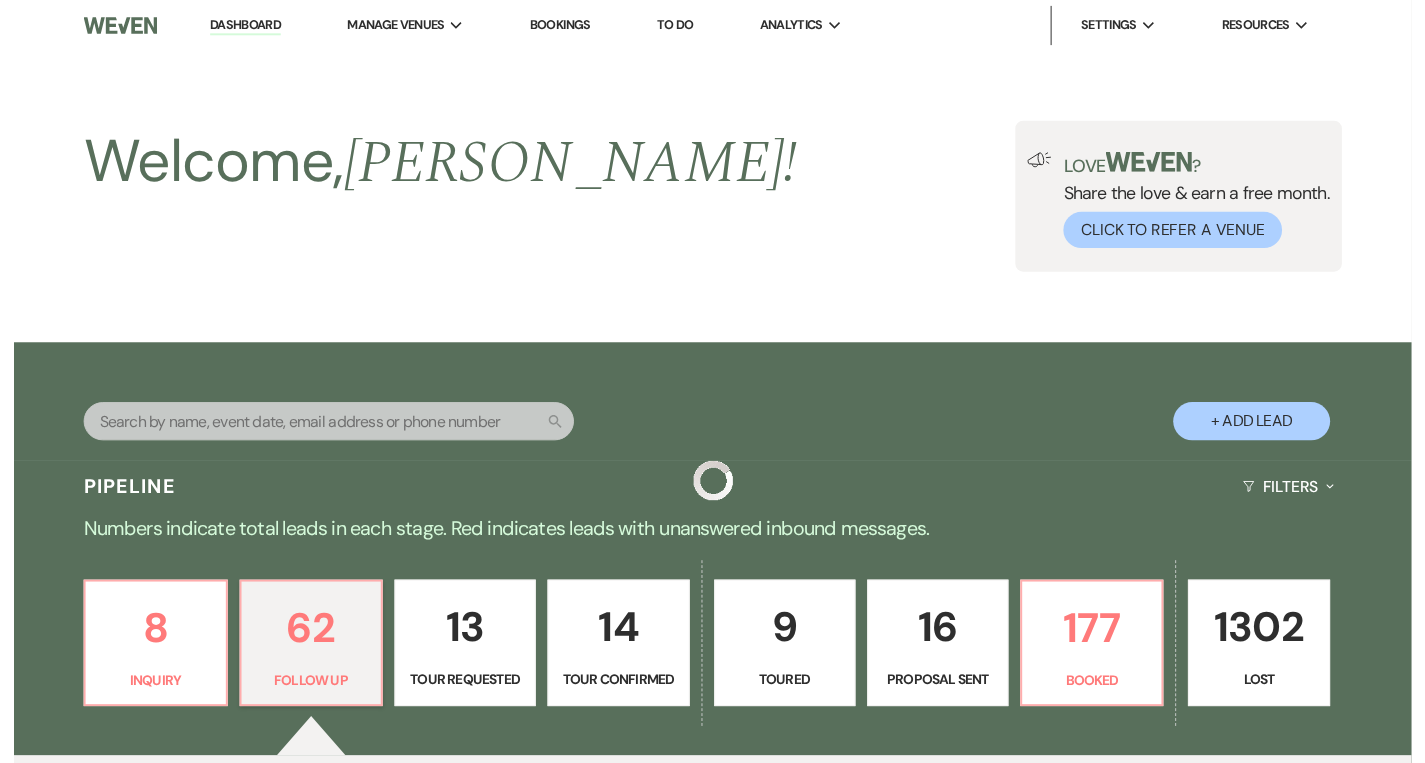 scroll, scrollTop: 4238, scrollLeft: 0, axis: vertical 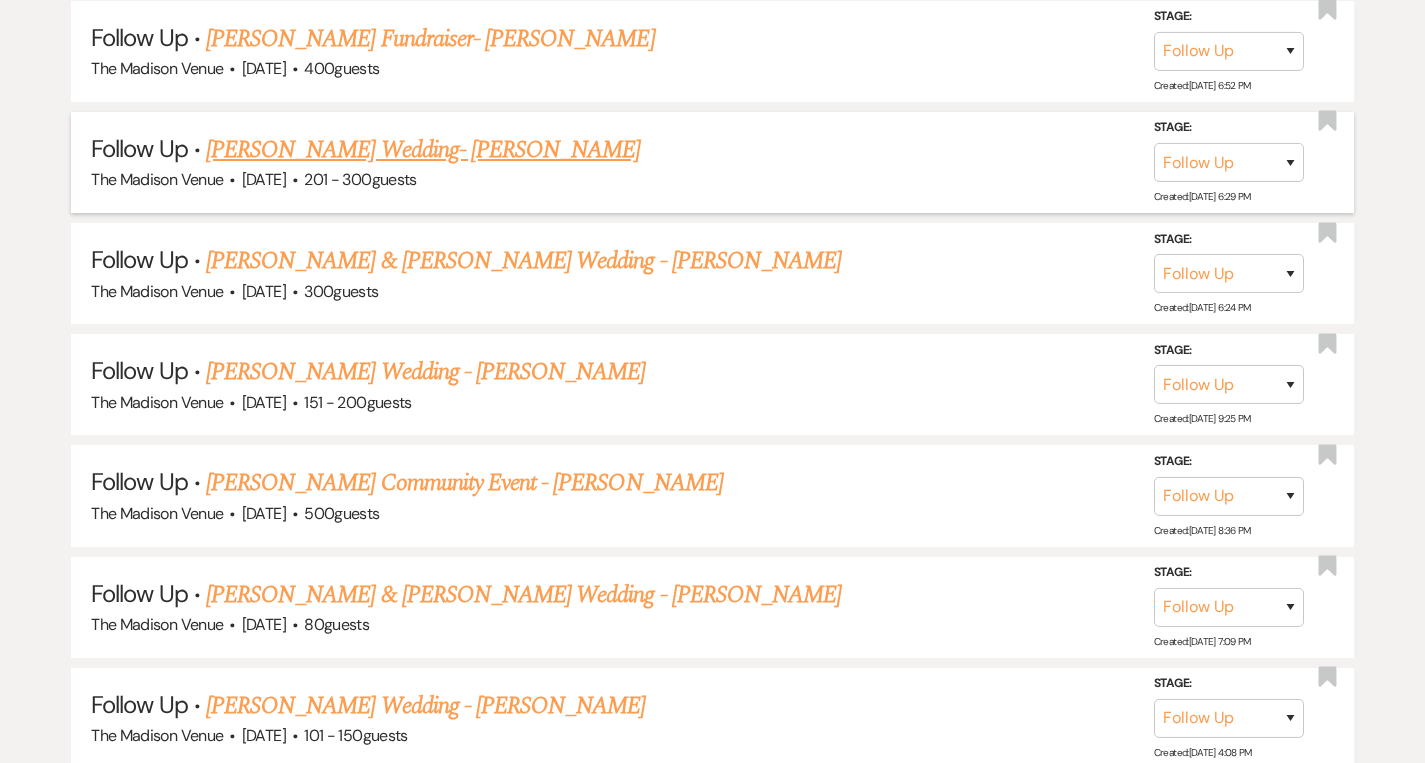click on "[PERSON_NAME] Wedding- [PERSON_NAME]" at bounding box center [423, 150] 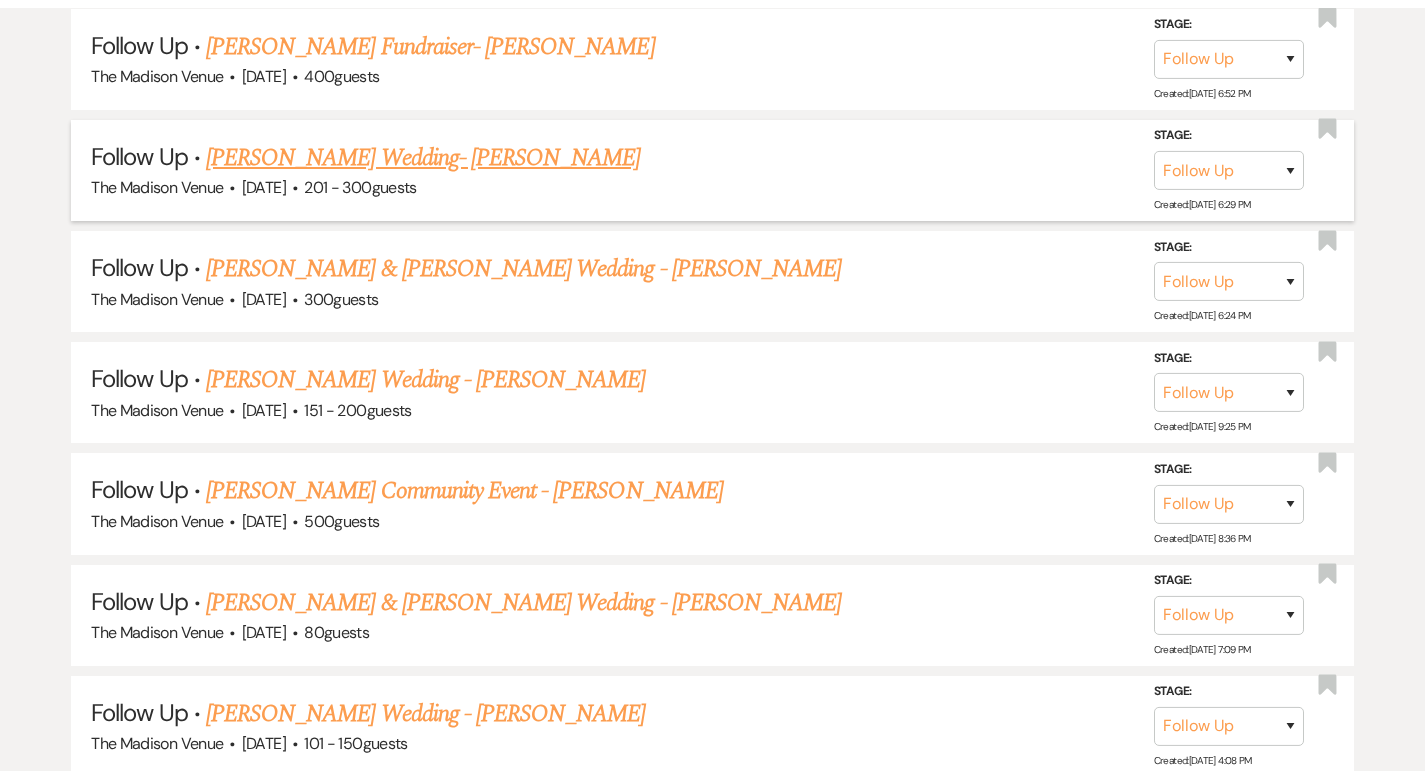 scroll, scrollTop: 0, scrollLeft: 0, axis: both 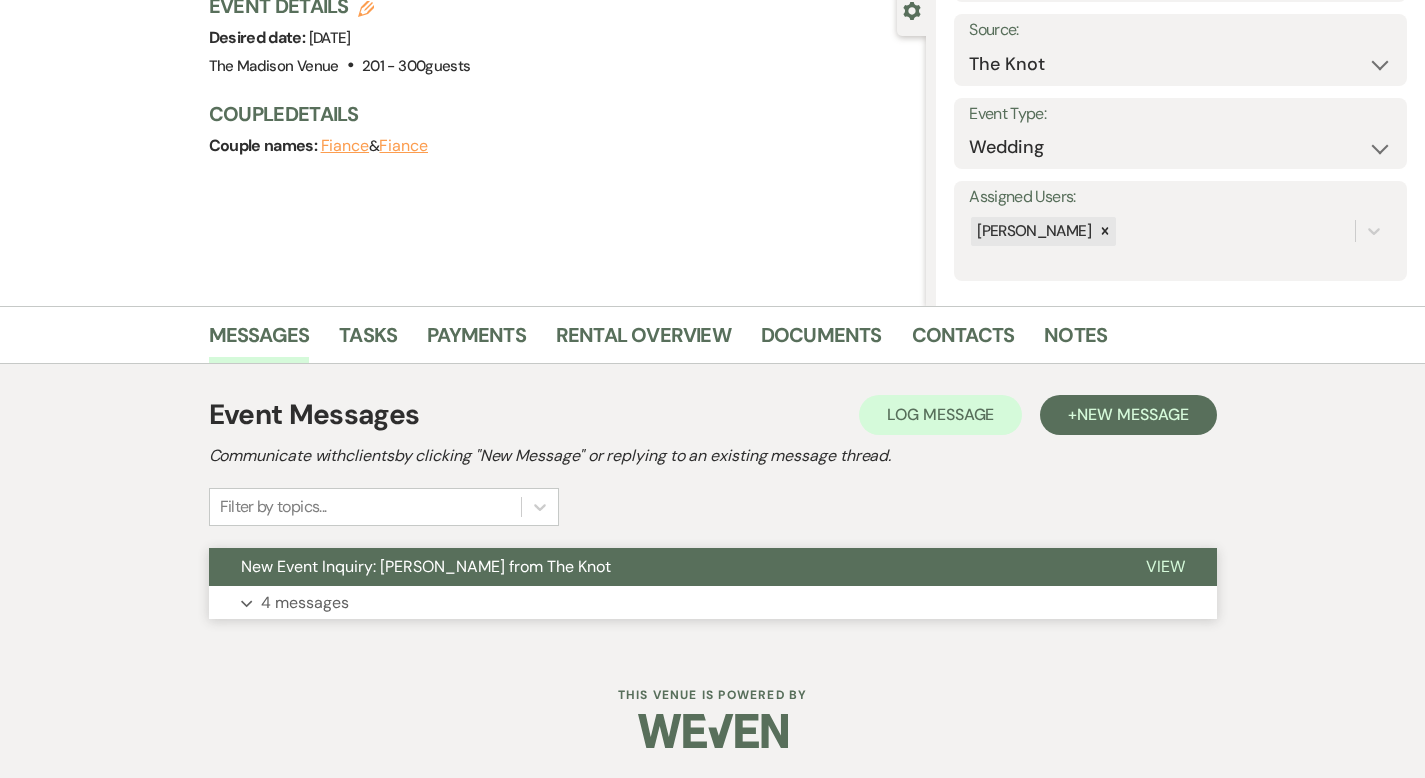 click on "View" at bounding box center [1165, 566] 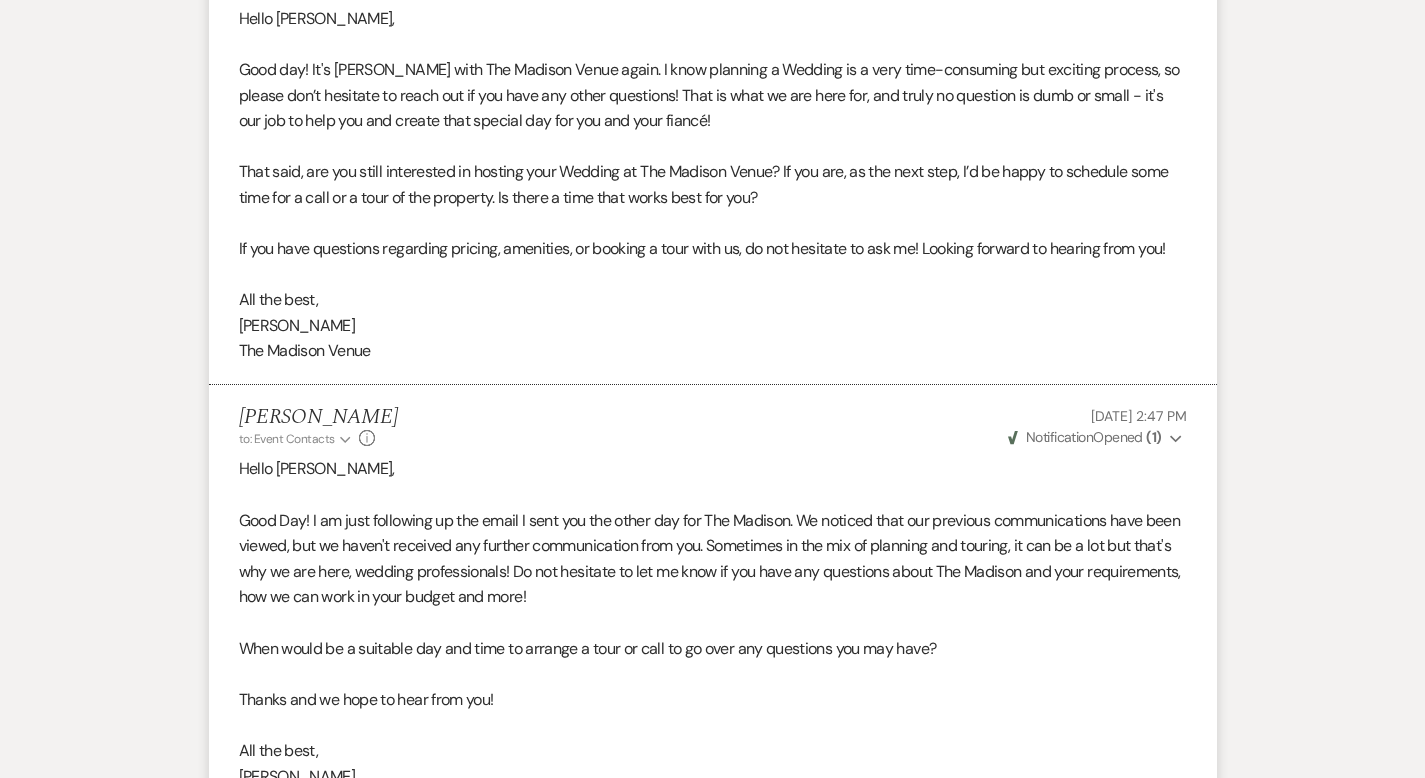 scroll, scrollTop: 3831, scrollLeft: 0, axis: vertical 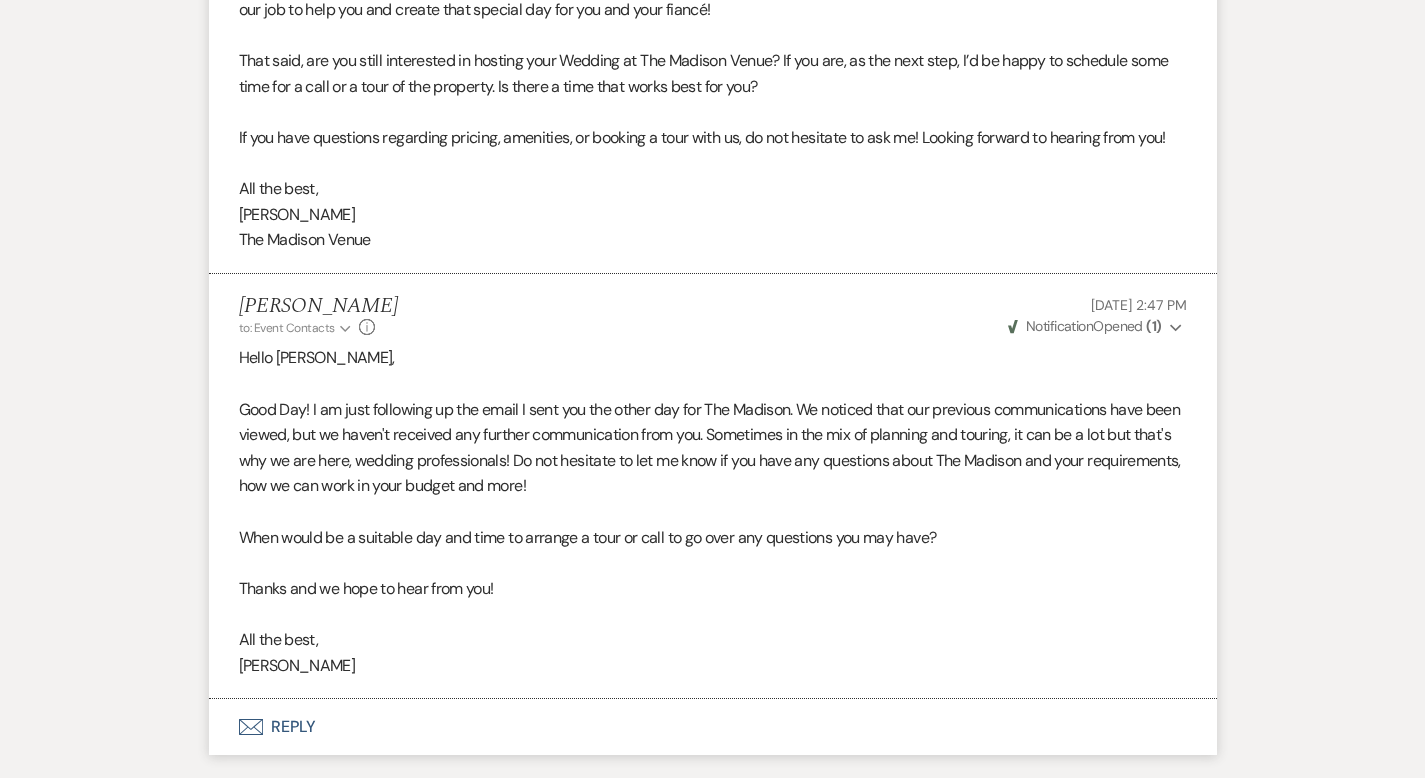 click on "Envelope Reply" at bounding box center (713, 727) 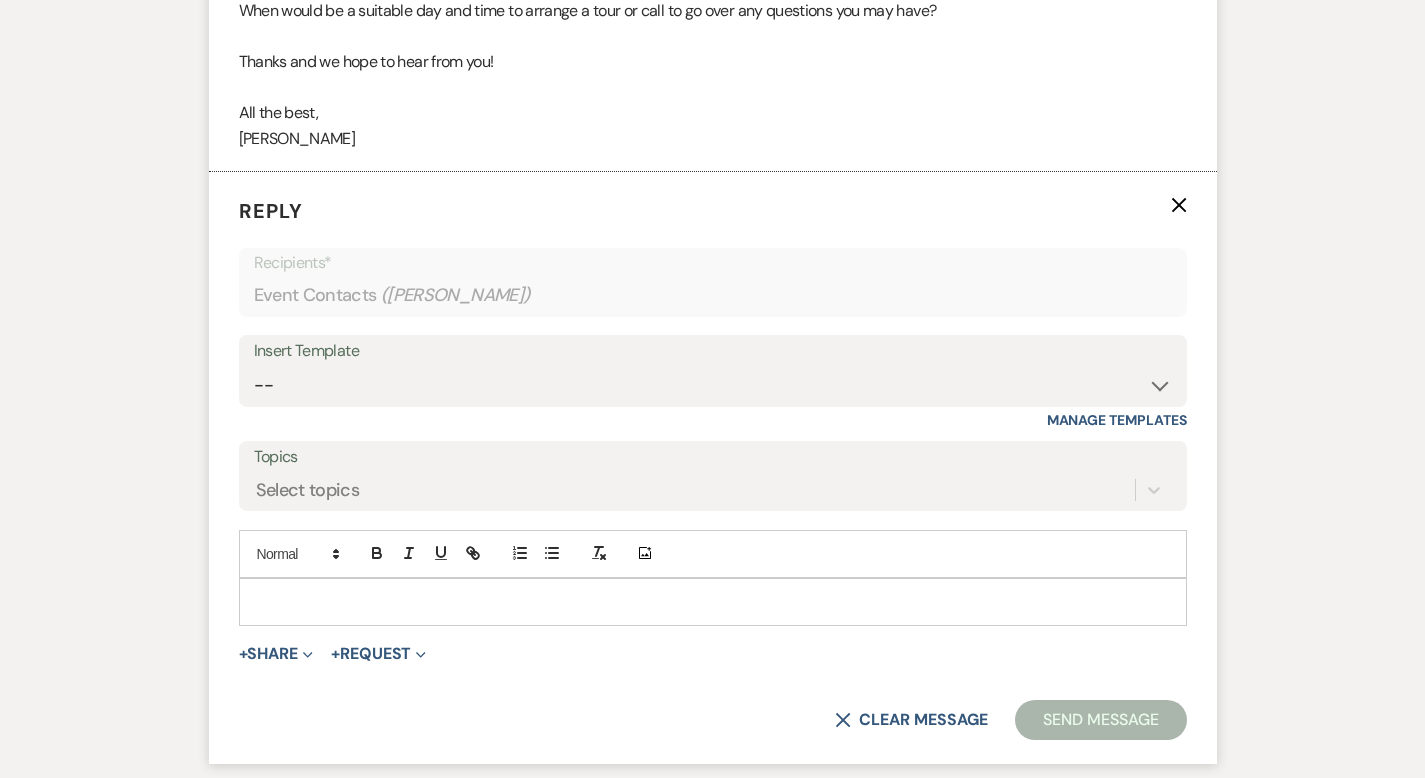 scroll, scrollTop: 4386, scrollLeft: 0, axis: vertical 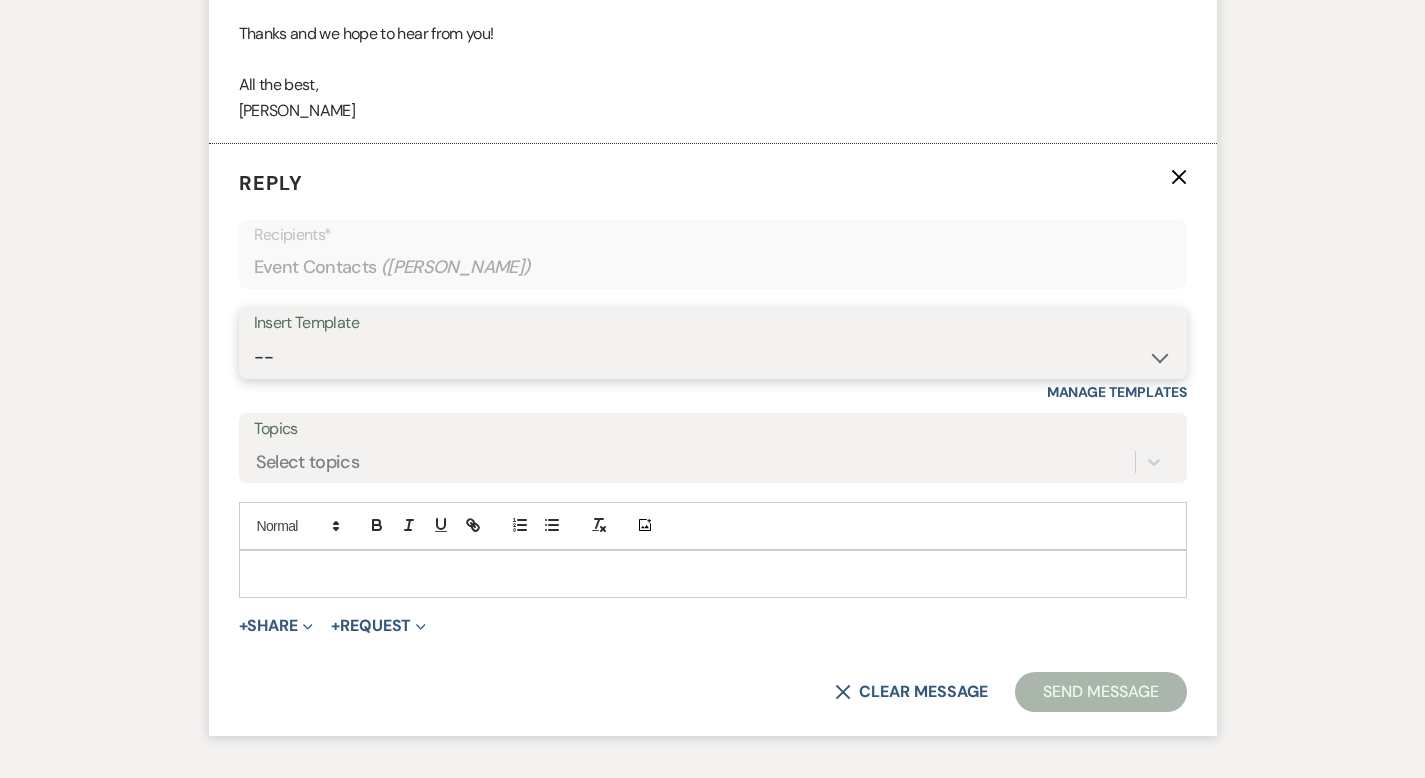 click on "-- Weven Planning Portal Introduction (Booked Events) Corporate Lead Follow Up #1 - No tour scheduled Follow Up #2 Post Tour Follow Up Closing Wedding Lead - No response Event Proposal Introduction to [PERSON_NAME] - Layout & Design Application Upcoming Payment Past-Due Payment Alert 1st Desposit 2nd Deposit 3rd Deposit  Final Deposit Thank You Review Follow up: Floor Plan Layout's Follow Up: Check out our Patio Follow up: The Grove Bar Follow-Up Ceremonies on Site Follow-up Bridal Suites 30 days post Inquiry - No tour/Response Are you still Interested? (Wedding response) 6-Month Wedding Walkthrough - [PERSON_NAME] 6-Month Wedding Walkthrough - [PERSON_NAME] 6-Month Wedding Walkthrough - [PERSON_NAME] 1-Month Wedding Walkthrough - [PERSON_NAME] 1-Month Wedding Walkthrough - [PERSON_NAME] 1-Month Wedding Walkthrough - [PERSON_NAME] Introduction & Book a Tour with [PERSON_NAME] Introduction & Book a Tour with [PERSON_NAME] Introduction & Book a Tour with [PERSON_NAME] Event Insurance Reminder Bar Selection - Foundry Package Bar Selection - Avenue Package Bar Selection - Ivy Package" at bounding box center [713, 357] 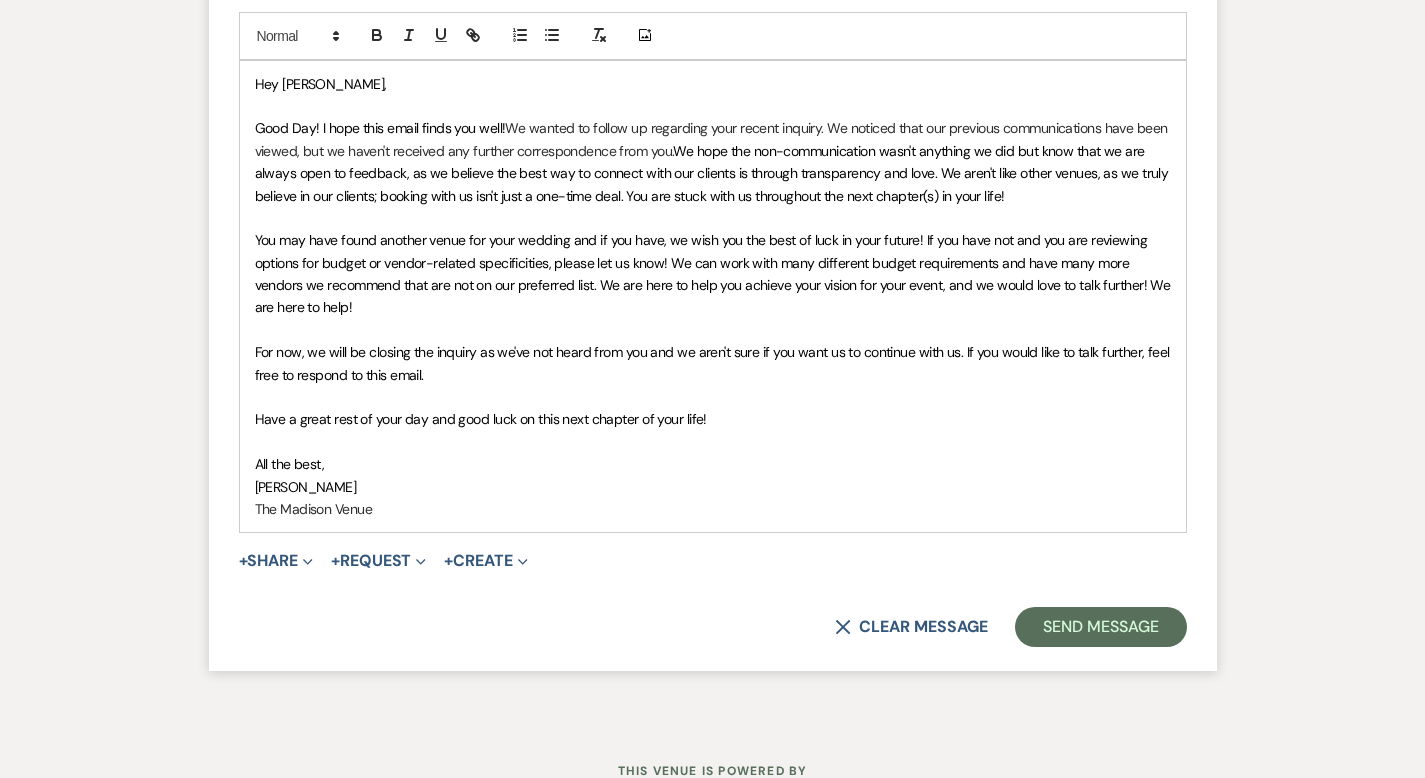 scroll, scrollTop: 4878, scrollLeft: 0, axis: vertical 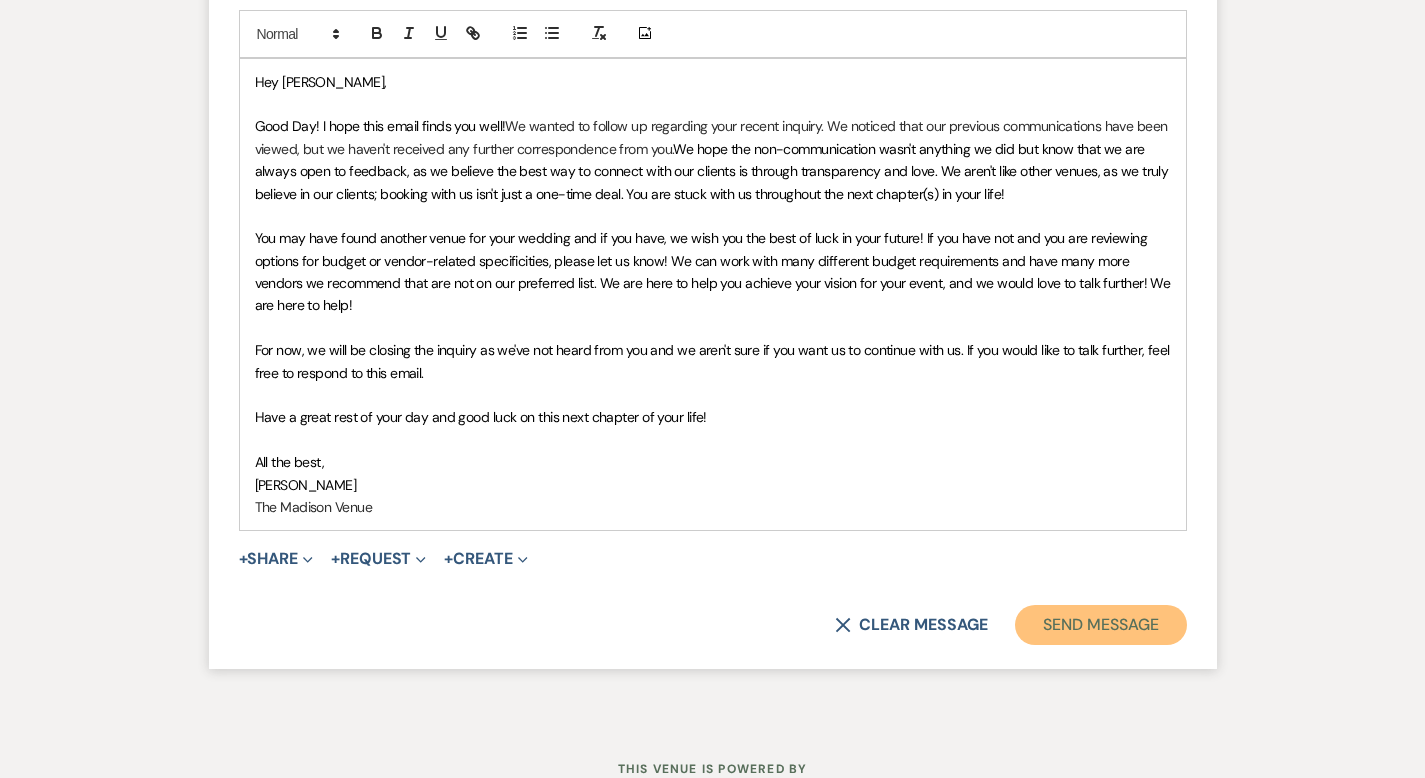 click on "Send Message" at bounding box center [1100, 625] 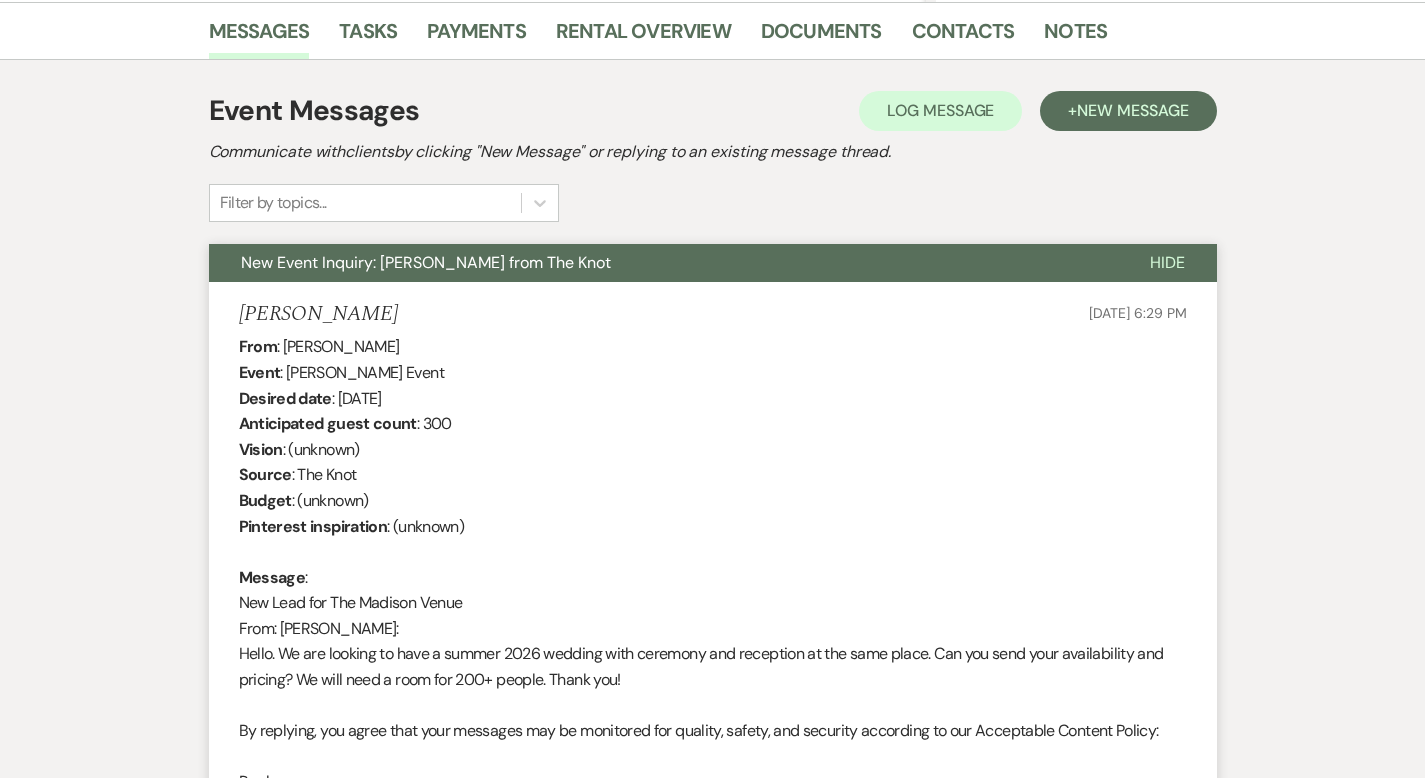 scroll, scrollTop: 0, scrollLeft: 0, axis: both 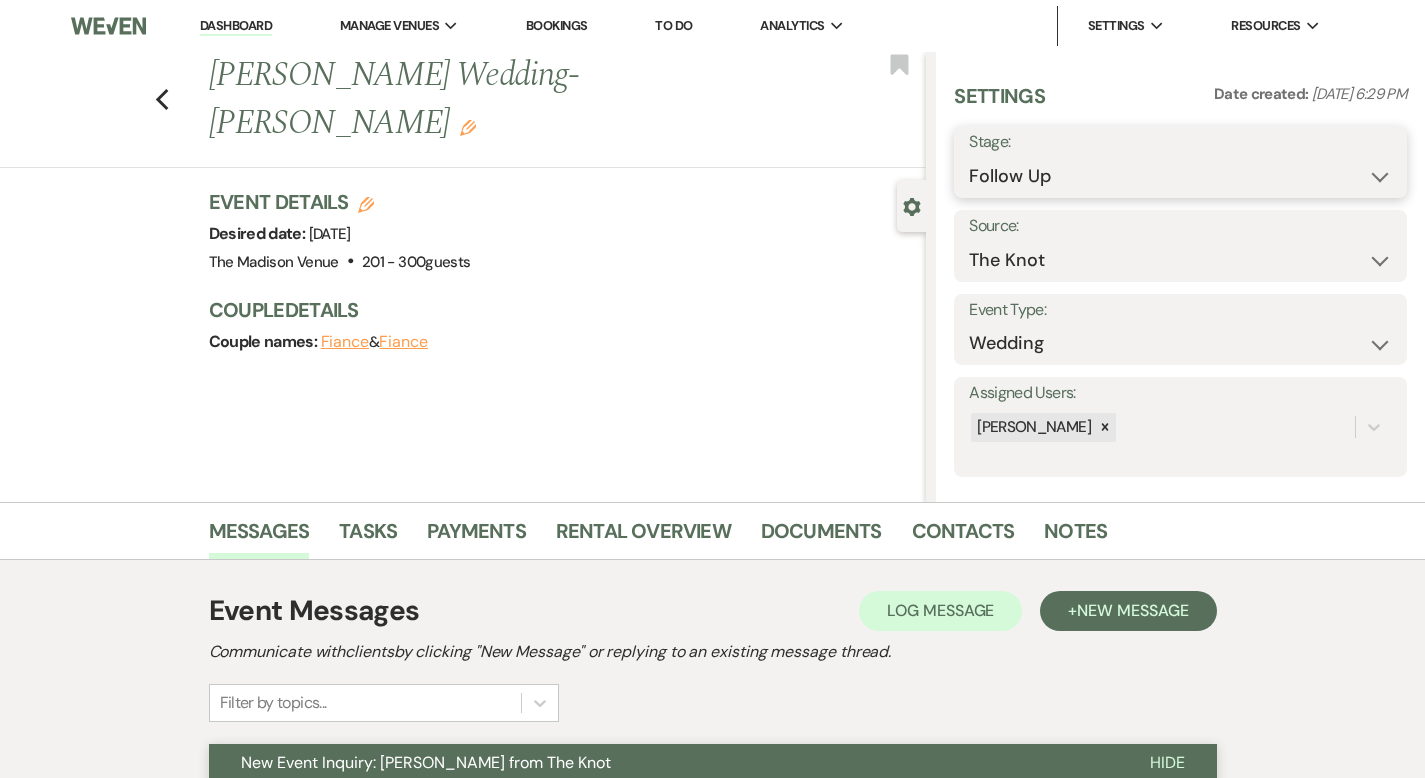 click on "Inquiry Follow Up Tour Requested Tour Confirmed Toured Proposal Sent Booked Lost" at bounding box center (1180, 176) 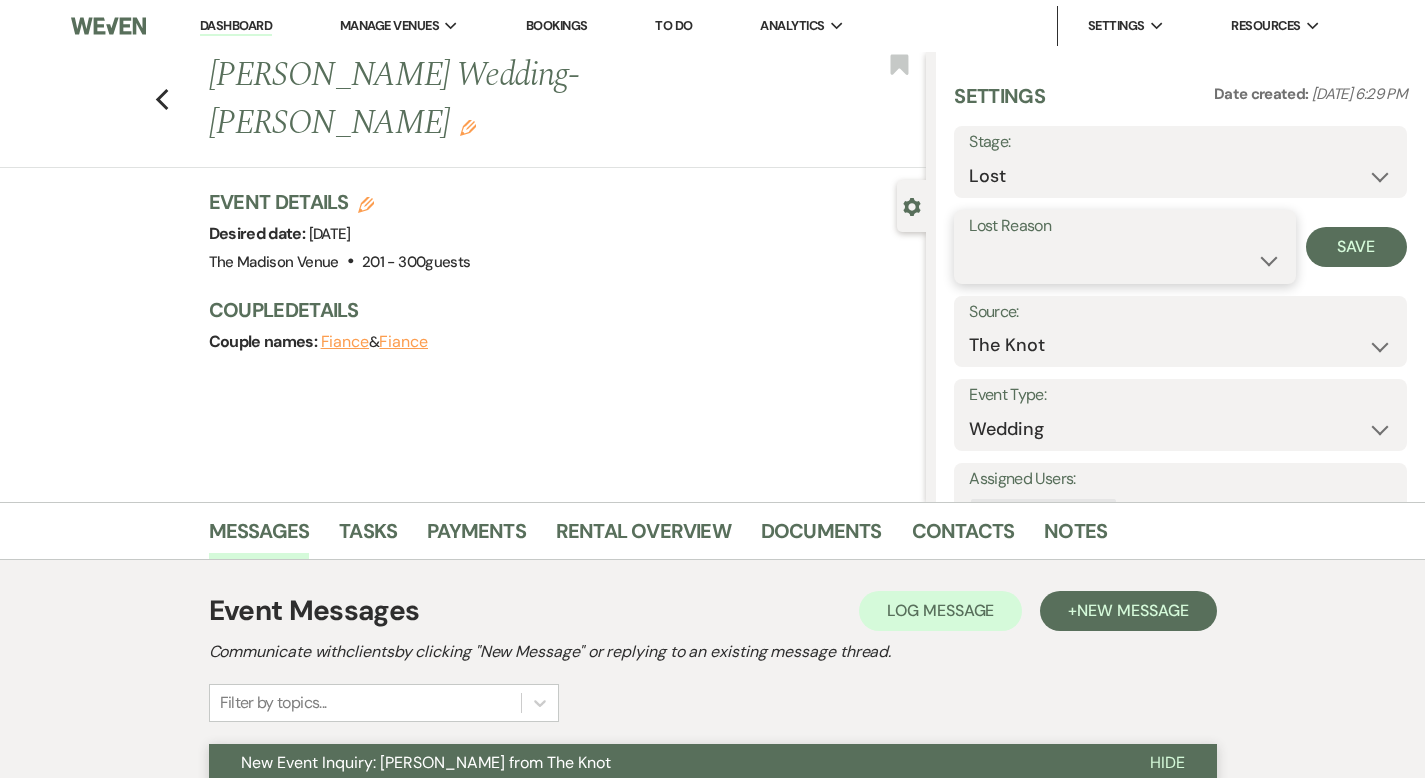 click on "Booked Elsewhere Budget Date Unavailable No Response Not a Good Match Capacity Cancelled Duplicate (hidden) Spam (hidden) Other (hidden) Other" at bounding box center (1124, 260) 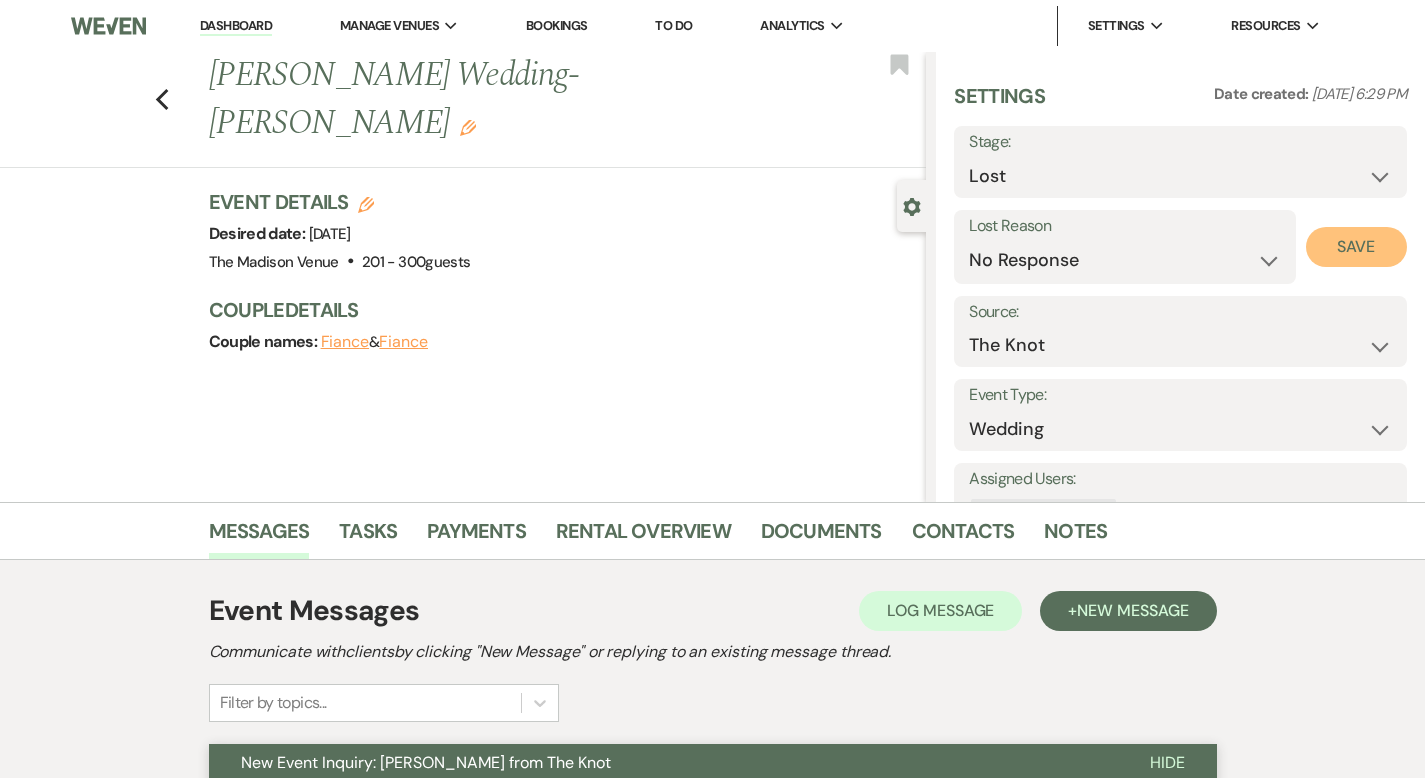 drag, startPoint x: 1346, startPoint y: 249, endPoint x: 1349, endPoint y: 263, distance: 14.3178215 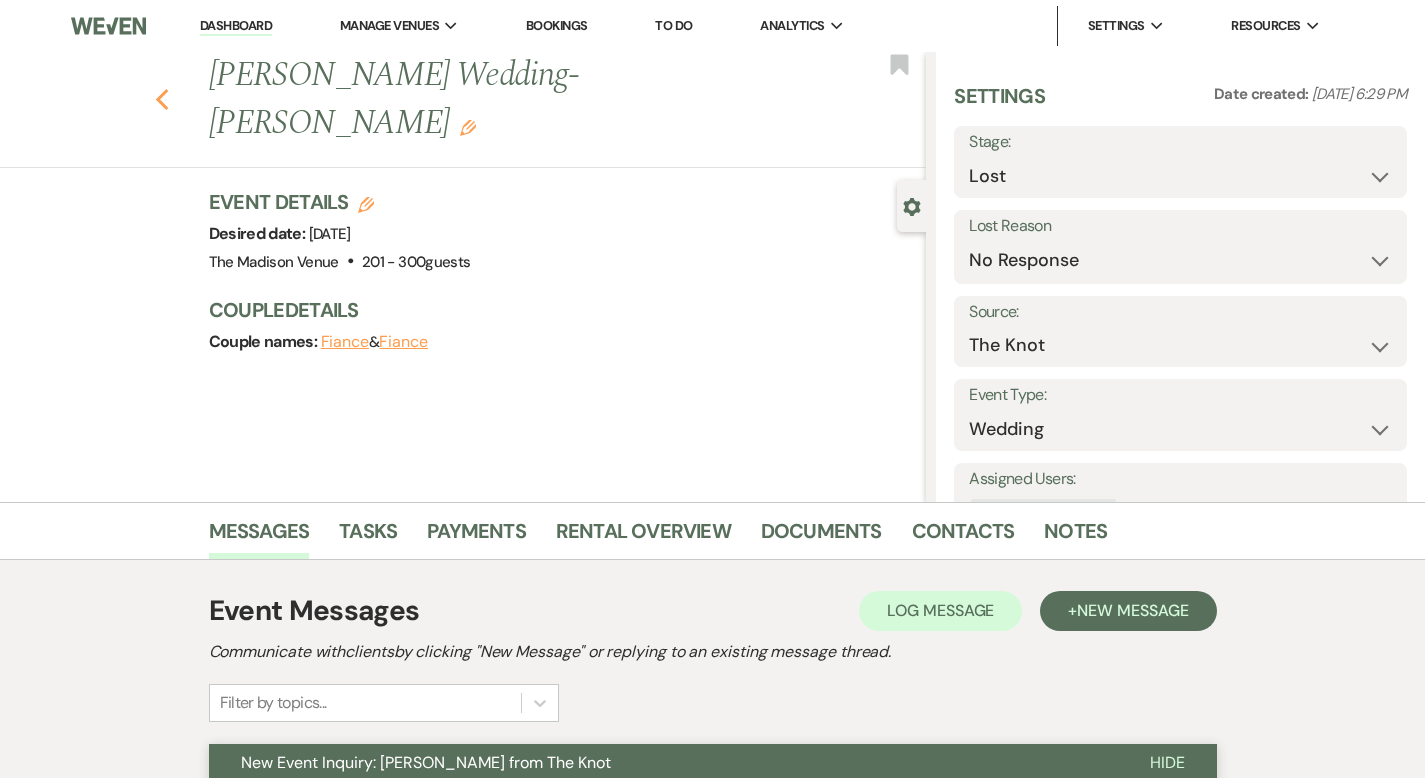 click 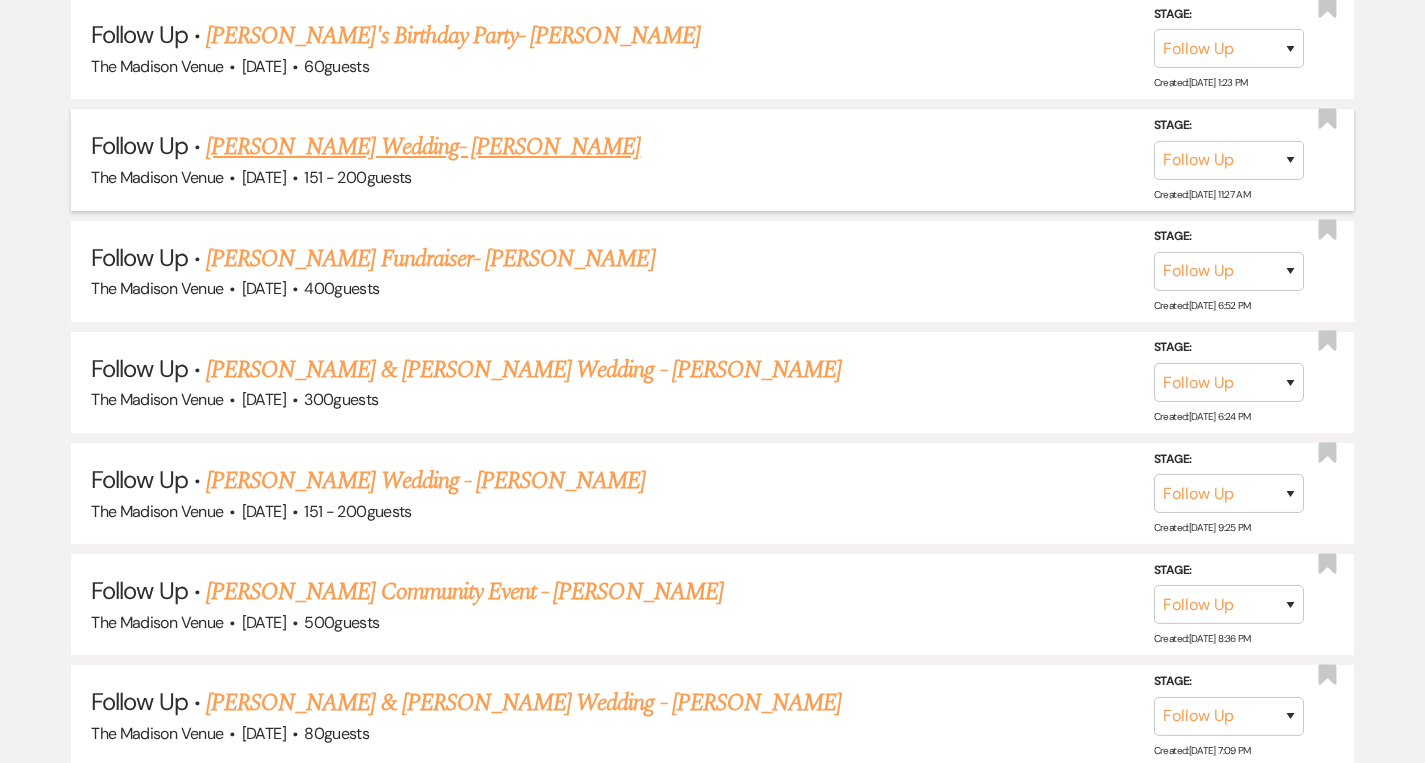 scroll, scrollTop: 4018, scrollLeft: 0, axis: vertical 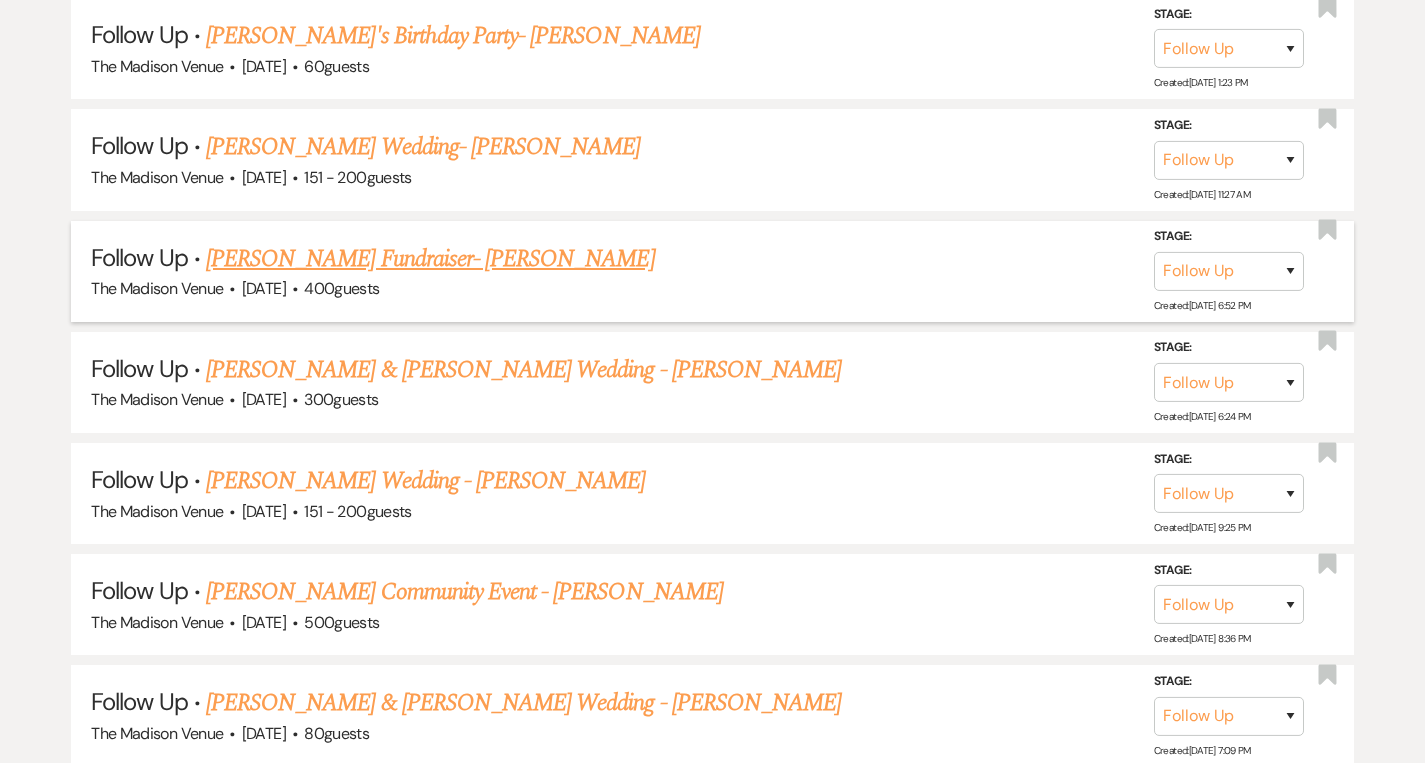 click on "[PERSON_NAME] Fundraiser- [PERSON_NAME]" at bounding box center [430, 259] 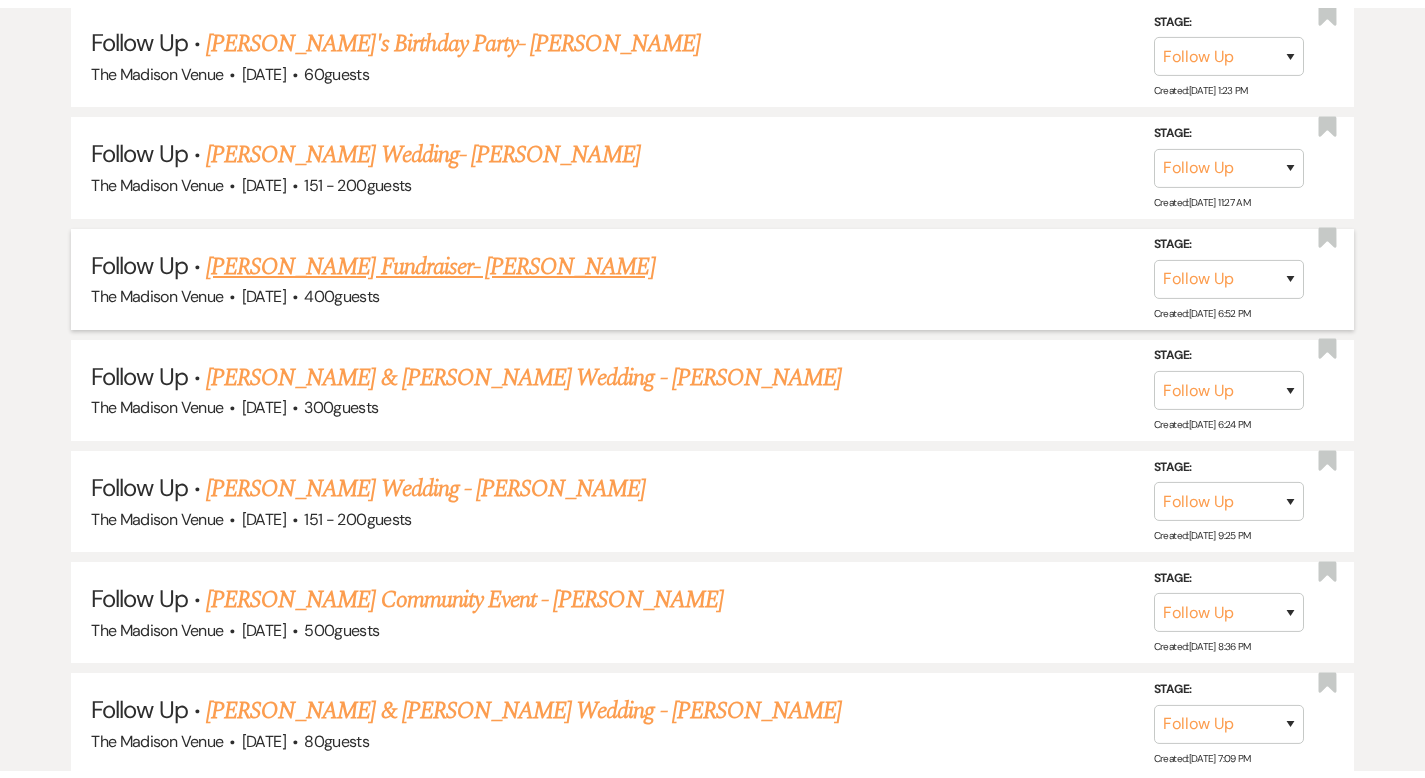 scroll, scrollTop: 0, scrollLeft: 0, axis: both 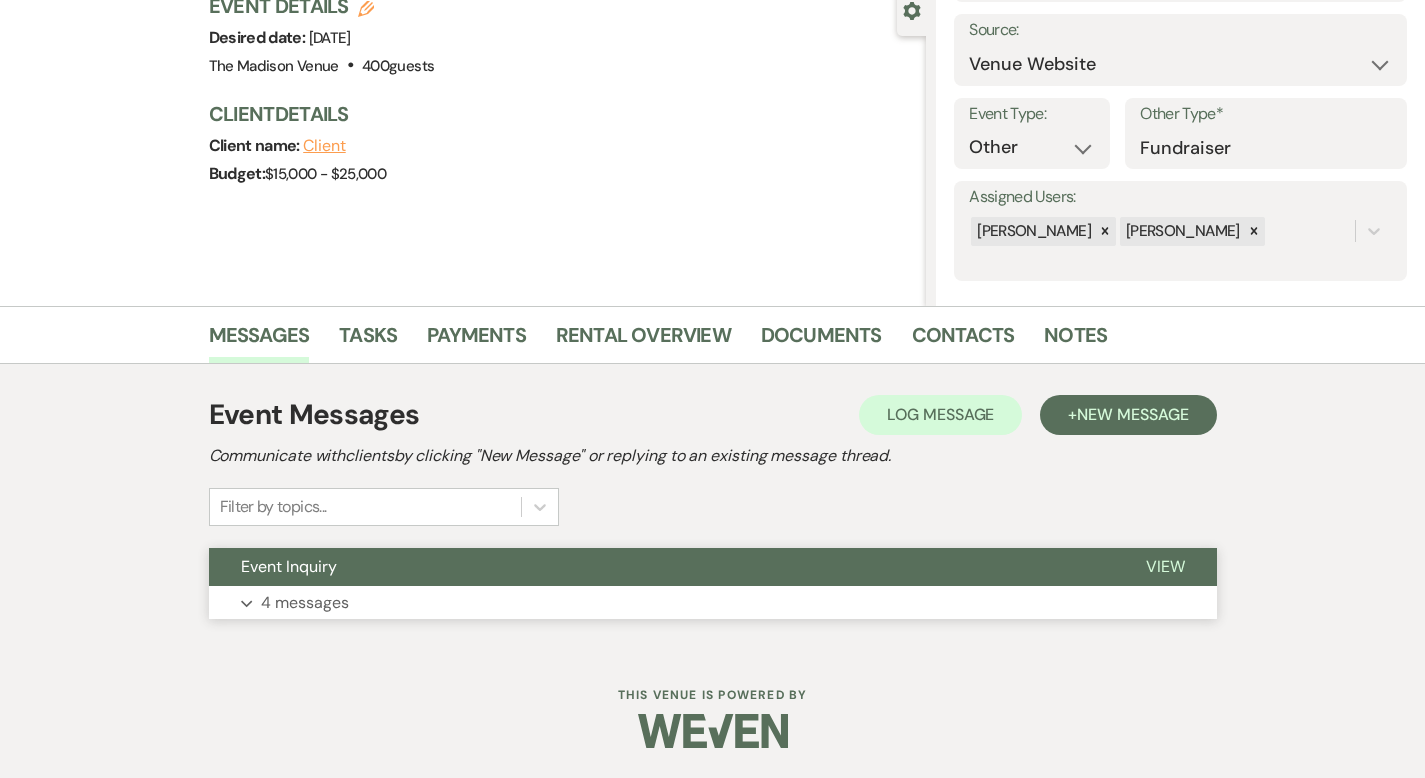 click on "View" at bounding box center [1165, 566] 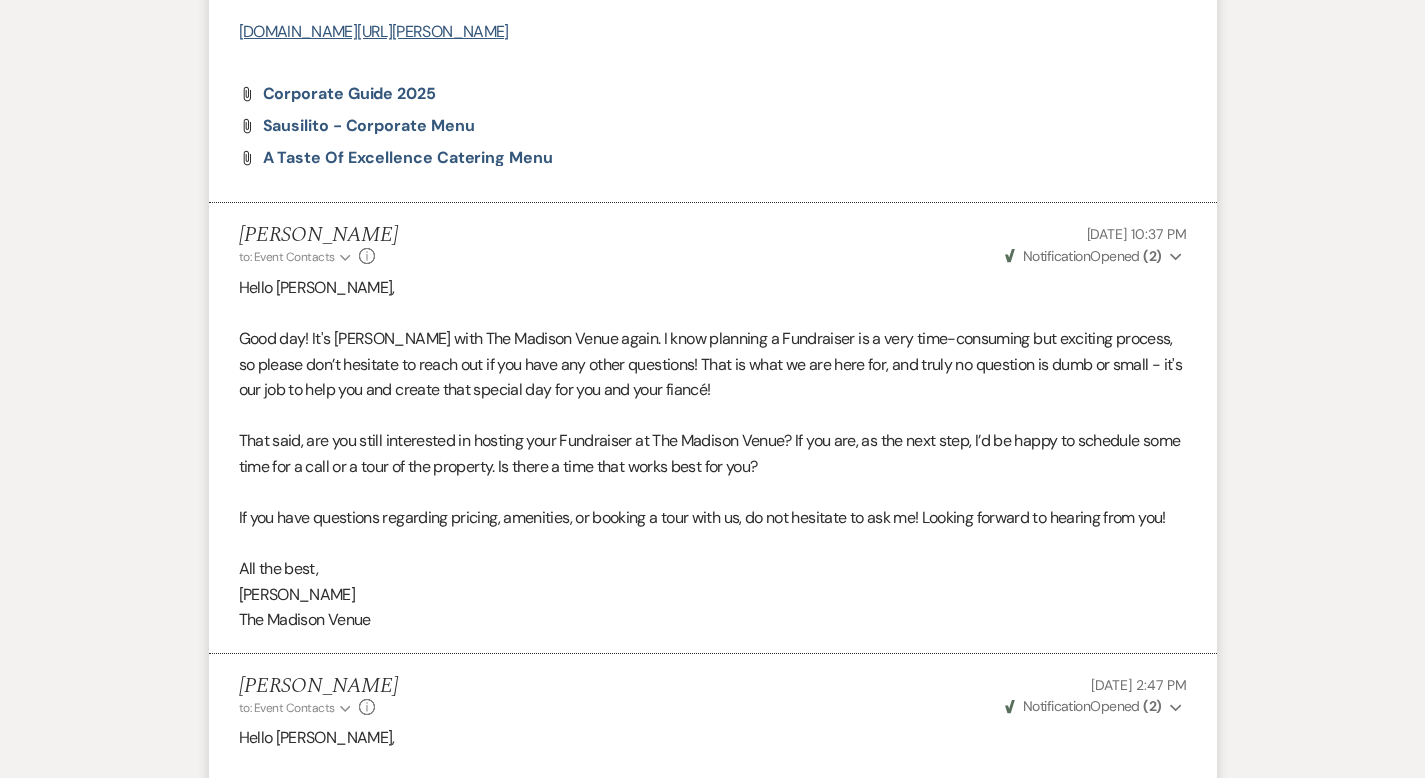 scroll, scrollTop: 2063, scrollLeft: 0, axis: vertical 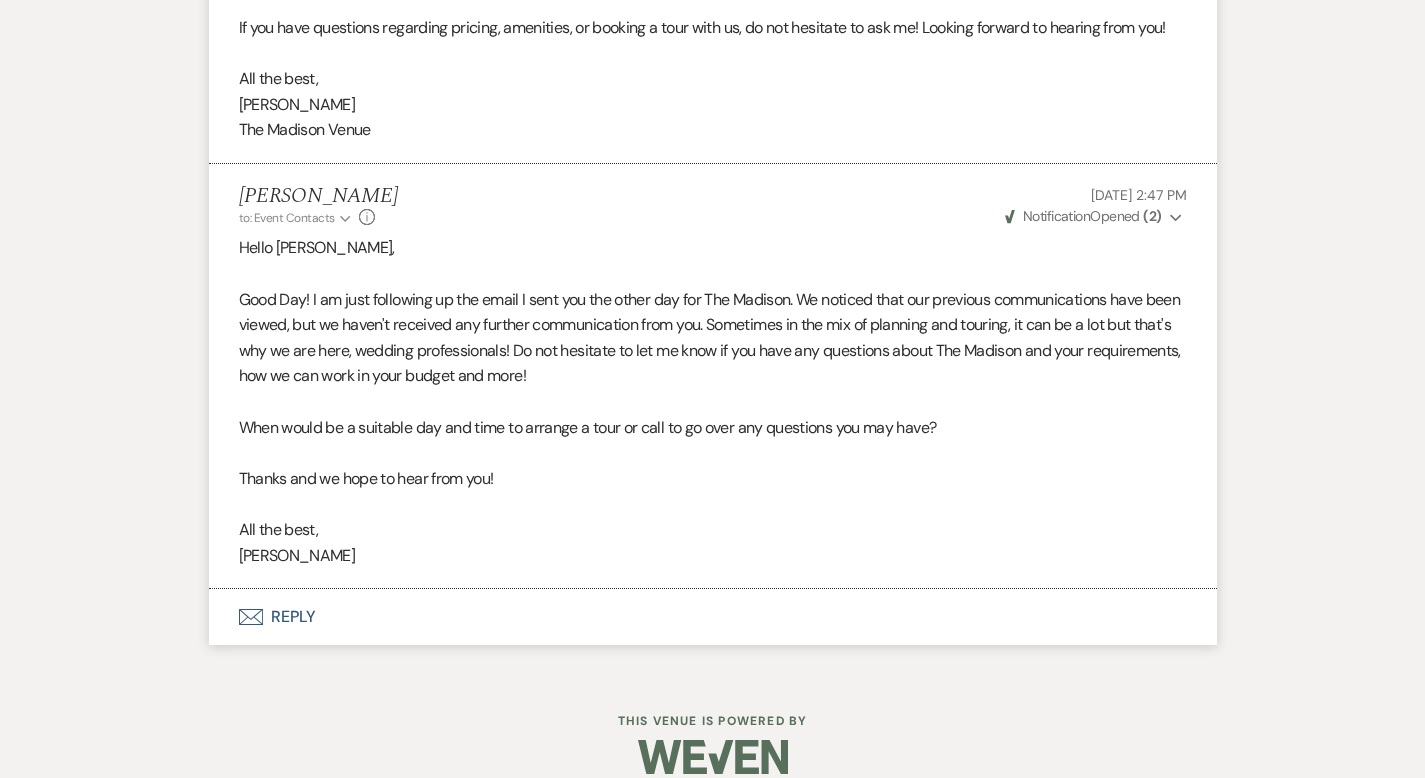 click on "Envelope Reply" at bounding box center [713, 617] 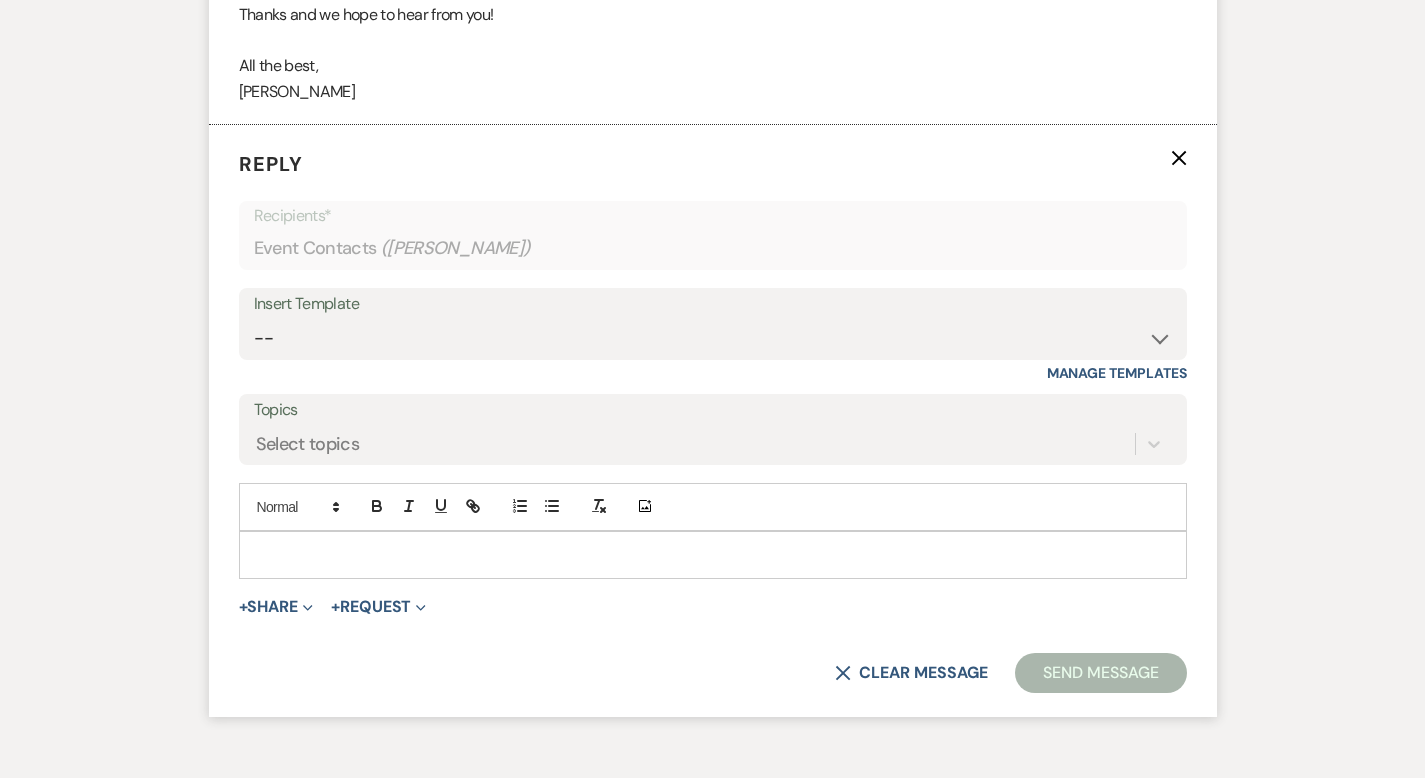 scroll, scrollTop: 2534, scrollLeft: 0, axis: vertical 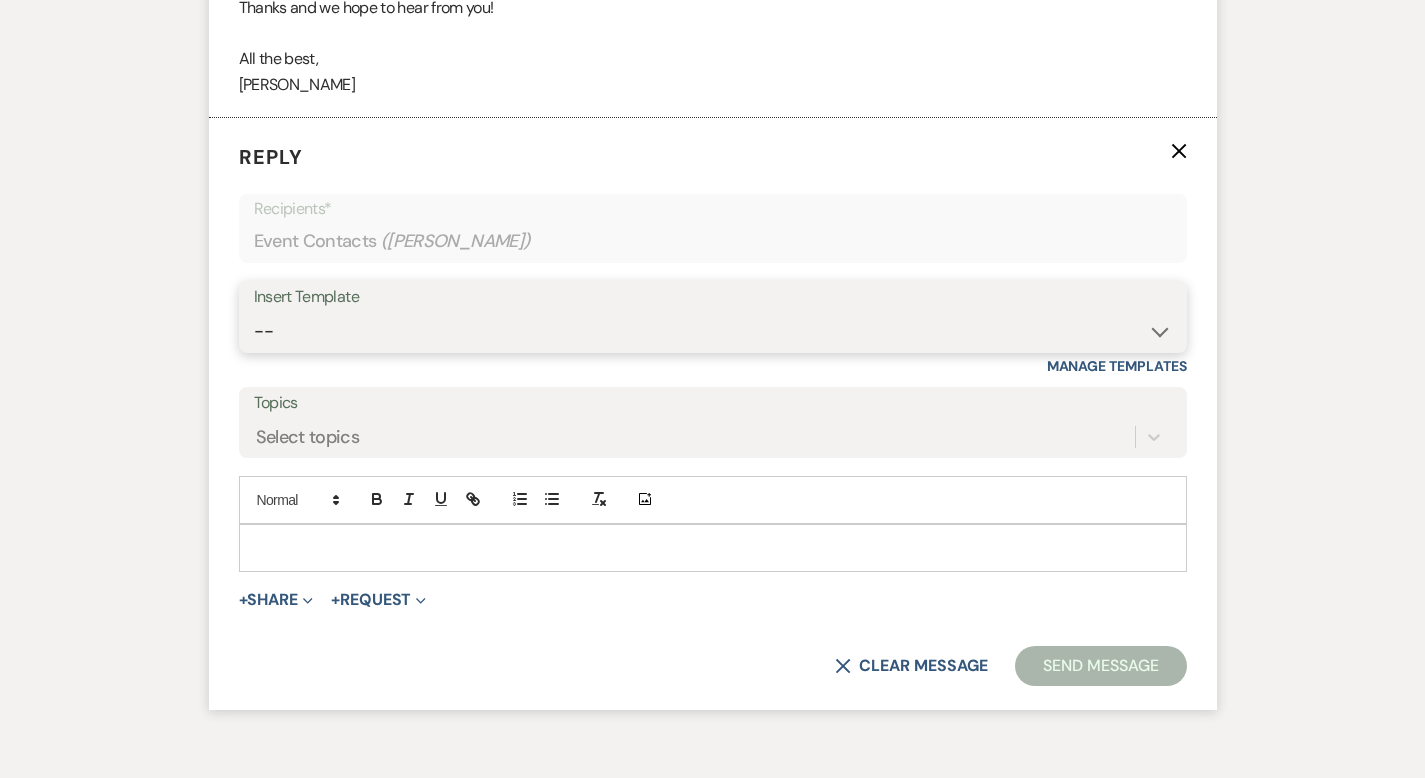 click on "-- Weven Planning Portal Introduction (Booked Events) Corporate Lead Follow Up #1 - No tour scheduled Follow Up #2 Post Tour Follow Up Closing Wedding Lead - No response Event Proposal Introduction to [PERSON_NAME] - Layout & Design Application Upcoming Payment Past-Due Payment Alert 1st Desposit 2nd Deposit 3rd Deposit  Final Deposit Thank You Review Follow up: Floor Plan Layout's Follow Up: Check out our Patio Follow up: The Grove Bar Follow-Up Ceremonies on Site Follow-up Bridal Suites 30 days post Inquiry - No tour/Response Are you still Interested? (Wedding response) 6-Month Wedding Walkthrough - [PERSON_NAME] 6-Month Wedding Walkthrough - [PERSON_NAME] 6-Month Wedding Walkthrough - [PERSON_NAME] 1-Month Wedding Walkthrough - [PERSON_NAME] 1-Month Wedding Walkthrough - [PERSON_NAME] 1-Month Wedding Walkthrough - [PERSON_NAME] Introduction & Book a Tour with [PERSON_NAME] Introduction & Book a Tour with [PERSON_NAME] Introduction & Book a Tour with [PERSON_NAME] Event Insurance Reminder Bar Selection - Foundry Package Bar Selection - Avenue Package Bar Selection - Ivy Package" at bounding box center (713, 331) 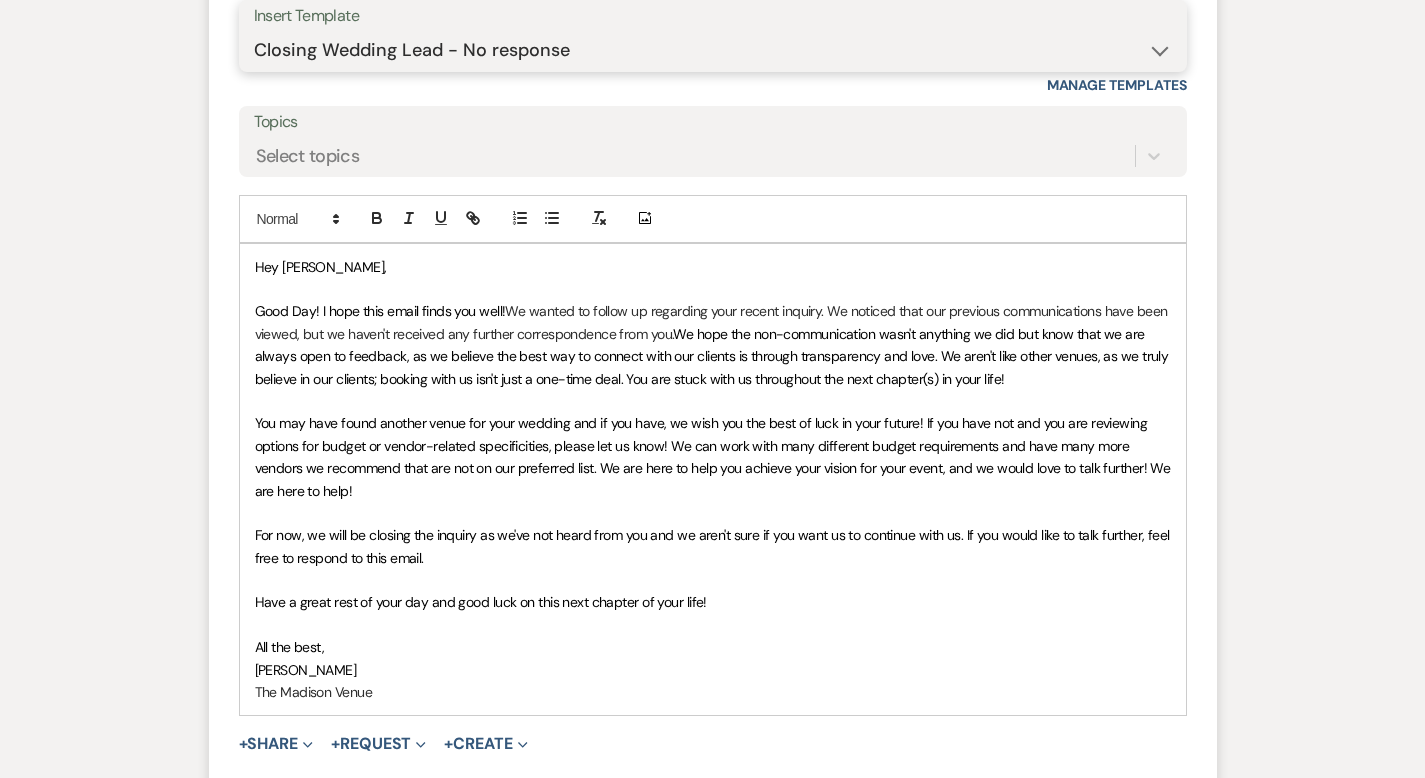 scroll, scrollTop: 3026, scrollLeft: 0, axis: vertical 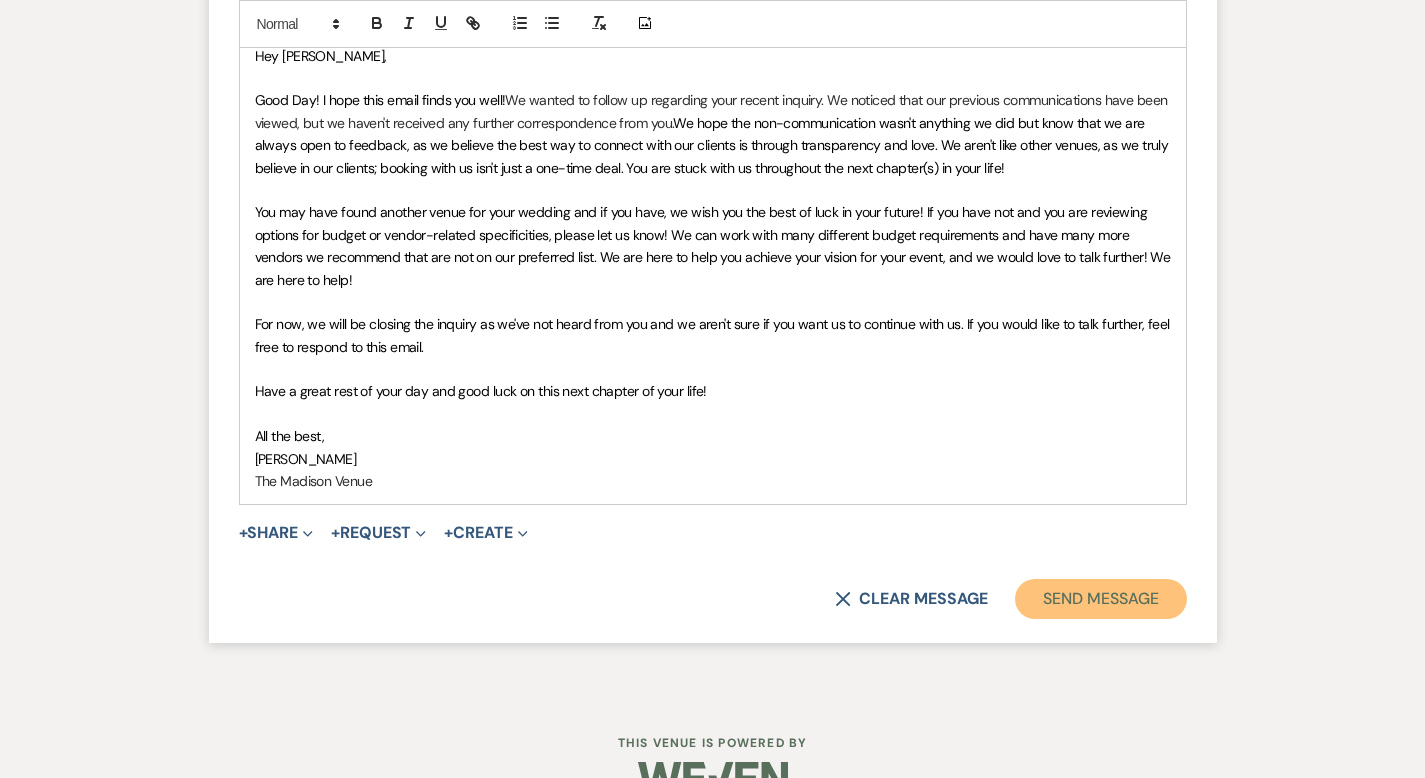 click on "Send Message" at bounding box center [1100, 599] 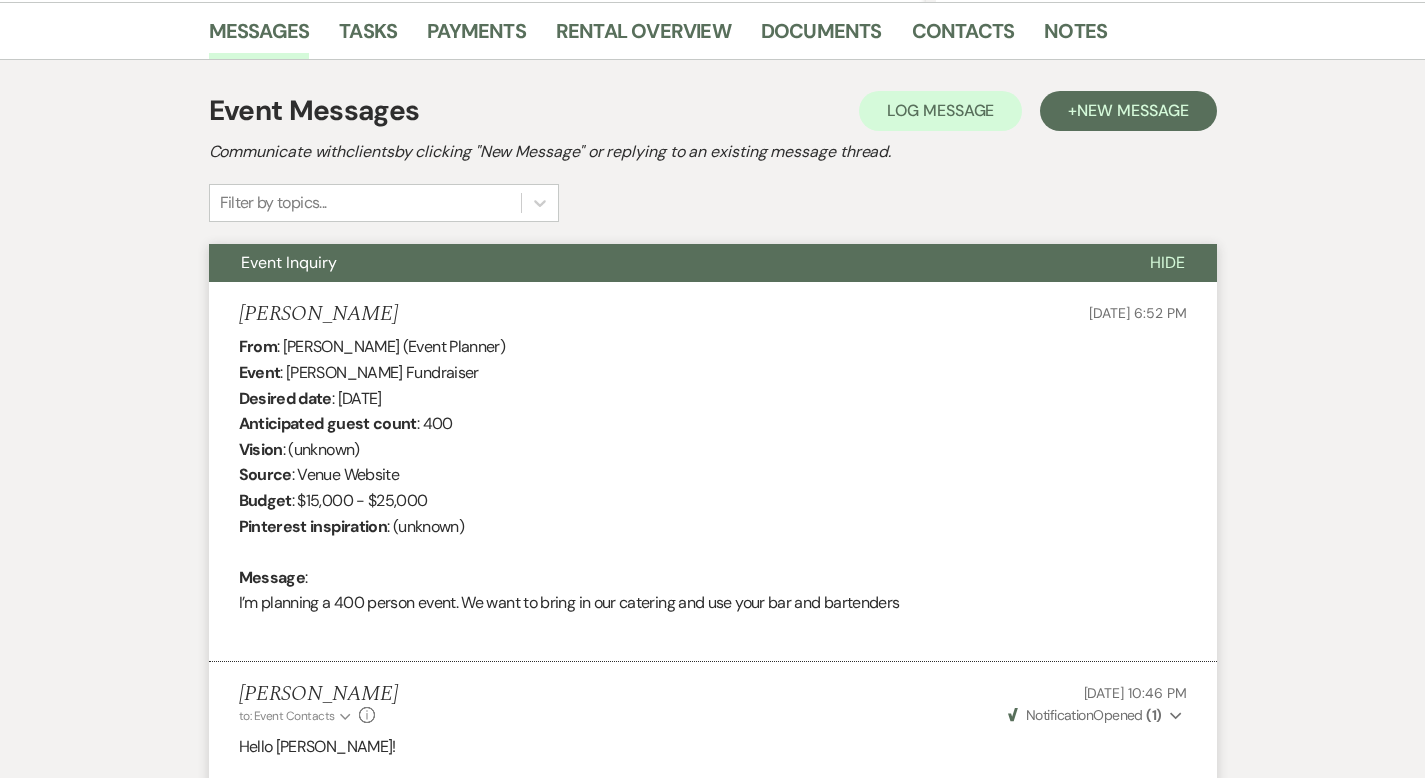 scroll, scrollTop: 0, scrollLeft: 0, axis: both 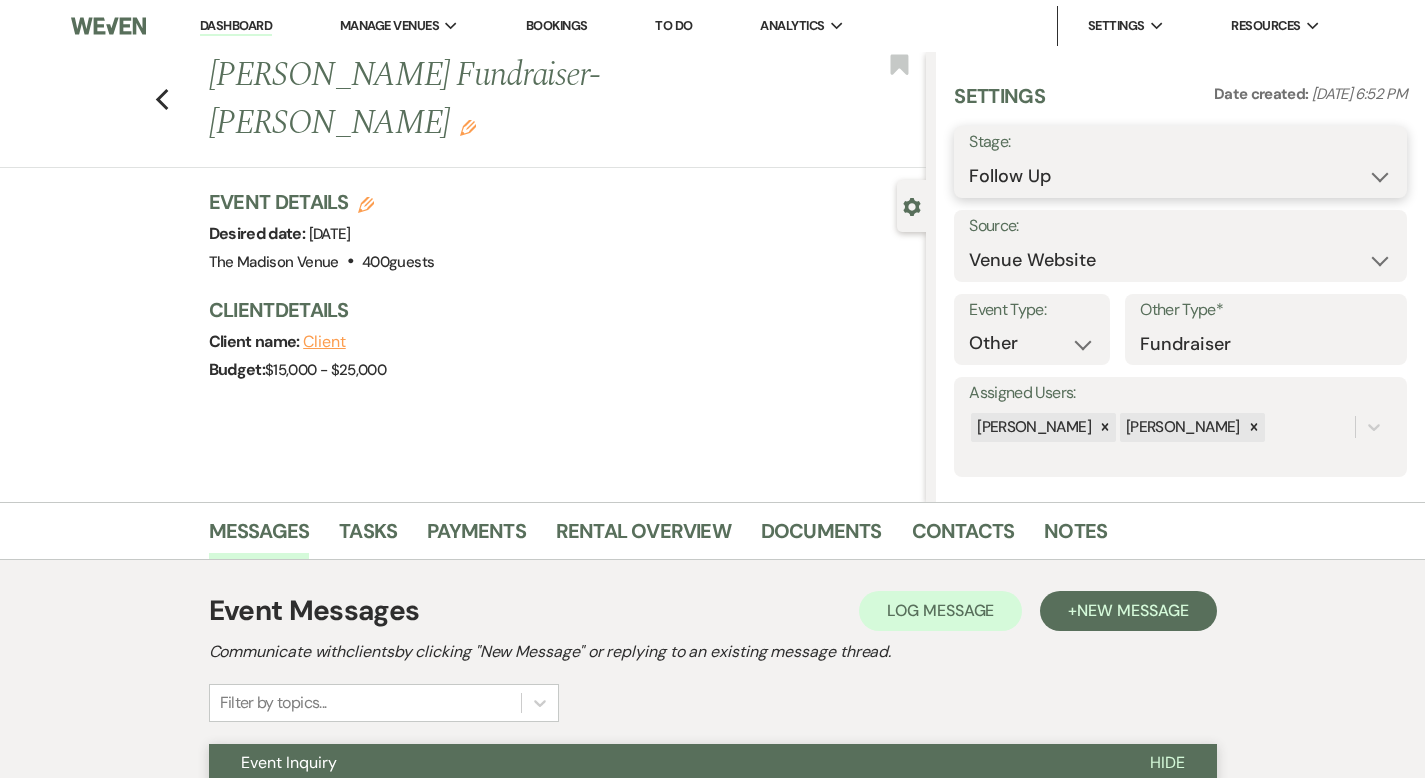 click on "Inquiry Follow Up Tour Requested Tour Confirmed Toured Proposal Sent Booked Lost" at bounding box center (1180, 176) 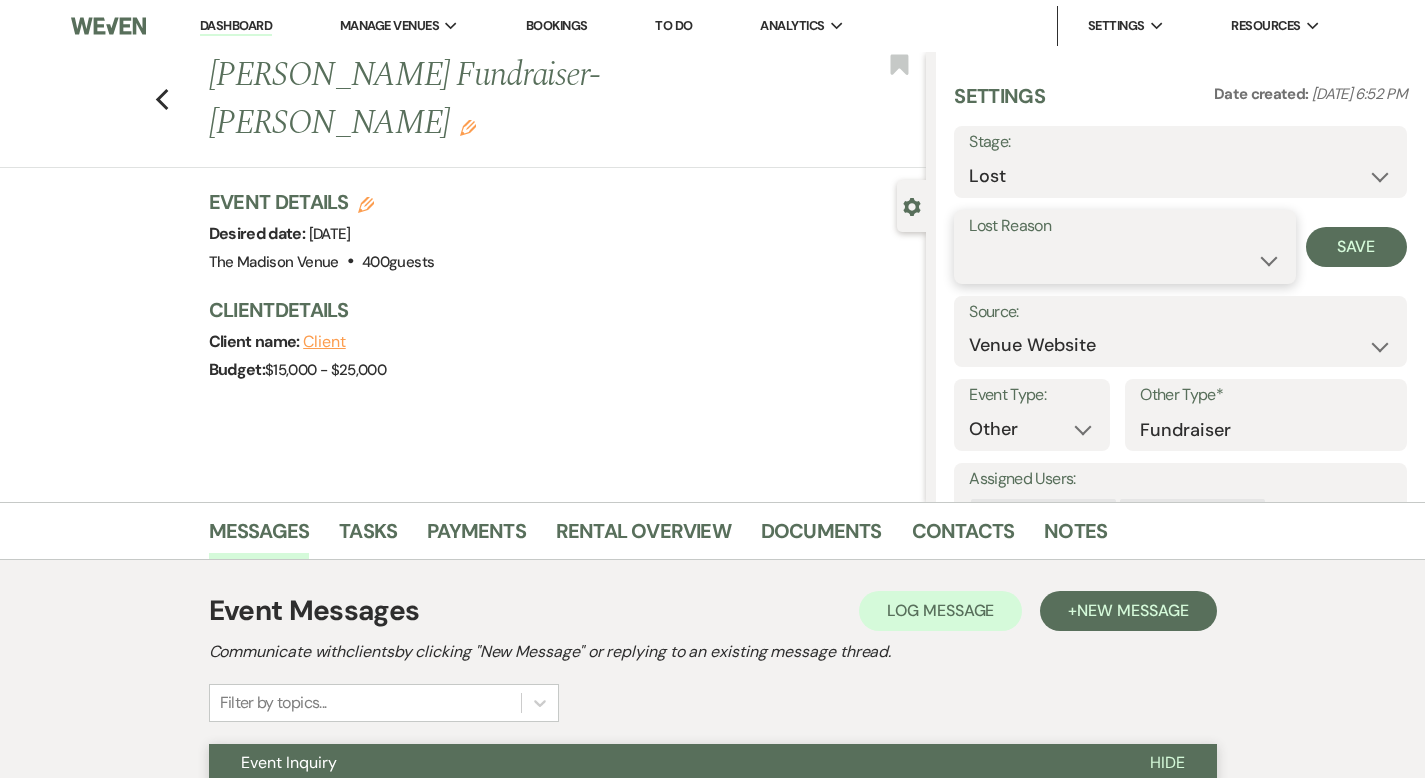click on "Booked Elsewhere Budget Date Unavailable No Response Not a Good Match Capacity Cancelled Duplicate (hidden) Spam (hidden) Other (hidden) Other" at bounding box center (1124, 260) 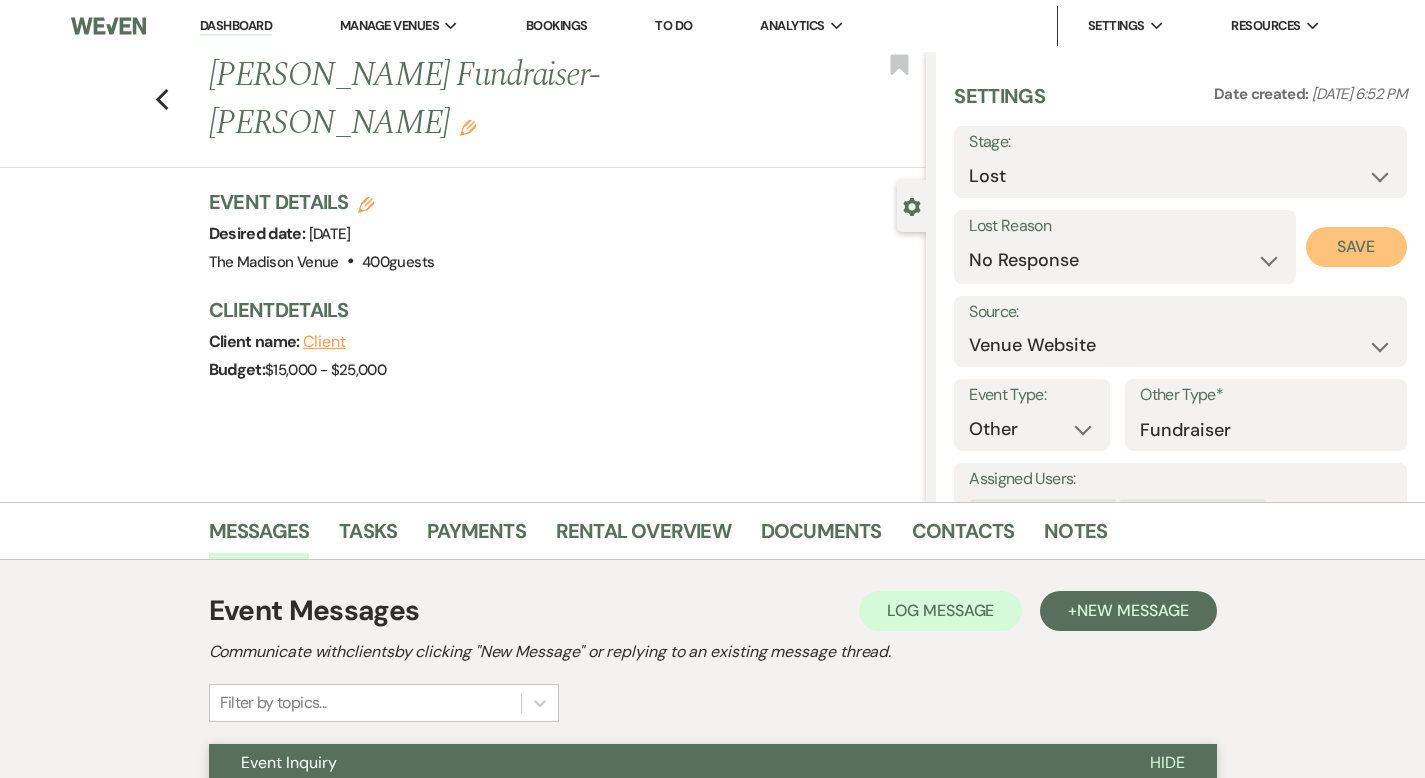 click on "Save" at bounding box center (1356, 247) 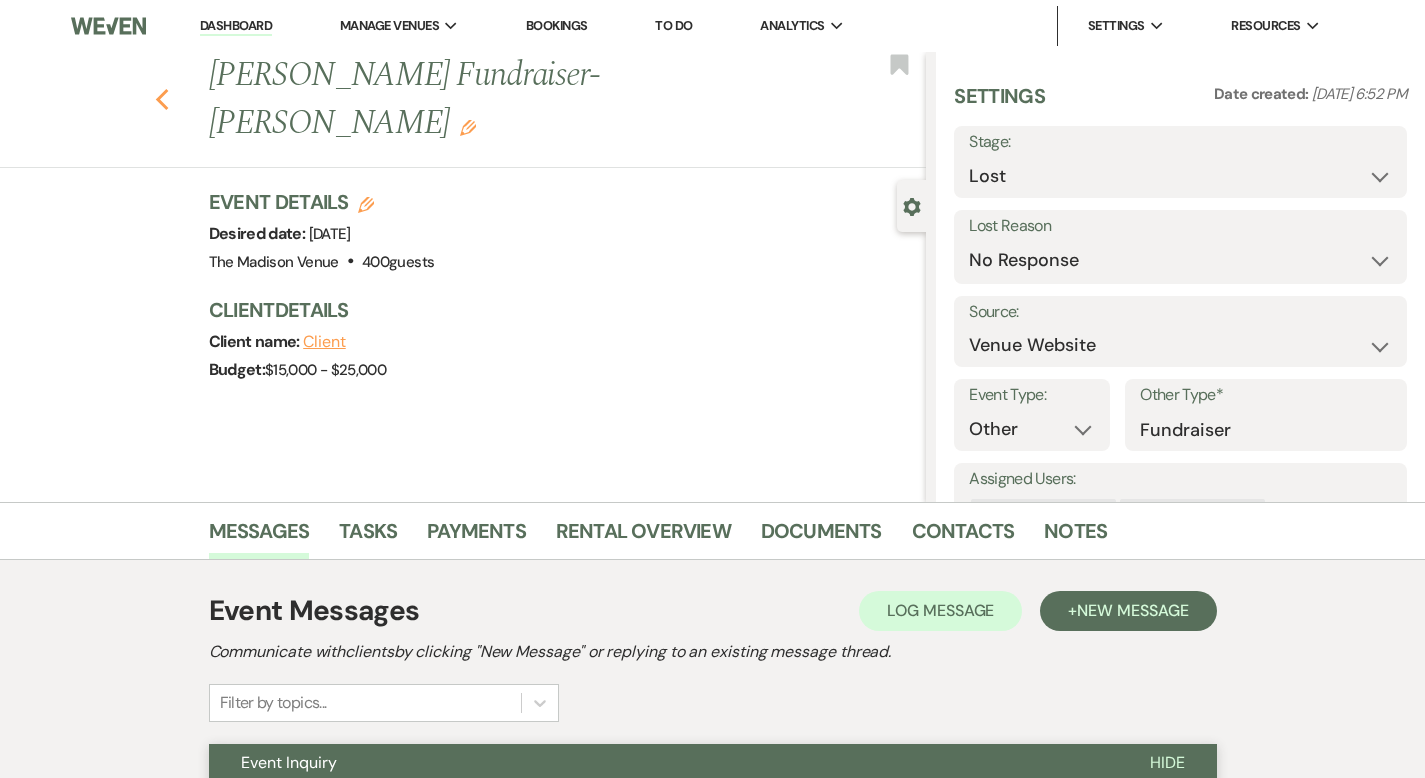 click on "Previous" 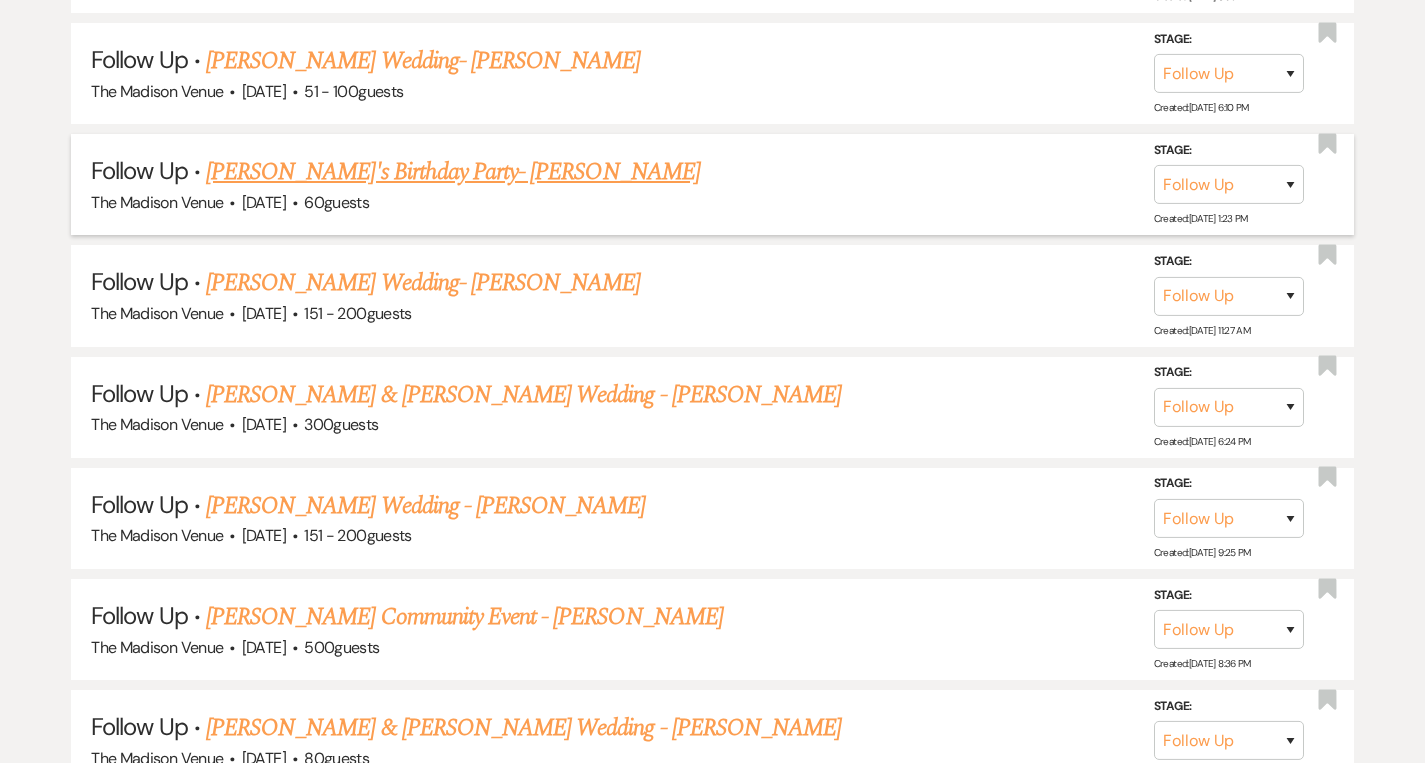 scroll, scrollTop: 3879, scrollLeft: 0, axis: vertical 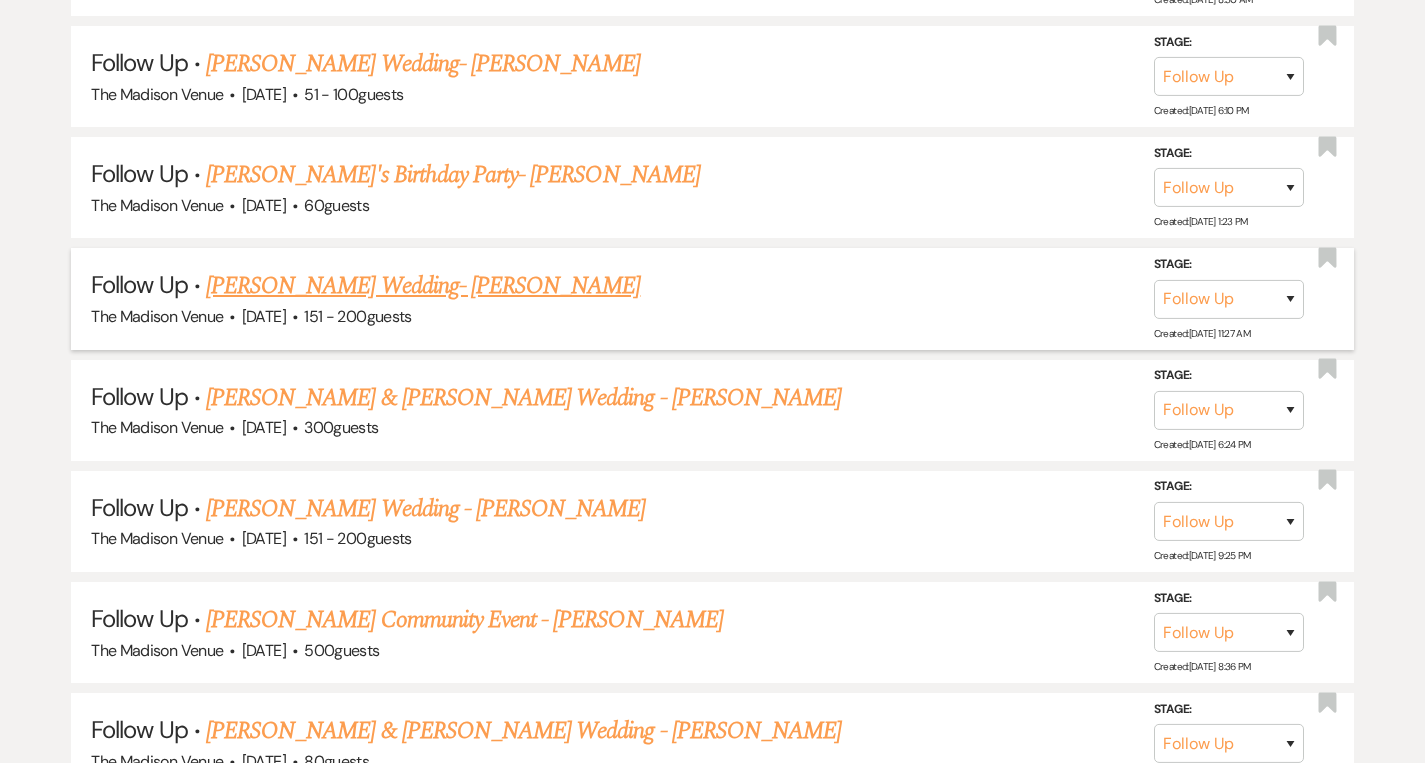 click on "[PERSON_NAME] Wedding- [PERSON_NAME]" at bounding box center (423, 286) 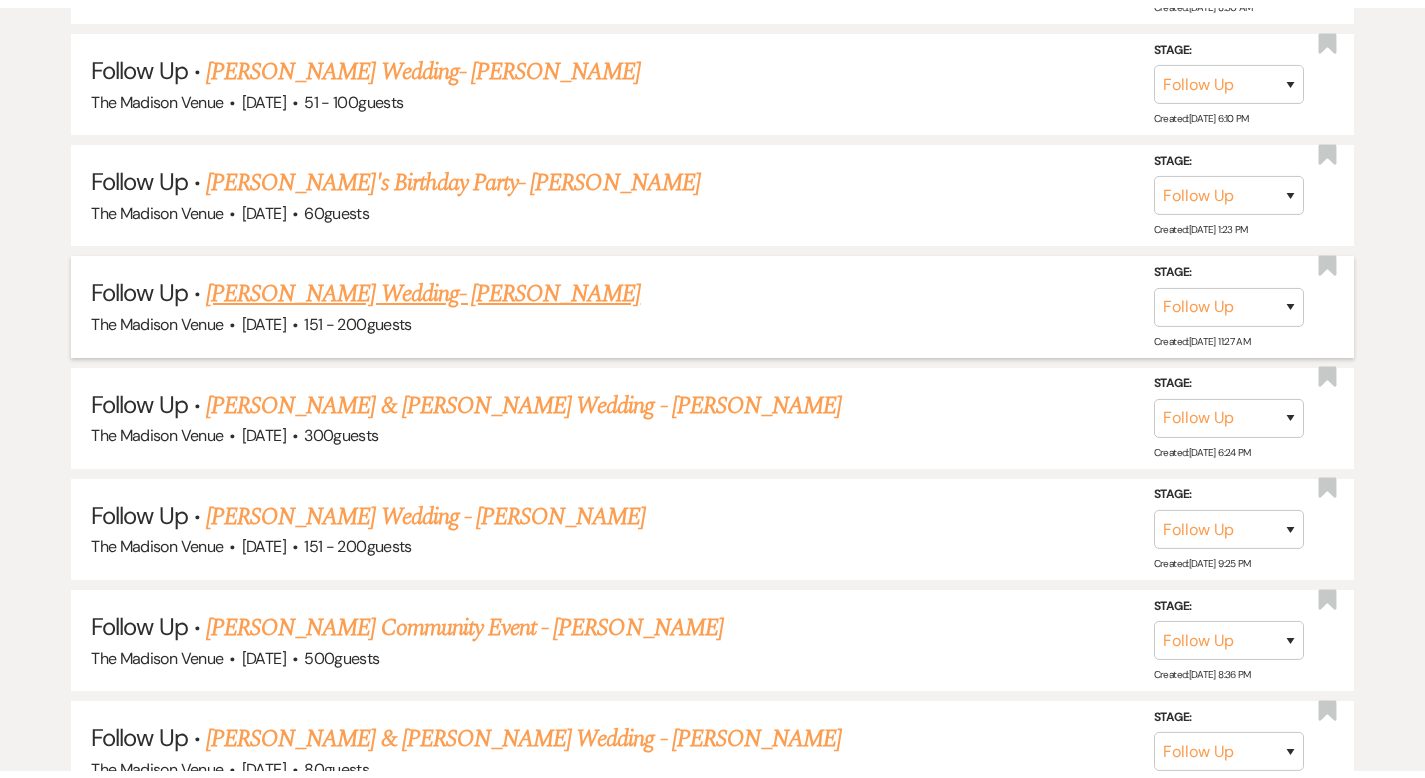 scroll, scrollTop: 0, scrollLeft: 0, axis: both 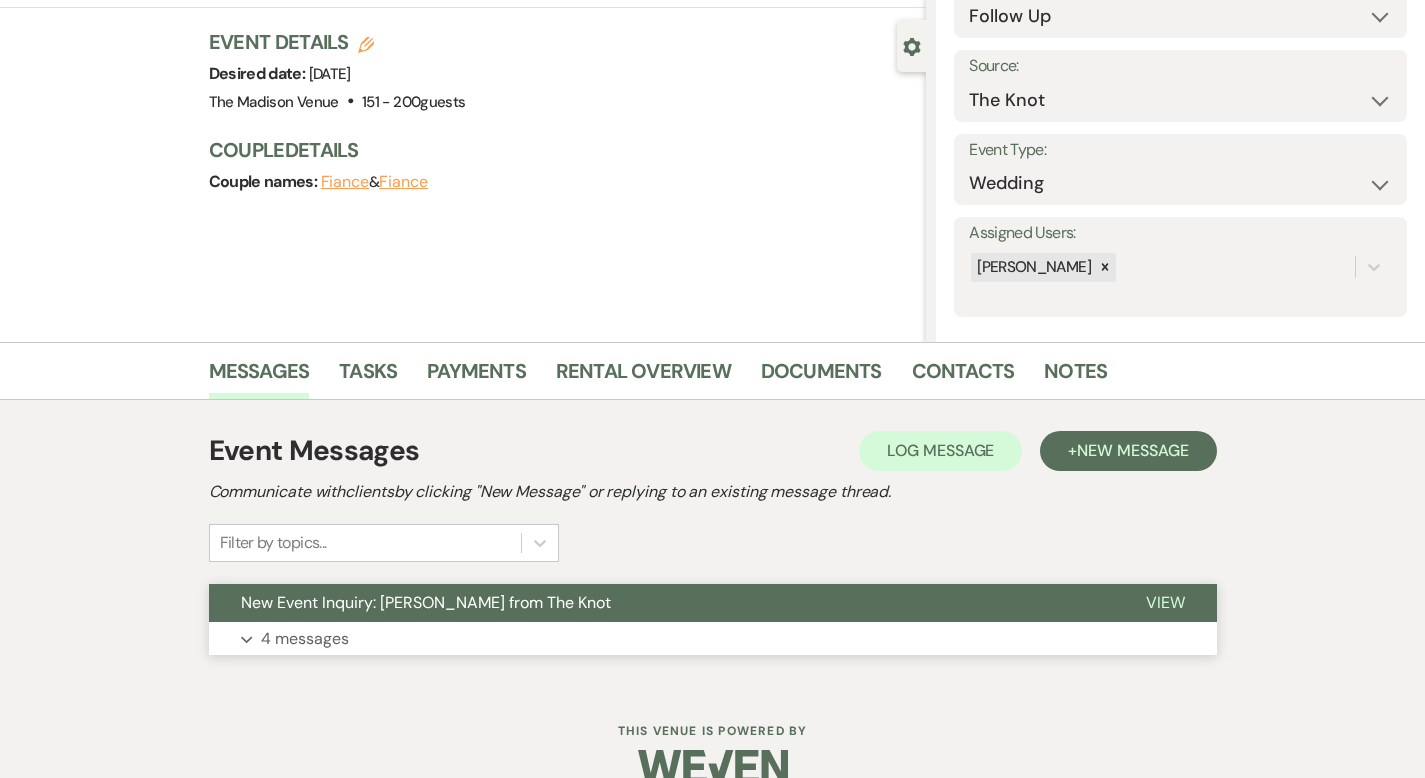 click on "View" at bounding box center (1165, 602) 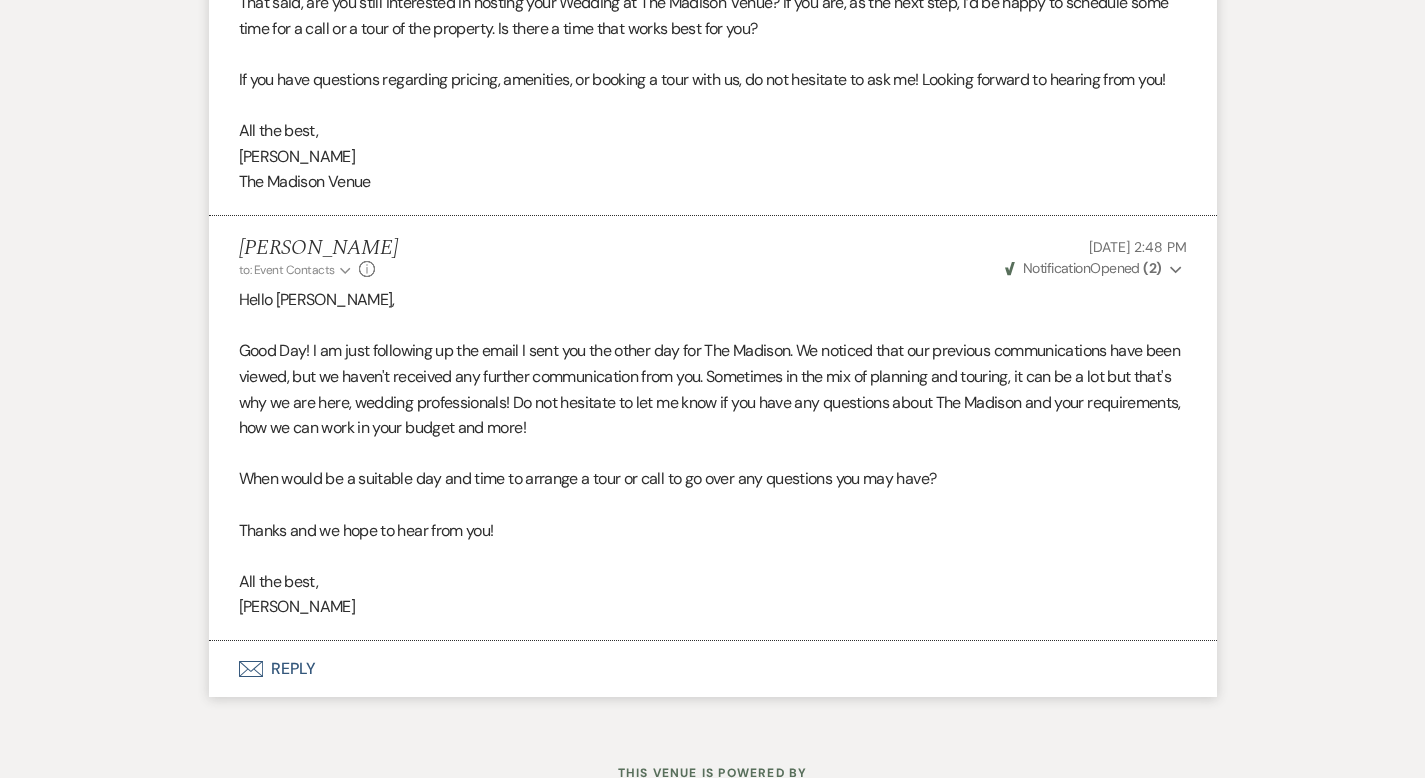 scroll, scrollTop: 3839, scrollLeft: 0, axis: vertical 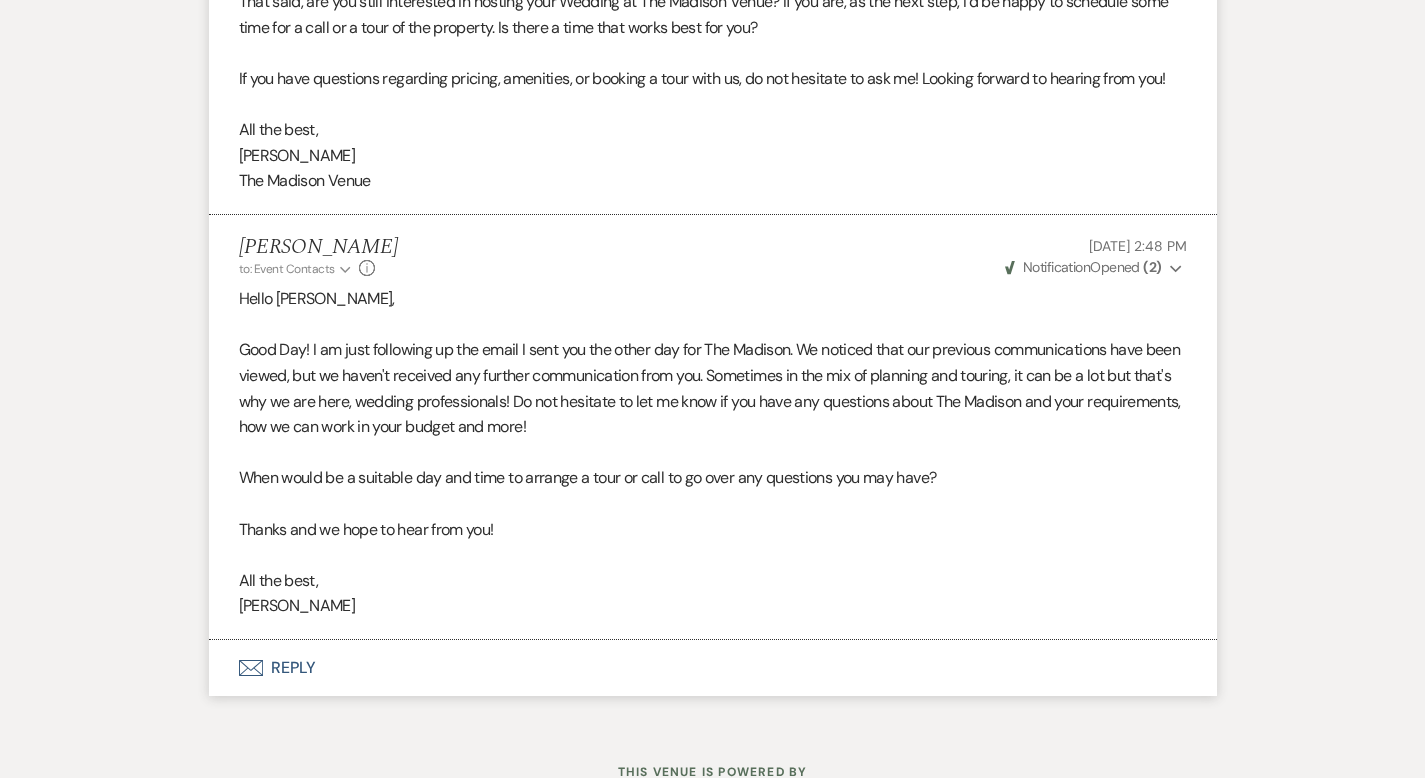 click on "Envelope Reply" at bounding box center (713, 668) 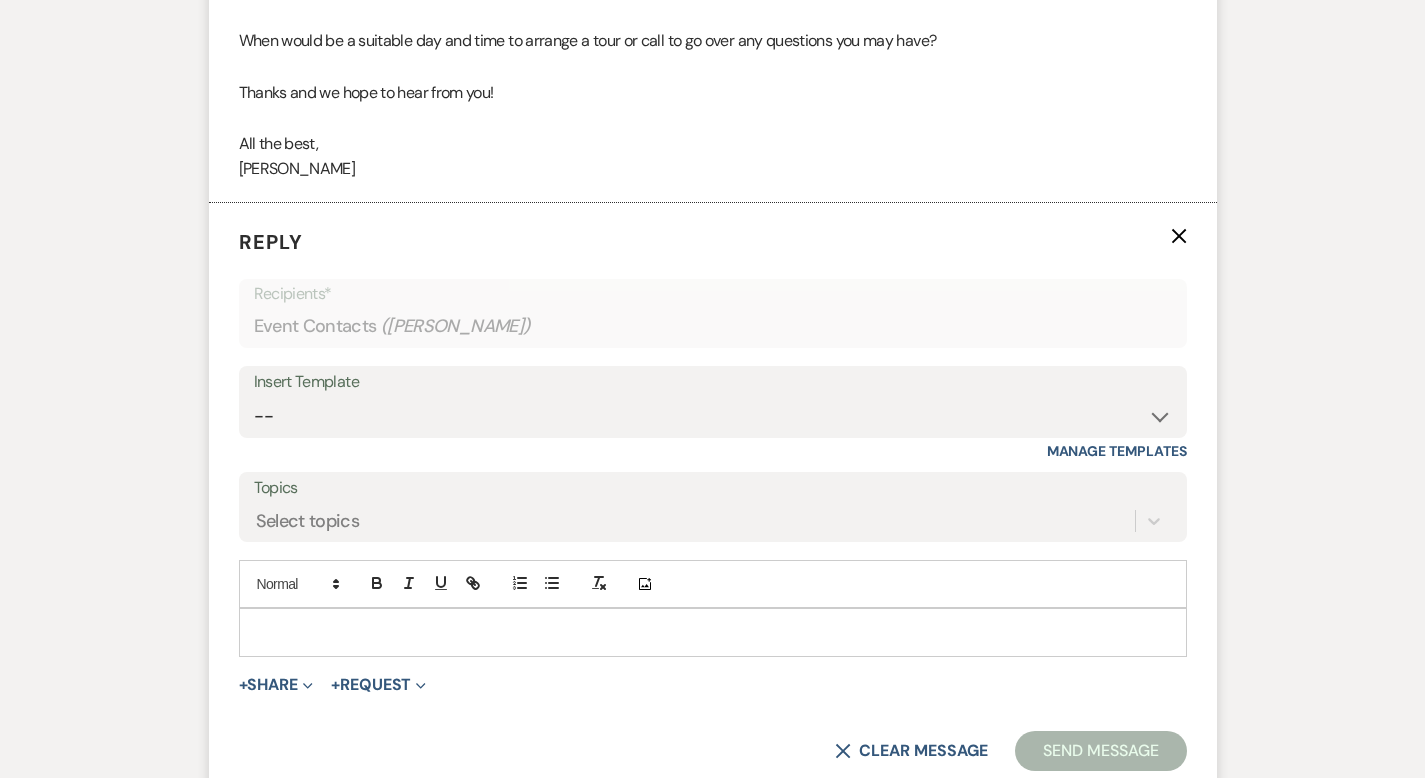 scroll, scrollTop: 4365, scrollLeft: 0, axis: vertical 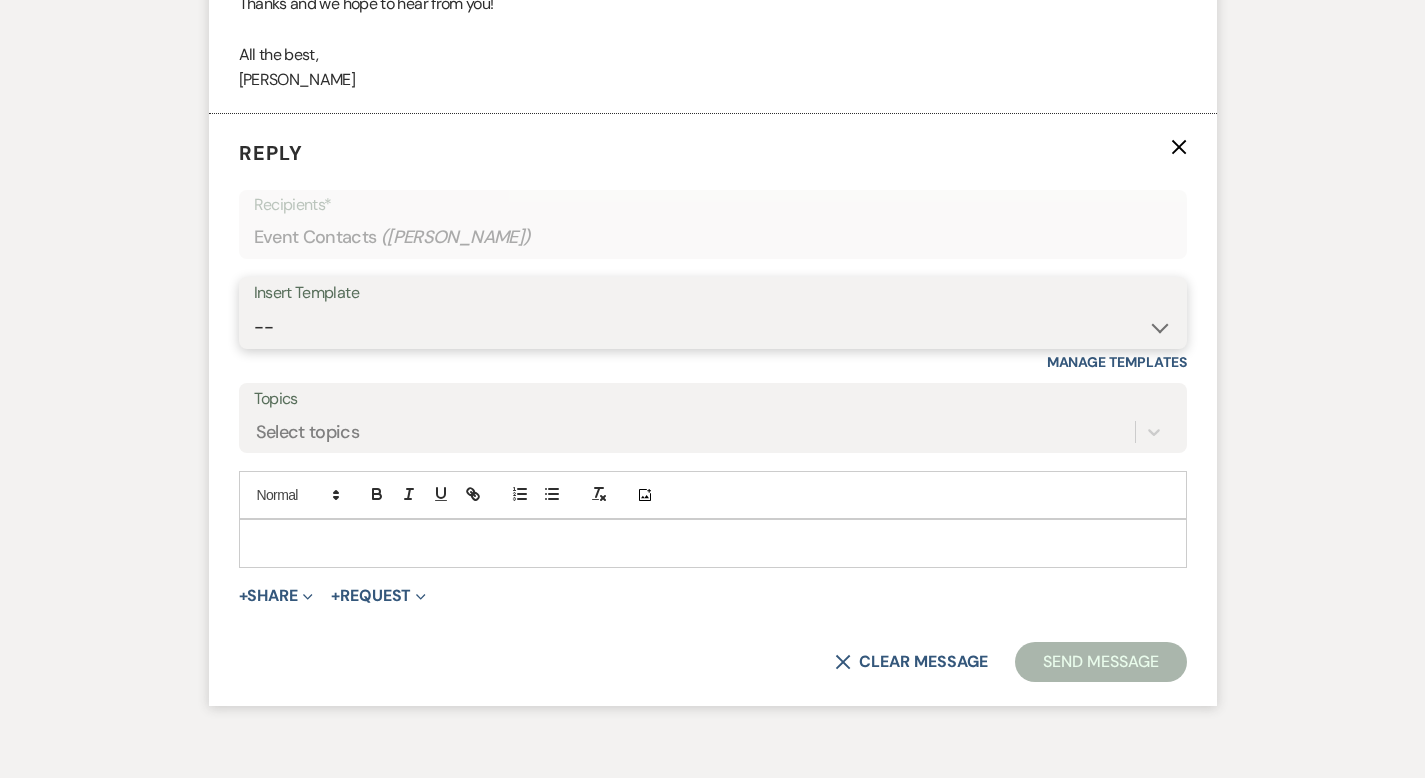 click on "-- Weven Planning Portal Introduction (Booked Events) Corporate Lead Follow Up #1 - No tour scheduled Follow Up #2 Post Tour Follow Up Closing Wedding Lead - No response Event Proposal Introduction to [PERSON_NAME] - Layout & Design Application Upcoming Payment Past-Due Payment Alert 1st Desposit 2nd Deposit 3rd Deposit  Final Deposit Thank You Review Follow up: Floor Plan Layout's Follow Up: Check out our Patio Follow up: The Grove Bar Follow-Up Ceremonies on Site Follow-up Bridal Suites 30 days post Inquiry - No tour/Response Are you still Interested? (Wedding response) 6-Month Wedding Walkthrough - [PERSON_NAME] 6-Month Wedding Walkthrough - [PERSON_NAME] 6-Month Wedding Walkthrough - [PERSON_NAME] 1-Month Wedding Walkthrough - [PERSON_NAME] 1-Month Wedding Walkthrough - [PERSON_NAME] 1-Month Wedding Walkthrough - [PERSON_NAME] Introduction & Book a Tour with [PERSON_NAME] Introduction & Book a Tour with [PERSON_NAME] Introduction & Book a Tour with [PERSON_NAME] Event Insurance Reminder Bar Selection - Foundry Package Bar Selection - Avenue Package Bar Selection - Ivy Package" at bounding box center [713, 327] 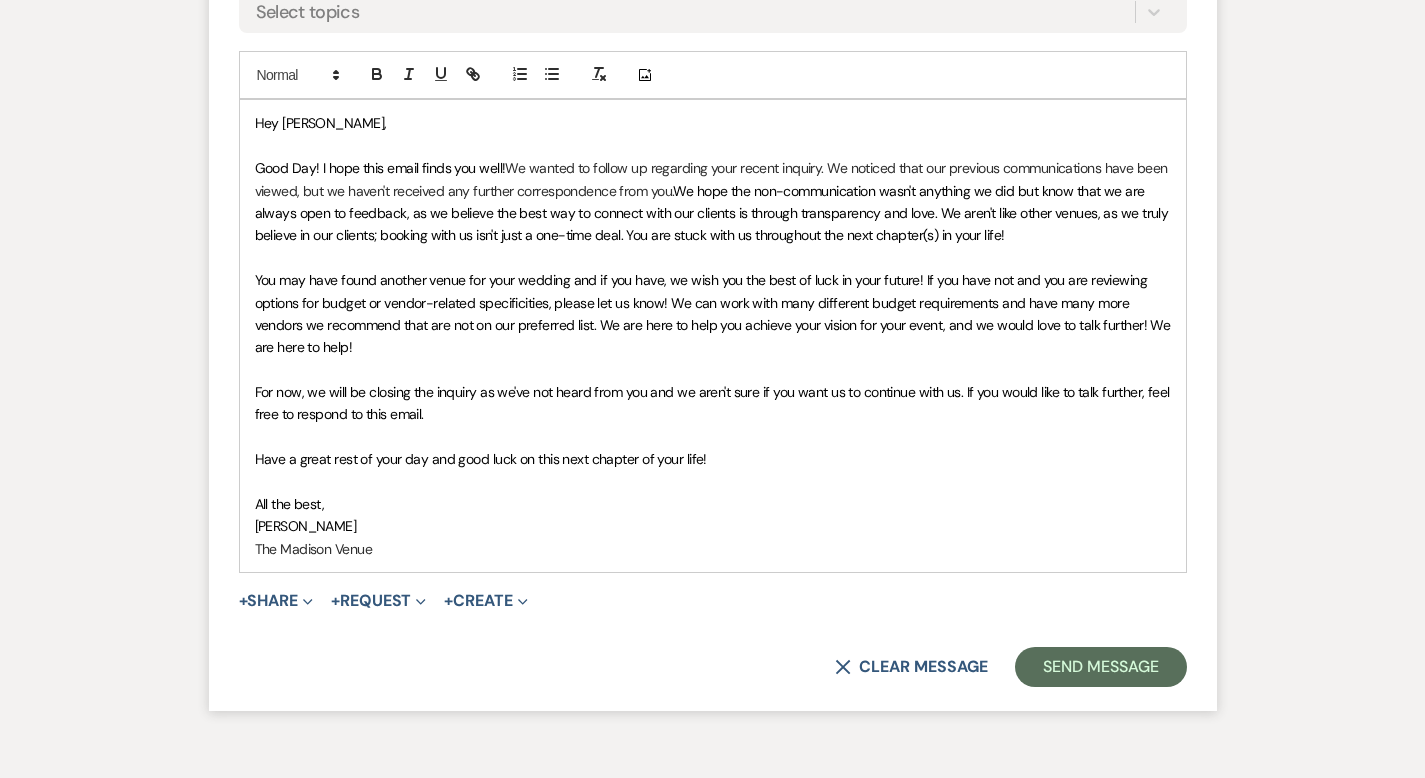 scroll, scrollTop: 4801, scrollLeft: 0, axis: vertical 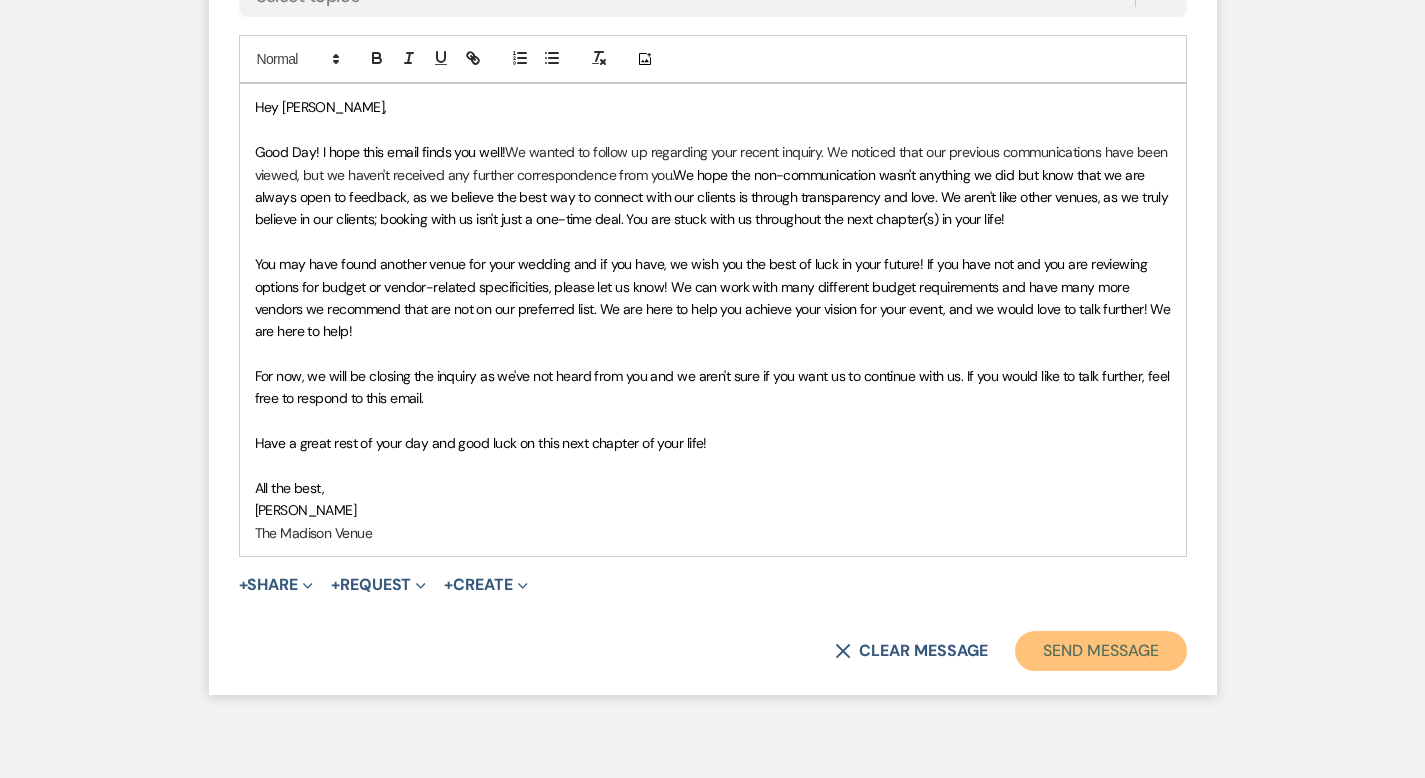click on "Send Message" at bounding box center [1100, 651] 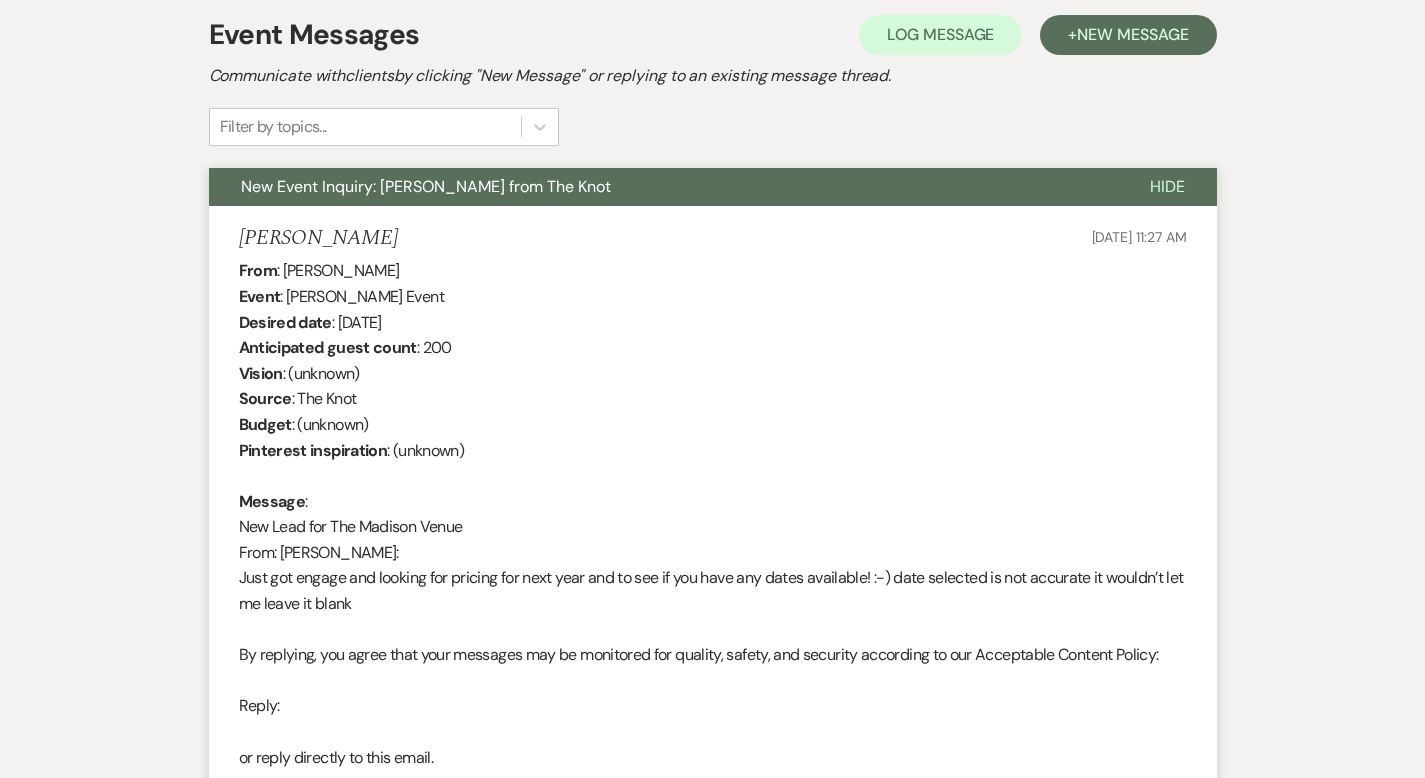 scroll, scrollTop: 0, scrollLeft: 0, axis: both 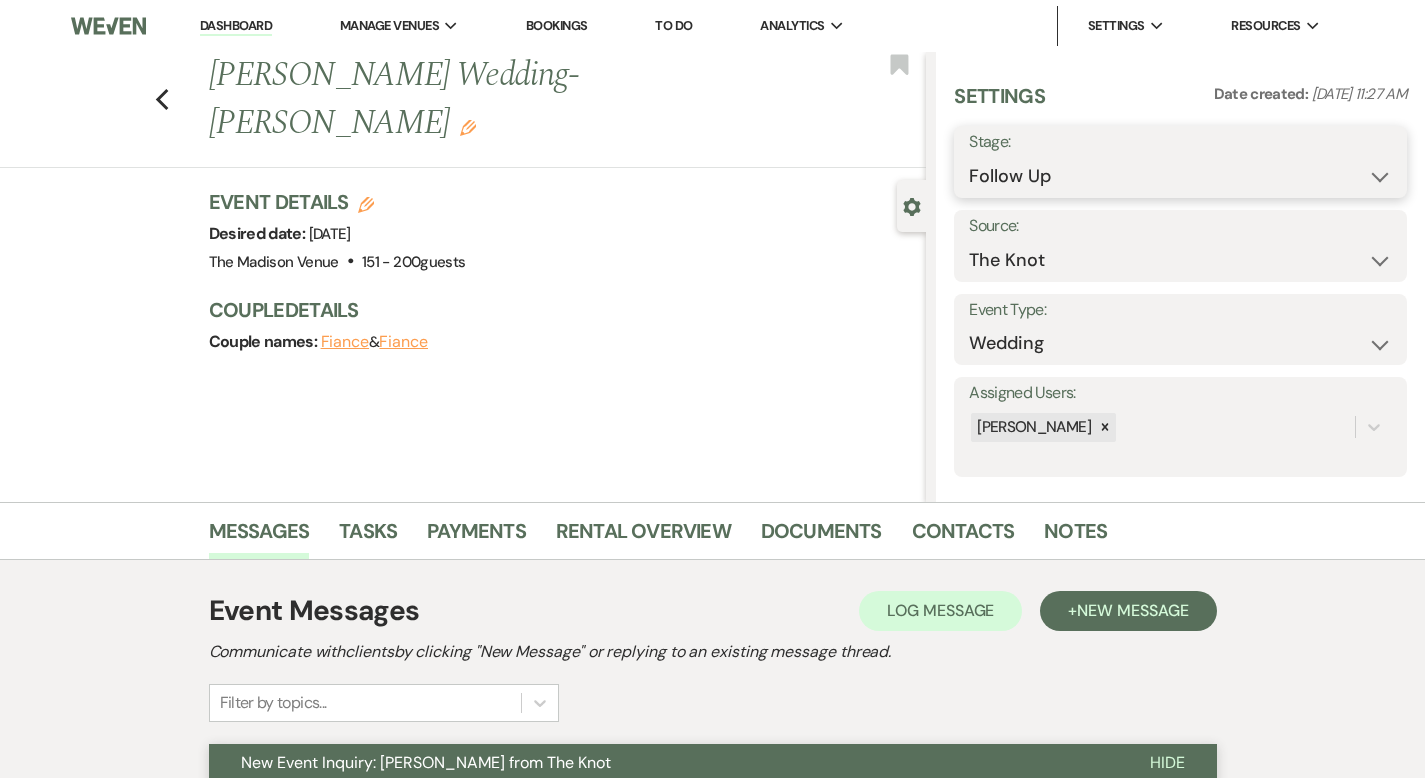 click on "Inquiry Follow Up Tour Requested Tour Confirmed Toured Proposal Sent Booked Lost" at bounding box center [1180, 176] 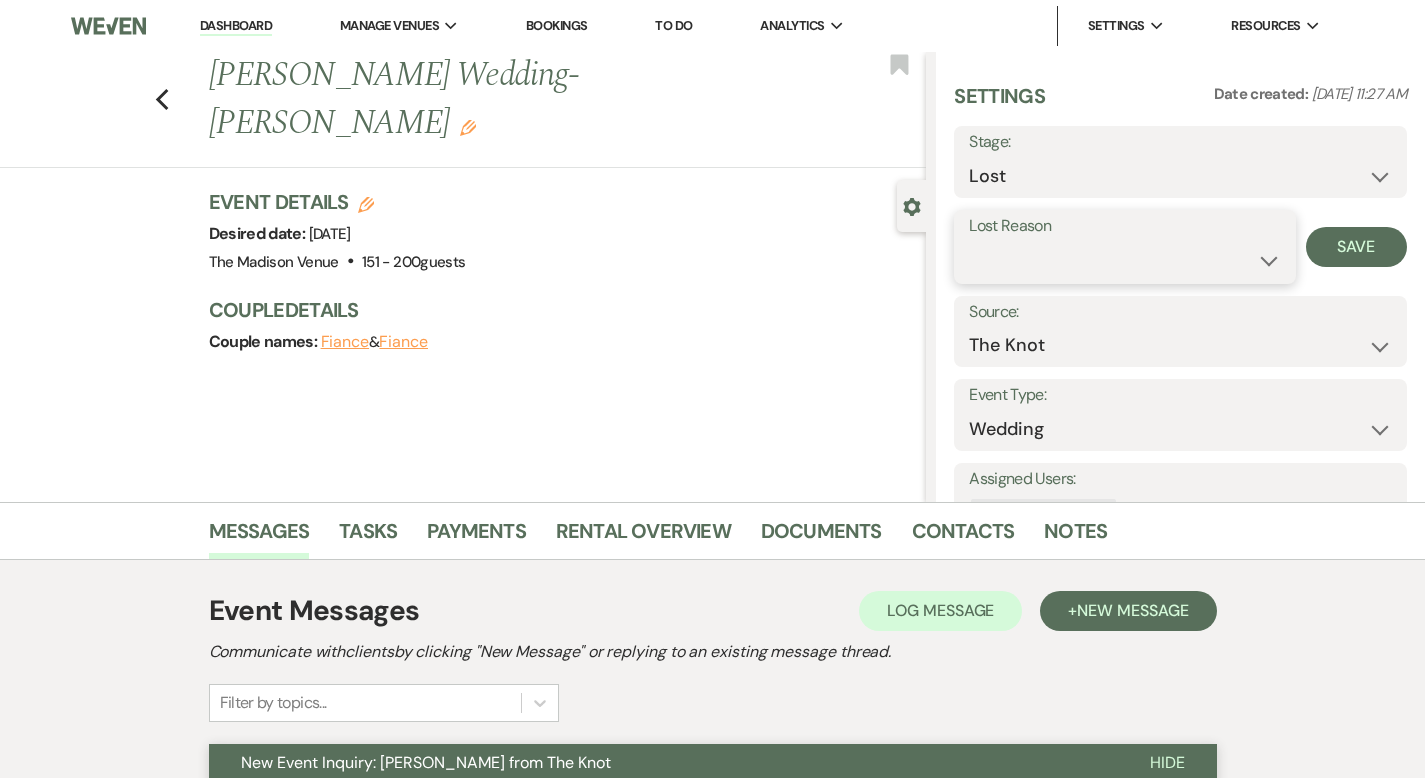 click on "Booked Elsewhere Budget Date Unavailable No Response Not a Good Match Capacity Cancelled Duplicate (hidden) Spam (hidden) Other (hidden) Other" at bounding box center [1124, 260] 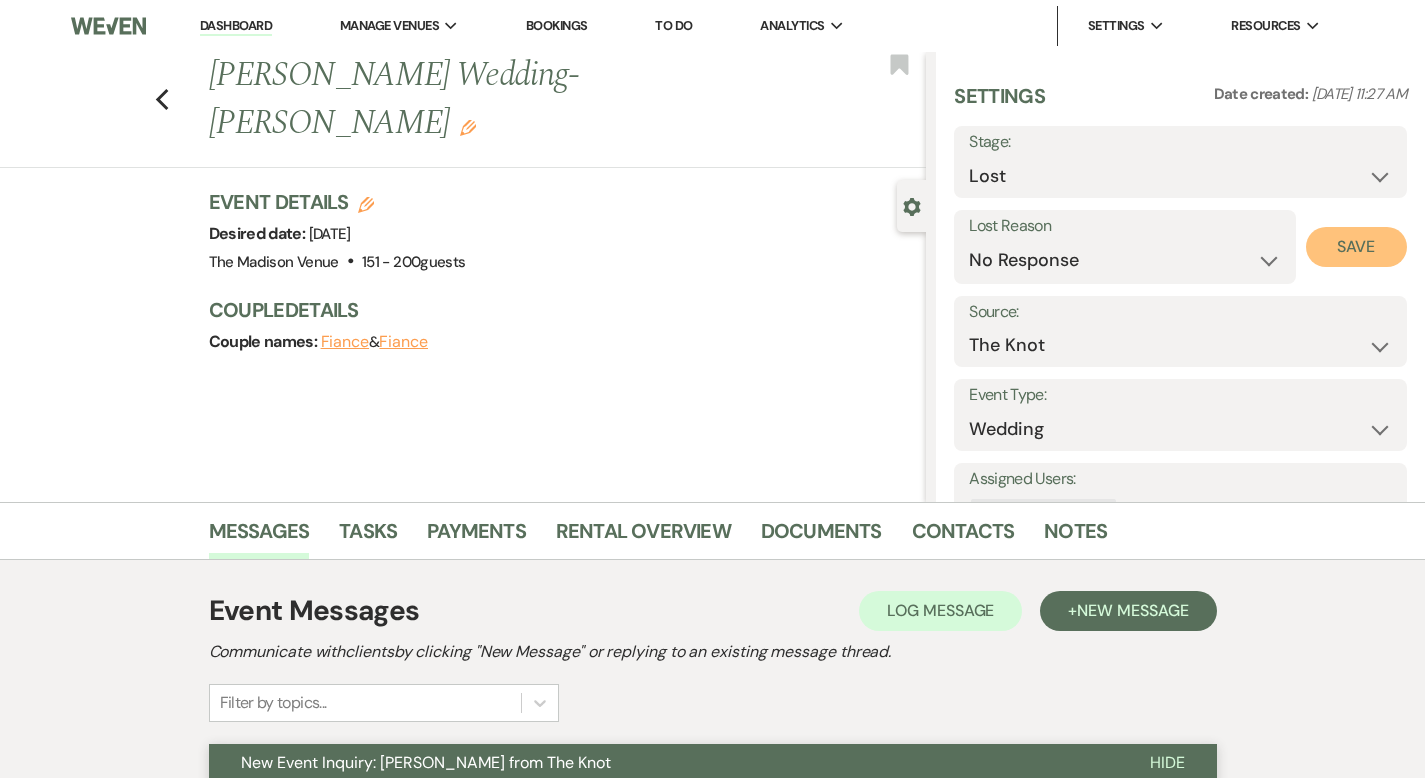 click on "Save" at bounding box center (1356, 247) 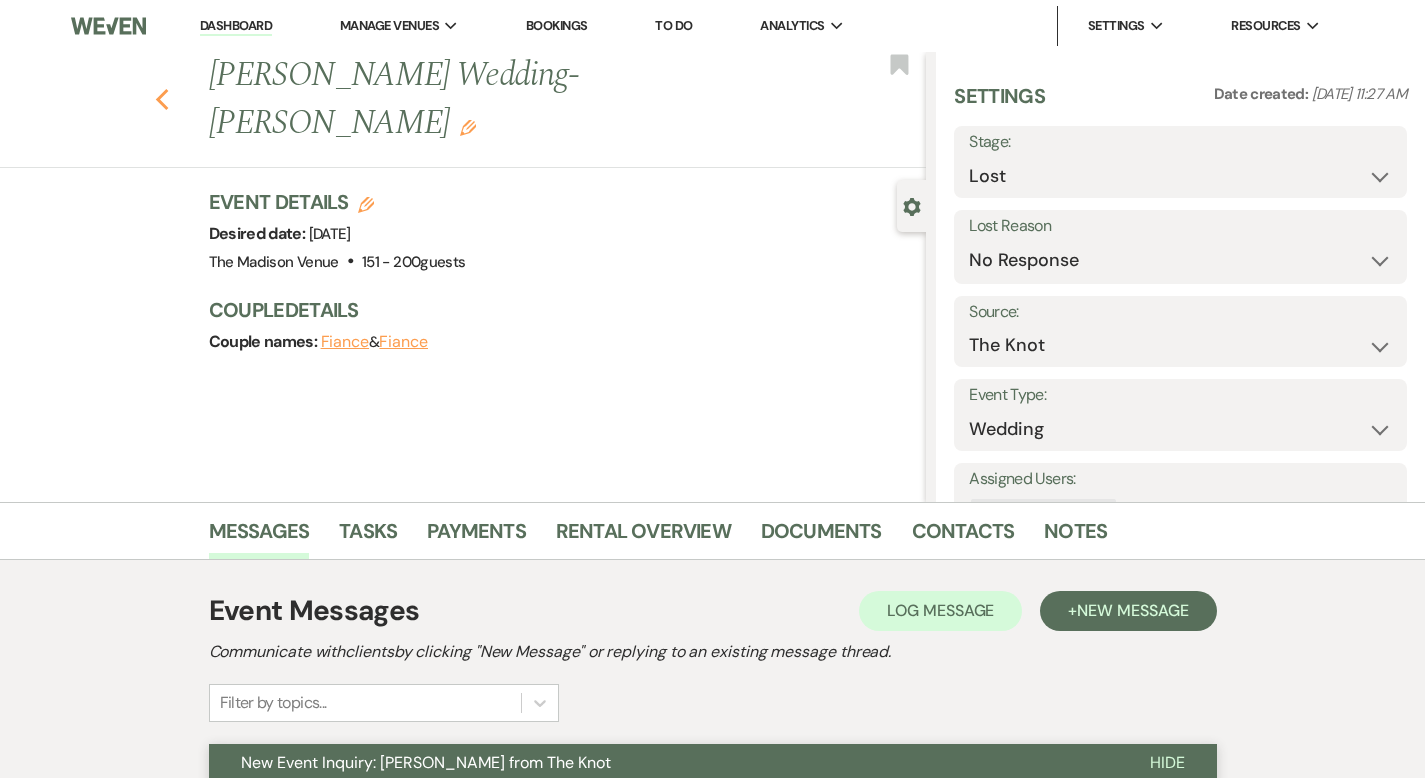 click on "Previous" 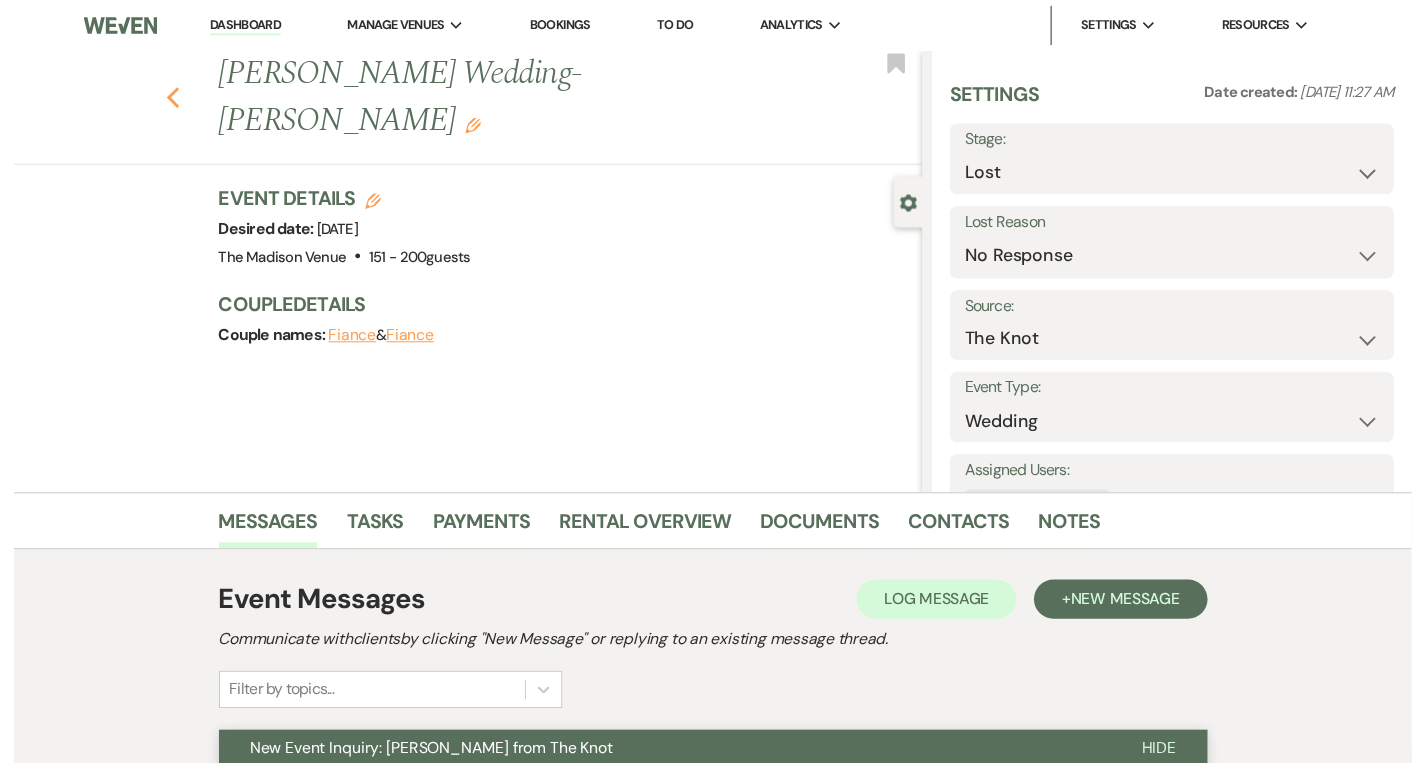 scroll, scrollTop: 3879, scrollLeft: 0, axis: vertical 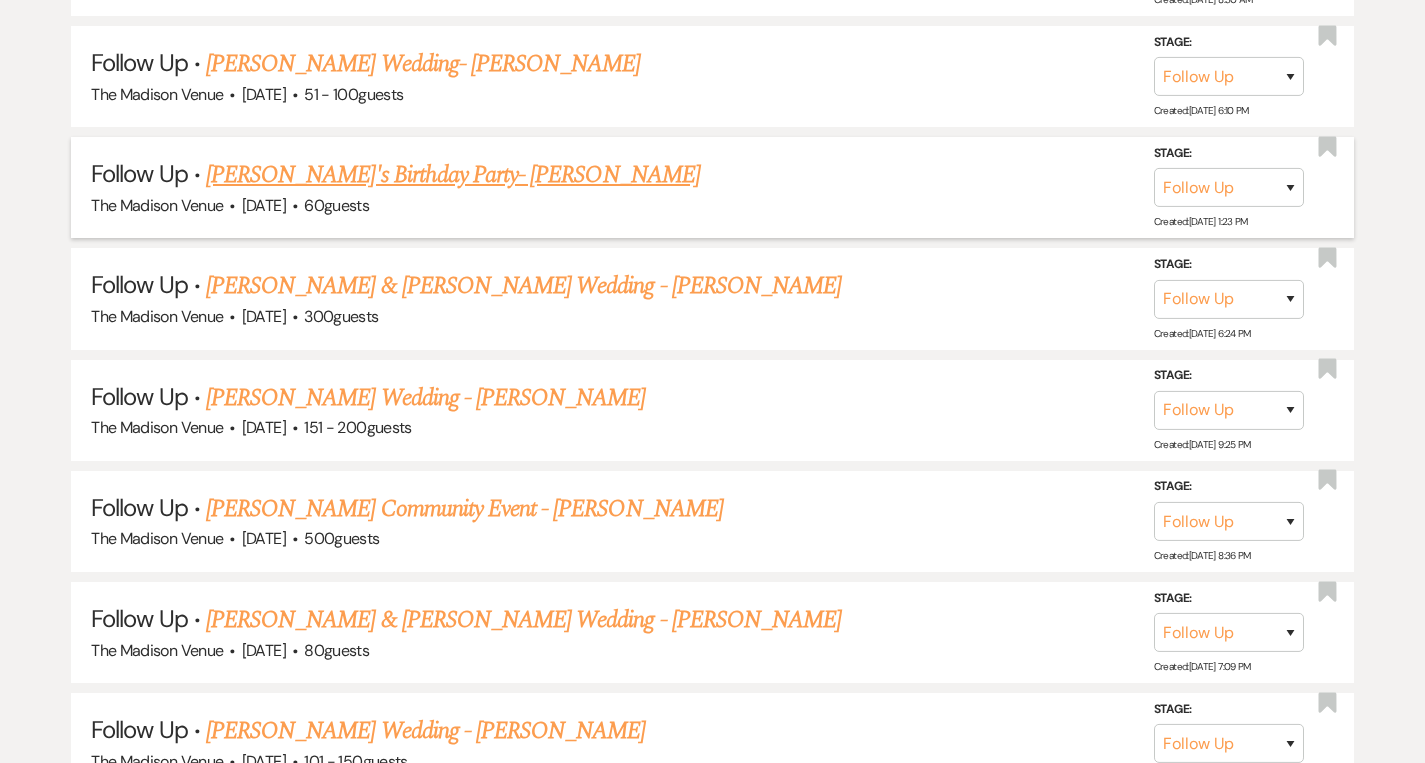 click on "[PERSON_NAME]'s Birthday Party- [PERSON_NAME]" at bounding box center (453, 175) 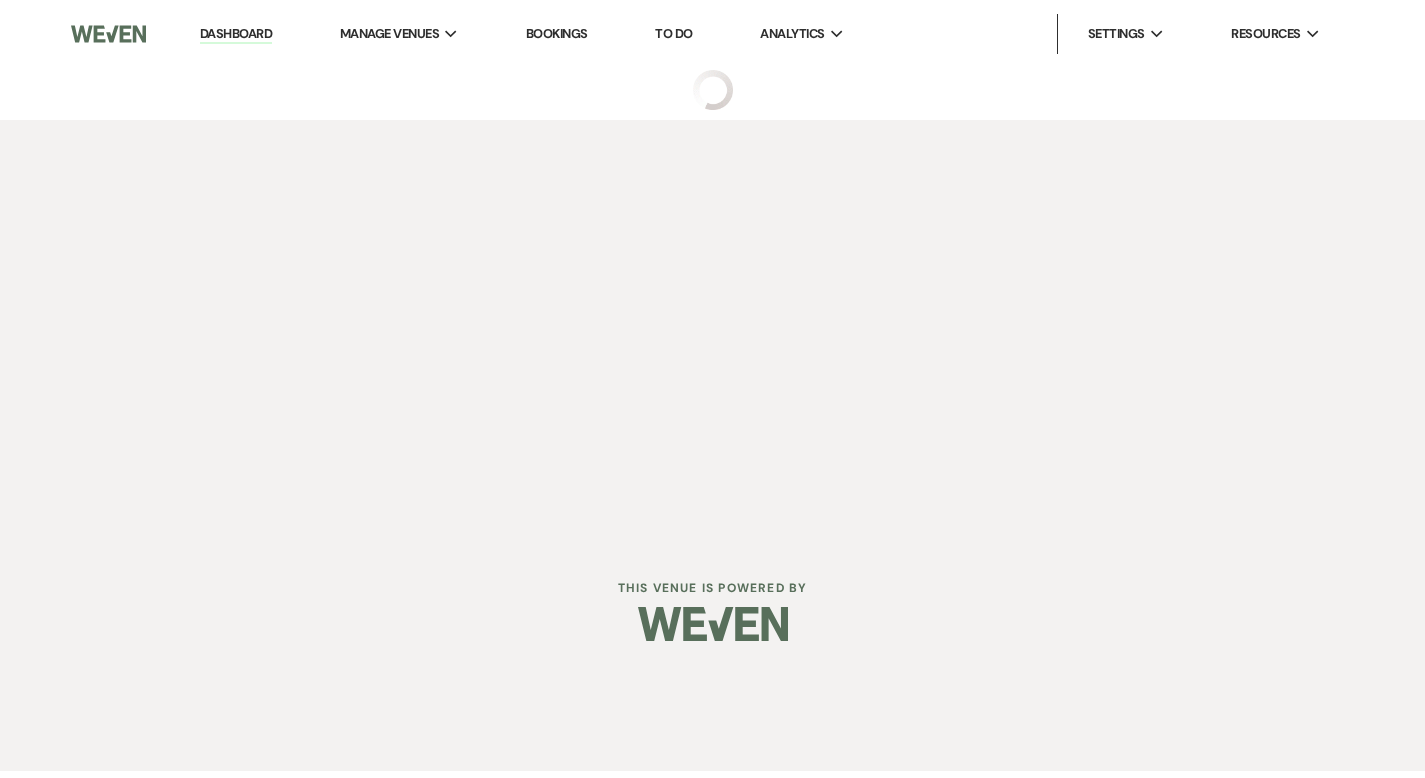 scroll, scrollTop: 0, scrollLeft: 0, axis: both 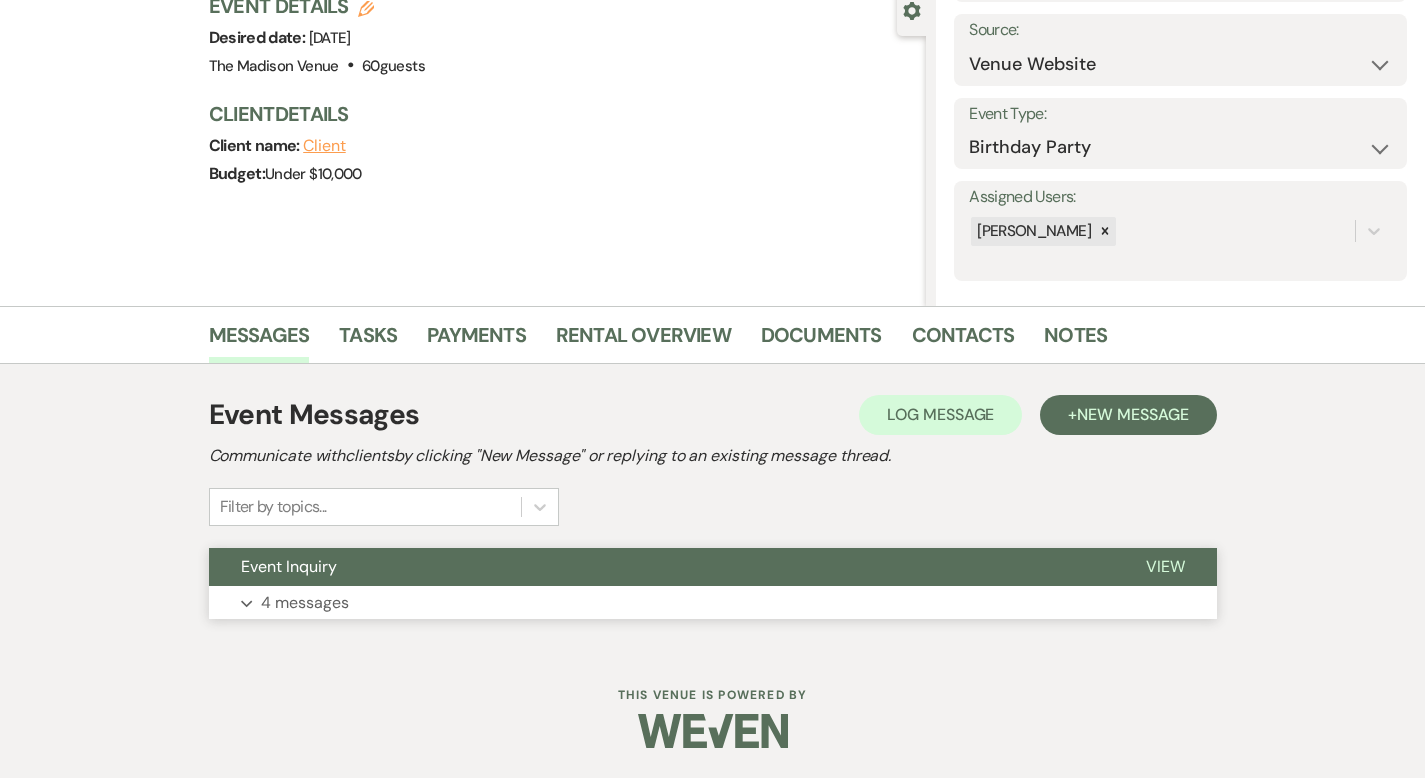 click on "View" at bounding box center [1165, 567] 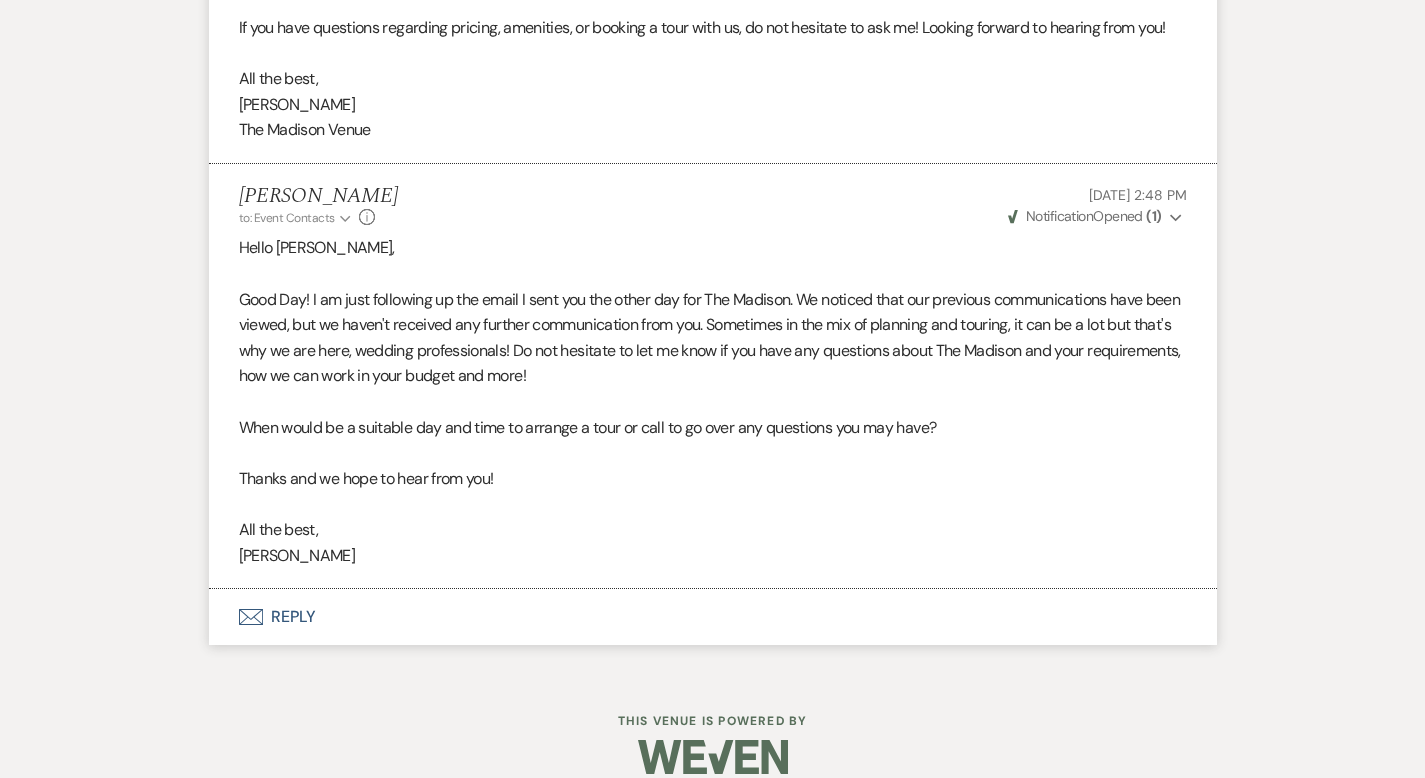 scroll, scrollTop: 2031, scrollLeft: 0, axis: vertical 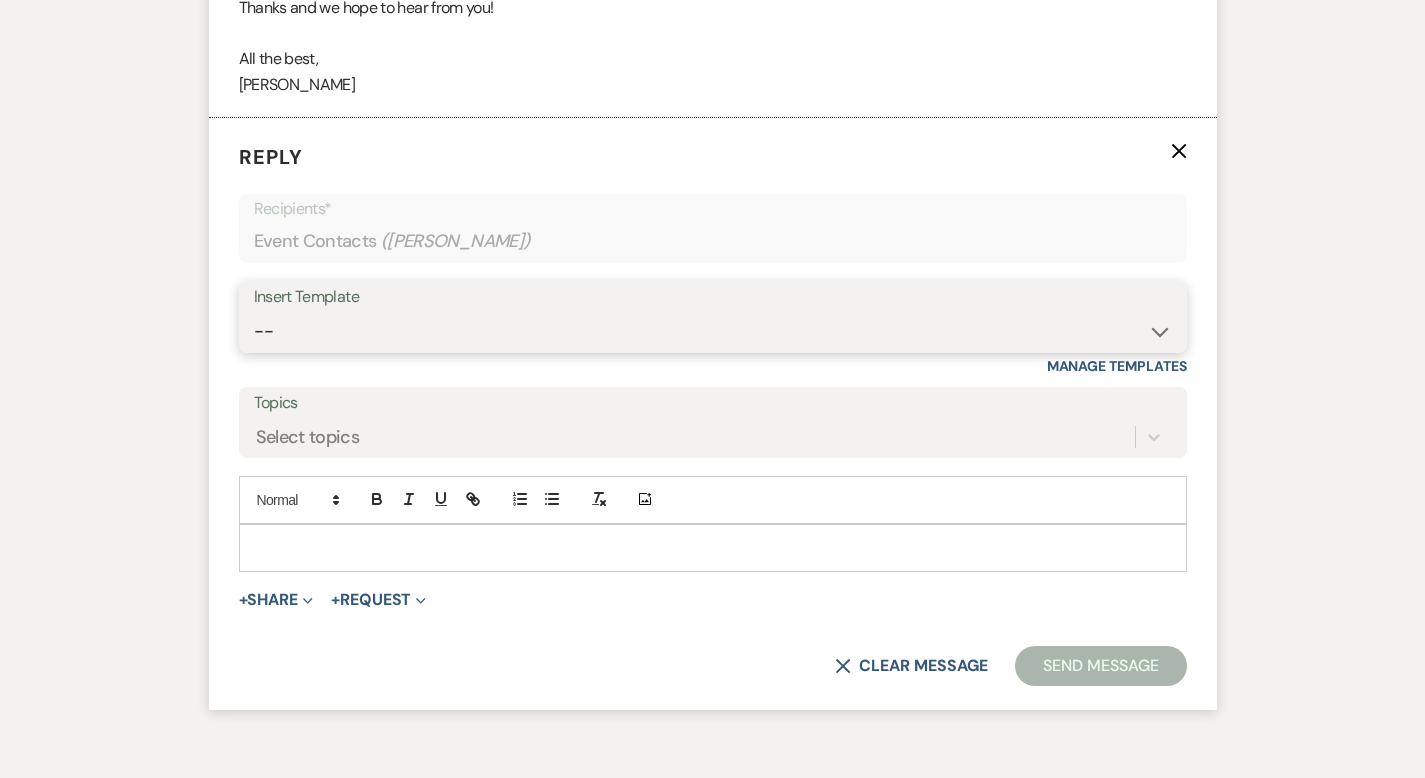 click on "-- Weven Planning Portal Introduction (Booked Events) Corporate Lead Follow Up #1 - No tour scheduled Follow Up #2 Post Tour Follow Up Closing Wedding Lead - No response Event Proposal Introduction to [PERSON_NAME] - Layout & Design Application Upcoming Payment Past-Due Payment Alert 1st Desposit 2nd Deposit 3rd Deposit  Final Deposit Thank You Review Follow up: Floor Plan Layout's Follow Up: Check out our Patio Follow up: The Grove Bar Follow-Up Ceremonies on Site Follow-up Bridal Suites 30 days post Inquiry - No tour/Response Are you still Interested? (Wedding response) 6-Month Wedding Walkthrough - [PERSON_NAME] 6-Month Wedding Walkthrough - [PERSON_NAME] 6-Month Wedding Walkthrough - [PERSON_NAME] 1-Month Wedding Walkthrough - [PERSON_NAME] 1-Month Wedding Walkthrough - [PERSON_NAME] 1-Month Wedding Walkthrough - [PERSON_NAME] Introduction & Book a Tour with [PERSON_NAME] Introduction & Book a Tour with [PERSON_NAME] Introduction & Book a Tour with [PERSON_NAME] Event Insurance Reminder Bar Selection - Foundry Package Bar Selection - Avenue Package Bar Selection - Ivy Package" at bounding box center [713, 331] 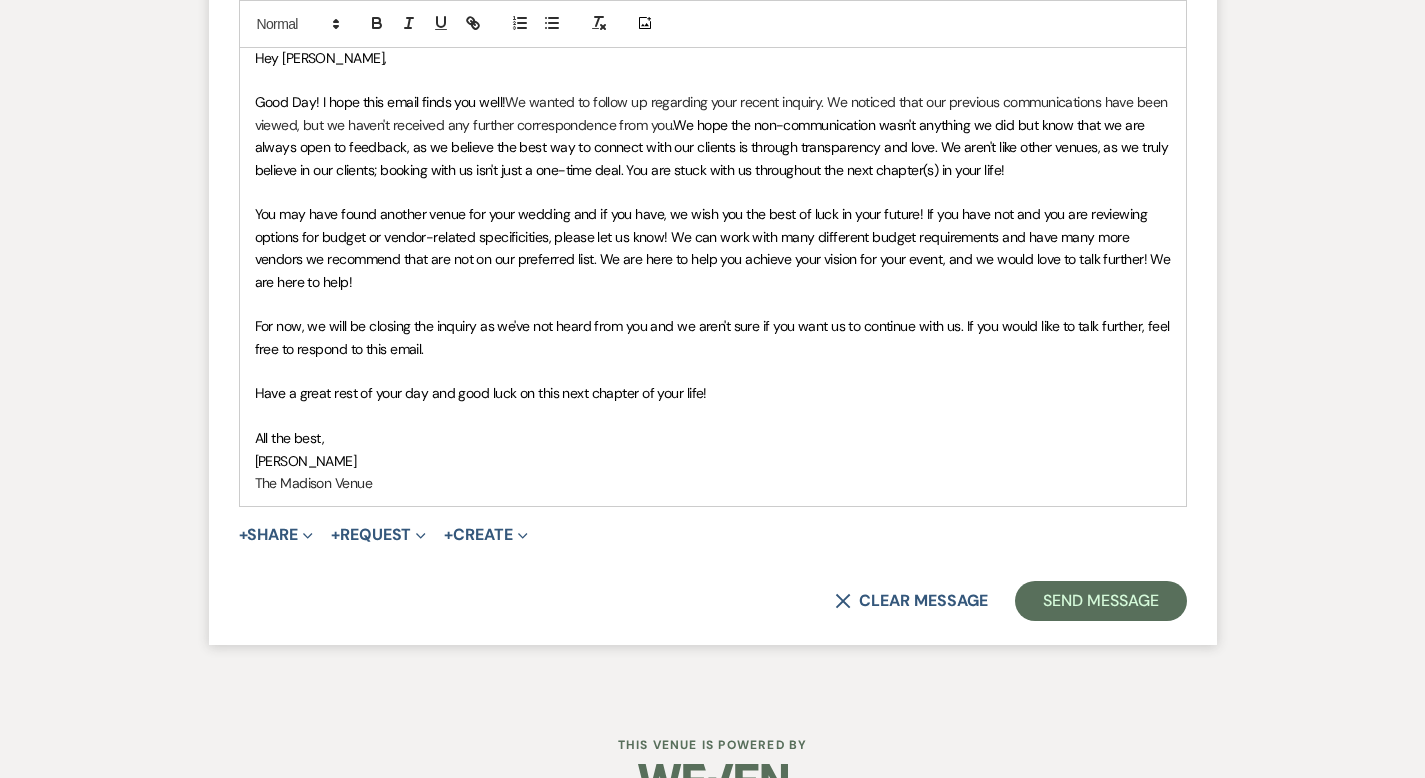 scroll, scrollTop: 2994, scrollLeft: 0, axis: vertical 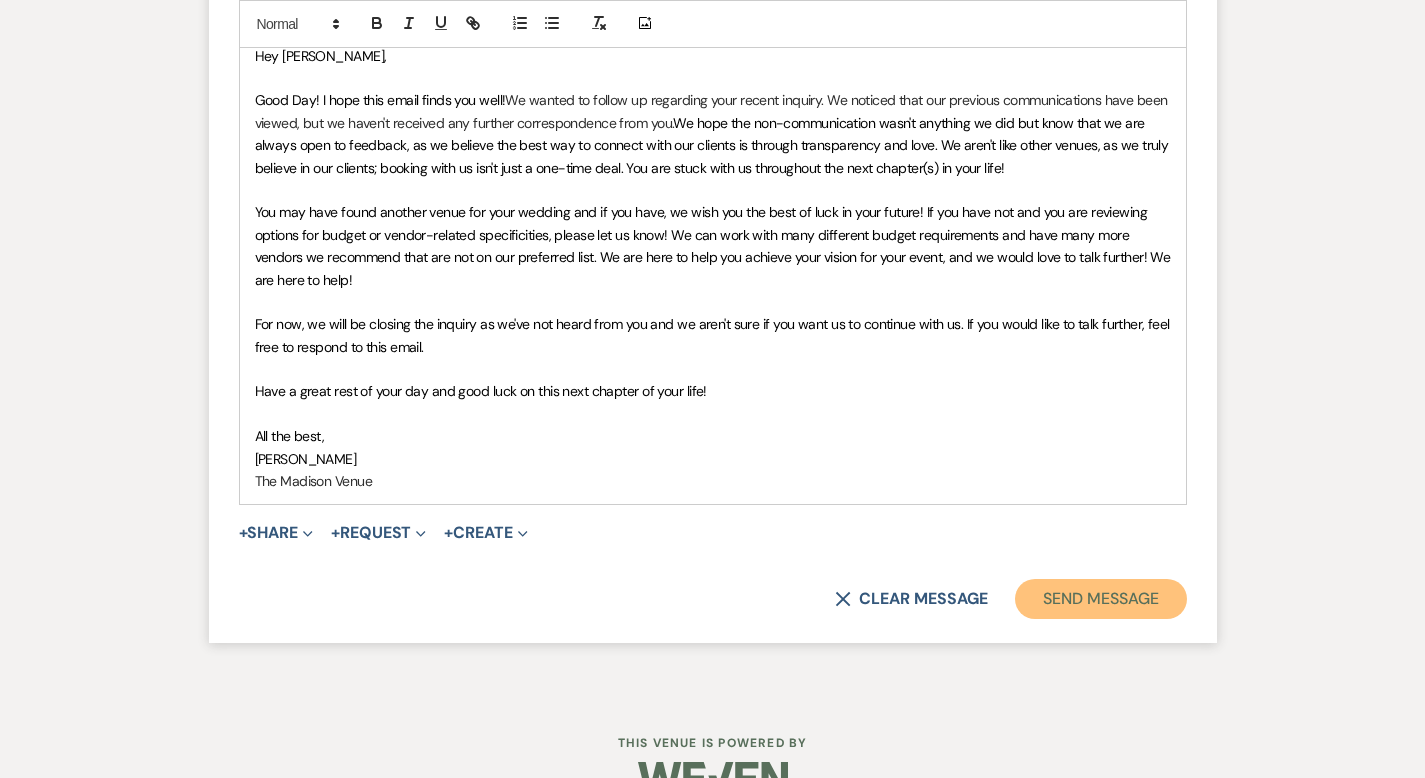 click on "Send Message" at bounding box center [1100, 599] 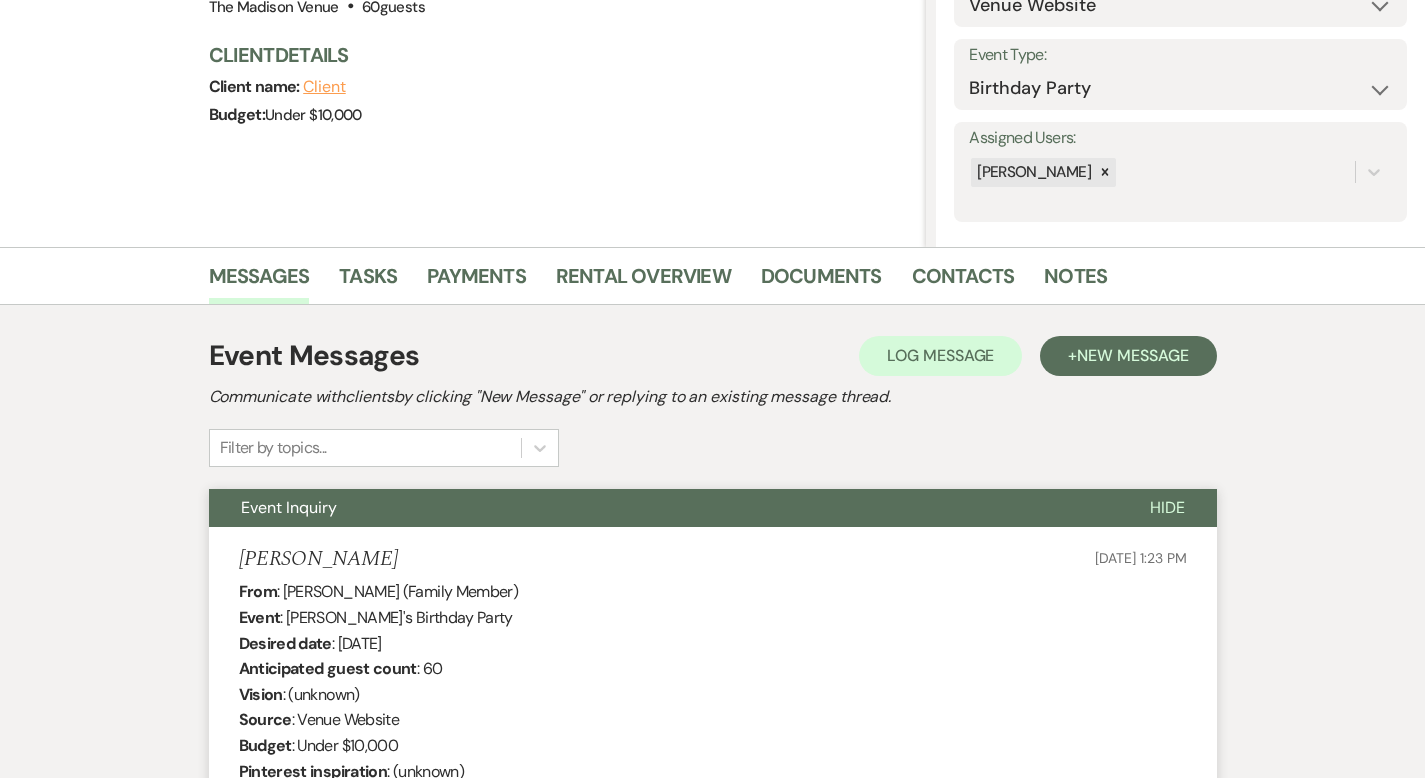 scroll, scrollTop: 0, scrollLeft: 0, axis: both 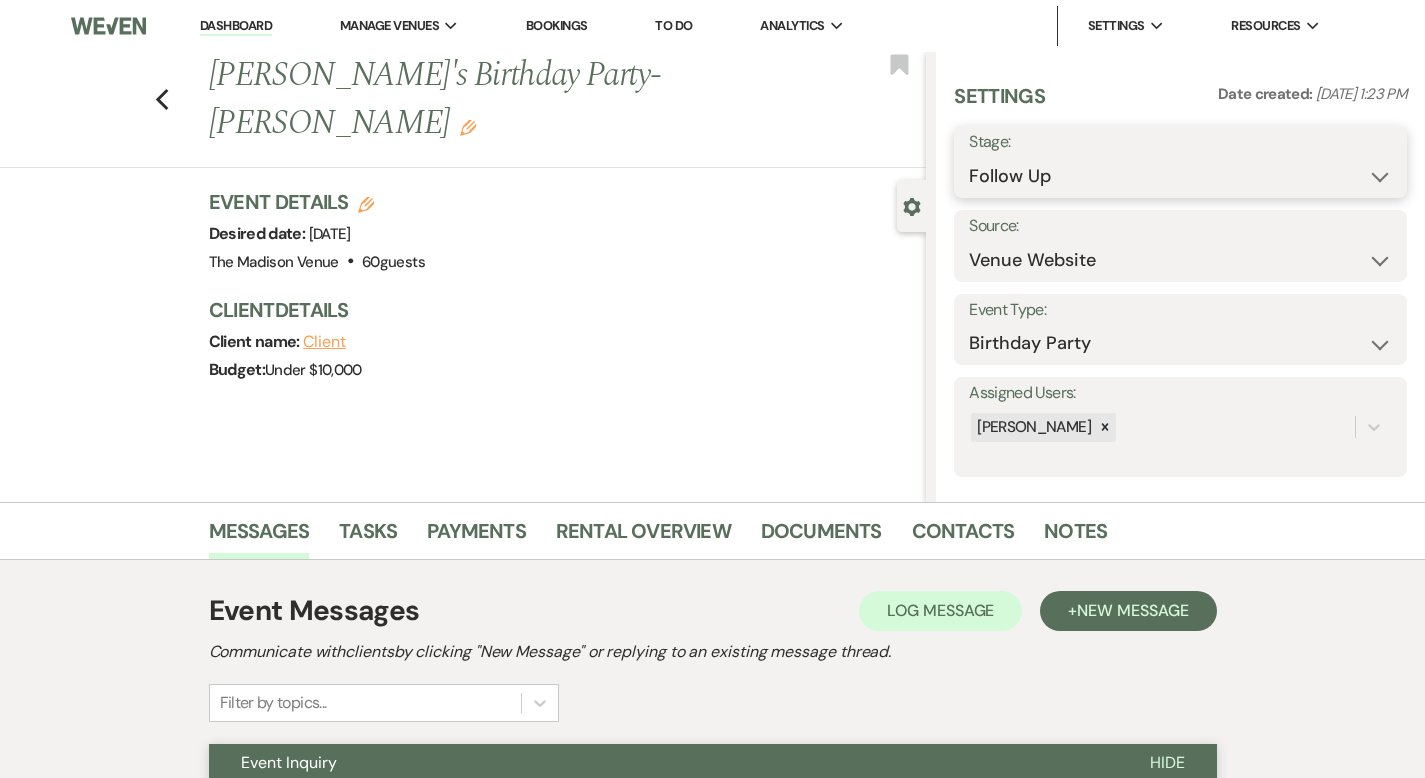 click on "Inquiry Follow Up Tour Requested Tour Confirmed Toured Proposal Sent Booked Lost" at bounding box center [1180, 176] 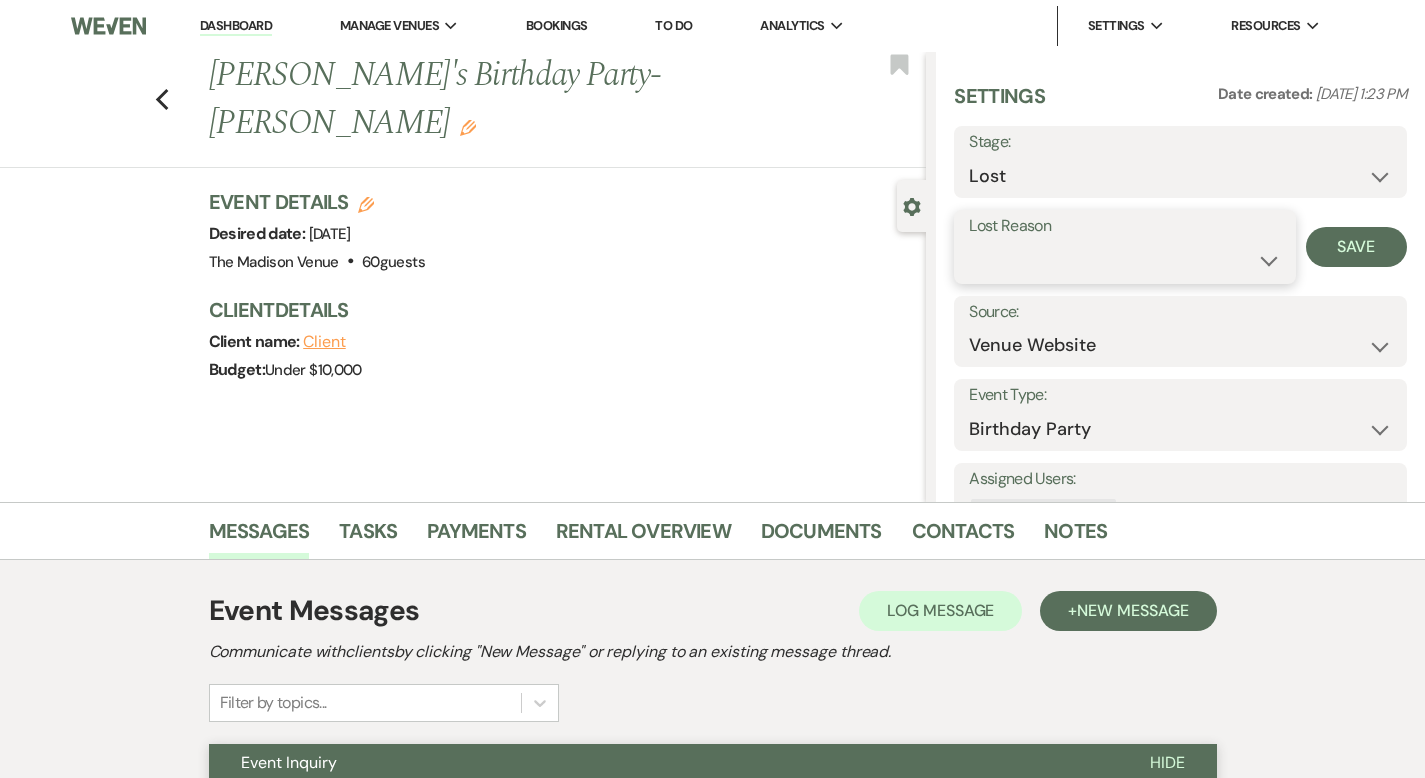 click on "Booked Elsewhere Budget Date Unavailable No Response Not a Good Match Capacity Cancelled Duplicate (hidden) Spam (hidden) Other (hidden) Other" at bounding box center (1124, 260) 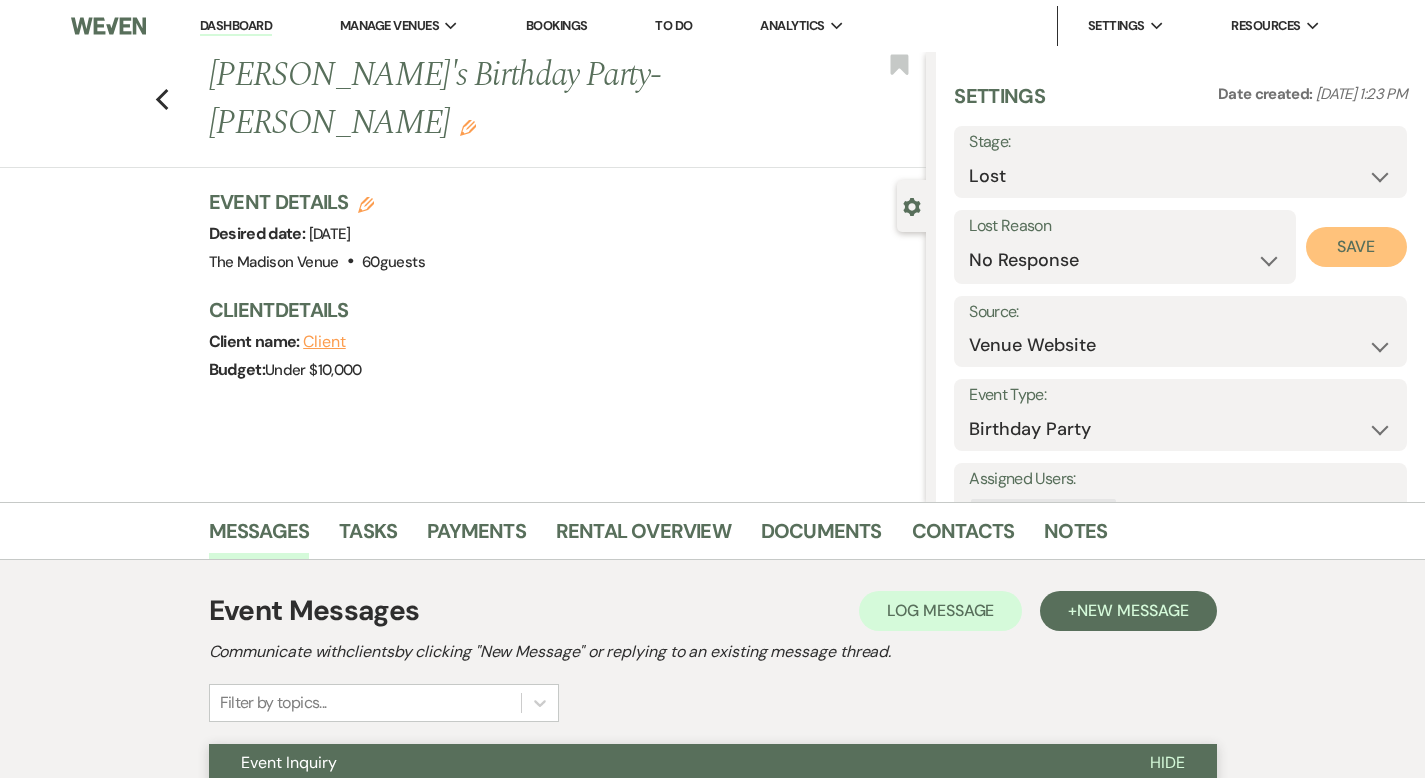 click on "Save" at bounding box center (1356, 247) 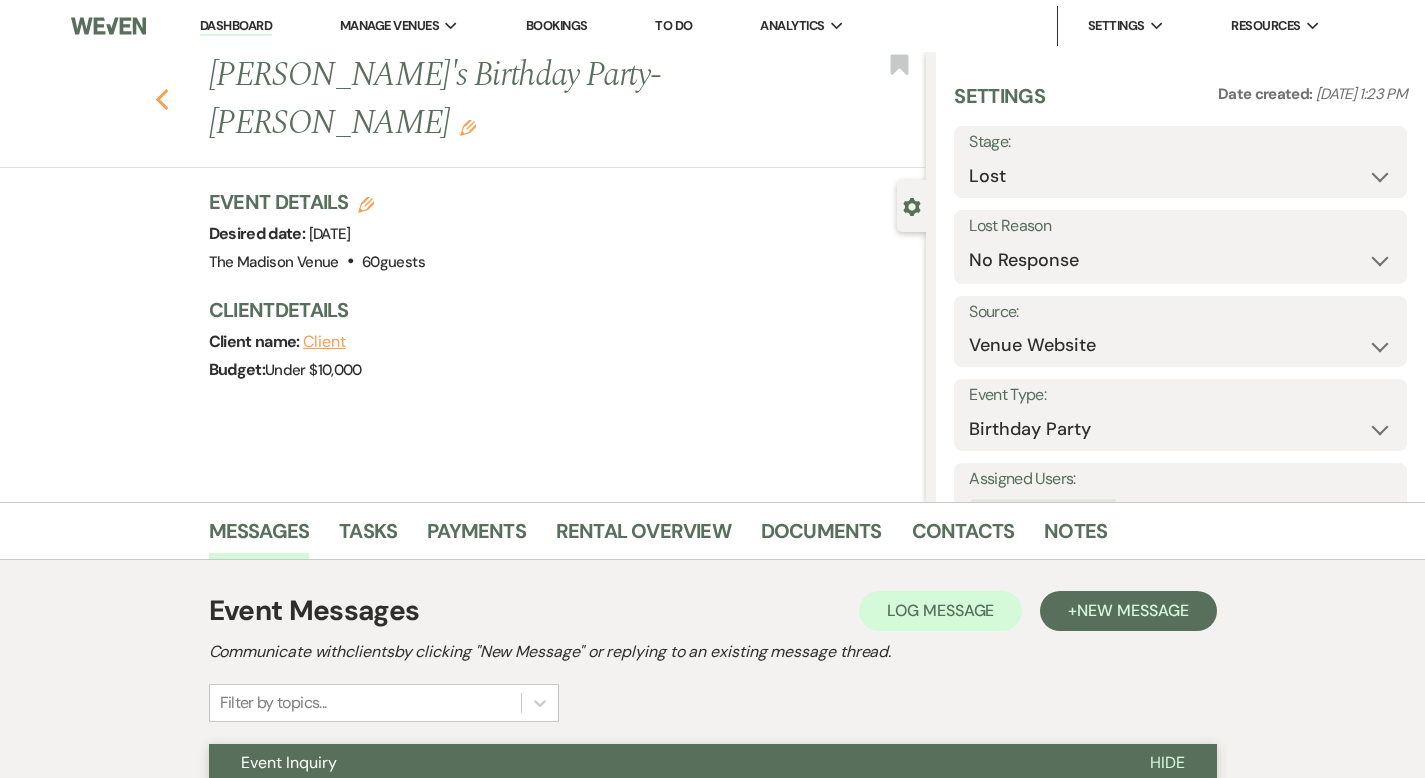 click 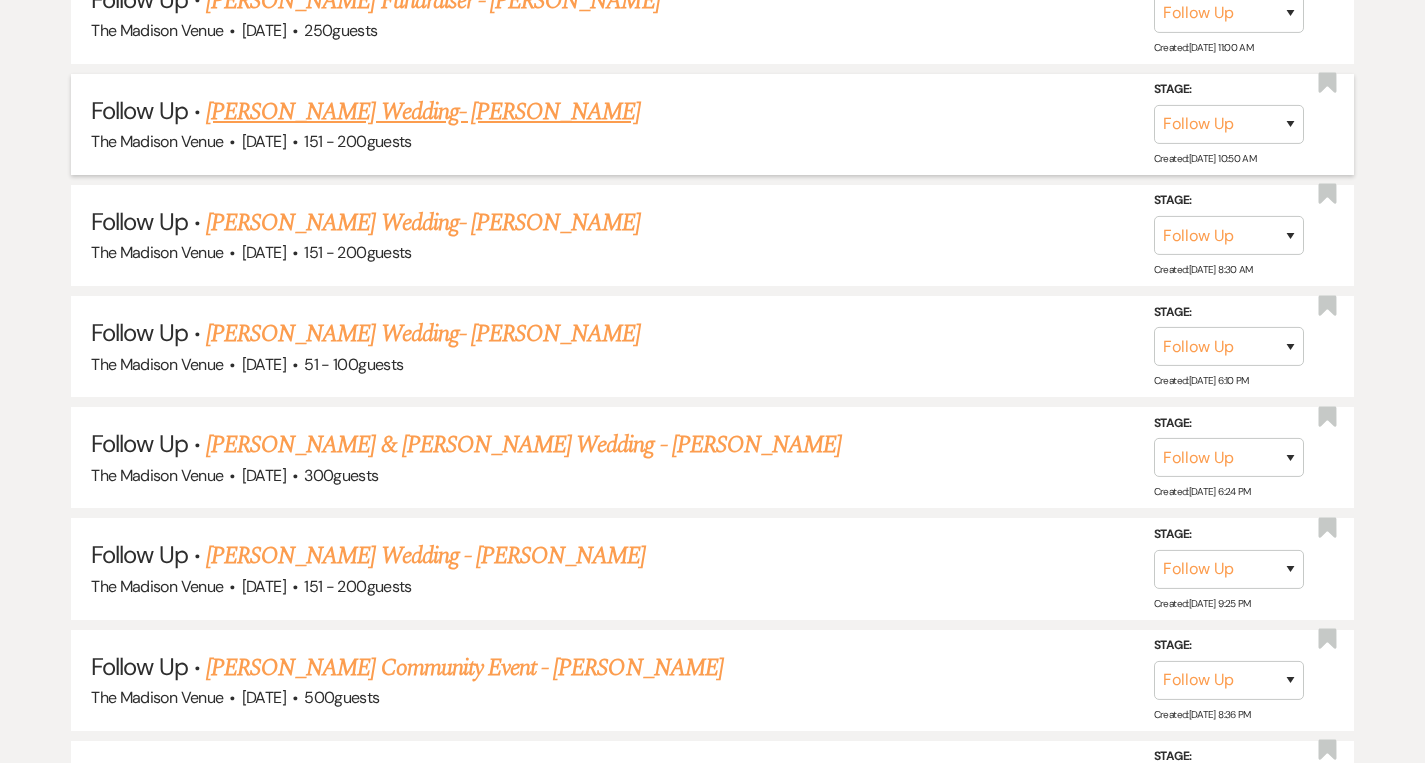 scroll, scrollTop: 3608, scrollLeft: 0, axis: vertical 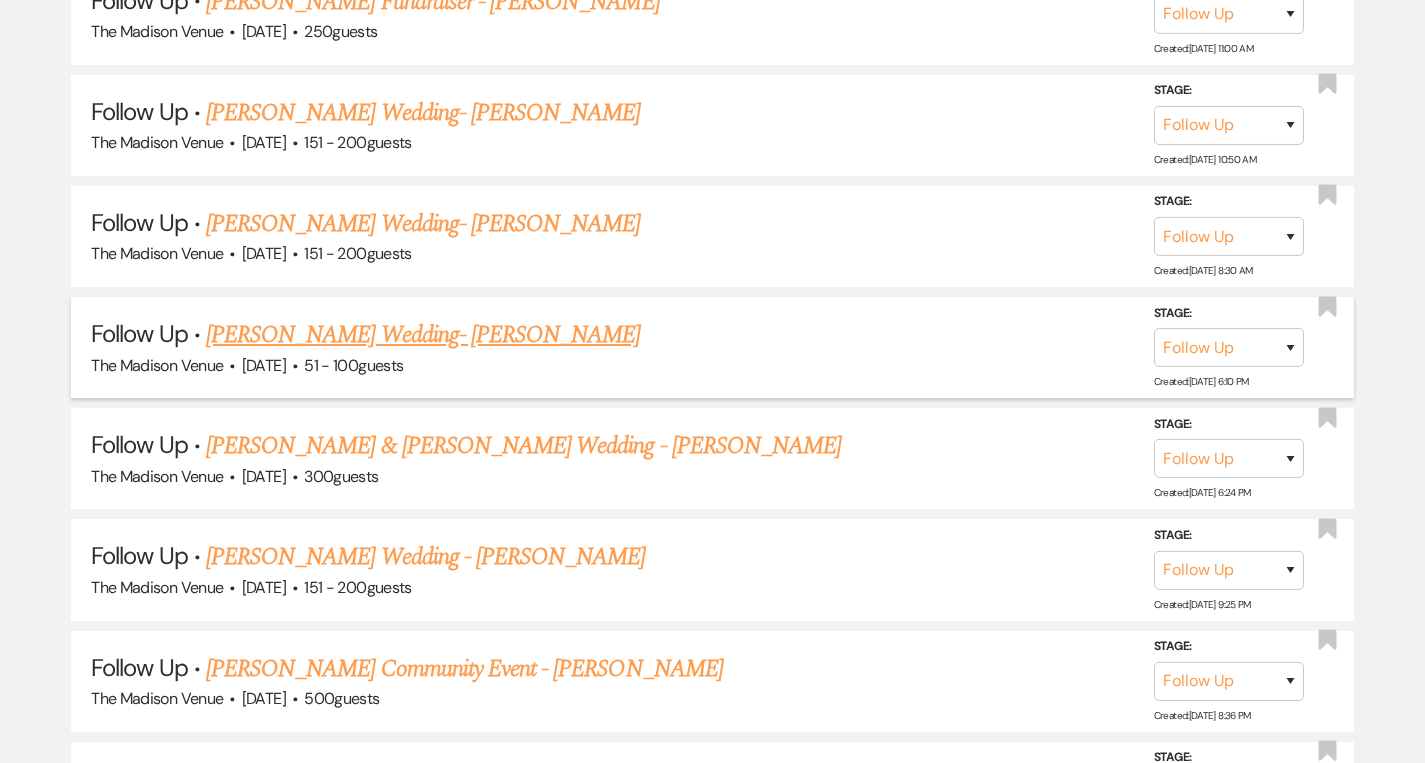 click on "[PERSON_NAME] Wedding- [PERSON_NAME]" at bounding box center (423, 335) 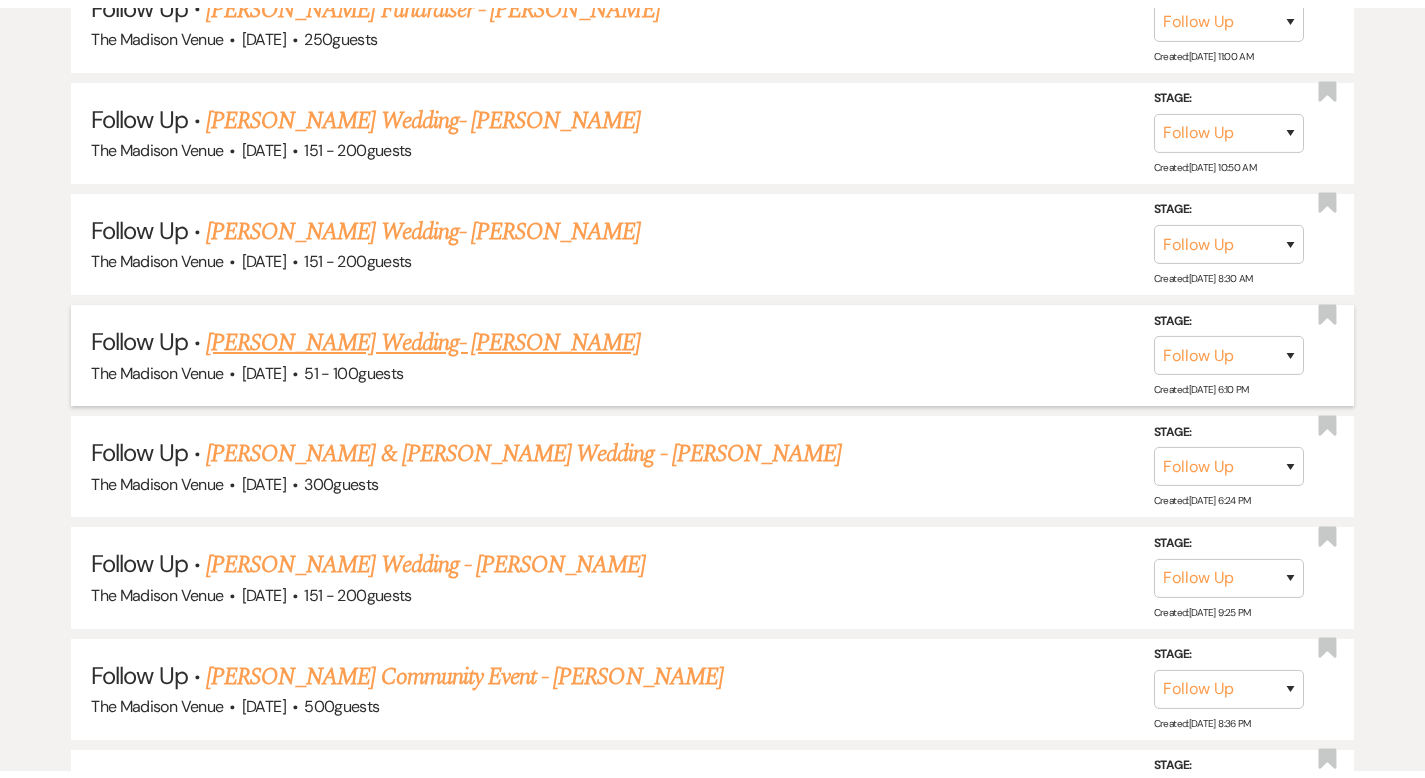 scroll, scrollTop: 0, scrollLeft: 0, axis: both 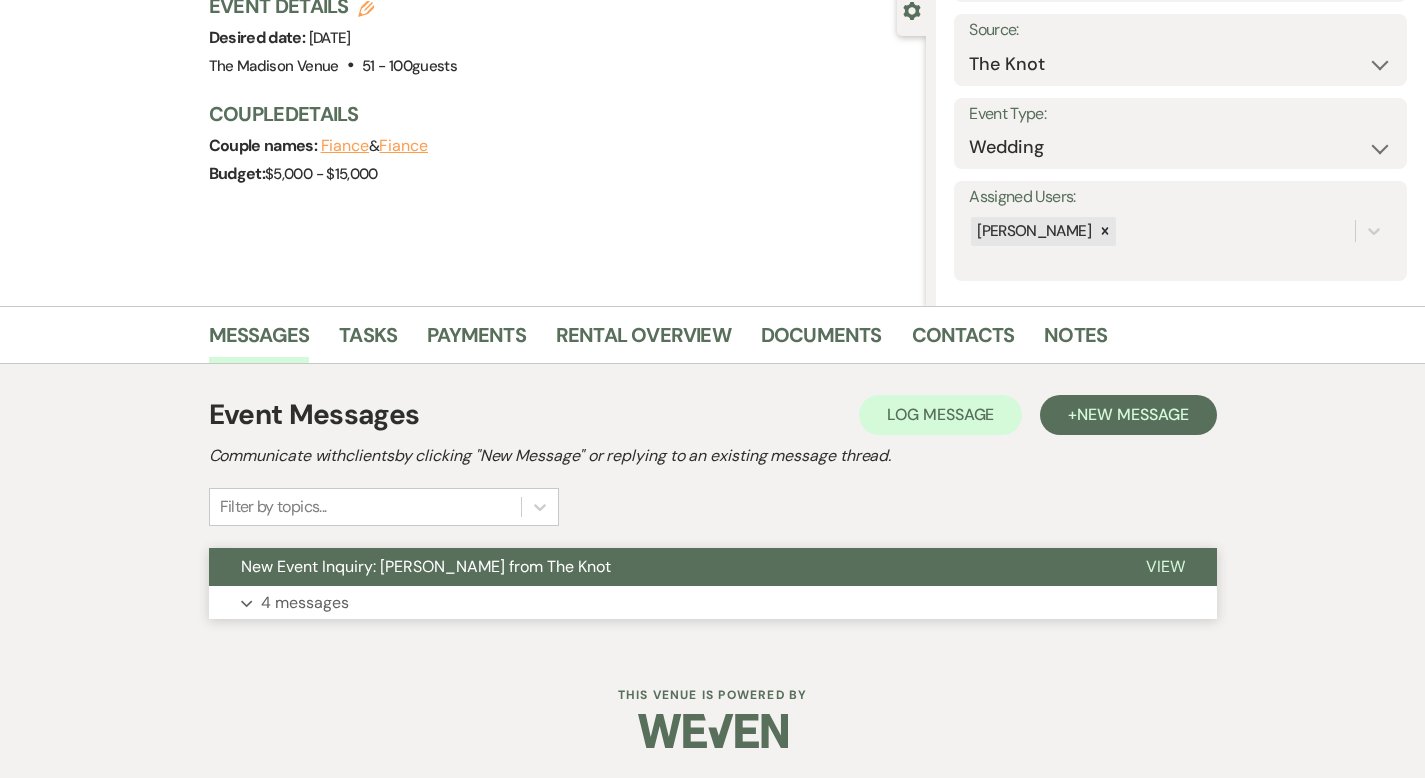click on "View" at bounding box center [1165, 566] 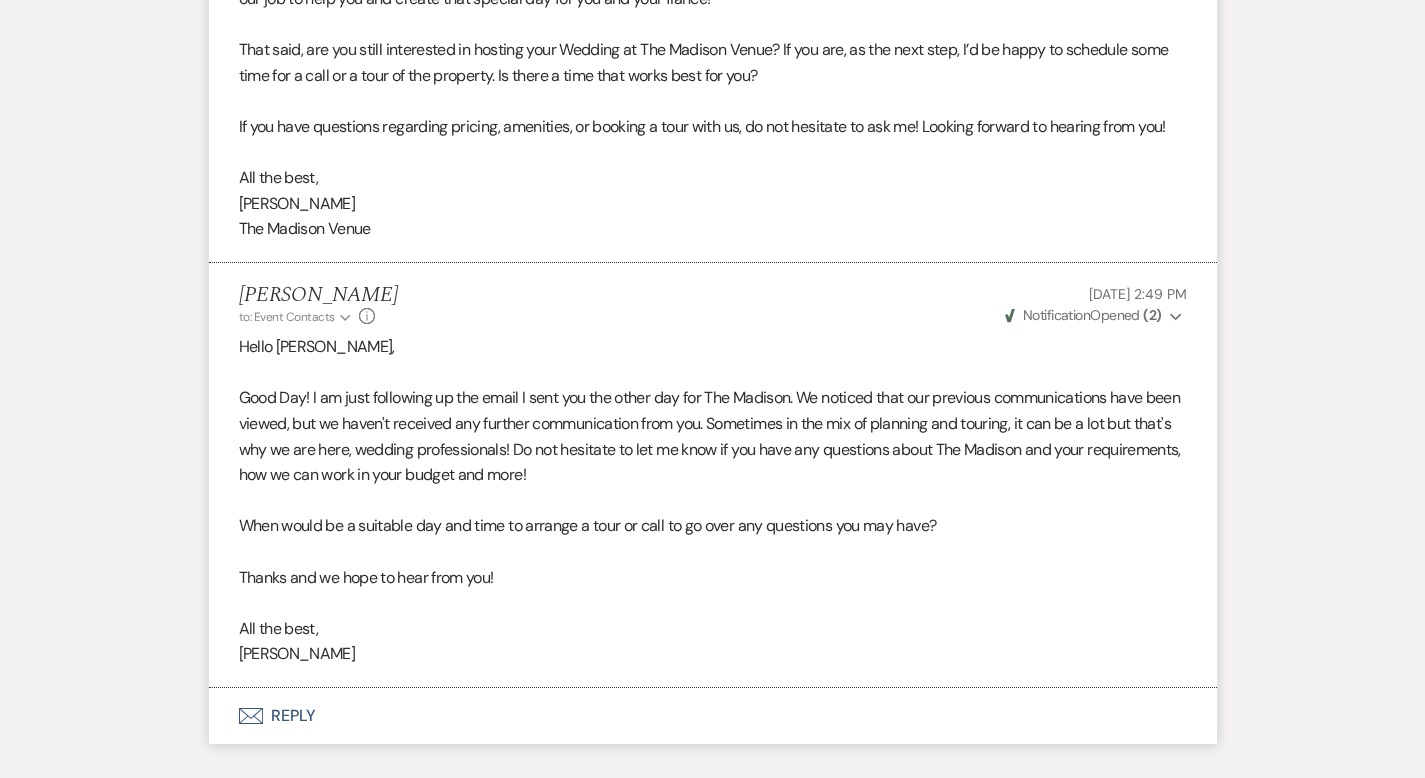 scroll, scrollTop: 2701, scrollLeft: 0, axis: vertical 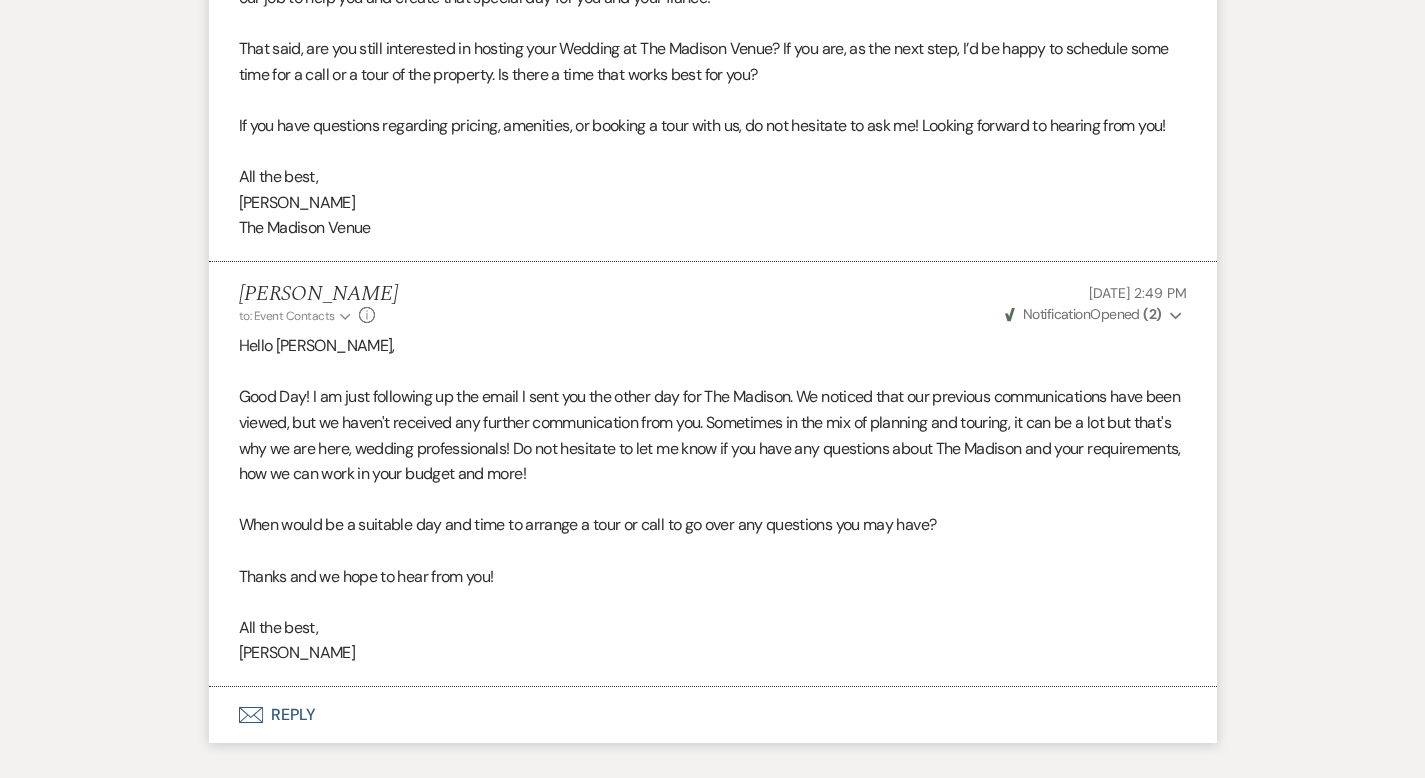 click on "Envelope Reply" at bounding box center (713, 715) 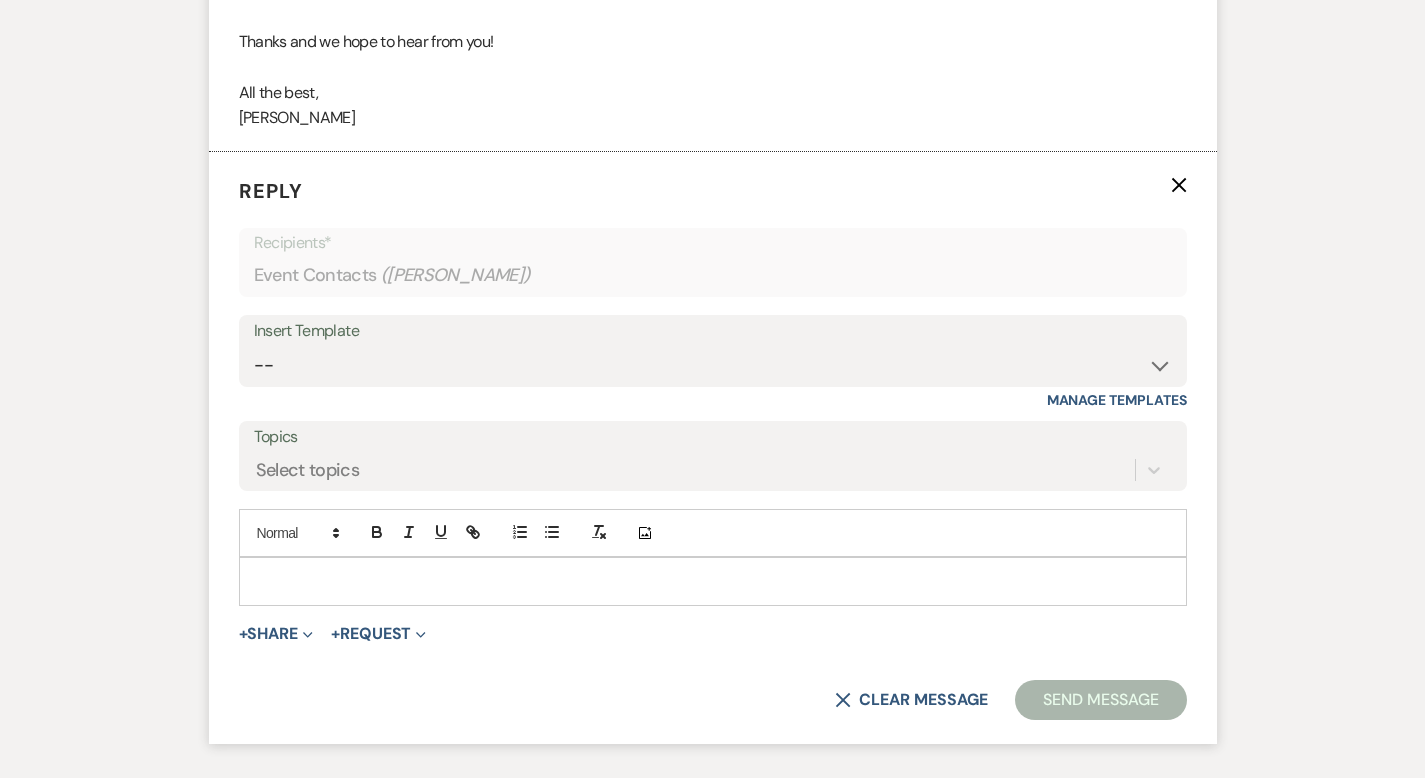 scroll, scrollTop: 3269, scrollLeft: 0, axis: vertical 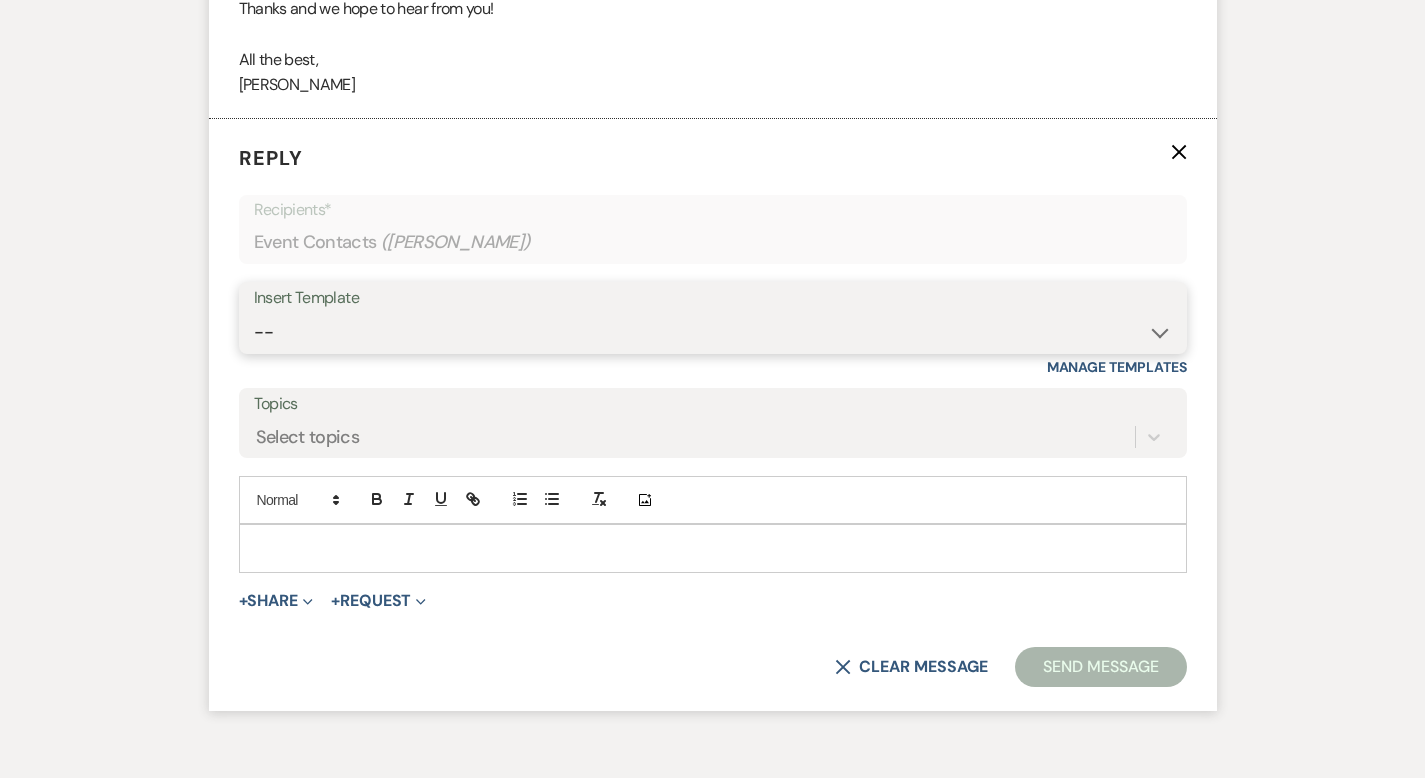 click on "-- Weven Planning Portal Introduction (Booked Events) Corporate Lead Follow Up #1 - No tour scheduled Follow Up #2 Post Tour Follow Up Closing Wedding Lead - No response Event Proposal Introduction to [PERSON_NAME] - Layout & Design Application Upcoming Payment Past-Due Payment Alert 1st Desposit 2nd Deposit 3rd Deposit  Final Deposit Thank You Review Follow up: Floor Plan Layout's Follow Up: Check out our Patio Follow up: The Grove Bar Follow-Up Ceremonies on Site Follow-up Bridal Suites 30 days post Inquiry - No tour/Response Are you still Interested? (Wedding response) 6-Month Wedding Walkthrough - [PERSON_NAME] 6-Month Wedding Walkthrough - [PERSON_NAME] 6-Month Wedding Walkthrough - [PERSON_NAME] 1-Month Wedding Walkthrough - [PERSON_NAME] 1-Month Wedding Walkthrough - [PERSON_NAME] 1-Month Wedding Walkthrough - [PERSON_NAME] Introduction & Book a Tour with [PERSON_NAME] Introduction & Book a Tour with [PERSON_NAME] Introduction & Book a Tour with [PERSON_NAME] Event Insurance Reminder Bar Selection - Foundry Package Bar Selection - Avenue Package Bar Selection - Ivy Package" at bounding box center [713, 332] 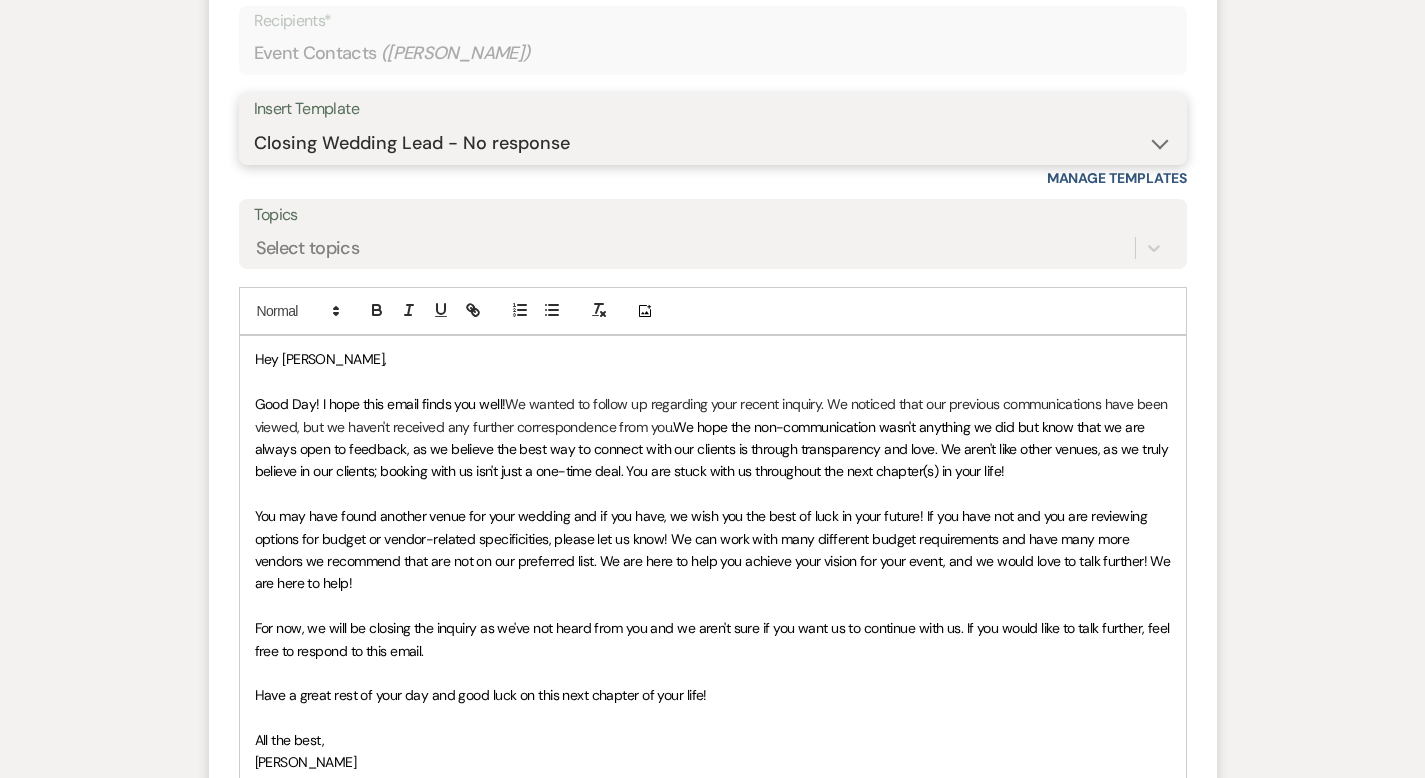 scroll, scrollTop: 3762, scrollLeft: 0, axis: vertical 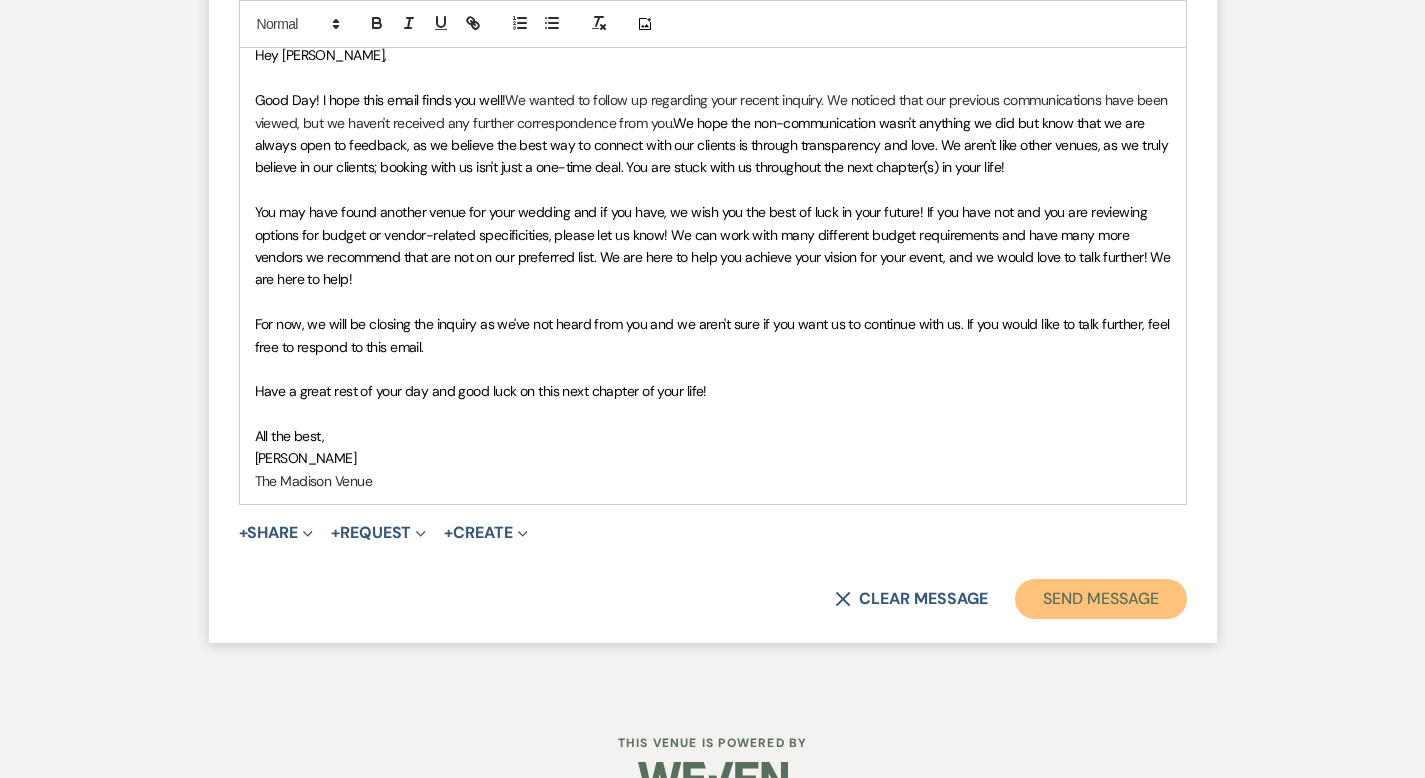click on "Send Message" at bounding box center (1100, 599) 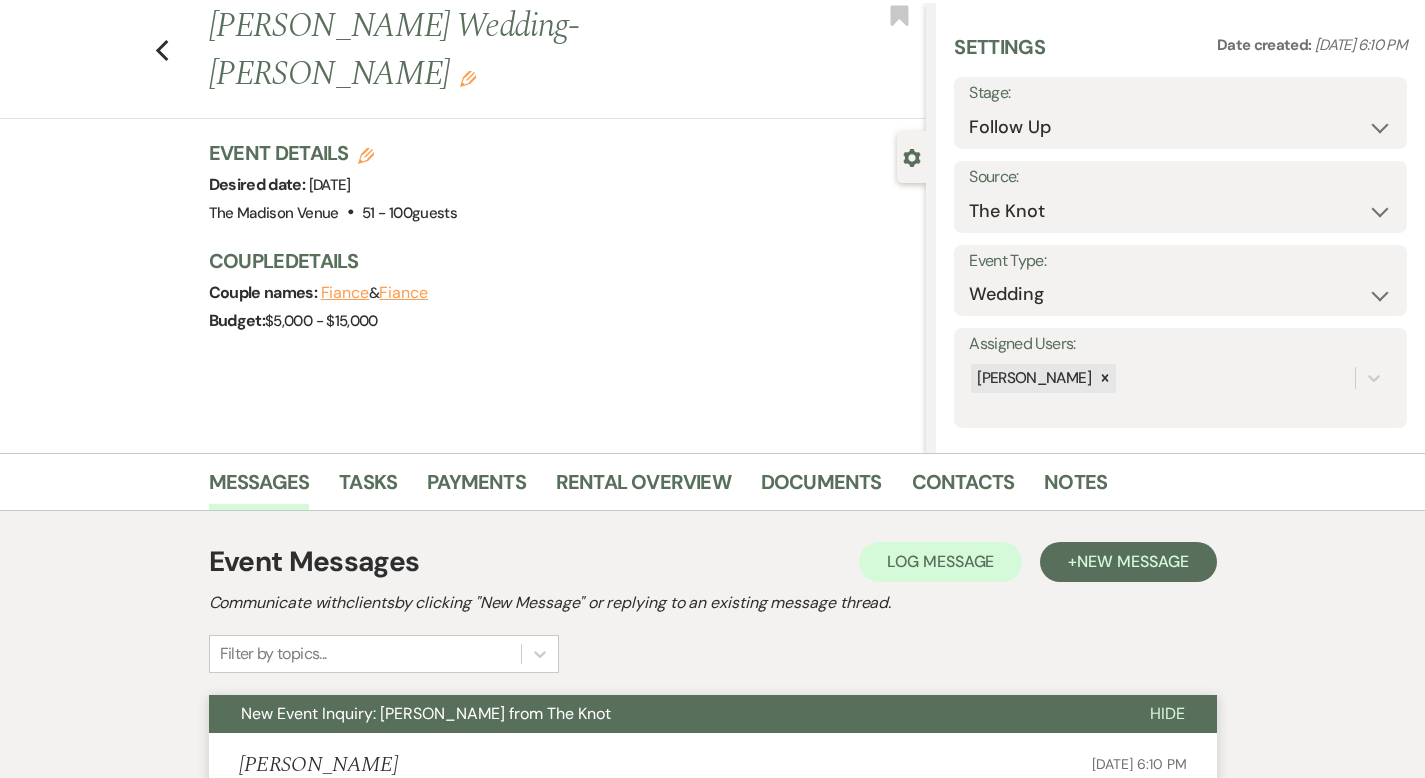 scroll, scrollTop: 0, scrollLeft: 0, axis: both 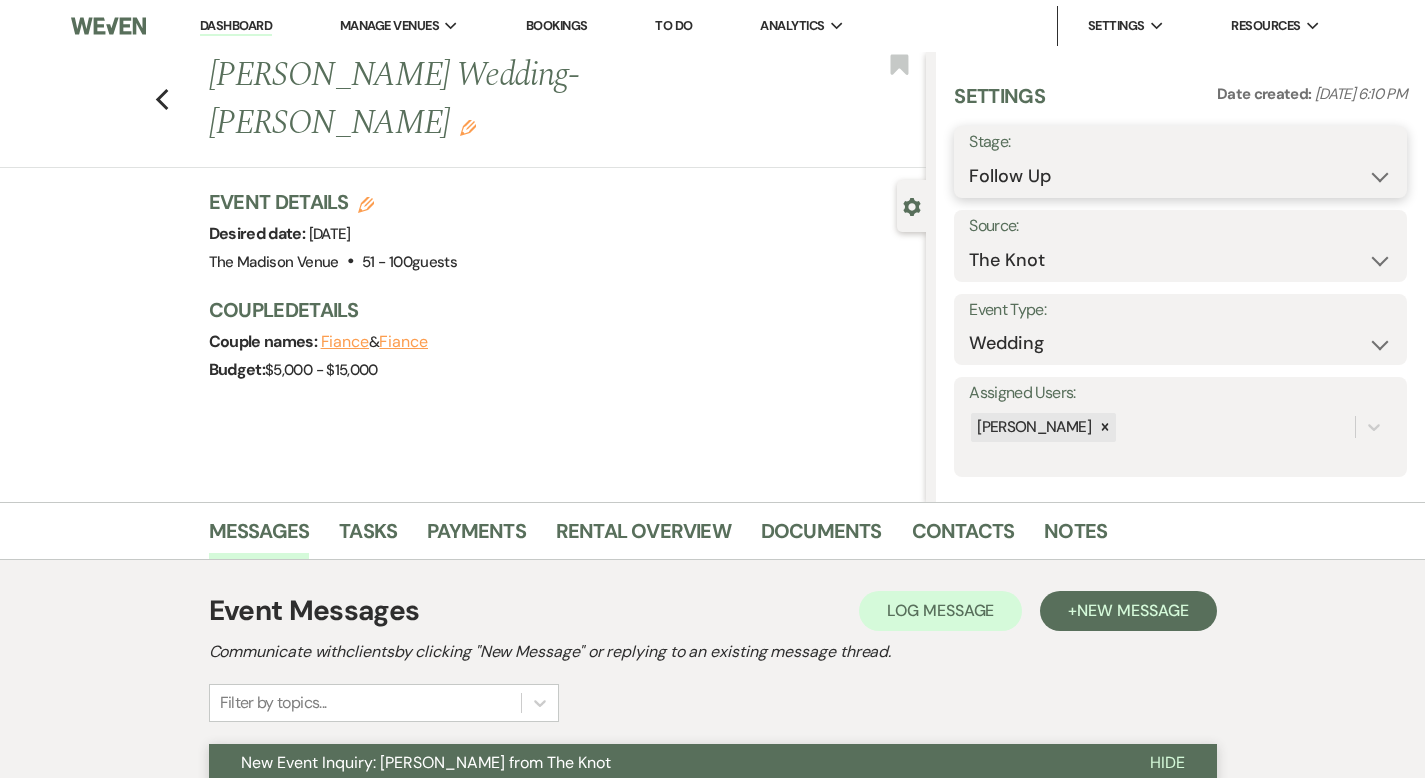 click on "Inquiry Follow Up Tour Requested Tour Confirmed Toured Proposal Sent Booked Lost" at bounding box center [1180, 176] 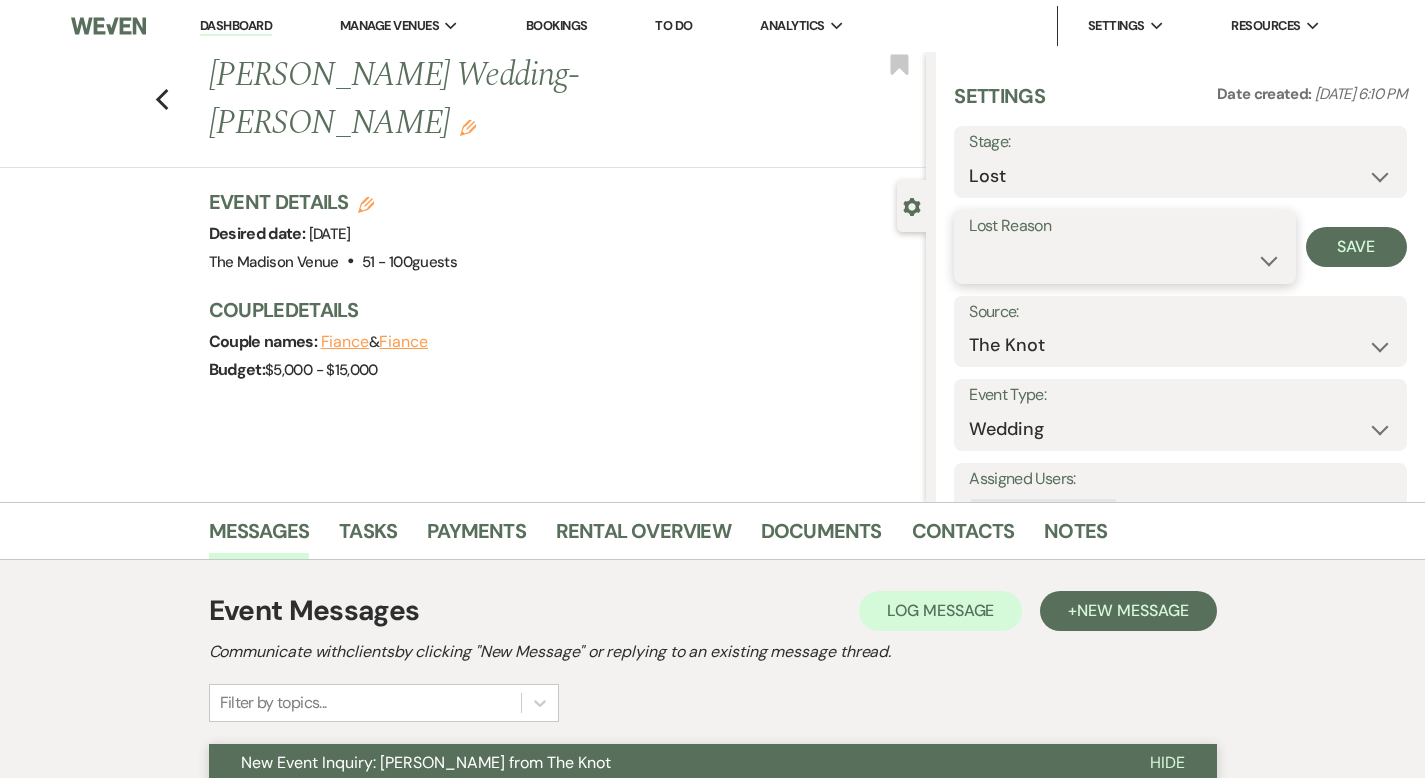 click on "Booked Elsewhere Budget Date Unavailable No Response Not a Good Match Capacity Cancelled Duplicate (hidden) Spam (hidden) Other (hidden) Other" at bounding box center (1124, 260) 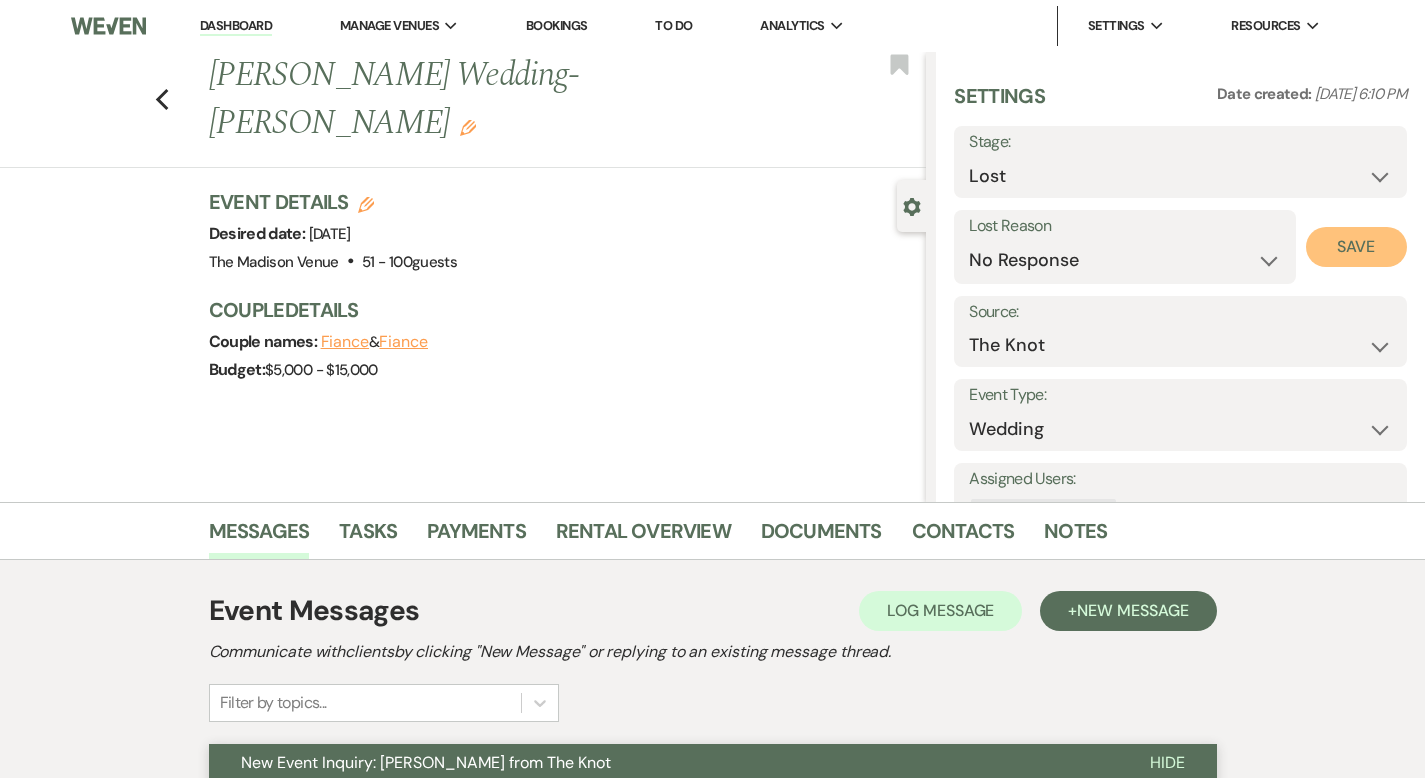 click on "Save" at bounding box center [1356, 247] 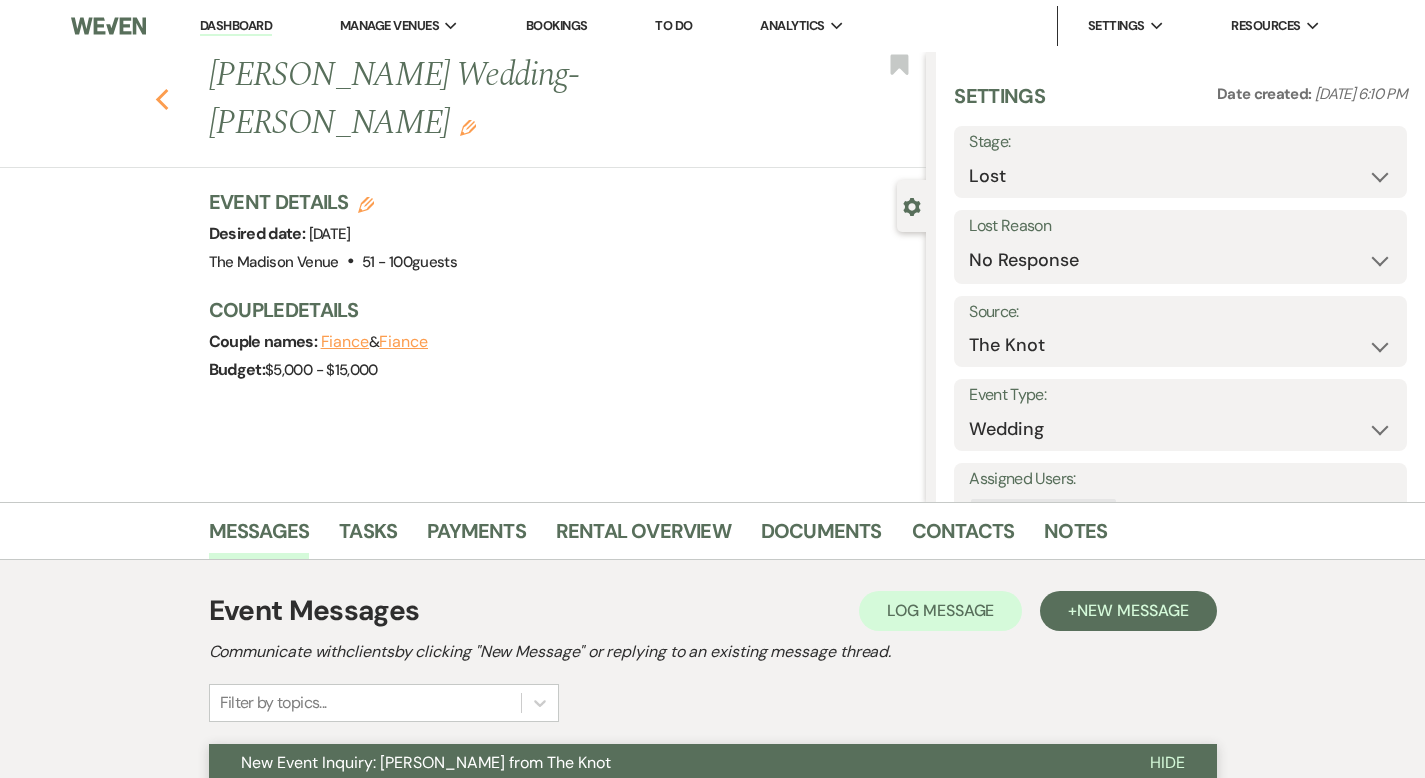 click 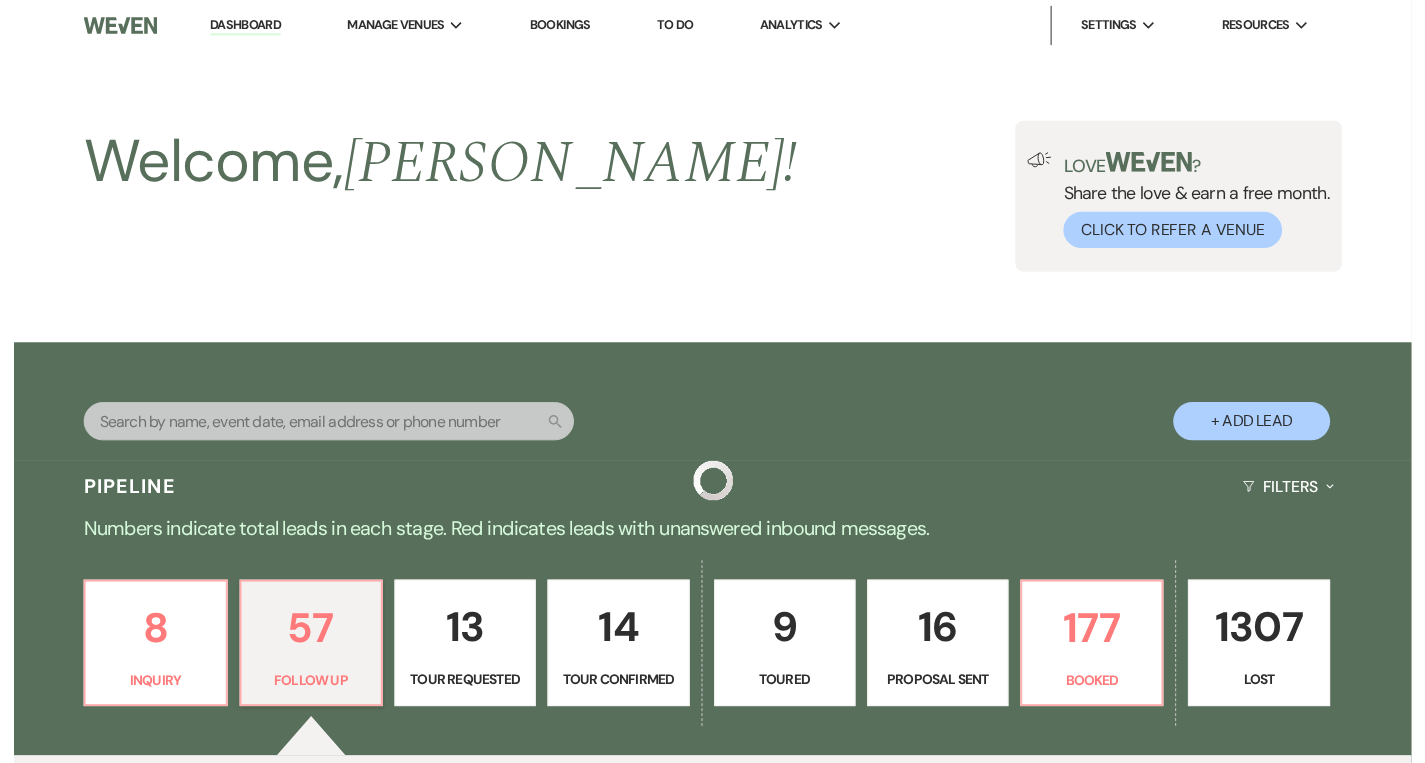 scroll, scrollTop: 3608, scrollLeft: 0, axis: vertical 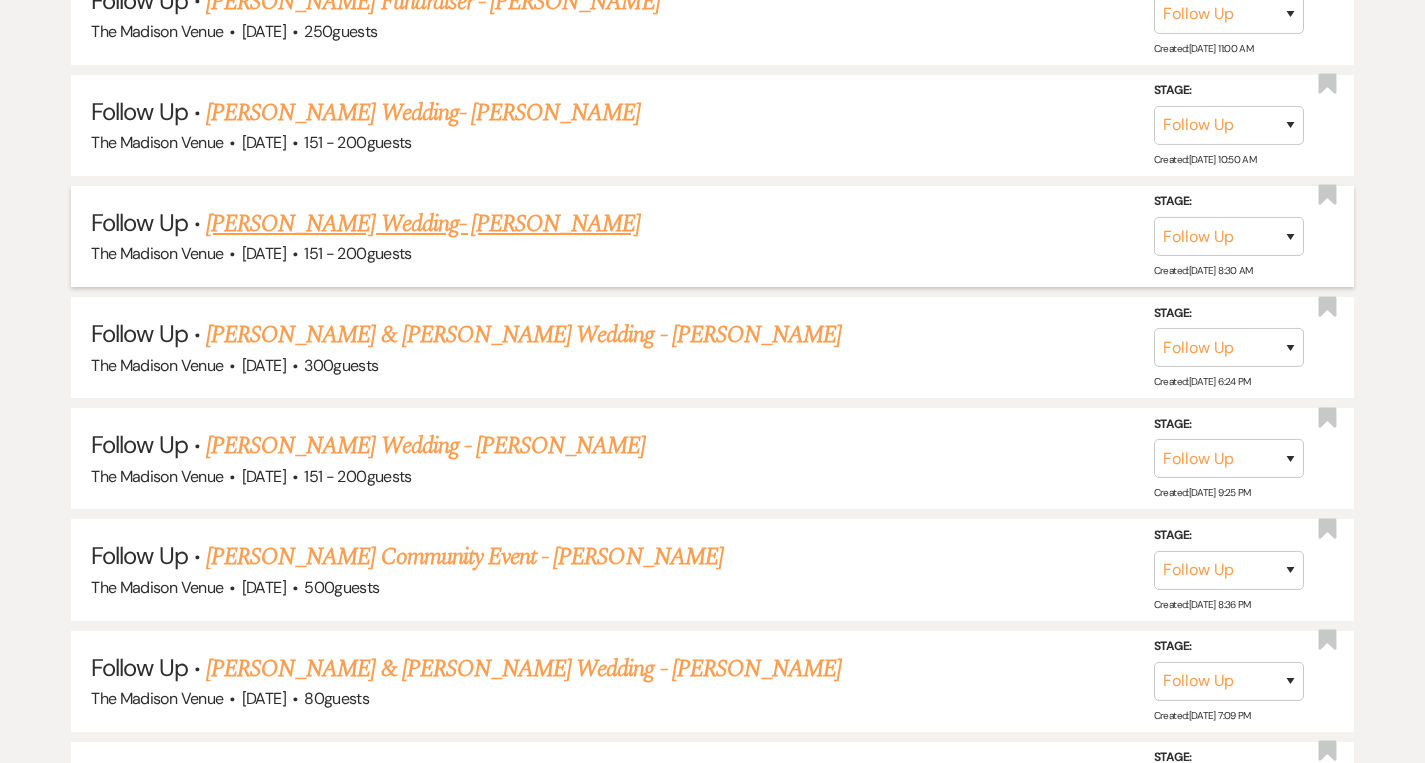 click on "[PERSON_NAME] Wedding- [PERSON_NAME]" at bounding box center [423, 224] 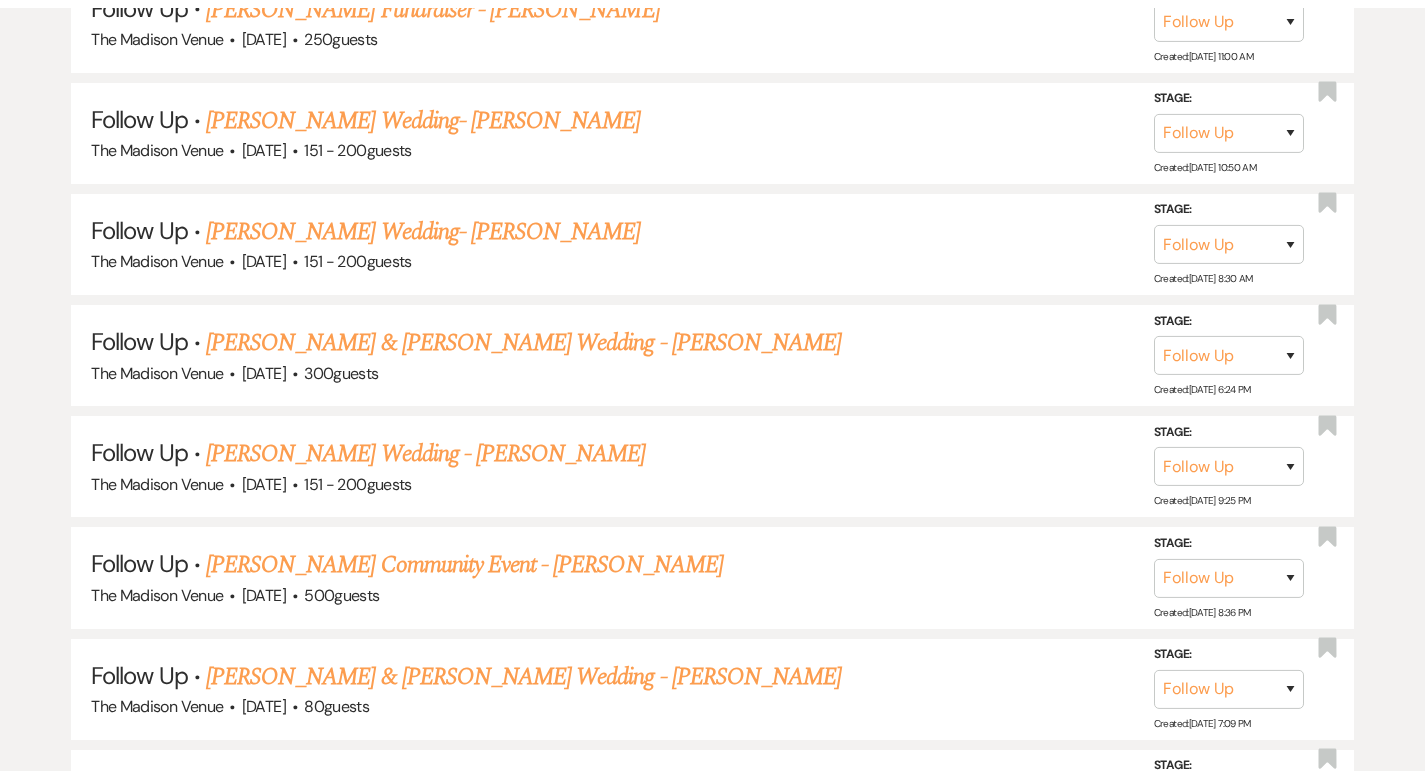 scroll, scrollTop: 0, scrollLeft: 0, axis: both 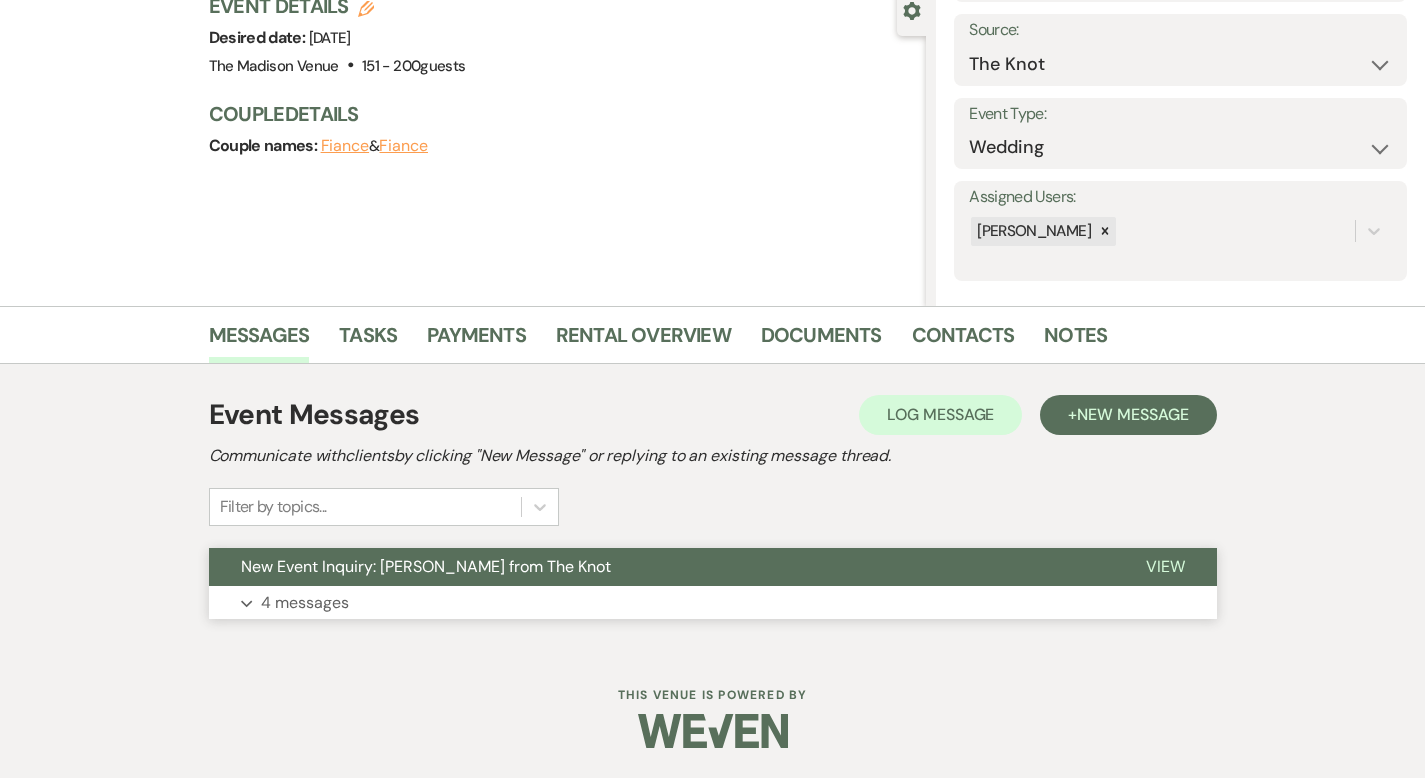 click on "View" at bounding box center (1165, 566) 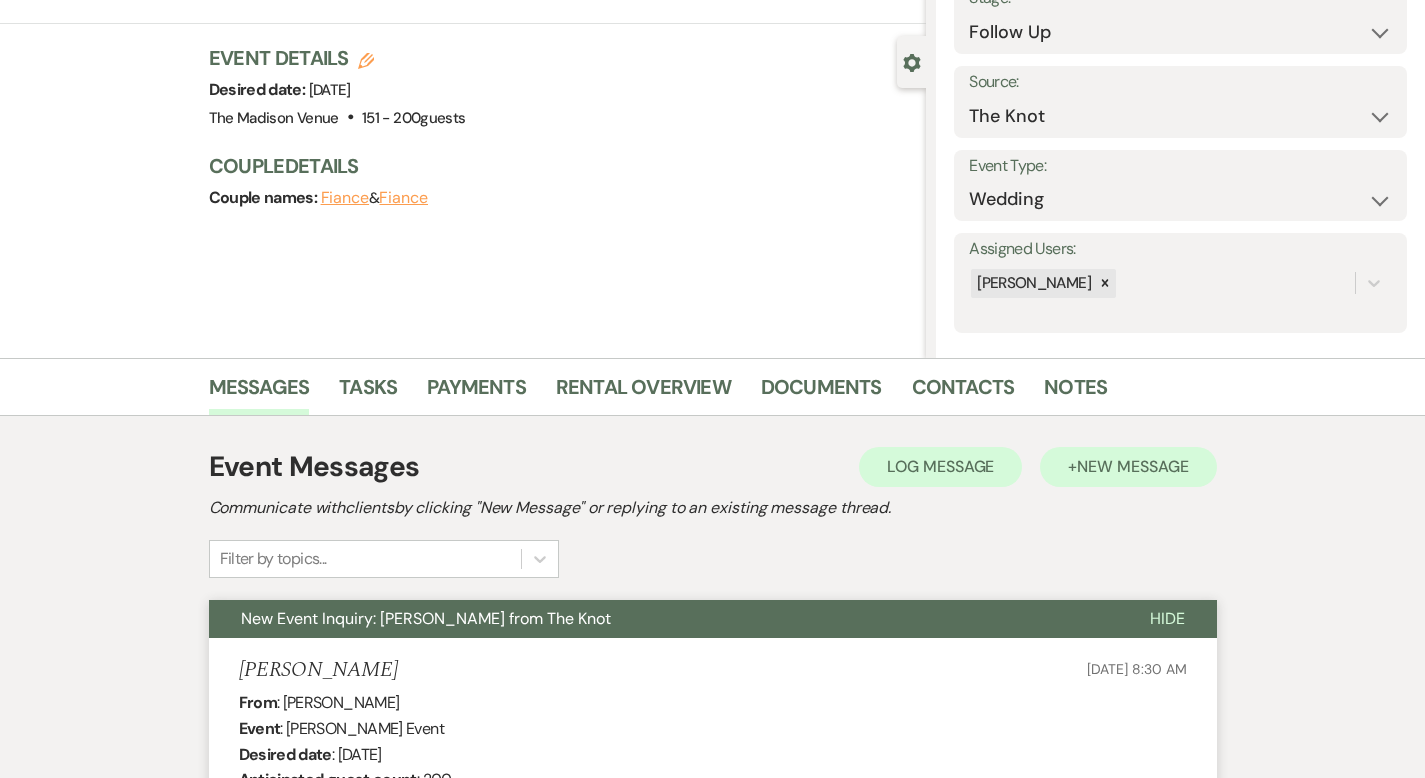scroll, scrollTop: 0, scrollLeft: 0, axis: both 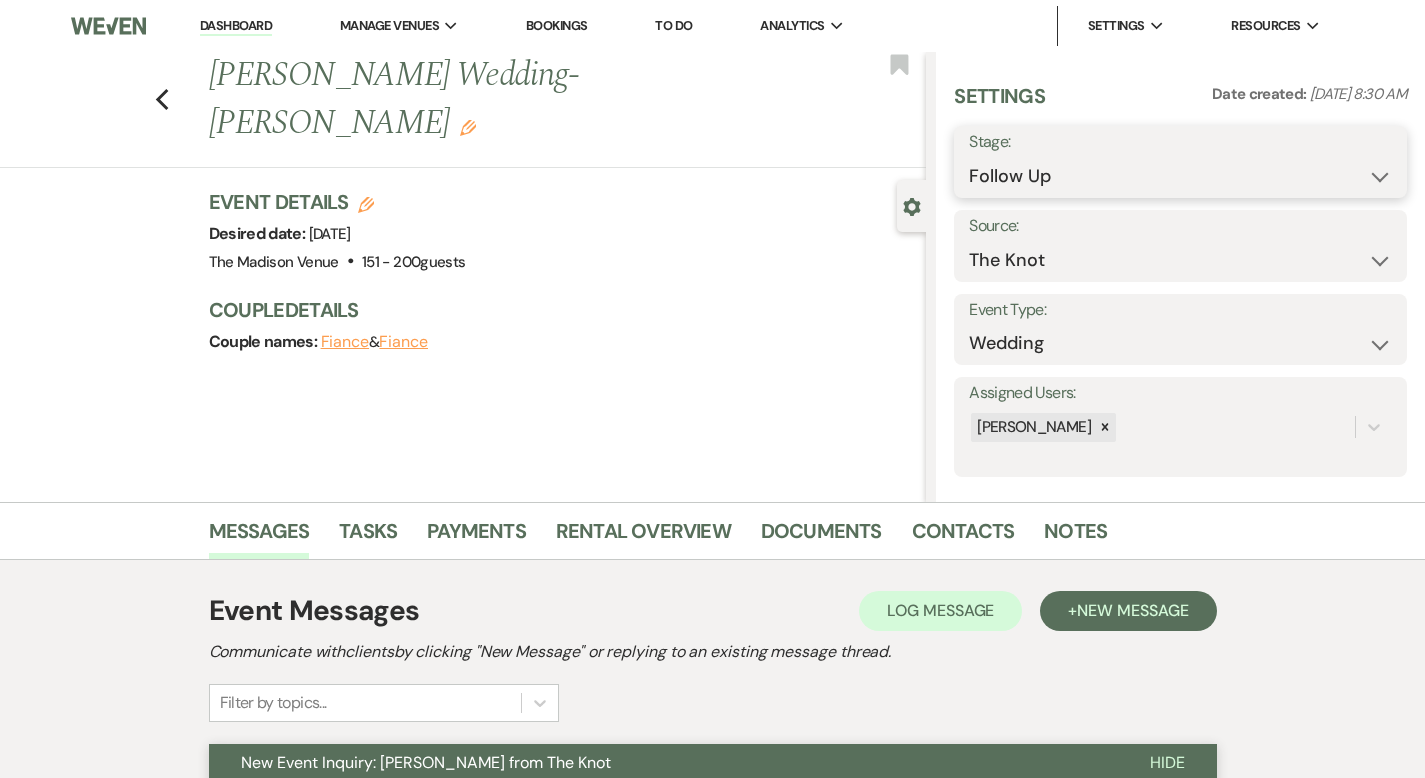 click on "Inquiry Follow Up Tour Requested Tour Confirmed Toured Proposal Sent Booked Lost" at bounding box center [1180, 176] 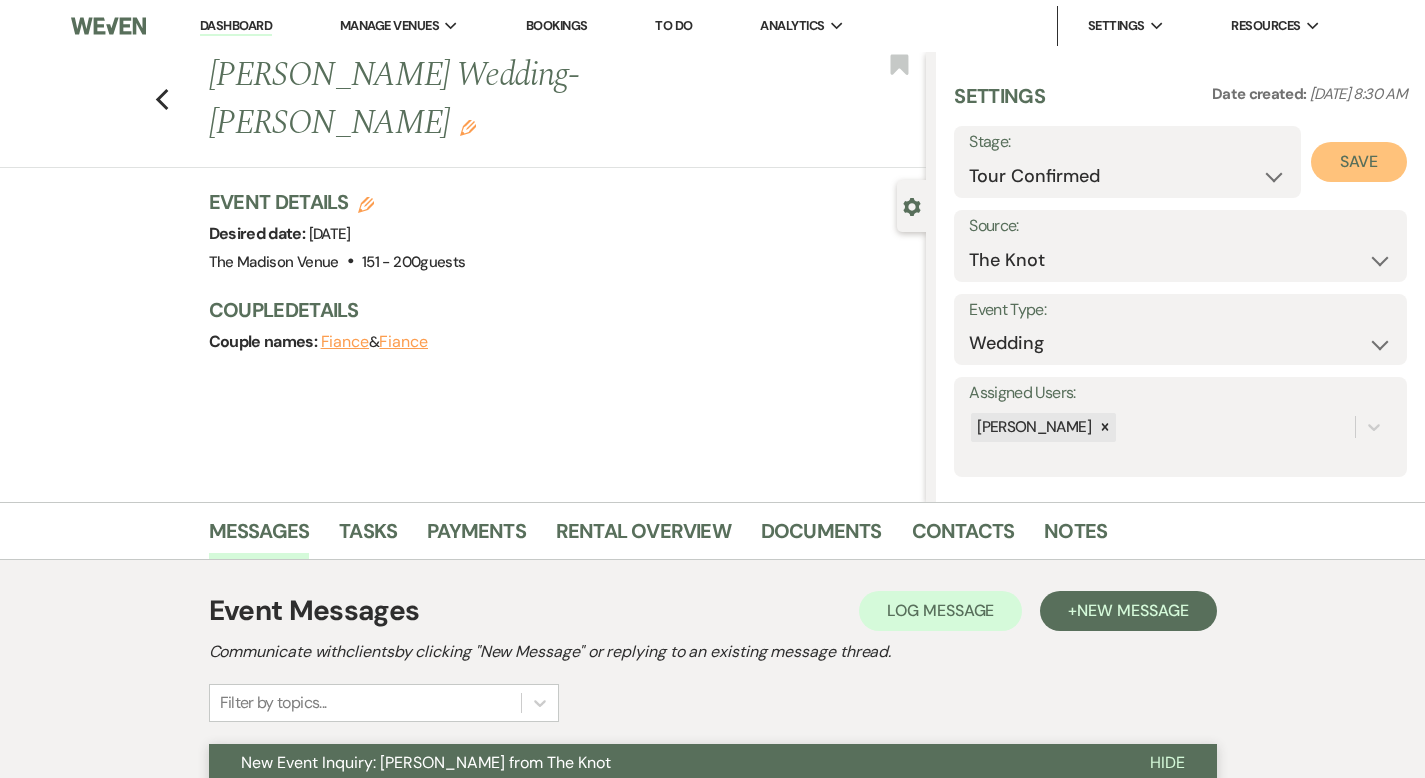 click on "Save" at bounding box center (1359, 162) 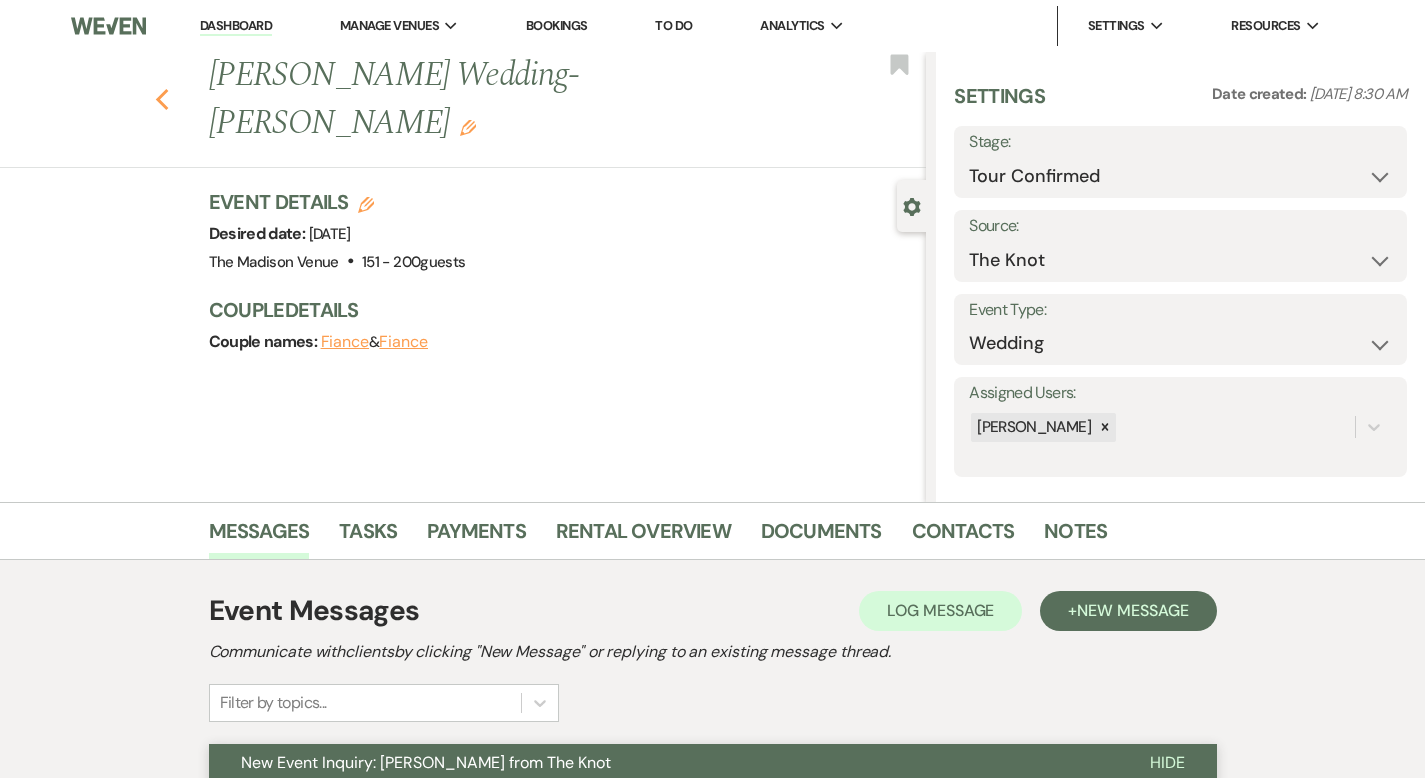click on "Previous" 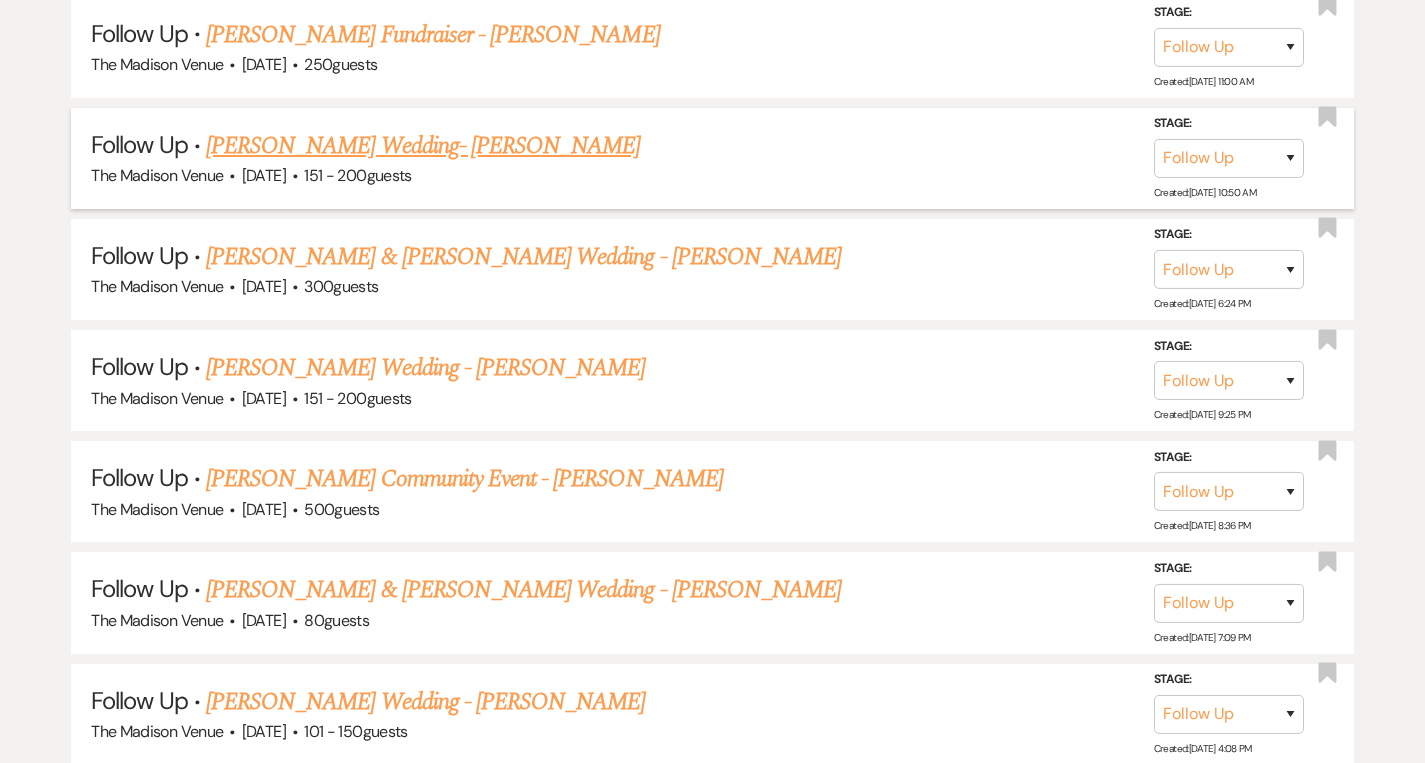 scroll, scrollTop: 3571, scrollLeft: 0, axis: vertical 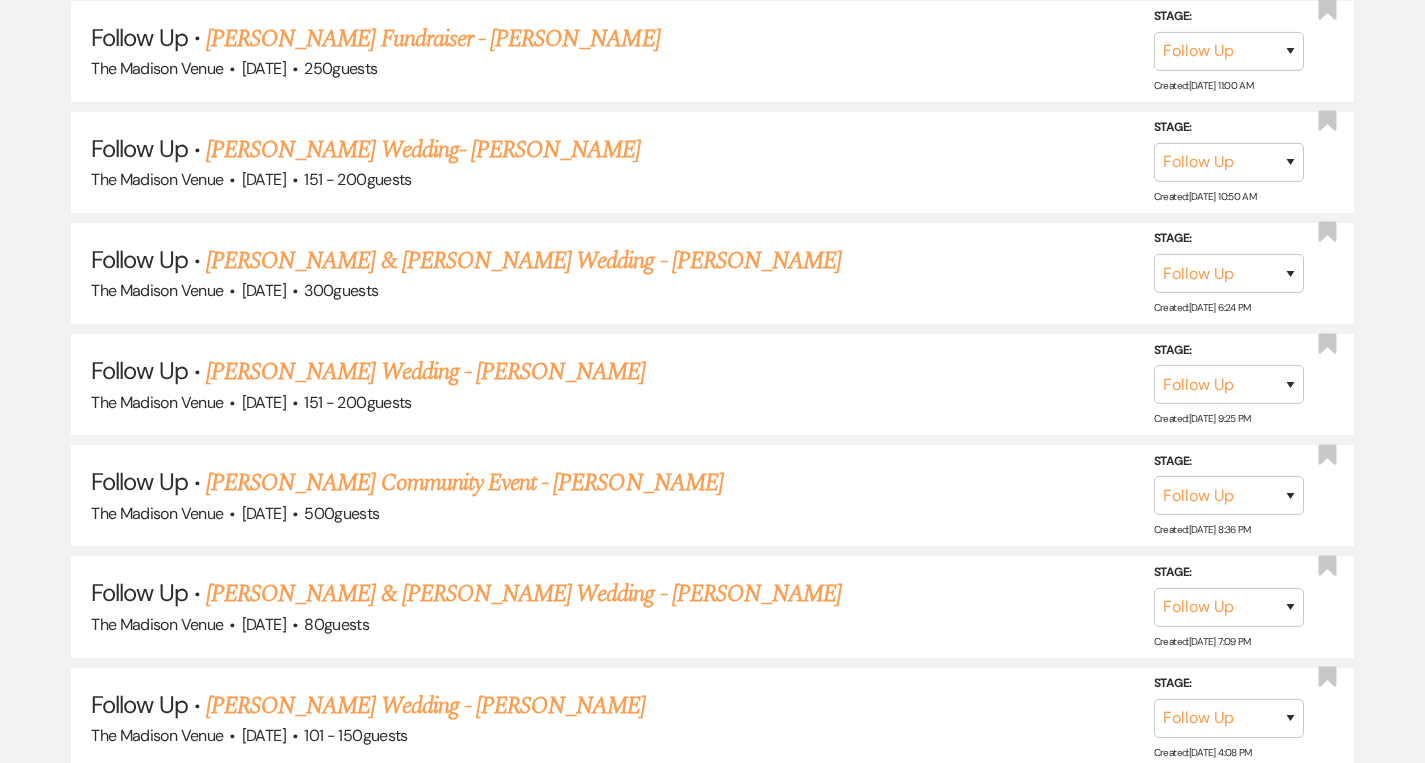 click on "[PERSON_NAME] Wedding- [PERSON_NAME]" at bounding box center [423, 150] 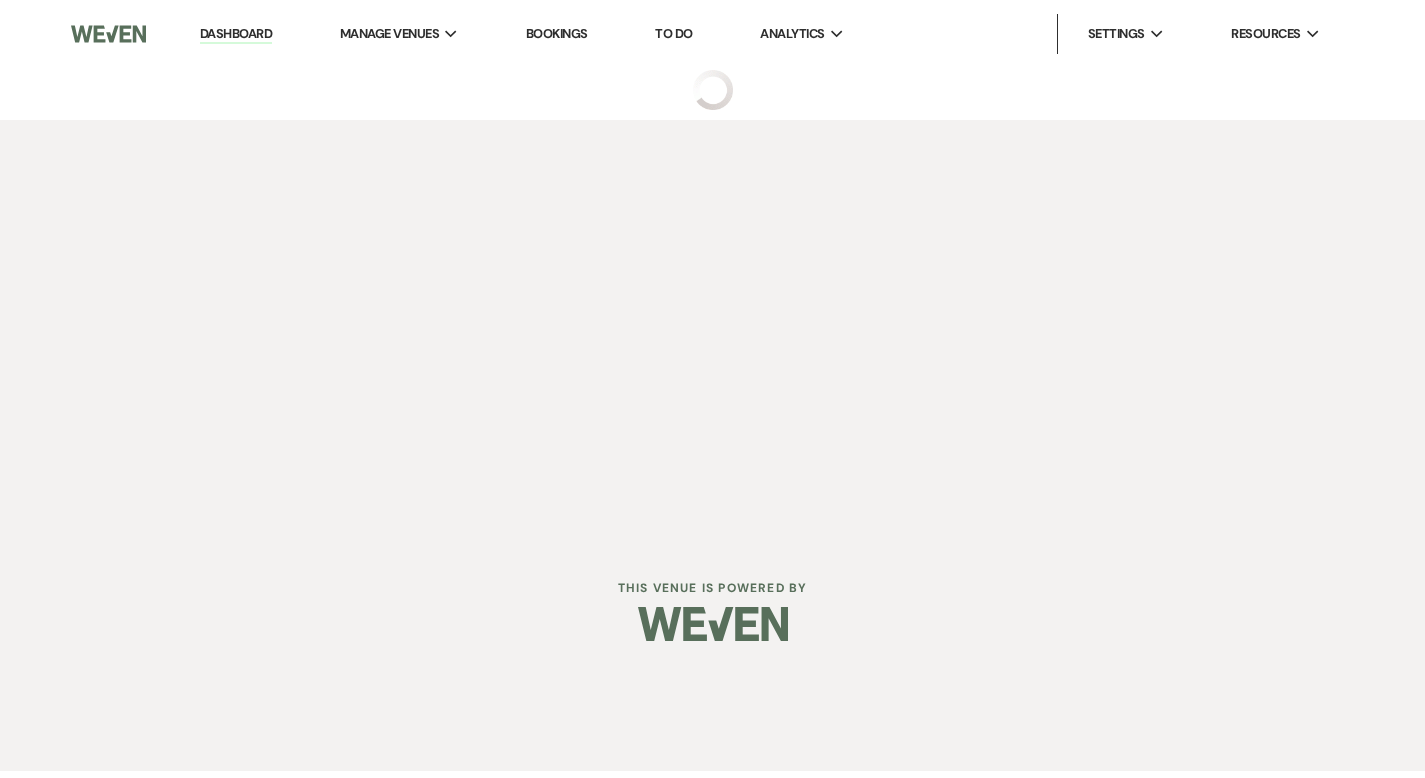 scroll, scrollTop: 0, scrollLeft: 0, axis: both 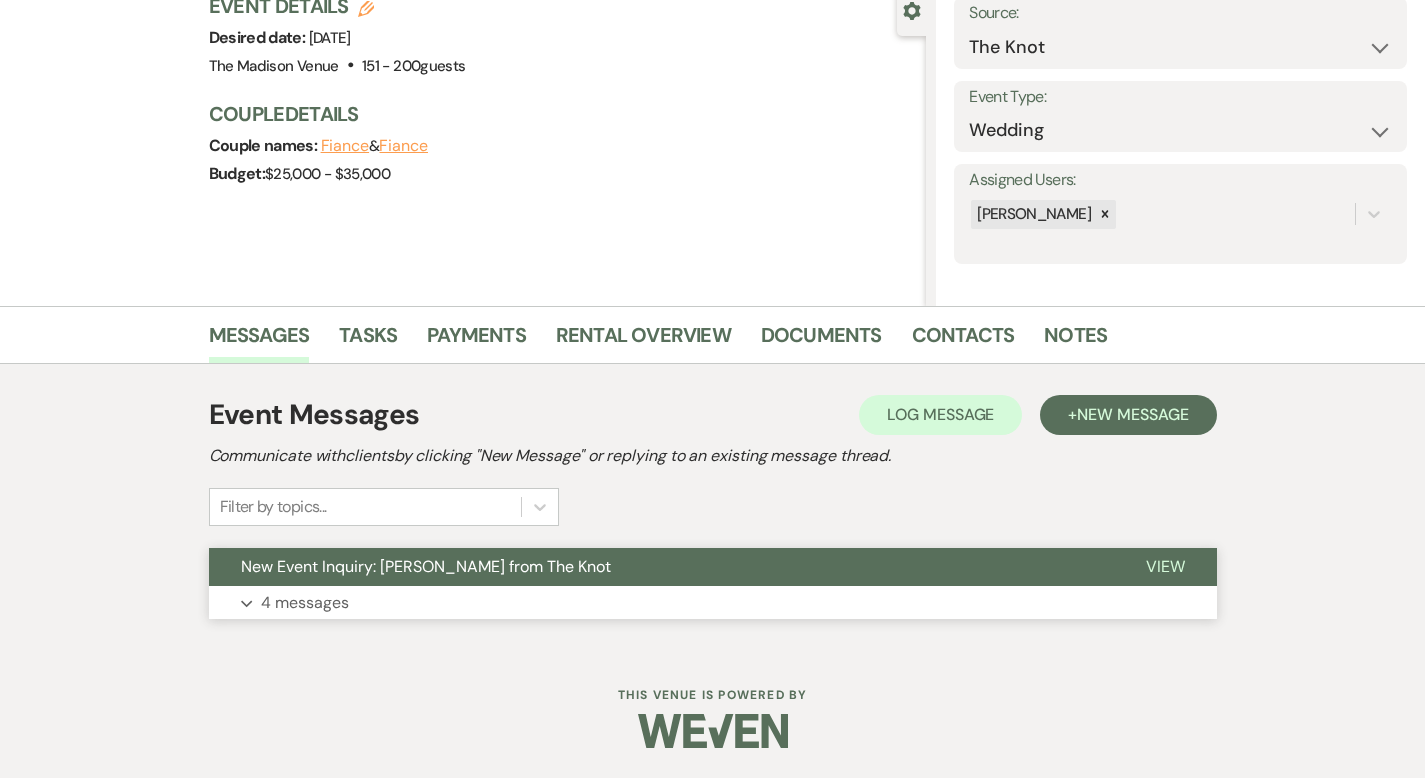 click on "View" at bounding box center [1165, 566] 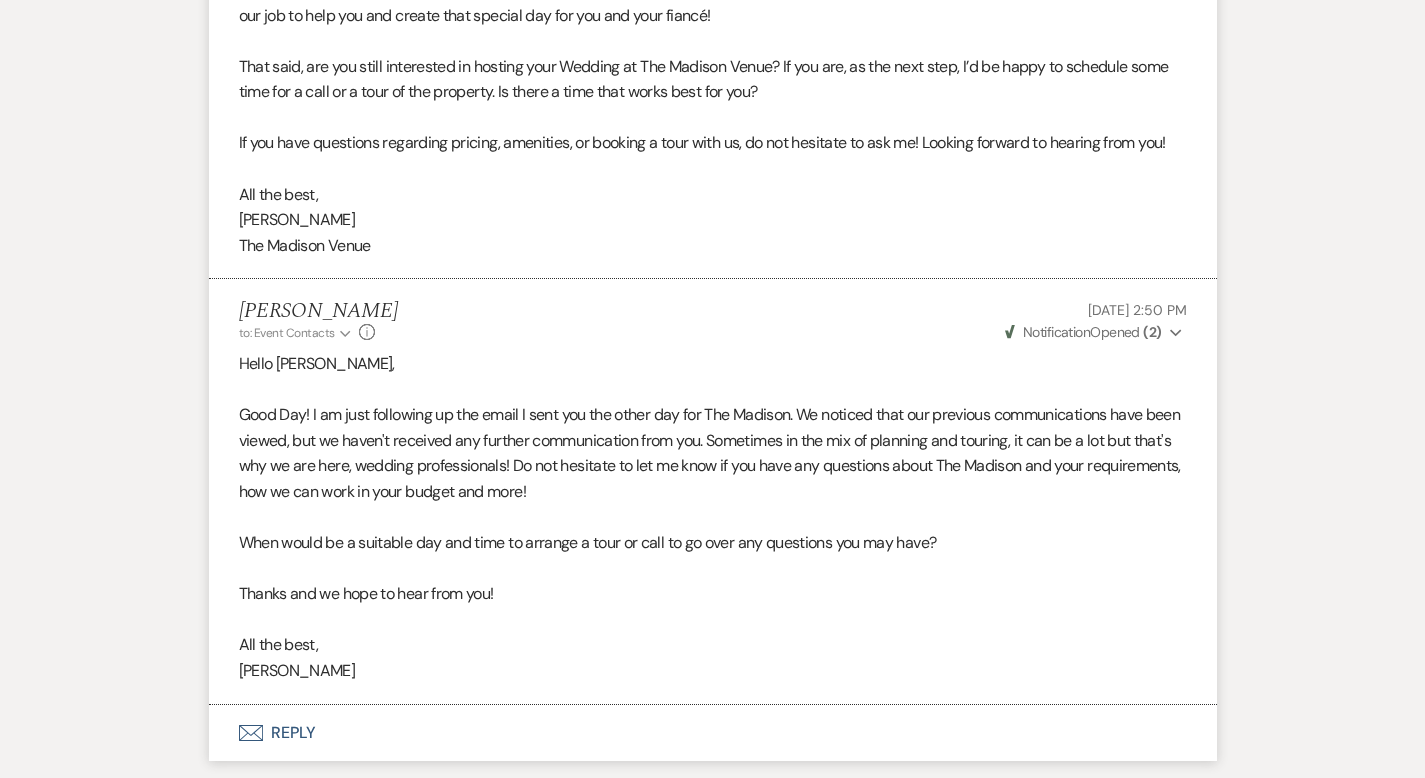 scroll, scrollTop: 3842, scrollLeft: 0, axis: vertical 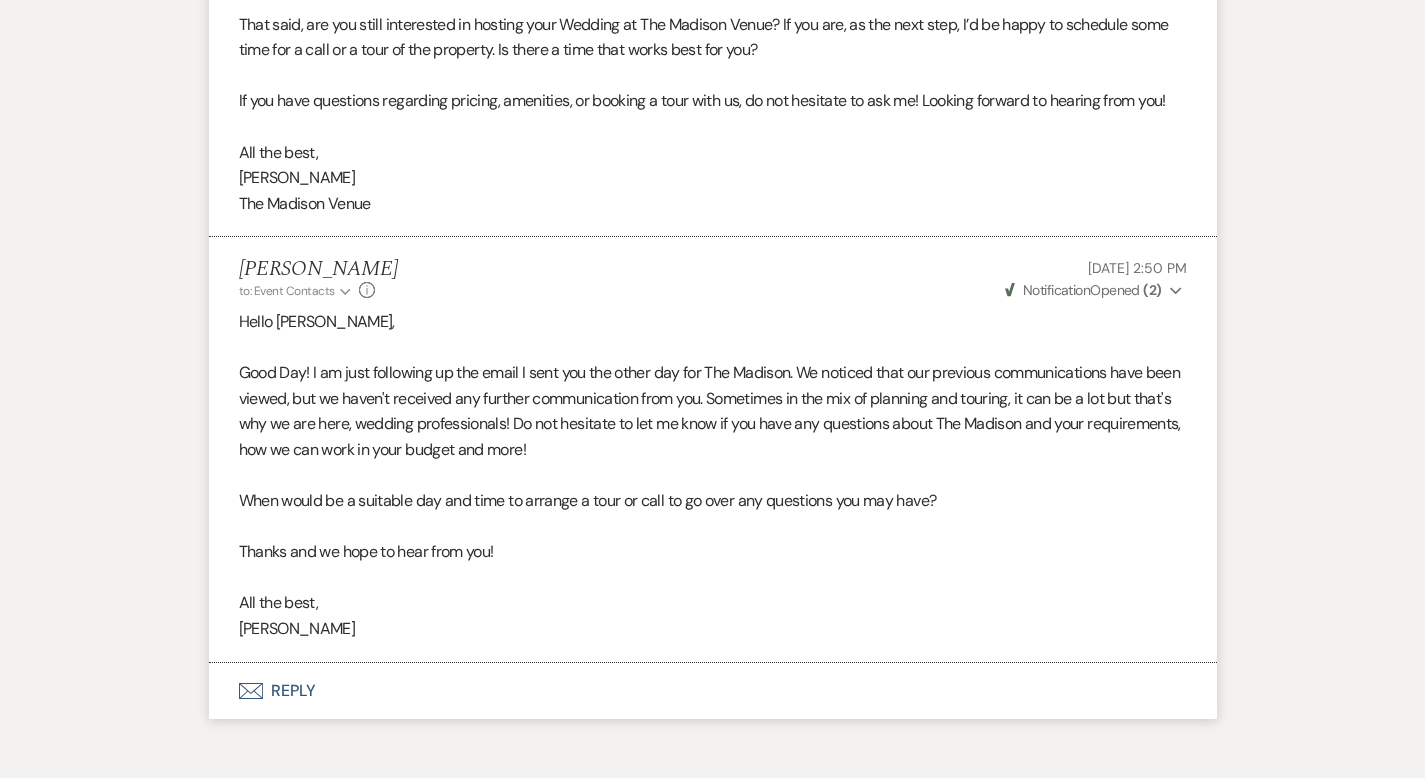 click on "Envelope Reply" at bounding box center [713, 691] 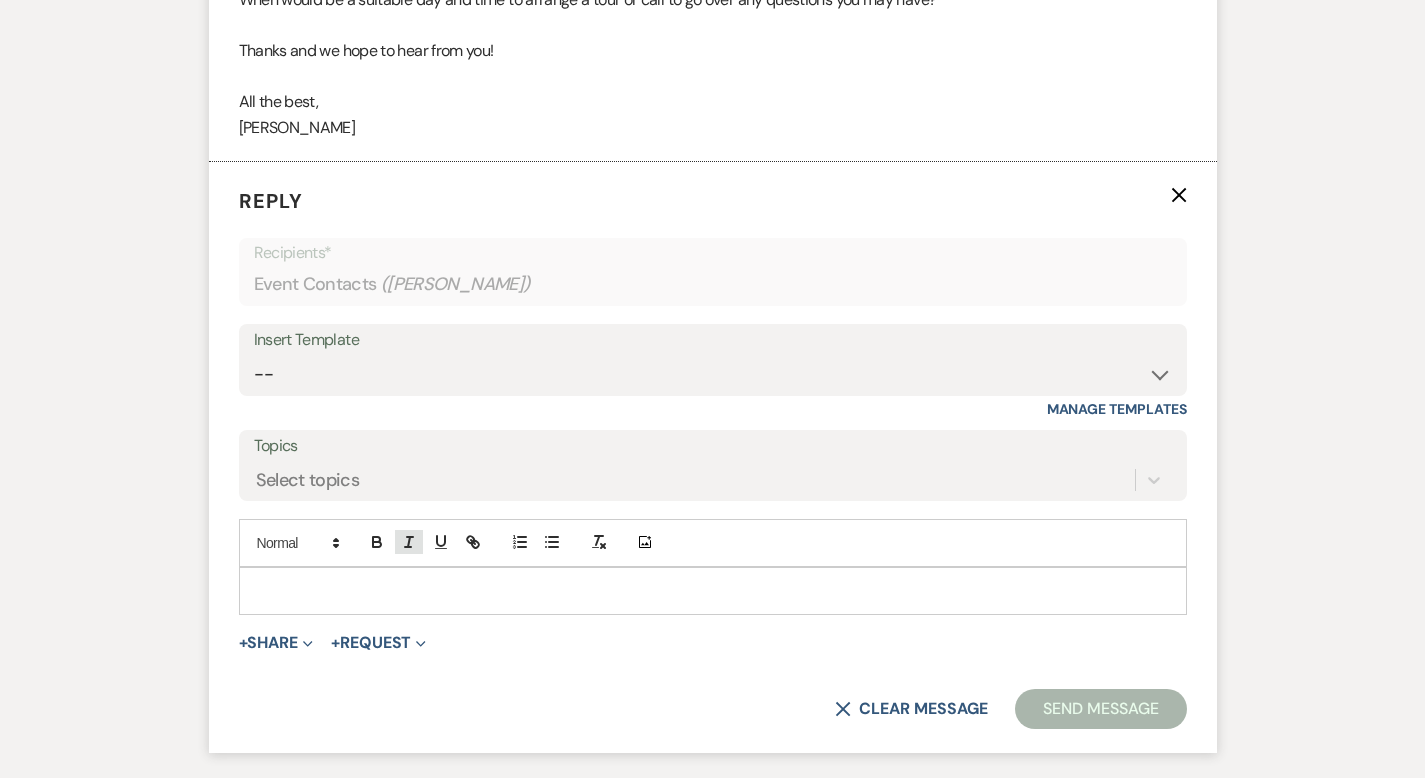 scroll, scrollTop: 4360, scrollLeft: 0, axis: vertical 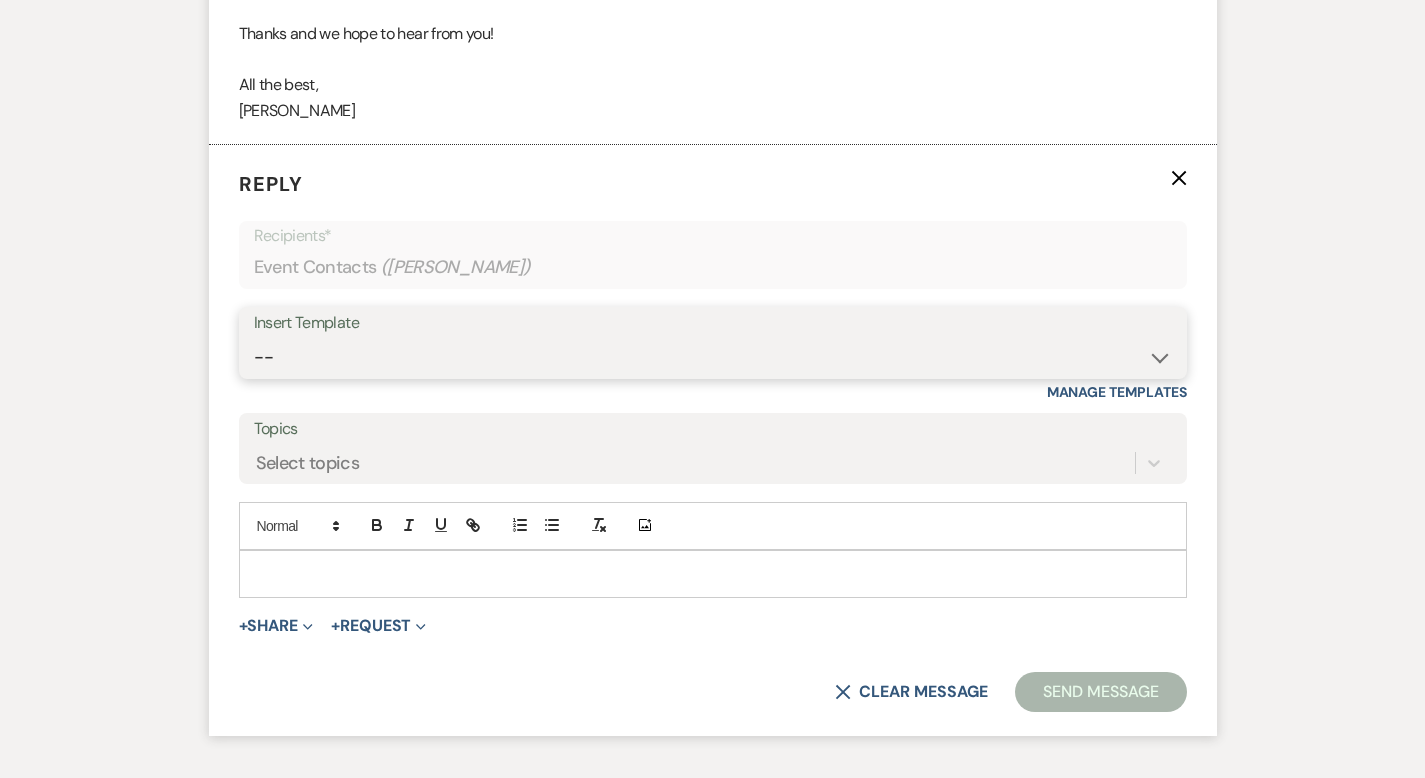 click on "-- Weven Planning Portal Introduction (Booked Events) Corporate Lead Follow Up #1 - No tour scheduled Follow Up #2 Post Tour Follow Up Closing Wedding Lead - No response Event Proposal Introduction to [PERSON_NAME] - Layout & Design Application Upcoming Payment Past-Due Payment Alert 1st Desposit 2nd Deposit 3rd Deposit  Final Deposit Thank You Review Follow up: Floor Plan Layout's Follow Up: Check out our Patio Follow up: The Grove Bar Follow-Up Ceremonies on Site Follow-up Bridal Suites 30 days post Inquiry - No tour/Response Are you still Interested? (Wedding response) 6-Month Wedding Walkthrough - [PERSON_NAME] 6-Month Wedding Walkthrough - [PERSON_NAME] 6-Month Wedding Walkthrough - [PERSON_NAME] 1-Month Wedding Walkthrough - [PERSON_NAME] 1-Month Wedding Walkthrough - [PERSON_NAME] 1-Month Wedding Walkthrough - [PERSON_NAME] Introduction & Book a Tour with [PERSON_NAME] Introduction & Book a Tour with [PERSON_NAME] Introduction & Book a Tour with [PERSON_NAME] Event Insurance Reminder Bar Selection - Foundry Package Bar Selection - Avenue Package Bar Selection - Ivy Package" at bounding box center (713, 357) 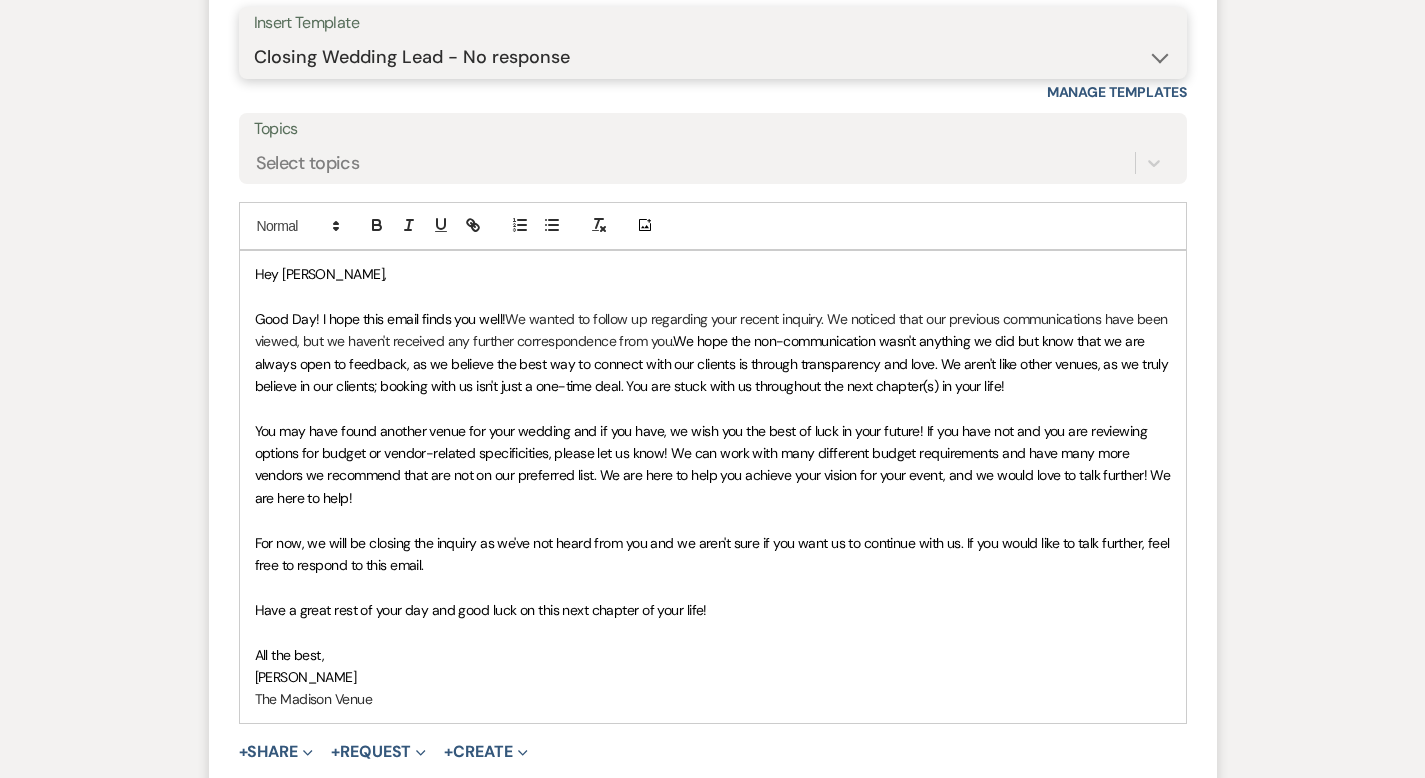 scroll, scrollTop: 4853, scrollLeft: 0, axis: vertical 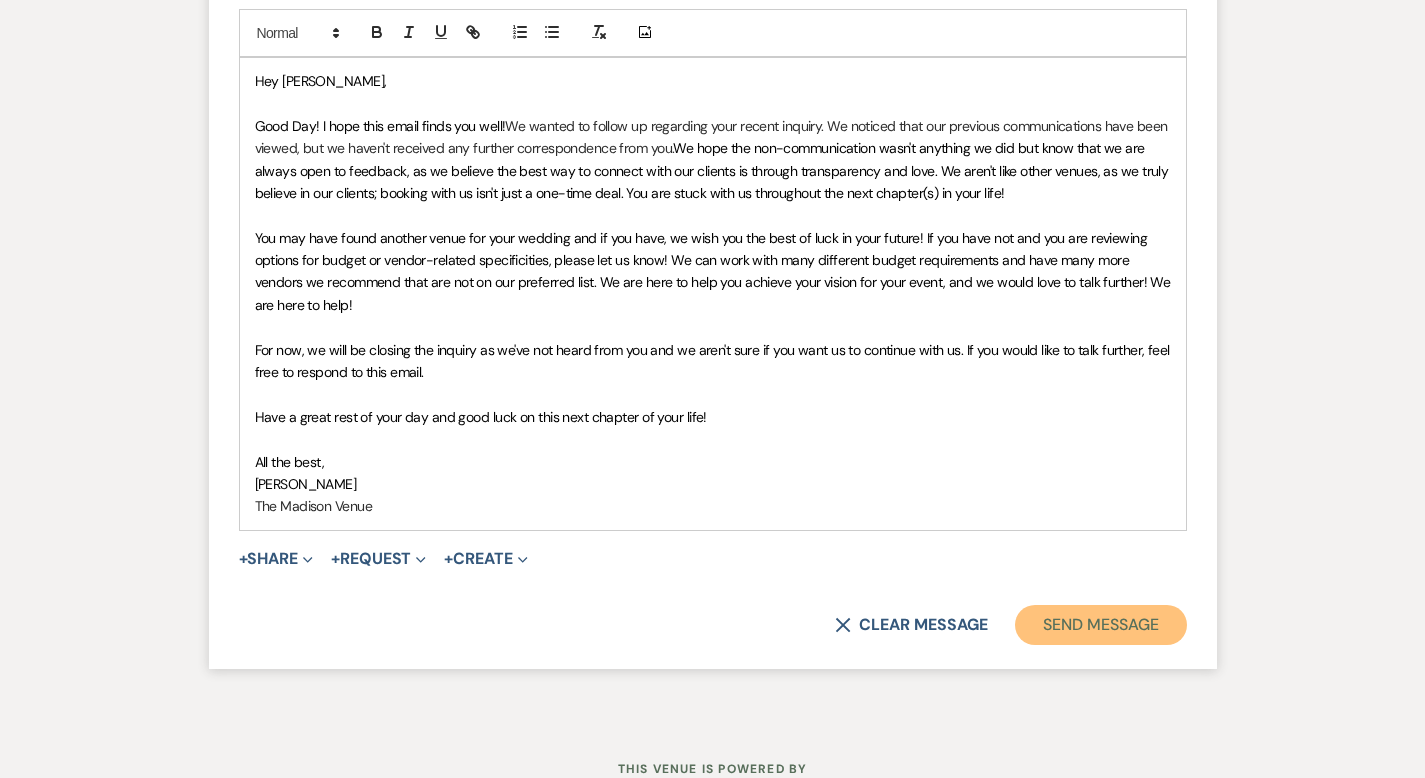 click on "Send Message" at bounding box center [1100, 625] 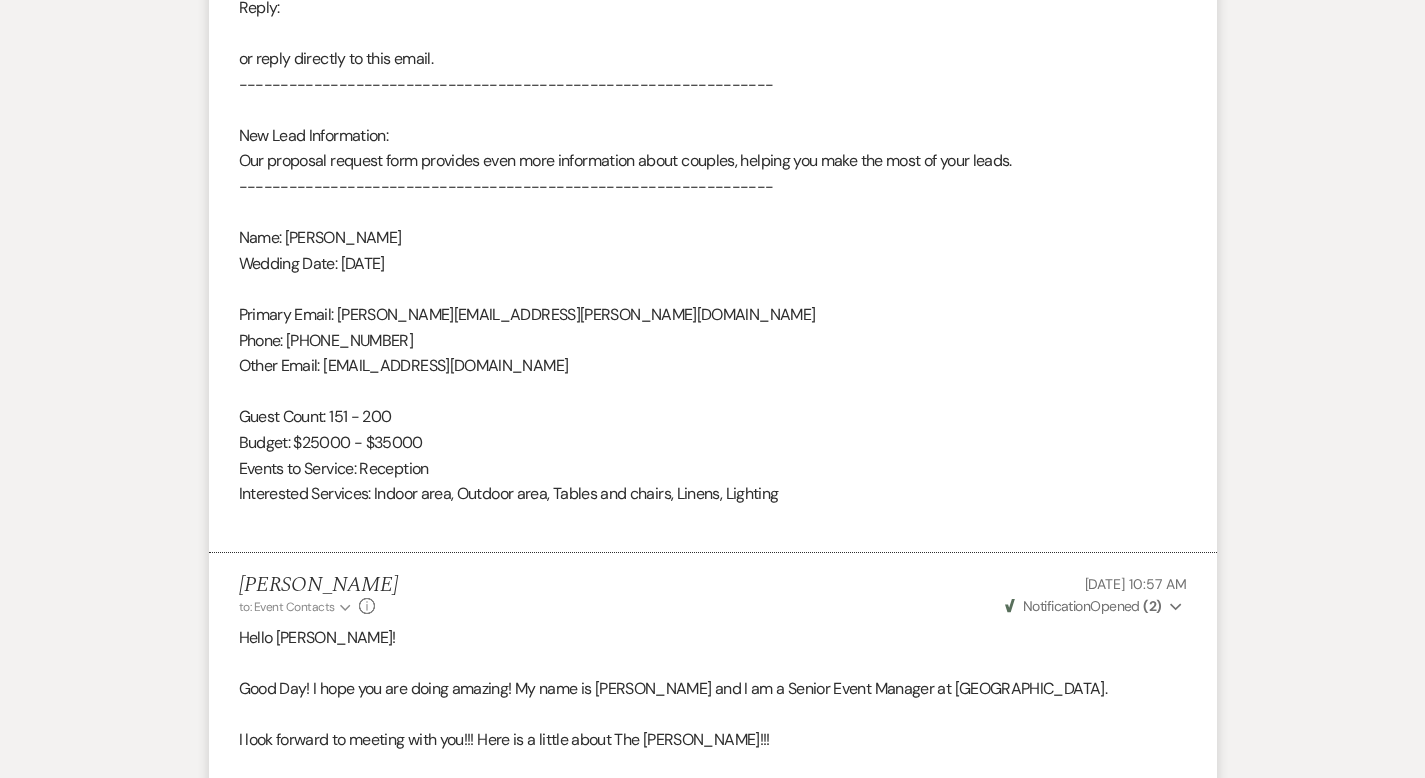 scroll, scrollTop: 0, scrollLeft: 0, axis: both 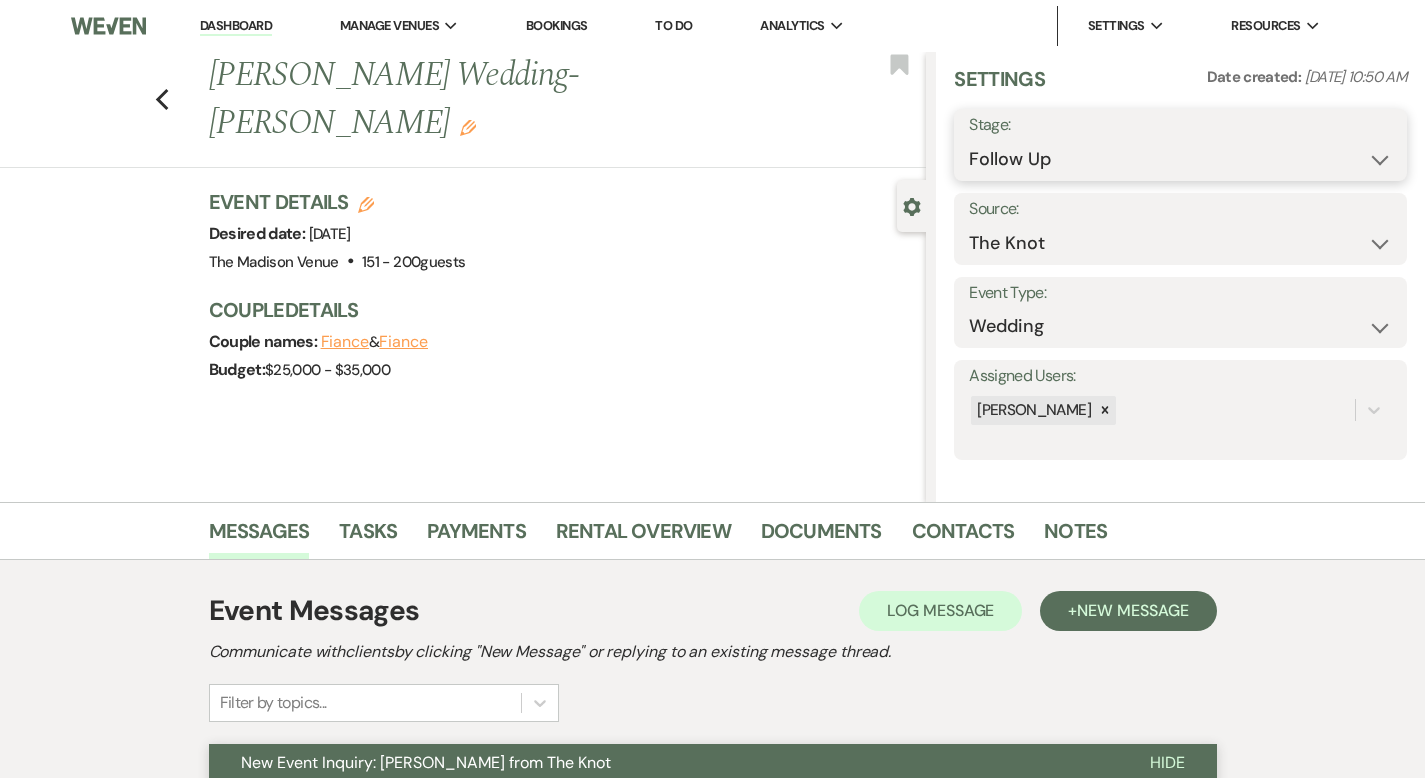 click on "Inquiry Follow Up Tour Requested Tour Confirmed Toured Proposal Sent Booked Lost" at bounding box center [1180, 159] 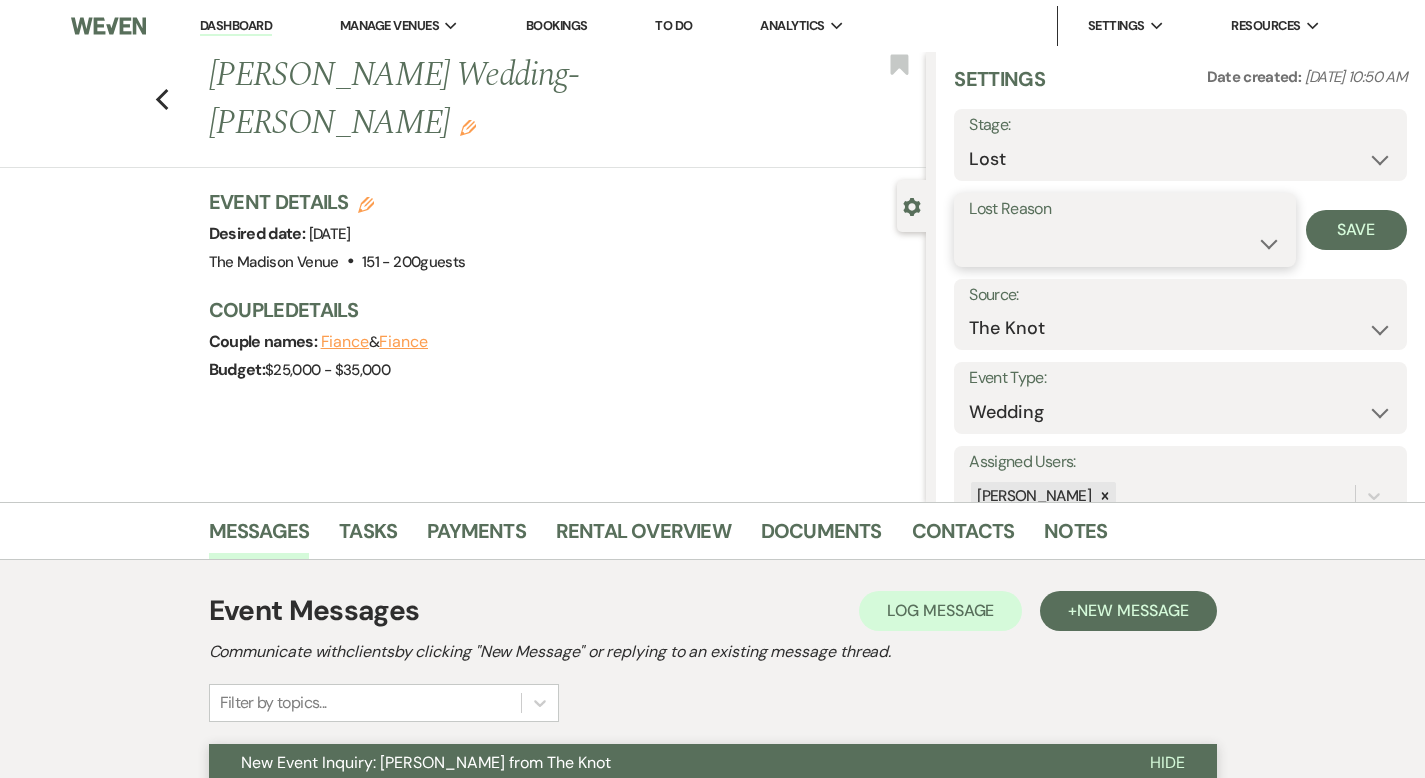 click on "Booked Elsewhere Budget Date Unavailable No Response Not a Good Match Capacity Cancelled Duplicate (hidden) Spam (hidden) Other (hidden) Other" at bounding box center [1124, 243] 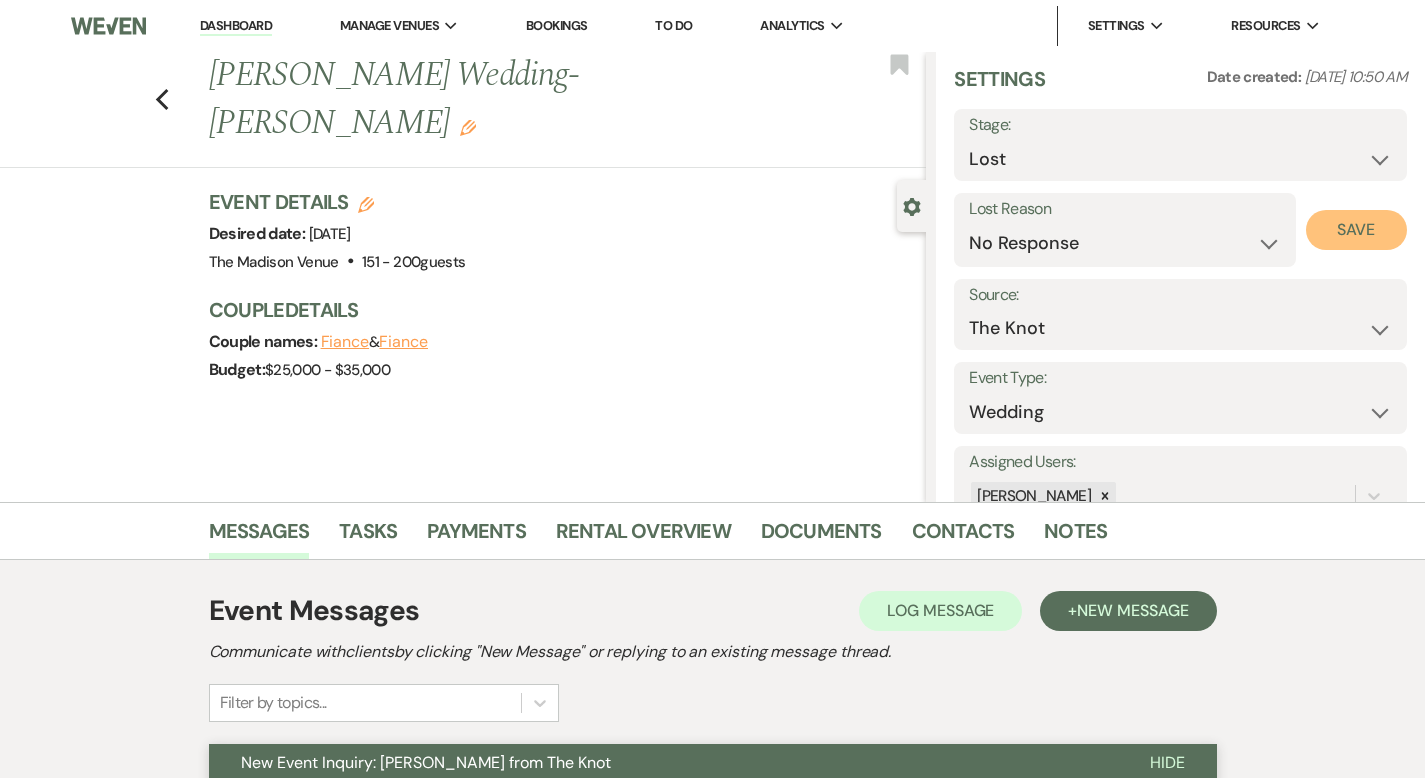 click on "Save" at bounding box center (1356, 230) 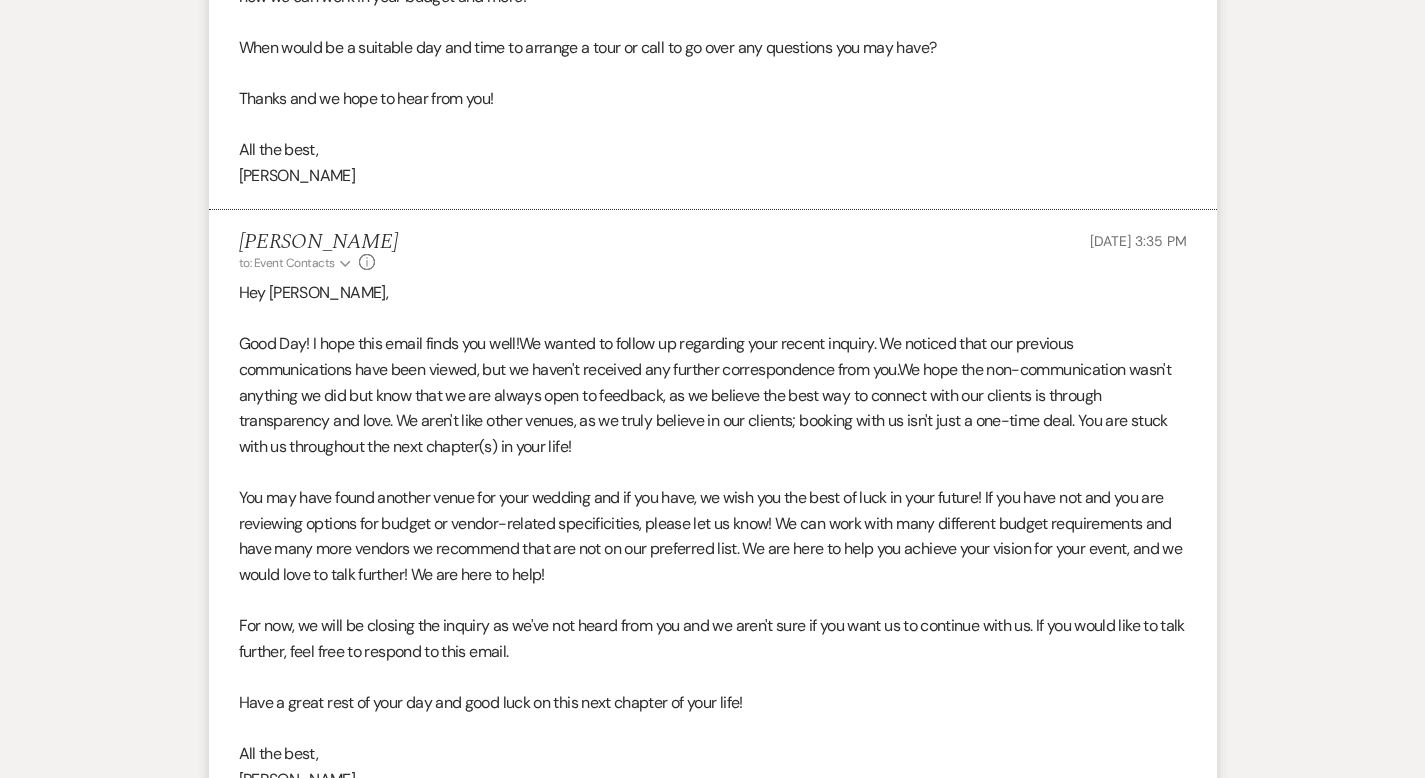 scroll, scrollTop: 4468, scrollLeft: 0, axis: vertical 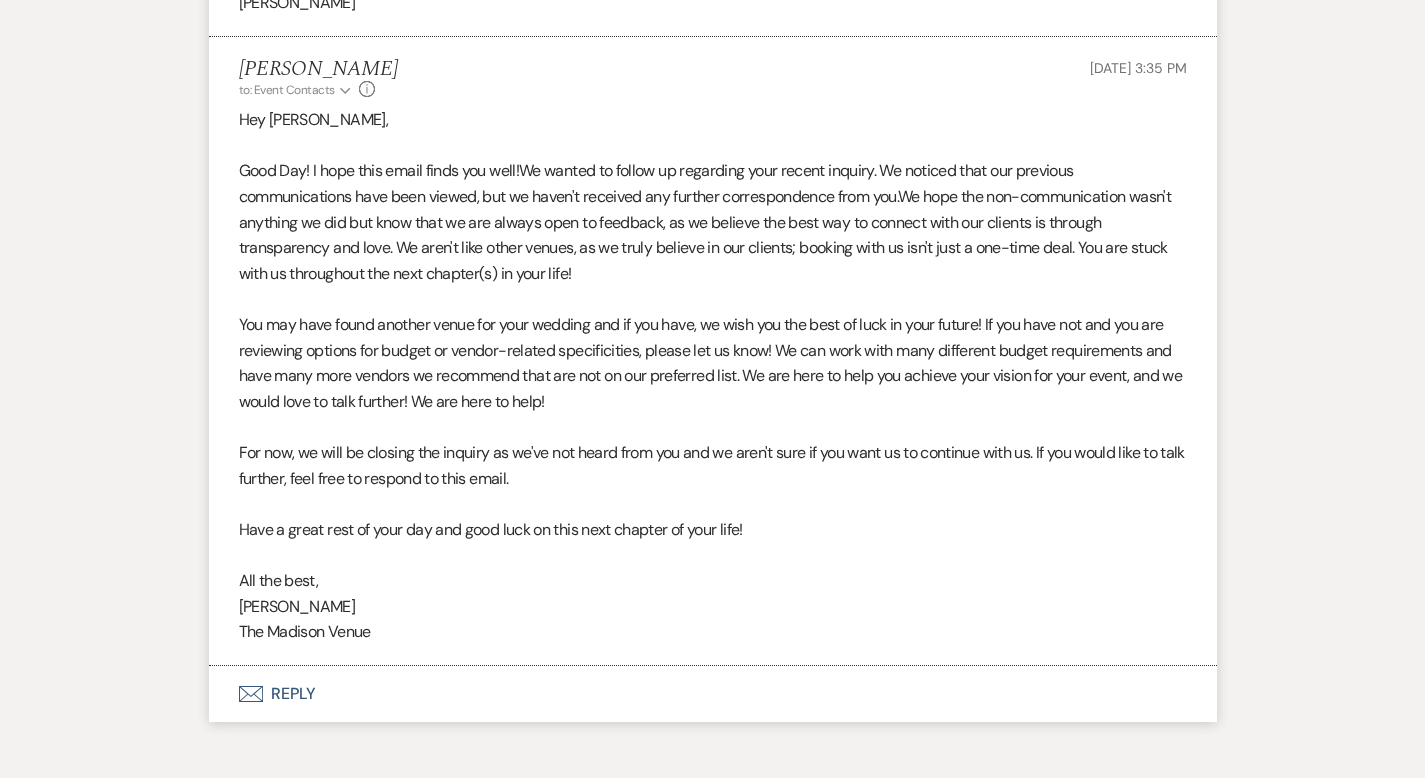 click on "Envelope Reply" at bounding box center (713, 694) 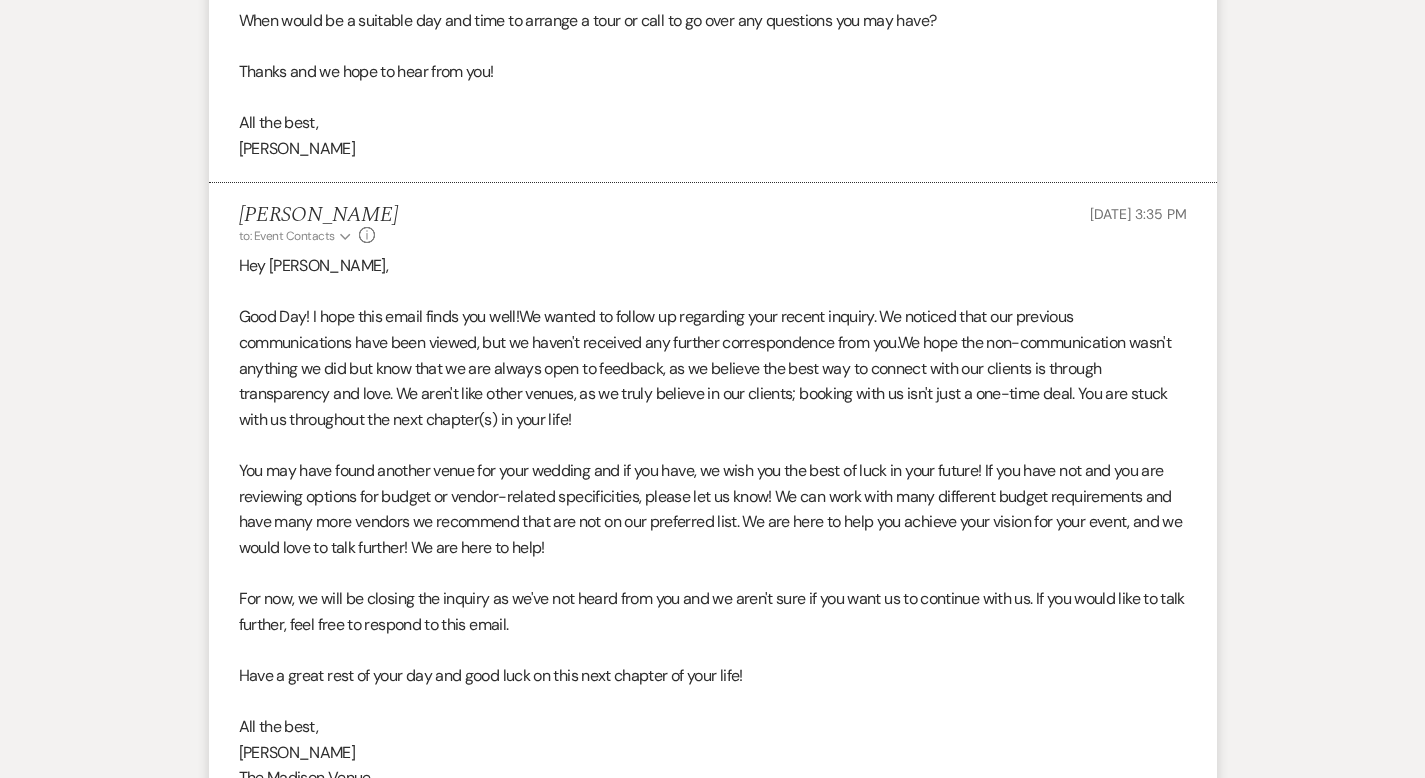 scroll, scrollTop: 4902, scrollLeft: 0, axis: vertical 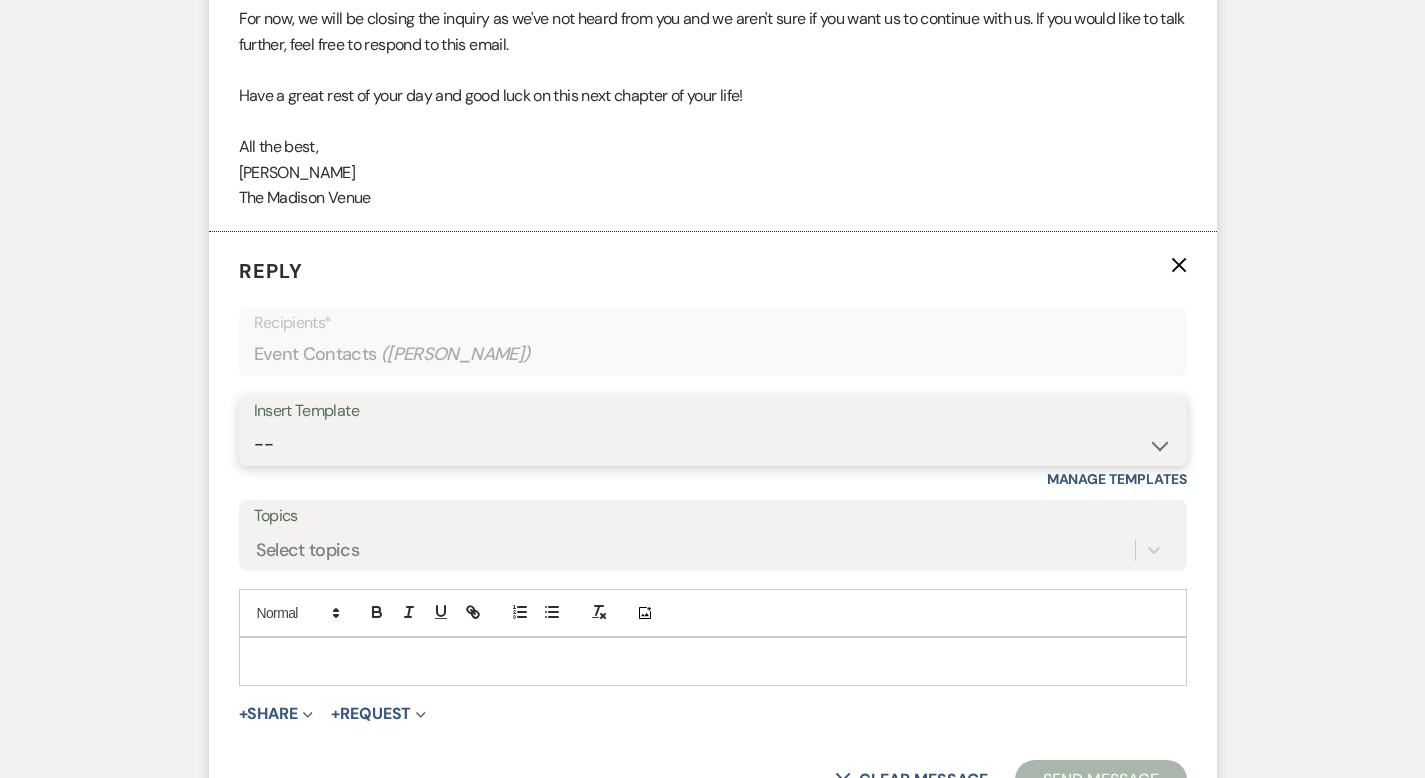 click on "-- Weven Planning Portal Introduction (Booked Events) Corporate Lead Follow Up #1 - No tour scheduled Follow Up #2 Post Tour Follow Up Closing Wedding Lead - No response Event Proposal Introduction to [PERSON_NAME] - Layout & Design Application Upcoming Payment Past-Due Payment Alert 1st Desposit 2nd Deposit 3rd Deposit  Final Deposit Thank You Review Follow up: Floor Plan Layout's Follow Up: Check out our Patio Follow up: The Grove Bar Follow-Up Ceremonies on Site Follow-up Bridal Suites 30 days post Inquiry - No tour/Response Are you still Interested? (Wedding response) 6-Month Wedding Walkthrough - [PERSON_NAME] 6-Month Wedding Walkthrough - [PERSON_NAME] 6-Month Wedding Walkthrough - [PERSON_NAME] 1-Month Wedding Walkthrough - [PERSON_NAME] 1-Month Wedding Walkthrough - [PERSON_NAME] 1-Month Wedding Walkthrough - [PERSON_NAME] Introduction & Book a Tour with [PERSON_NAME] Introduction & Book a Tour with [PERSON_NAME] Introduction & Book a Tour with [PERSON_NAME] Event Insurance Reminder Bar Selection - Foundry Package Bar Selection - Avenue Package Bar Selection - Ivy Package" at bounding box center (713, 444) 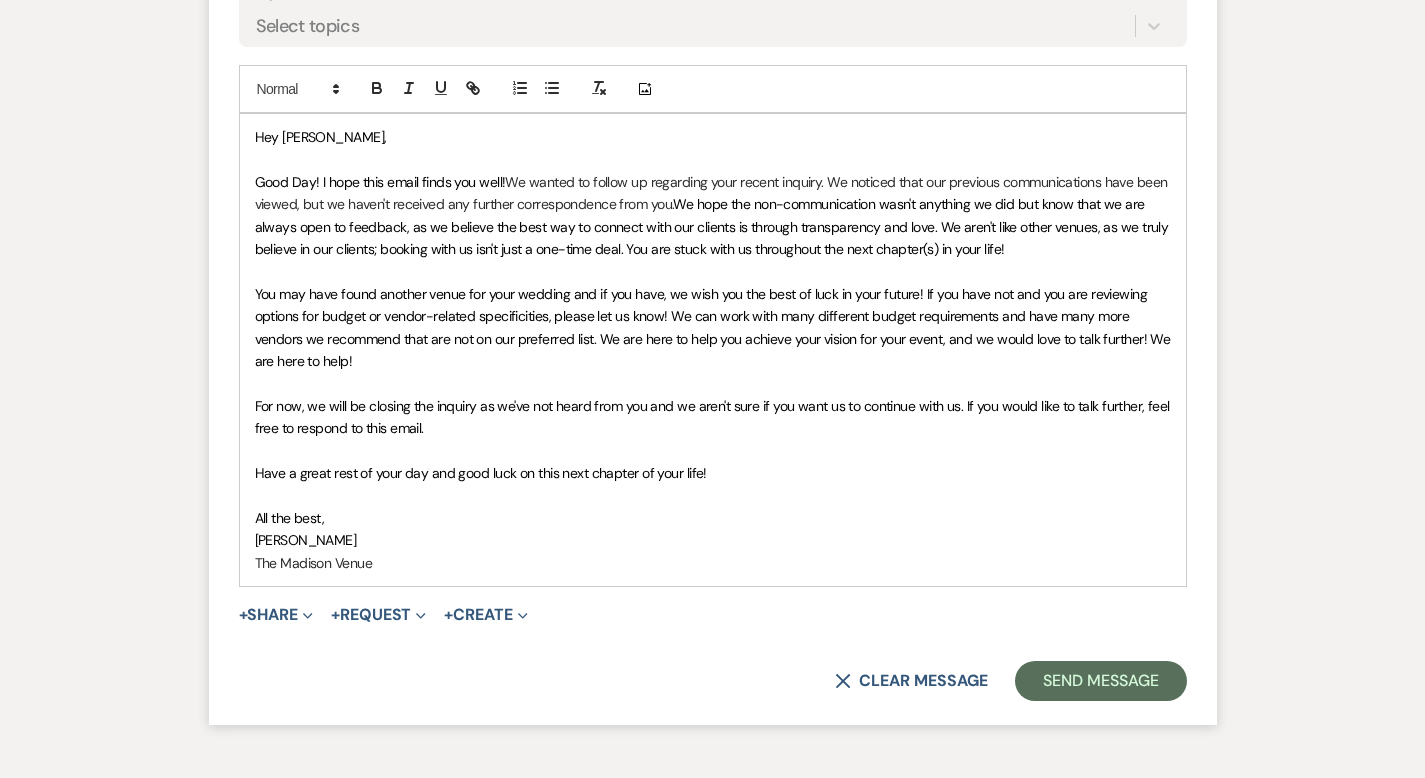 scroll, scrollTop: 5365, scrollLeft: 0, axis: vertical 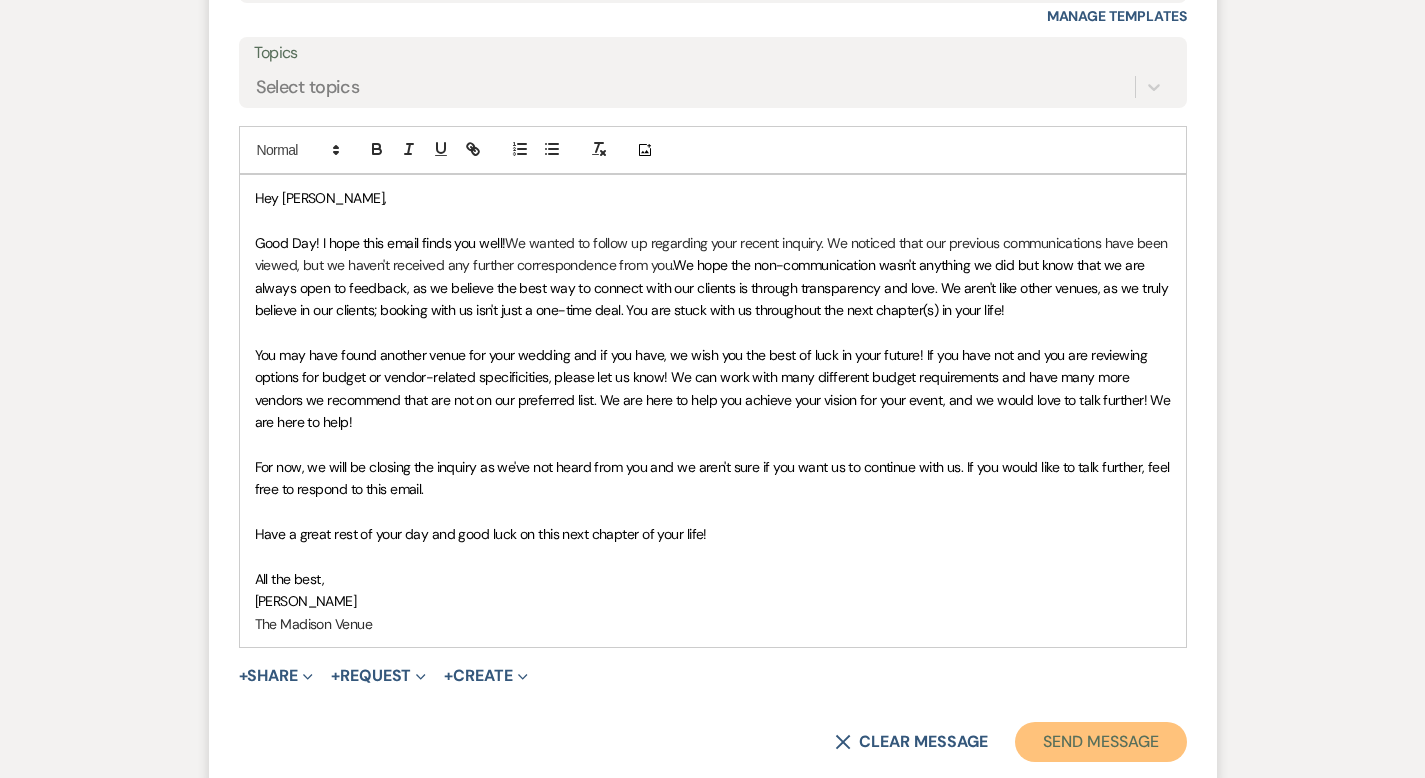 click on "Send Message" at bounding box center (1100, 742) 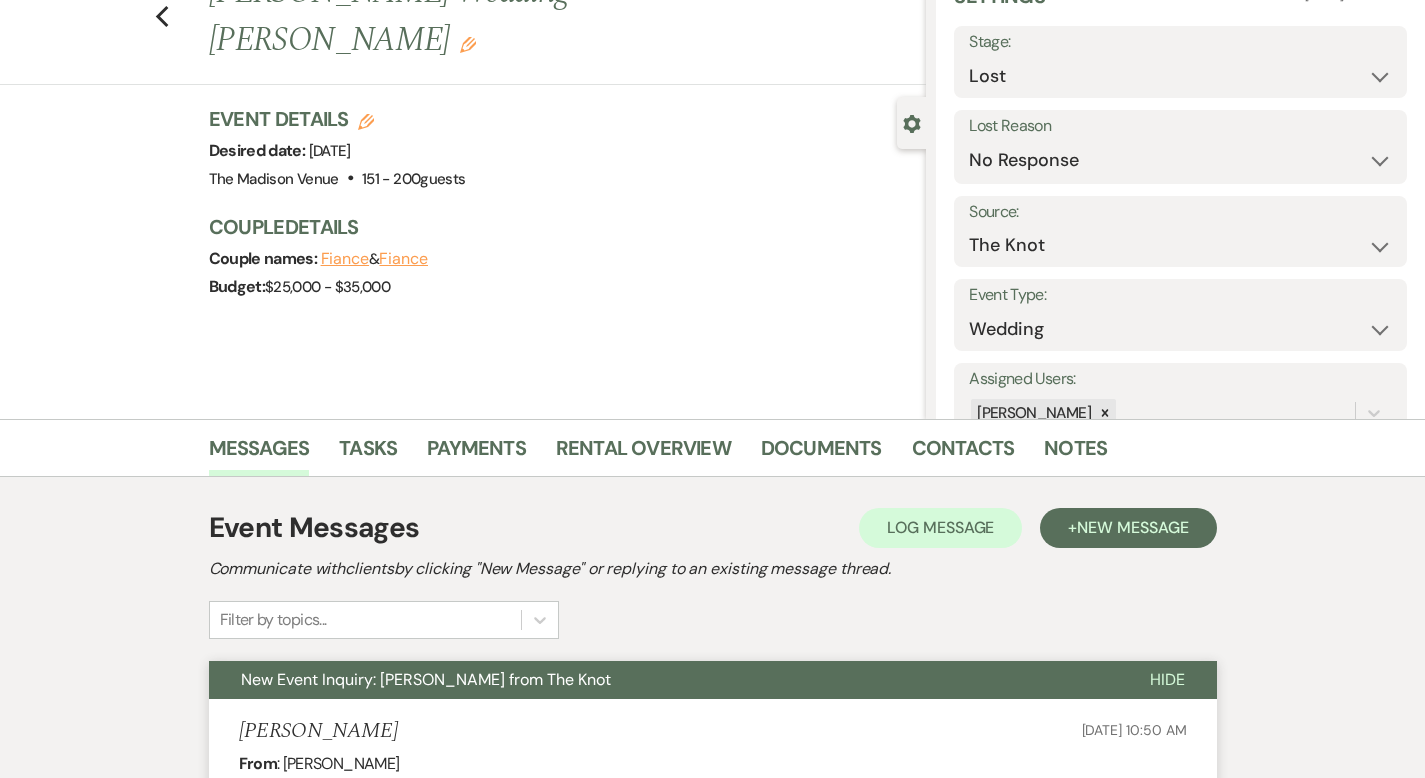 scroll, scrollTop: 0, scrollLeft: 0, axis: both 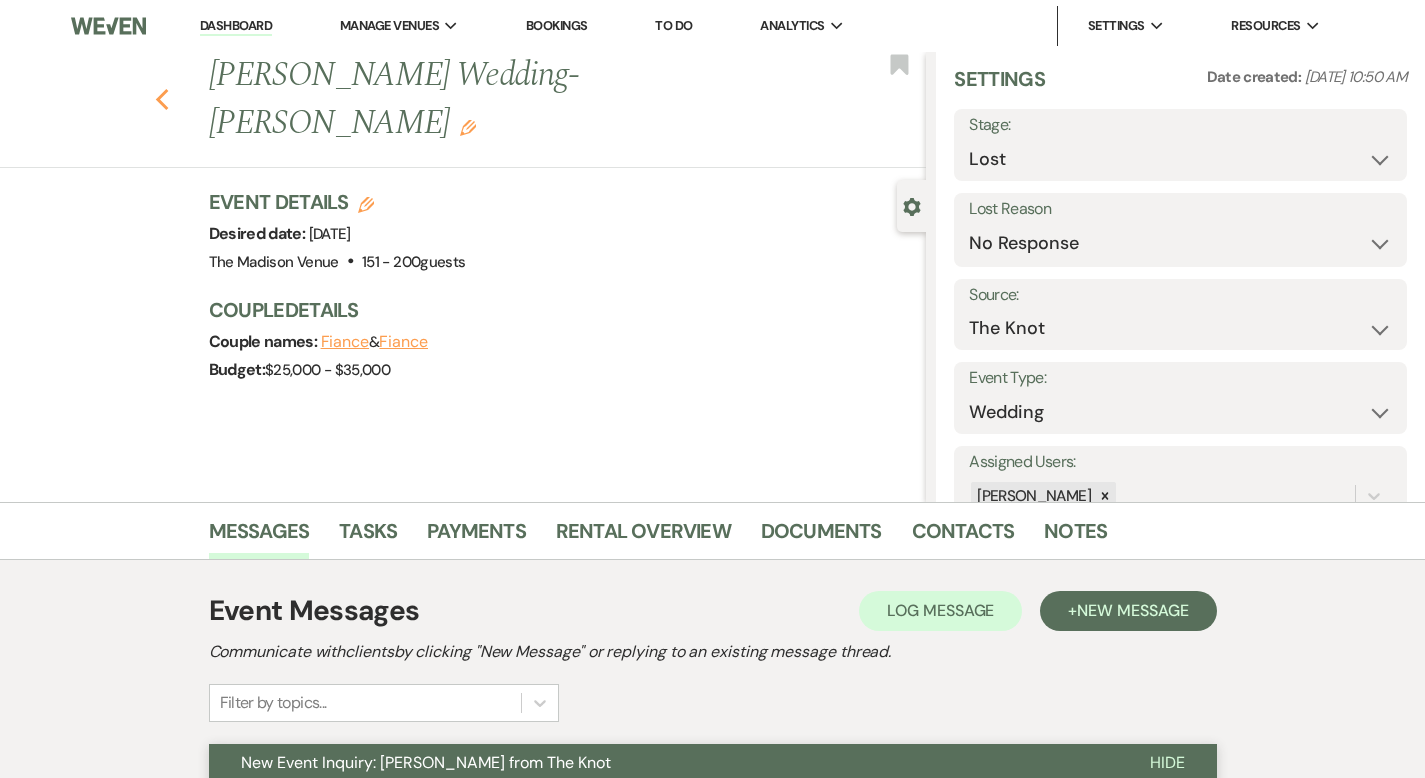 click 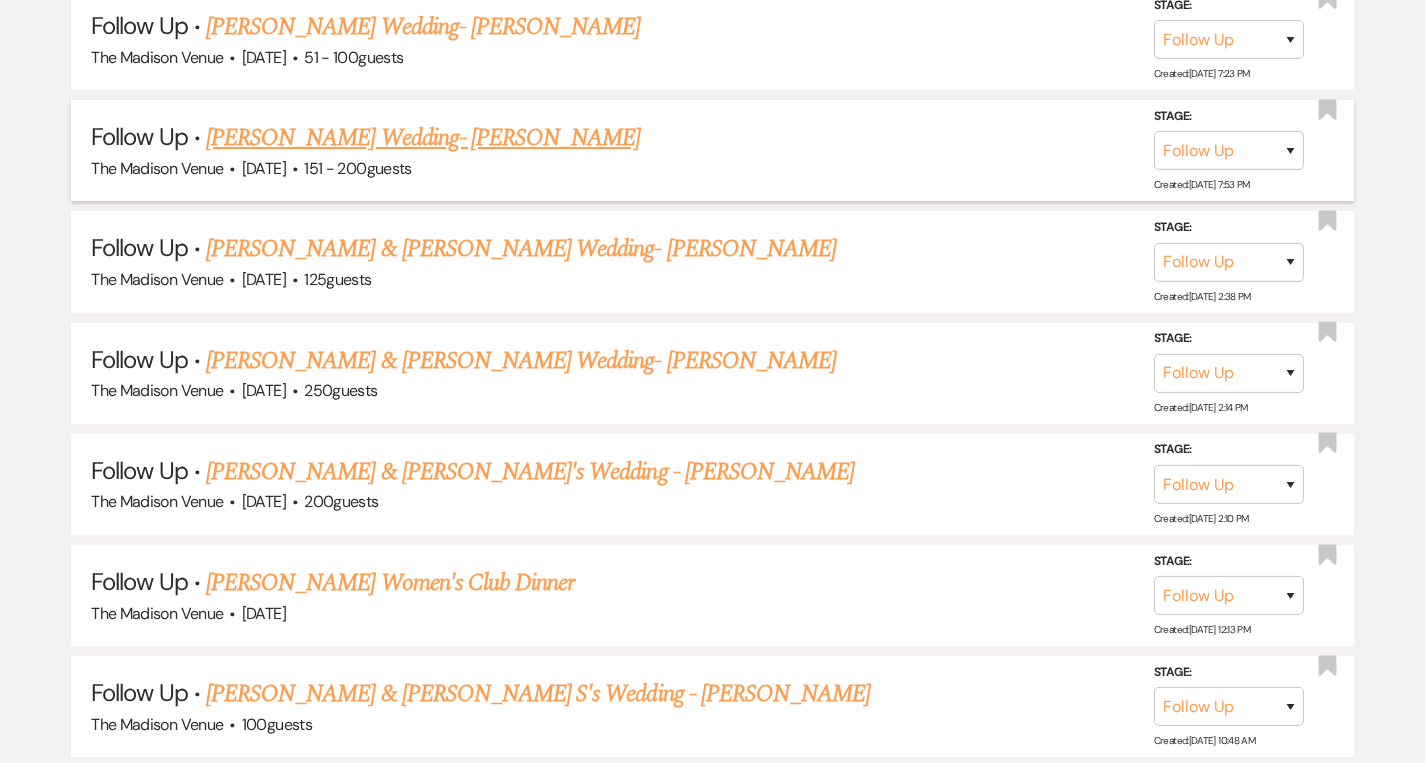 scroll, scrollTop: 2097, scrollLeft: 0, axis: vertical 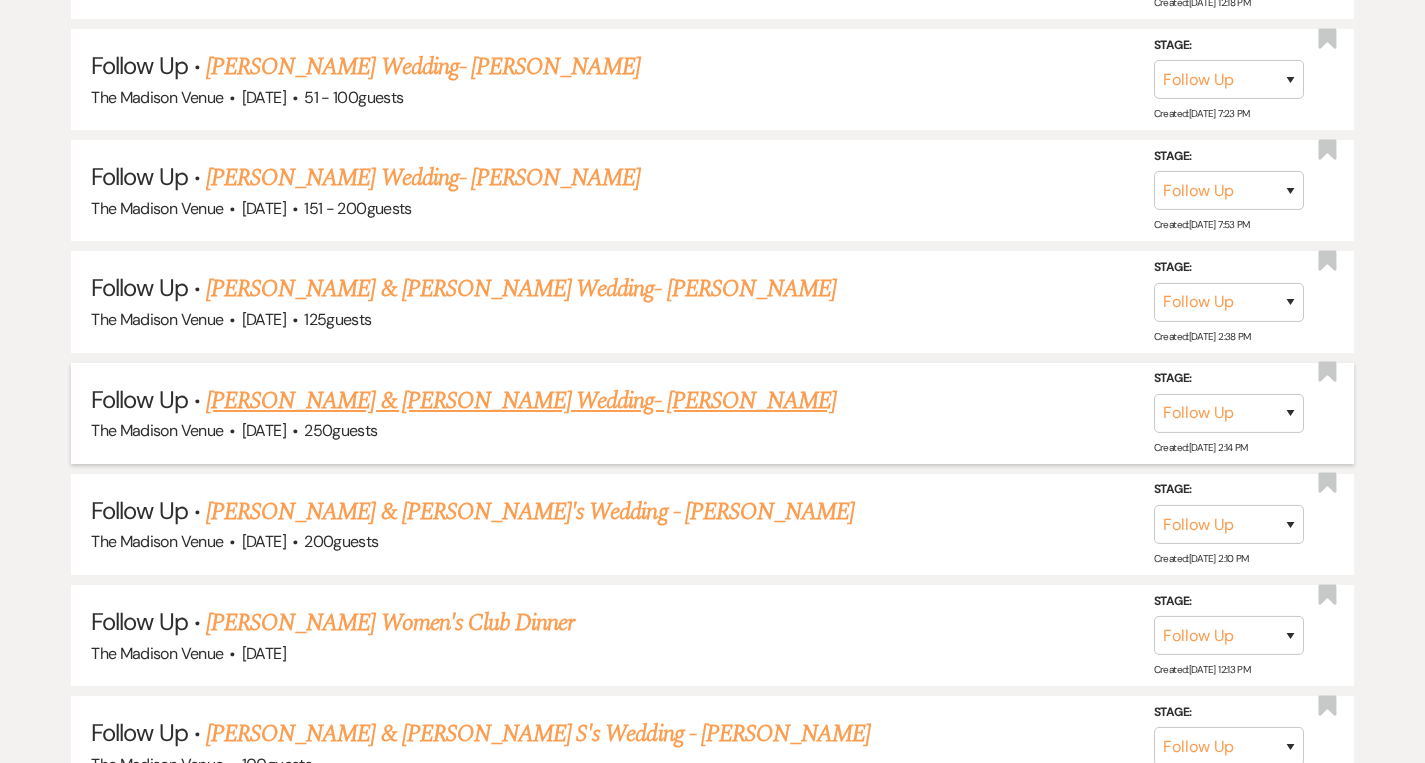 click on "[PERSON_NAME] & [PERSON_NAME] Wedding- [PERSON_NAME]" at bounding box center (521, 401) 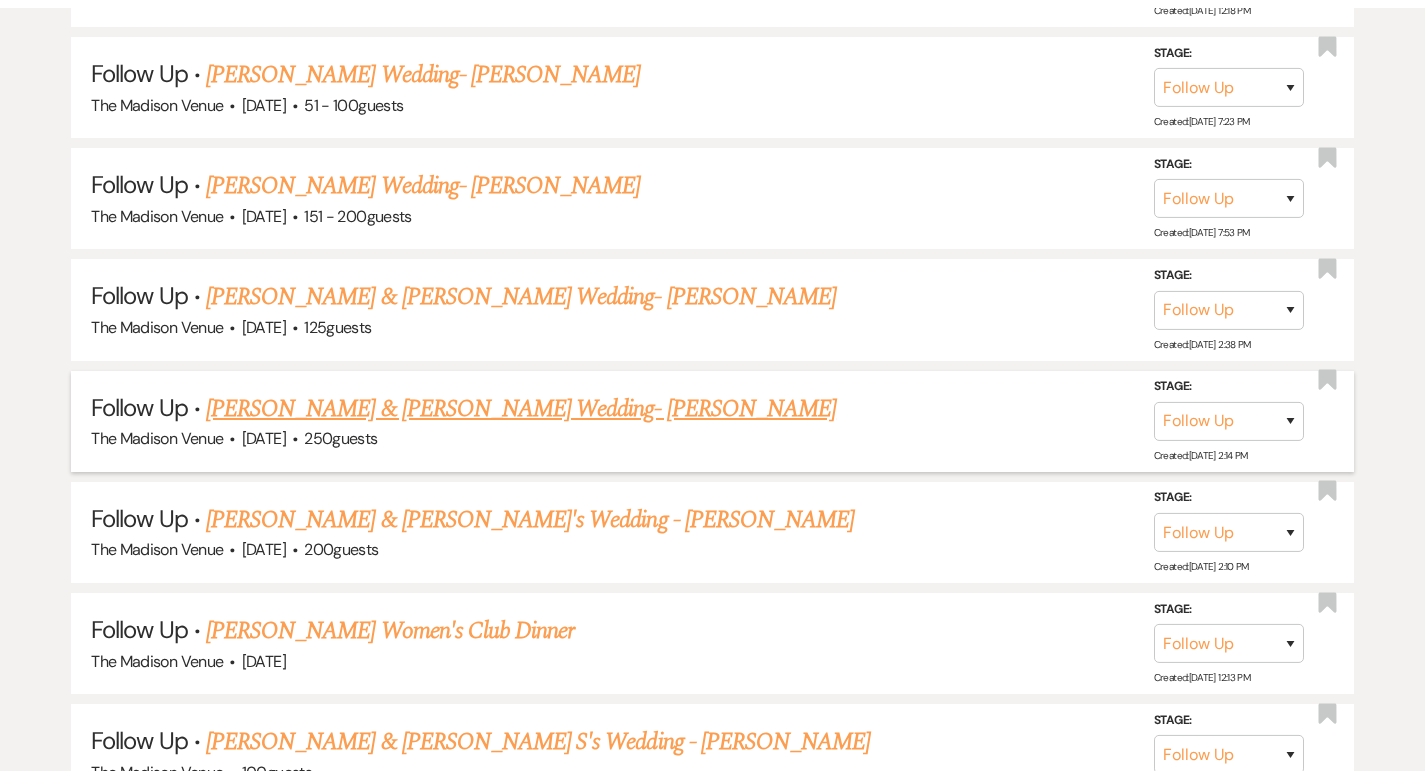scroll, scrollTop: 0, scrollLeft: 0, axis: both 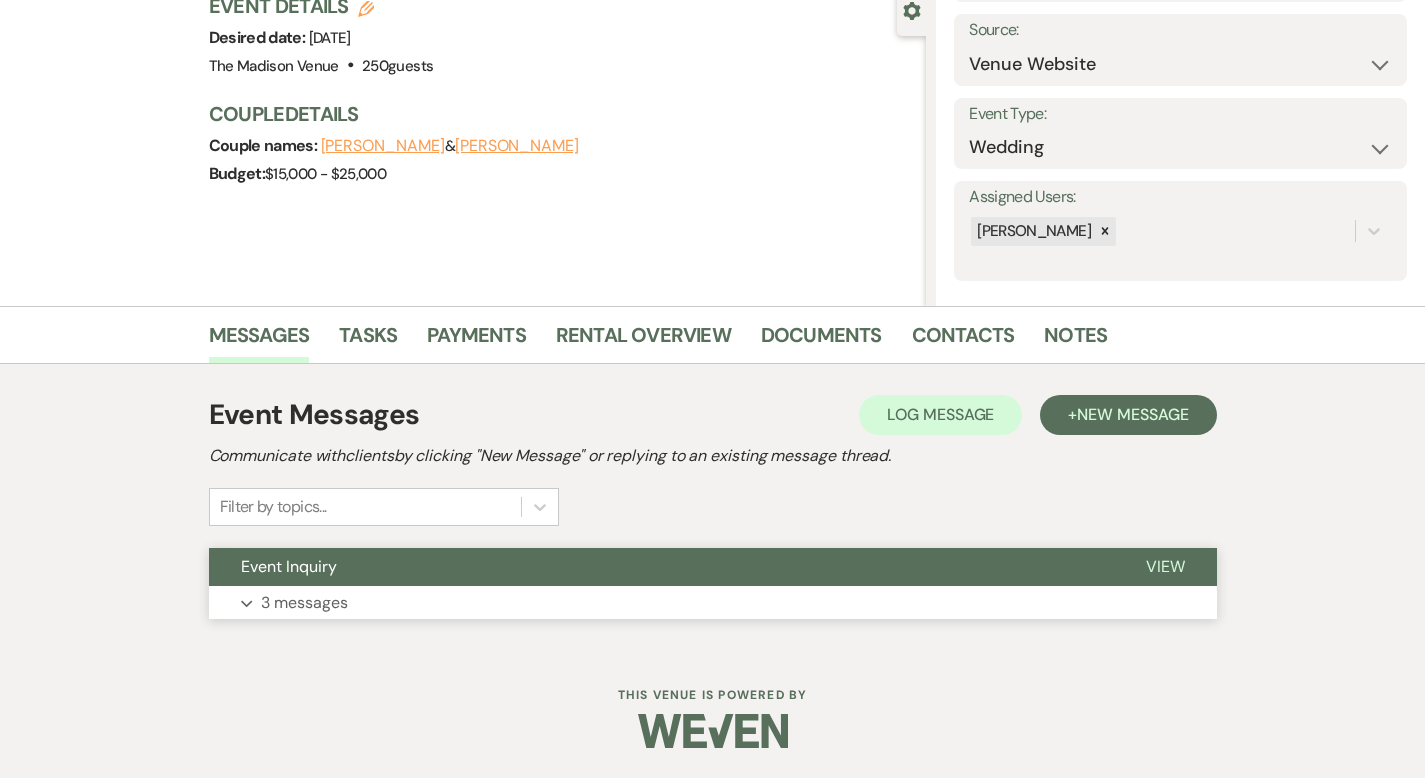 click on "View" at bounding box center [1165, 566] 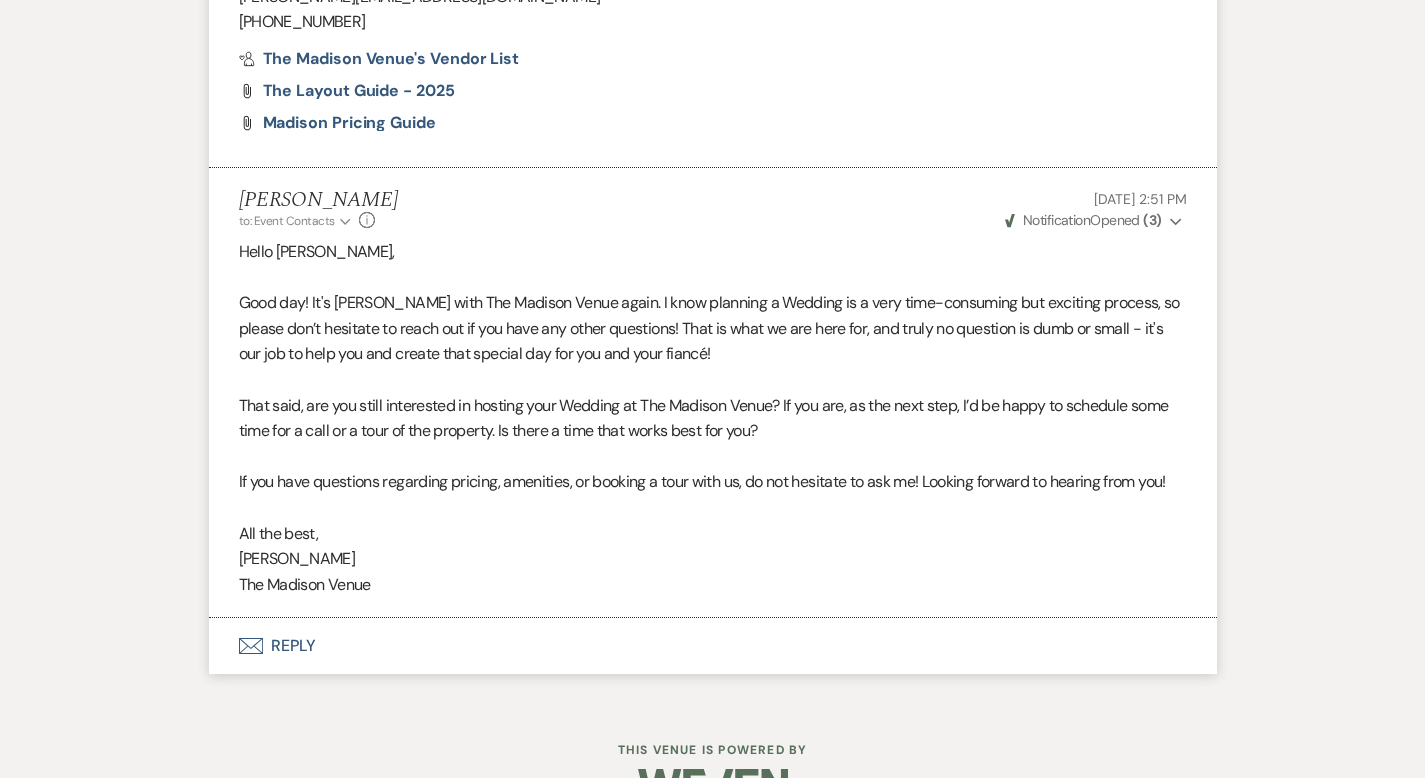 scroll, scrollTop: 2799, scrollLeft: 0, axis: vertical 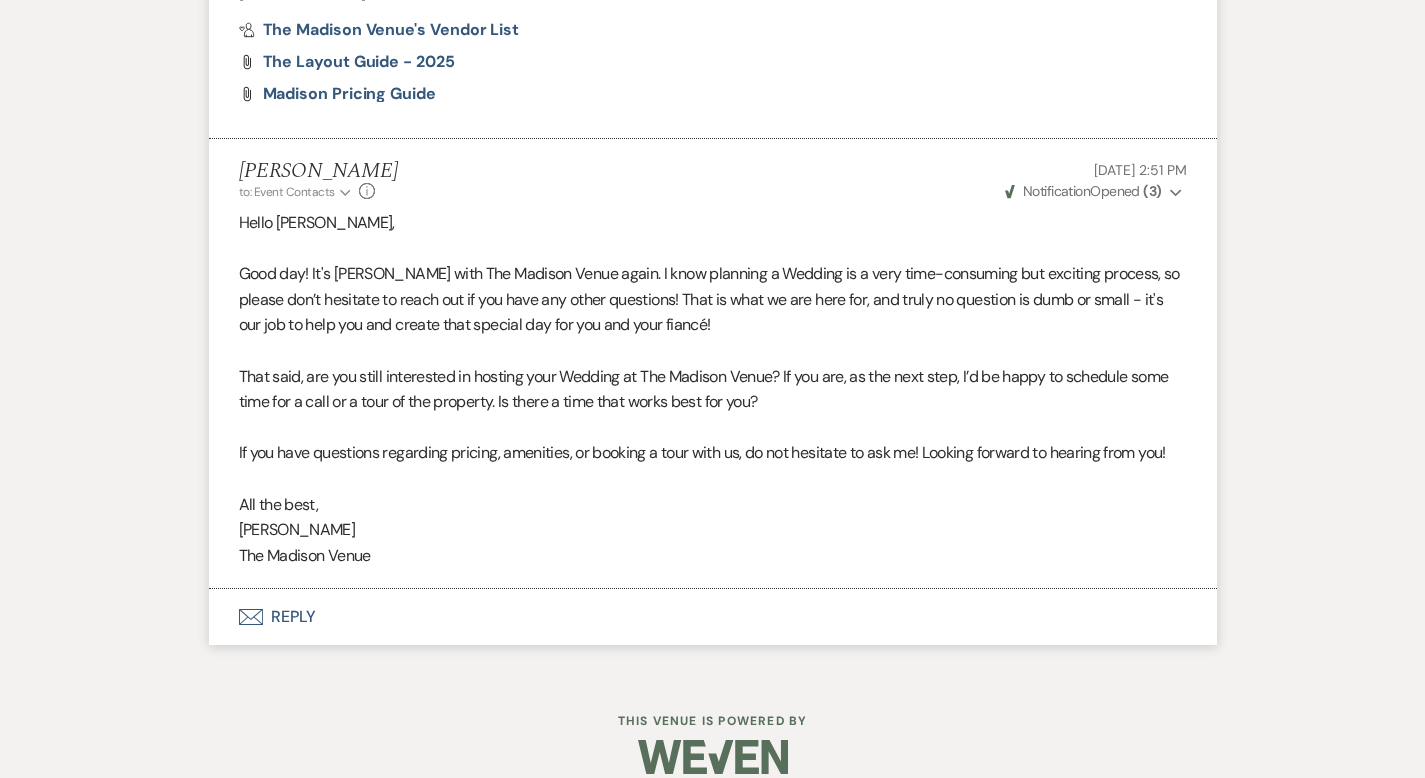 click on "Envelope Reply" at bounding box center [713, 617] 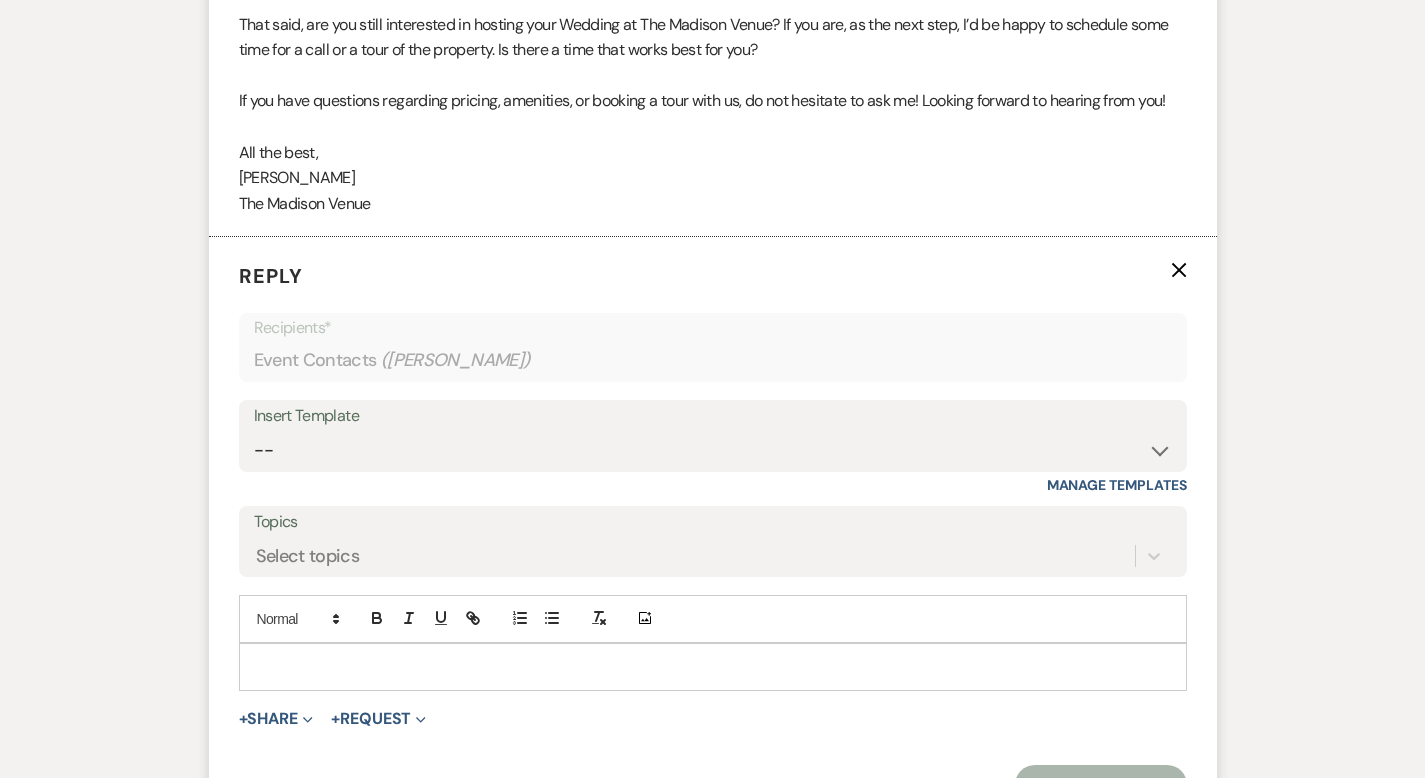 scroll, scrollTop: 3270, scrollLeft: 0, axis: vertical 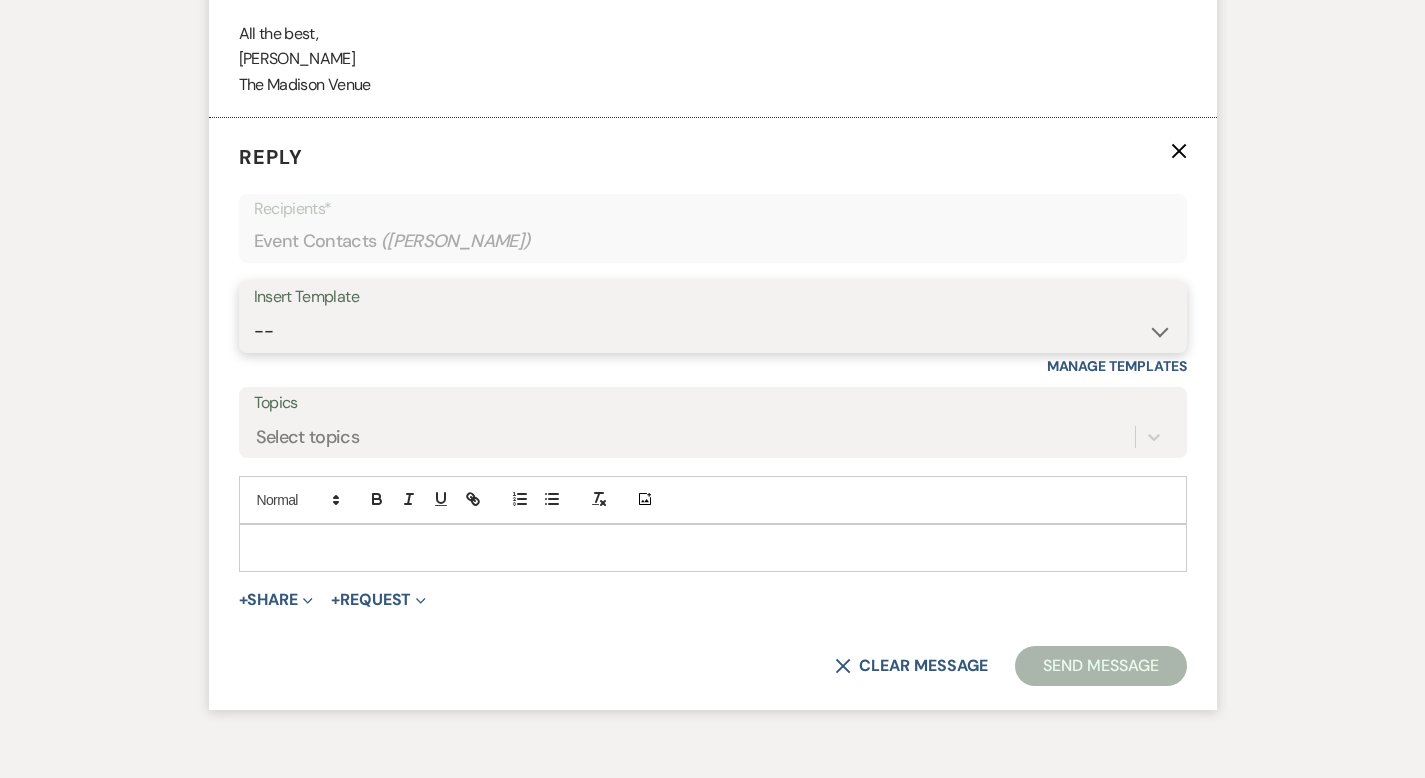click on "-- Weven Planning Portal Introduction (Booked Events) Corporate Lead Follow Up #1 - No tour scheduled Follow Up #2 Post Tour Follow Up Closing Wedding Lead - No response Event Proposal Introduction to [PERSON_NAME] - Layout & Design Application Upcoming Payment Past-Due Payment Alert 1st Desposit 2nd Deposit 3rd Deposit  Final Deposit Thank You Review Follow up: Floor Plan Layout's Follow Up: Check out our Patio Follow up: The Grove Bar Follow-Up Ceremonies on Site Follow-up Bridal Suites 30 days post Inquiry - No tour/Response Are you still Interested? (Wedding response) 6-Month Wedding Walkthrough - [PERSON_NAME] 6-Month Wedding Walkthrough - [PERSON_NAME] 6-Month Wedding Walkthrough - [PERSON_NAME] 1-Month Wedding Walkthrough - [PERSON_NAME] 1-Month Wedding Walkthrough - [PERSON_NAME] 1-Month Wedding Walkthrough - [PERSON_NAME] Introduction & Book a Tour with [PERSON_NAME] Introduction & Book a Tour with [PERSON_NAME] Introduction & Book a Tour with [PERSON_NAME] Event Insurance Reminder Bar Selection - Foundry Package Bar Selection - Avenue Package Bar Selection - Ivy Package" at bounding box center (713, 331) 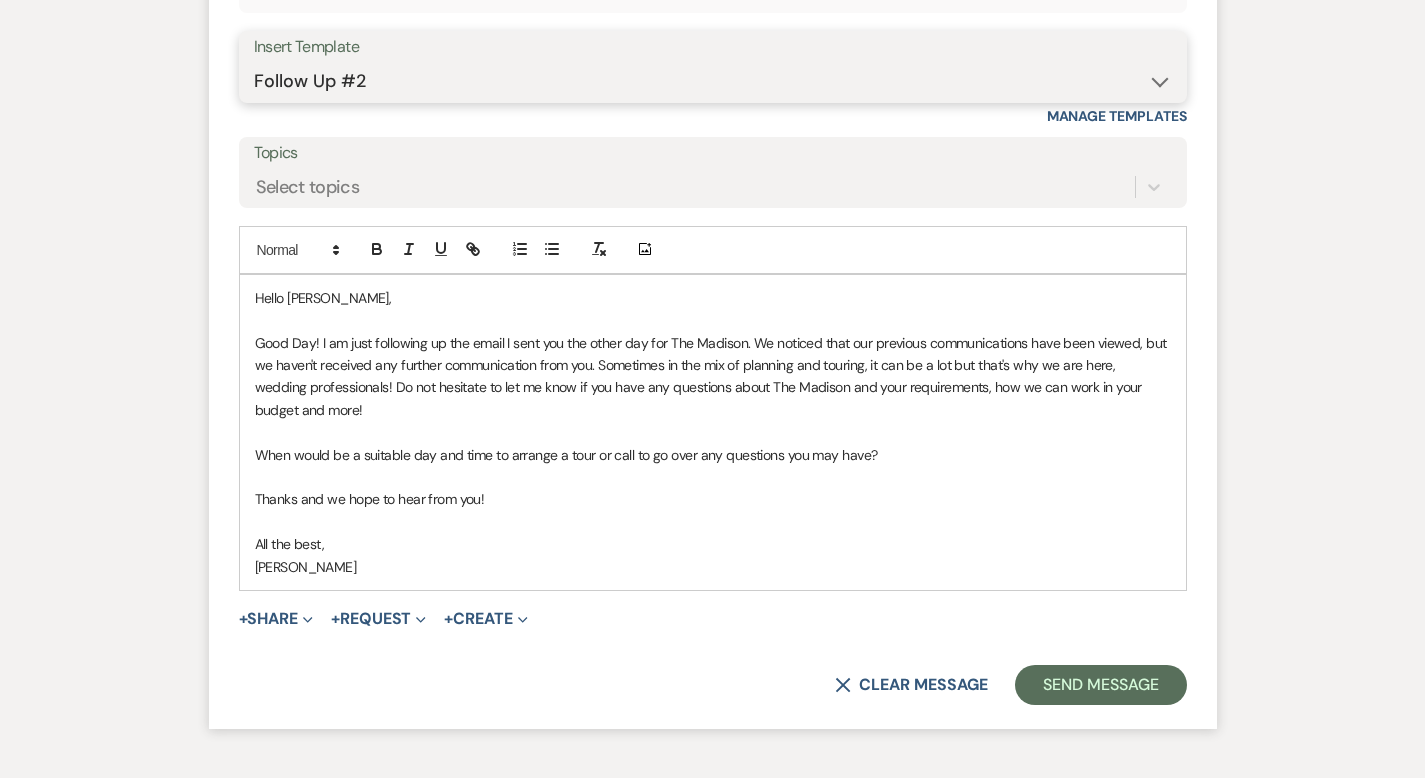 scroll, scrollTop: 3531, scrollLeft: 0, axis: vertical 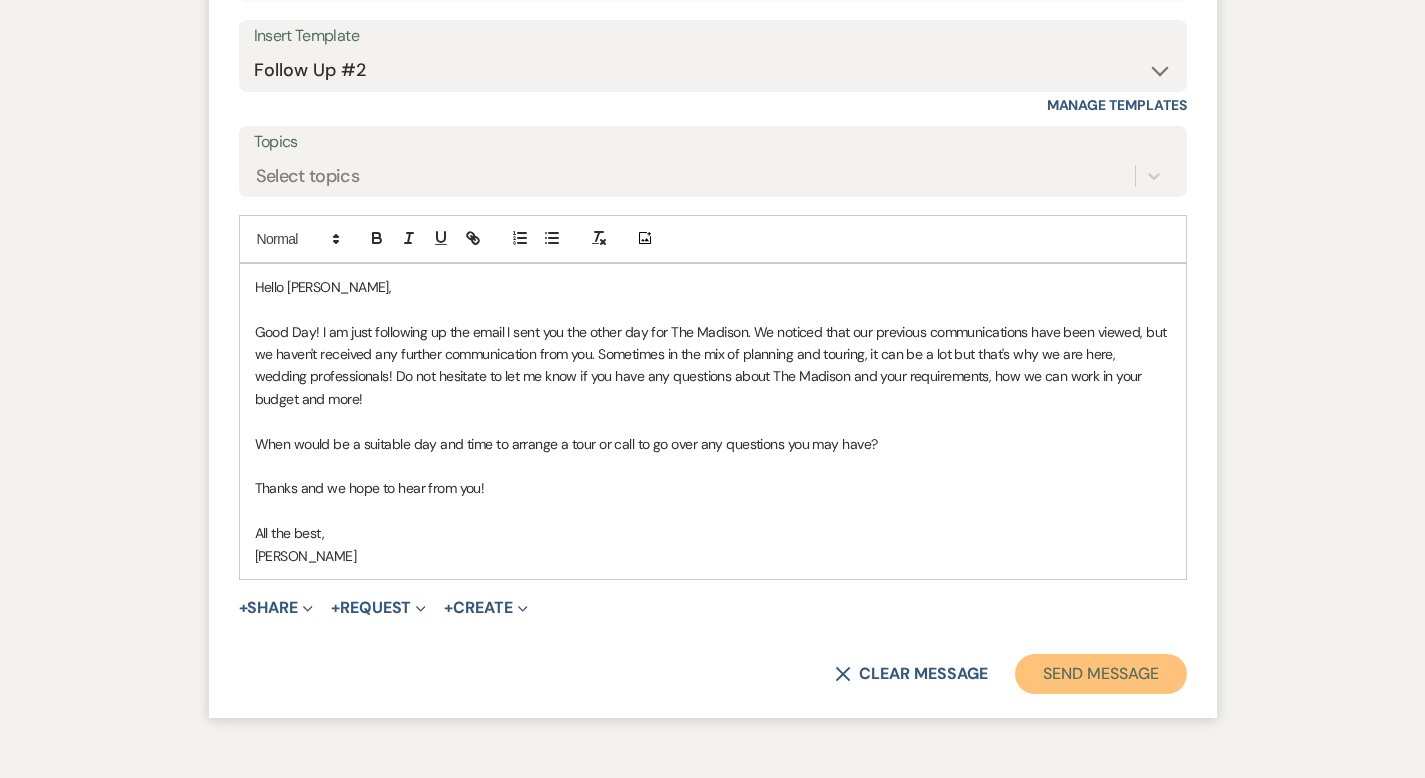 click on "Send Message" at bounding box center (1100, 674) 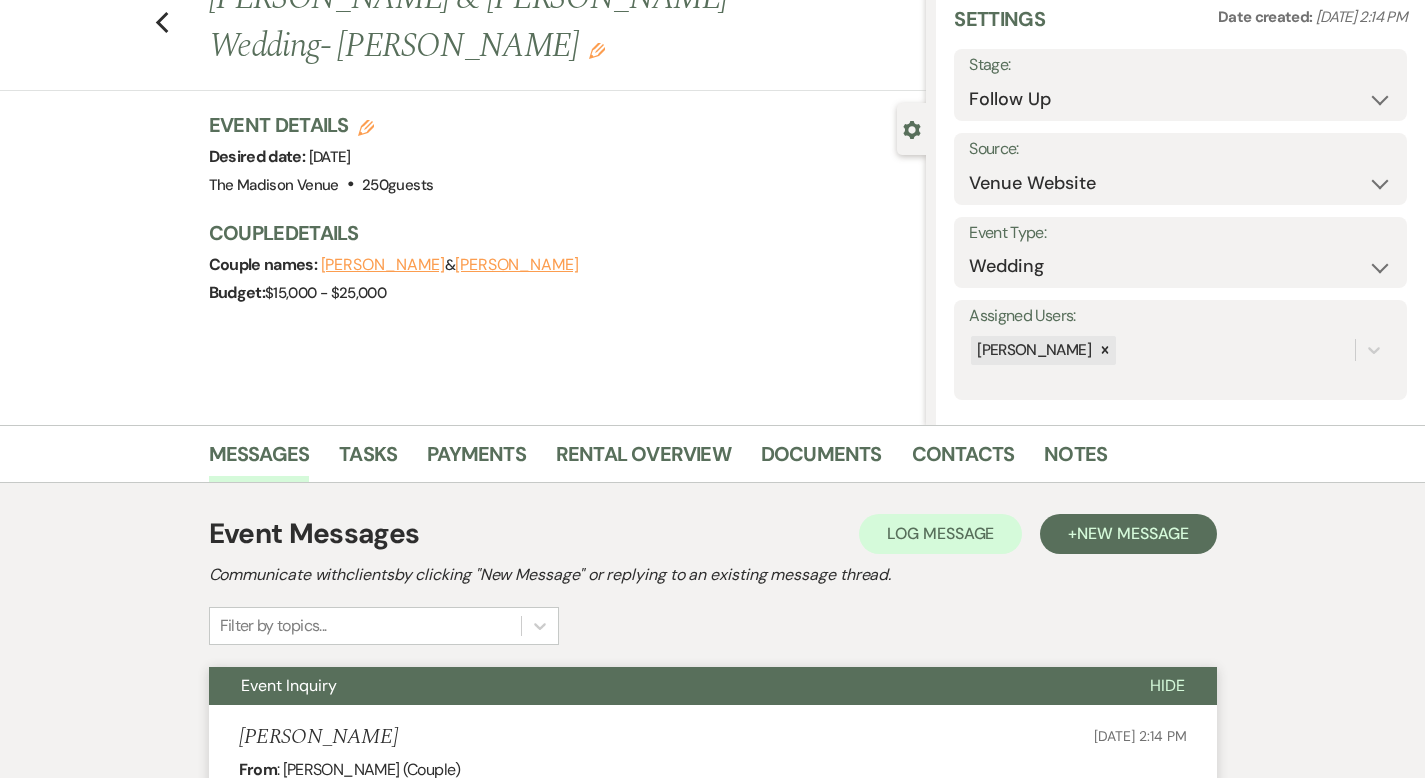 scroll, scrollTop: 0, scrollLeft: 0, axis: both 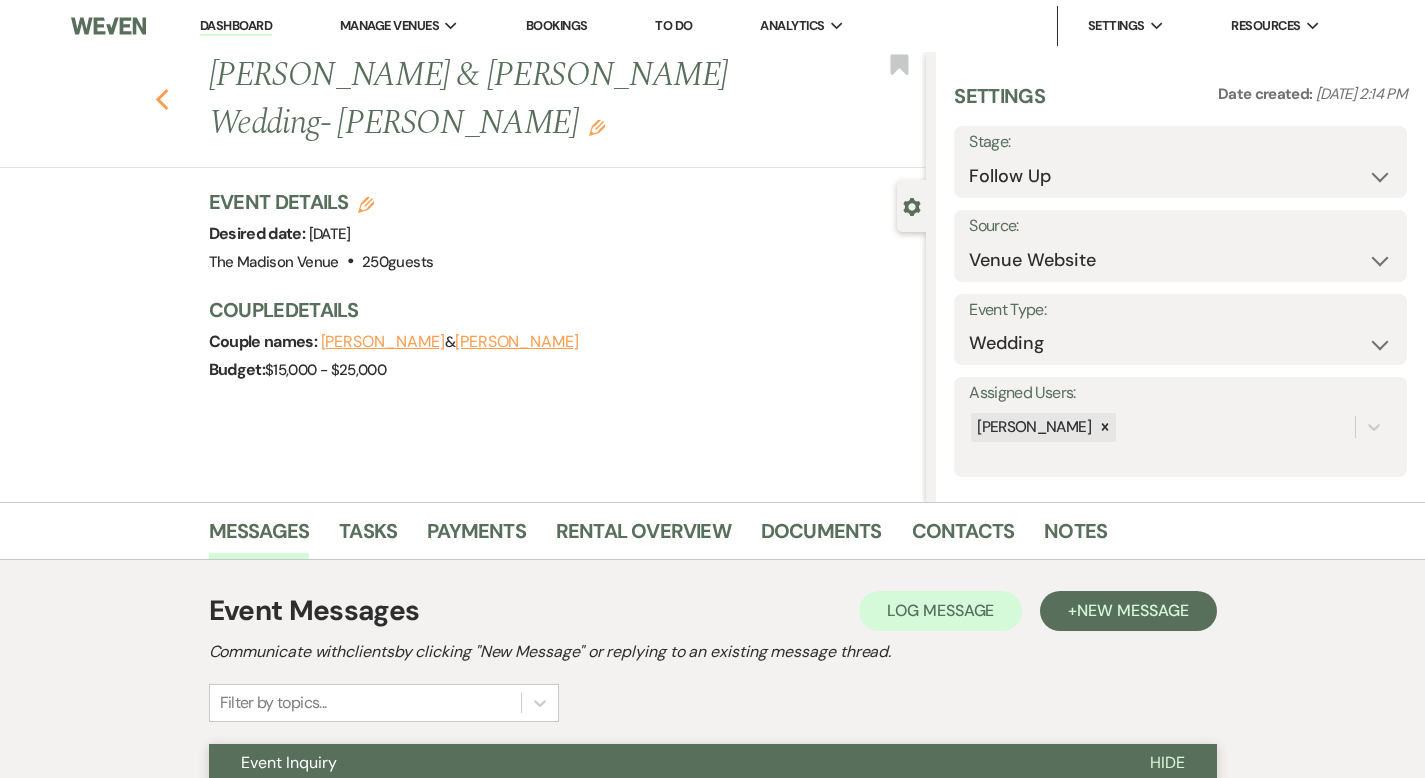 click on "Previous" 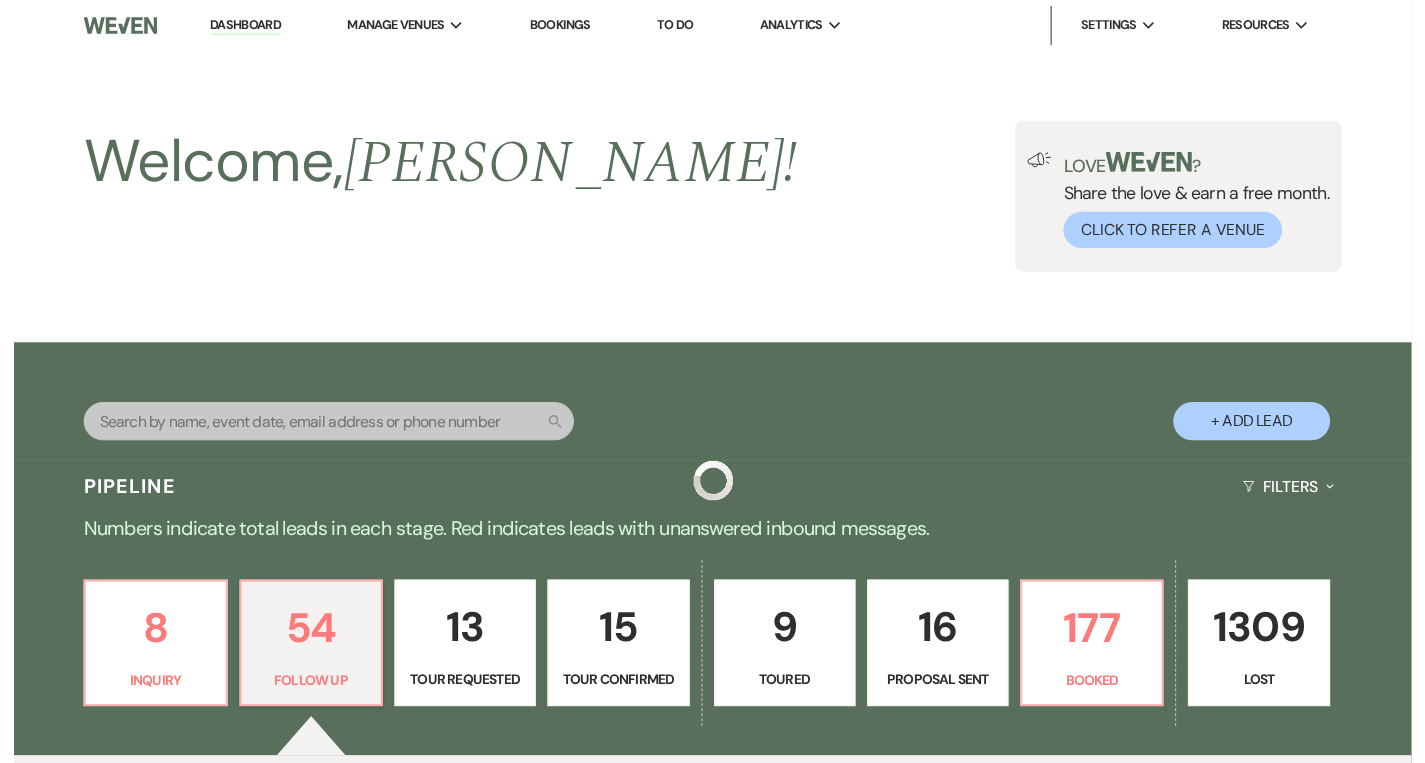 scroll, scrollTop: 2097, scrollLeft: 0, axis: vertical 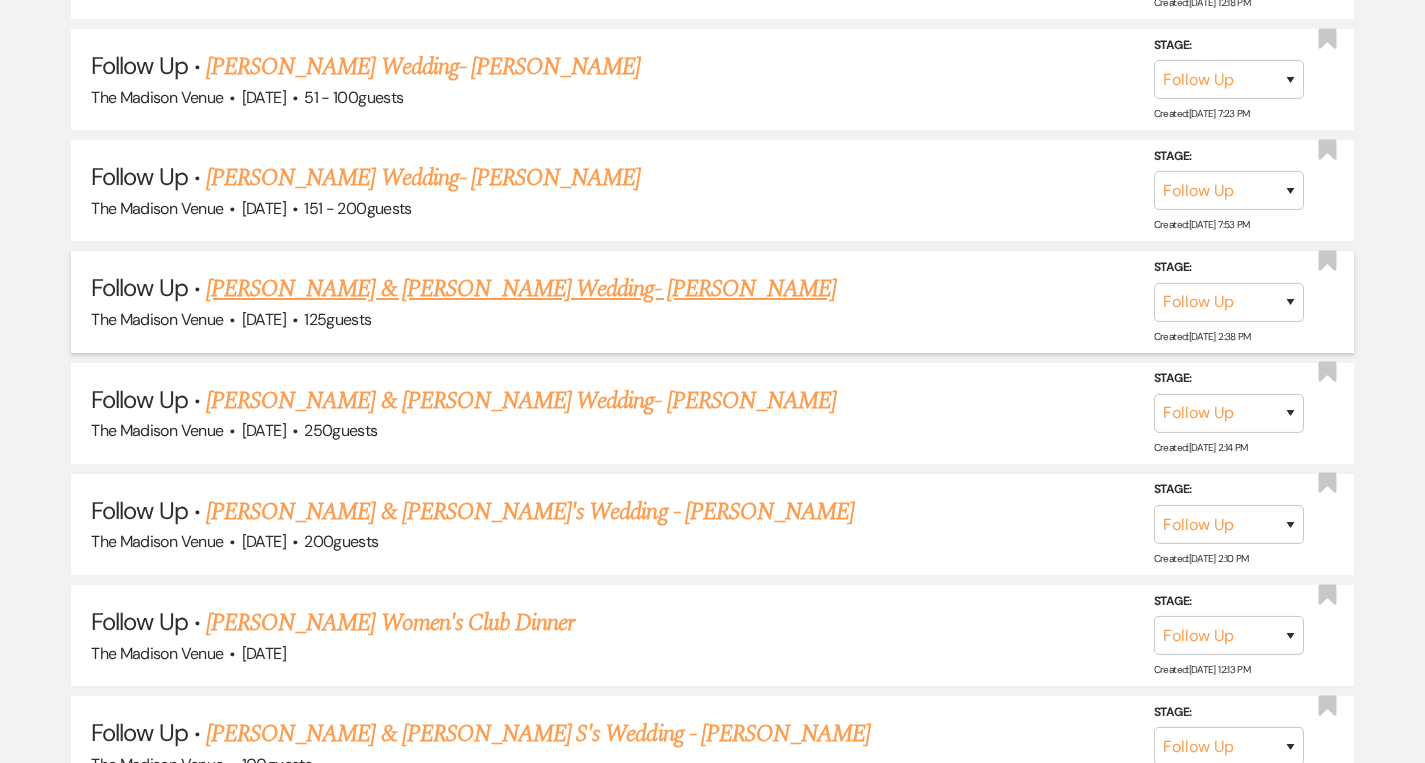 click on "[PERSON_NAME] & [PERSON_NAME] Wedding- [PERSON_NAME]" at bounding box center [521, 289] 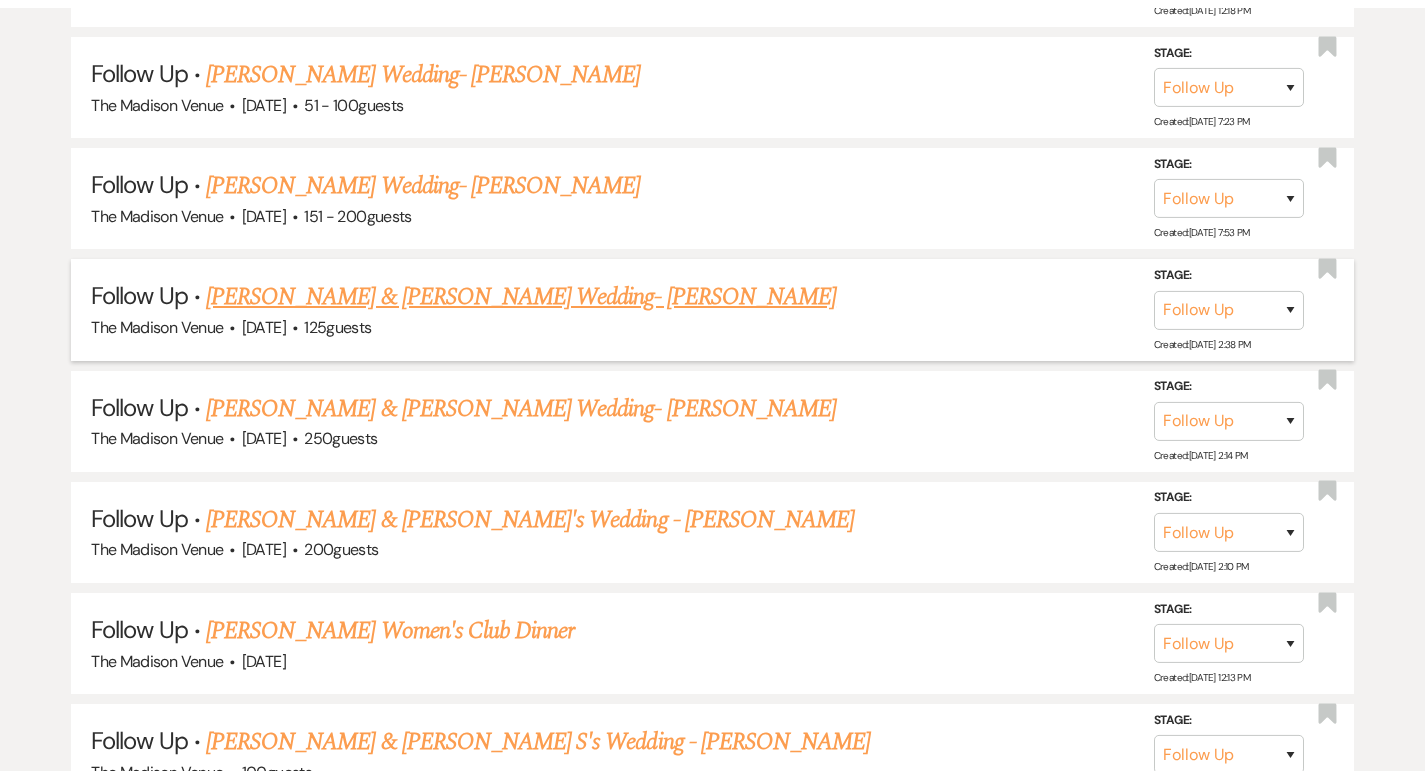scroll, scrollTop: 0, scrollLeft: 0, axis: both 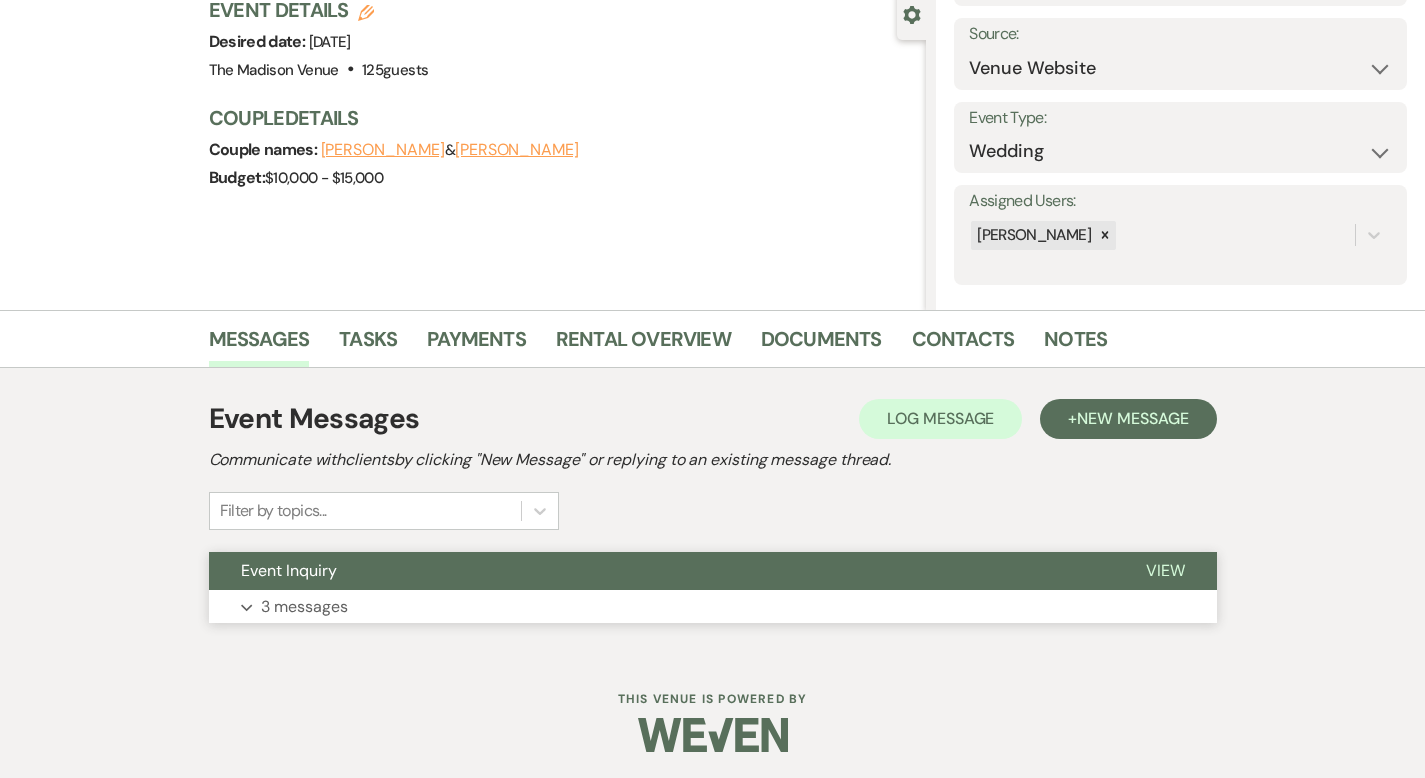click on "View" at bounding box center (1165, 570) 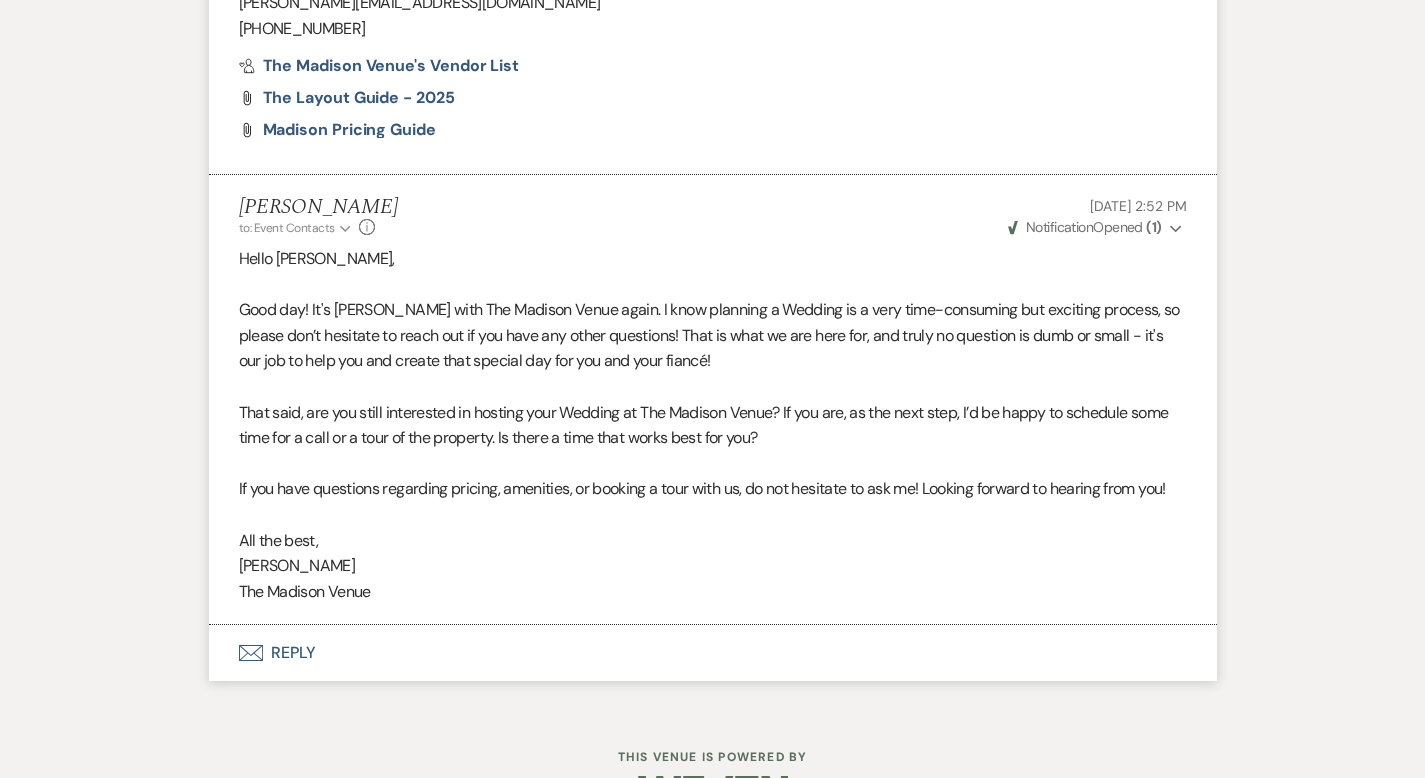 scroll, scrollTop: 2902, scrollLeft: 0, axis: vertical 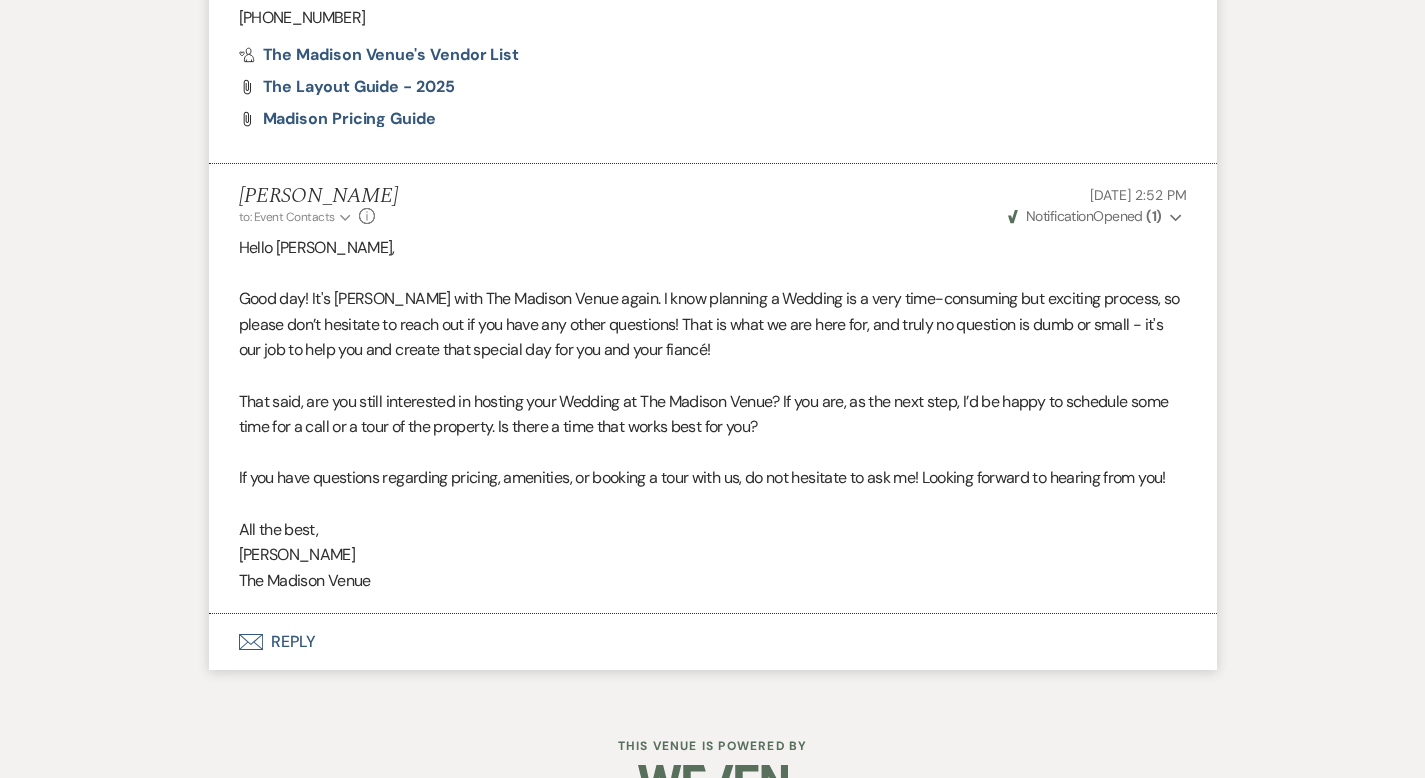 click on "Envelope Reply" at bounding box center (713, 642) 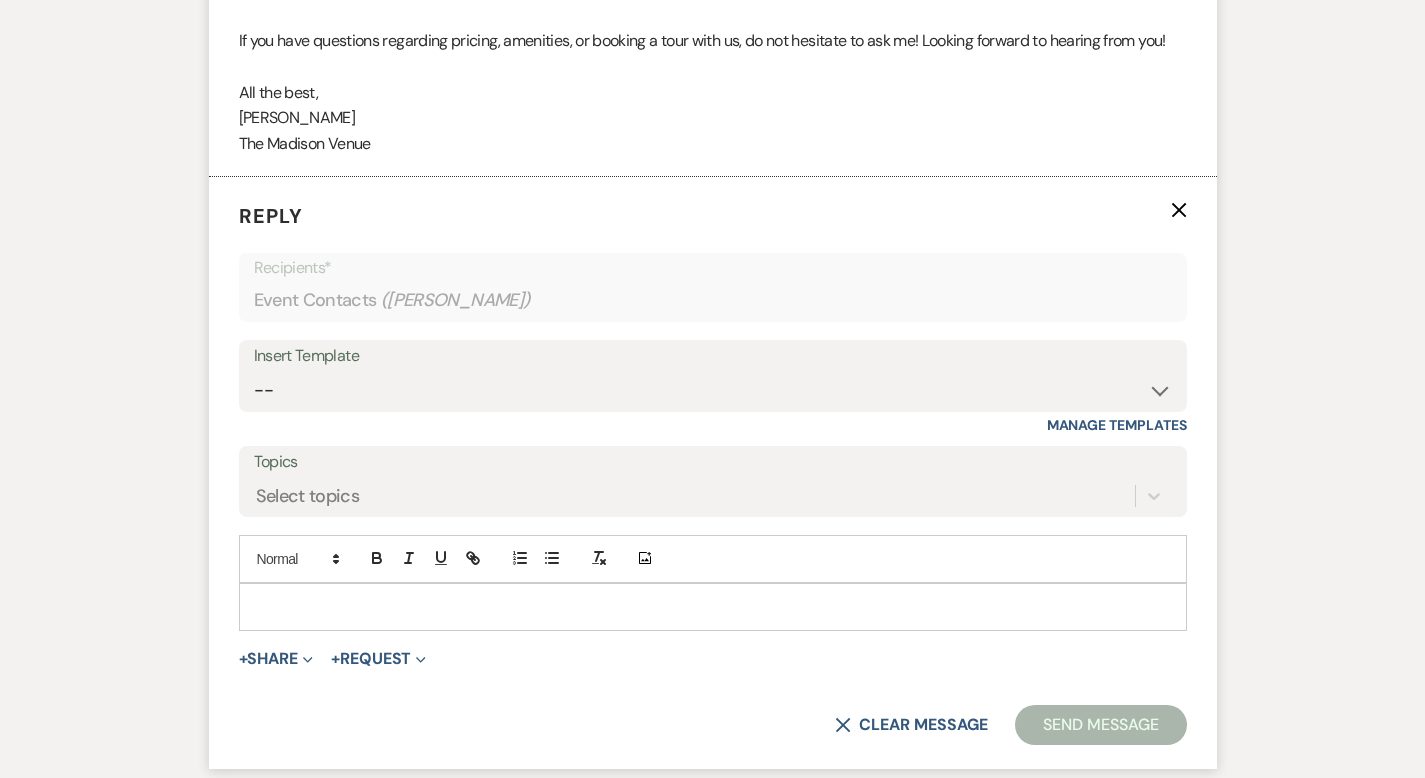 scroll, scrollTop: 3372, scrollLeft: 0, axis: vertical 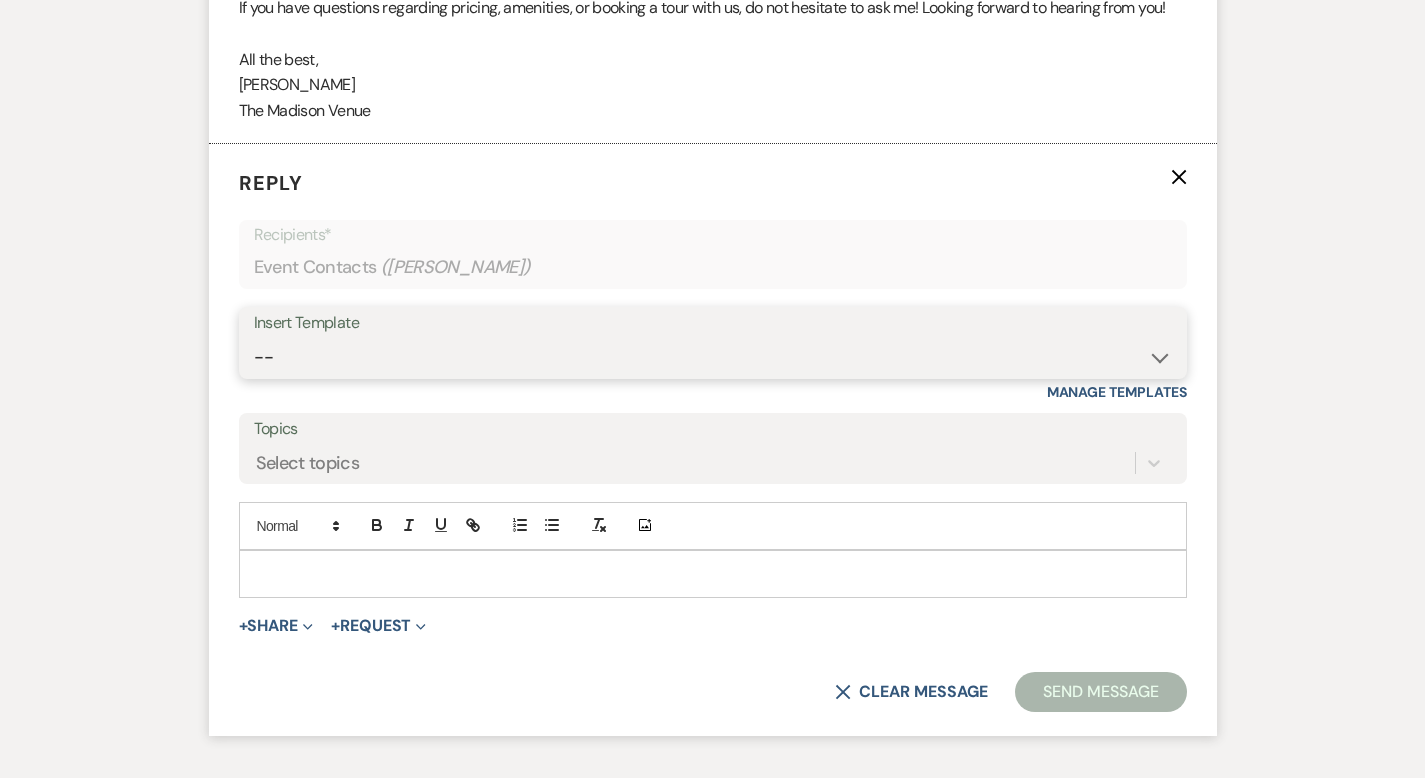 click on "-- Weven Planning Portal Introduction (Booked Events) Corporate Lead Follow Up #1 - No tour scheduled Follow Up #2 Post Tour Follow Up Closing Wedding Lead - No response Event Proposal Introduction to [PERSON_NAME] - Layout & Design Application Upcoming Payment Past-Due Payment Alert 1st Desposit 2nd Deposit 3rd Deposit  Final Deposit Thank You Review Follow up: Floor Plan Layout's Follow Up: Check out our Patio Follow up: The Grove Bar Follow-Up Ceremonies on Site Follow-up Bridal Suites 30 days post Inquiry - No tour/Response Are you still Interested? (Wedding response) 6-Month Wedding Walkthrough - [PERSON_NAME] 6-Month Wedding Walkthrough - [PERSON_NAME] 6-Month Wedding Walkthrough - [PERSON_NAME] 1-Month Wedding Walkthrough - [PERSON_NAME] 1-Month Wedding Walkthrough - [PERSON_NAME] 1-Month Wedding Walkthrough - [PERSON_NAME] Introduction & Book a Tour with [PERSON_NAME] Introduction & Book a Tour with [PERSON_NAME] Introduction & Book a Tour with [PERSON_NAME] Event Insurance Reminder Bar Selection - Foundry Package Bar Selection - Avenue Package Bar Selection - Ivy Package" at bounding box center (713, 357) 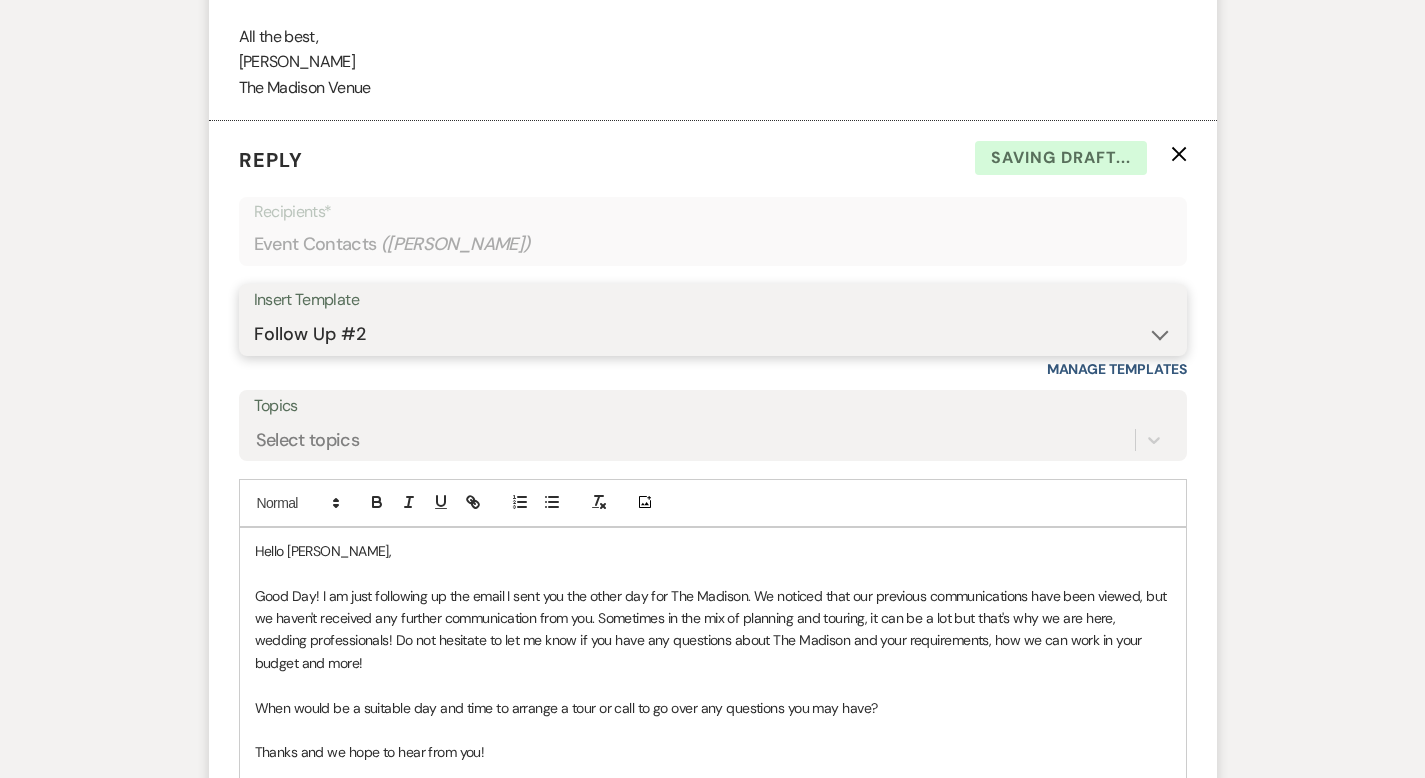 scroll, scrollTop: 3708, scrollLeft: 0, axis: vertical 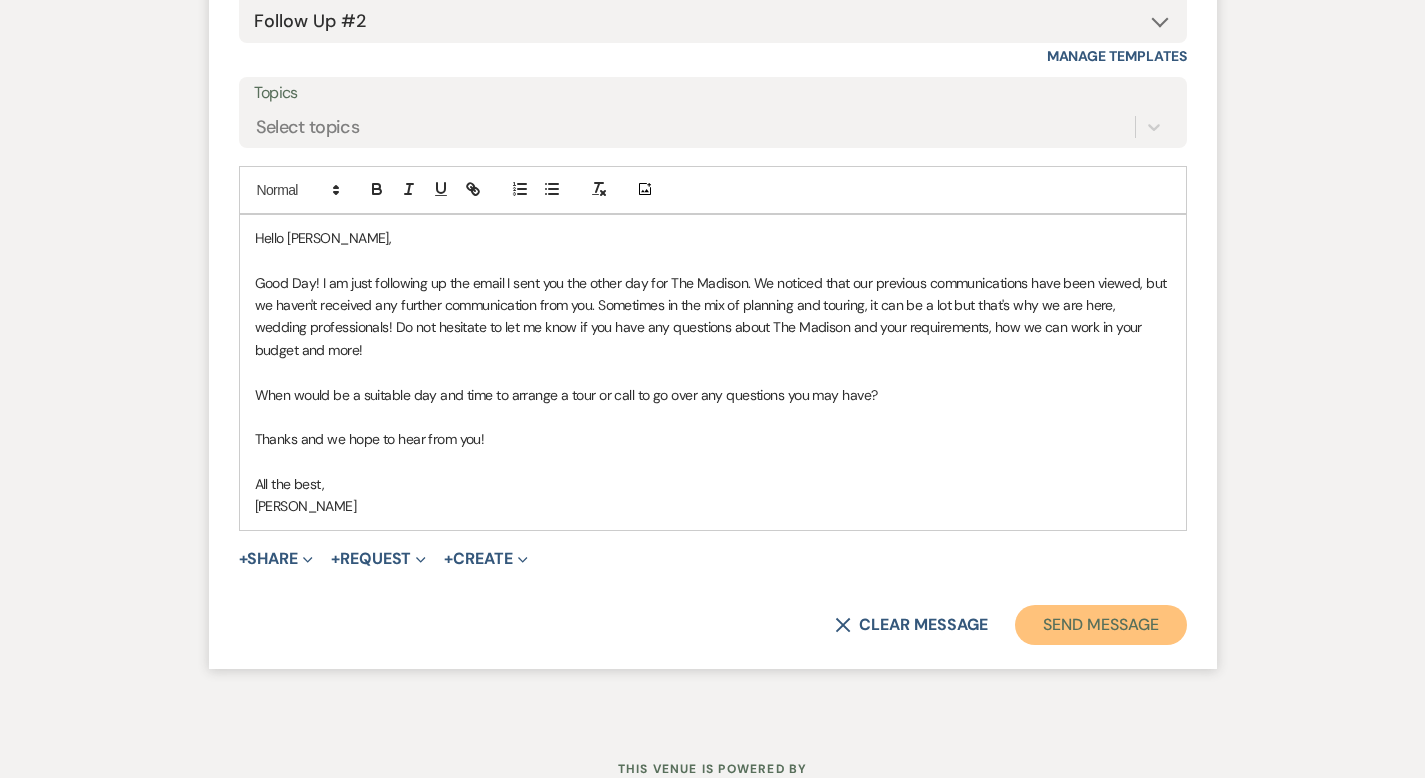 click on "Send Message" at bounding box center [1100, 625] 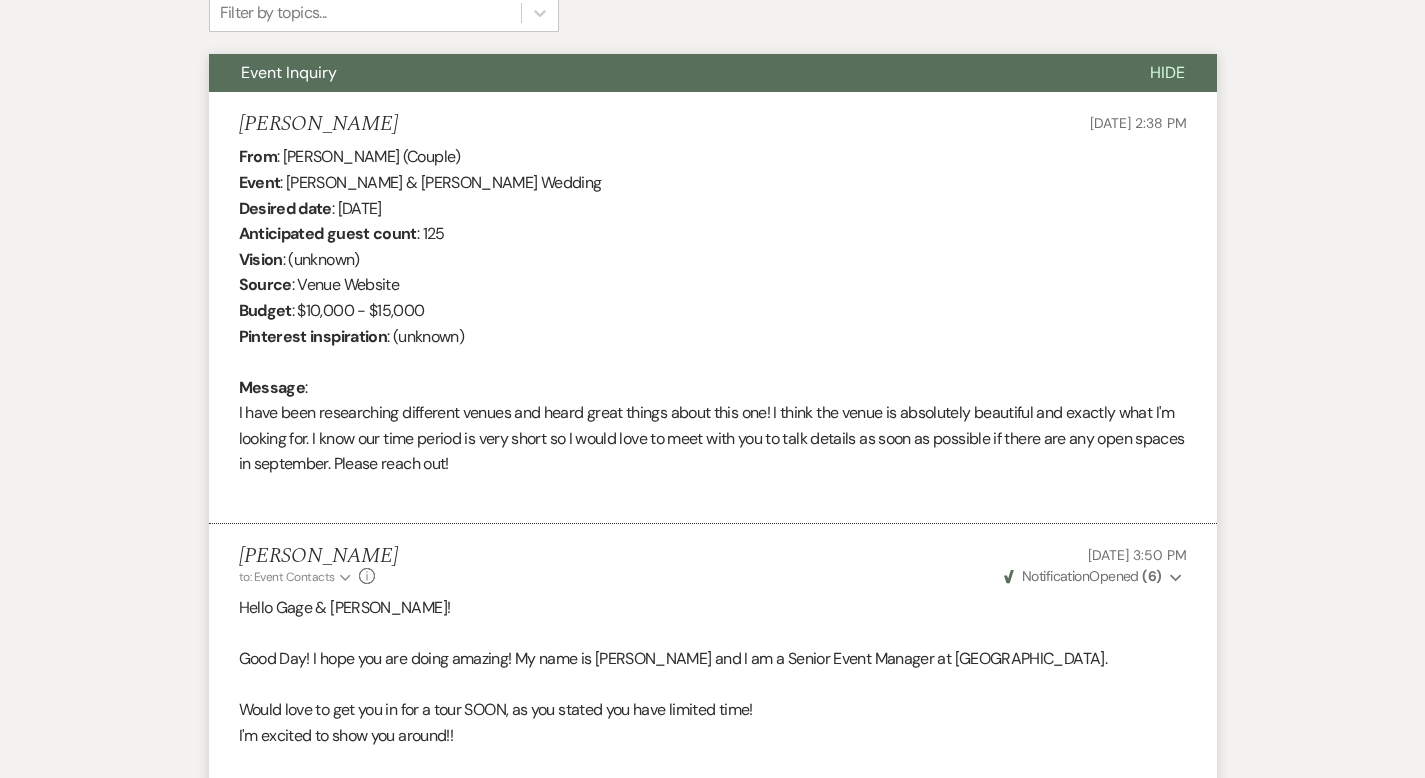 scroll, scrollTop: 0, scrollLeft: 0, axis: both 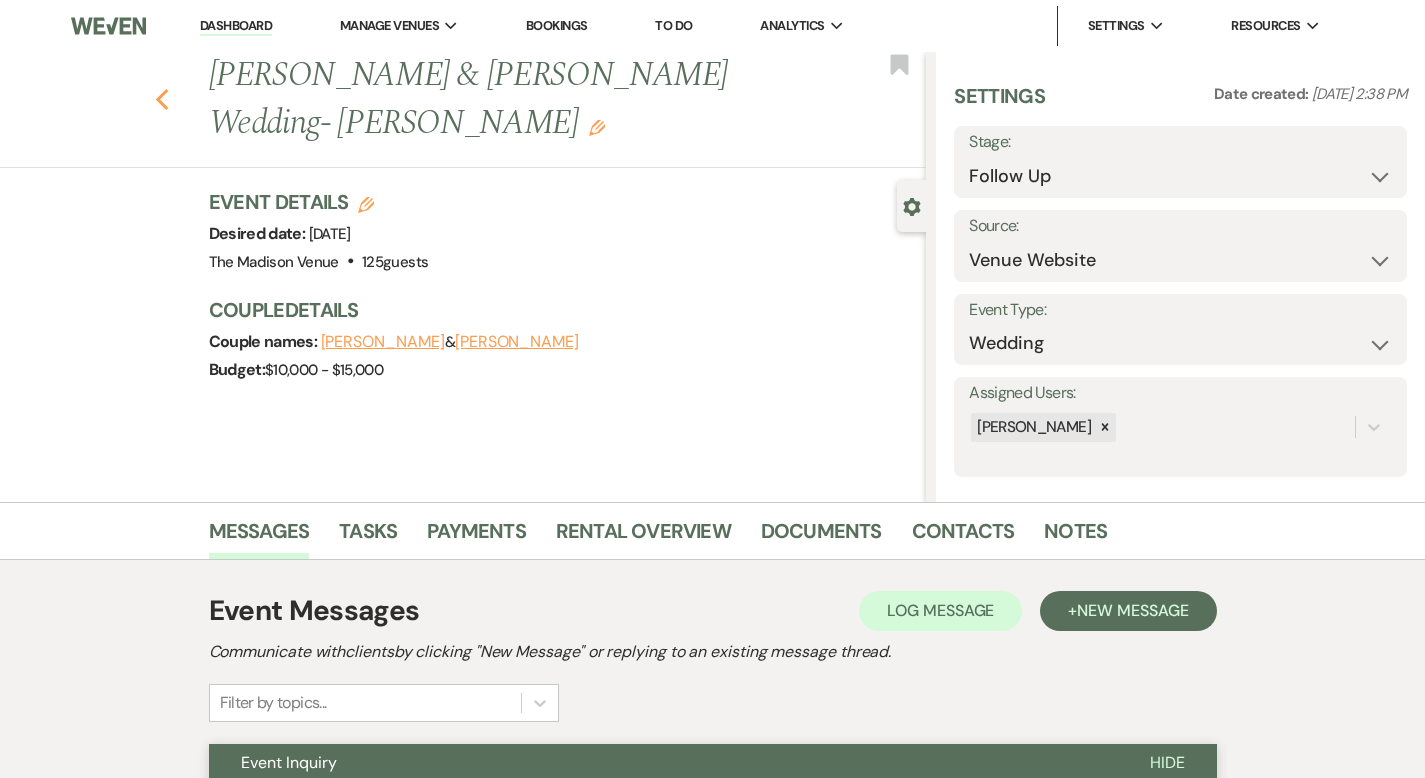 click 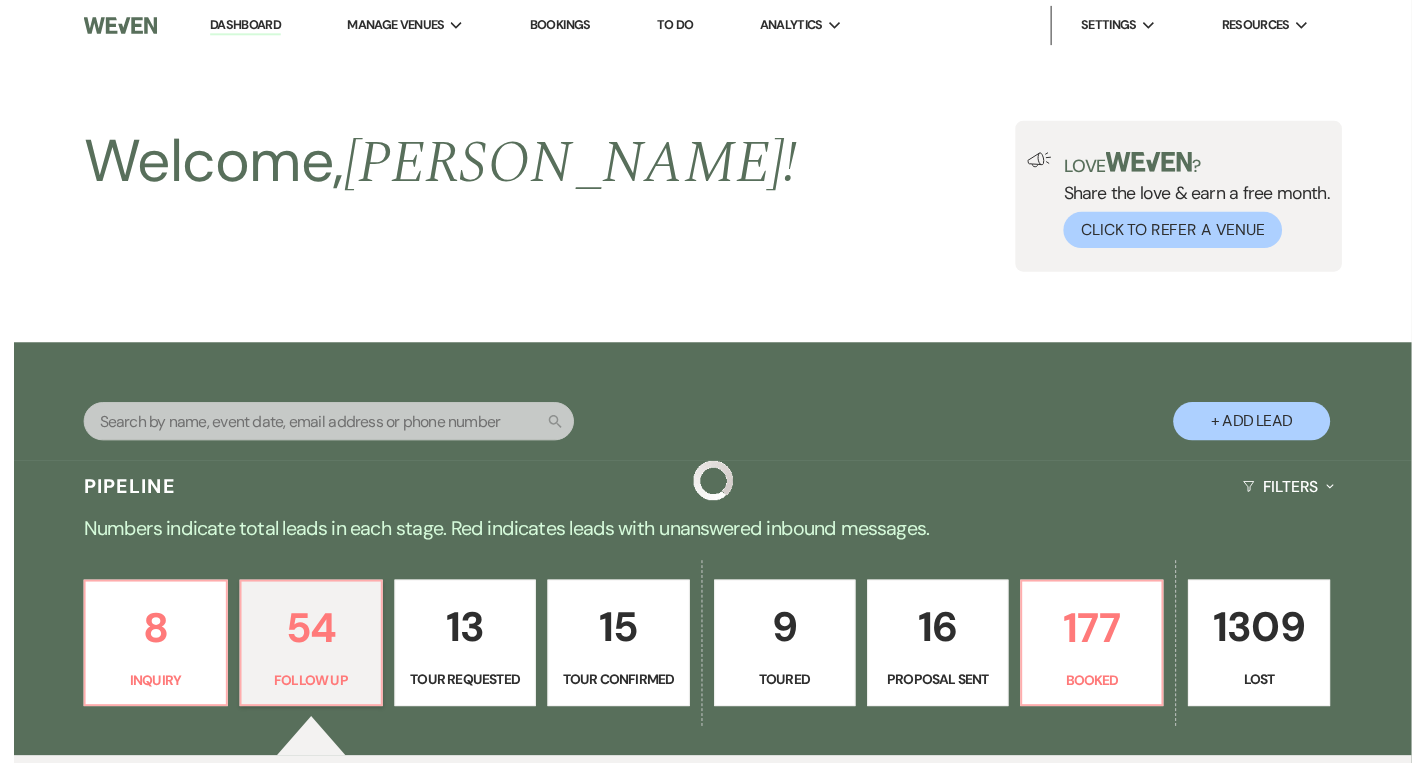 scroll, scrollTop: 2097, scrollLeft: 0, axis: vertical 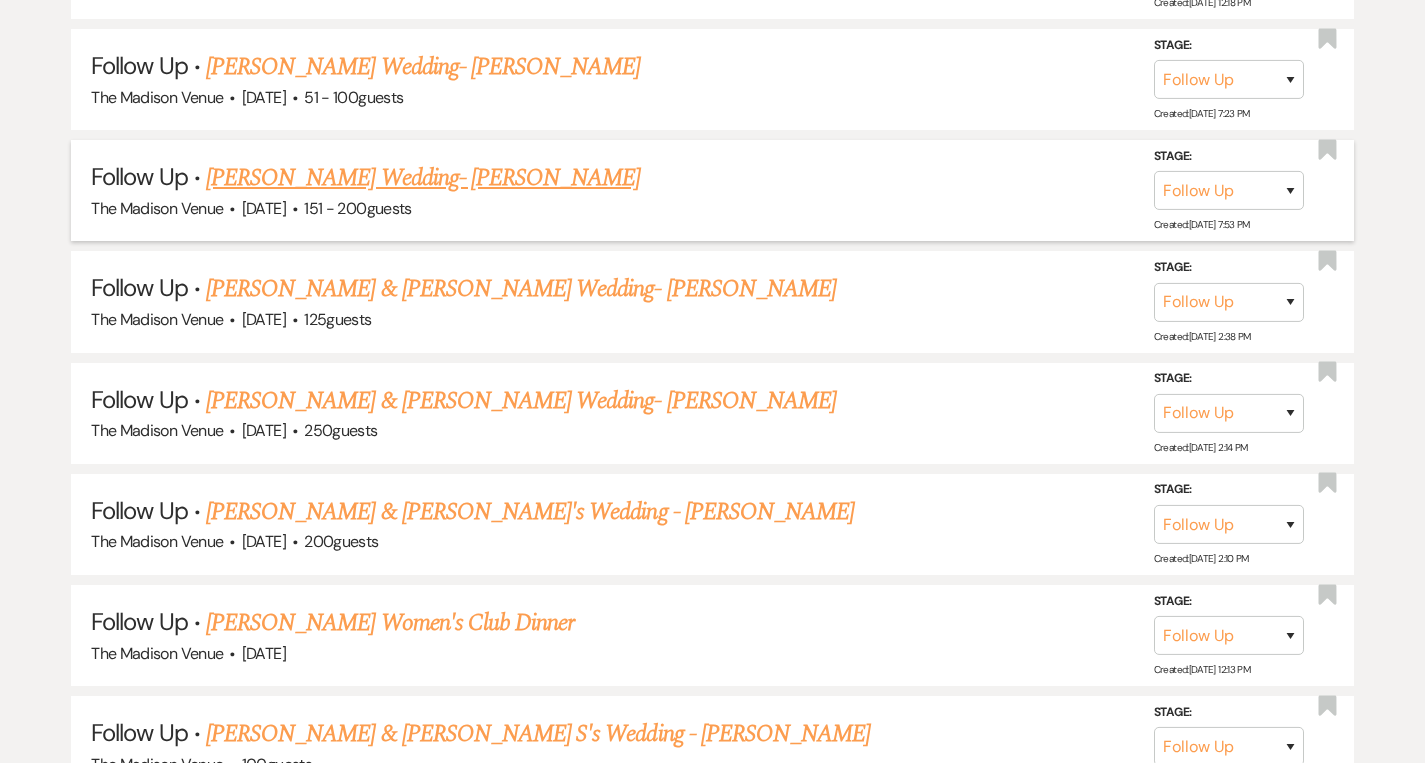 click on "[PERSON_NAME] Wedding- [PERSON_NAME]" at bounding box center [423, 178] 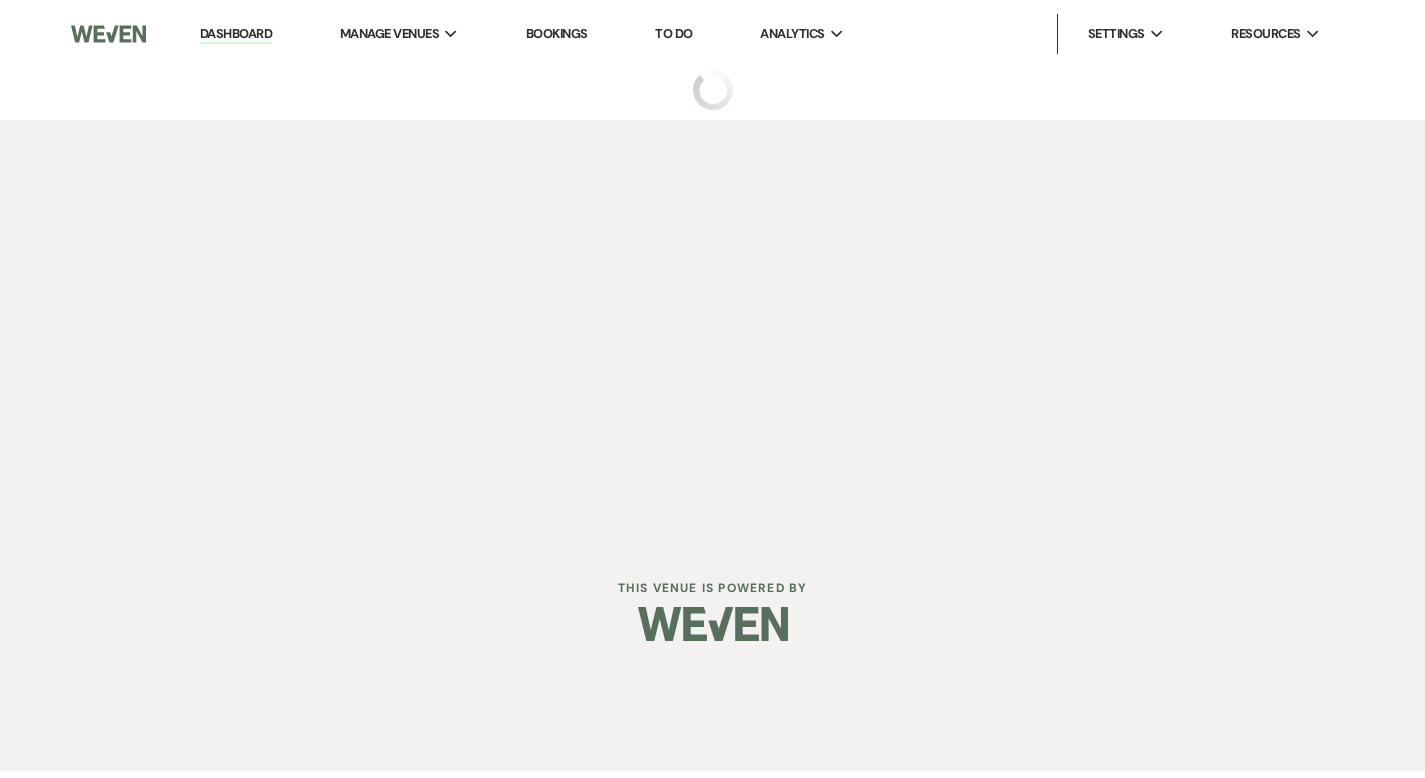 scroll, scrollTop: 0, scrollLeft: 0, axis: both 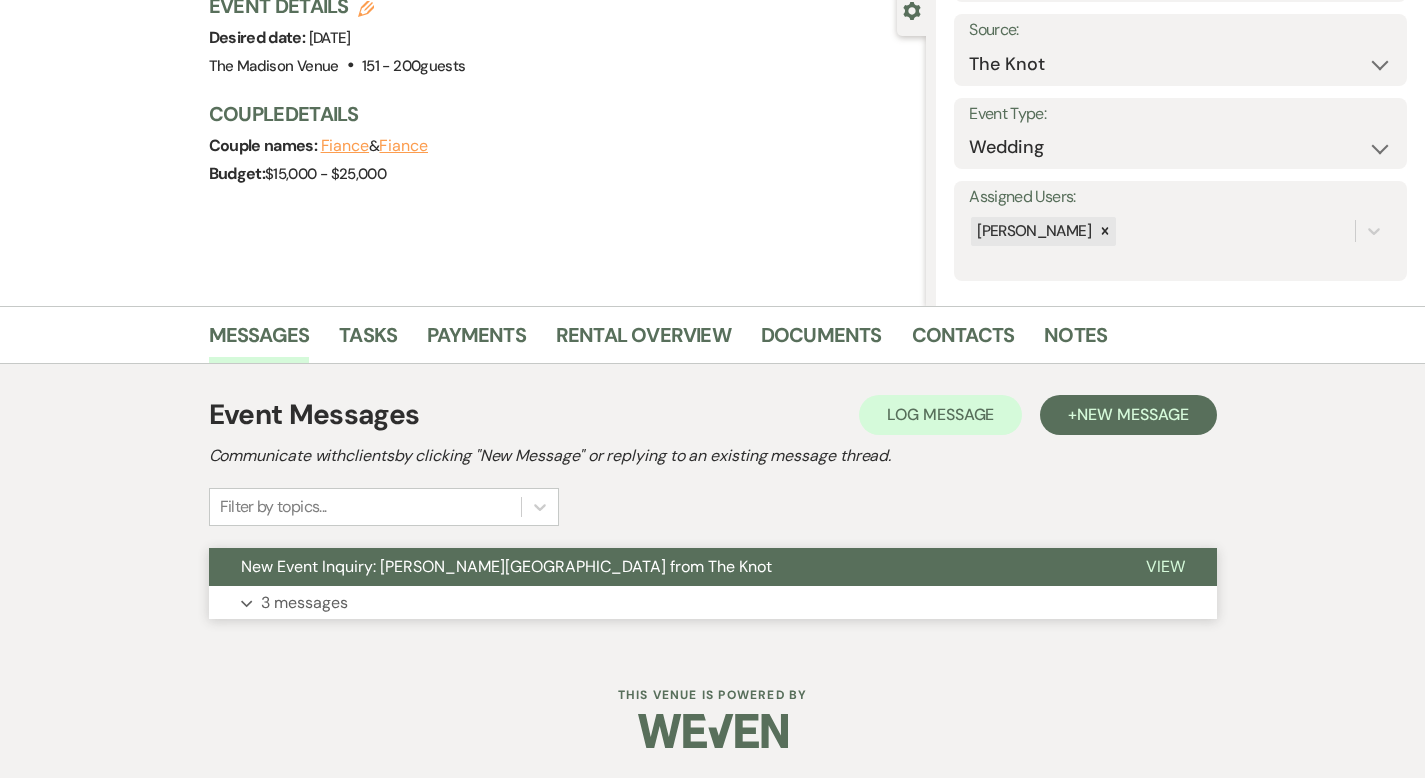 click on "View" at bounding box center (1165, 566) 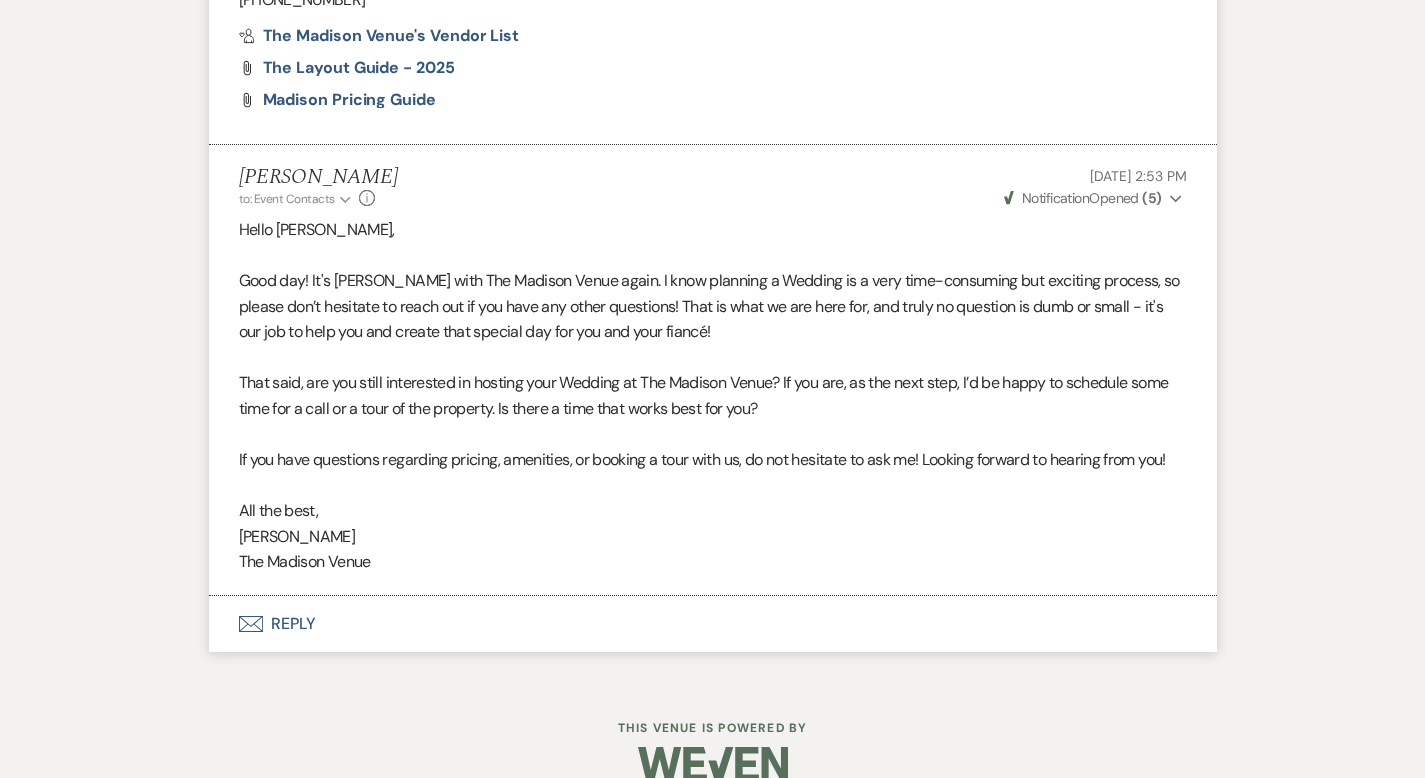 scroll, scrollTop: 3516, scrollLeft: 0, axis: vertical 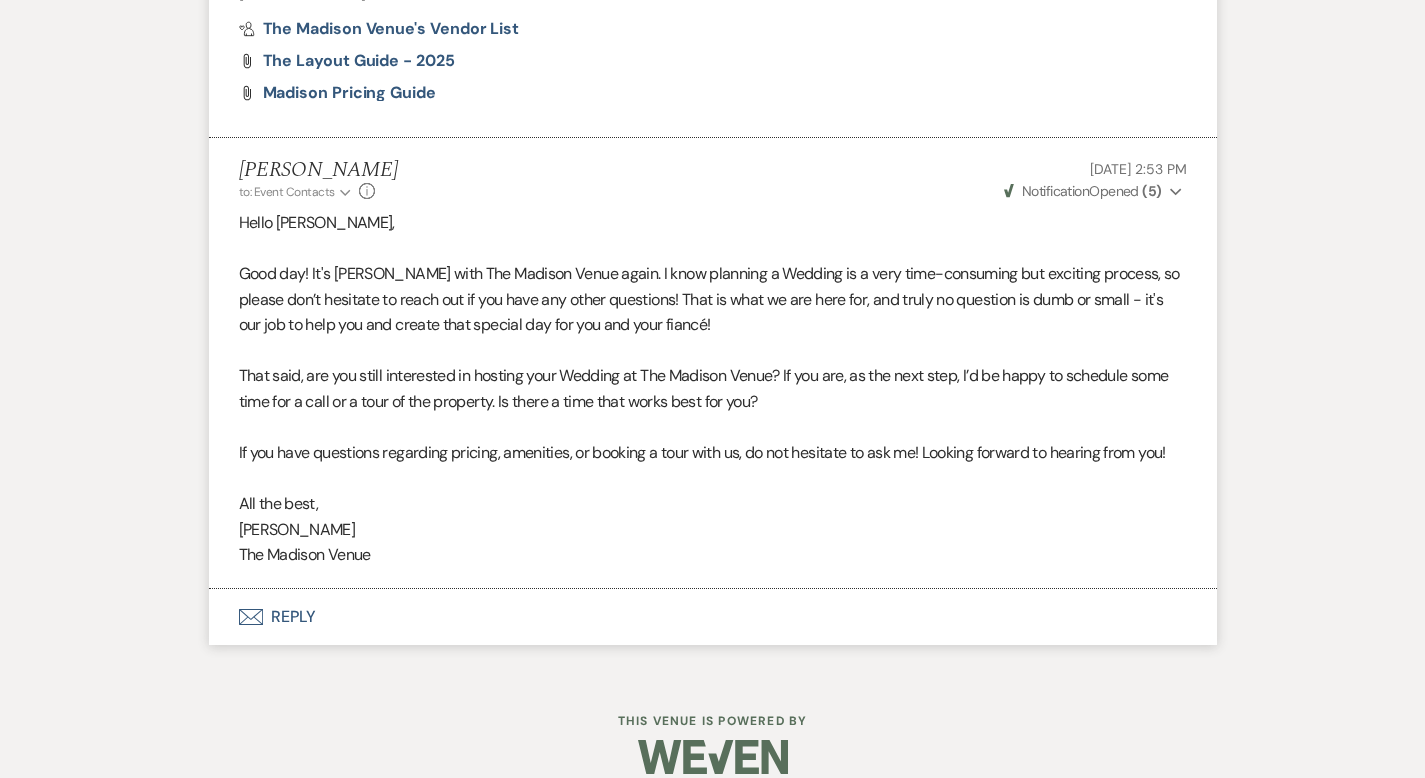 click on "Envelope Reply" at bounding box center [713, 617] 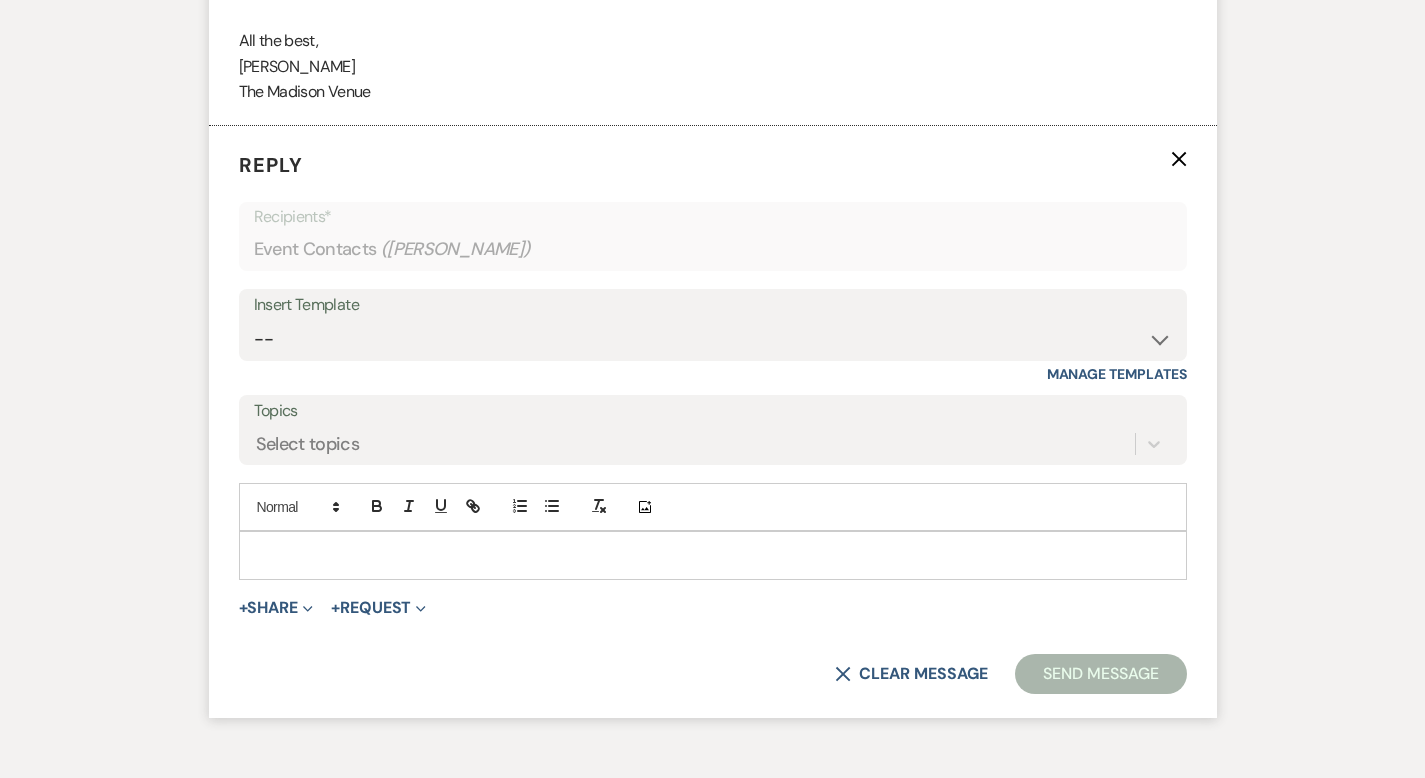 scroll, scrollTop: 3986, scrollLeft: 0, axis: vertical 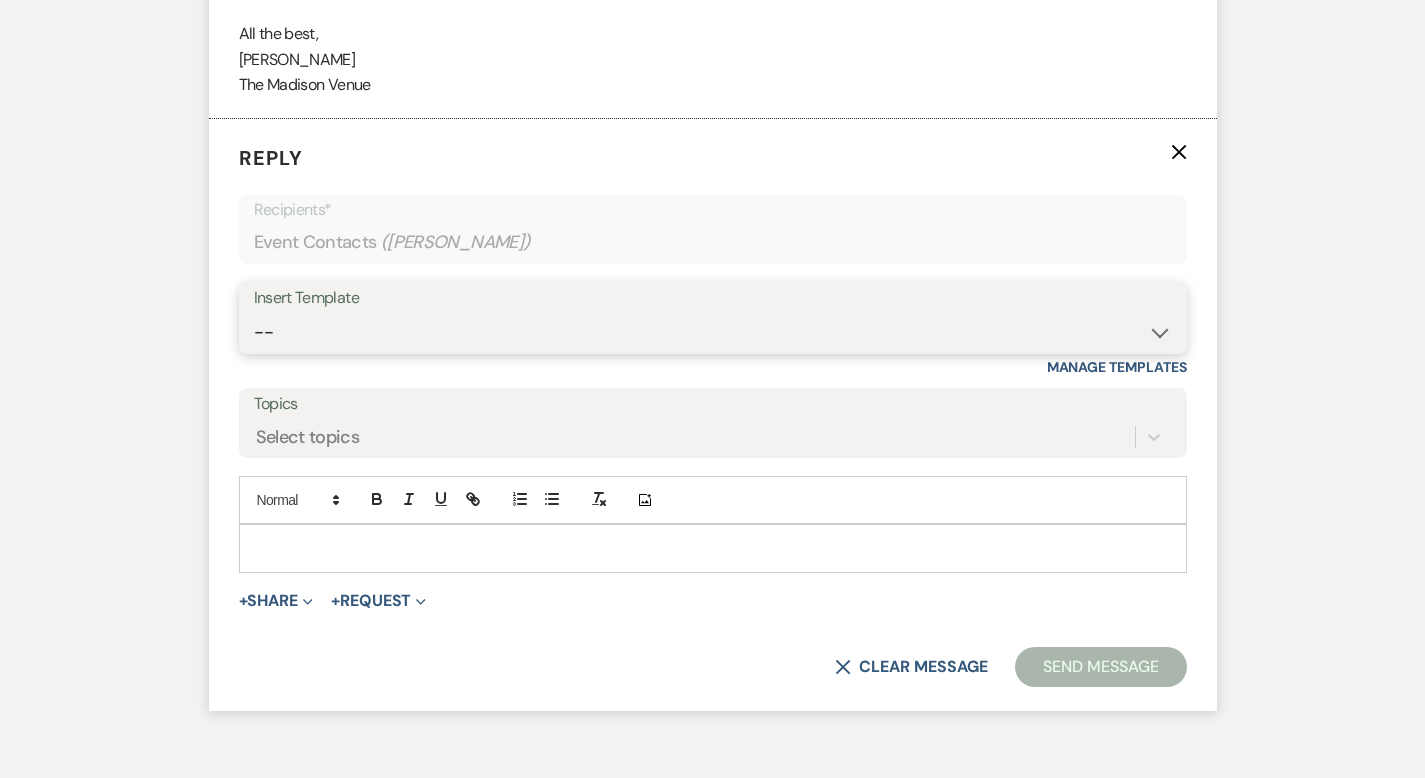 click on "-- Weven Planning Portal Introduction (Booked Events) Corporate Lead Follow Up #1 - No tour scheduled Follow Up #2 Post Tour Follow Up Closing Wedding Lead - No response Event Proposal Introduction to [PERSON_NAME] - Layout & Design Application Upcoming Payment Past-Due Payment Alert 1st Desposit 2nd Deposit 3rd Deposit  Final Deposit Thank You Review Follow up: Floor Plan Layout's Follow Up: Check out our Patio Follow up: The Grove Bar Follow-Up Ceremonies on Site Follow-up Bridal Suites 30 days post Inquiry - No tour/Response Are you still Interested? (Wedding response) 6-Month Wedding Walkthrough - [PERSON_NAME] 6-Month Wedding Walkthrough - [PERSON_NAME] 6-Month Wedding Walkthrough - [PERSON_NAME] 1-Month Wedding Walkthrough - [PERSON_NAME] 1-Month Wedding Walkthrough - [PERSON_NAME] 1-Month Wedding Walkthrough - [PERSON_NAME] Introduction & Book a Tour with [PERSON_NAME] Introduction & Book a Tour with [PERSON_NAME] Introduction & Book a Tour with [PERSON_NAME] Event Insurance Reminder Bar Selection - Foundry Package Bar Selection - Avenue Package Bar Selection - Ivy Package" at bounding box center (713, 332) 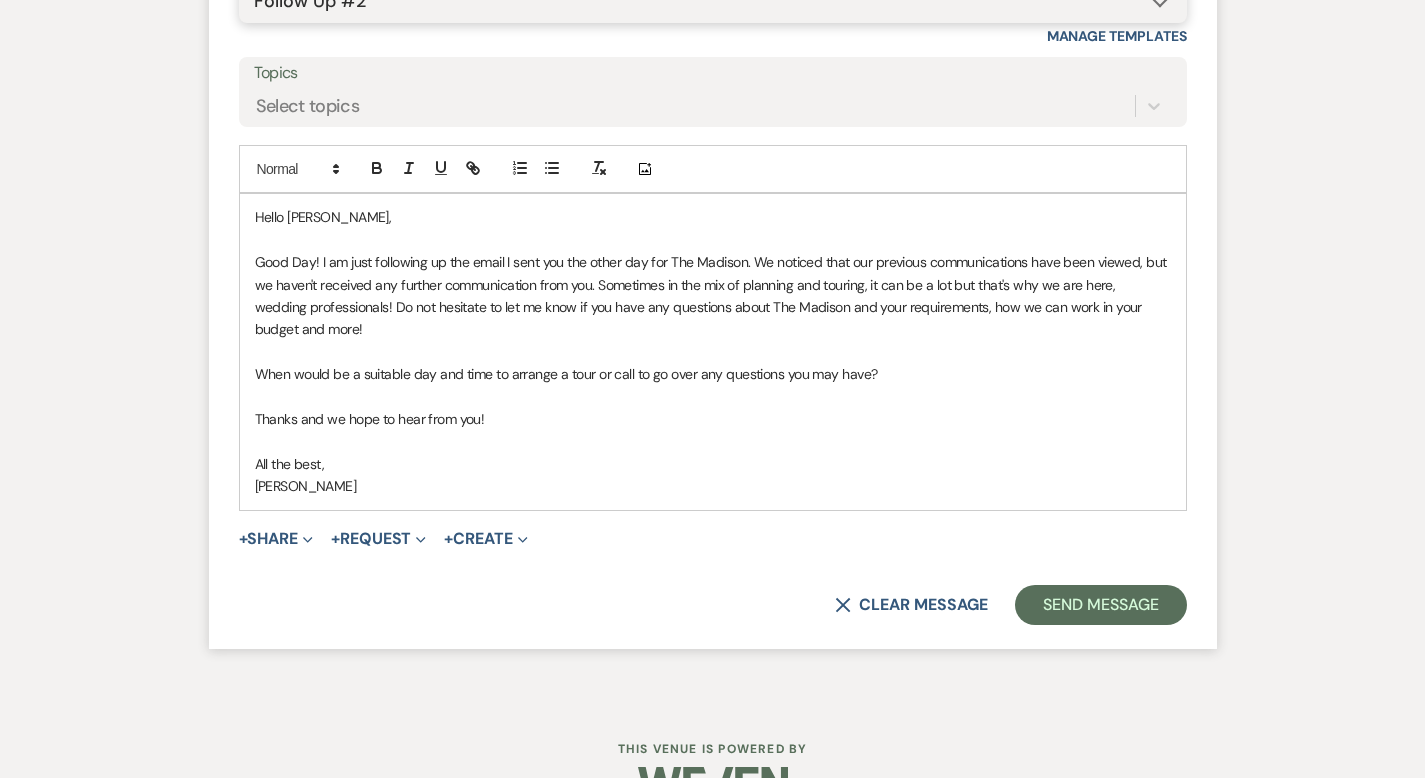 scroll, scrollTop: 4322, scrollLeft: 0, axis: vertical 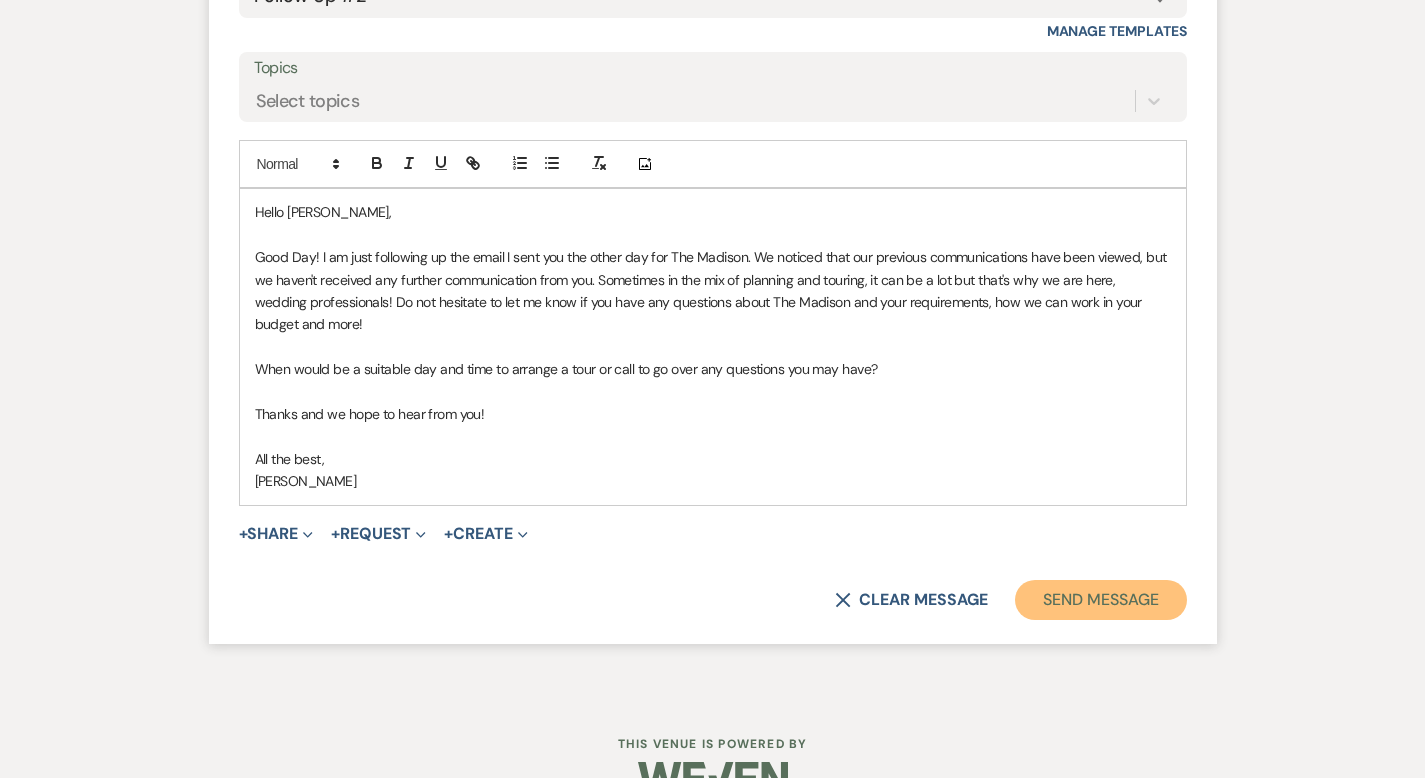 click on "Send Message" at bounding box center (1100, 600) 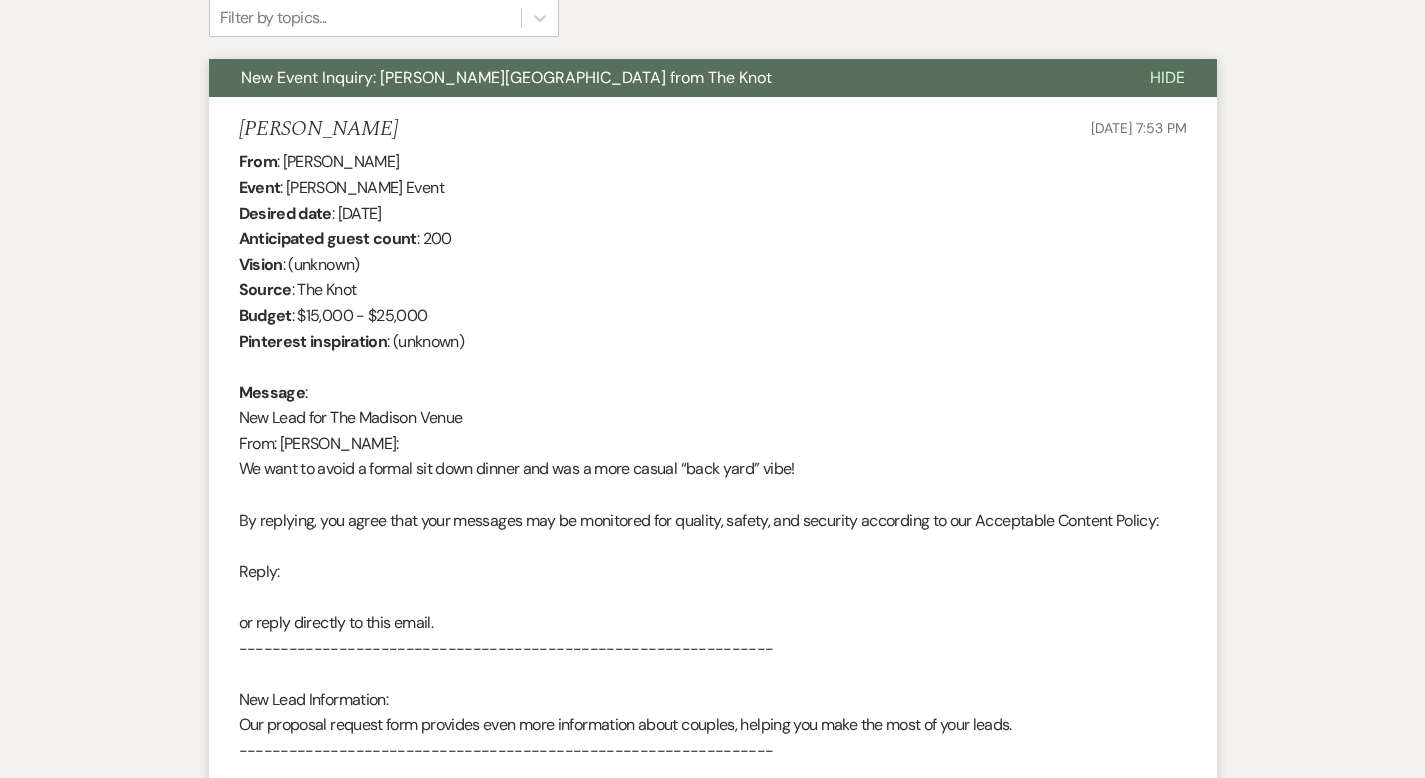 scroll, scrollTop: 0, scrollLeft: 0, axis: both 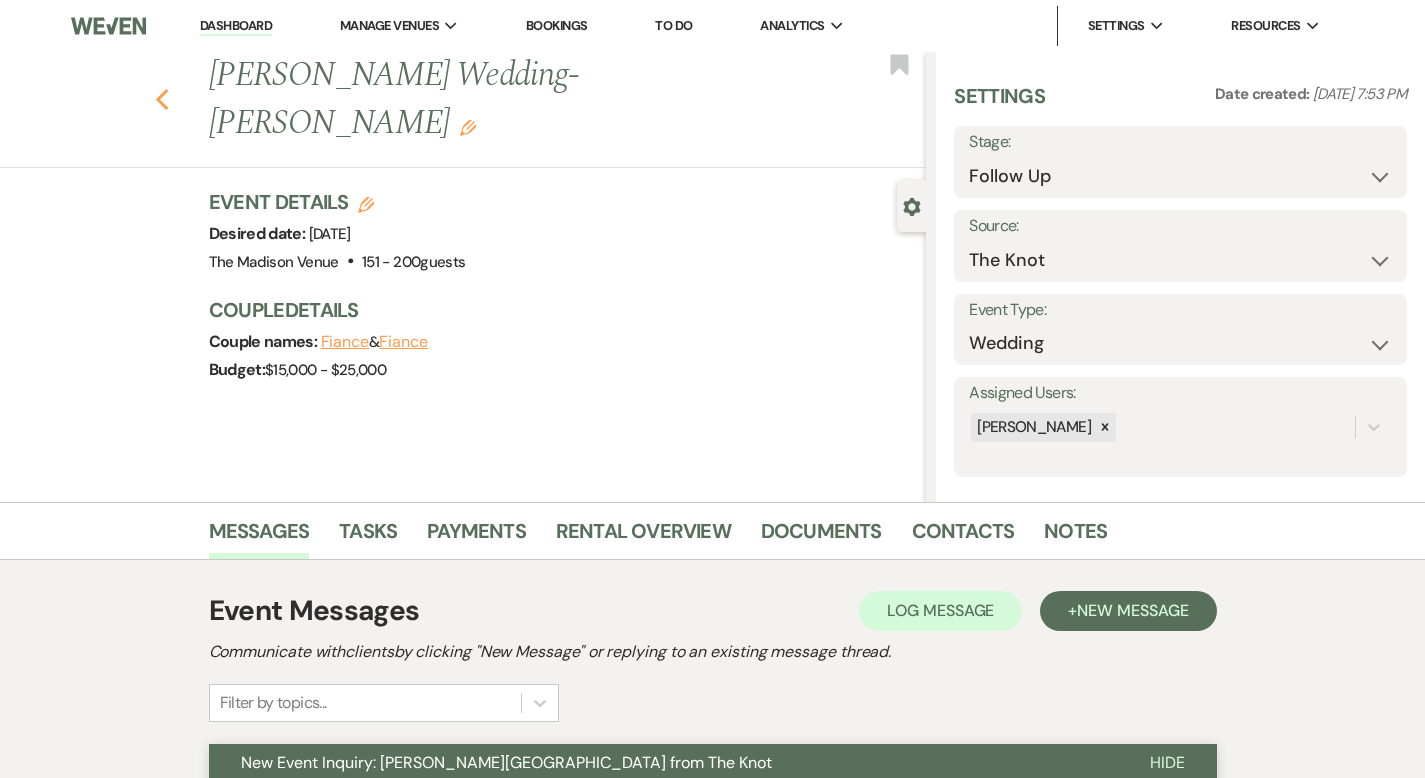click on "Previous" 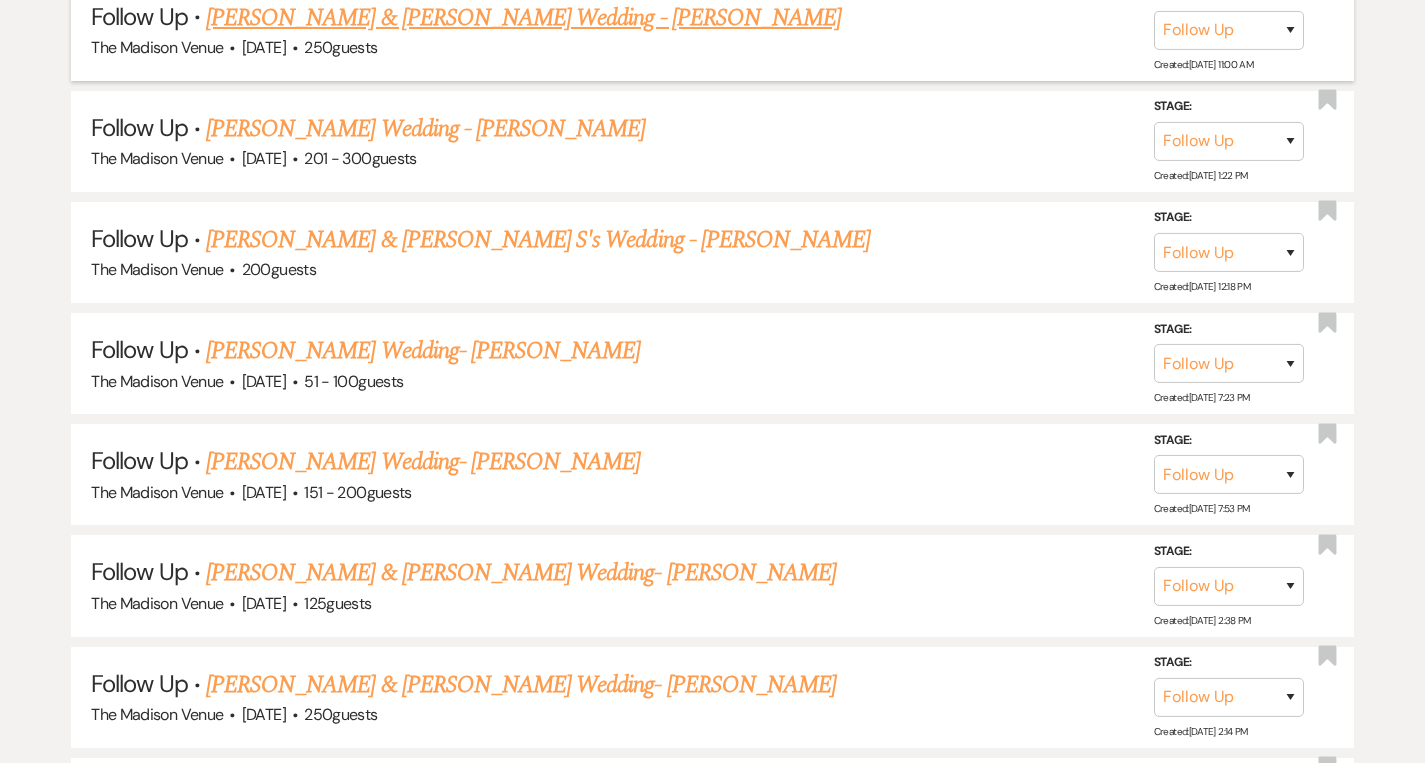 scroll, scrollTop: 1679, scrollLeft: 0, axis: vertical 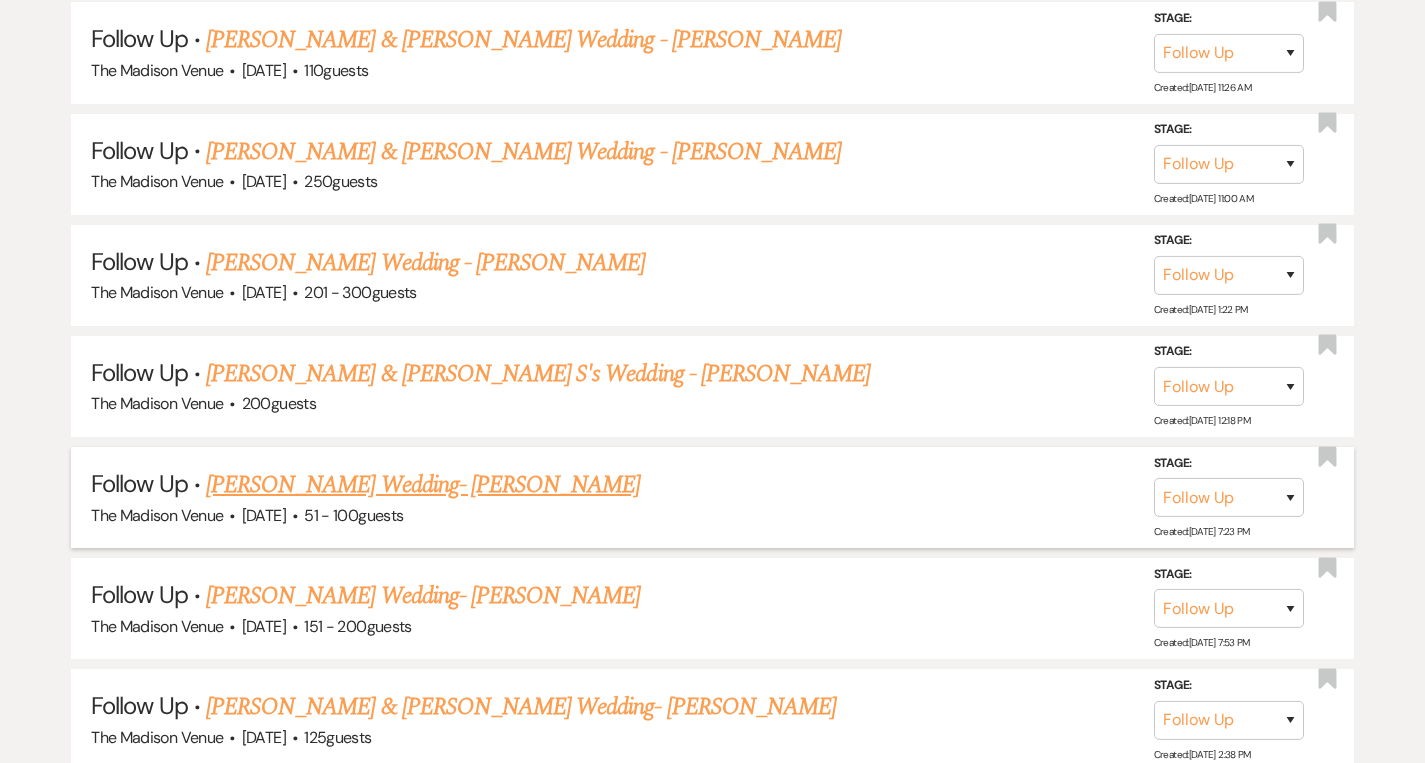 click on "[PERSON_NAME] Wedding- [PERSON_NAME]" at bounding box center (423, 485) 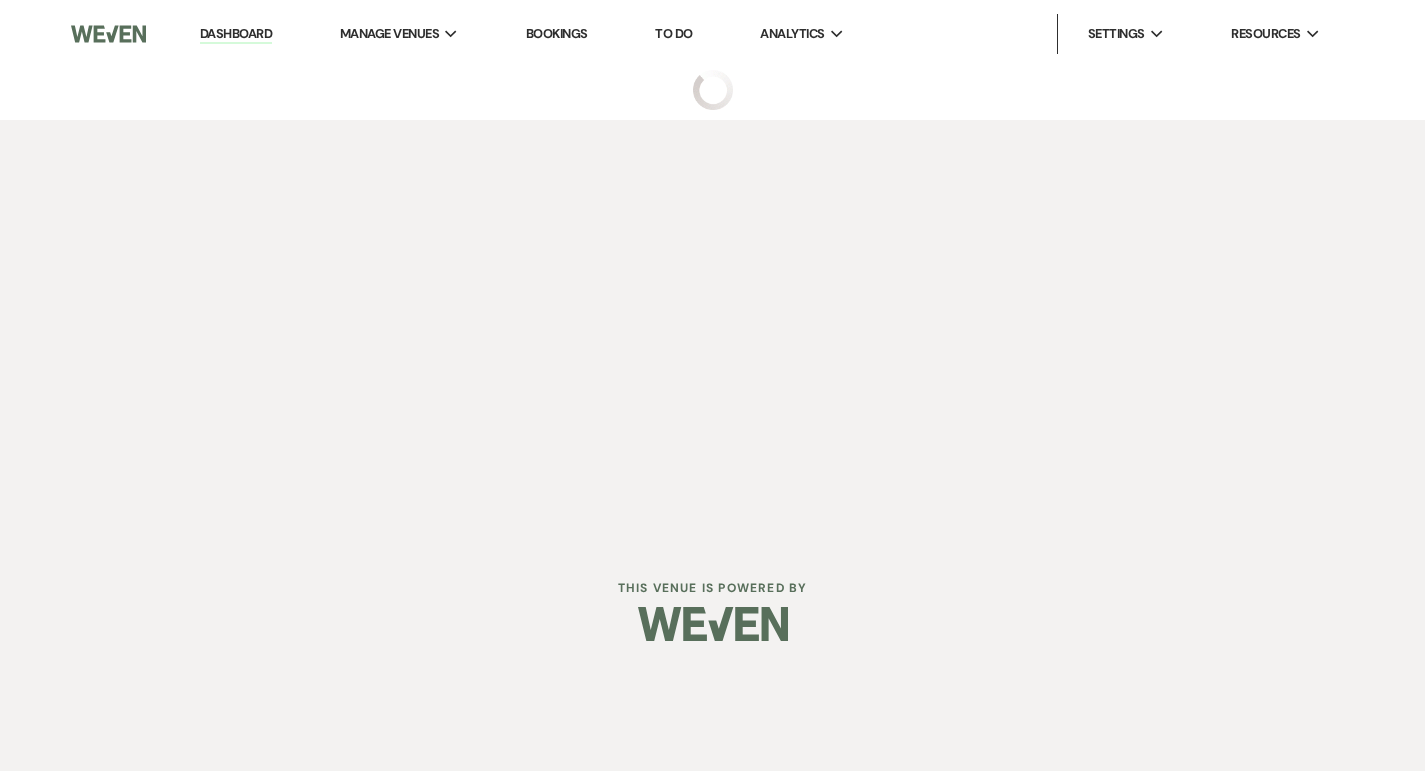 scroll, scrollTop: 0, scrollLeft: 0, axis: both 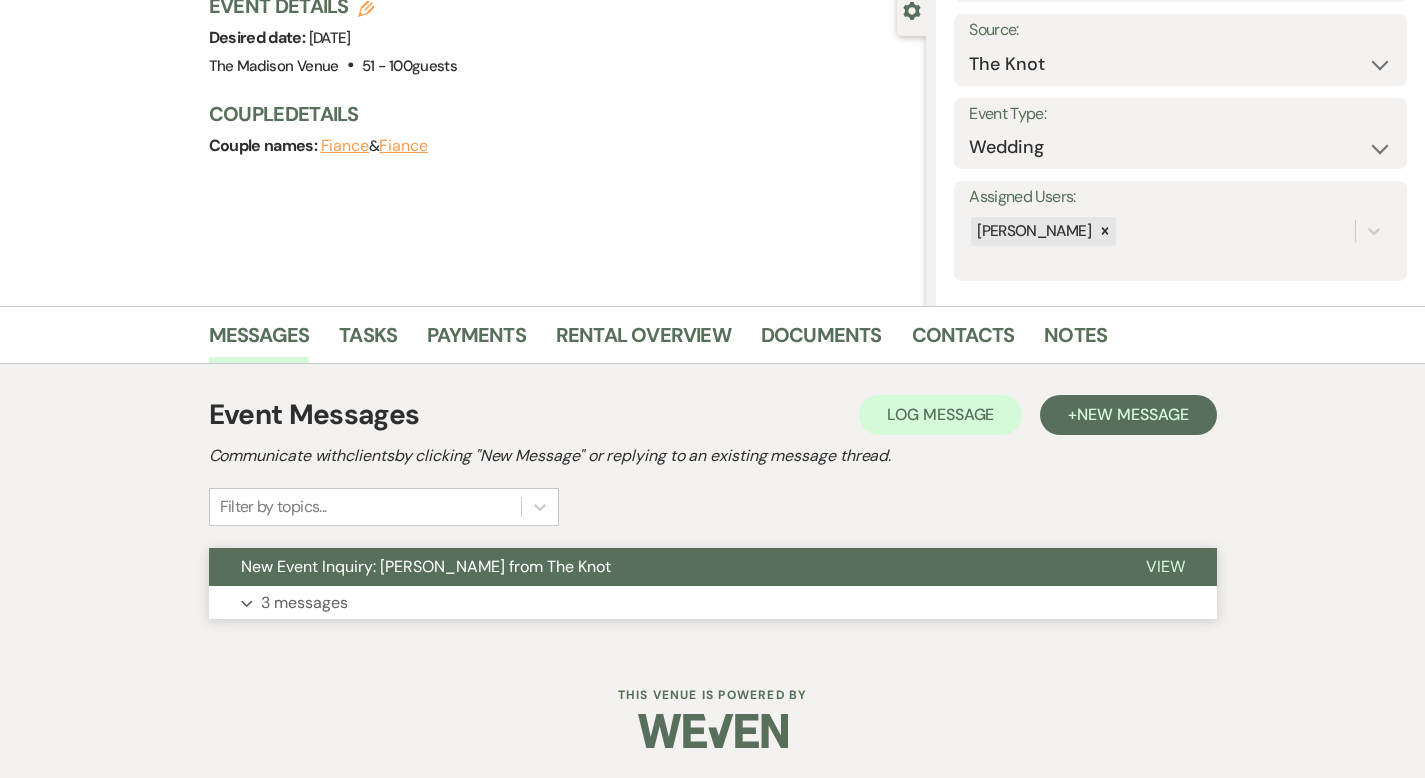 click on "View" at bounding box center (1165, 566) 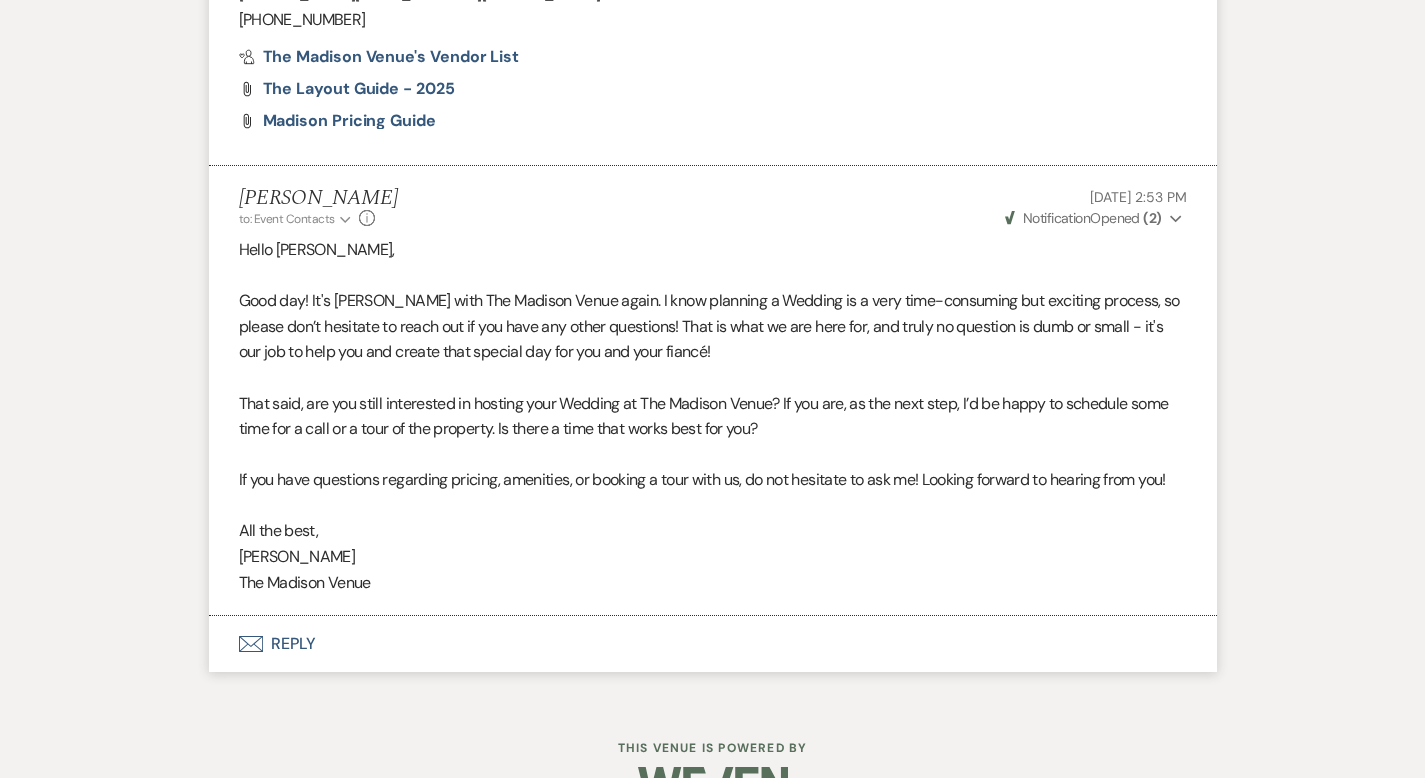 scroll, scrollTop: 3439, scrollLeft: 0, axis: vertical 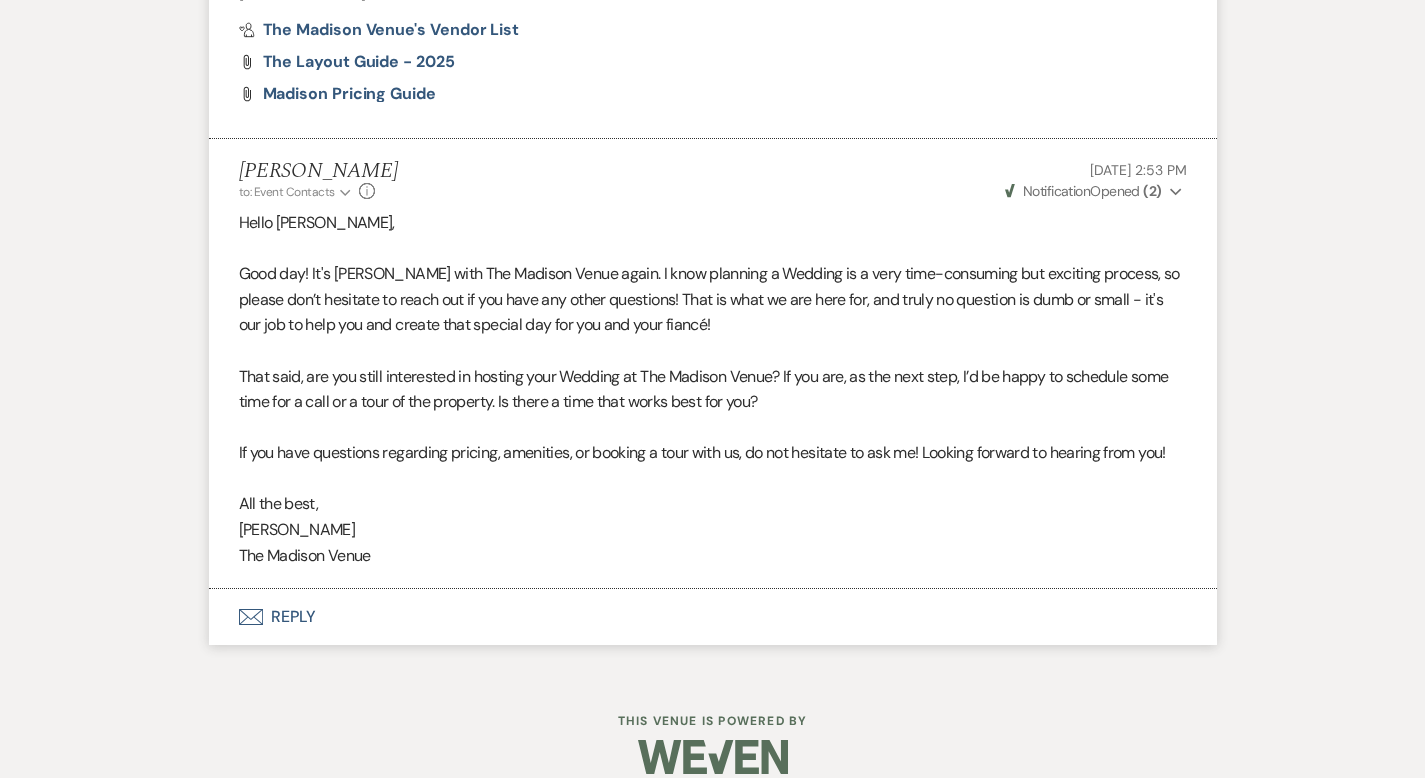 click on "Envelope Reply" at bounding box center (713, 617) 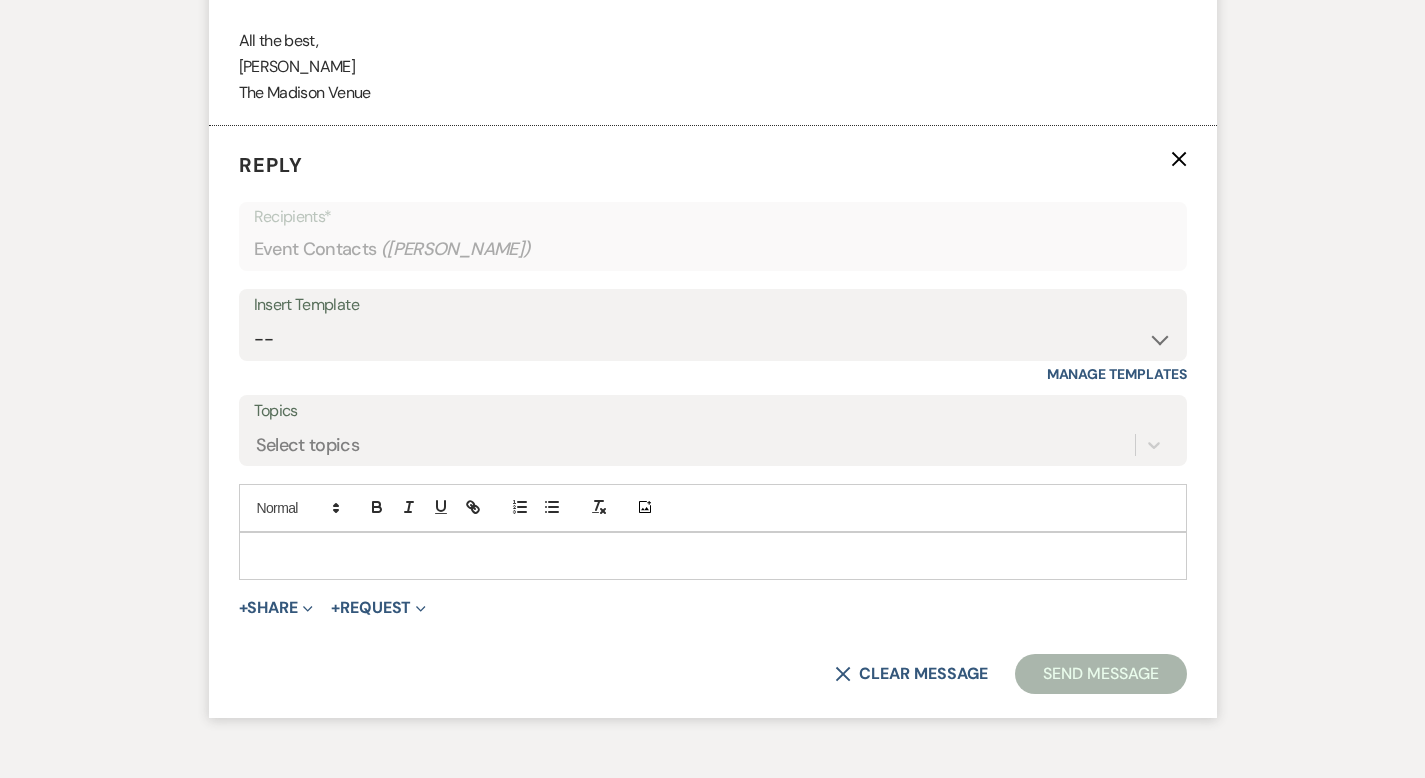 scroll, scrollTop: 3910, scrollLeft: 0, axis: vertical 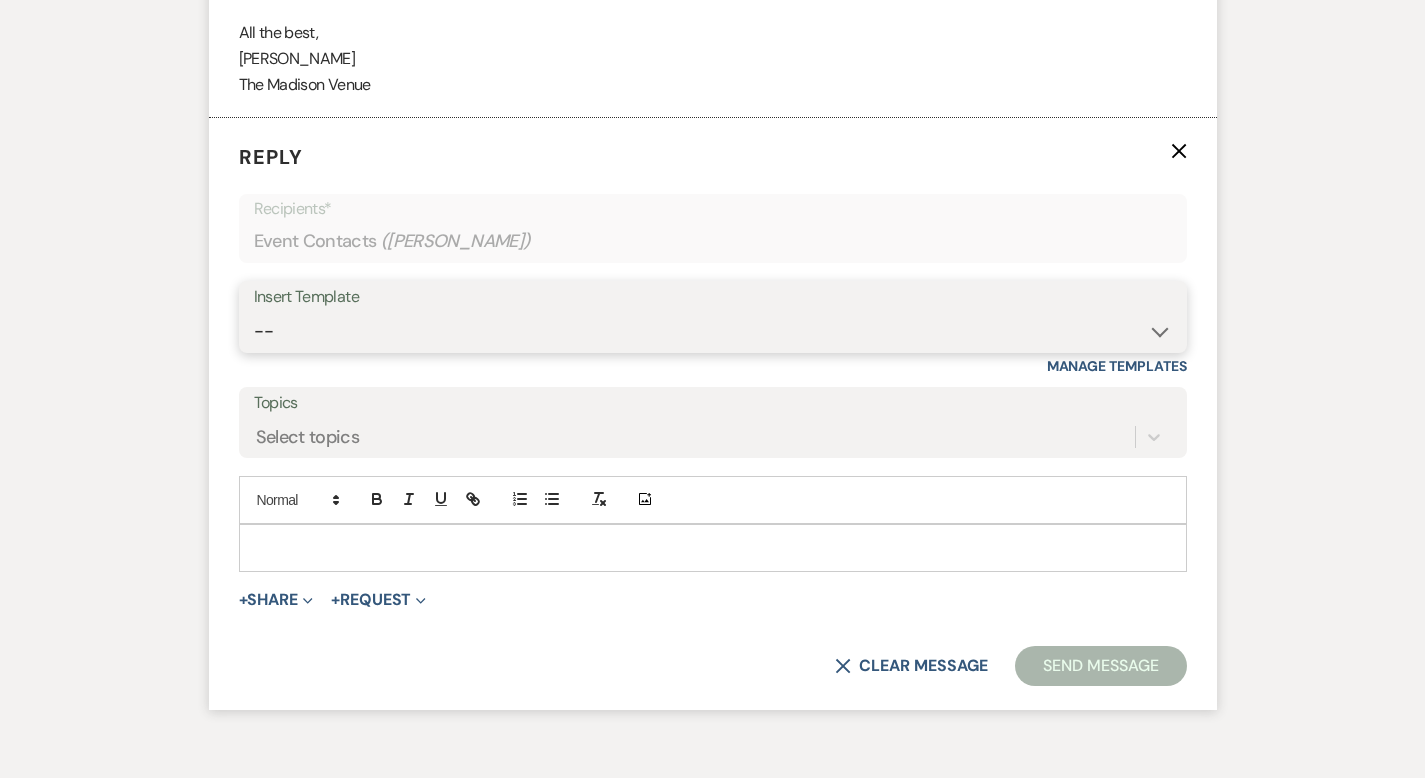 click on "-- Weven Planning Portal Introduction (Booked Events) Corporate Lead Follow Up #1 - No tour scheduled Follow Up #2 Post Tour Follow Up Closing Wedding Lead - No response Event Proposal Introduction to [PERSON_NAME] - Layout & Design Application Upcoming Payment Past-Due Payment Alert 1st Desposit 2nd Deposit 3rd Deposit  Final Deposit Thank You Review Follow up: Floor Plan Layout's Follow Up: Check out our Patio Follow up: The Grove Bar Follow-Up Ceremonies on Site Follow-up Bridal Suites 30 days post Inquiry - No tour/Response Are you still Interested? (Wedding response) 6-Month Wedding Walkthrough - [PERSON_NAME] 6-Month Wedding Walkthrough - [PERSON_NAME] 6-Month Wedding Walkthrough - [PERSON_NAME] 1-Month Wedding Walkthrough - [PERSON_NAME] 1-Month Wedding Walkthrough - [PERSON_NAME] 1-Month Wedding Walkthrough - [PERSON_NAME] Introduction & Book a Tour with [PERSON_NAME] Introduction & Book a Tour with [PERSON_NAME] Introduction & Book a Tour with [PERSON_NAME] Event Insurance Reminder Bar Selection - Foundry Package Bar Selection - Avenue Package Bar Selection - Ivy Package" at bounding box center (713, 331) 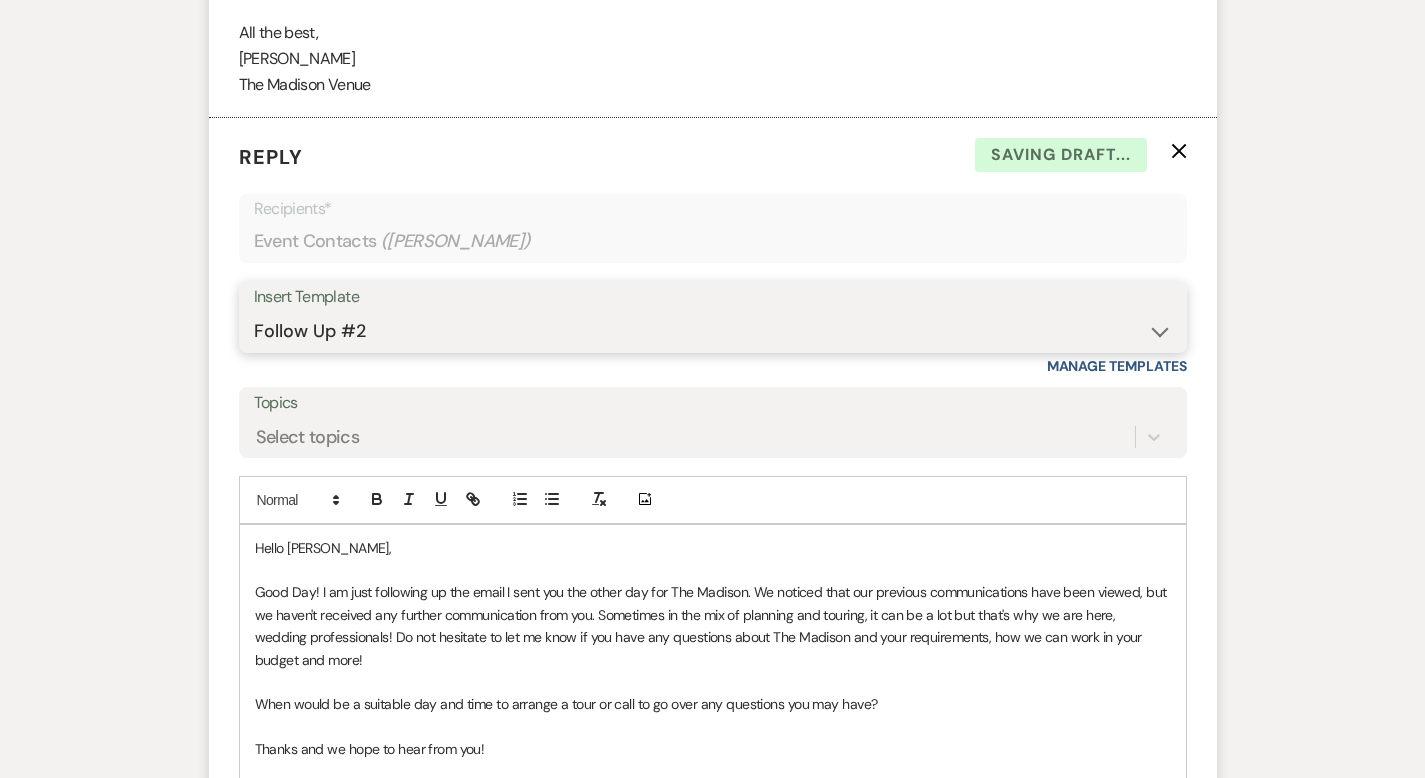 scroll, scrollTop: 4245, scrollLeft: 0, axis: vertical 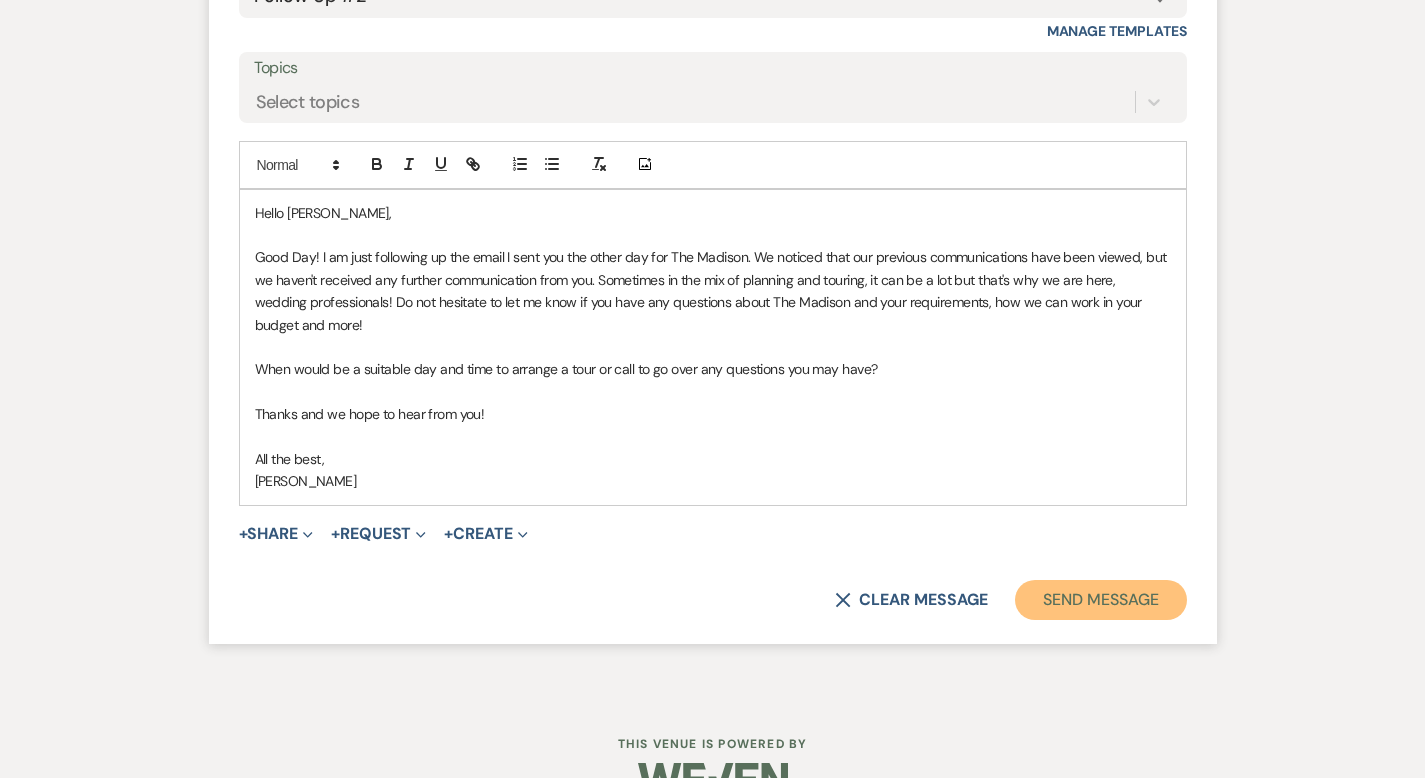 click on "Send Message" at bounding box center (1100, 600) 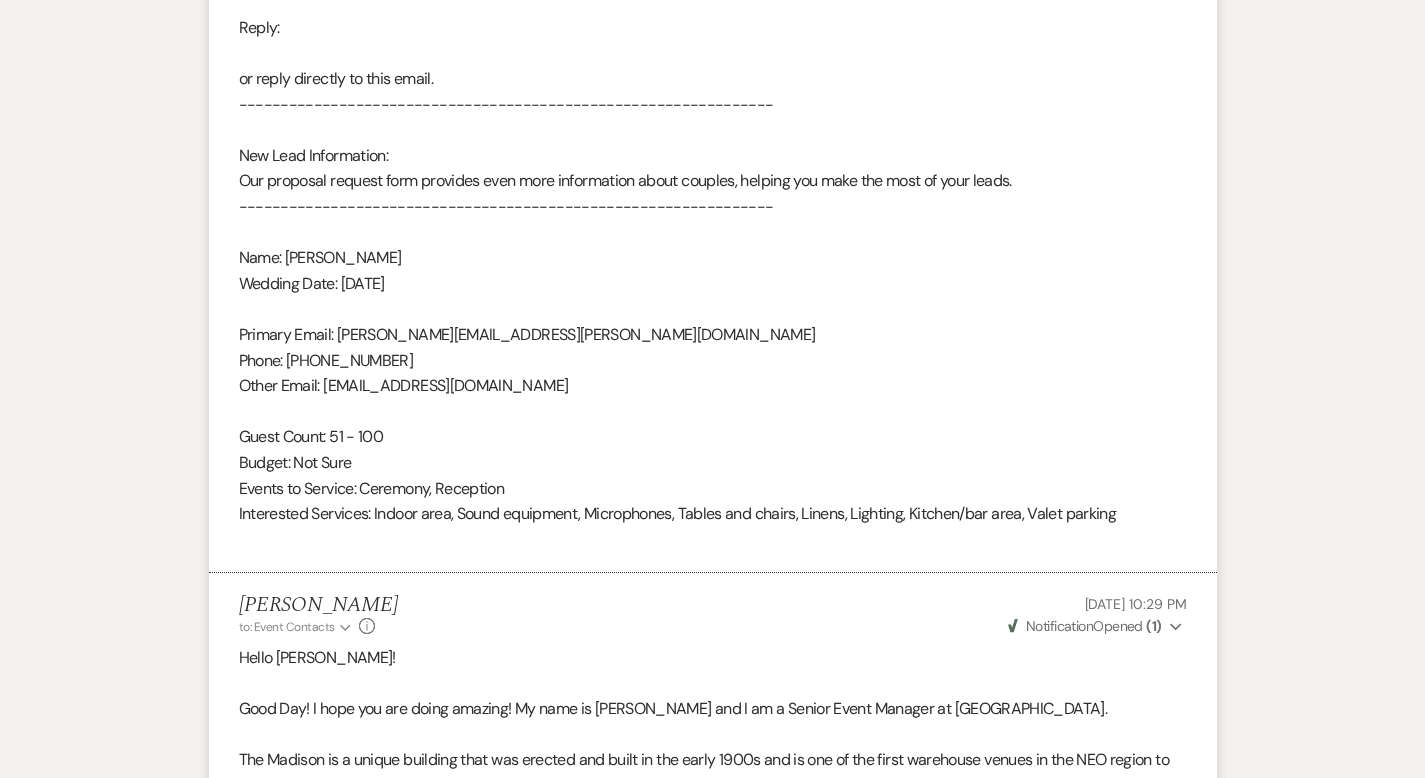 scroll, scrollTop: 0, scrollLeft: 0, axis: both 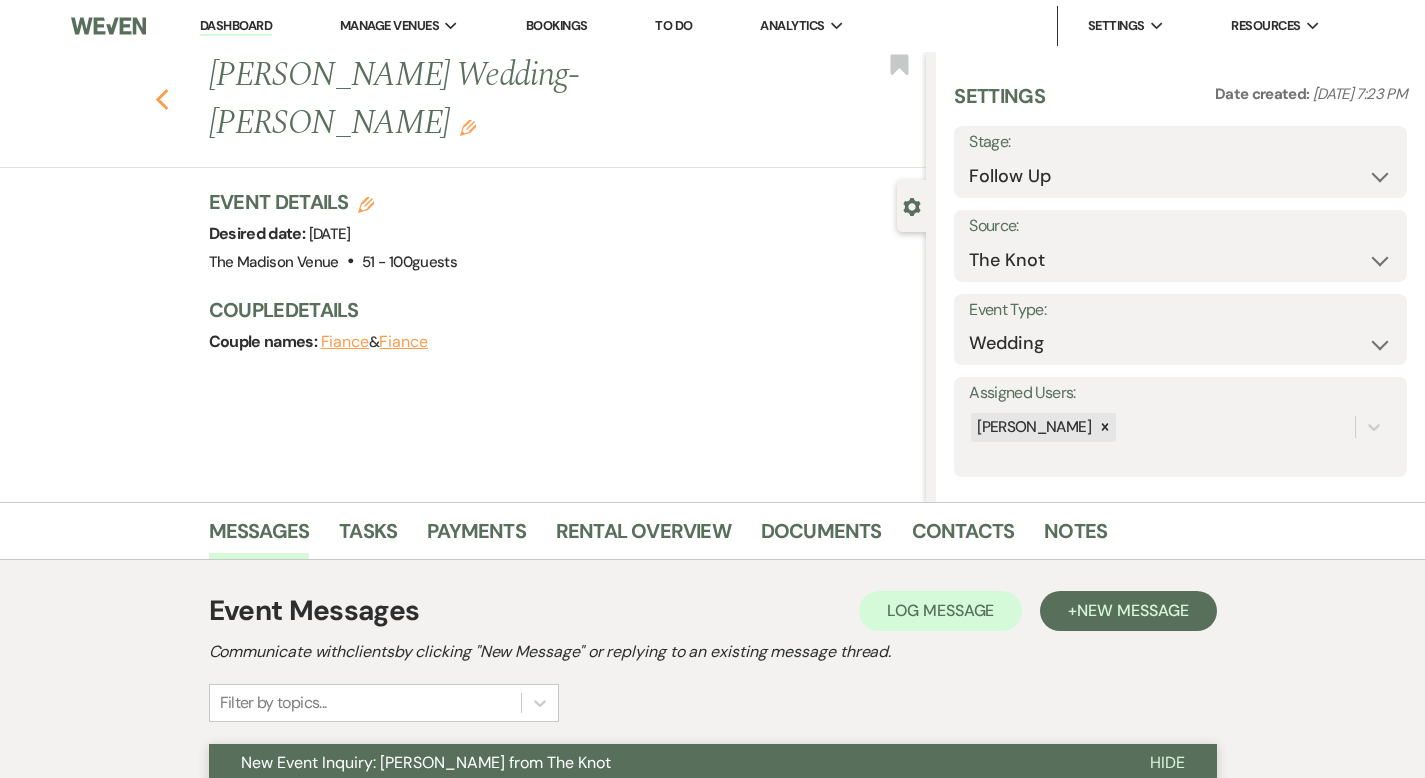 click on "Previous" 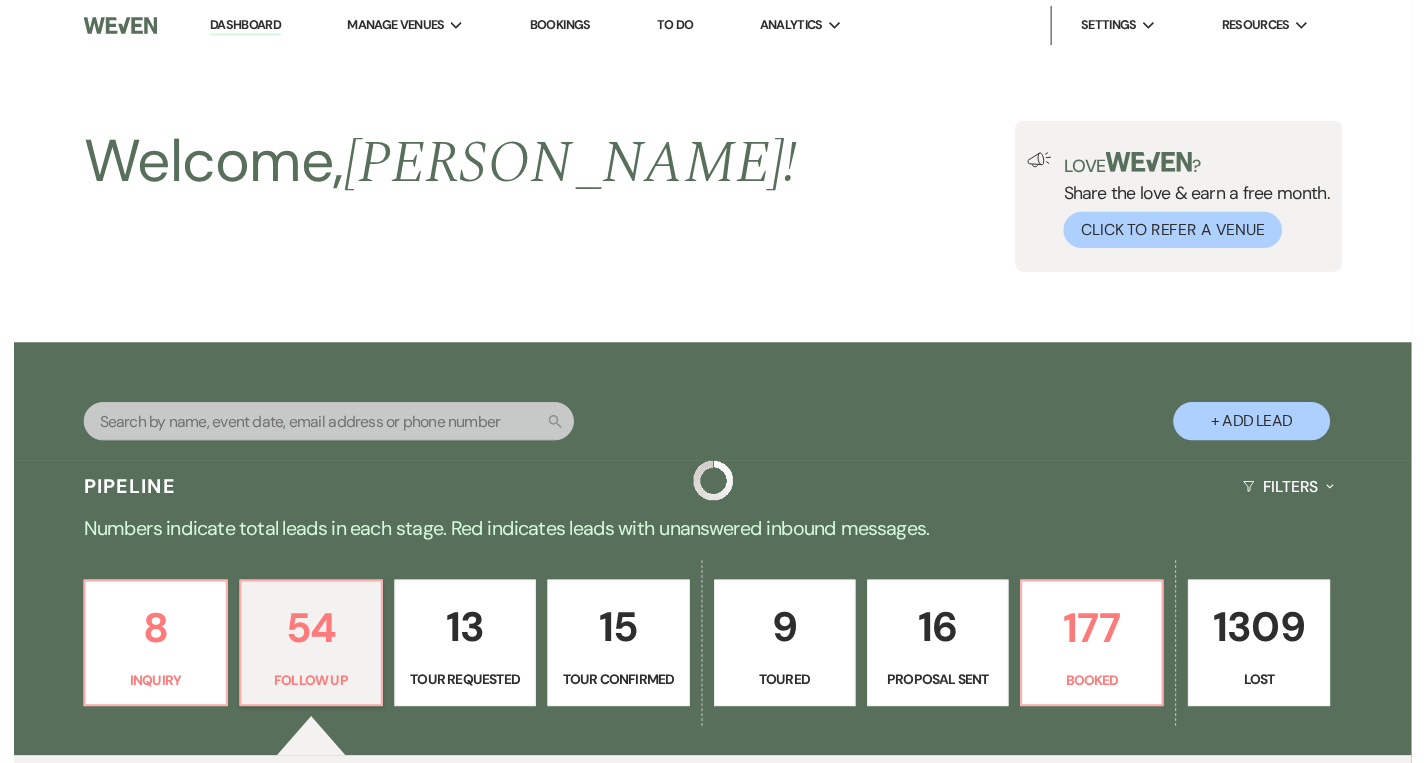scroll, scrollTop: 1679, scrollLeft: 0, axis: vertical 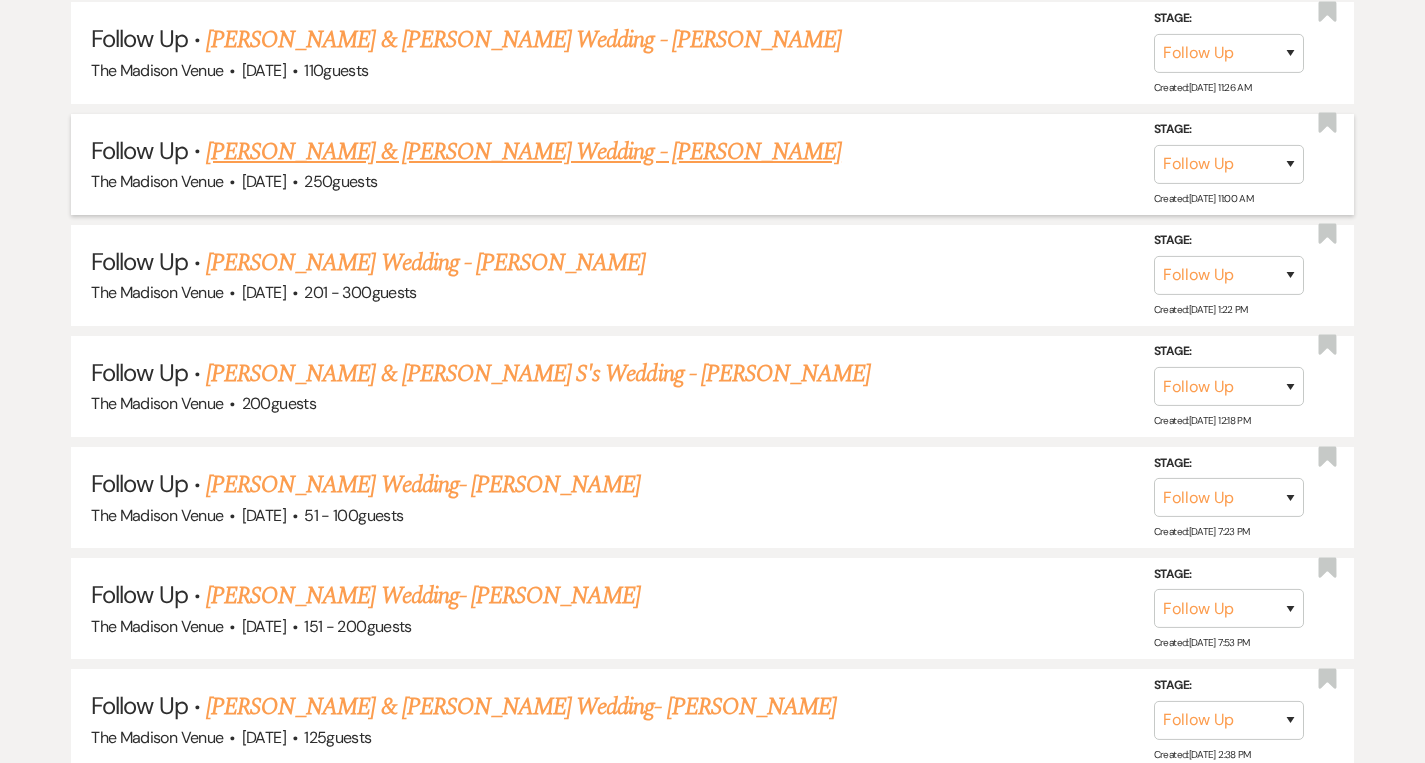 click on "[PERSON_NAME] & [PERSON_NAME] Wedding - [PERSON_NAME]" at bounding box center [523, 152] 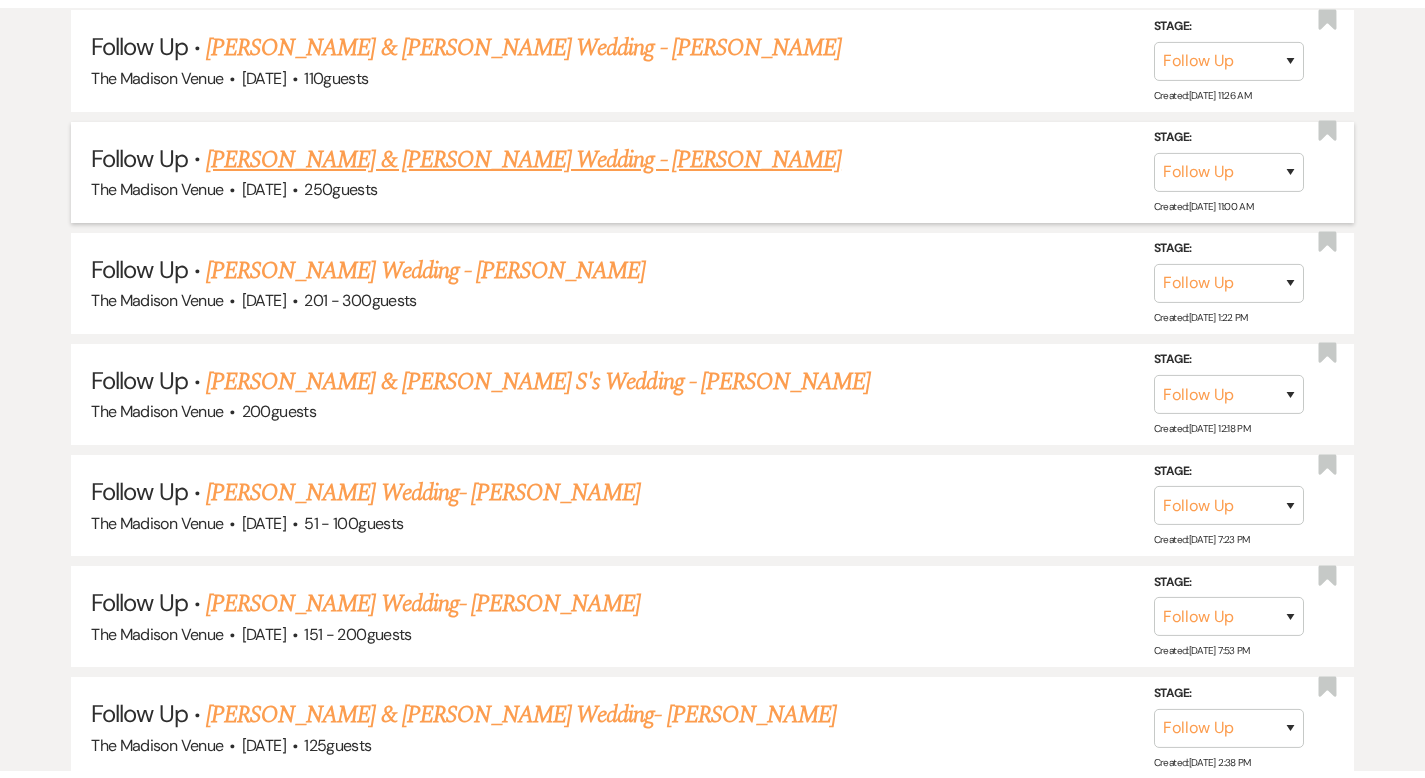 scroll, scrollTop: 0, scrollLeft: 0, axis: both 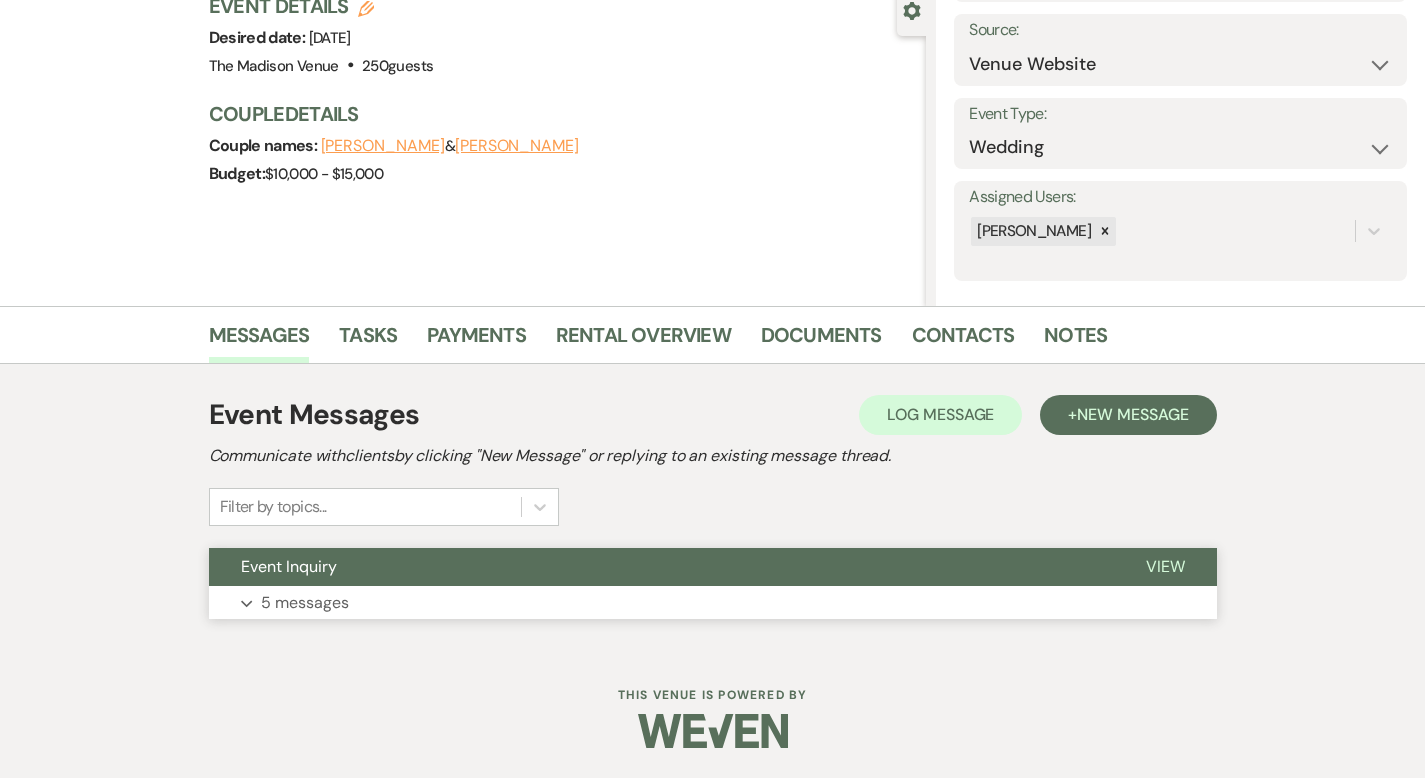 click on "View" at bounding box center (1165, 566) 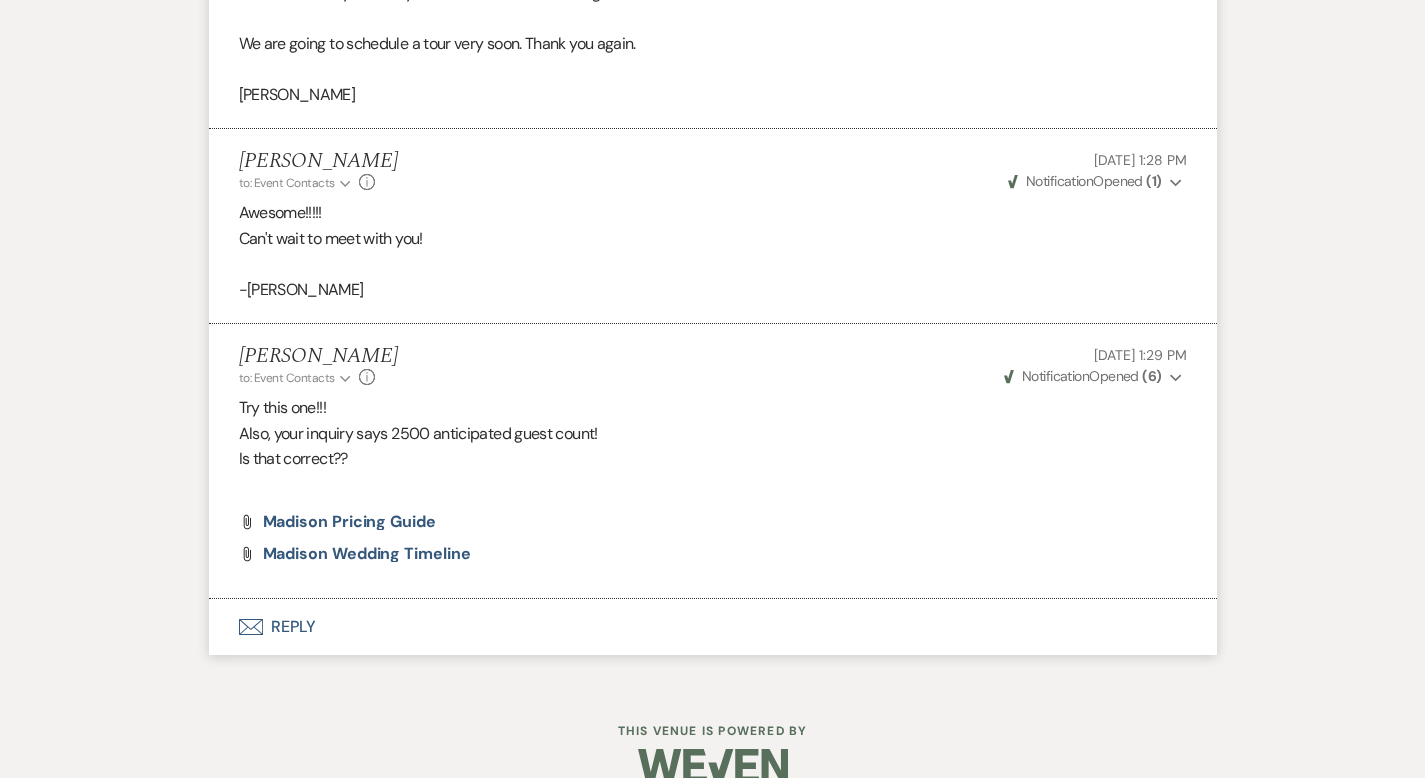scroll, scrollTop: 3046, scrollLeft: 0, axis: vertical 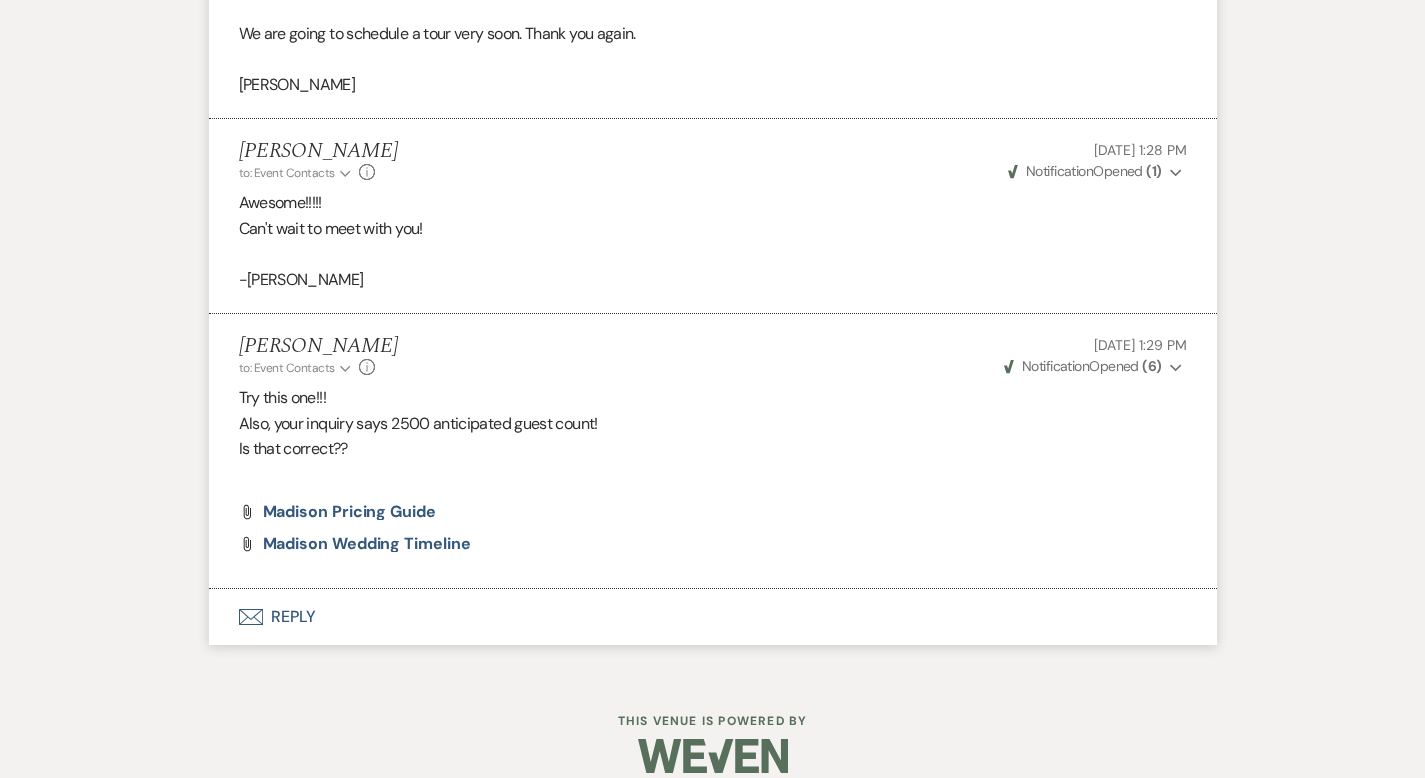 click on "Envelope Reply" at bounding box center (713, 617) 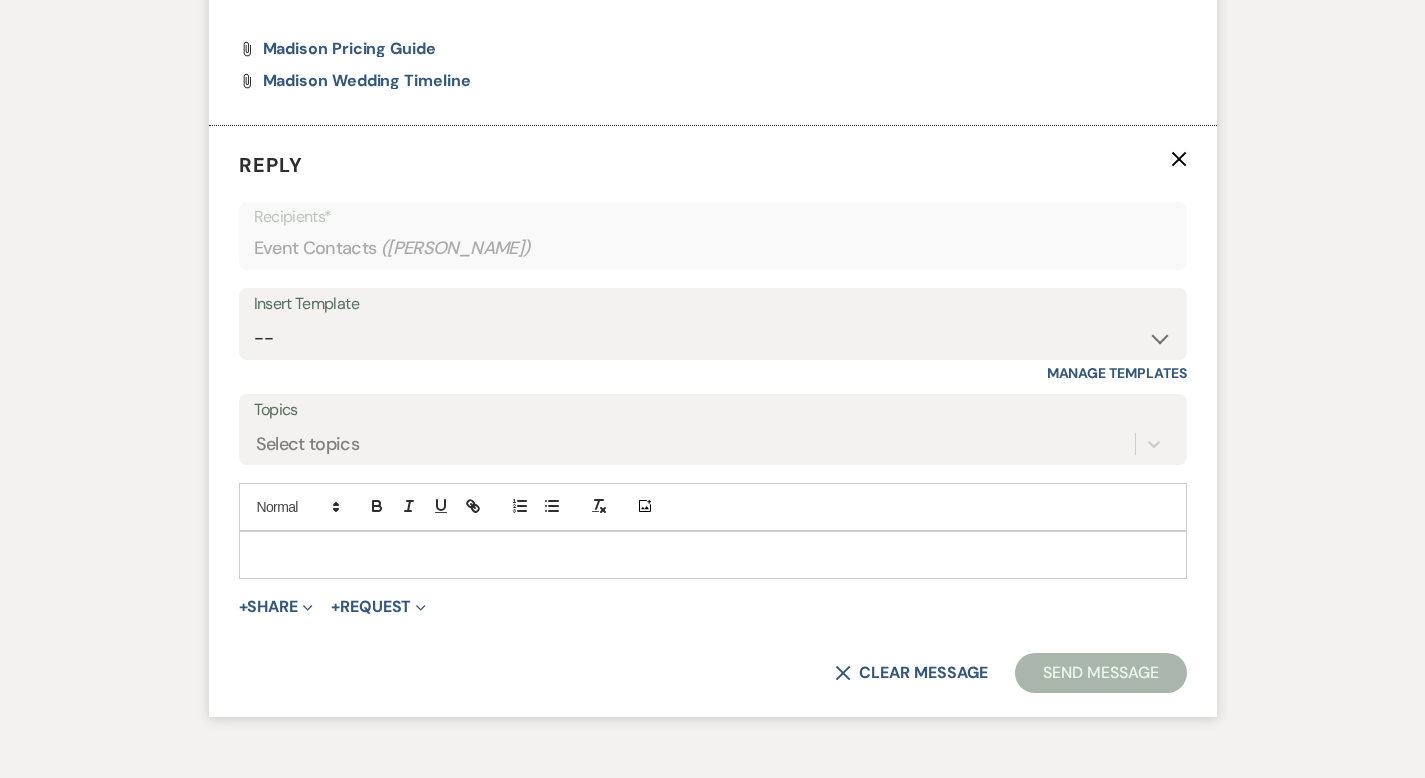 scroll, scrollTop: 3516, scrollLeft: 0, axis: vertical 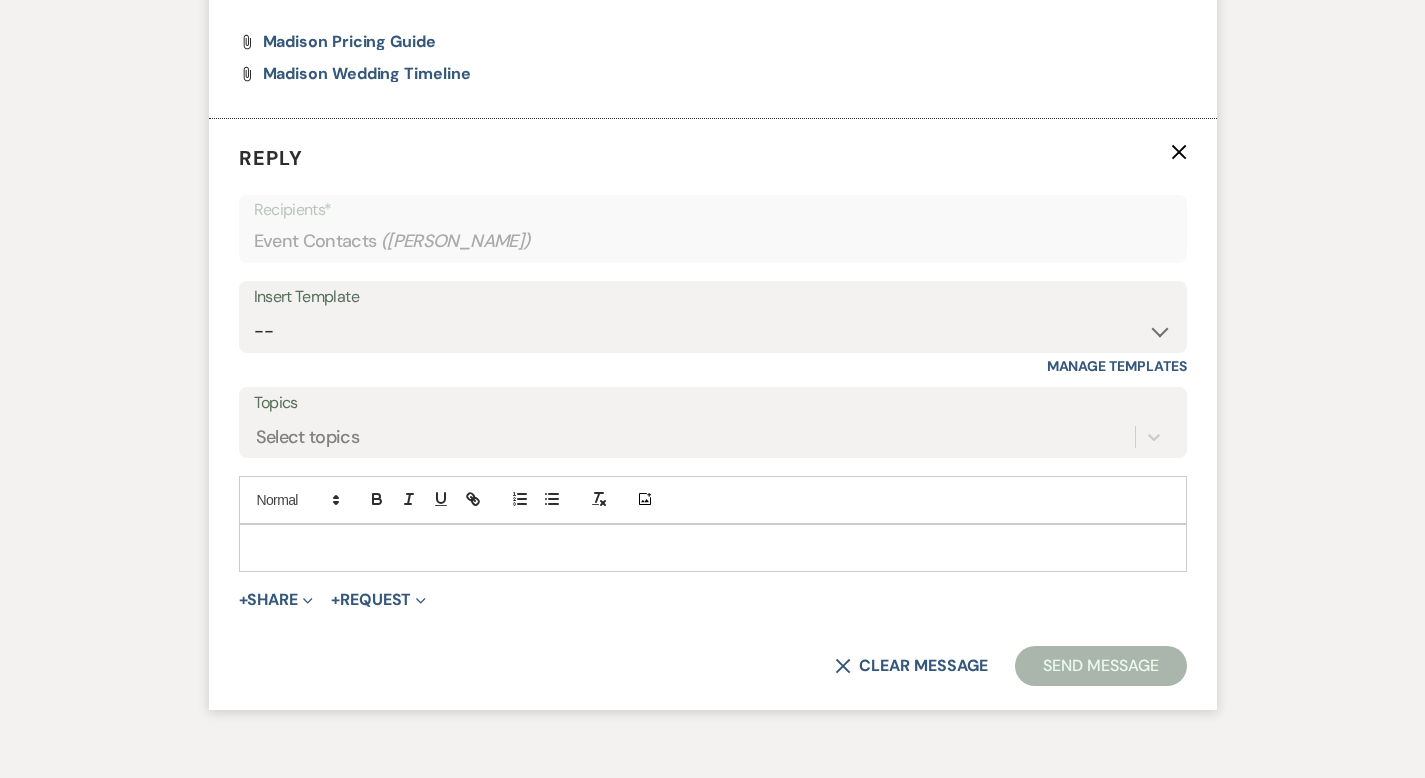 click at bounding box center (713, 548) 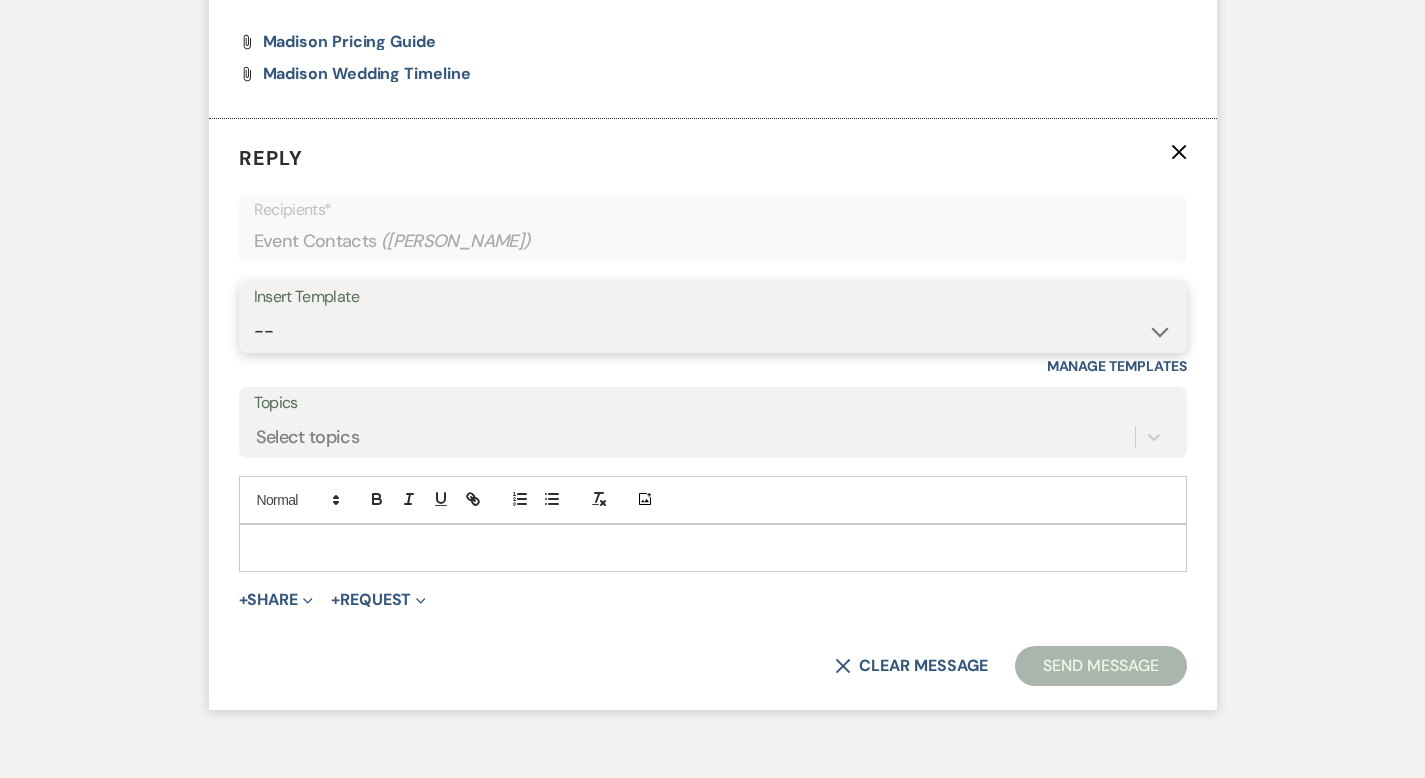 click on "-- Weven Planning Portal Introduction (Booked Events) Corporate Lead Follow Up #1 - No tour scheduled Follow Up #2 Post Tour Follow Up Closing Wedding Lead - No response Event Proposal Introduction to [PERSON_NAME] - Layout & Design Application Upcoming Payment Past-Due Payment Alert 1st Desposit 2nd Deposit 3rd Deposit  Final Deposit Thank You Review Follow up: Floor Plan Layout's Follow Up: Check out our Patio Follow up: The Grove Bar Follow-Up Ceremonies on Site Follow-up Bridal Suites 30 days post Inquiry - No tour/Response Are you still Interested? (Wedding response) 6-Month Wedding Walkthrough - [PERSON_NAME] 6-Month Wedding Walkthrough - [PERSON_NAME] 6-Month Wedding Walkthrough - [PERSON_NAME] 1-Month Wedding Walkthrough - [PERSON_NAME] 1-Month Wedding Walkthrough - [PERSON_NAME] 1-Month Wedding Walkthrough - [PERSON_NAME] Introduction & Book a Tour with [PERSON_NAME] Introduction & Book a Tour with [PERSON_NAME] Introduction & Book a Tour with [PERSON_NAME] Event Insurance Reminder Bar Selection - Foundry Package Bar Selection - Avenue Package Bar Selection - Ivy Package" at bounding box center [713, 331] 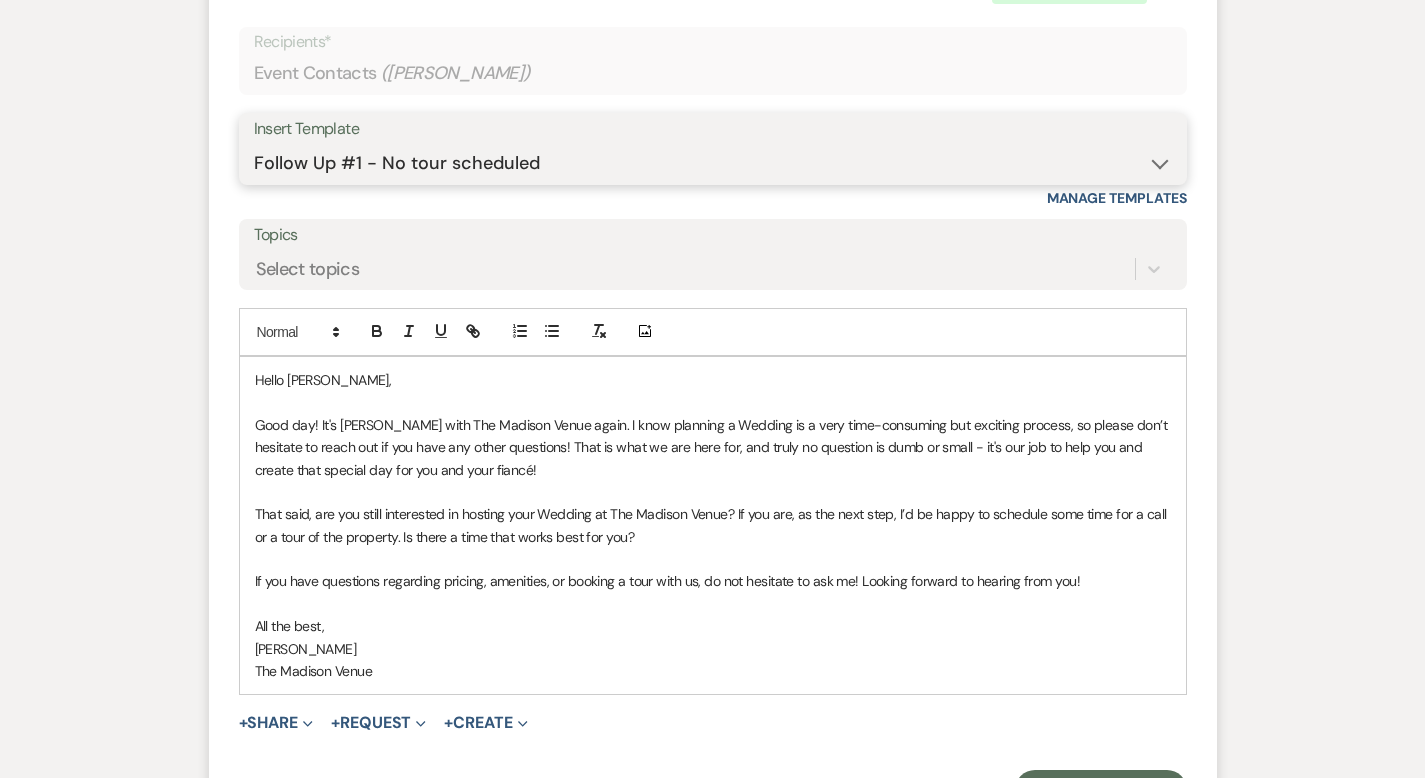 scroll, scrollTop: 3791, scrollLeft: 0, axis: vertical 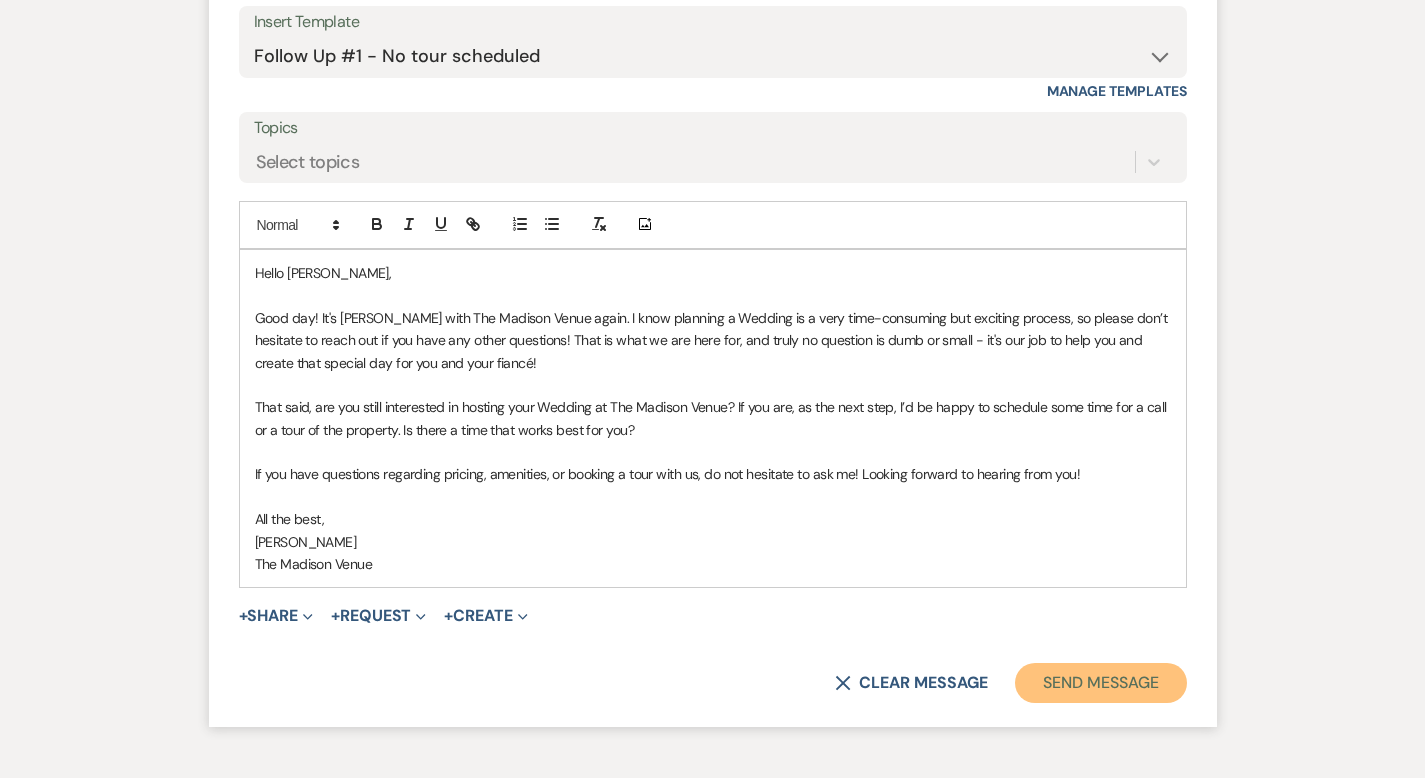 click on "Send Message" at bounding box center (1100, 683) 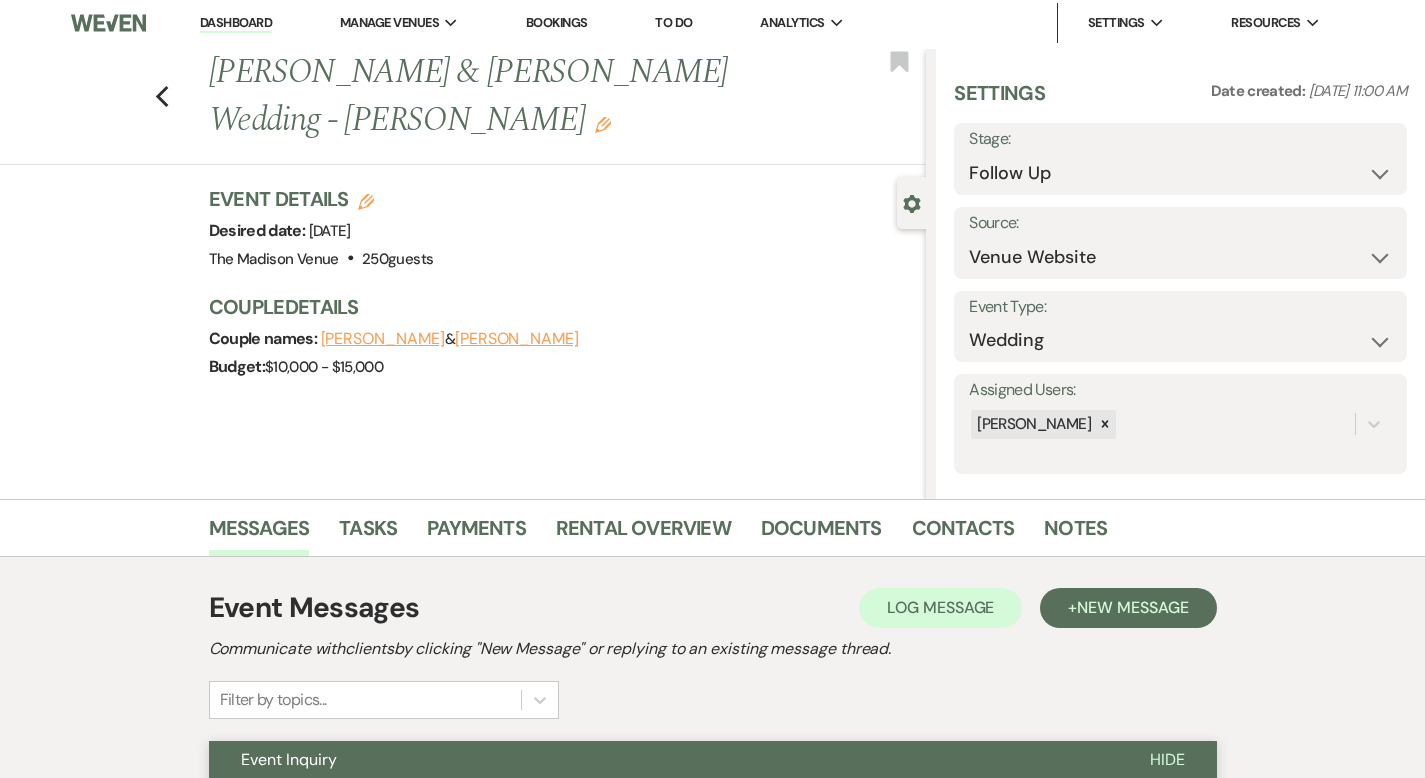 scroll, scrollTop: 0, scrollLeft: 0, axis: both 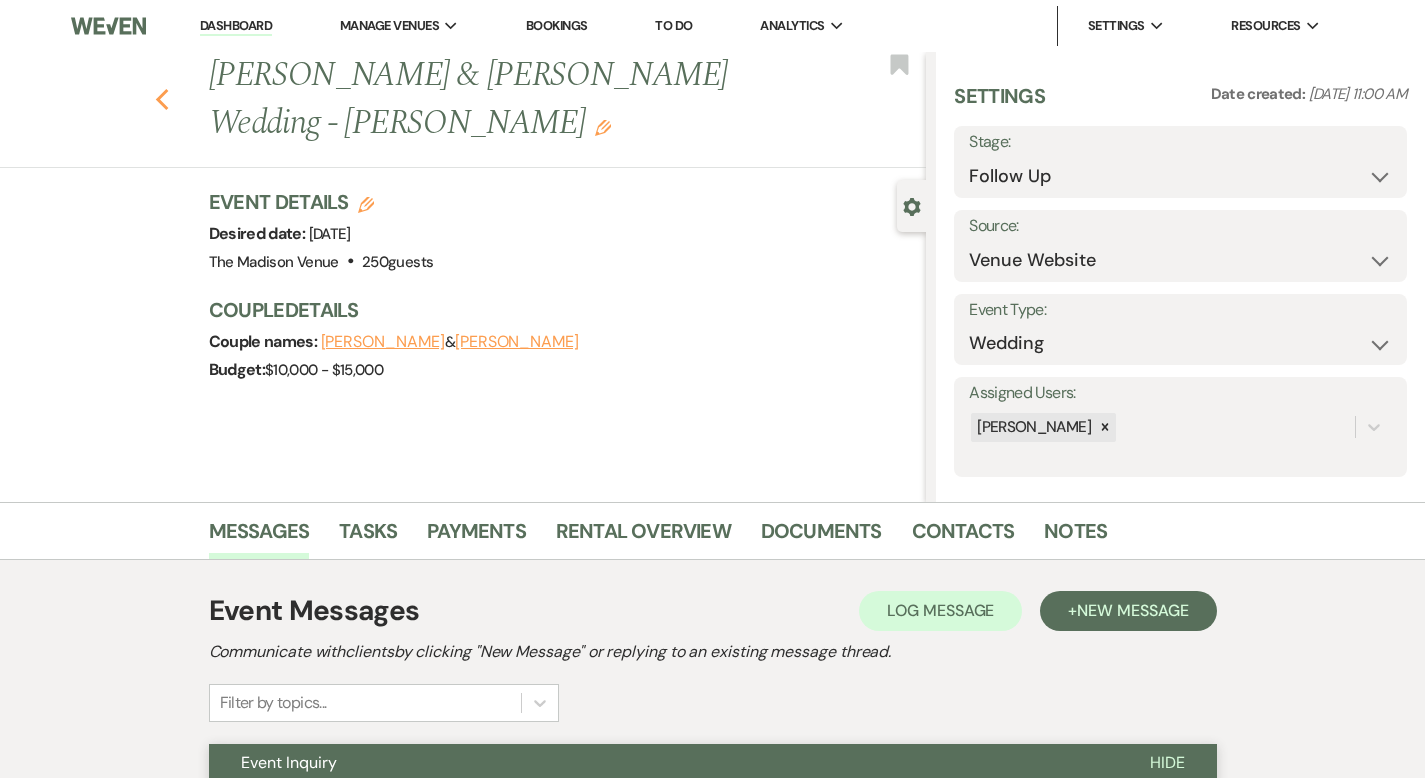 click 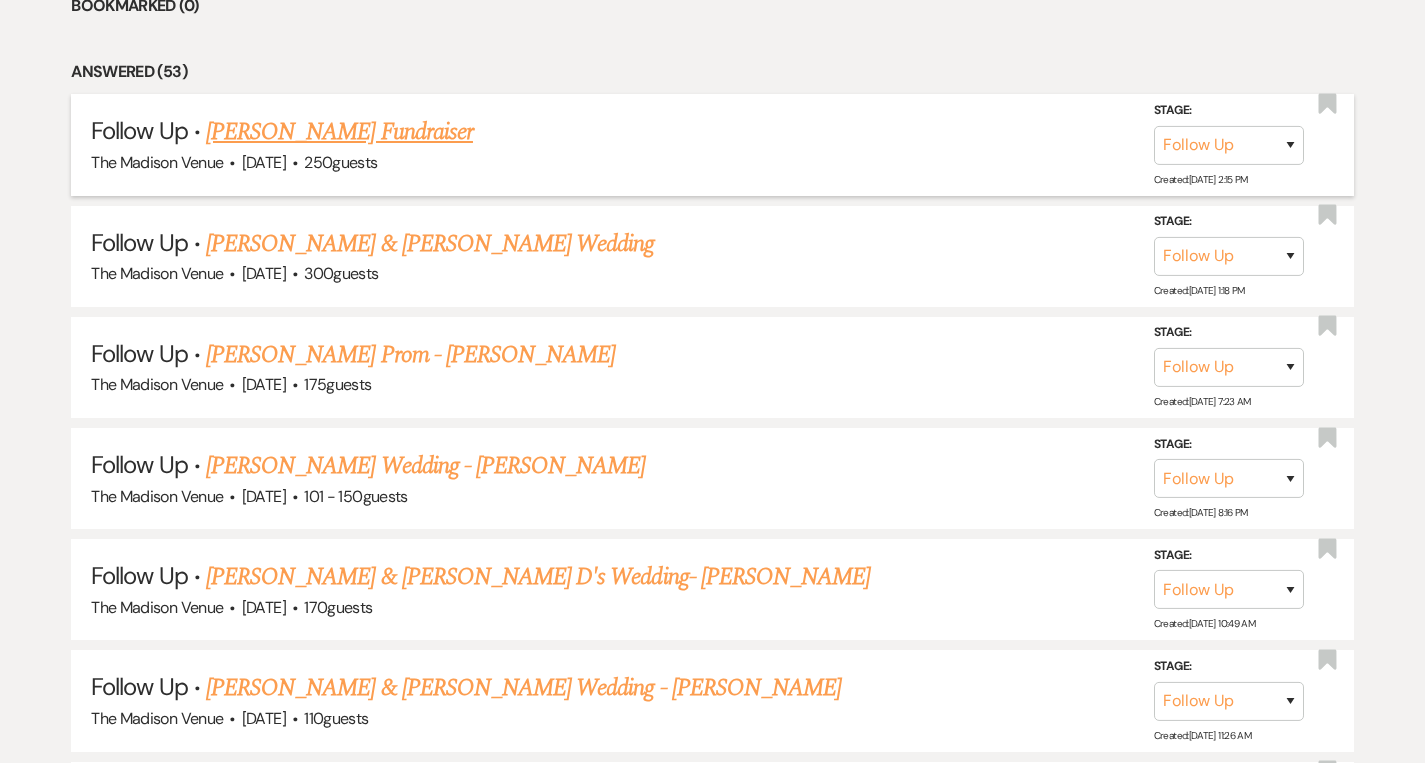 scroll, scrollTop: 1032, scrollLeft: 0, axis: vertical 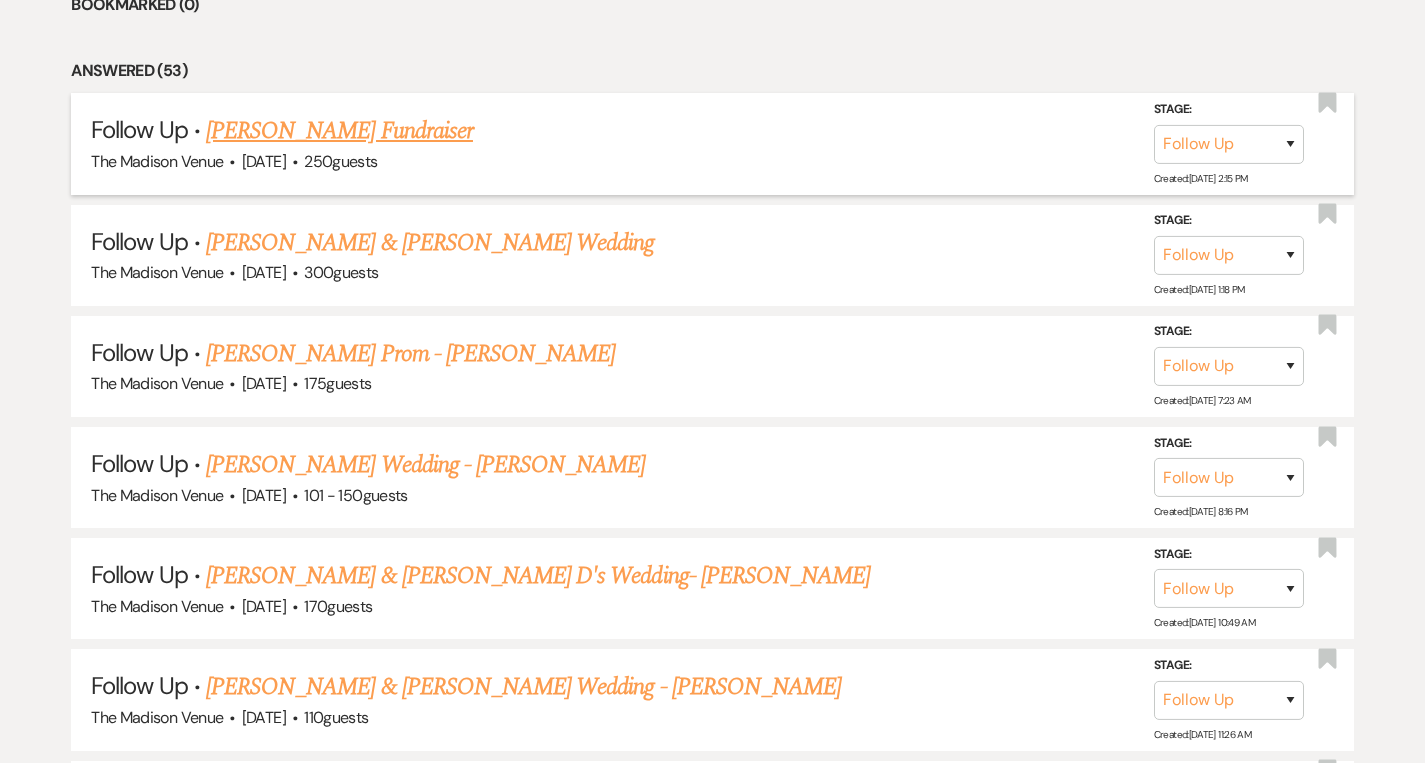 click on "[PERSON_NAME] Fundraiser" at bounding box center (339, 131) 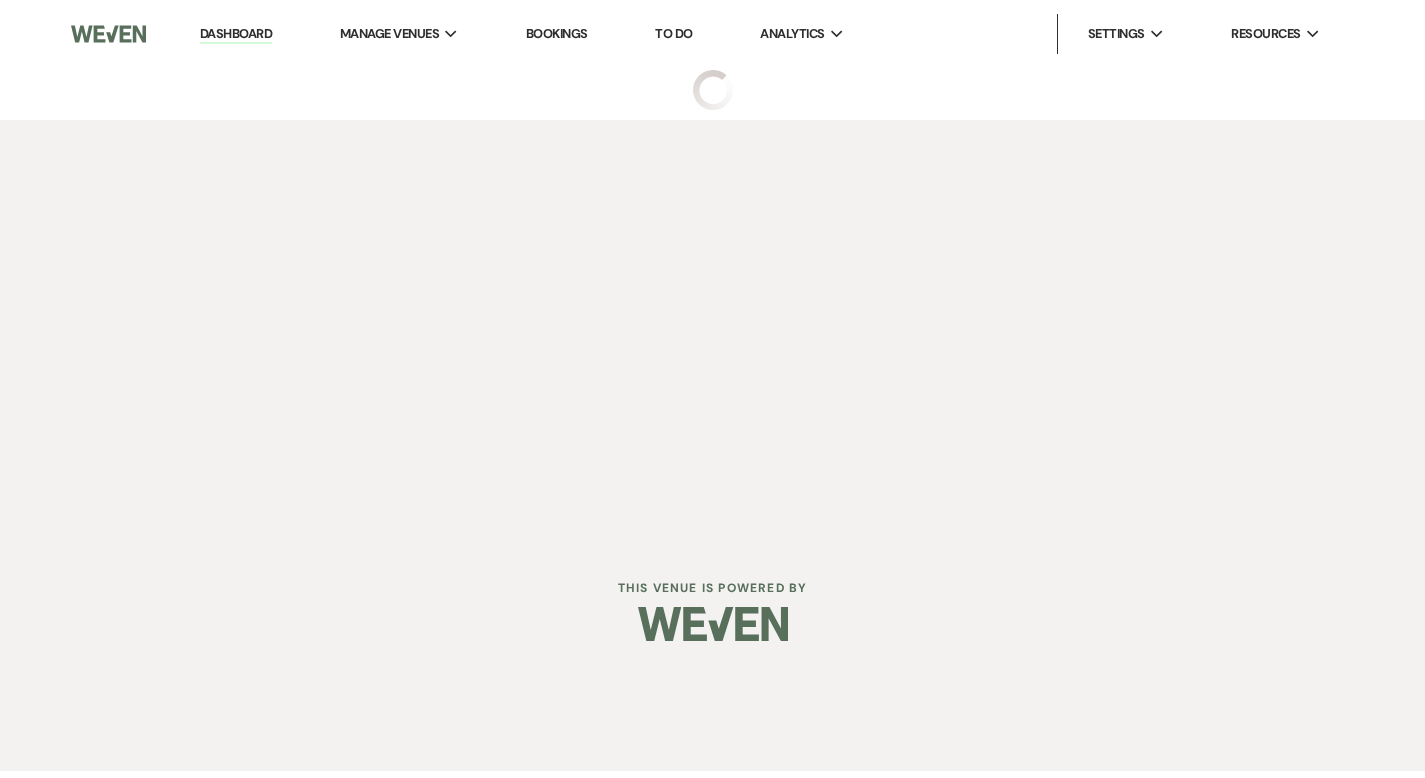 scroll, scrollTop: 0, scrollLeft: 0, axis: both 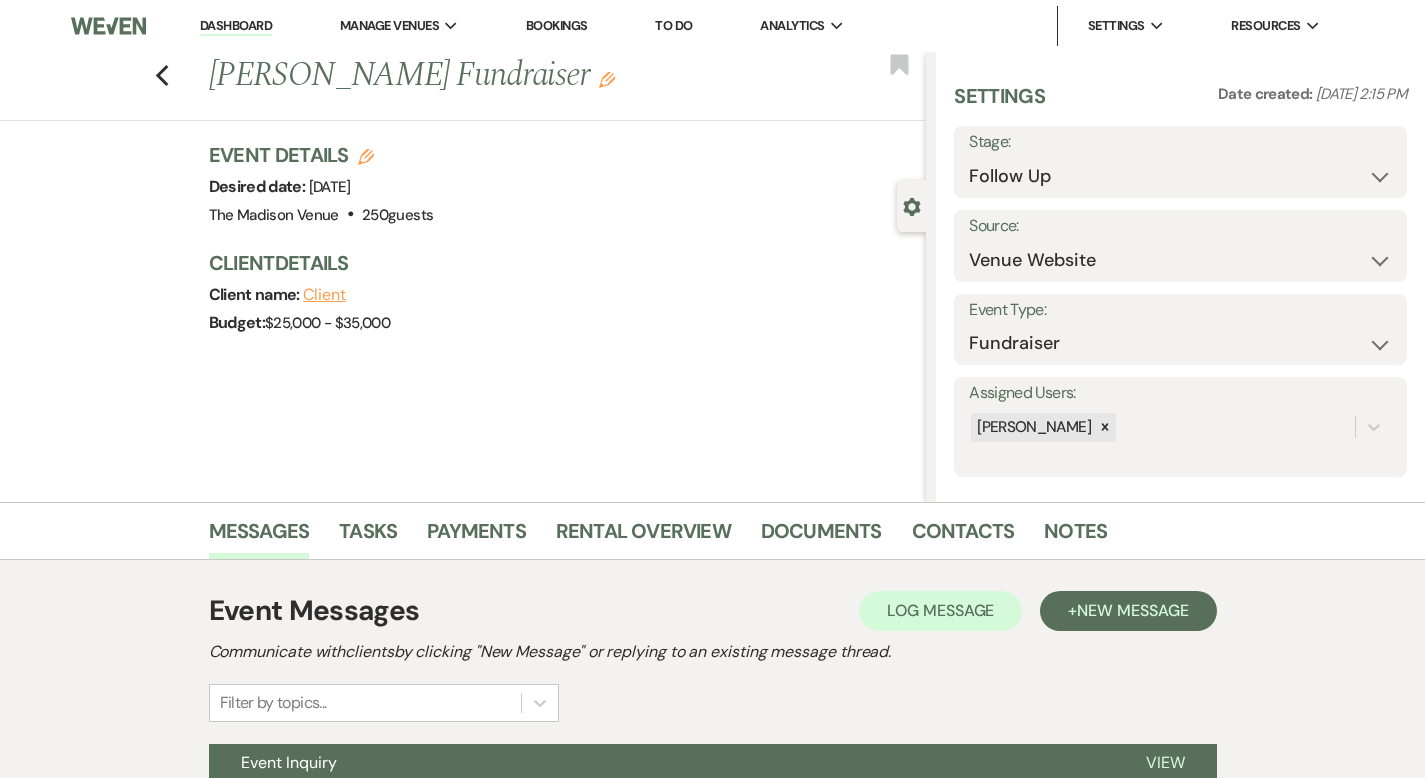 click on "Edit" 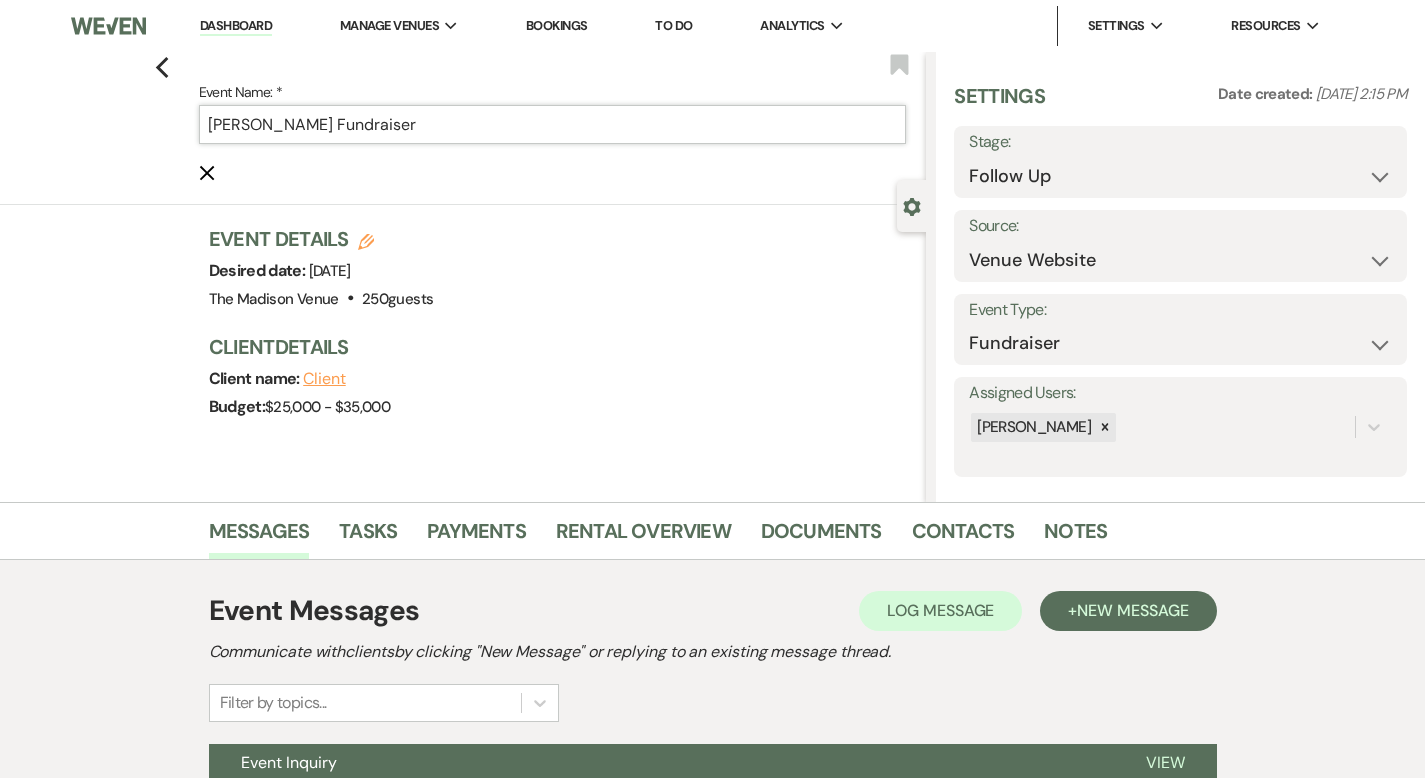 click on "[PERSON_NAME] Fundraiser" at bounding box center [553, 124] 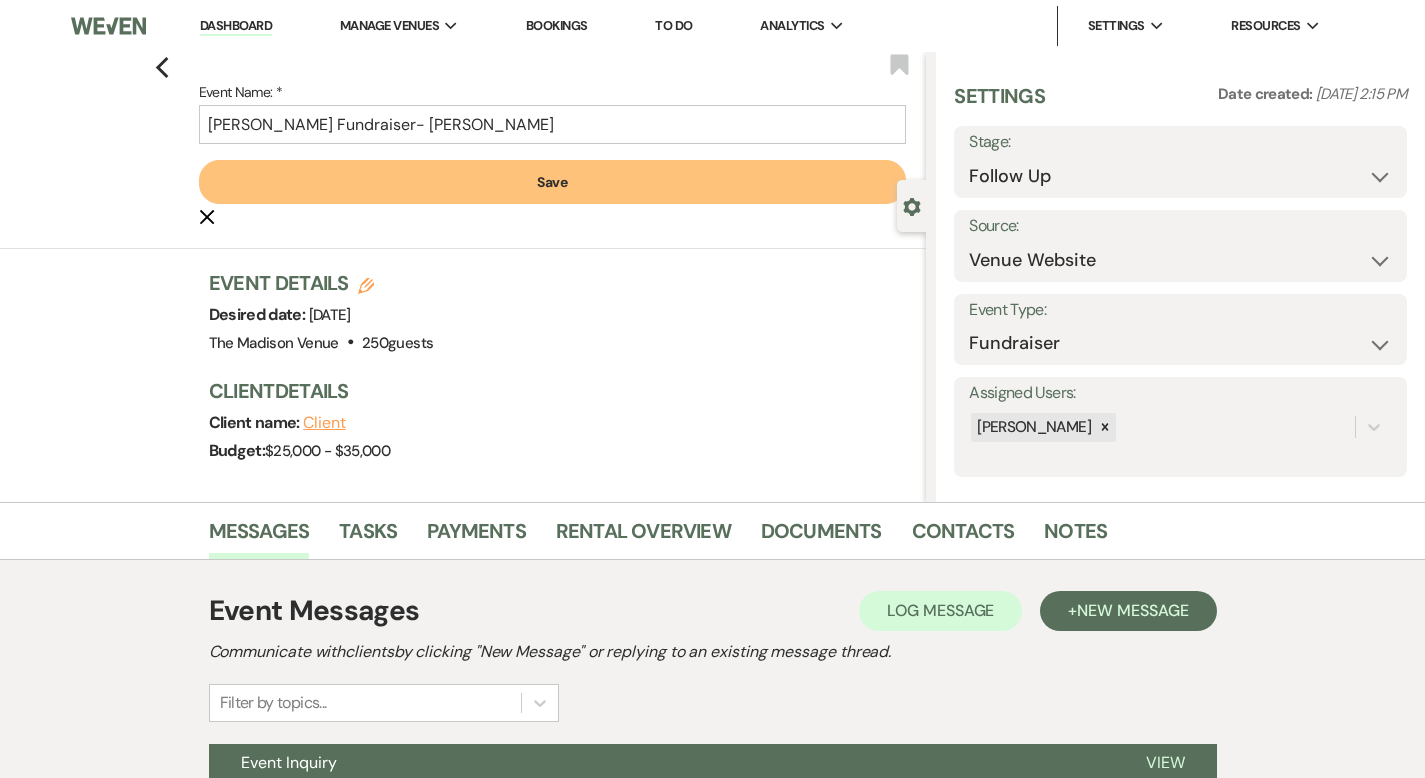 click on "Save" at bounding box center (553, 182) 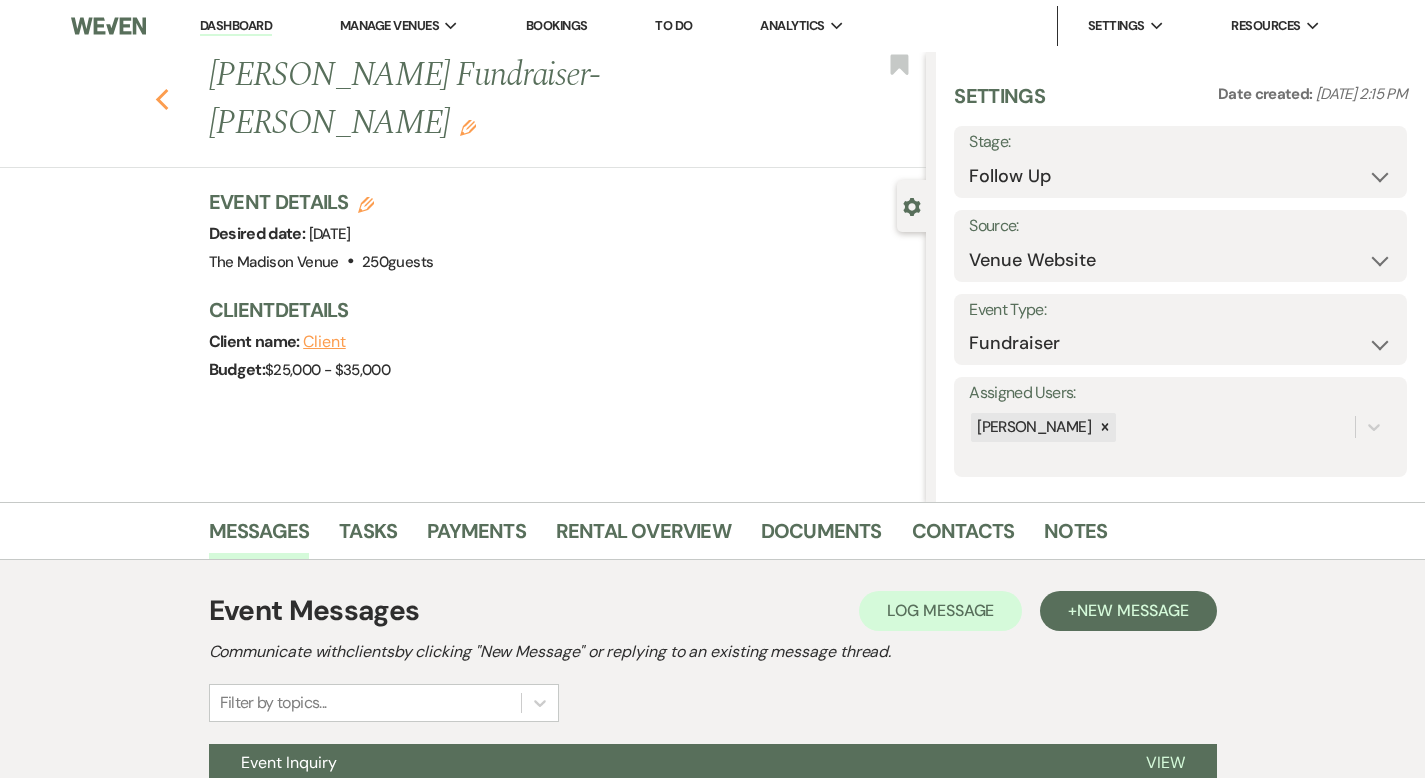 click on "Previous" 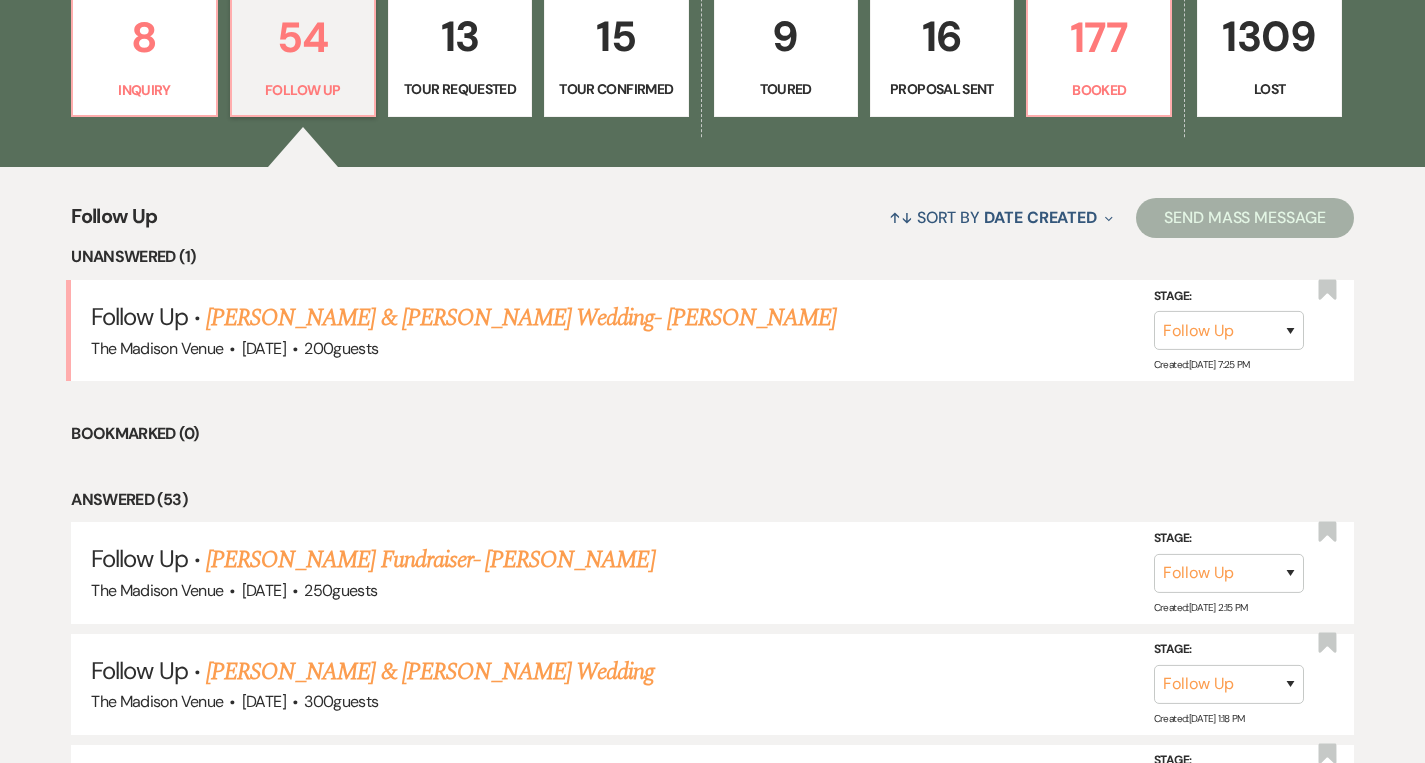 scroll, scrollTop: 374, scrollLeft: 0, axis: vertical 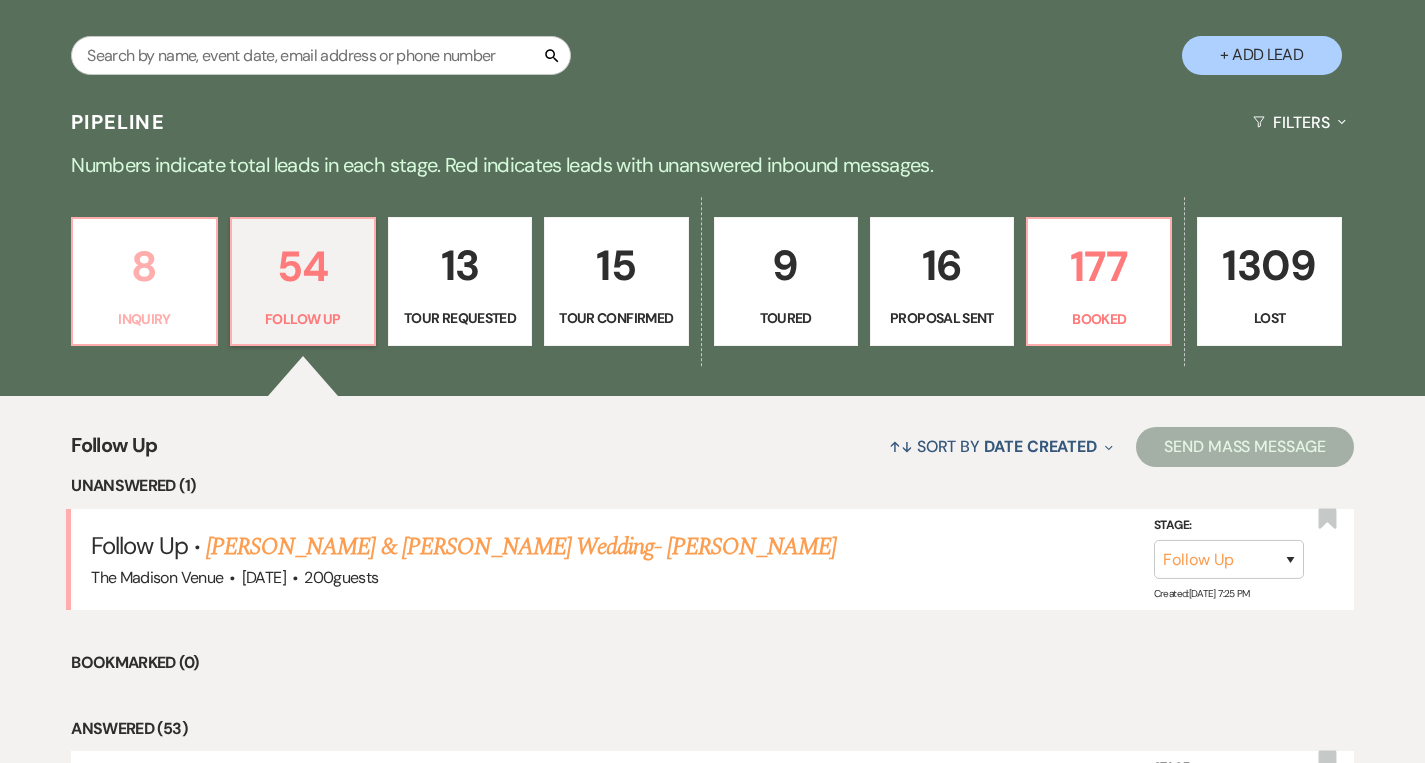 click on "8" at bounding box center (144, 266) 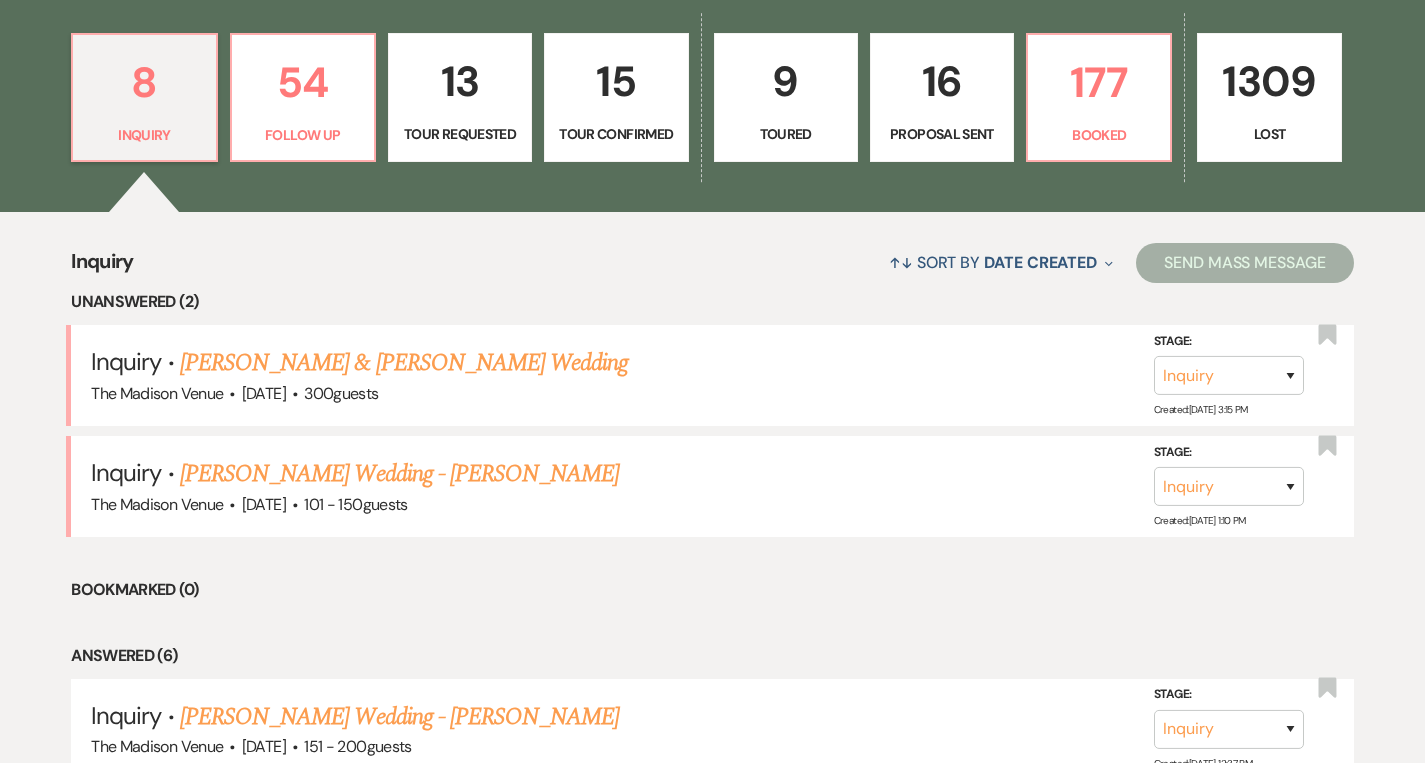 scroll, scrollTop: 700, scrollLeft: 0, axis: vertical 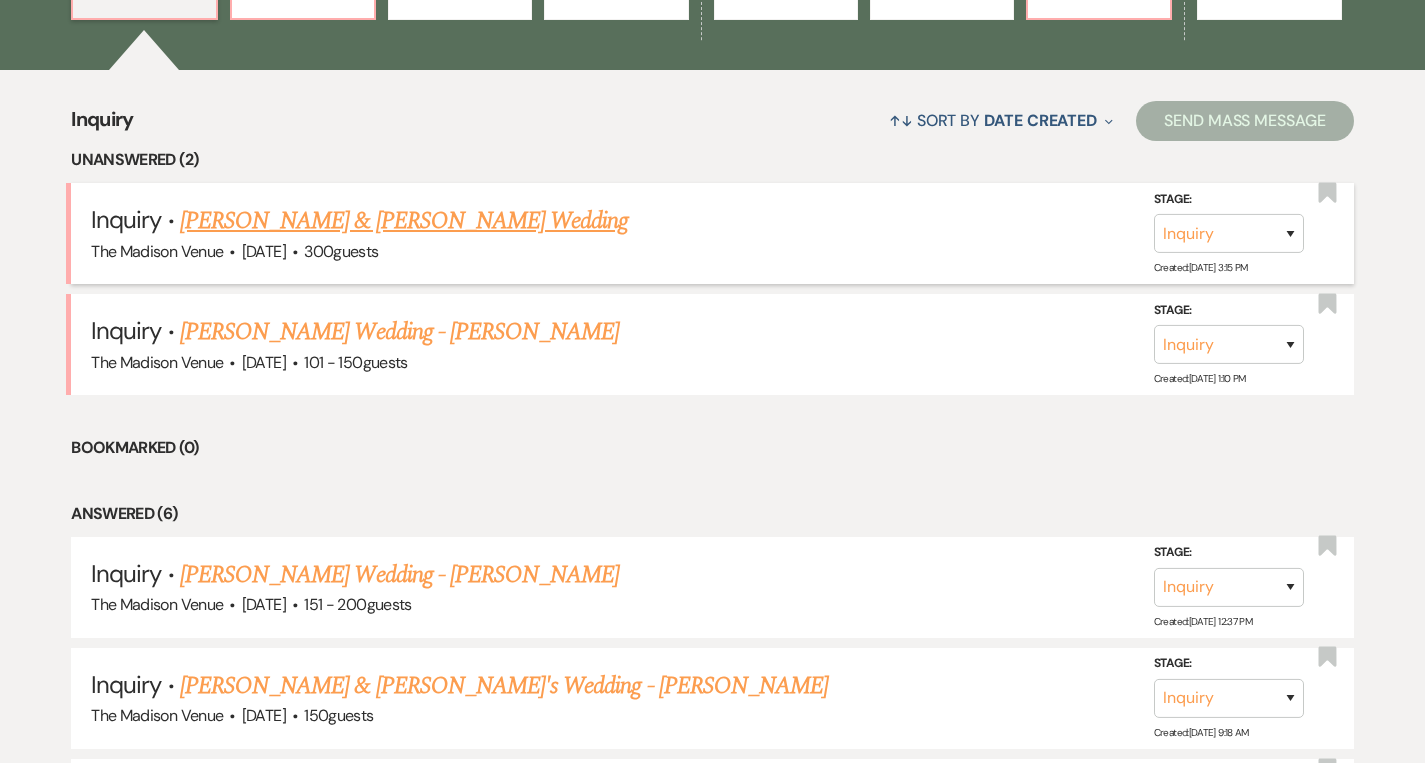click on "[PERSON_NAME] & [PERSON_NAME] Wedding" at bounding box center [404, 221] 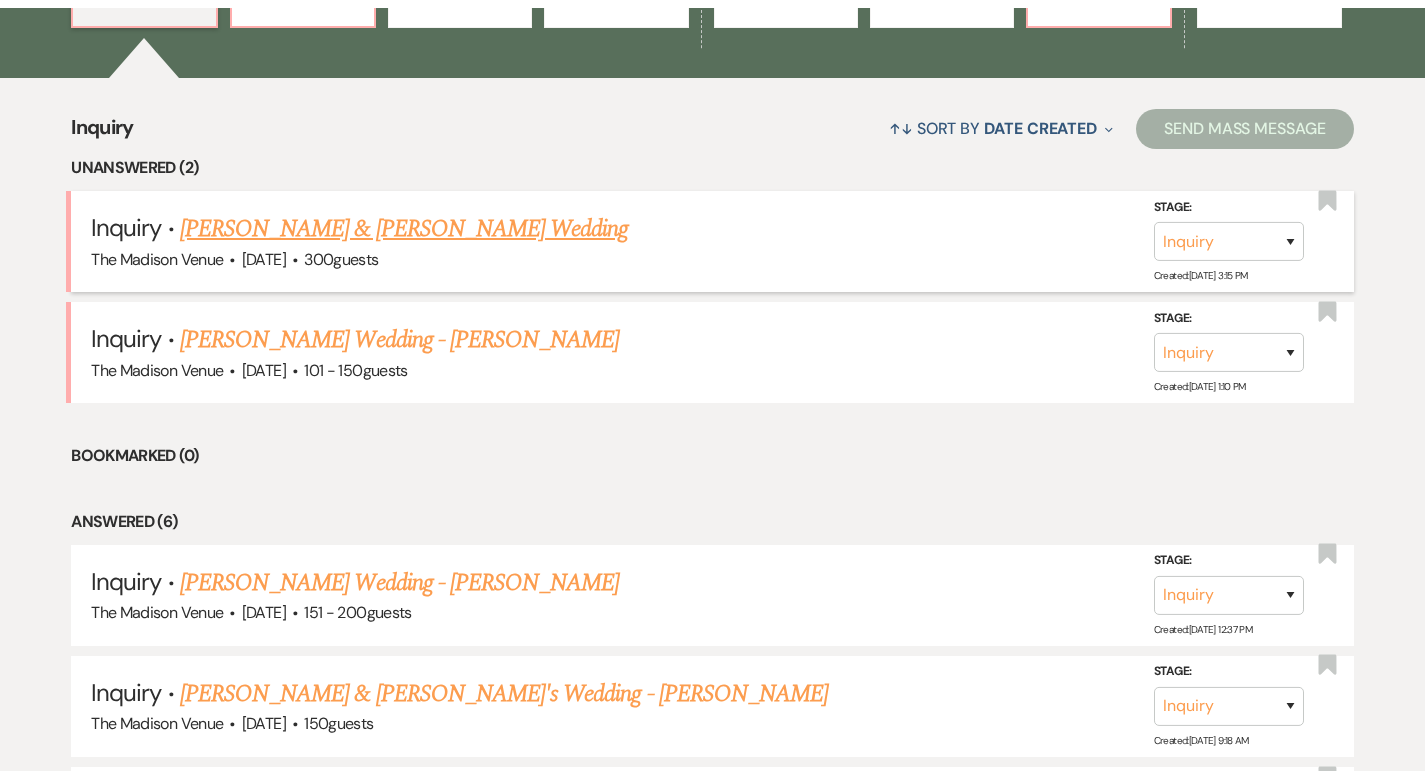 scroll, scrollTop: 0, scrollLeft: 0, axis: both 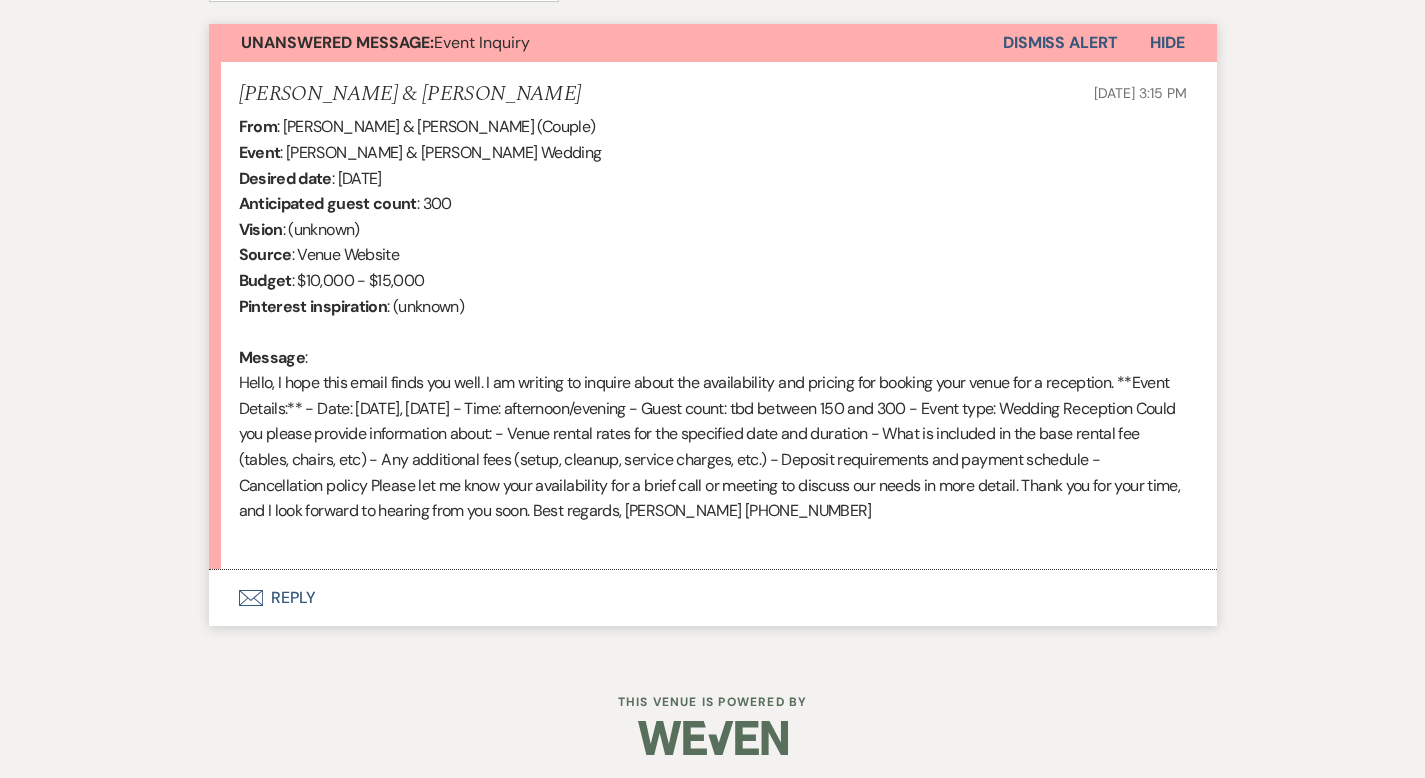 click on "Envelope Reply" at bounding box center (713, 598) 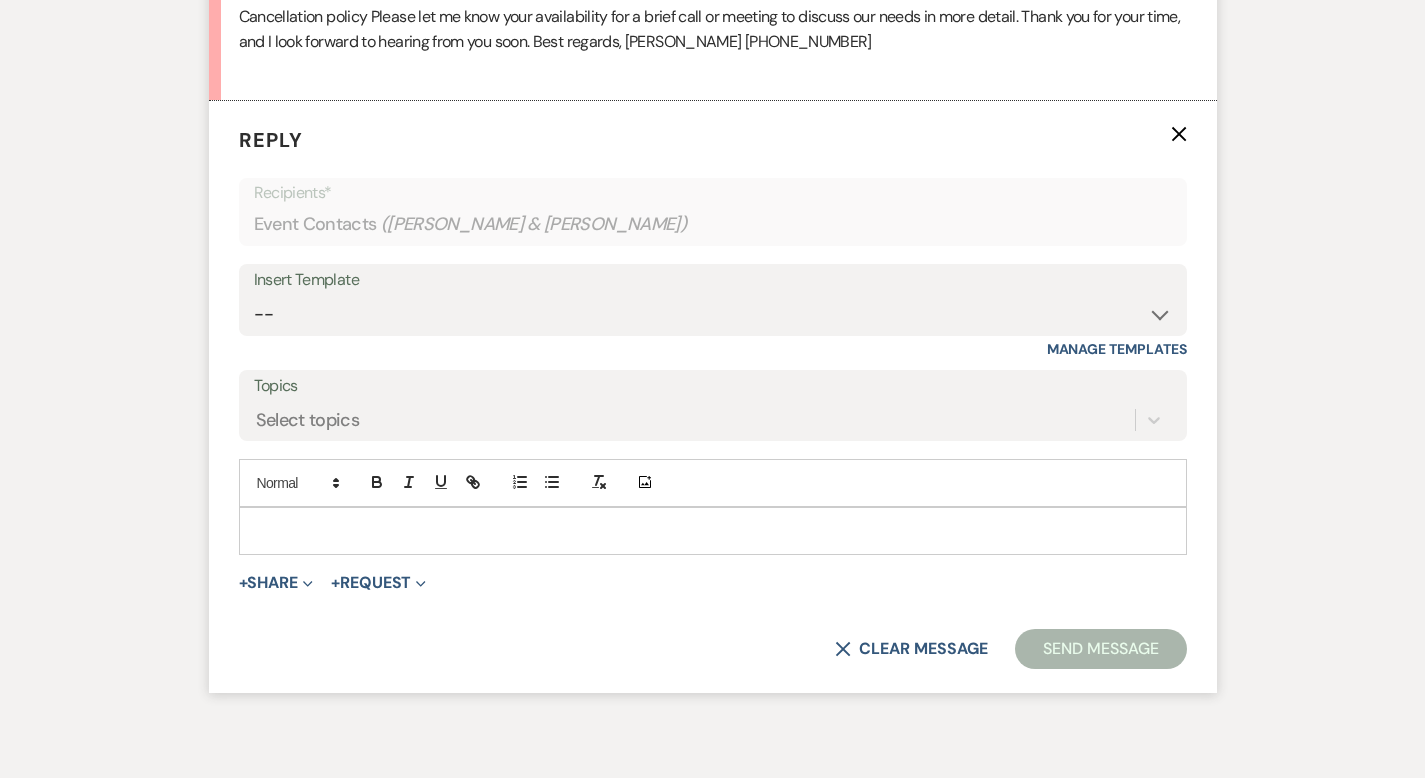 scroll, scrollTop: 1197, scrollLeft: 0, axis: vertical 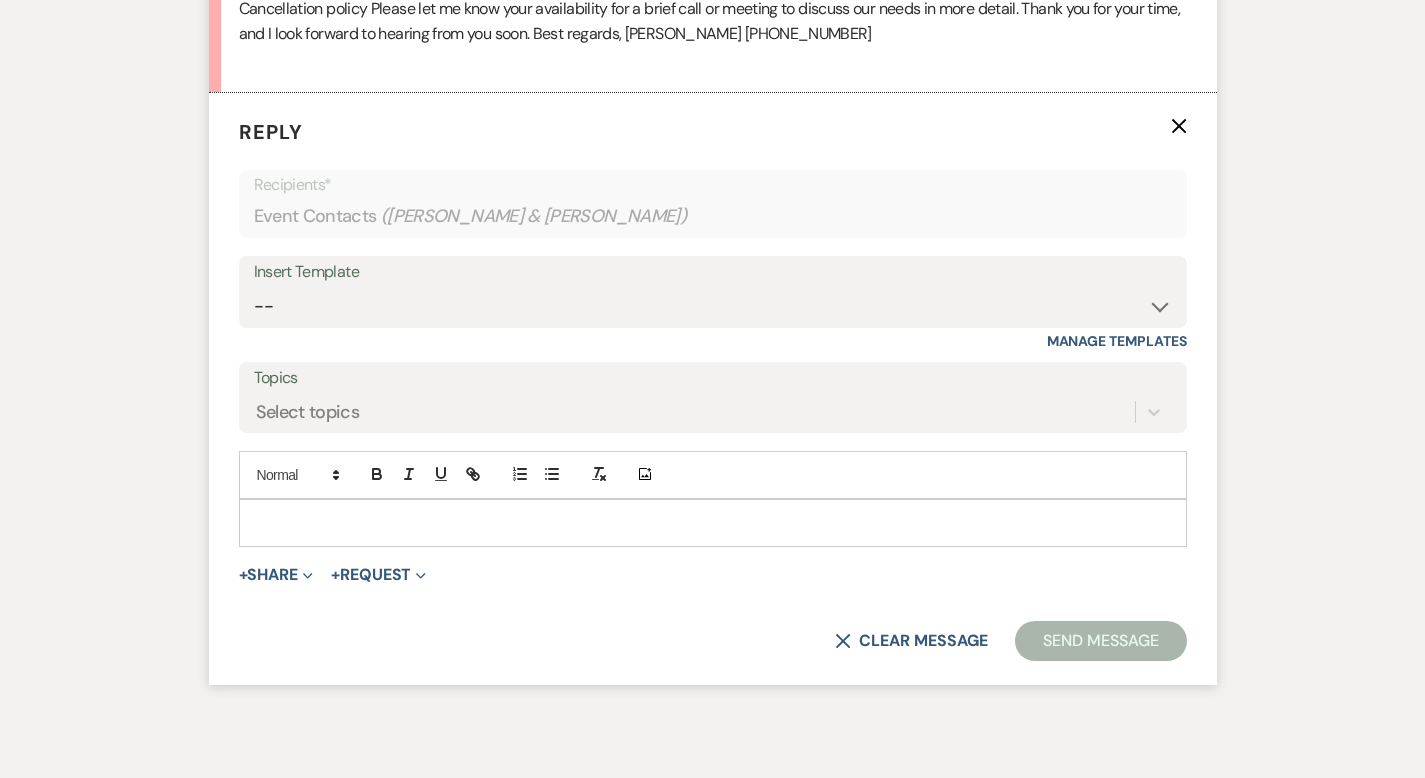 click at bounding box center (713, 523) 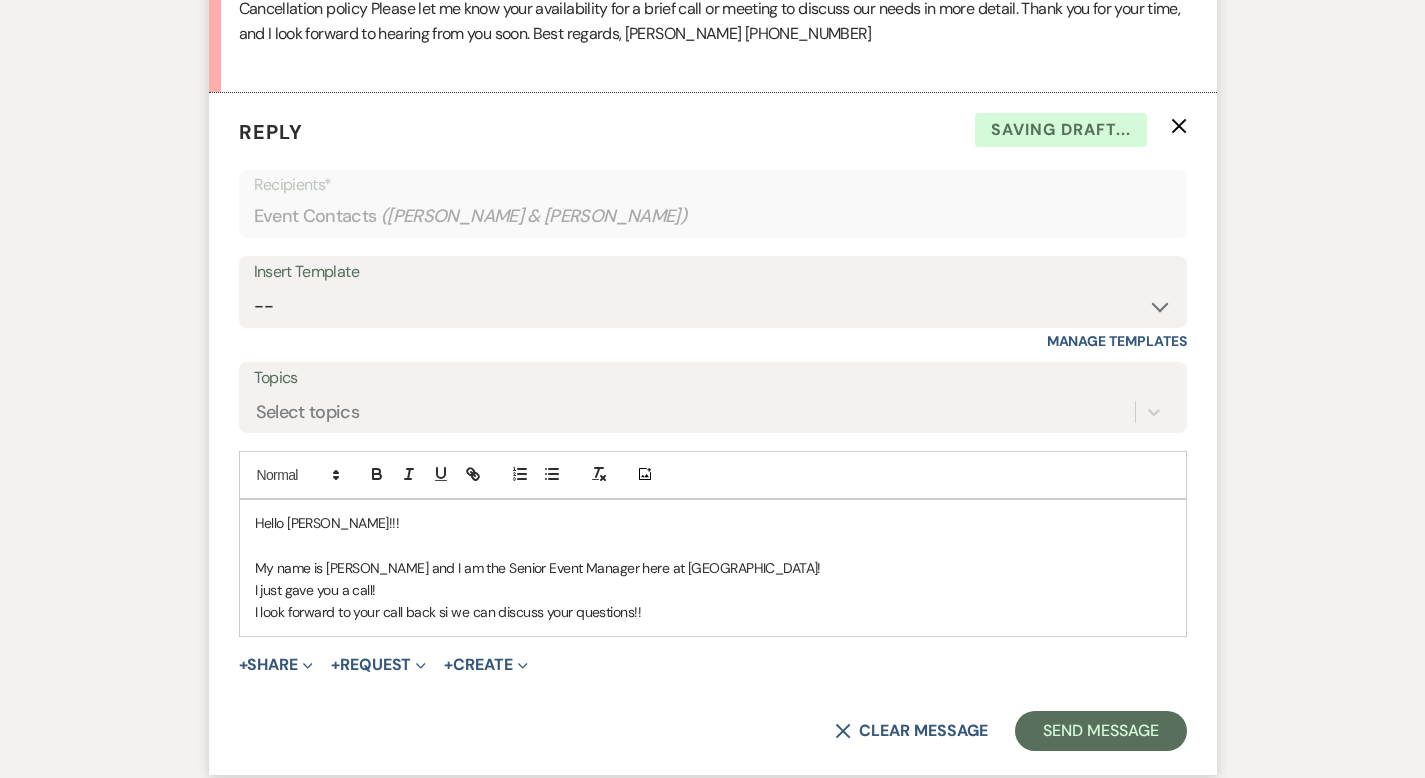 click on "I look forward to your call back si we can discuss your questions!!" at bounding box center (713, 612) 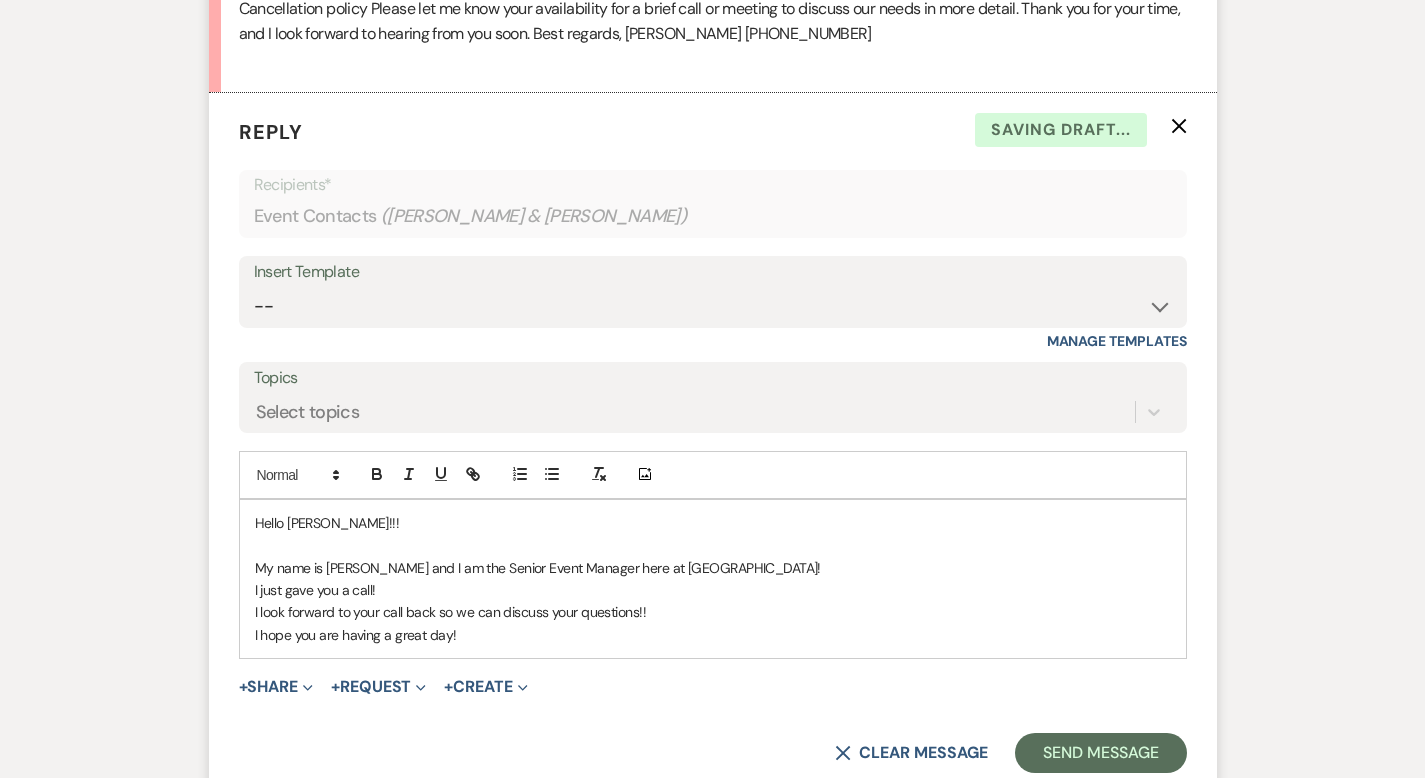 click on "I look forward to your call back so we can discuss your questions!!" at bounding box center (713, 612) 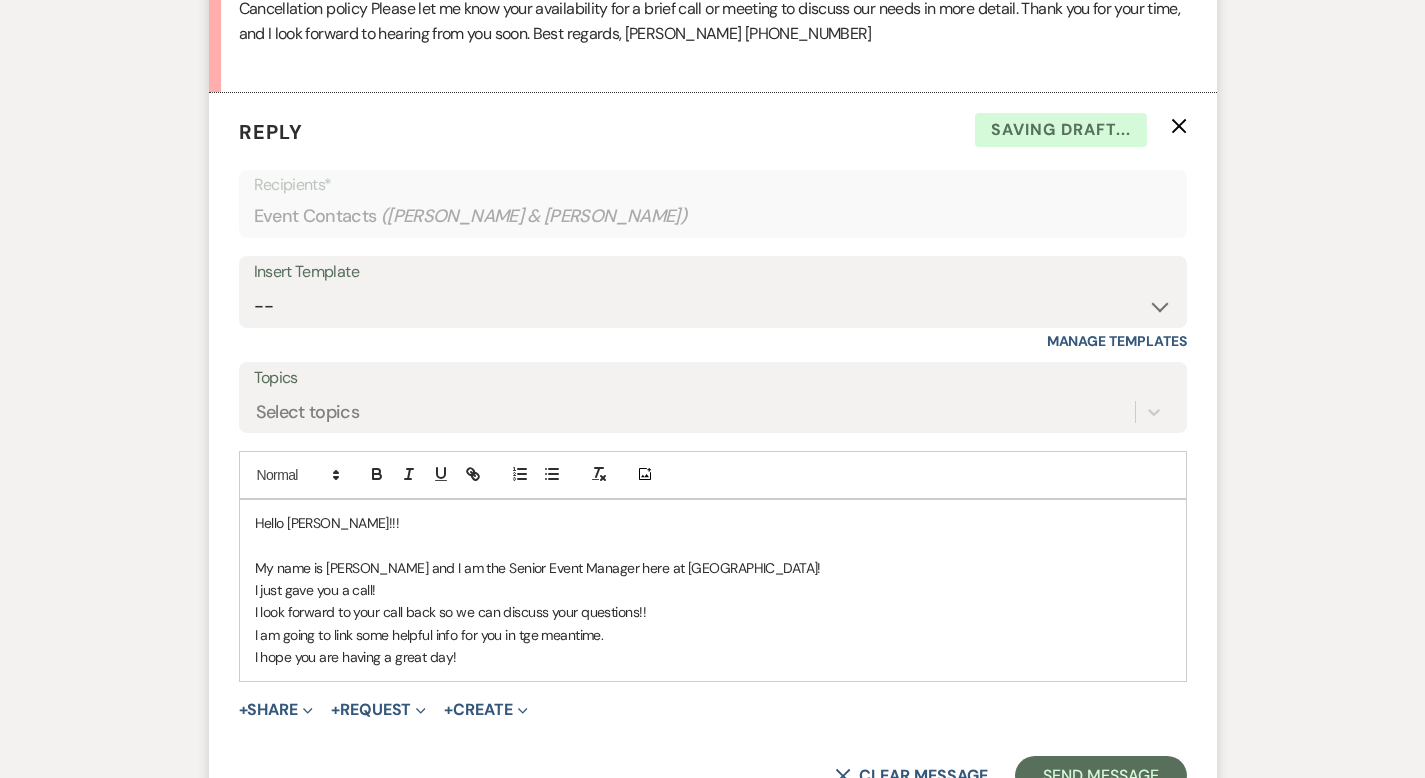 click on "I am going to link some helpful info for you in tge meantime." at bounding box center [713, 635] 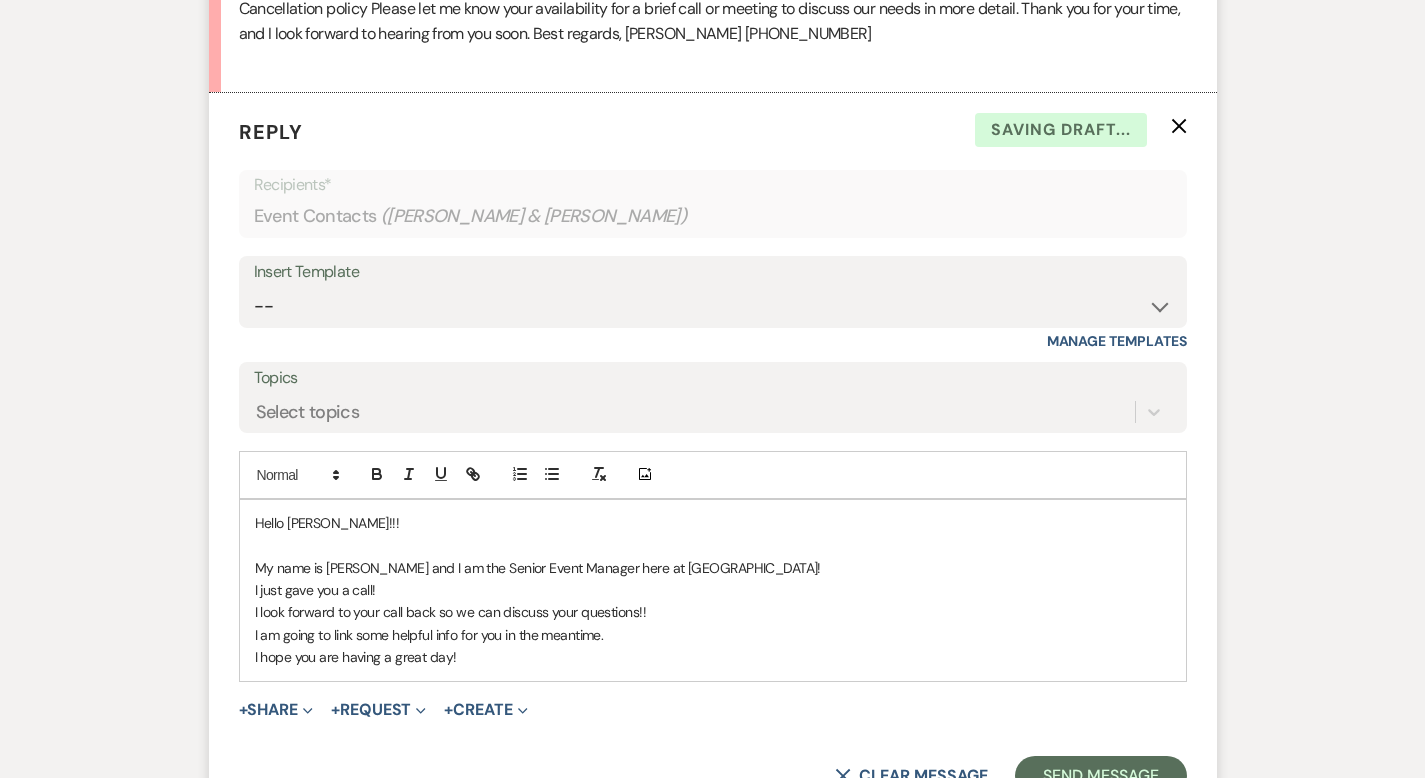 click on "I am going to link some helpful info for you in the meantime." at bounding box center (713, 635) 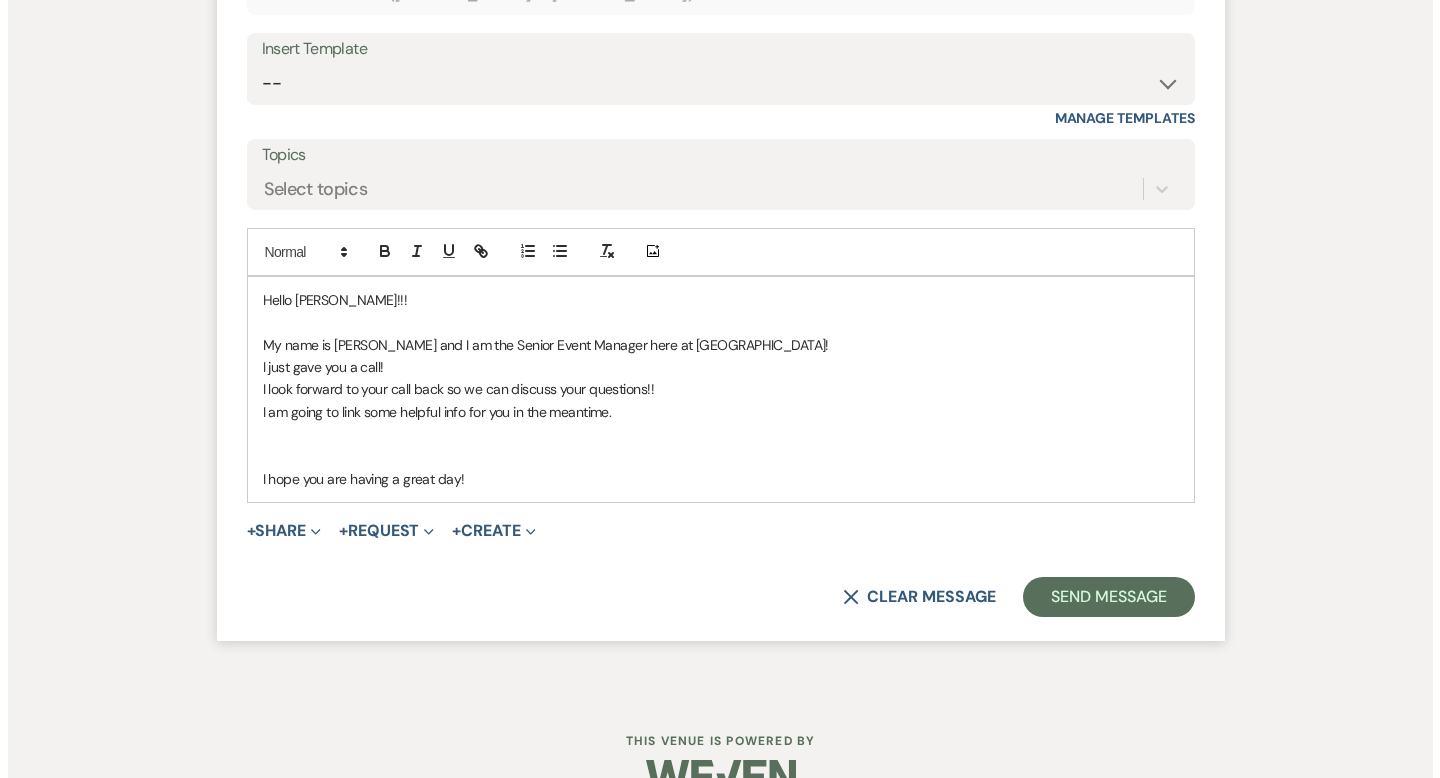 scroll, scrollTop: 1421, scrollLeft: 0, axis: vertical 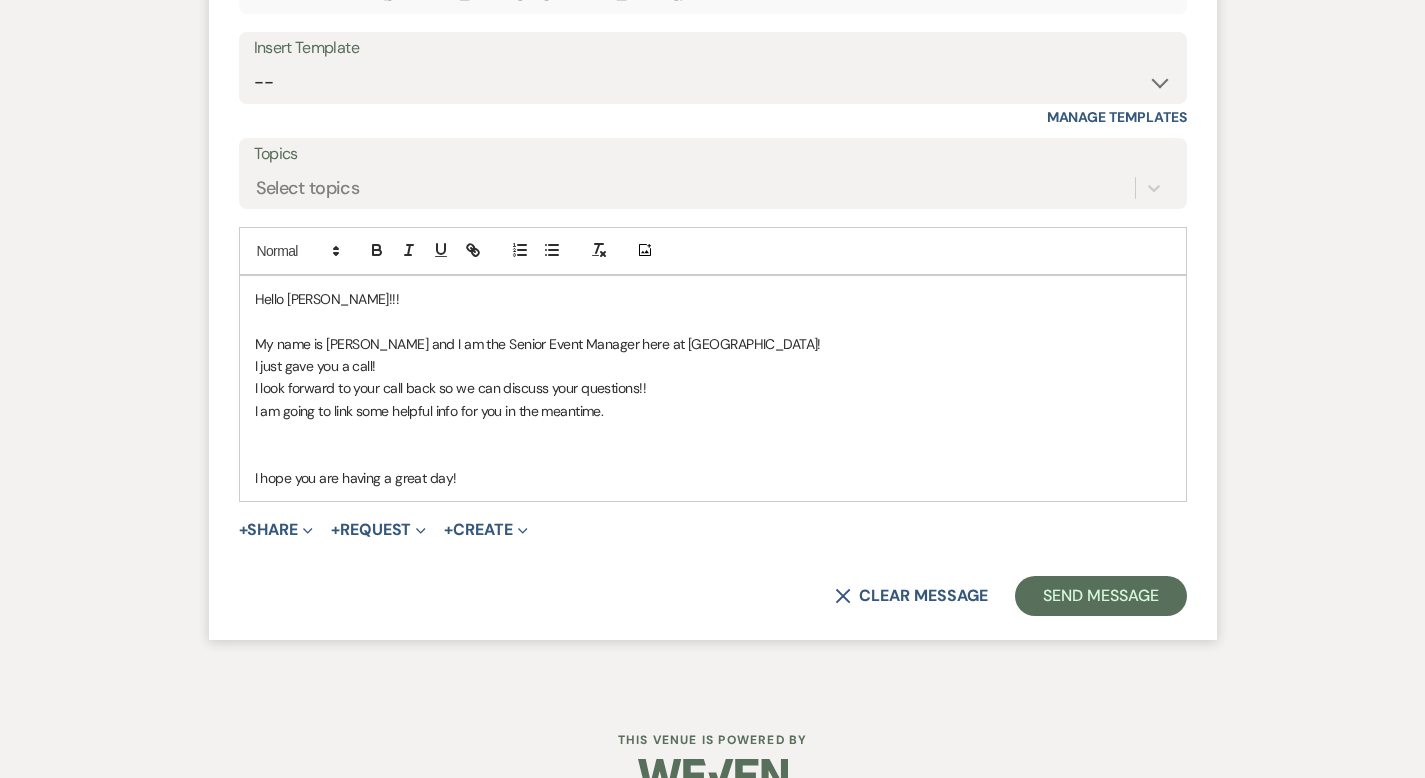 click on "I hope you are having a great day!" at bounding box center (713, 478) 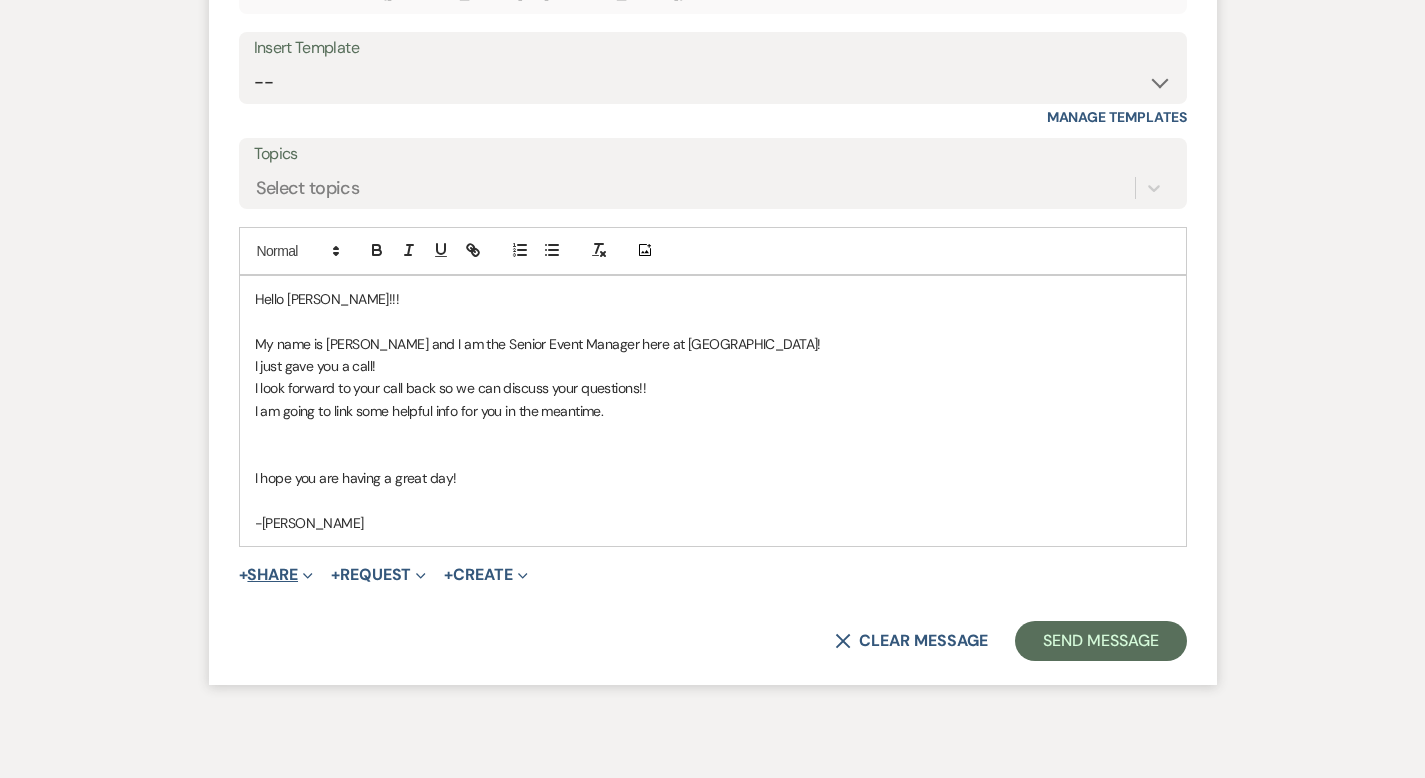 click on "+  Share Expand" at bounding box center (276, 575) 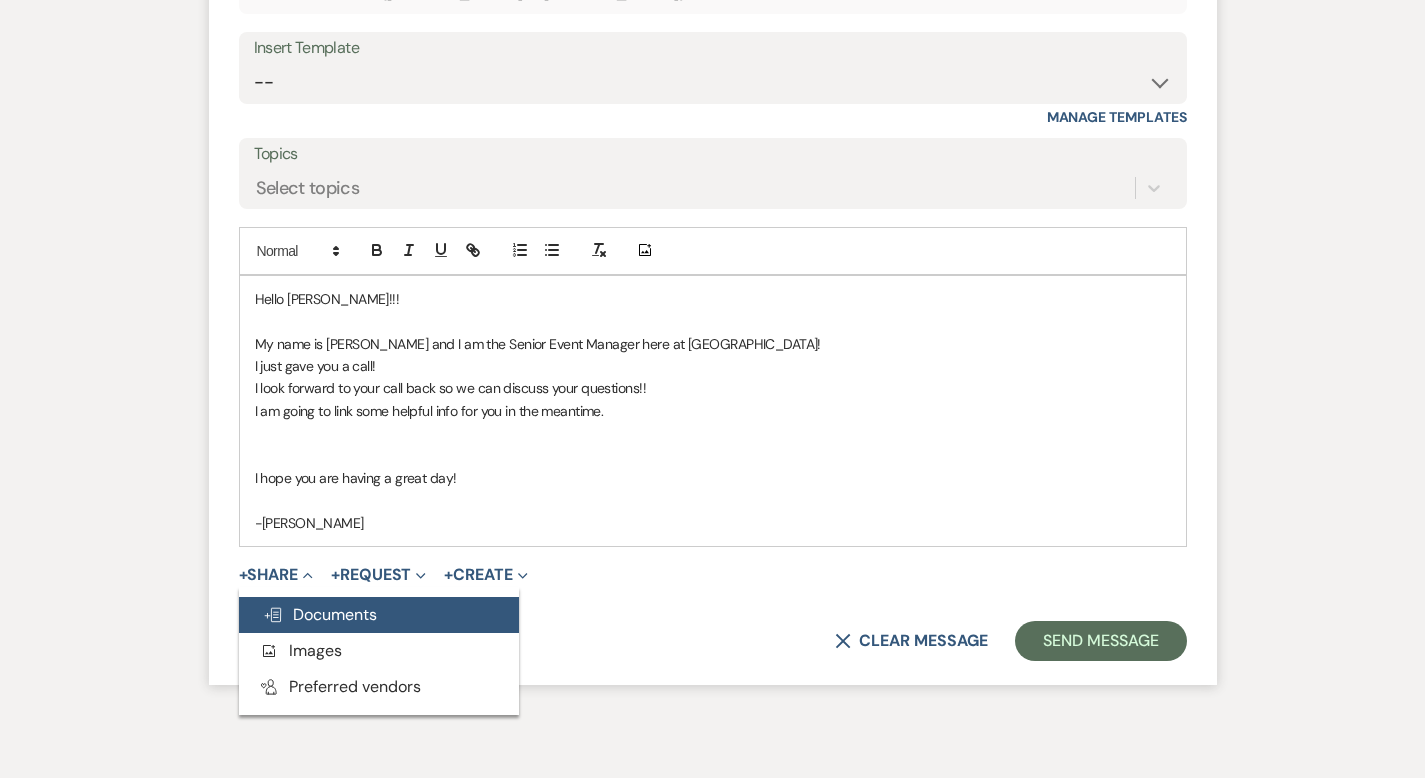click on "Doc Upload Documents" at bounding box center [320, 614] 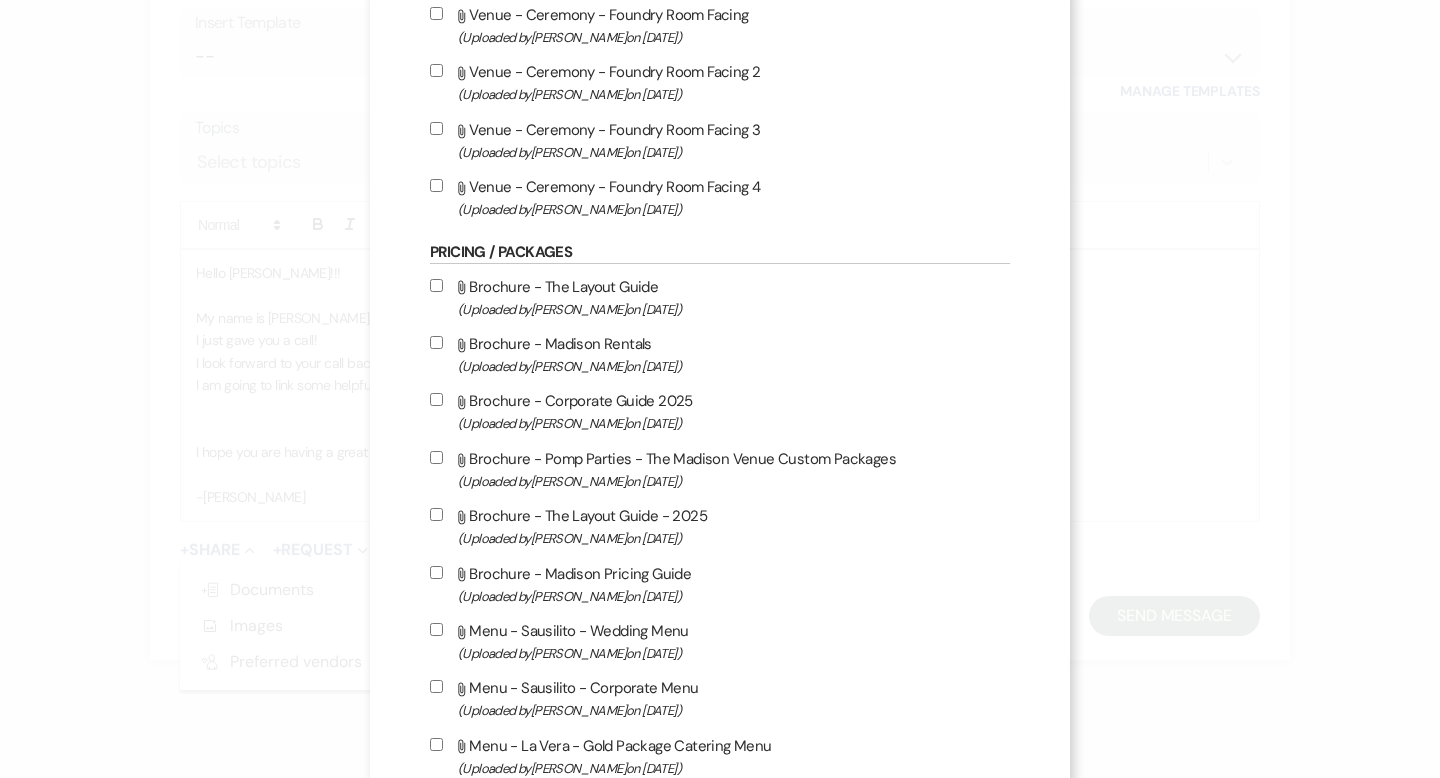 scroll, scrollTop: 2102, scrollLeft: 0, axis: vertical 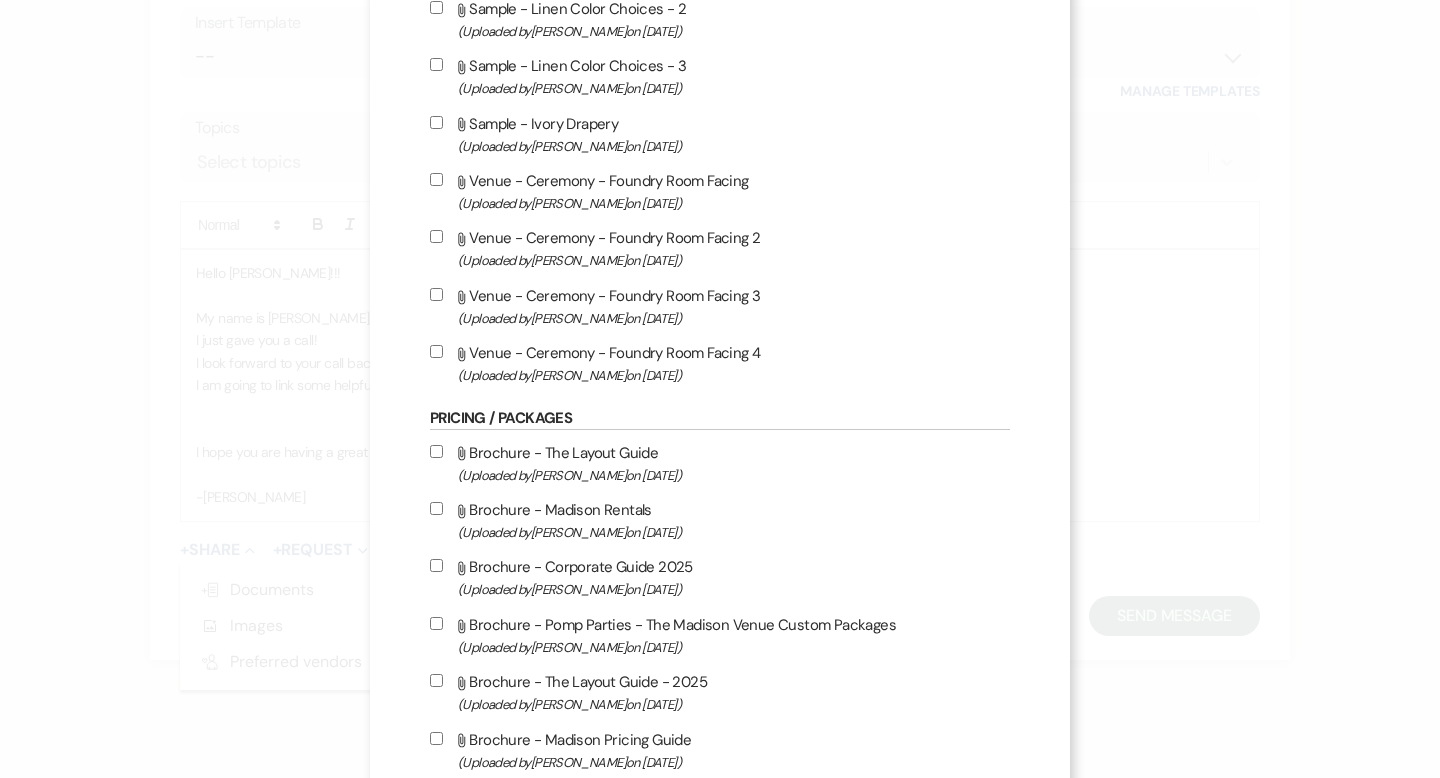 click on "Attach File Brochure - Madison Pricing Guide (Uploaded by  [PERSON_NAME]  on   [DATE] )" at bounding box center (436, 738) 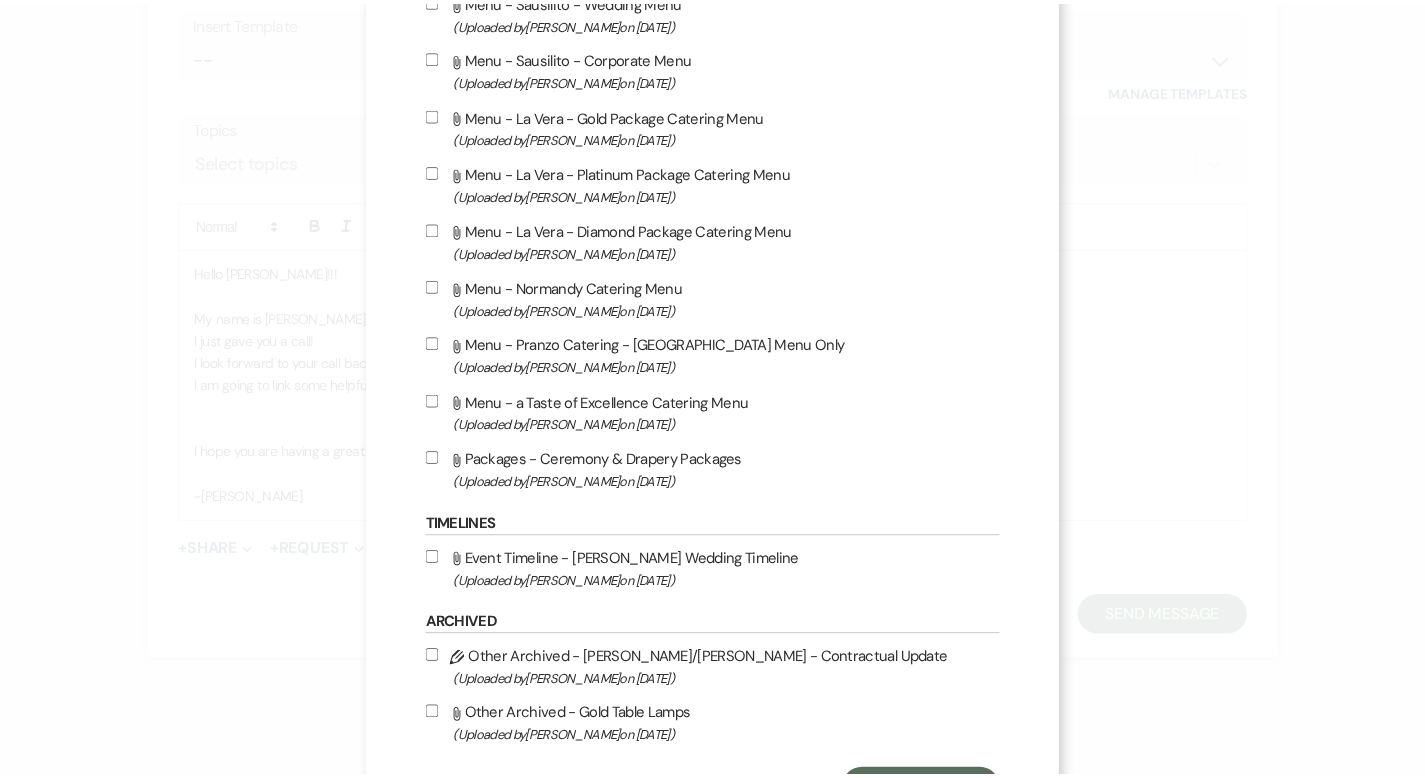 scroll, scrollTop: 3018, scrollLeft: 0, axis: vertical 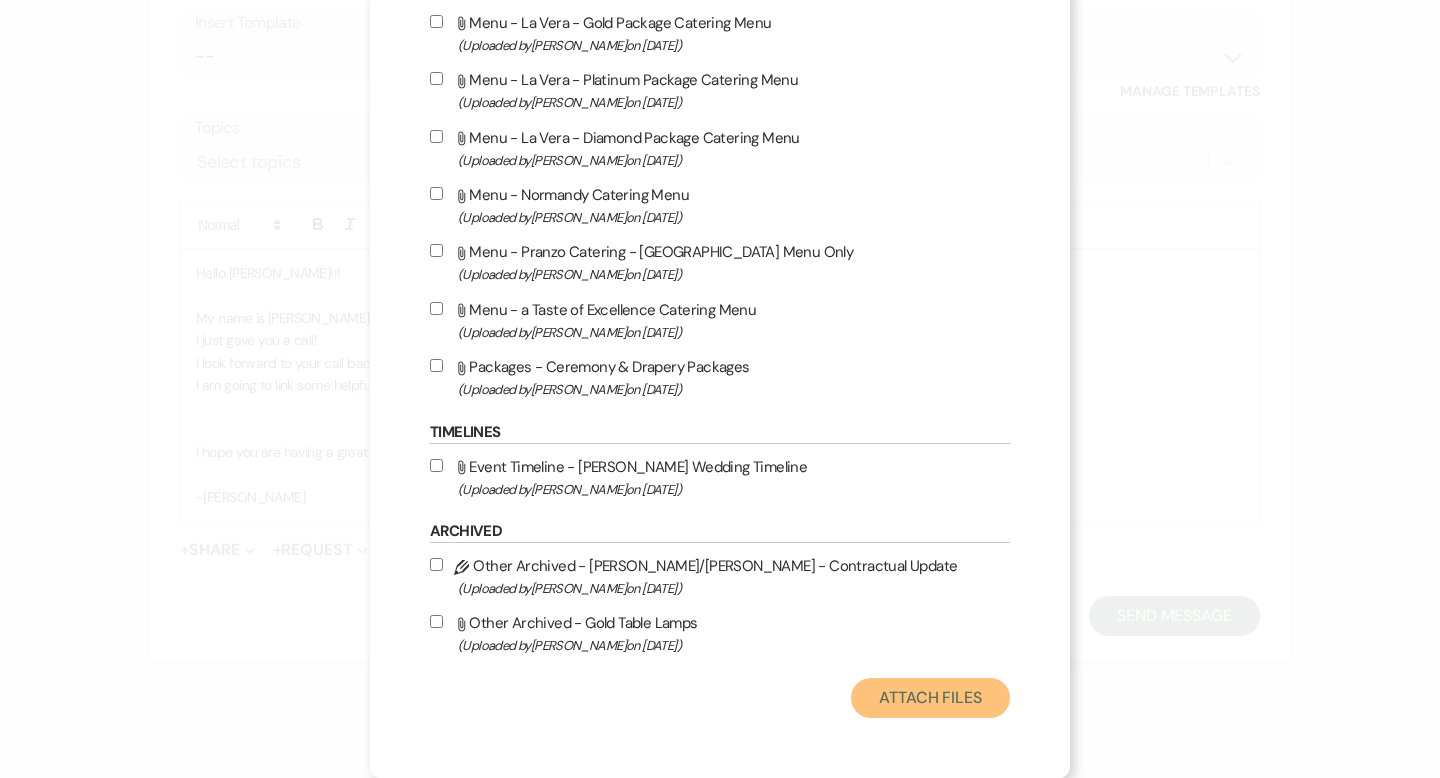 click on "Attach Files" at bounding box center (930, 698) 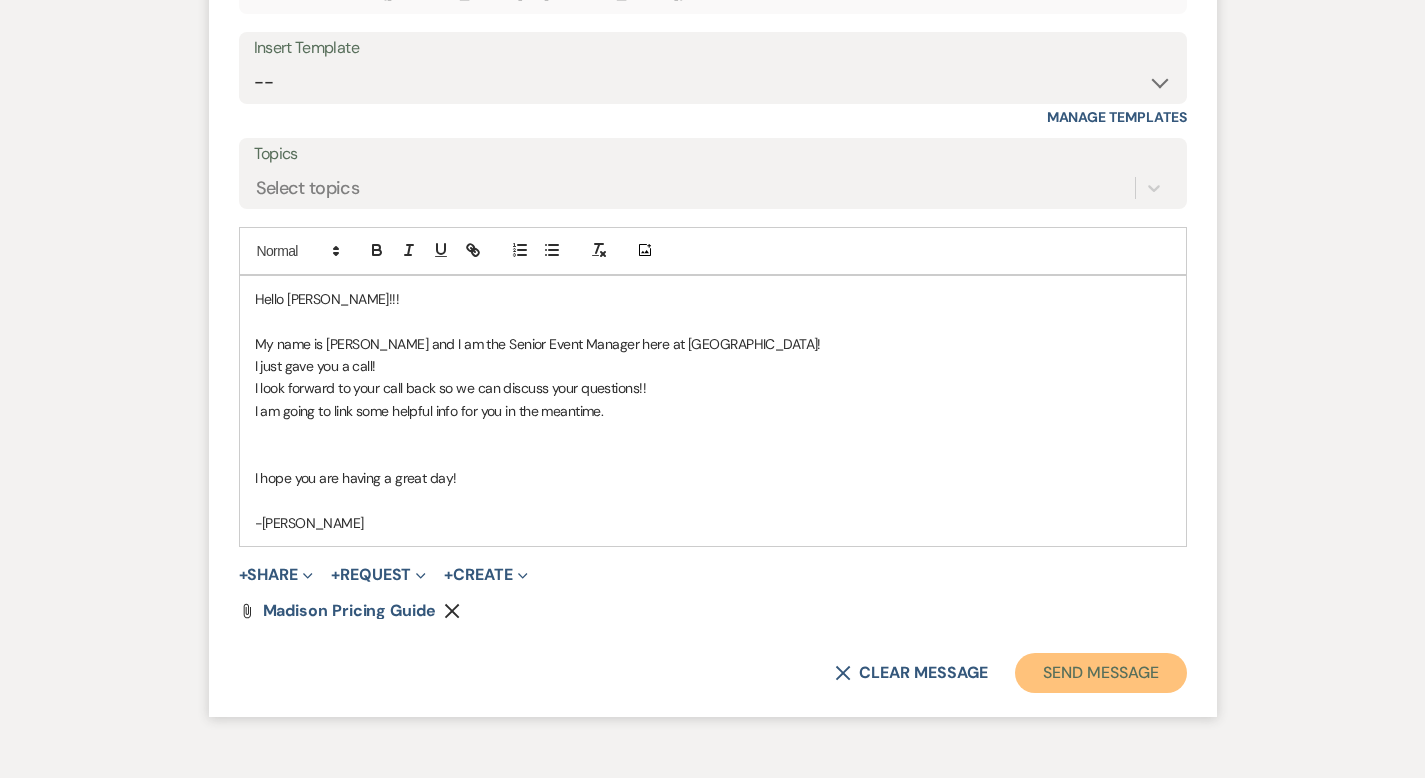click on "Send Message" at bounding box center (1100, 673) 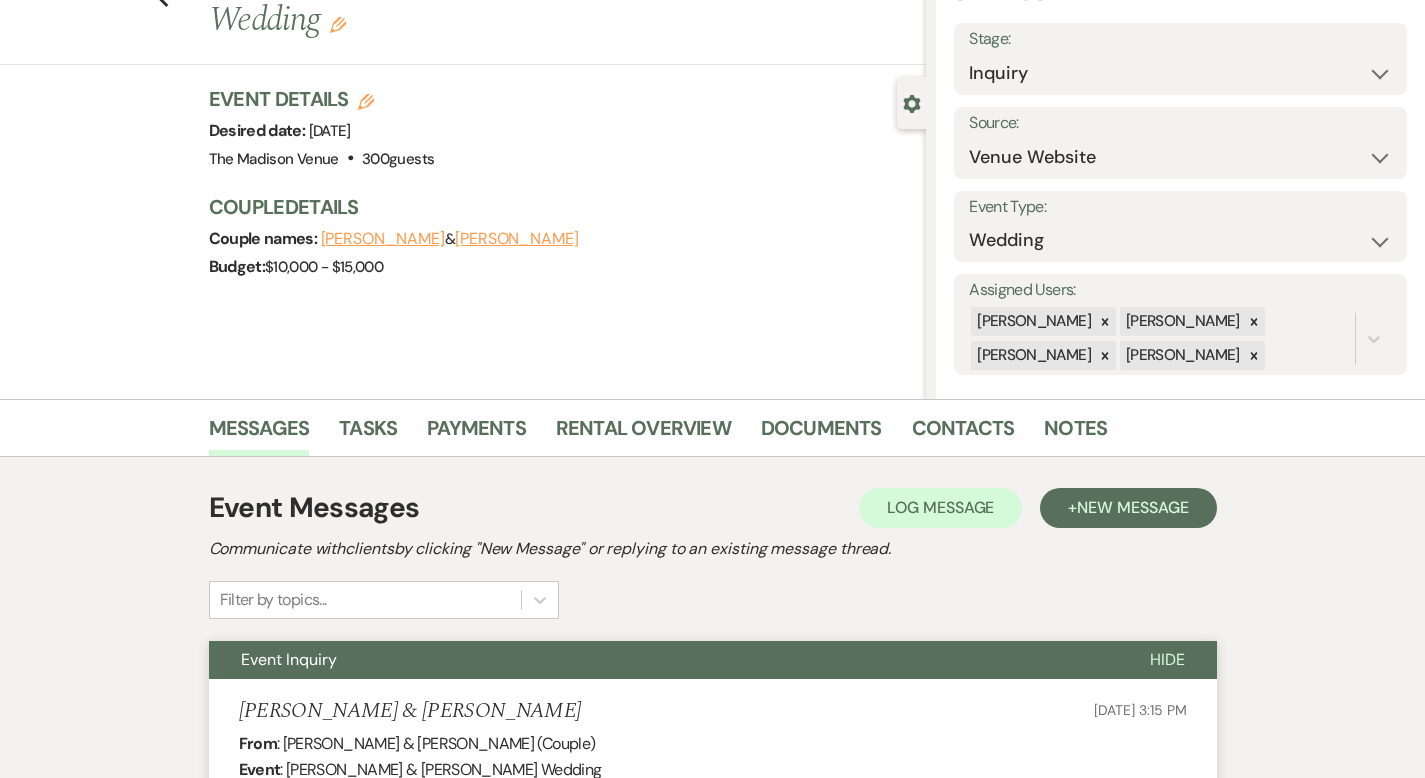 scroll, scrollTop: 0, scrollLeft: 0, axis: both 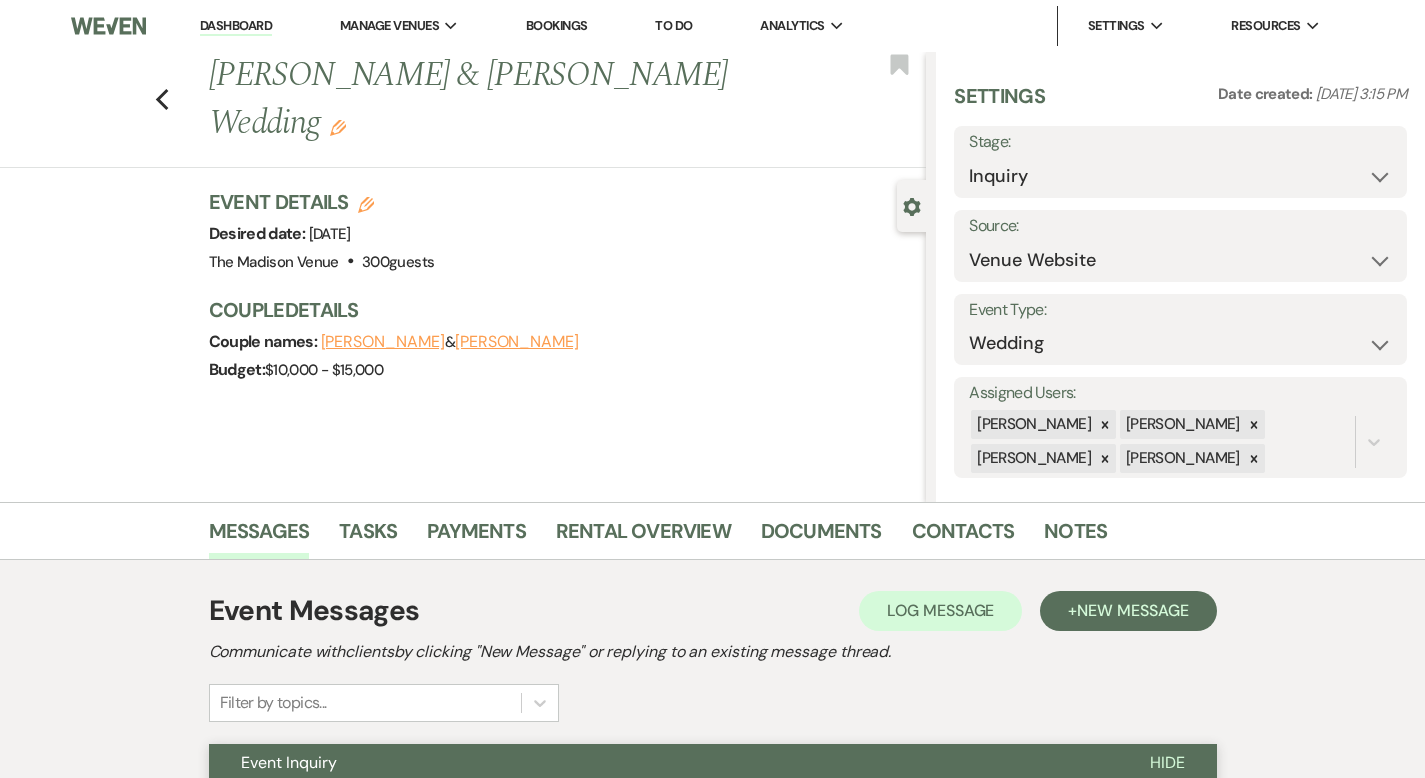 click 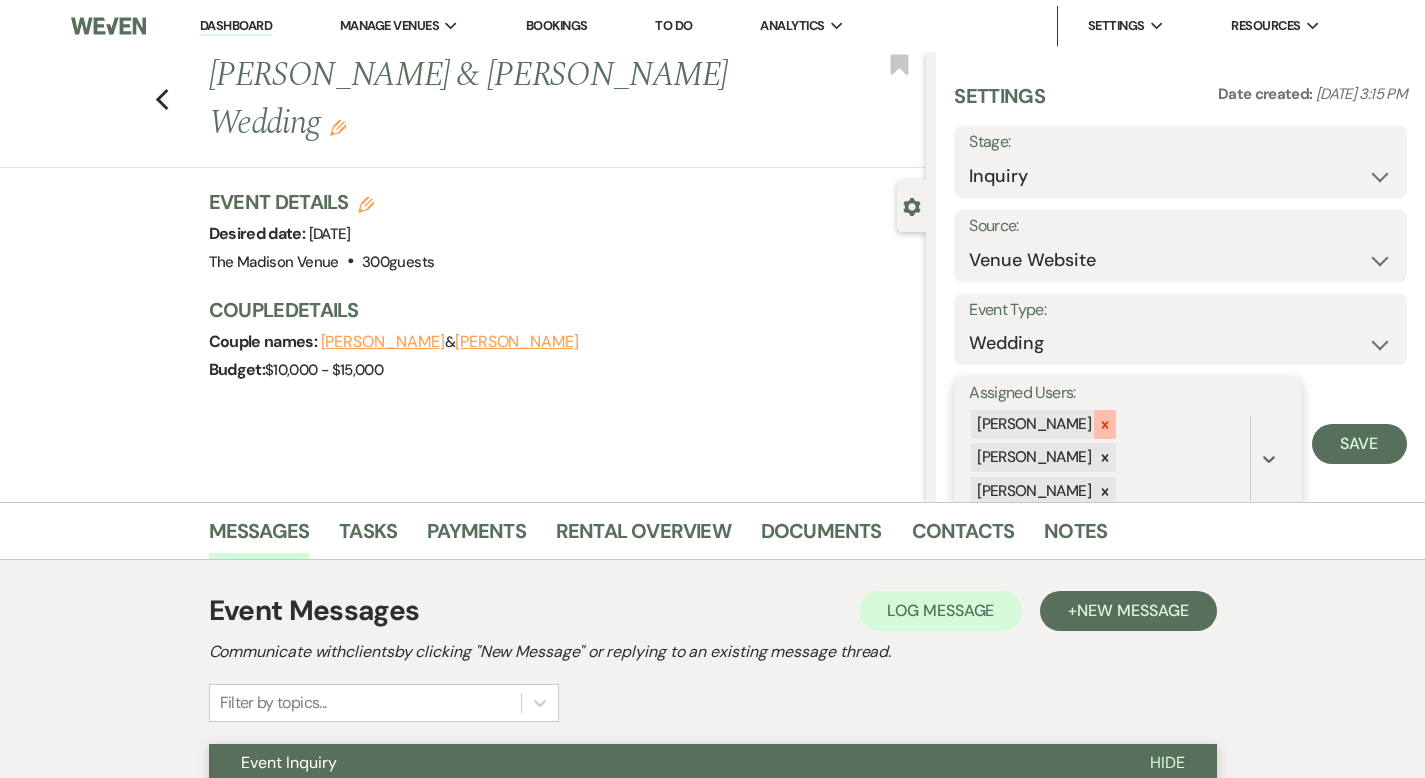 click 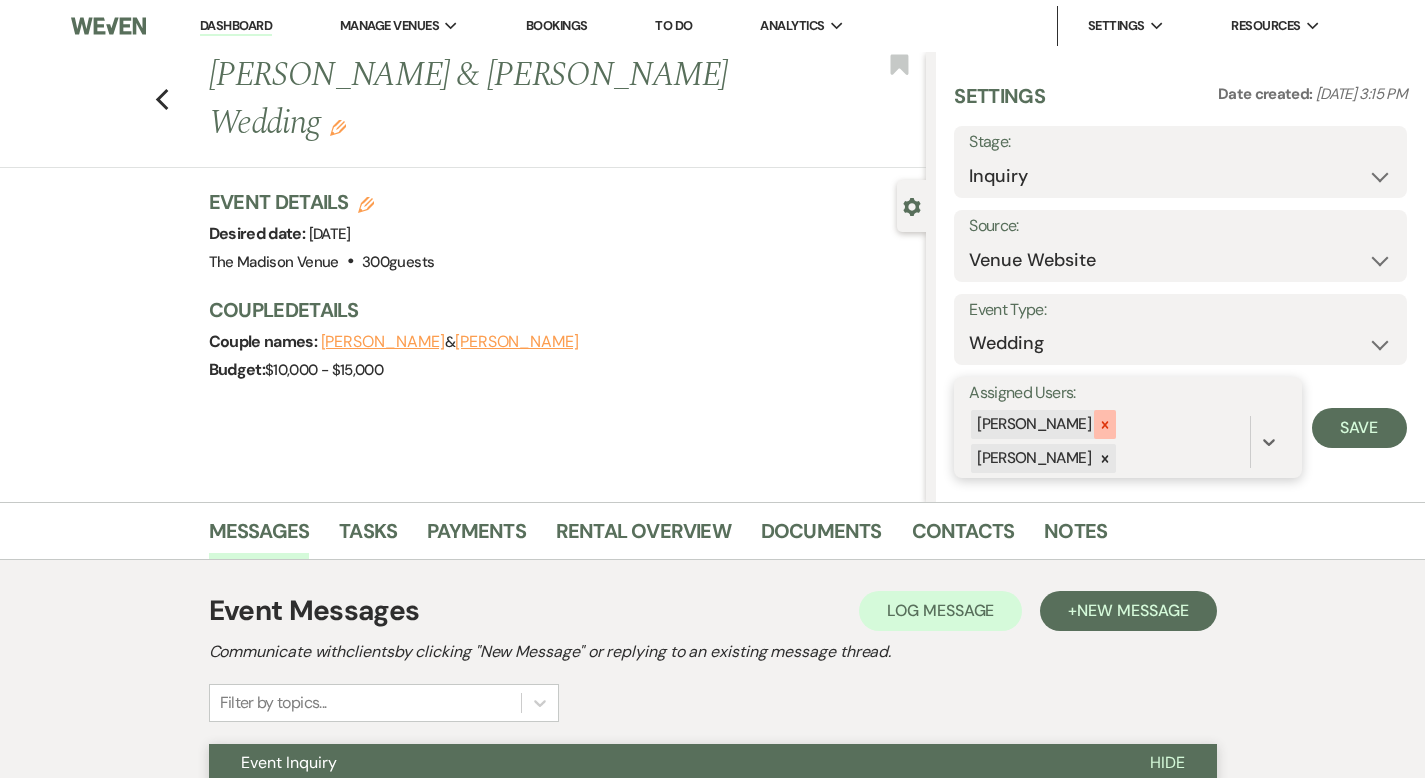 click 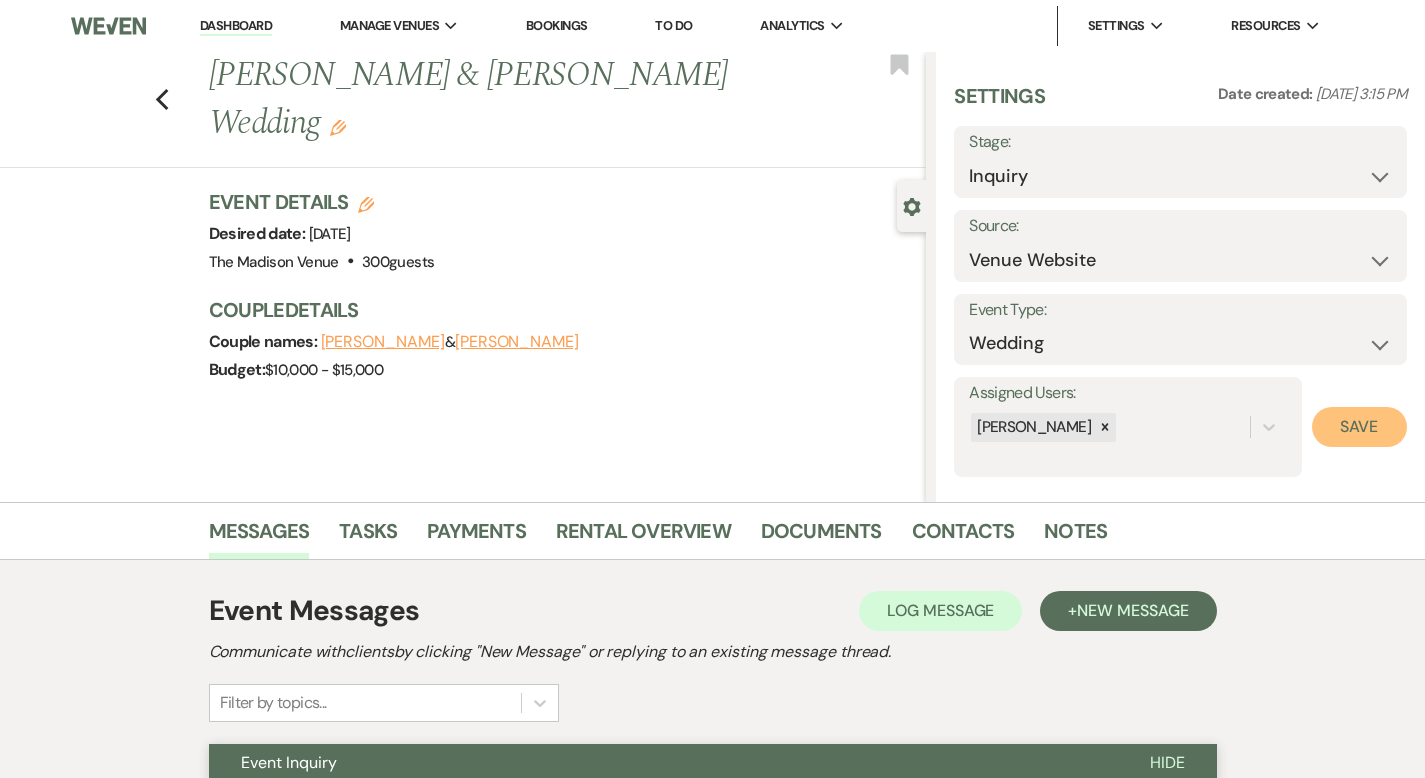 click on "Save" at bounding box center [1359, 427] 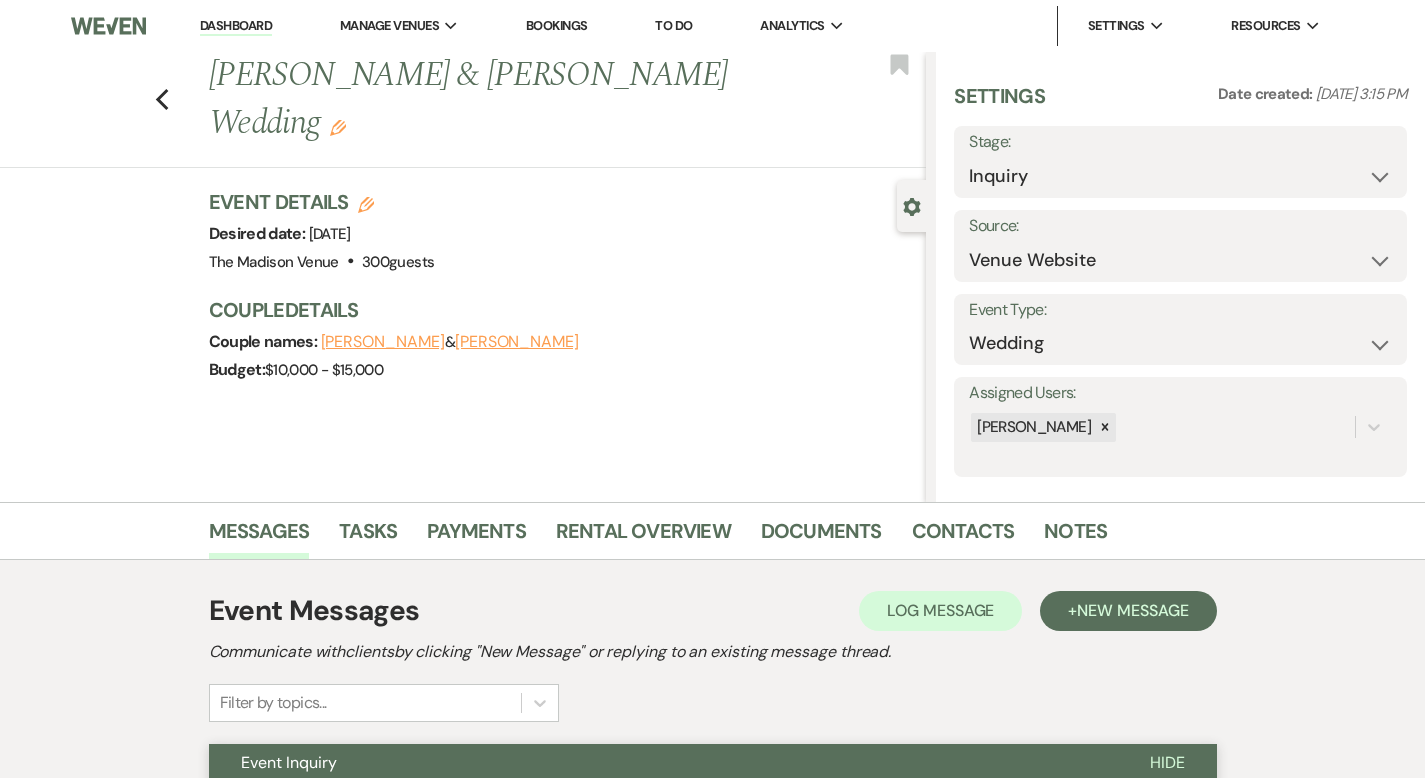 click on "Edit" 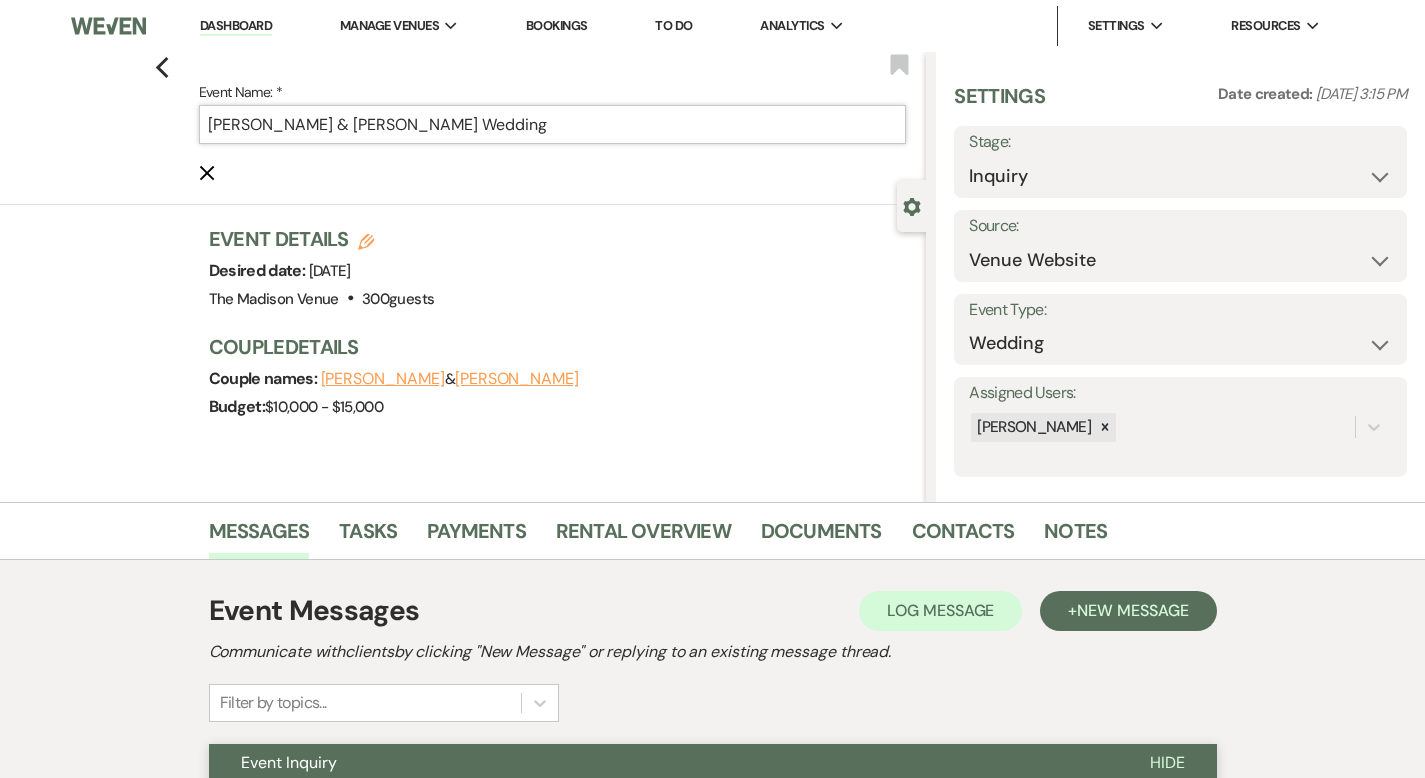 click on "[PERSON_NAME] & [PERSON_NAME] Wedding" at bounding box center [553, 124] 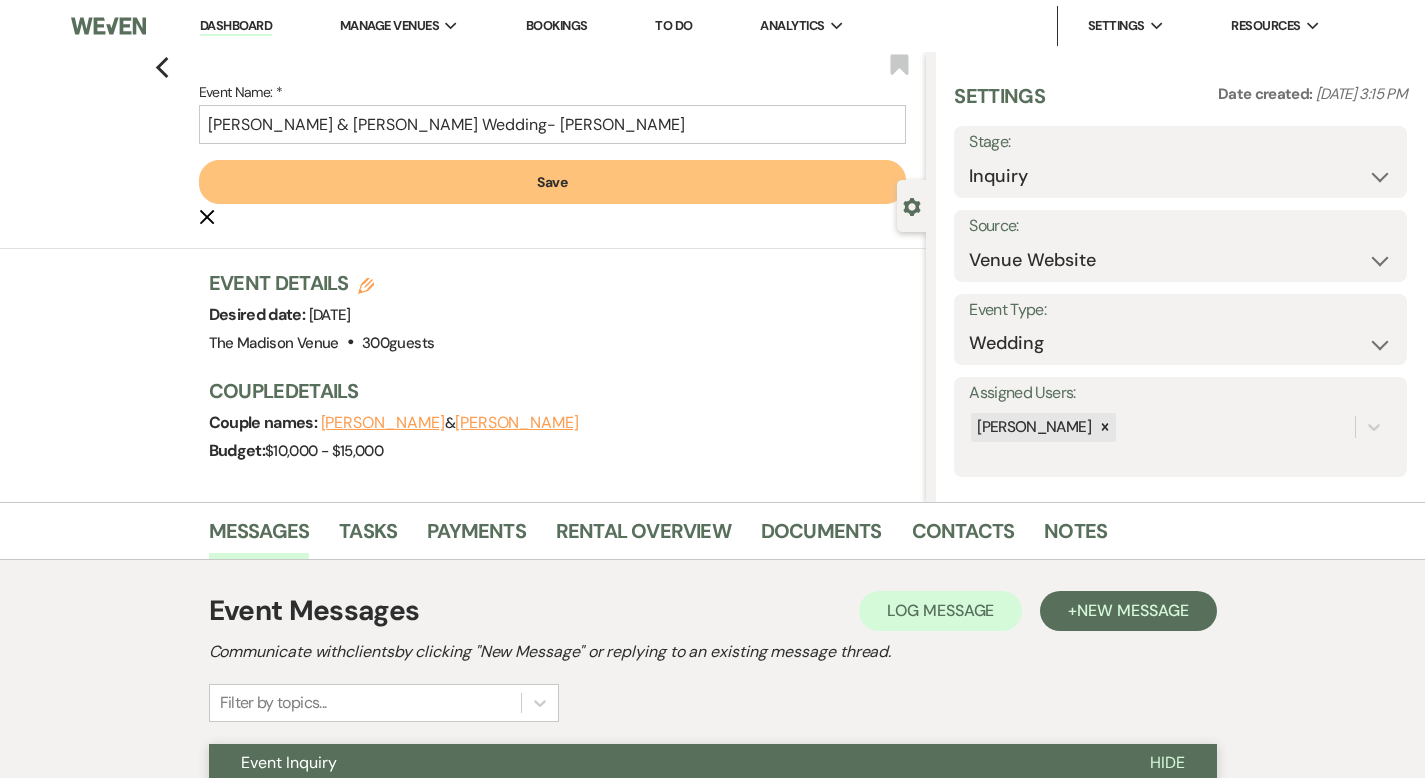 click on "Save" at bounding box center (553, 182) 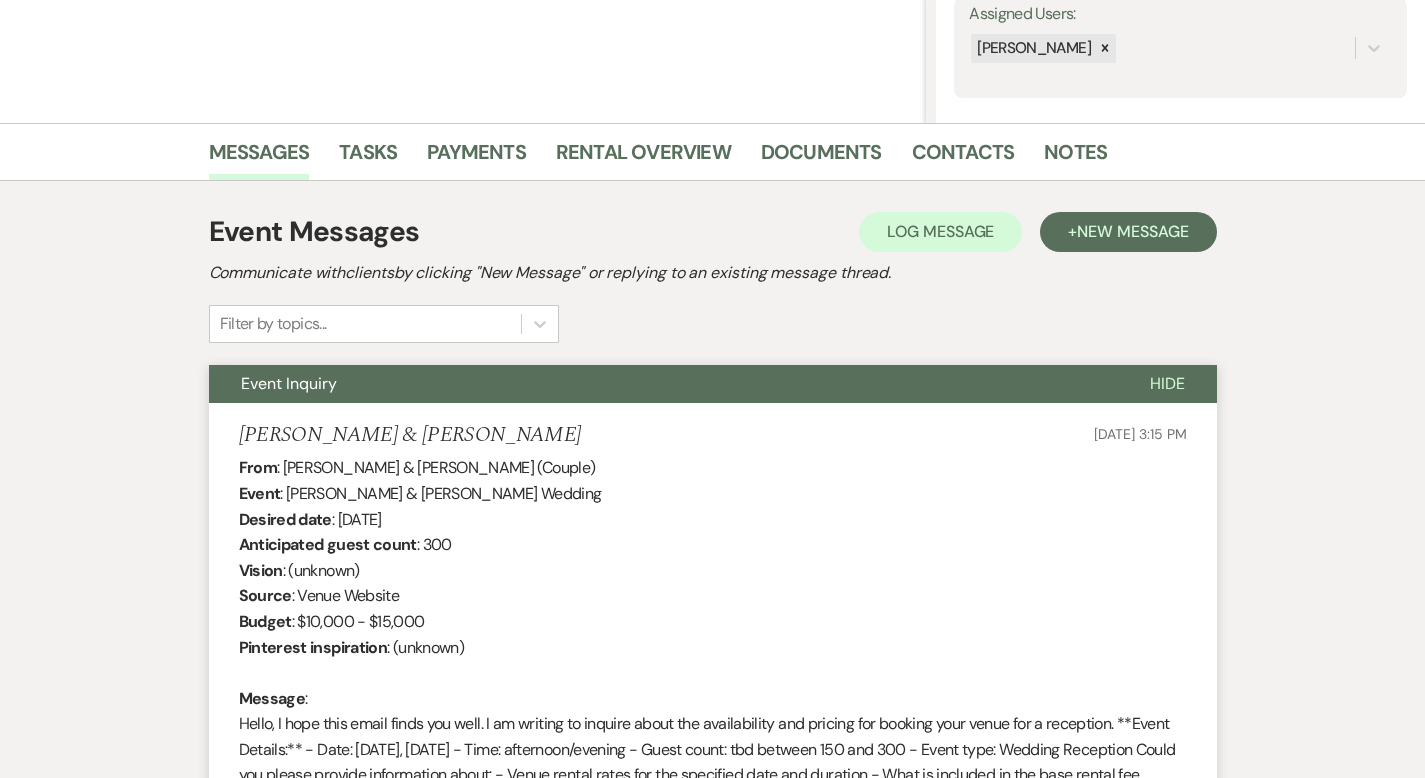 scroll, scrollTop: 0, scrollLeft: 0, axis: both 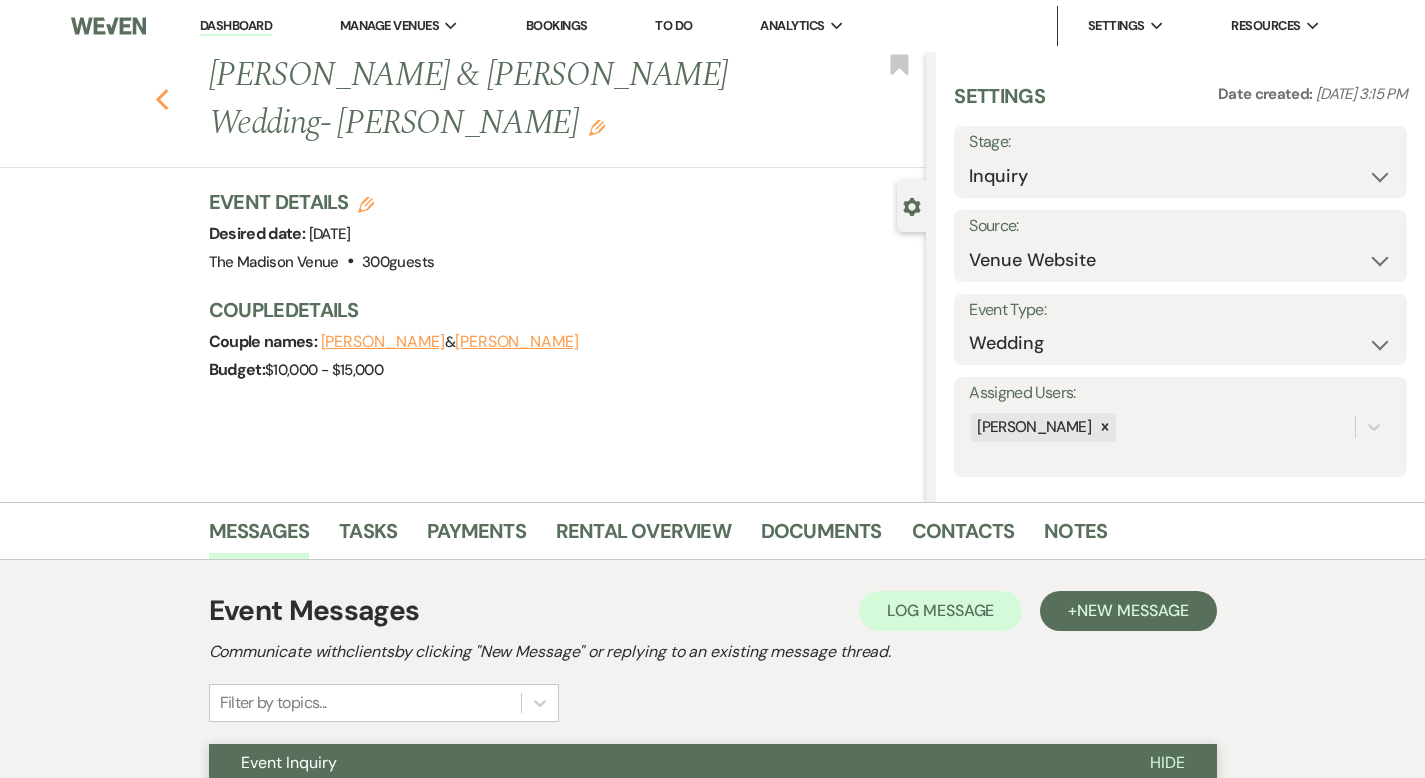click on "Previous" 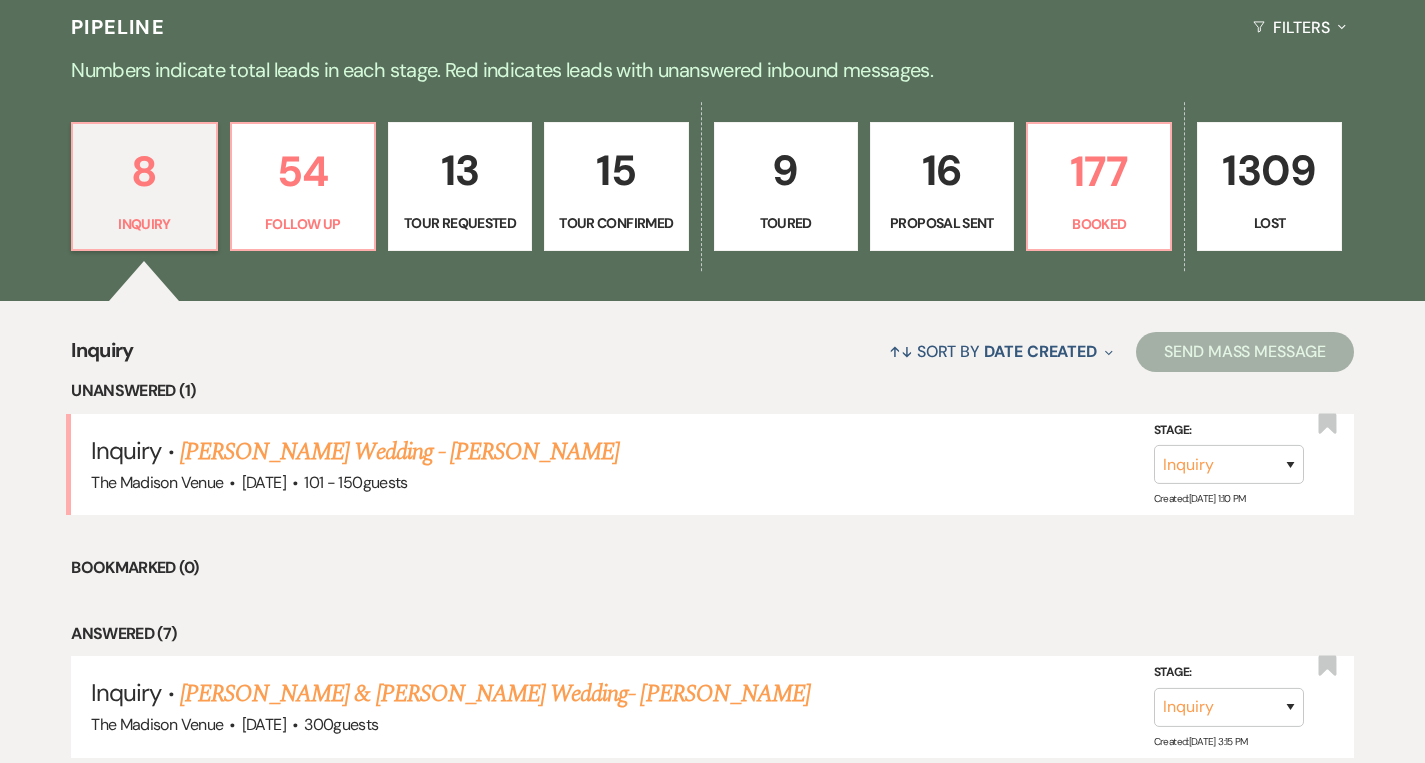 scroll, scrollTop: 477, scrollLeft: 0, axis: vertical 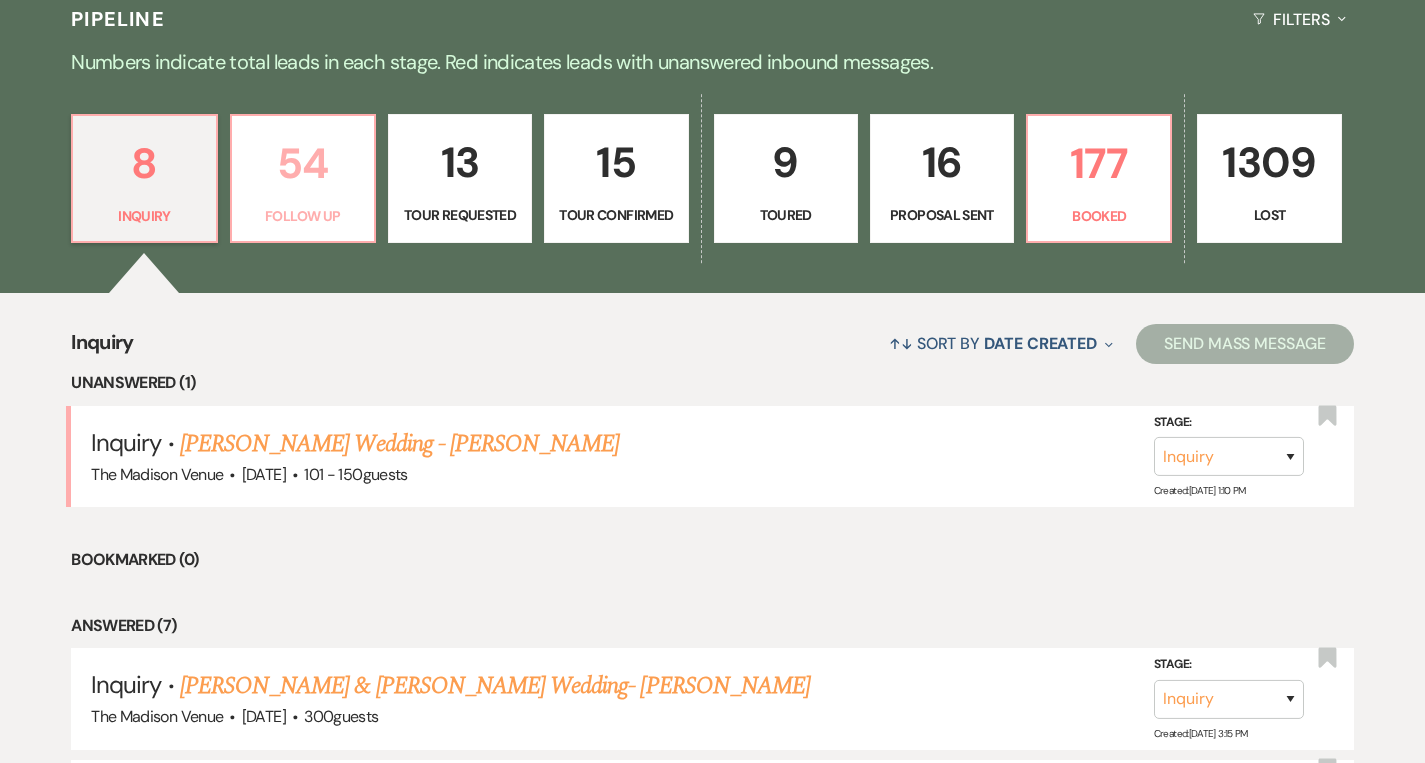 click on "54" at bounding box center [303, 163] 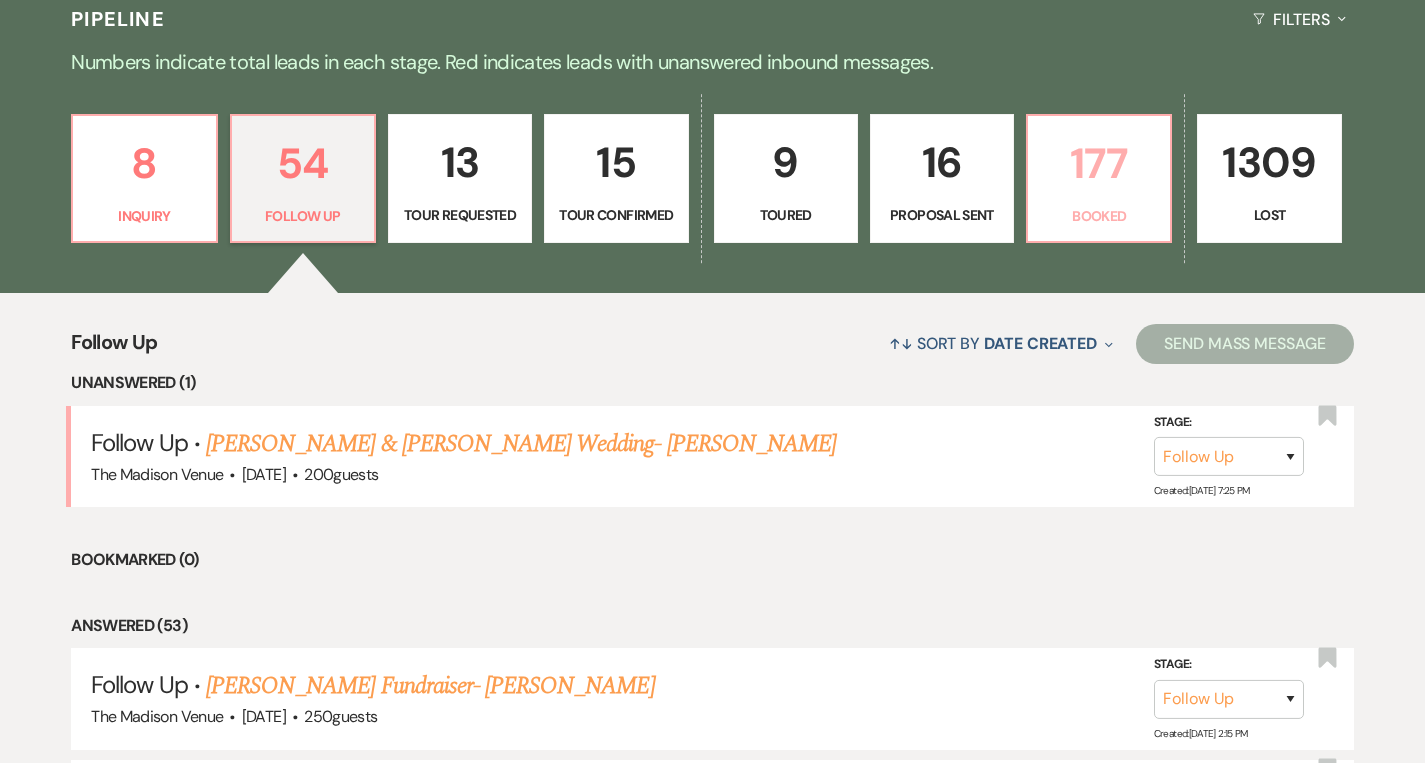 click on "177" at bounding box center [1099, 163] 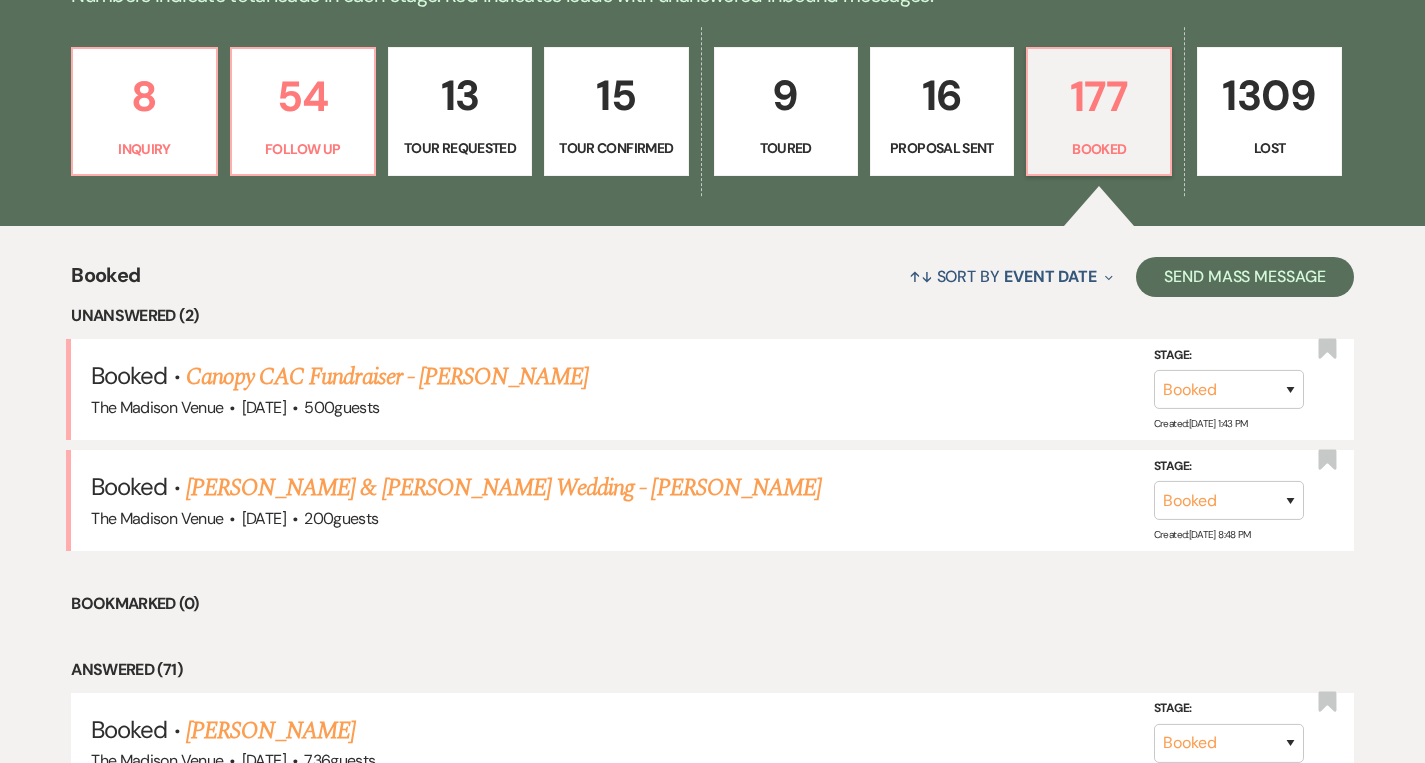 scroll, scrollTop: 561, scrollLeft: 0, axis: vertical 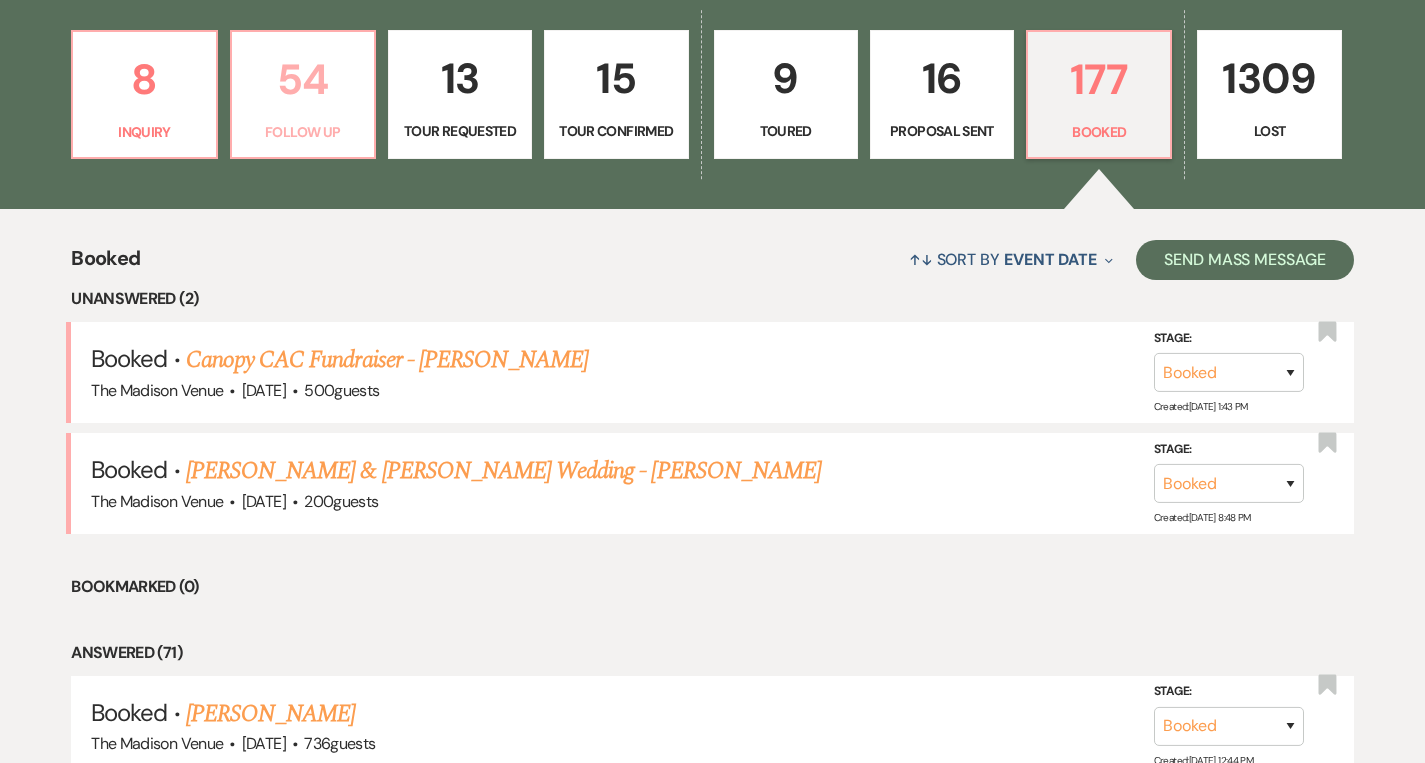 click on "54 Follow Up" at bounding box center (303, 95) 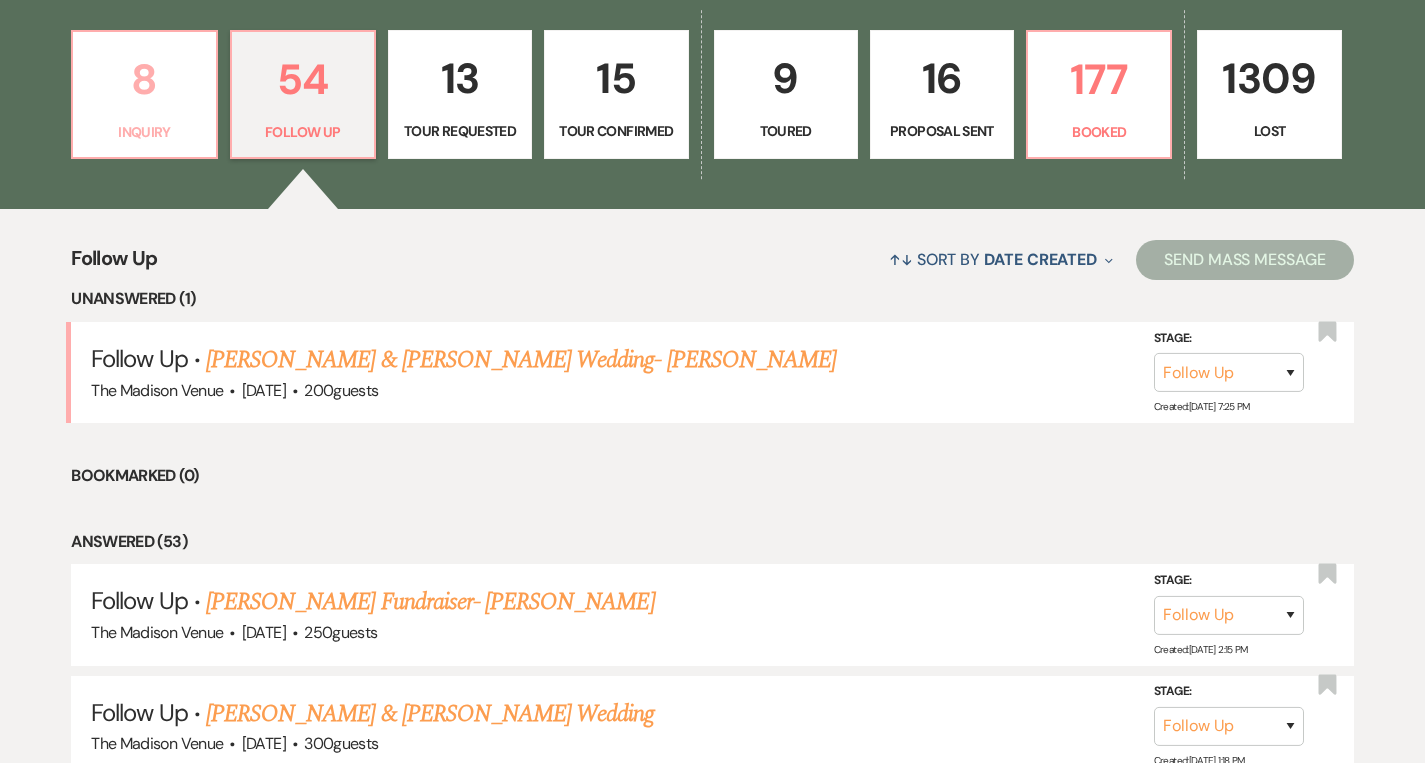 click on "8" at bounding box center [144, 79] 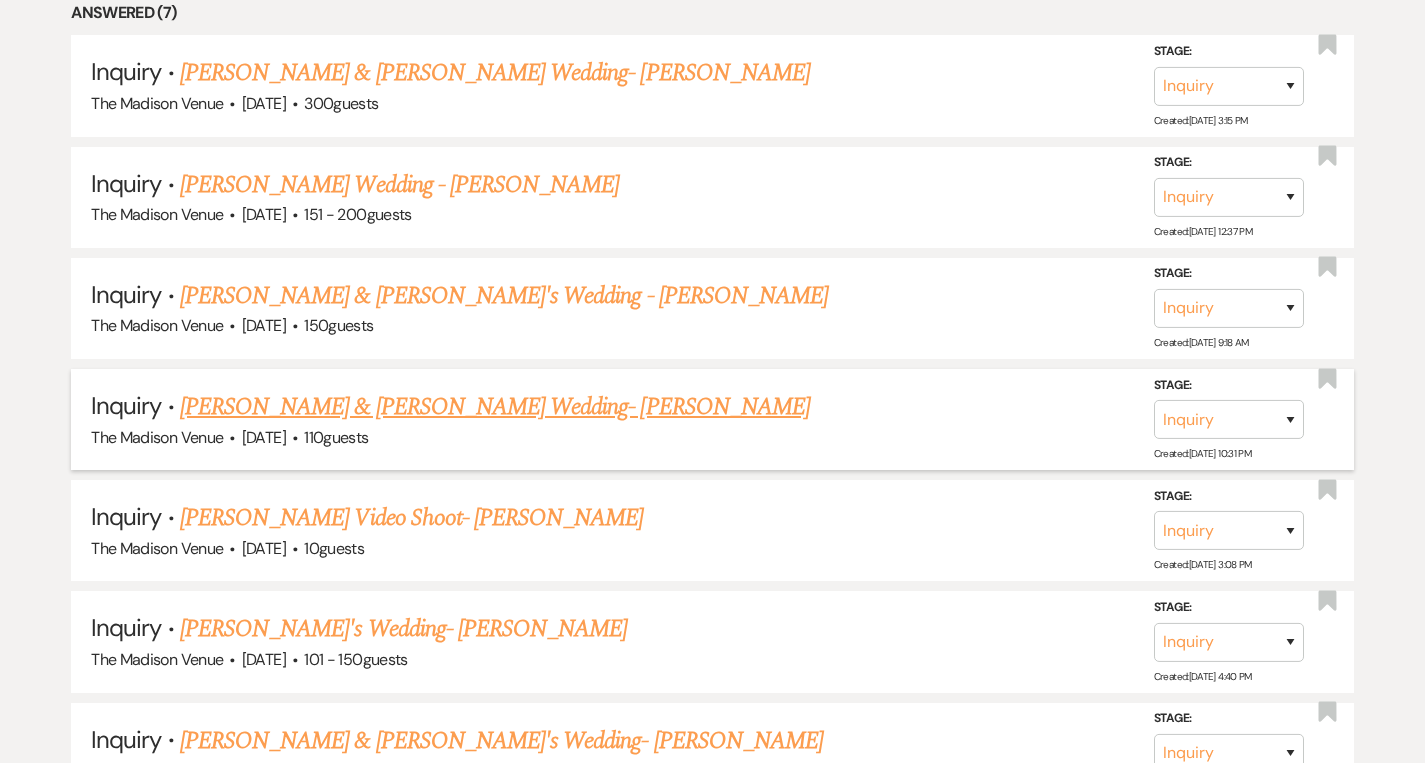 scroll, scrollTop: 1286, scrollLeft: 0, axis: vertical 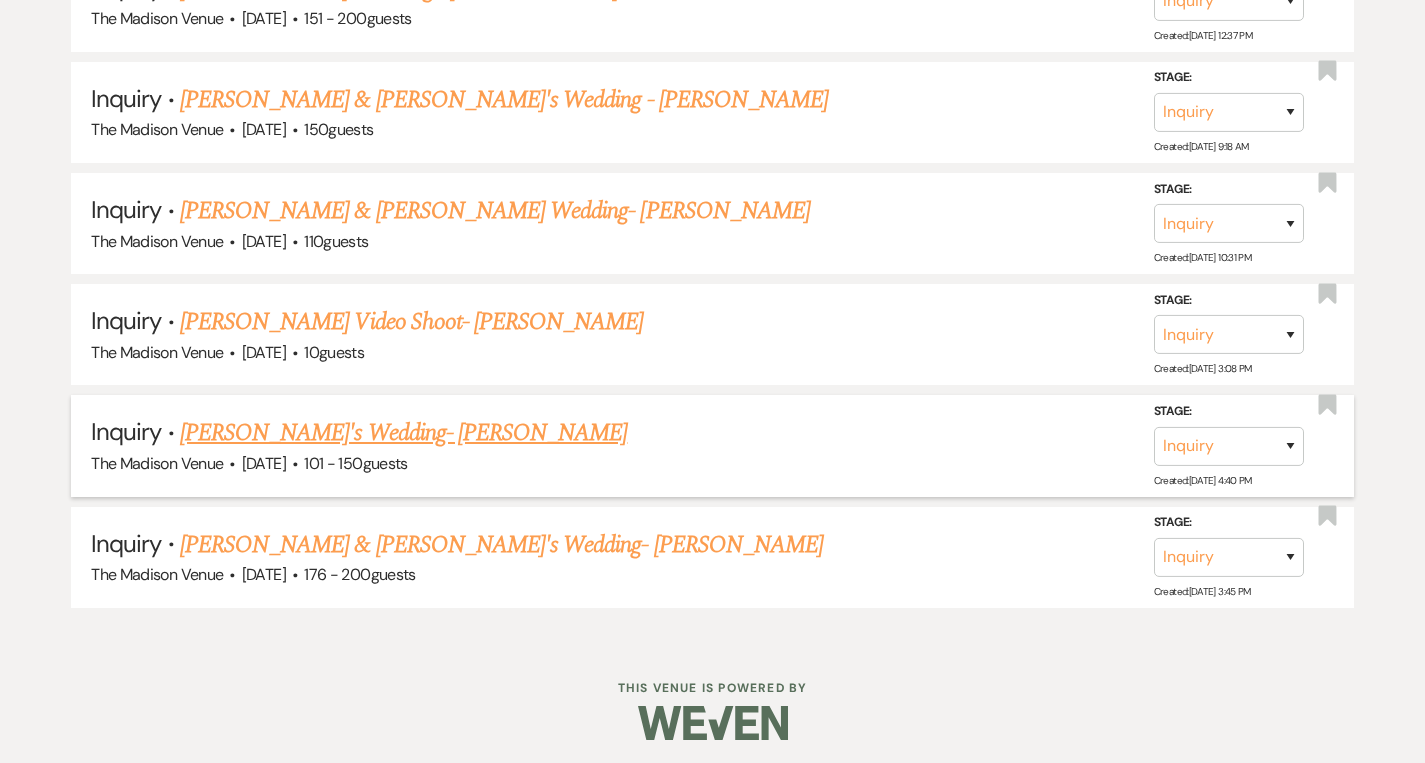 click on "[PERSON_NAME]'s Wedding- [PERSON_NAME]" at bounding box center [404, 433] 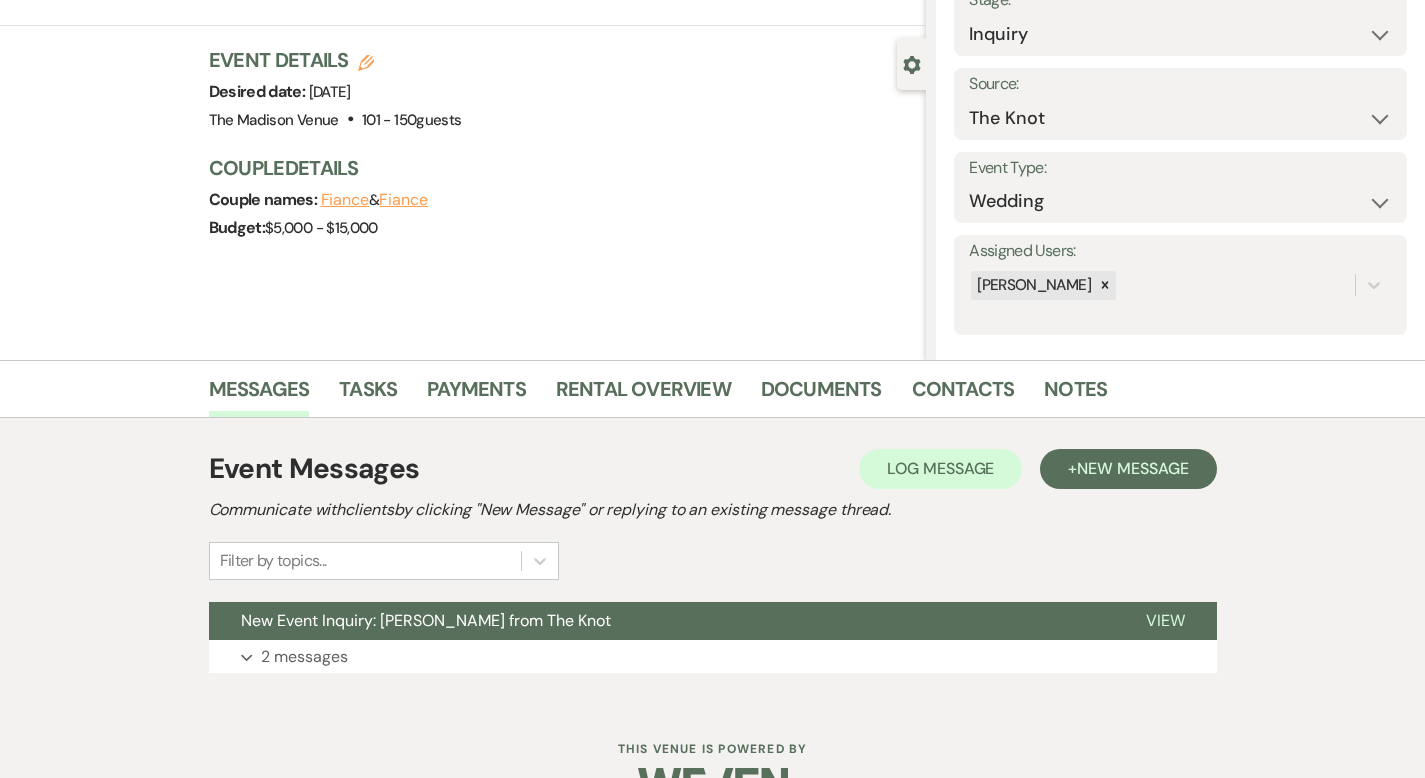 scroll, scrollTop: 196, scrollLeft: 0, axis: vertical 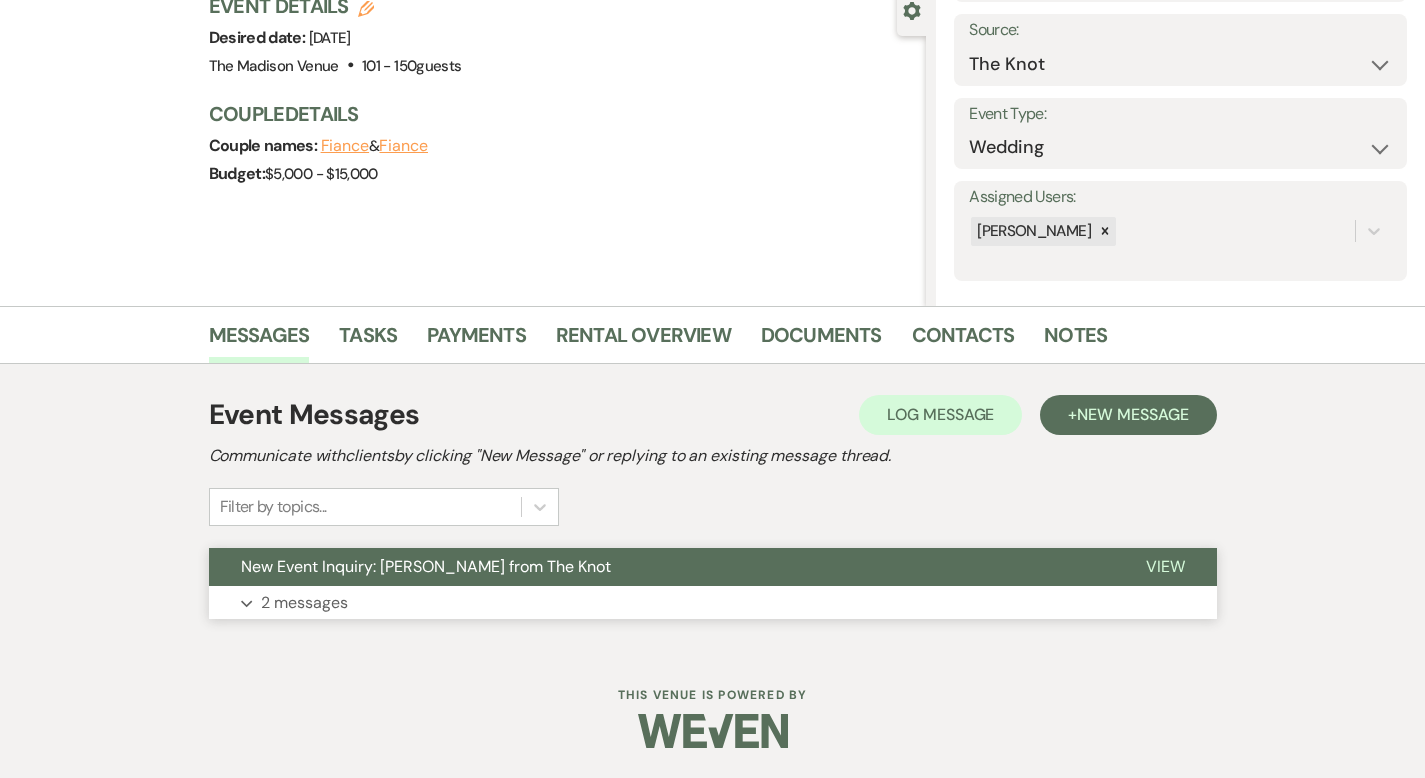 click on "View" at bounding box center (1165, 566) 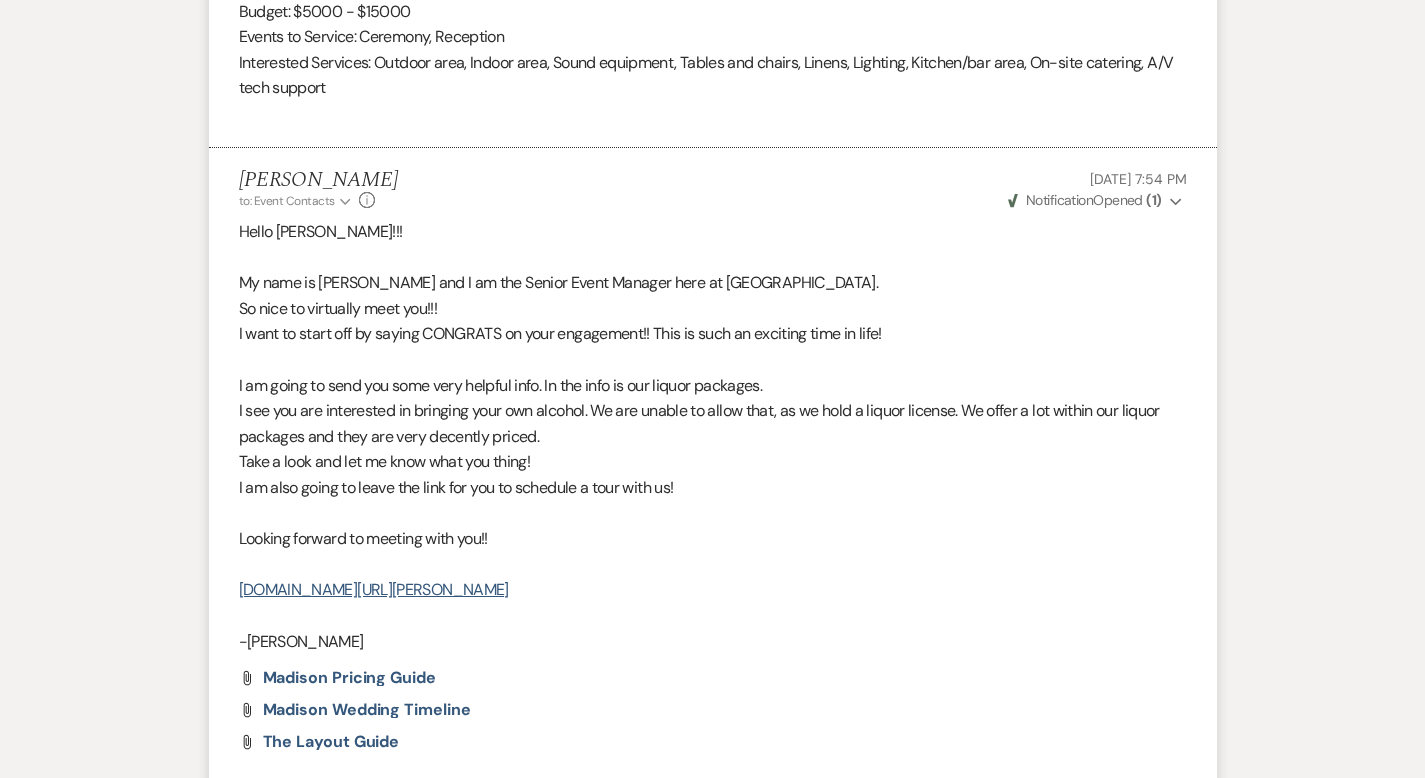 scroll, scrollTop: 2058, scrollLeft: 0, axis: vertical 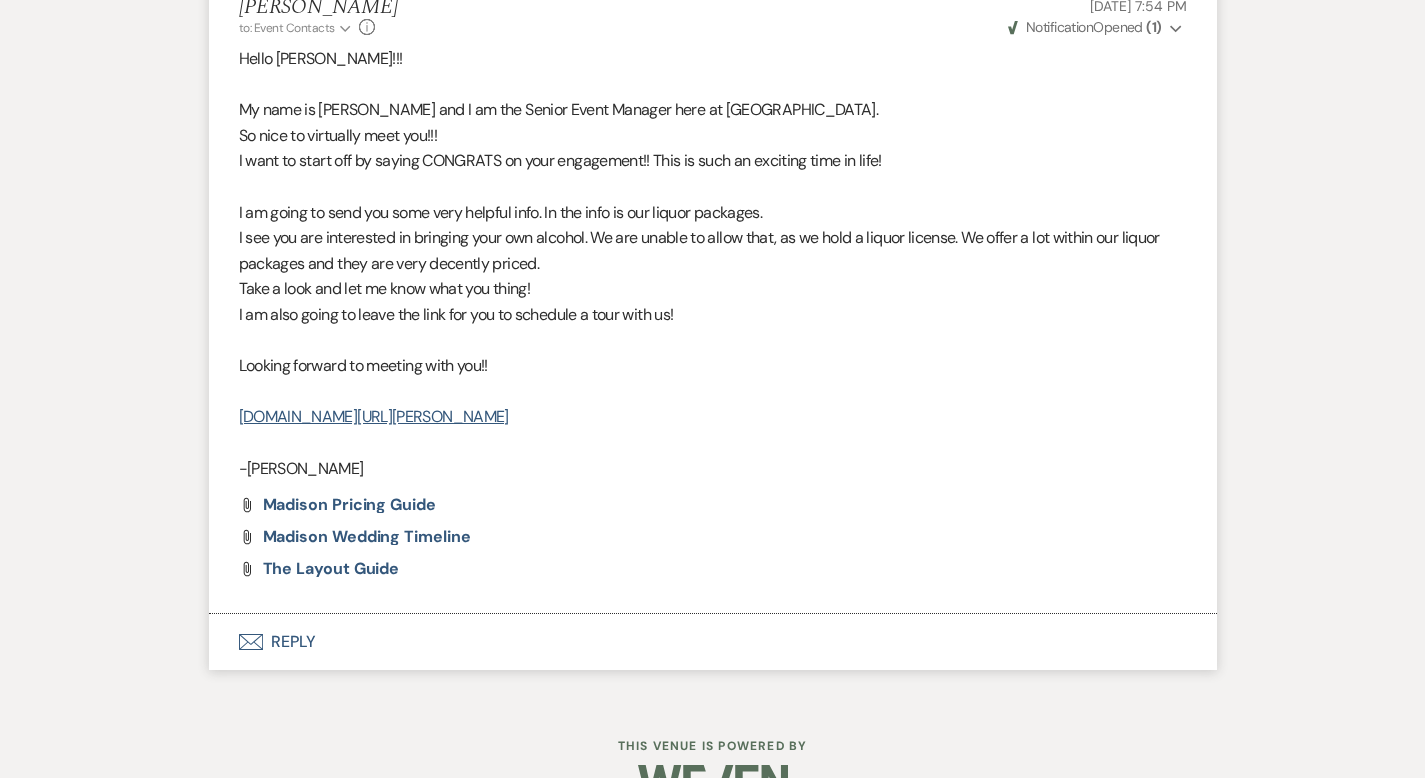 click on "Envelope Reply" at bounding box center [713, 642] 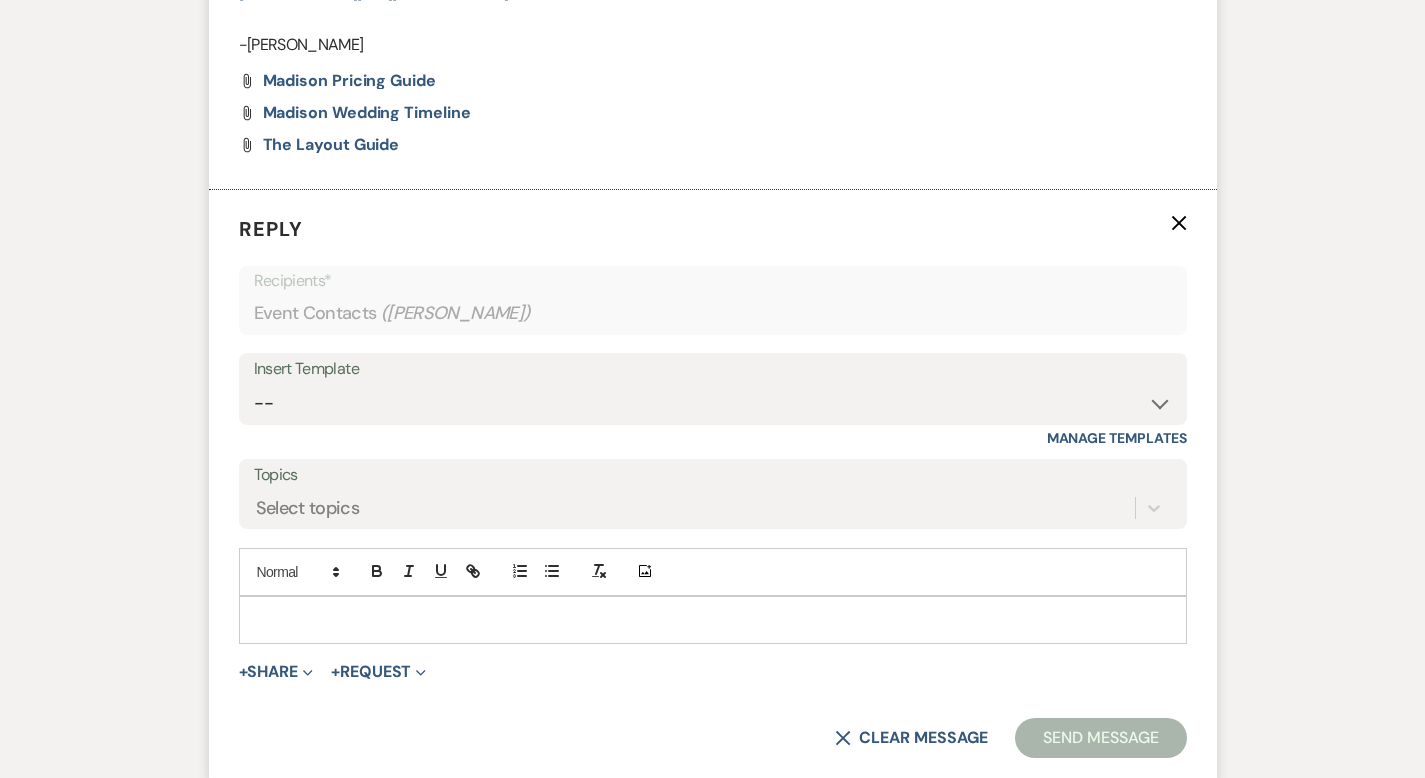 scroll, scrollTop: 2528, scrollLeft: 0, axis: vertical 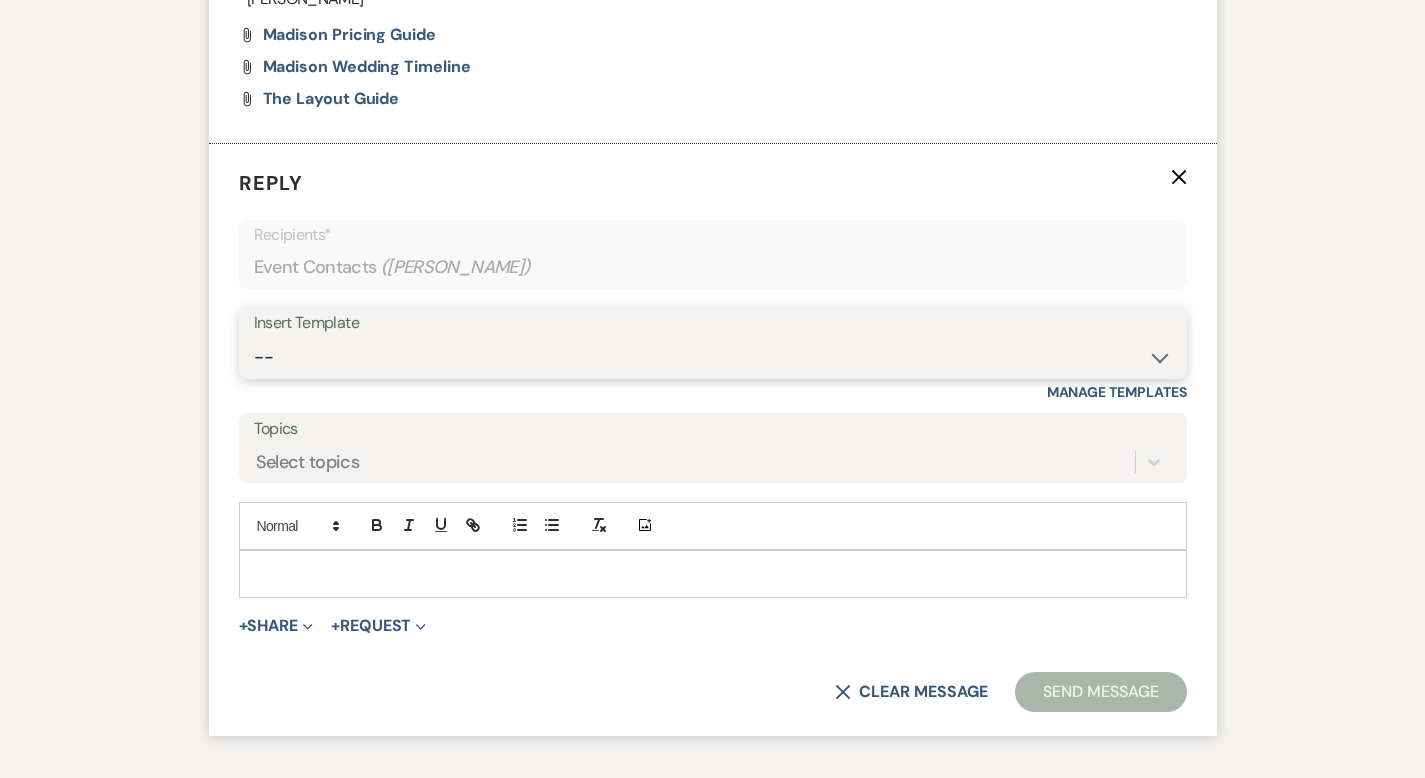 click on "-- Weven Planning Portal Introduction (Booked Events) Corporate Lead Follow Up #1 - No tour scheduled Follow Up #2 Post Tour Follow Up Closing Wedding Lead - No response Event Proposal Introduction to [PERSON_NAME] - Layout & Design Application Upcoming Payment Past-Due Payment Alert 1st Desposit 2nd Deposit 3rd Deposit  Final Deposit Thank You Review Follow up: Floor Plan Layout's Follow Up: Check out our Patio Follow up: The Grove Bar Follow-Up Ceremonies on Site Follow-up Bridal Suites 30 days post Inquiry - No tour/Response Are you still Interested? (Wedding response) 6-Month Wedding Walkthrough - [PERSON_NAME] 6-Month Wedding Walkthrough - [PERSON_NAME] 6-Month Wedding Walkthrough - [PERSON_NAME] 1-Month Wedding Walkthrough - [PERSON_NAME] 1-Month Wedding Walkthrough - [PERSON_NAME] 1-Month Wedding Walkthrough - [PERSON_NAME] Introduction & Book a Tour with [PERSON_NAME] Introduction & Book a Tour with [PERSON_NAME] Introduction & Book a Tour with [PERSON_NAME] Event Insurance Reminder Bar Selection - Foundry Package Bar Selection - Avenue Package Bar Selection - Ivy Package" at bounding box center (713, 357) 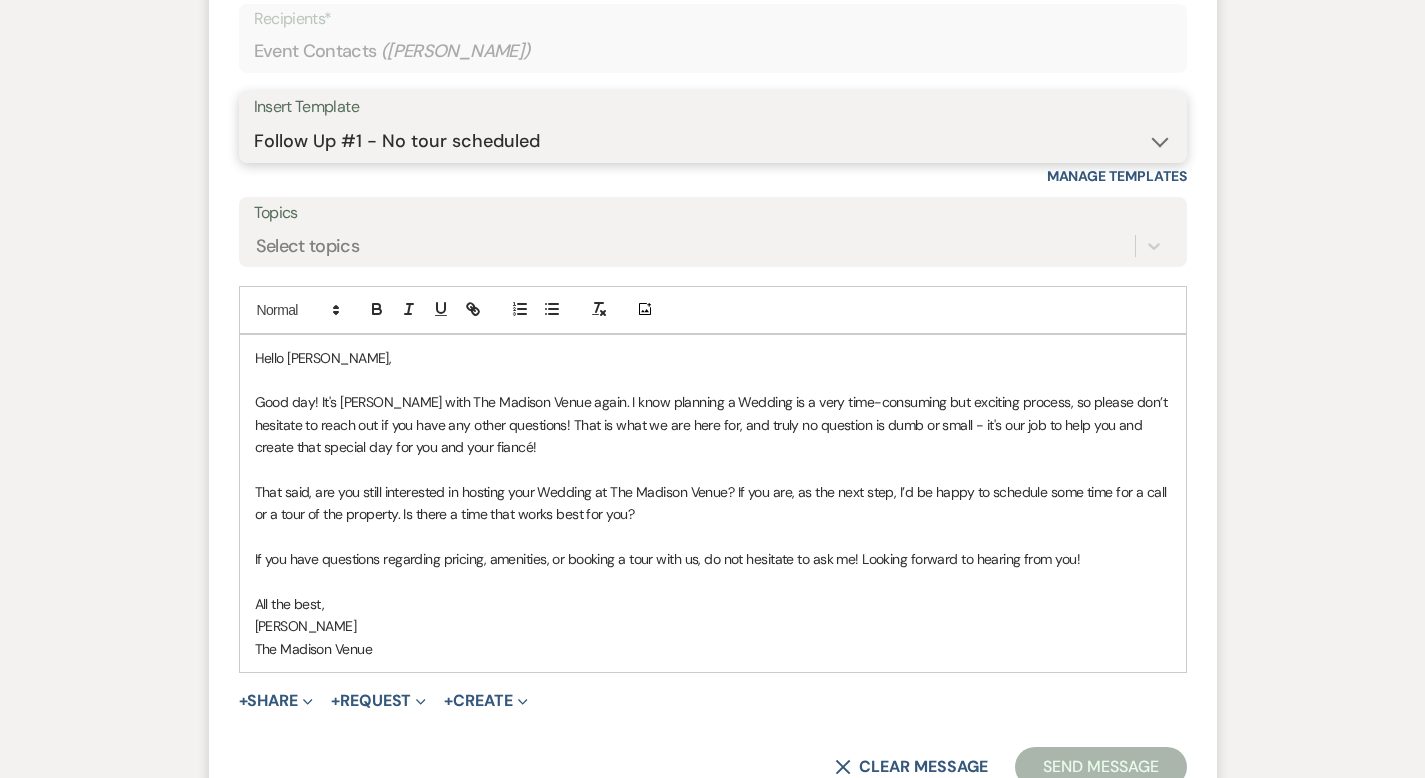 scroll, scrollTop: 2886, scrollLeft: 0, axis: vertical 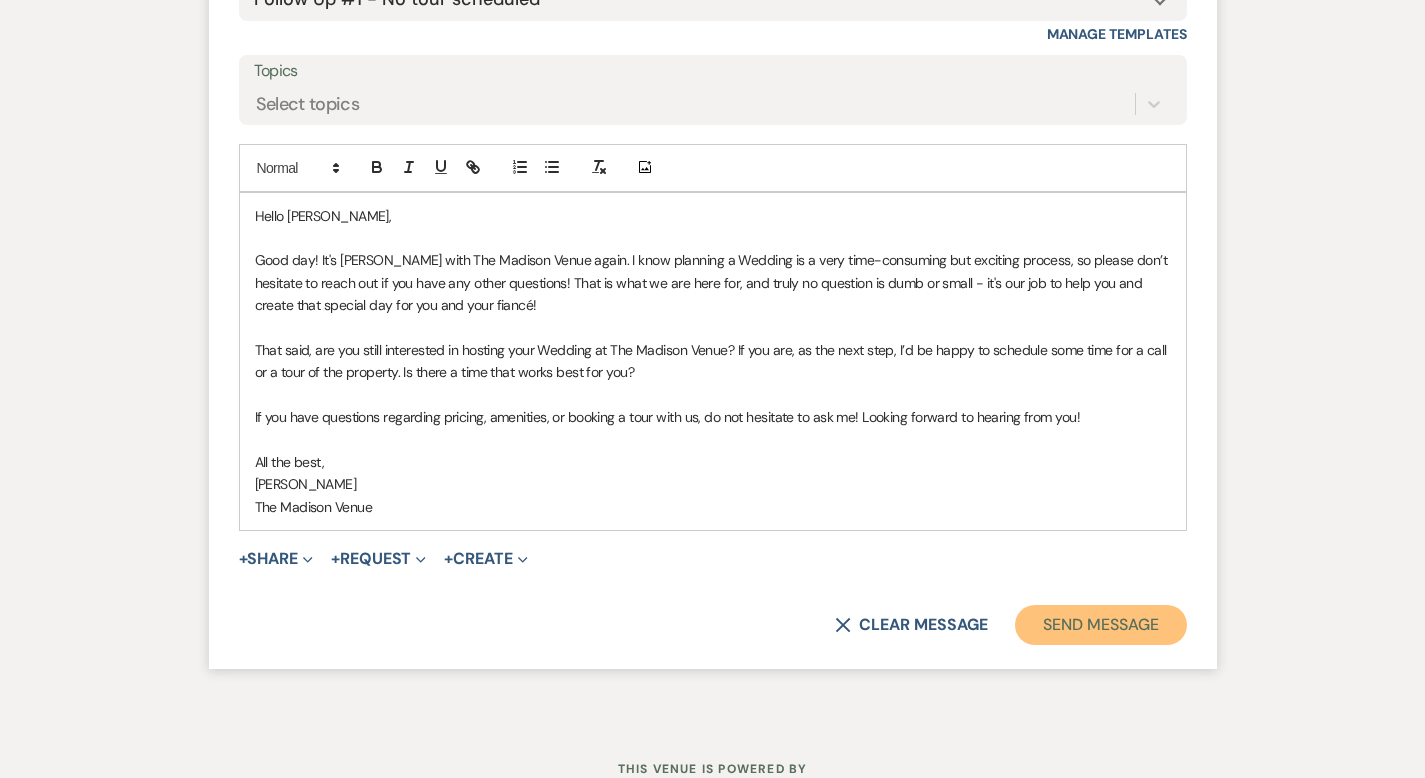 click on "Send Message" at bounding box center [1100, 625] 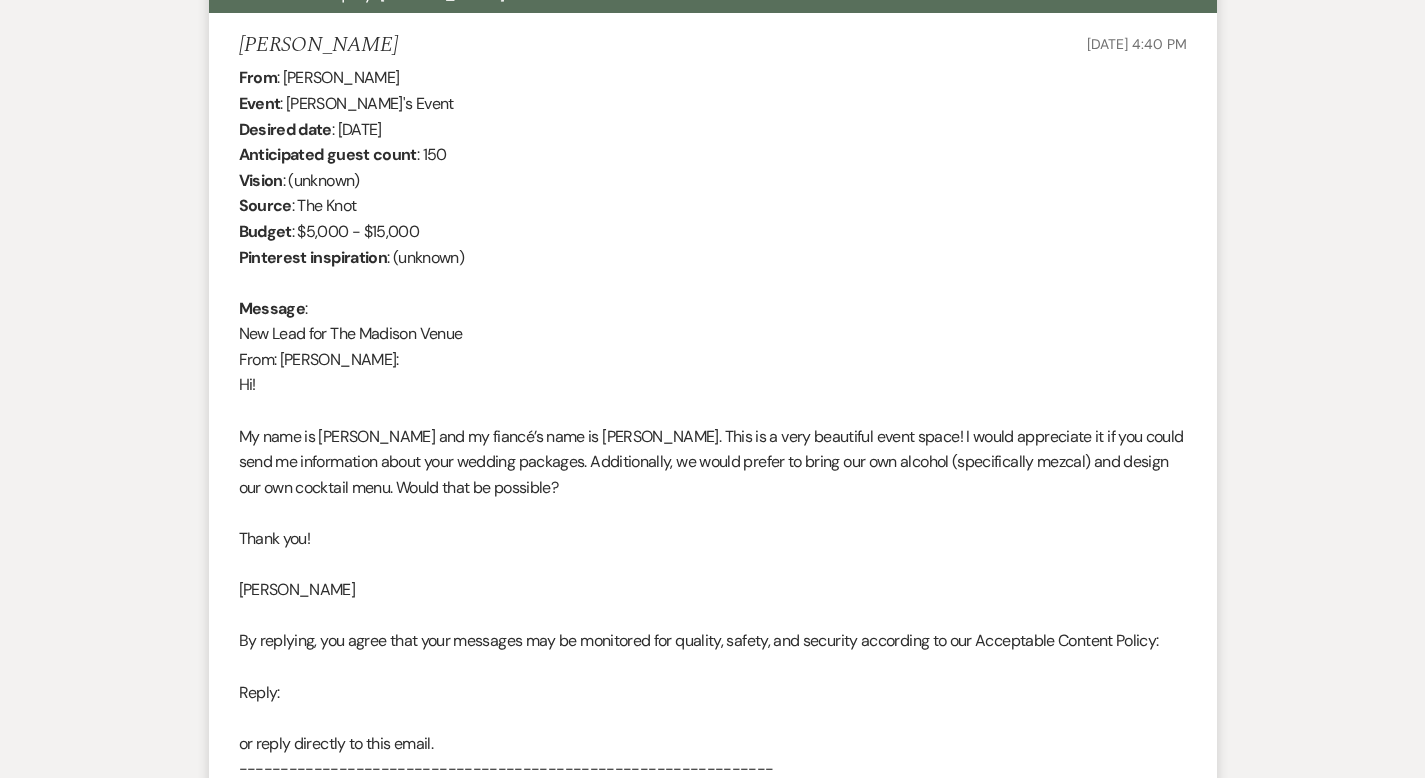 scroll, scrollTop: 0, scrollLeft: 0, axis: both 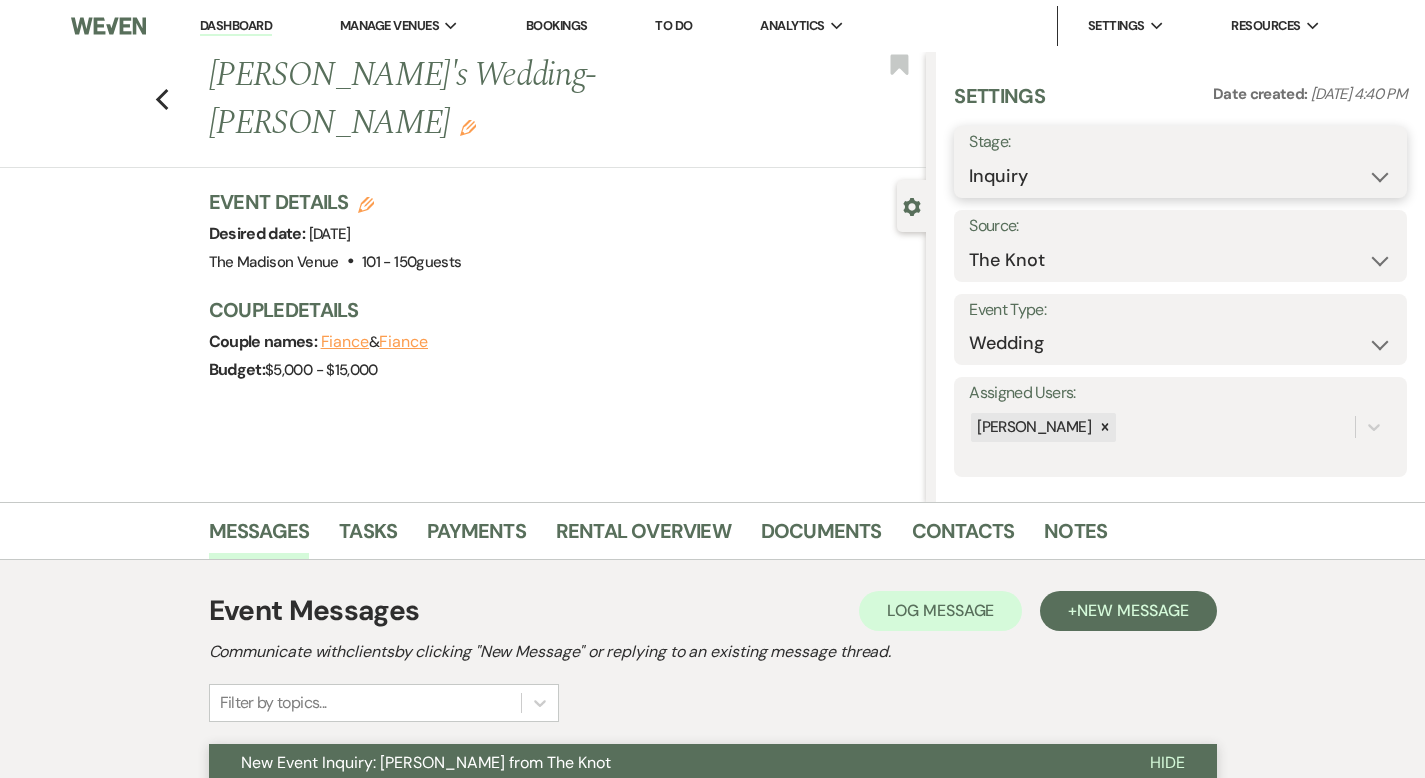click on "Inquiry Follow Up Tour Requested Tour Confirmed Toured Proposal Sent Booked Lost" at bounding box center (1180, 176) 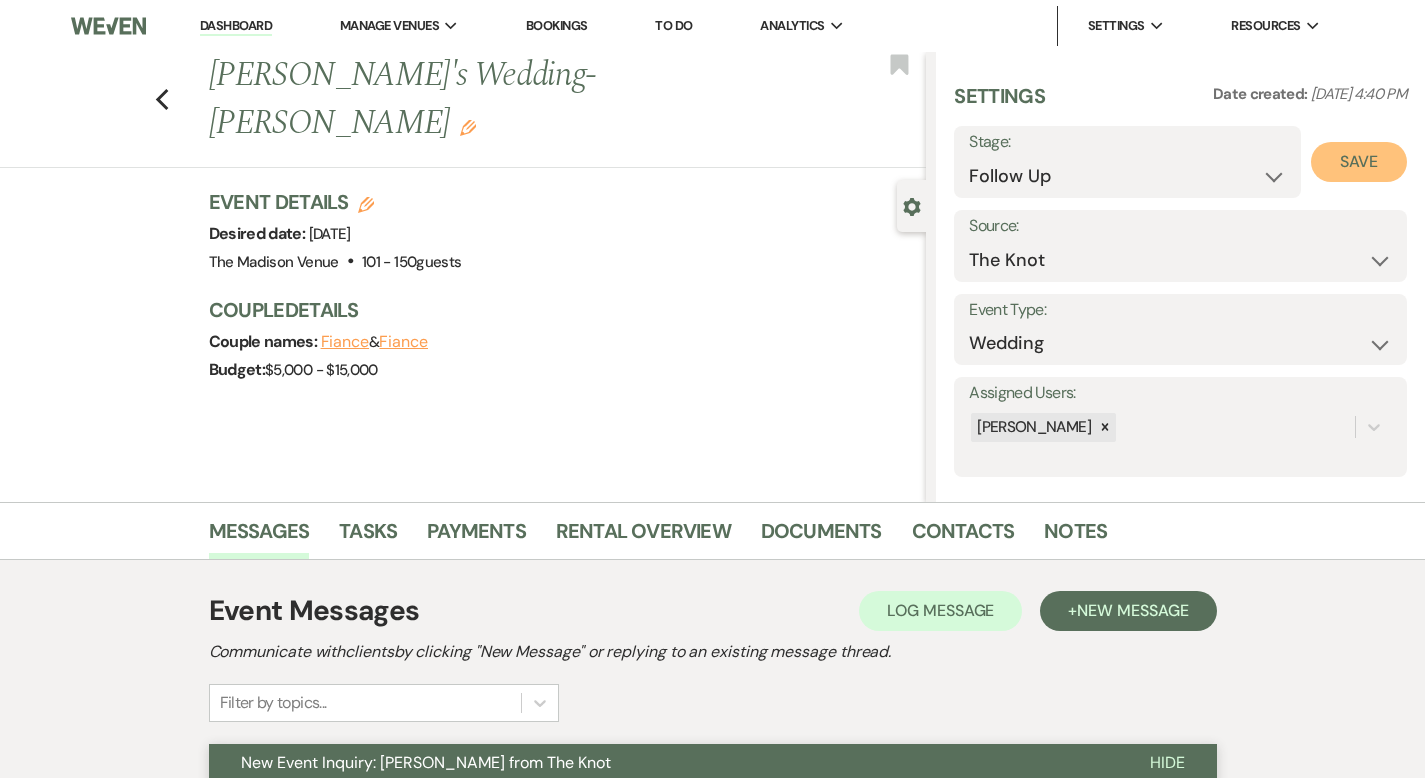 click on "Save" at bounding box center [1359, 162] 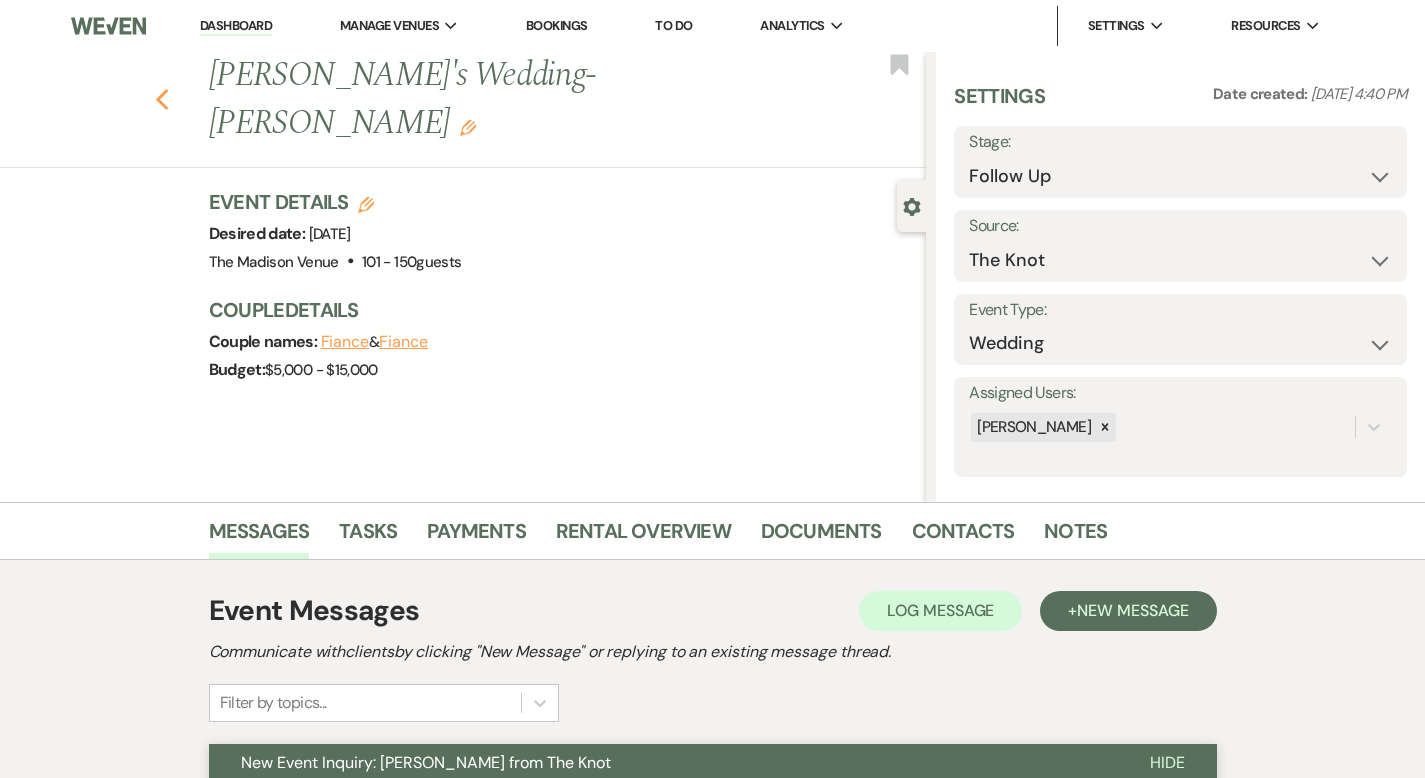 click 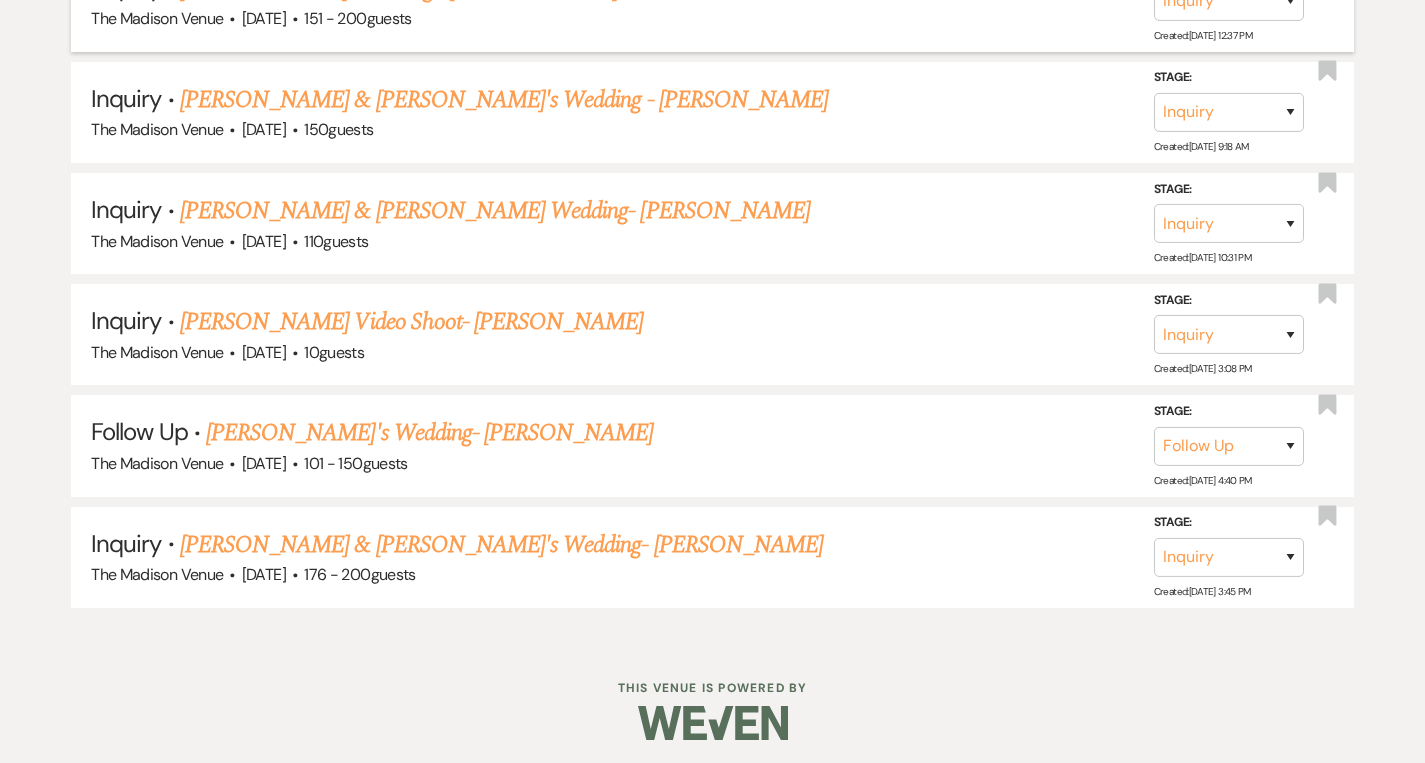 scroll, scrollTop: 1176, scrollLeft: 0, axis: vertical 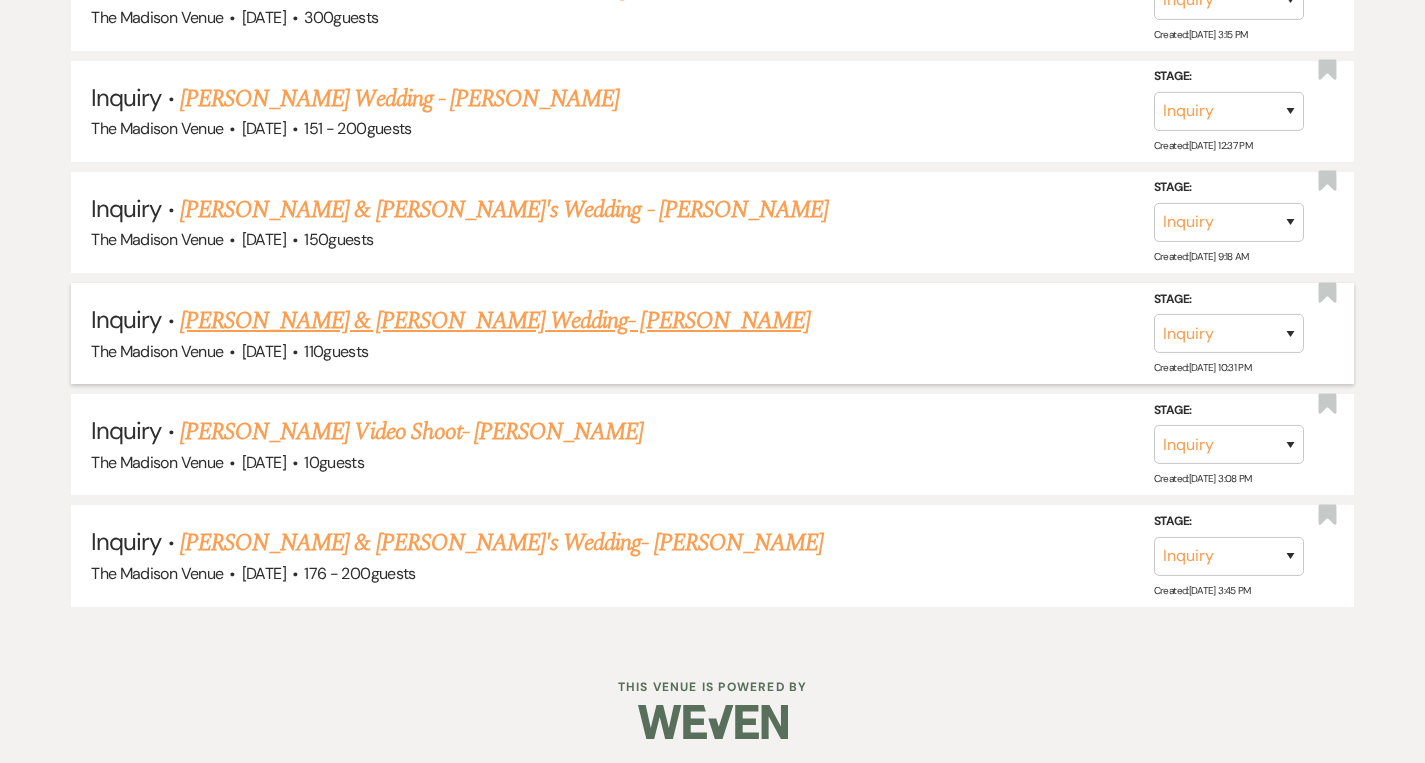 click on "[PERSON_NAME] & [PERSON_NAME] Wedding- [PERSON_NAME]" at bounding box center (495, 321) 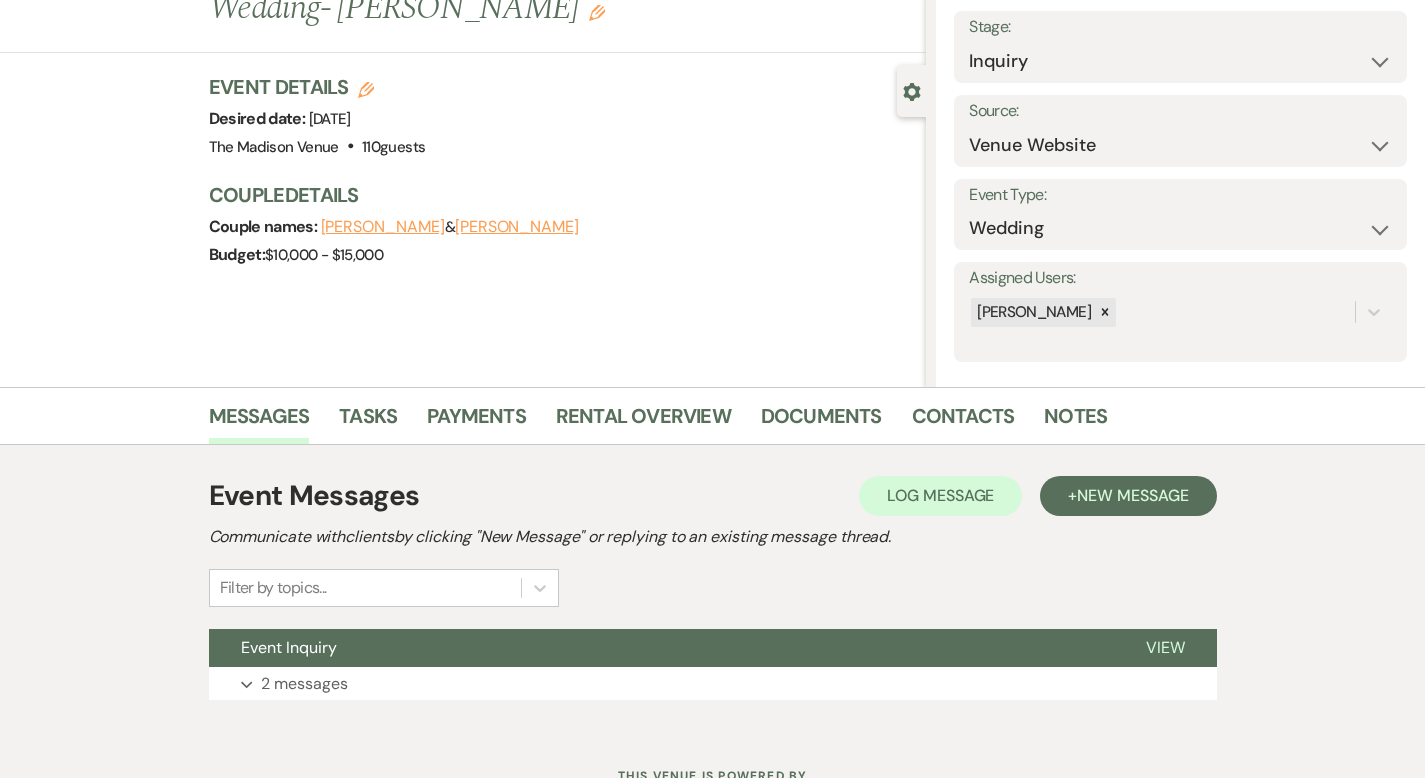 scroll, scrollTop: 196, scrollLeft: 0, axis: vertical 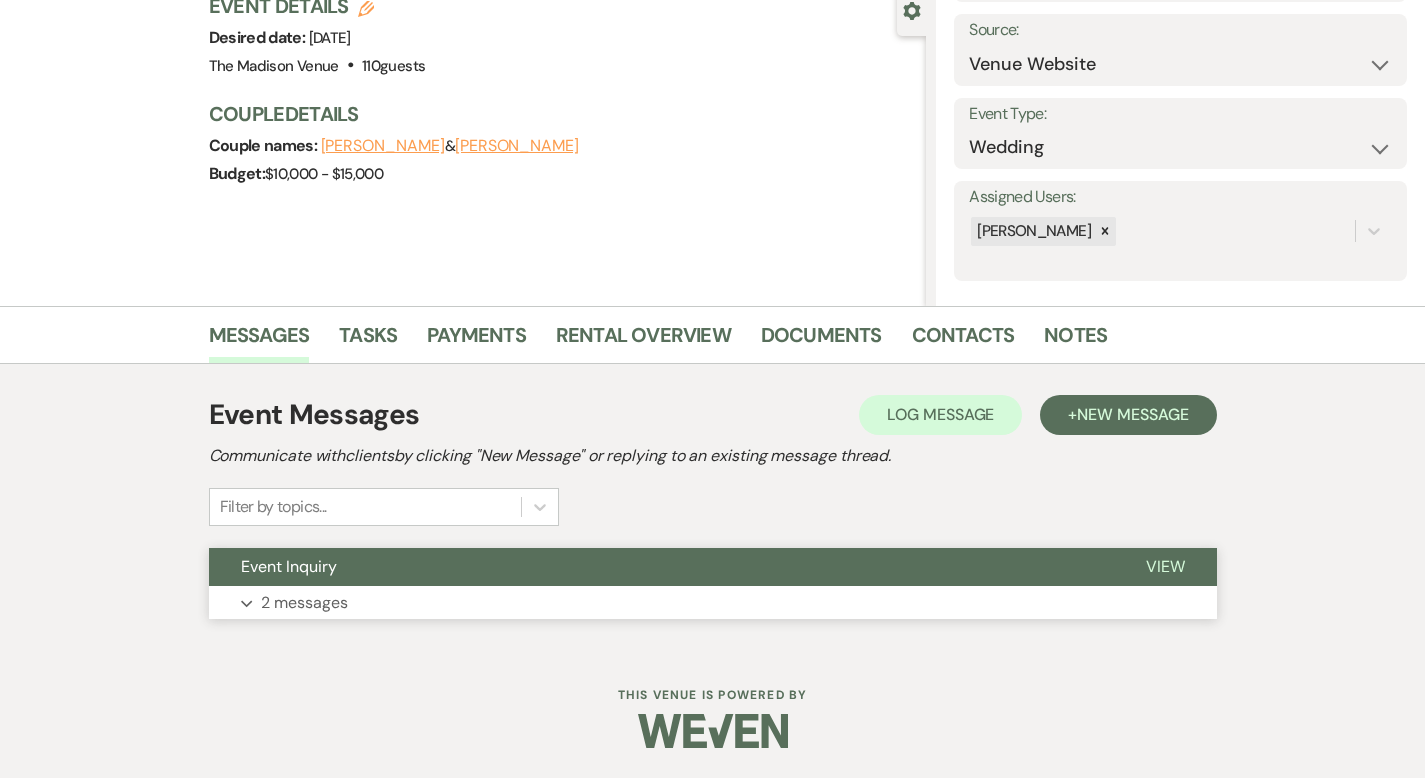click on "View" at bounding box center (1165, 566) 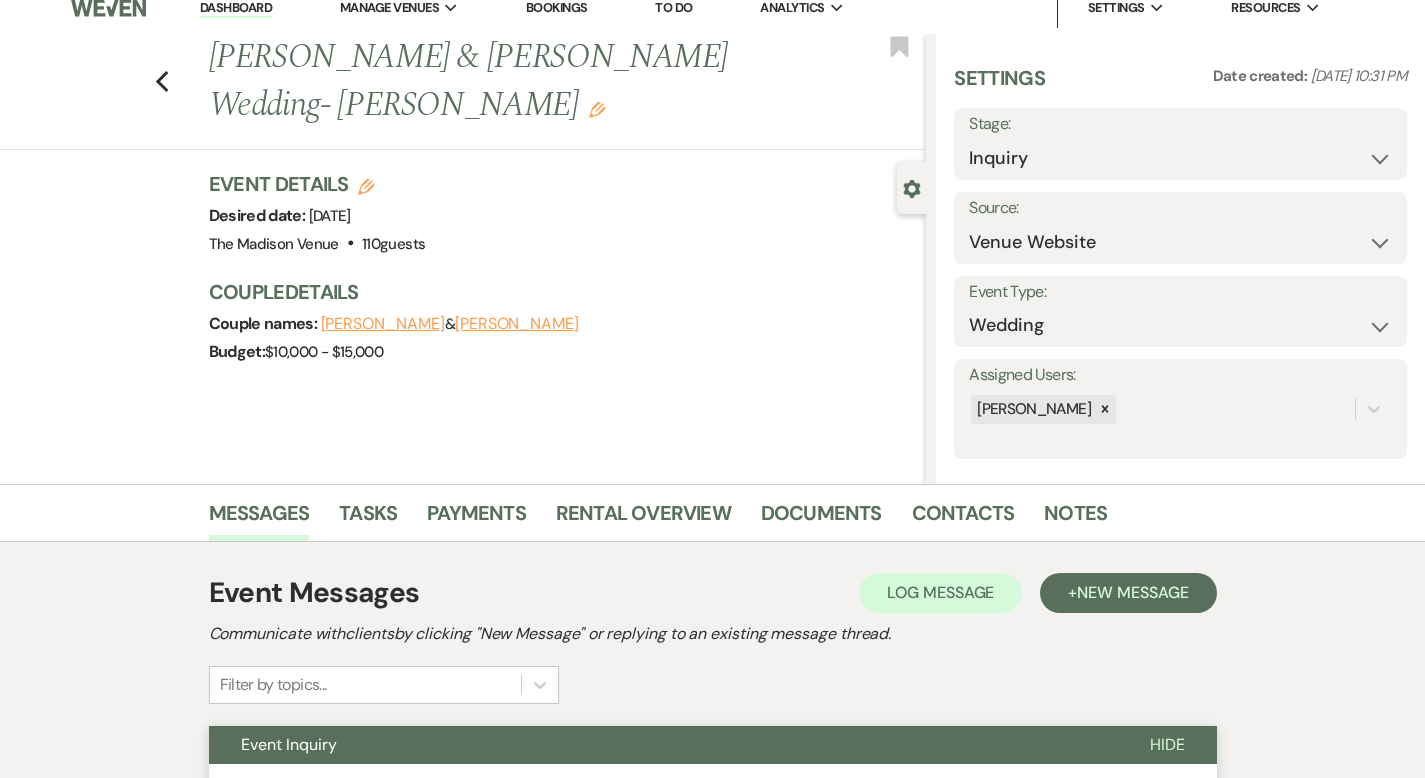 scroll, scrollTop: 0, scrollLeft: 0, axis: both 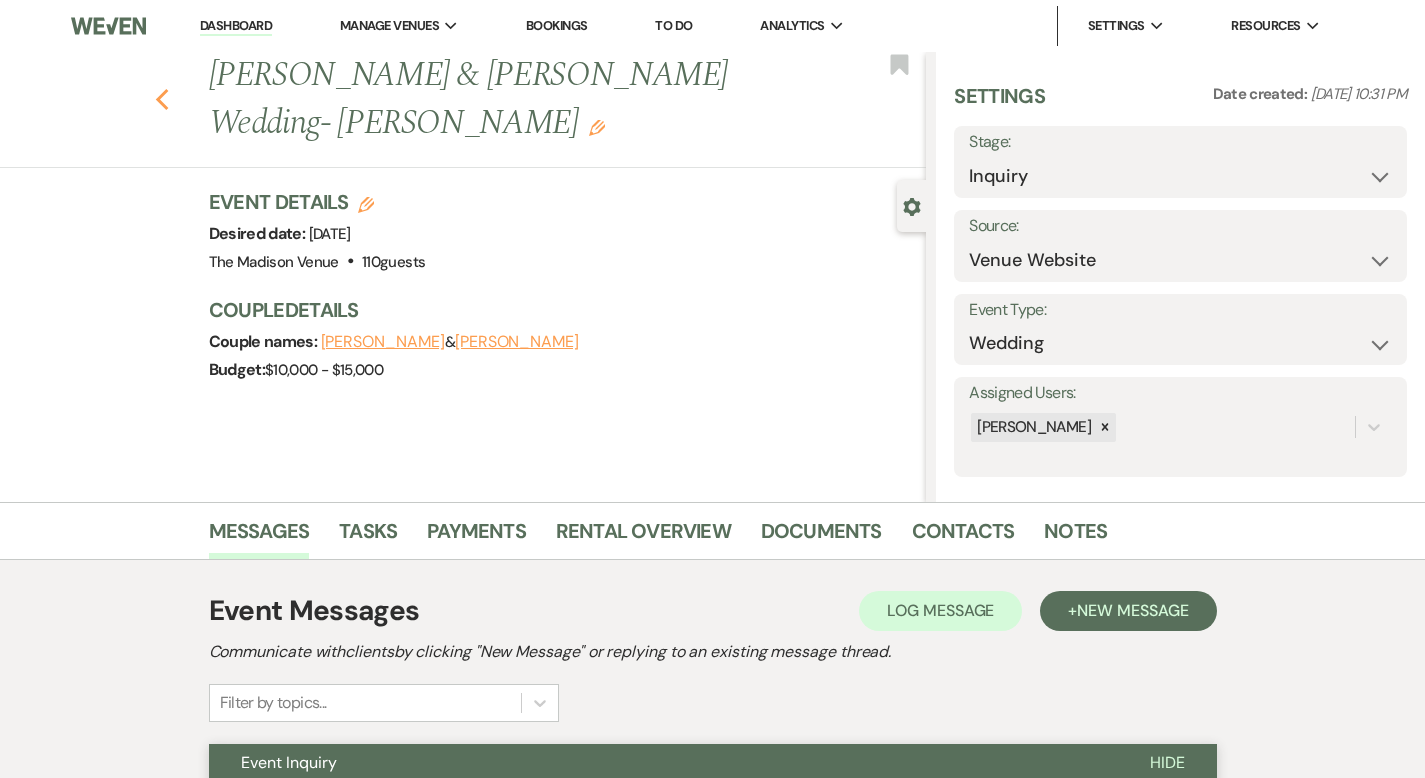 click 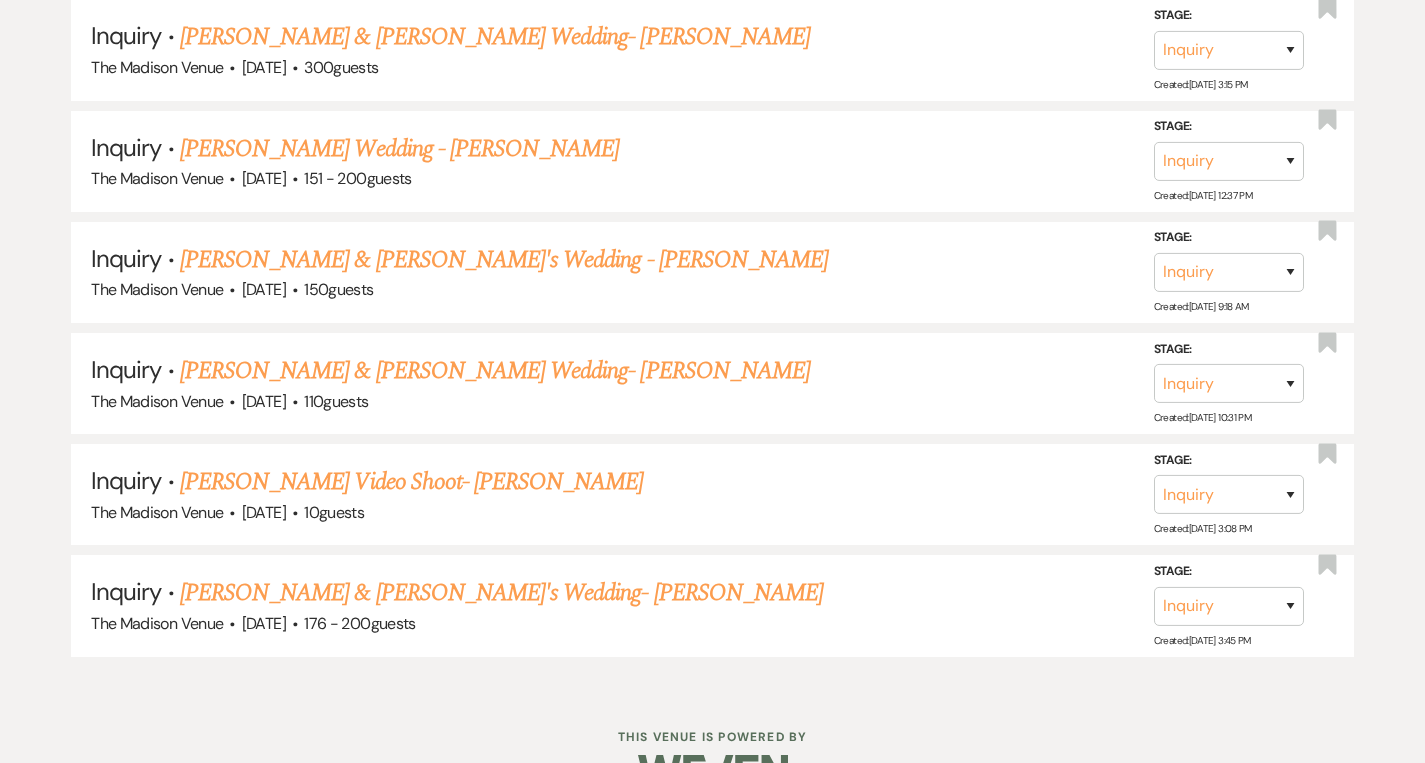 scroll, scrollTop: 1163, scrollLeft: 0, axis: vertical 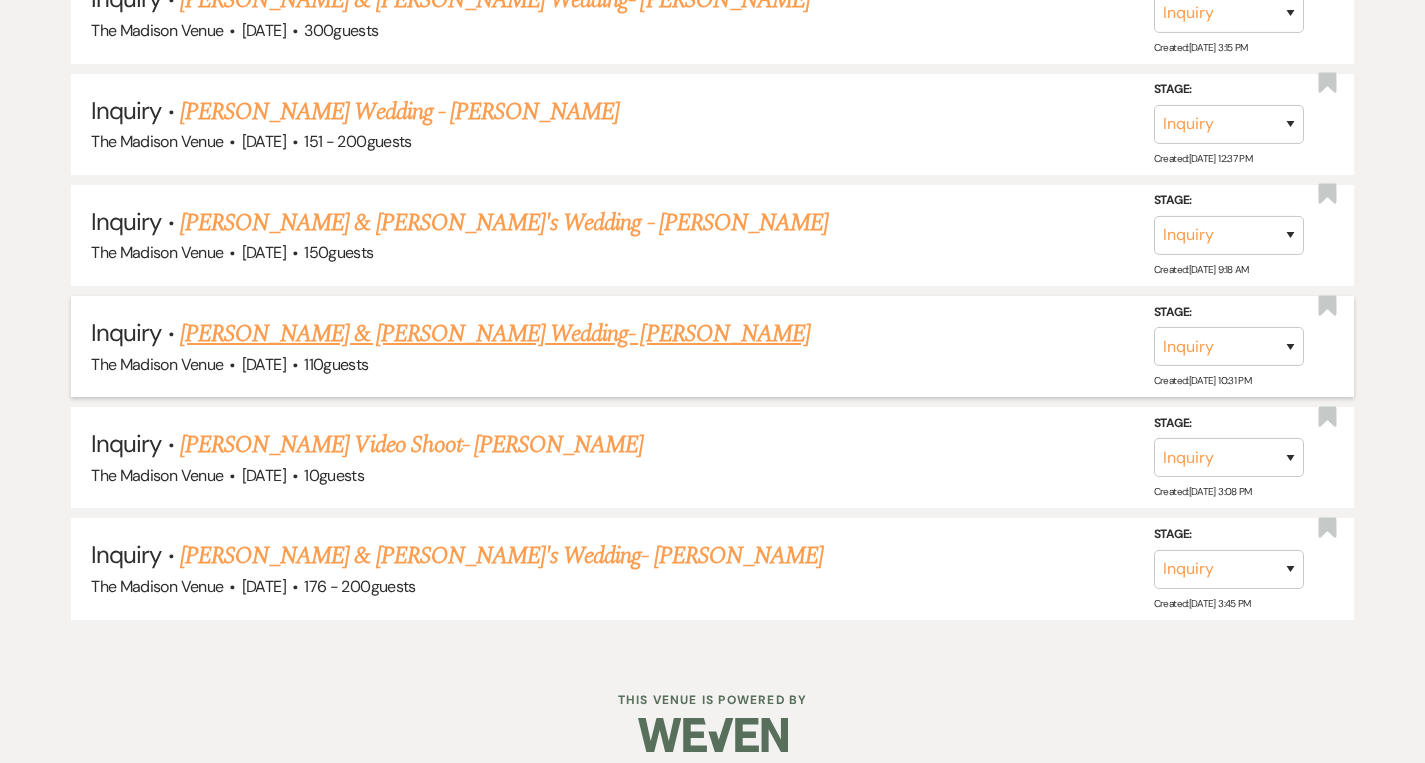click on "[PERSON_NAME] & [PERSON_NAME] Wedding- [PERSON_NAME]" at bounding box center (495, 334) 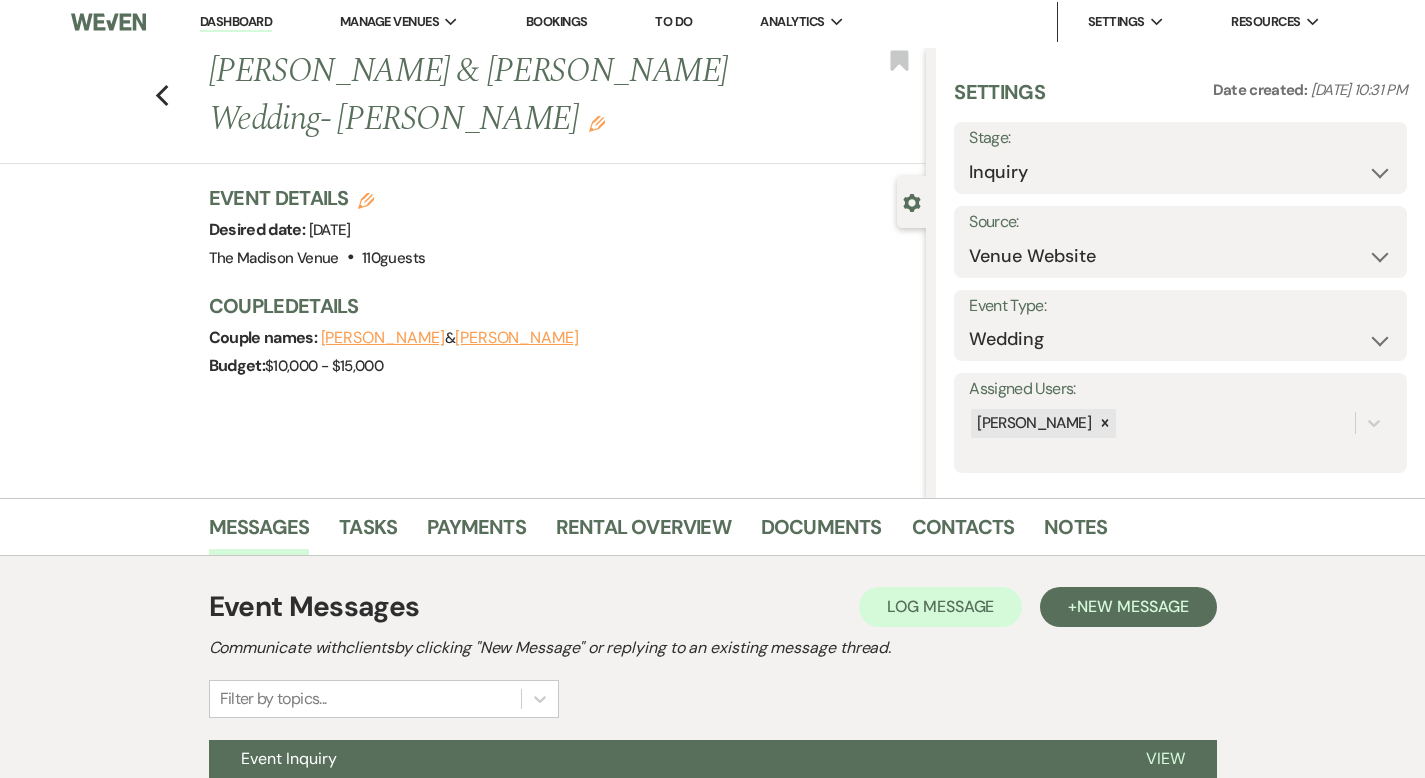 scroll, scrollTop: 196, scrollLeft: 0, axis: vertical 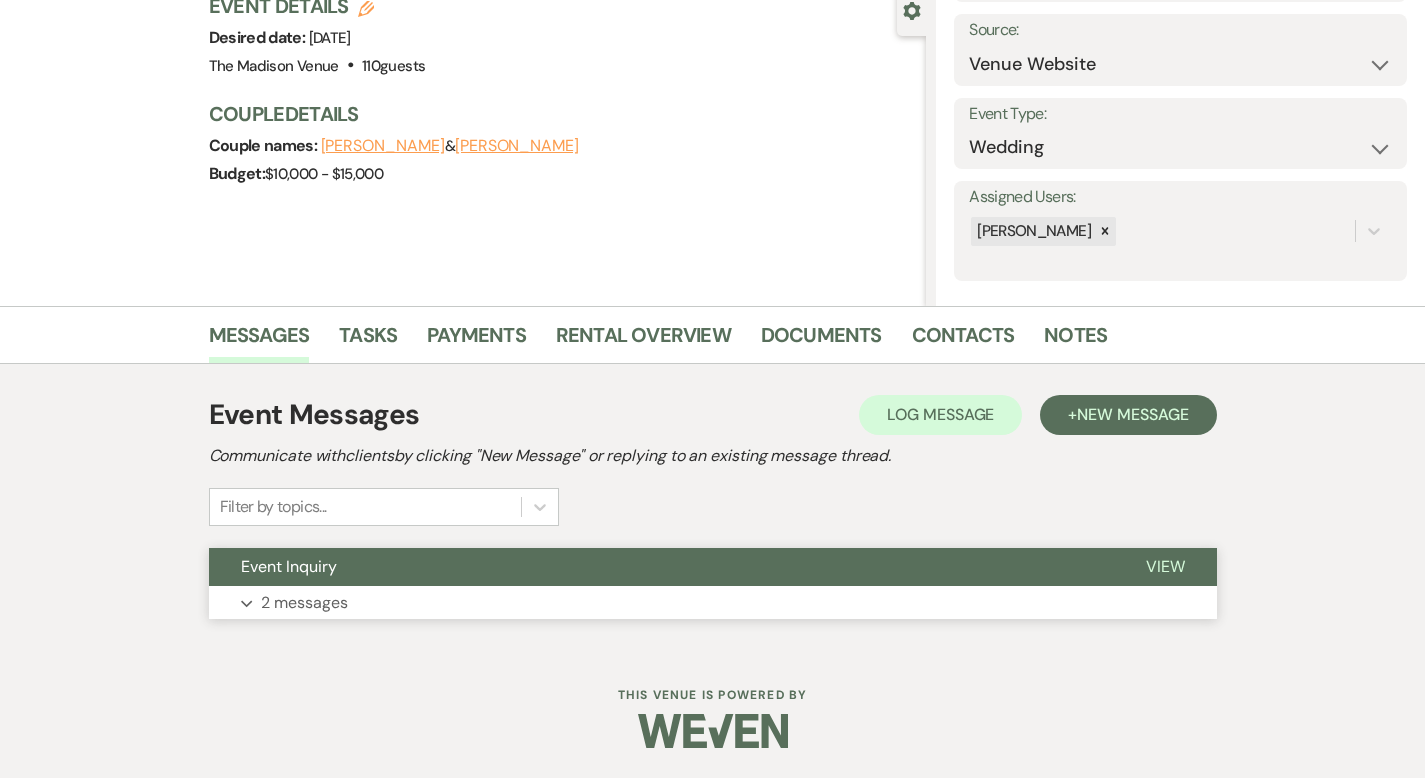 click on "View" at bounding box center [1165, 567] 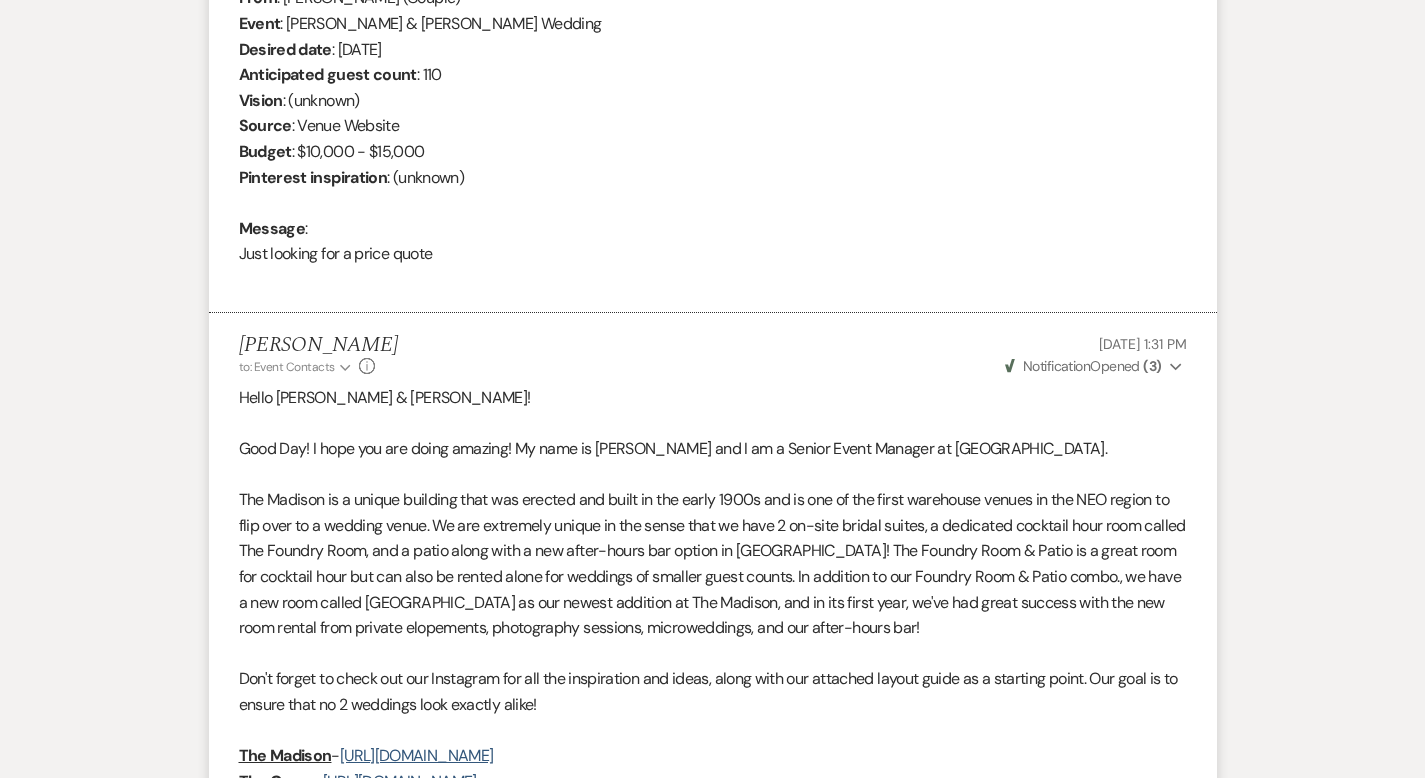 scroll, scrollTop: 0, scrollLeft: 0, axis: both 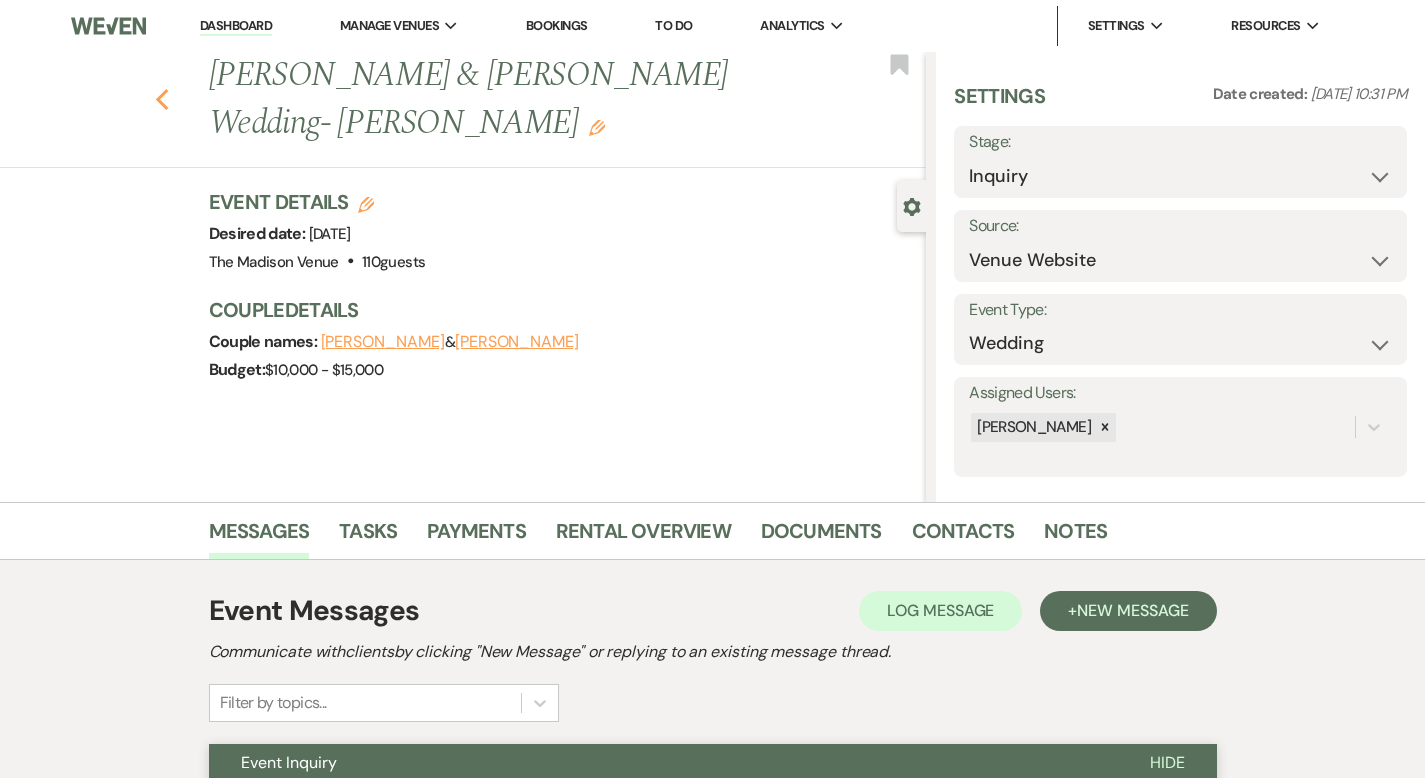 click 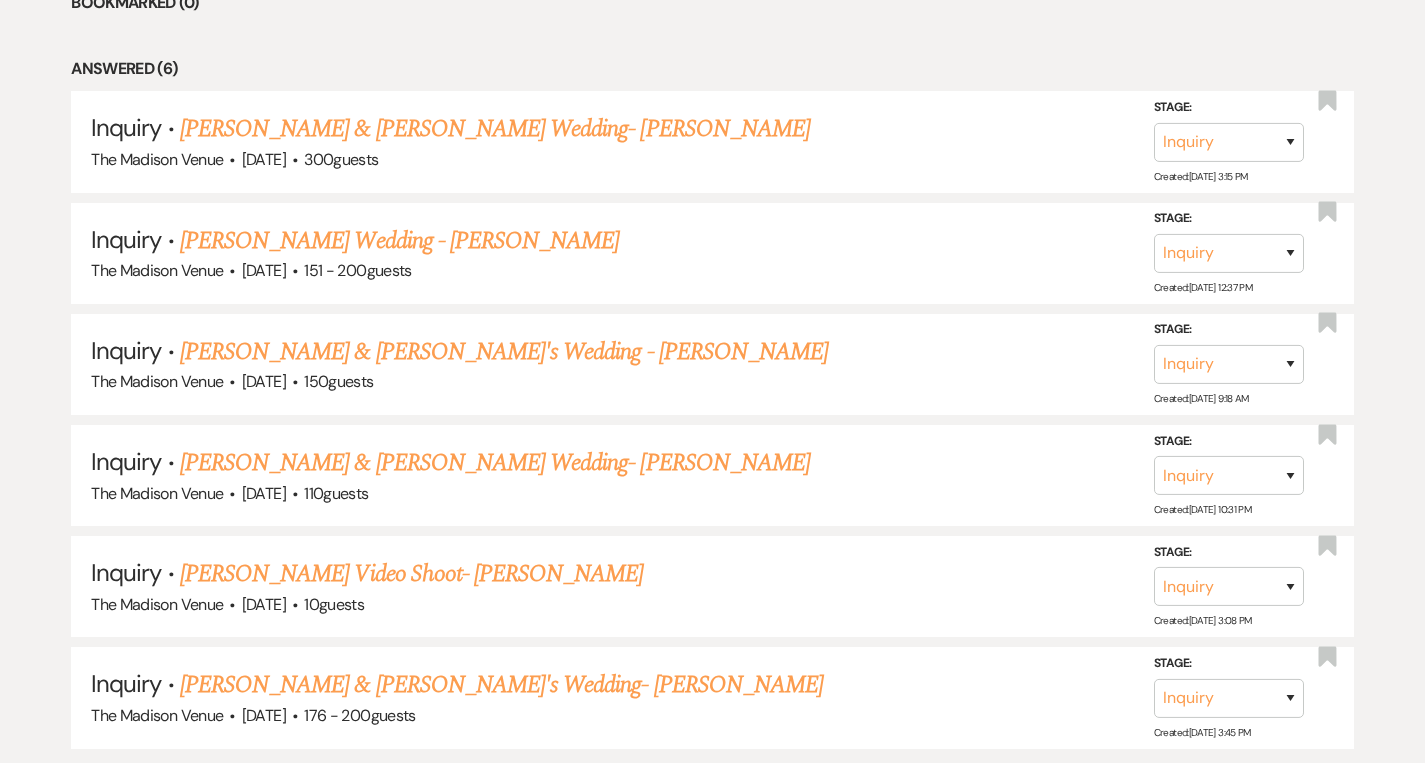scroll, scrollTop: 983, scrollLeft: 0, axis: vertical 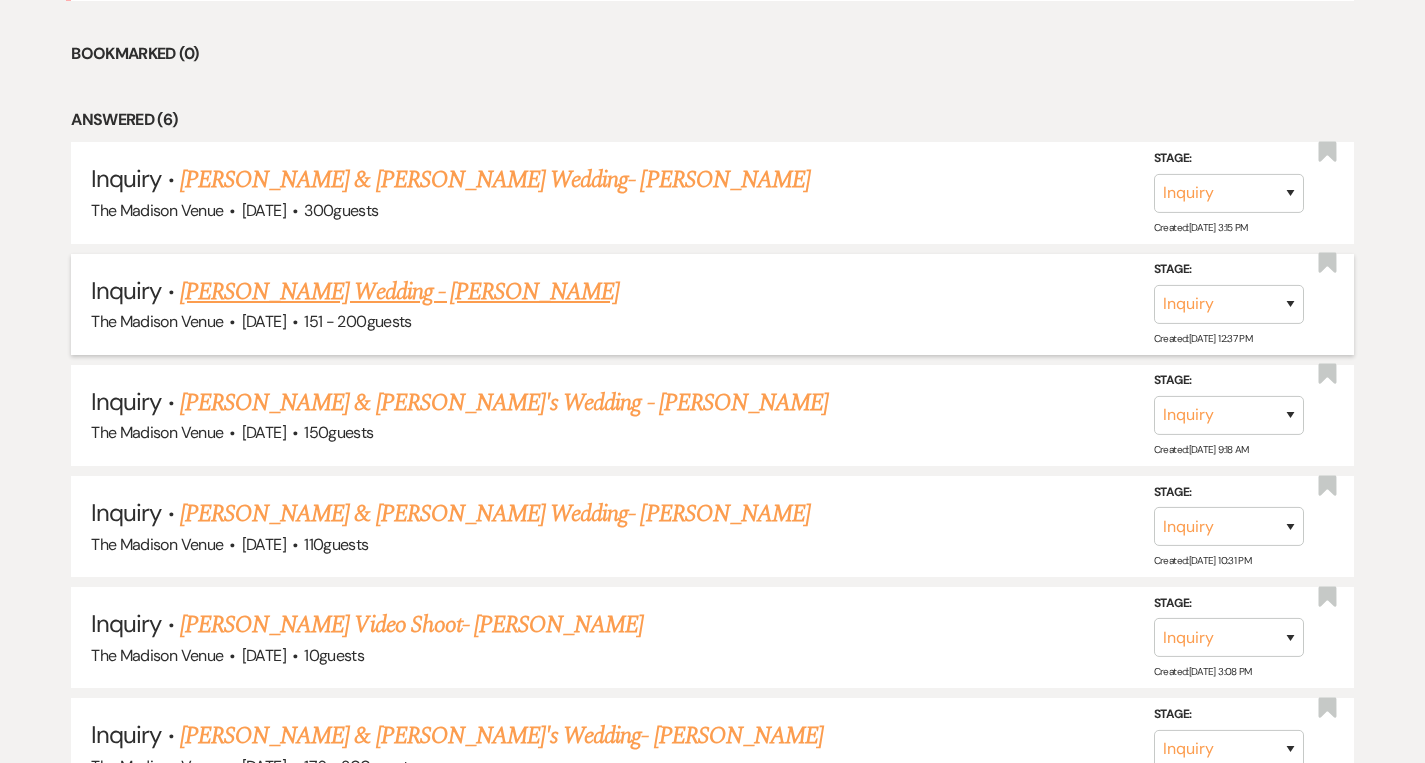 click on "[PERSON_NAME] Wedding - [PERSON_NAME]" at bounding box center (399, 292) 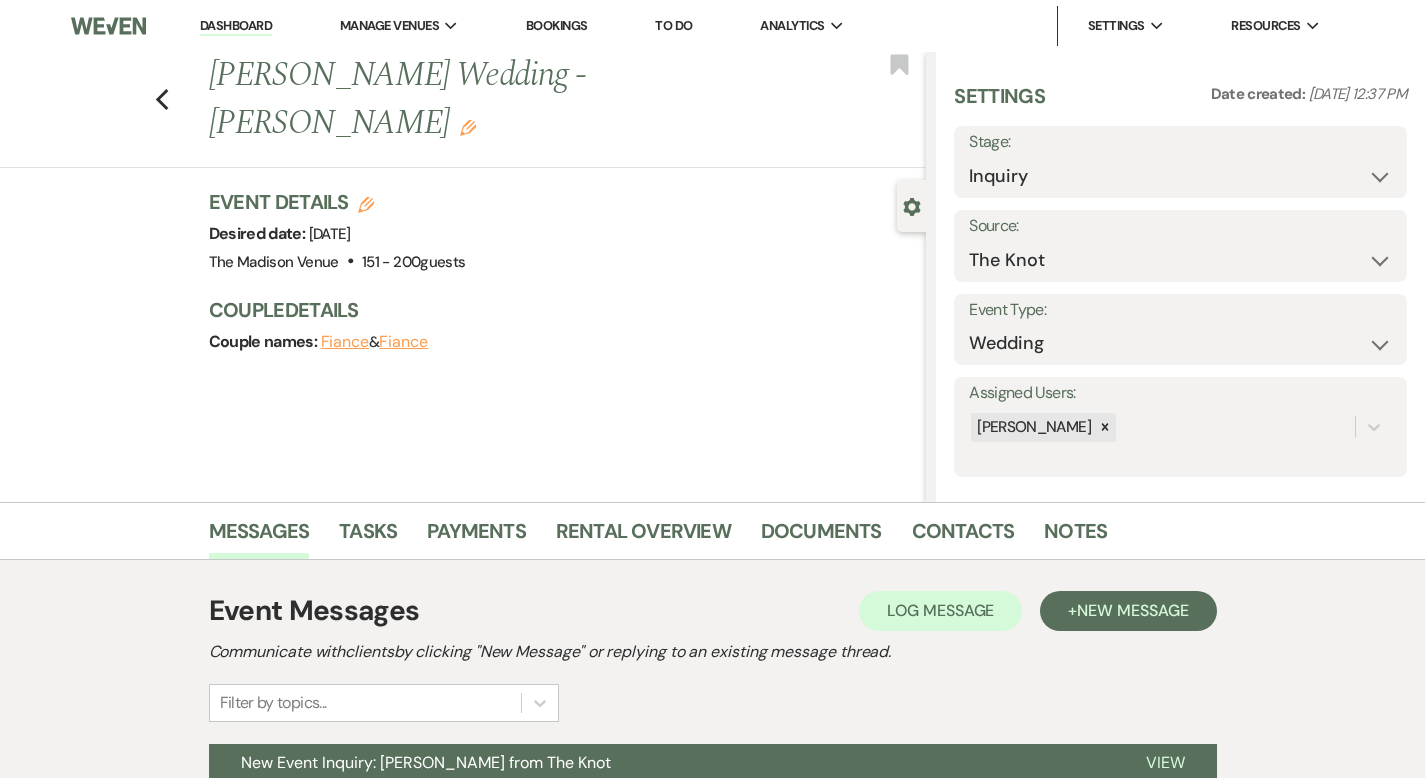 scroll, scrollTop: 196, scrollLeft: 0, axis: vertical 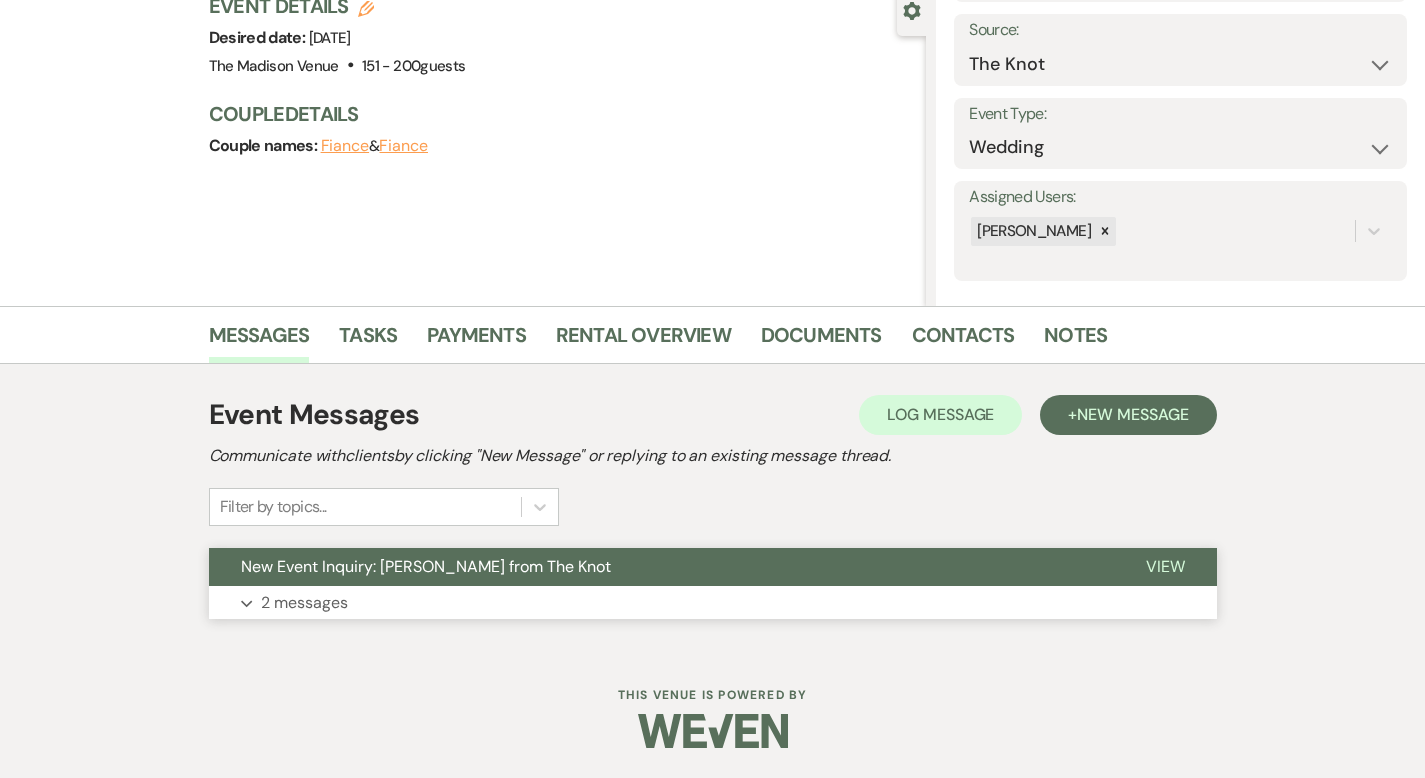 click on "View" at bounding box center (1165, 566) 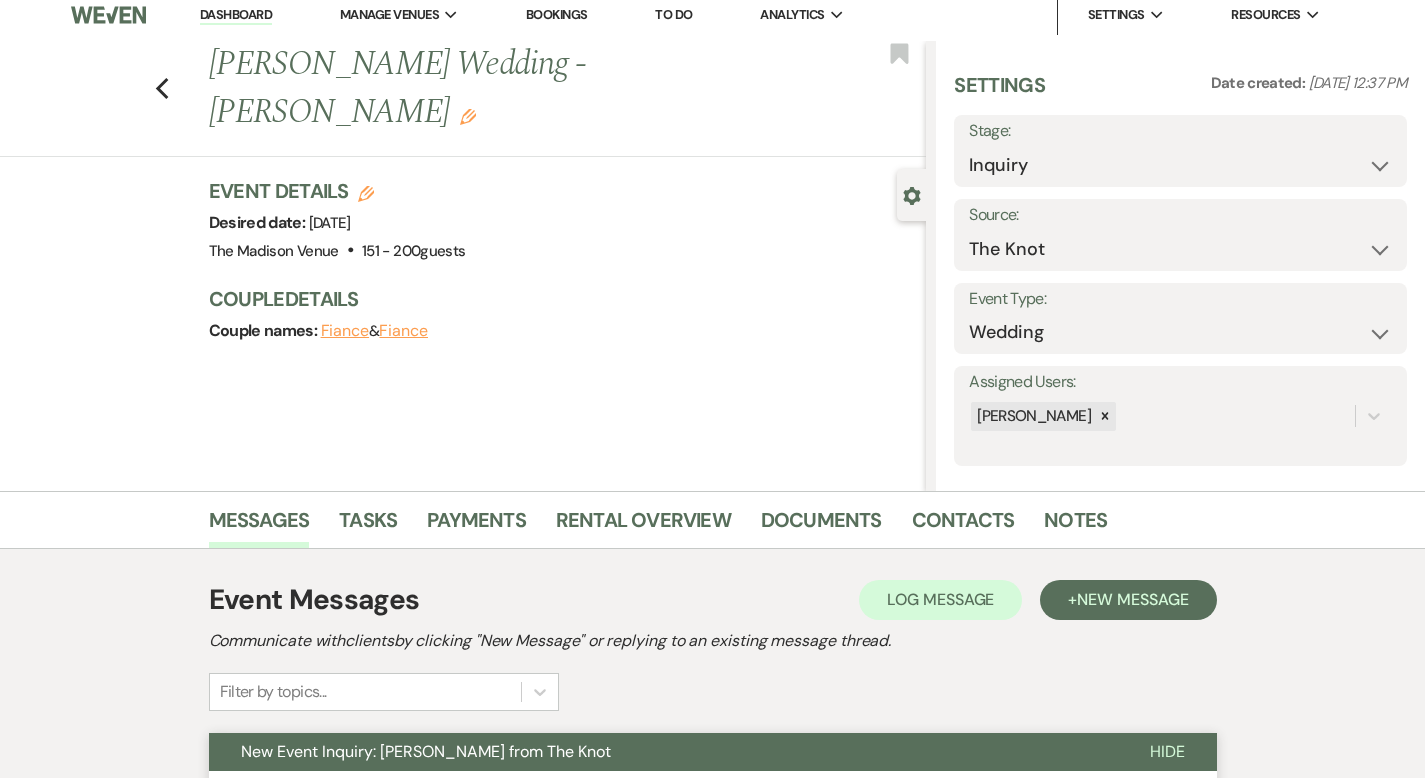 scroll, scrollTop: 0, scrollLeft: 0, axis: both 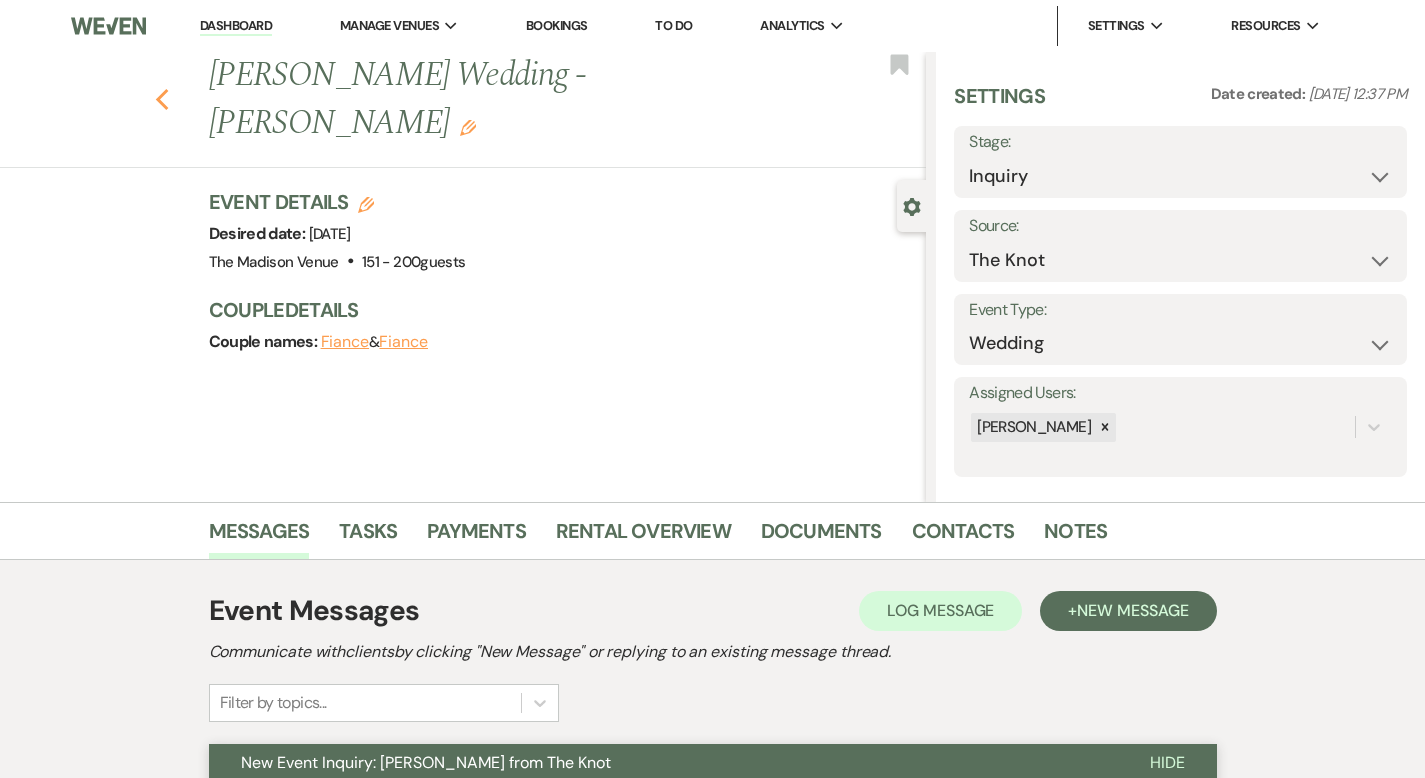 click on "Previous" 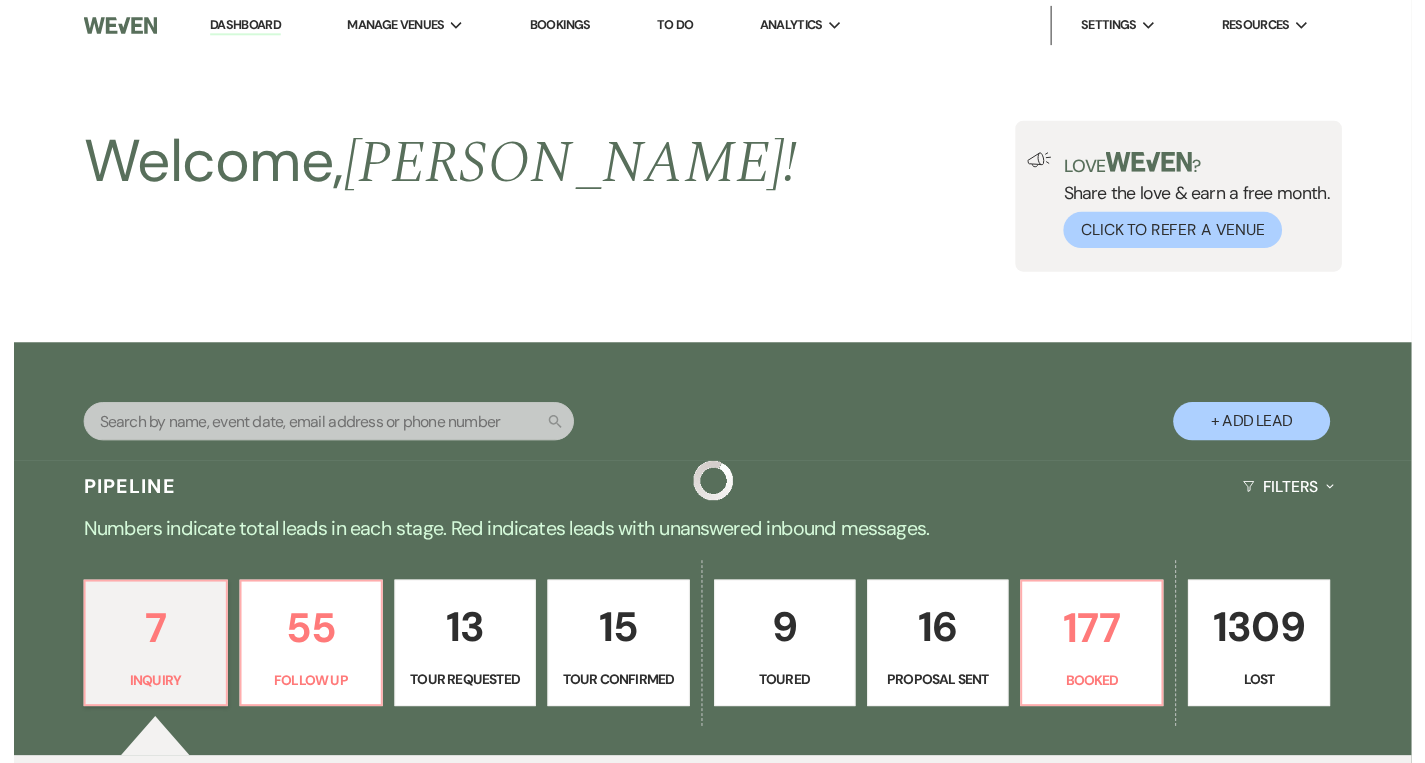 scroll, scrollTop: 983, scrollLeft: 0, axis: vertical 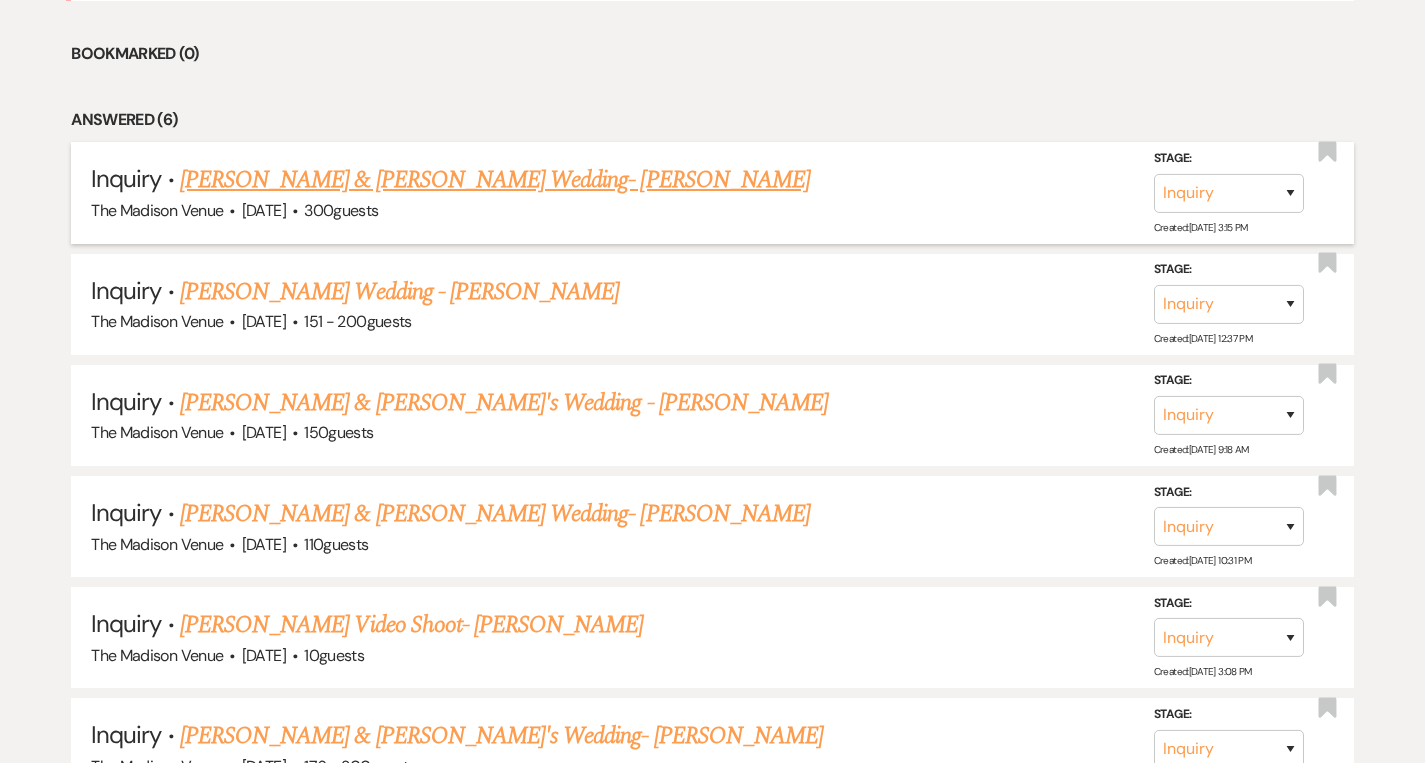 click on "[PERSON_NAME] & [PERSON_NAME] Wedding- [PERSON_NAME]" at bounding box center (495, 180) 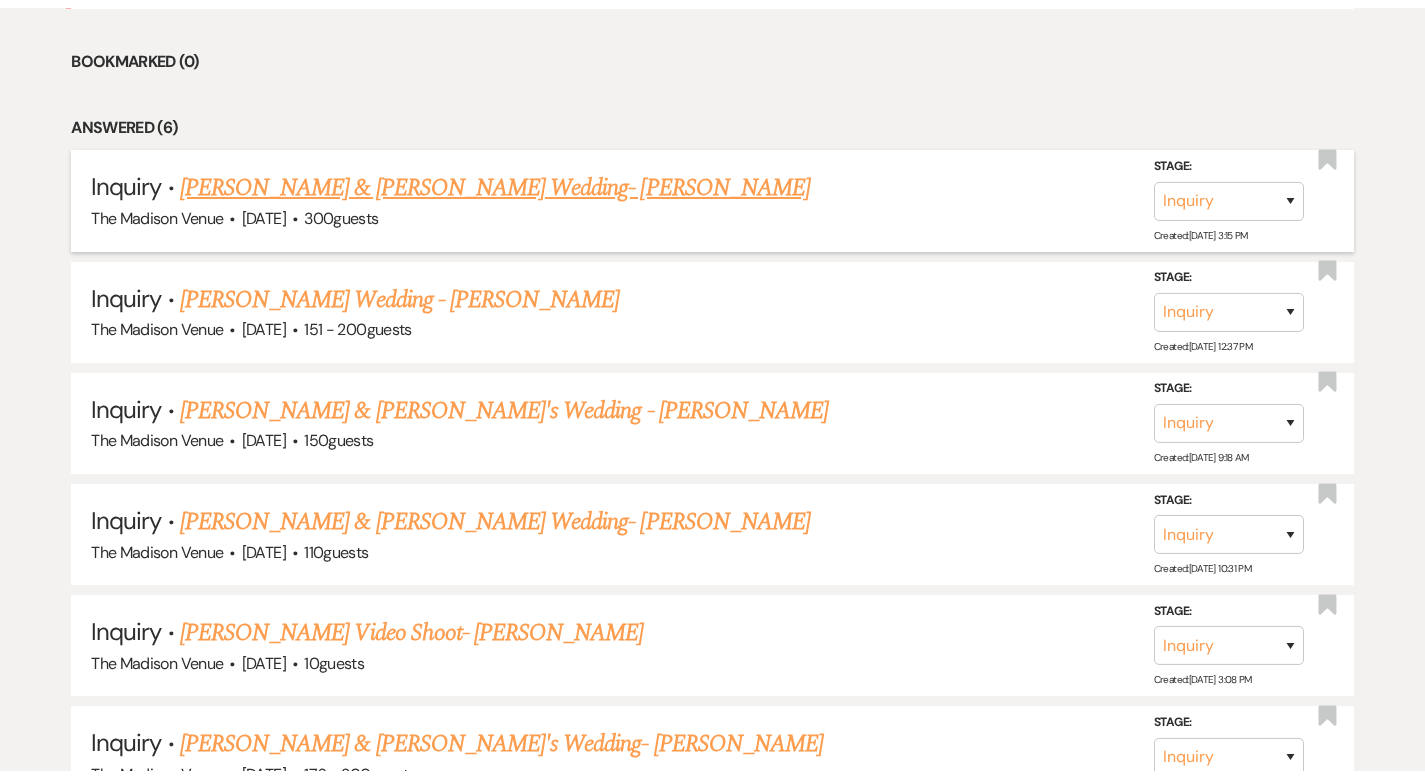 scroll, scrollTop: 0, scrollLeft: 0, axis: both 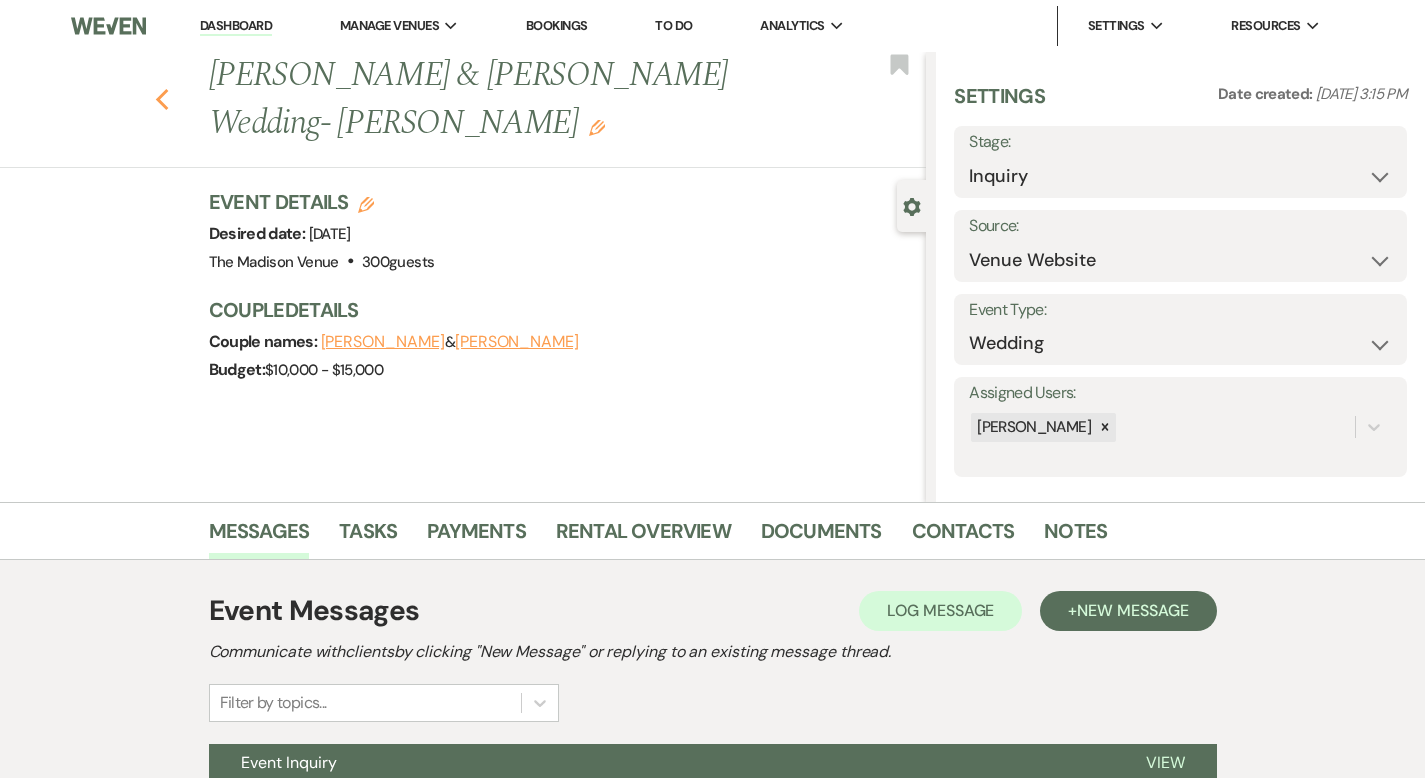 click on "Previous" 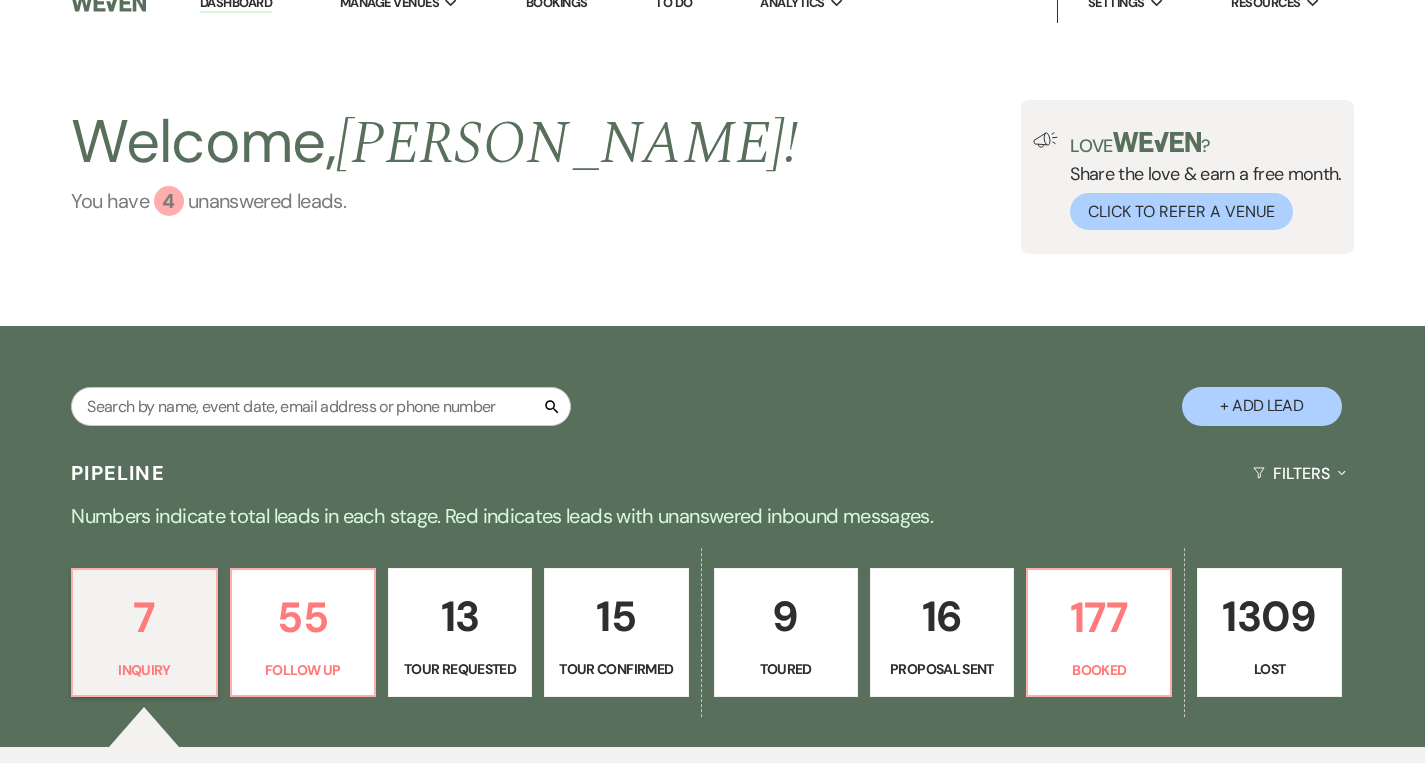 scroll, scrollTop: 180, scrollLeft: 0, axis: vertical 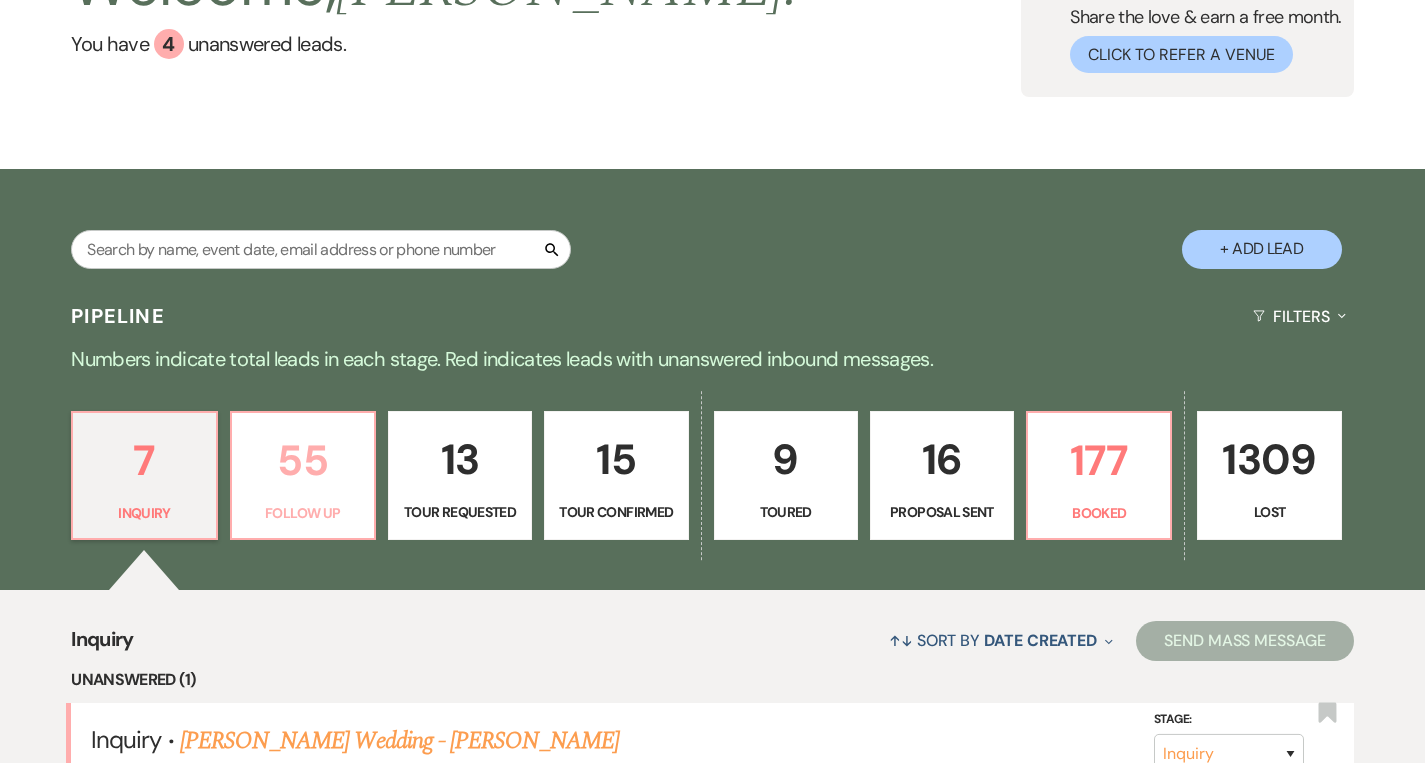 click on "Follow Up" at bounding box center [303, 513] 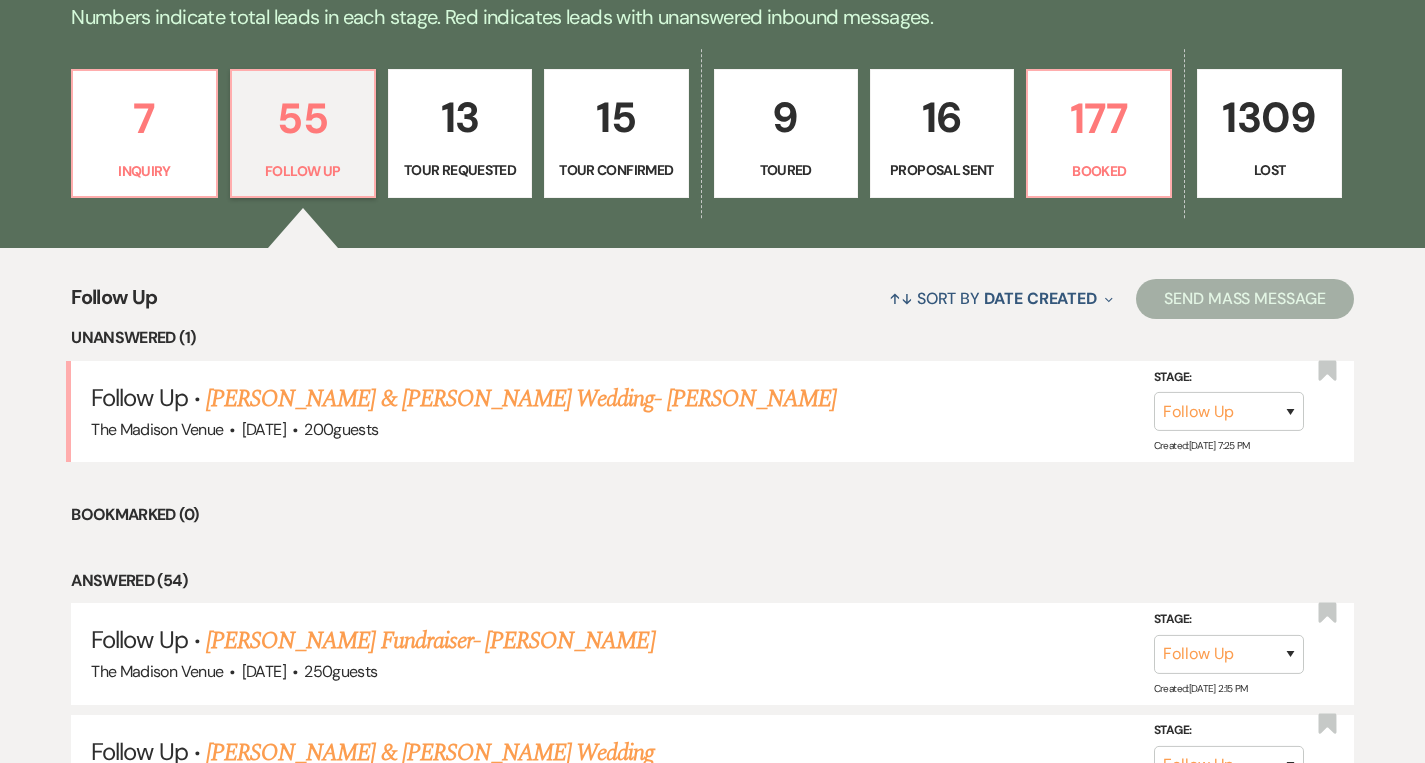 scroll, scrollTop: 523, scrollLeft: 0, axis: vertical 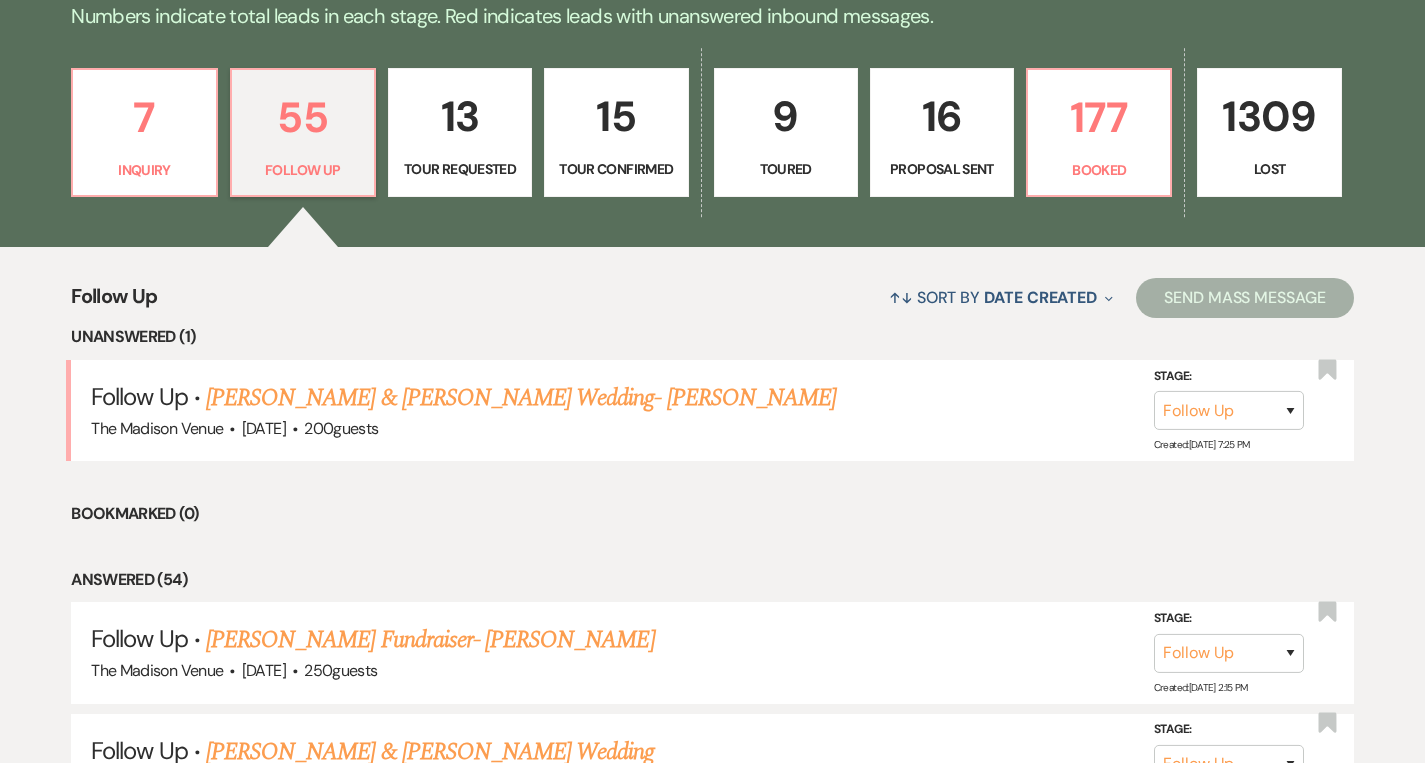 click on "Toured" at bounding box center (786, 169) 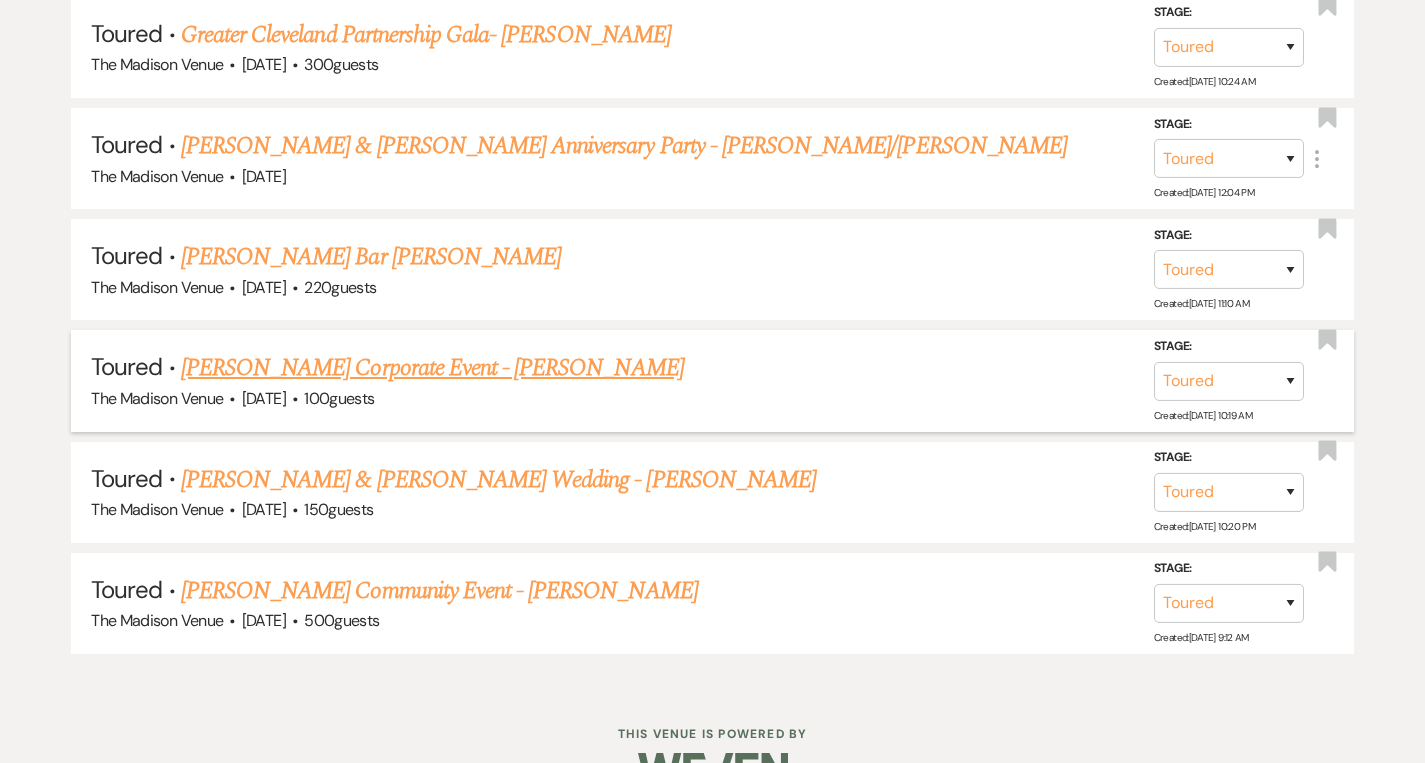 scroll, scrollTop: 1397, scrollLeft: 0, axis: vertical 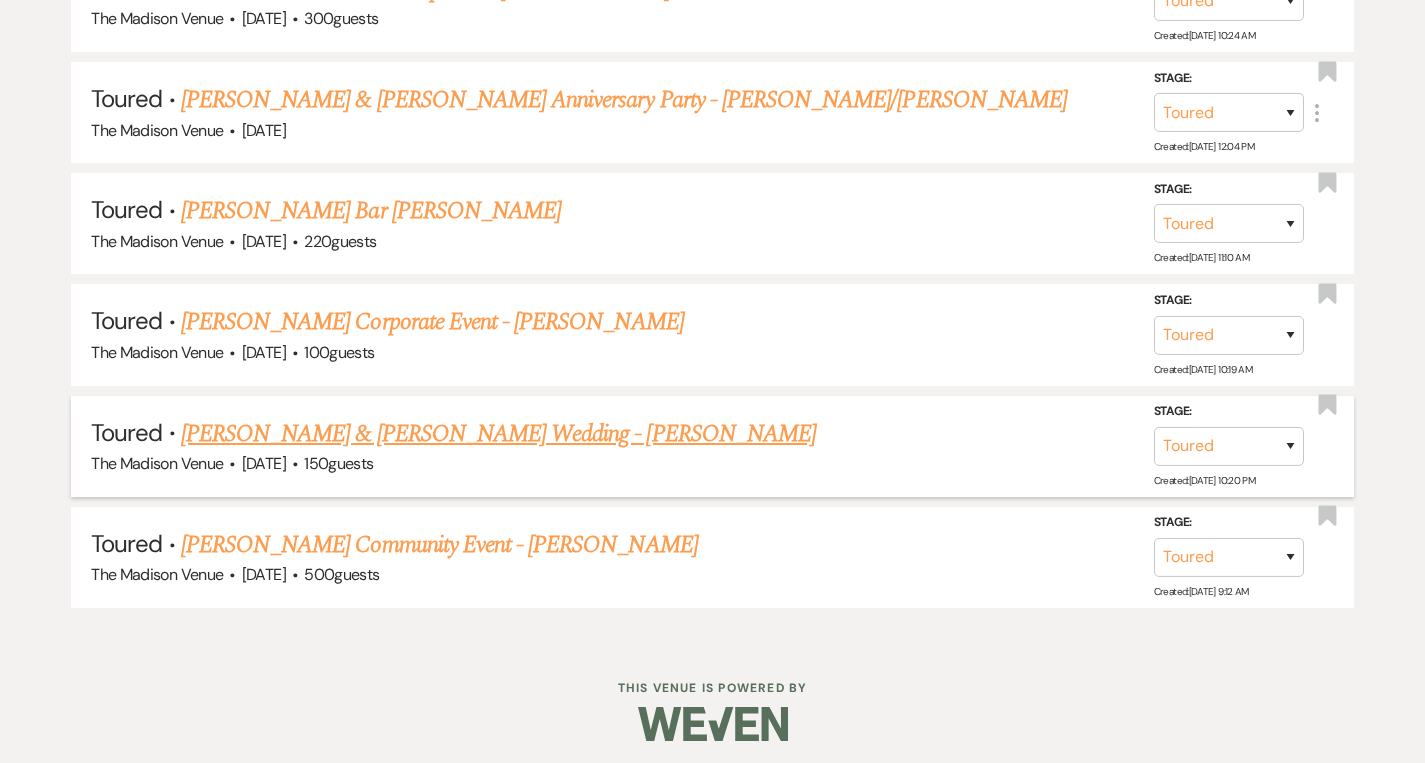 click on "[PERSON_NAME] & [PERSON_NAME] Wedding - [PERSON_NAME]" at bounding box center [498, 434] 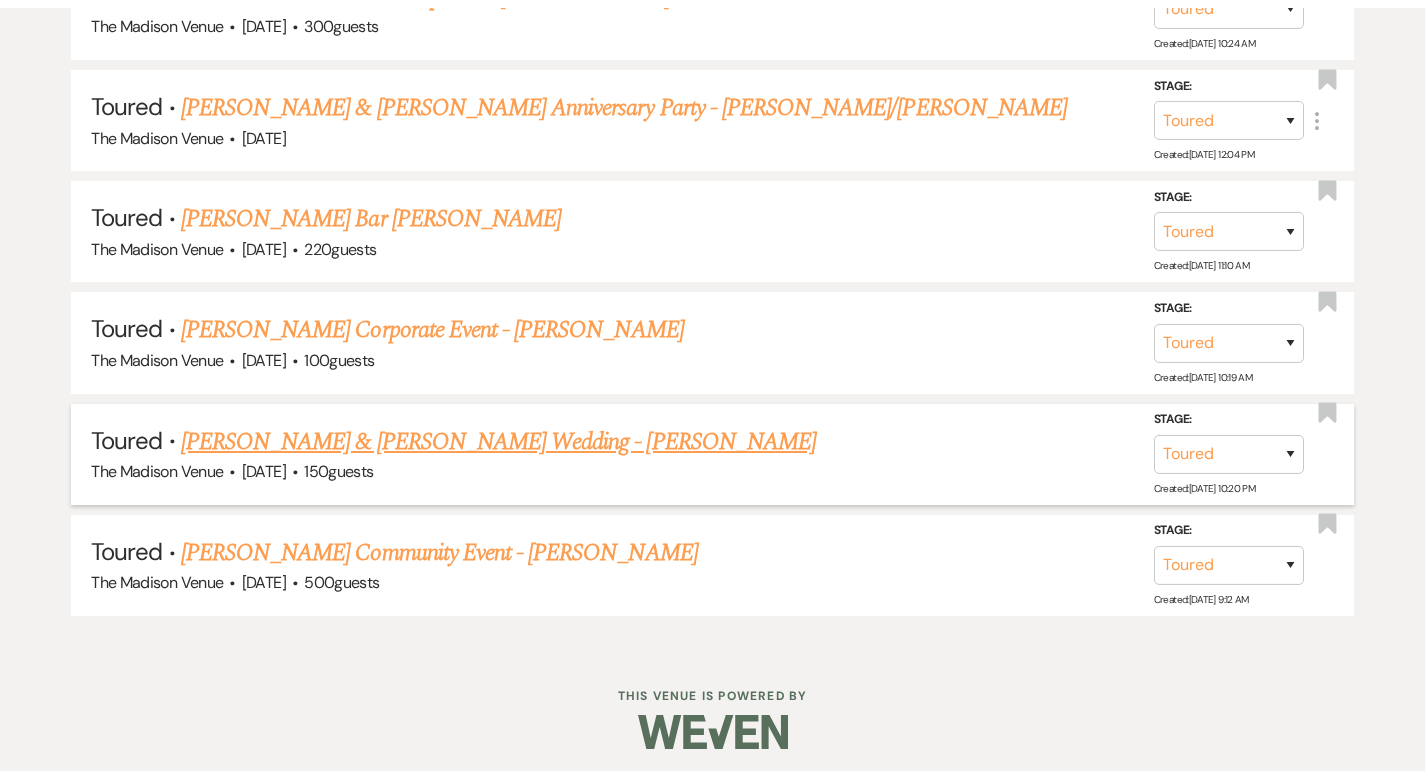 scroll, scrollTop: 0, scrollLeft: 0, axis: both 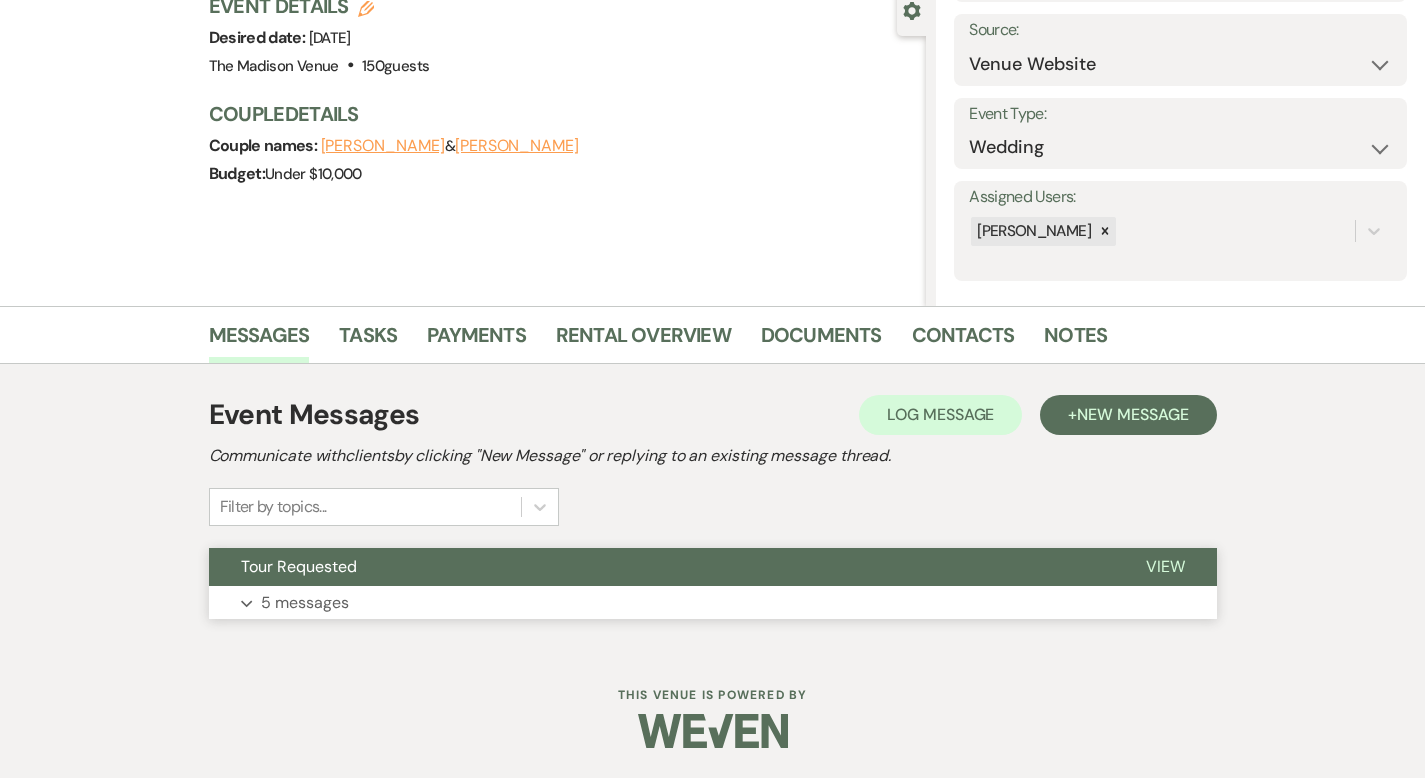 click on "View" at bounding box center [1165, 566] 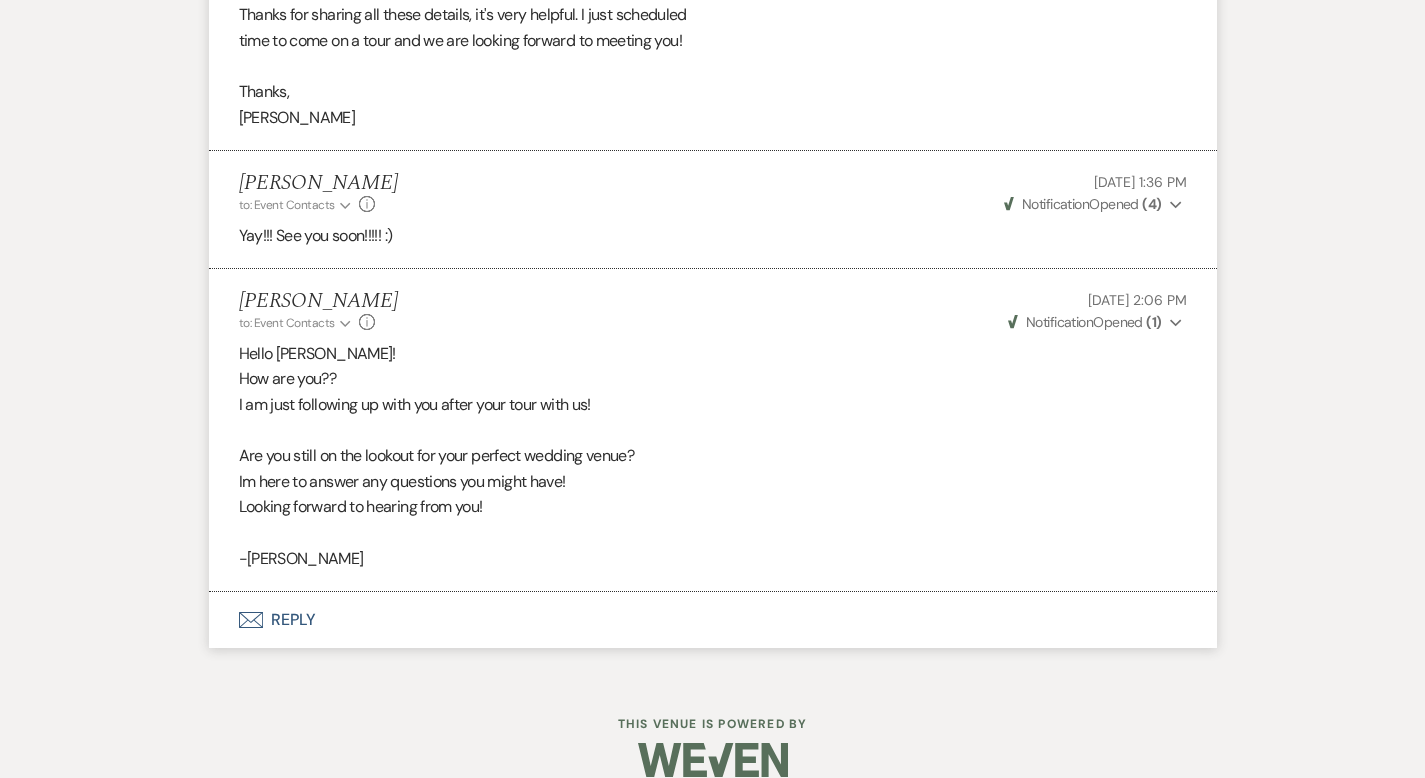 scroll, scrollTop: 3211, scrollLeft: 0, axis: vertical 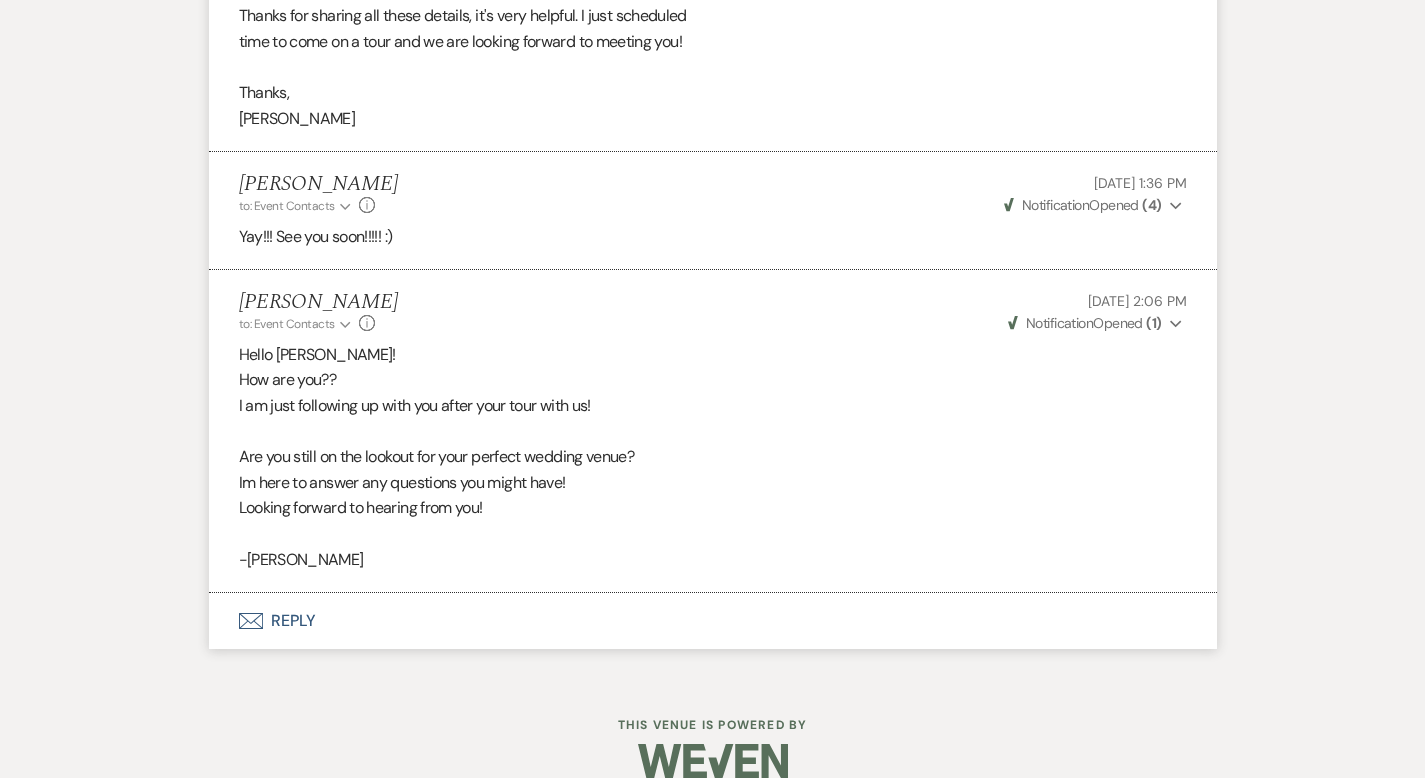click on "Envelope Reply" at bounding box center [713, 621] 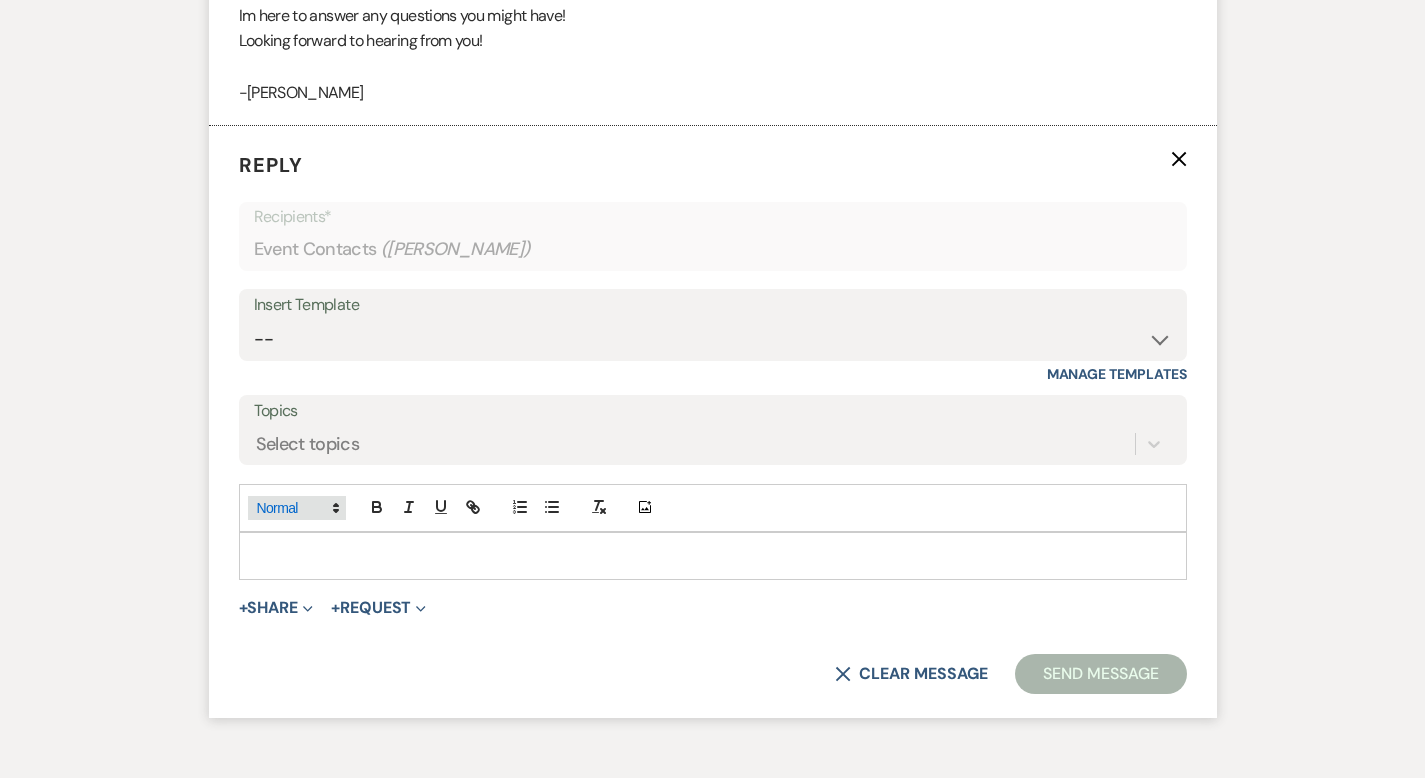 scroll, scrollTop: 3685, scrollLeft: 0, axis: vertical 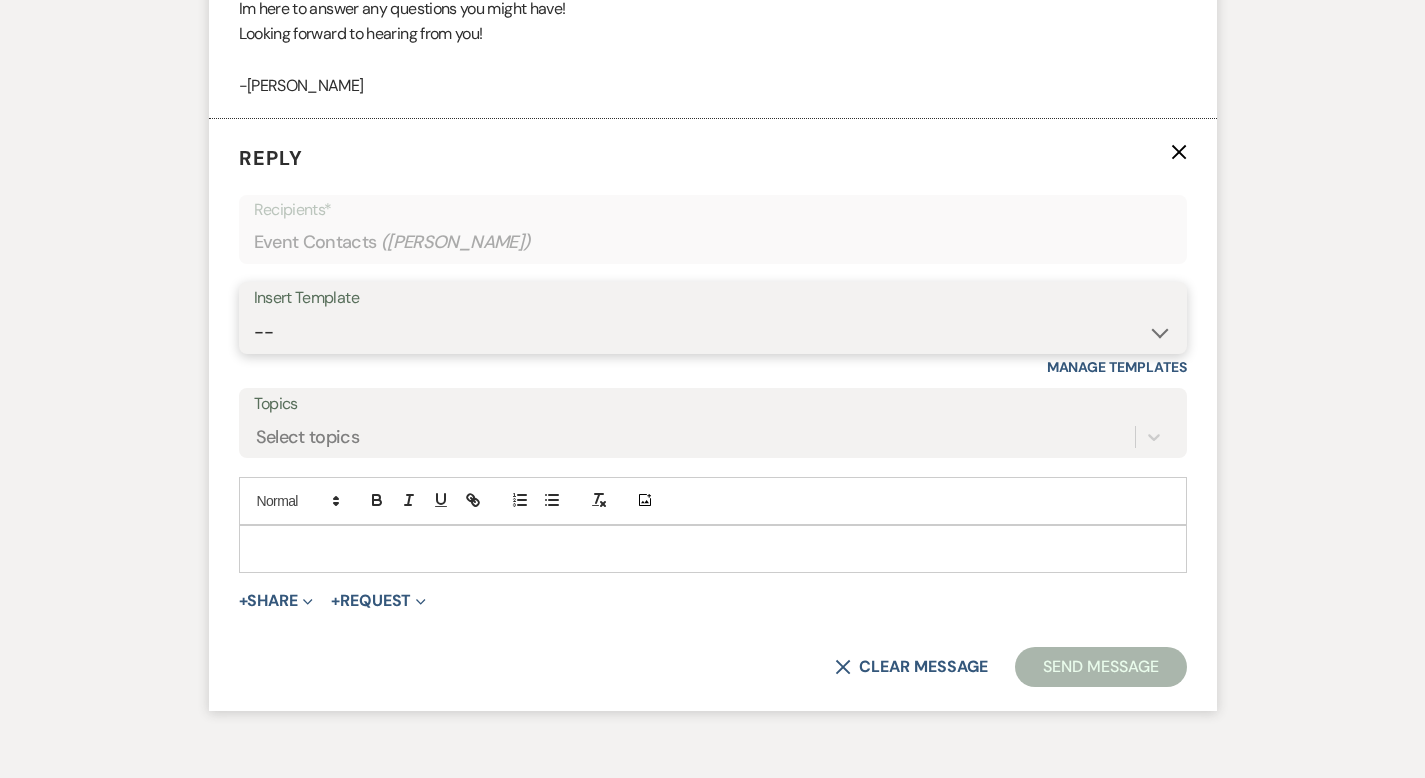 click on "-- Weven Planning Portal Introduction (Booked Events) Corporate Lead Follow Up #1 - No tour scheduled Follow Up #2 Post Tour Follow Up Closing Wedding Lead - No response Event Proposal Introduction to [PERSON_NAME] - Layout & Design Application Upcoming Payment Past-Due Payment Alert 1st Desposit 2nd Deposit 3rd Deposit  Final Deposit Thank You Review Follow up: Floor Plan Layout's Follow Up: Check out our Patio Follow up: The Grove Bar Follow-Up Ceremonies on Site Follow-up Bridal Suites 30 days post Inquiry - No tour/Response Are you still Interested? (Wedding response) 6-Month Wedding Walkthrough - [PERSON_NAME] 6-Month Wedding Walkthrough - [PERSON_NAME] 6-Month Wedding Walkthrough - [PERSON_NAME] 1-Month Wedding Walkthrough - [PERSON_NAME] 1-Month Wedding Walkthrough - [PERSON_NAME] 1-Month Wedding Walkthrough - [PERSON_NAME] Introduction & Book a Tour with [PERSON_NAME] Introduction & Book a Tour with [PERSON_NAME] Introduction & Book a Tour with [PERSON_NAME] Event Insurance Reminder Bar Selection - Foundry Package Bar Selection - Avenue Package Bar Selection - Ivy Package" at bounding box center (713, 332) 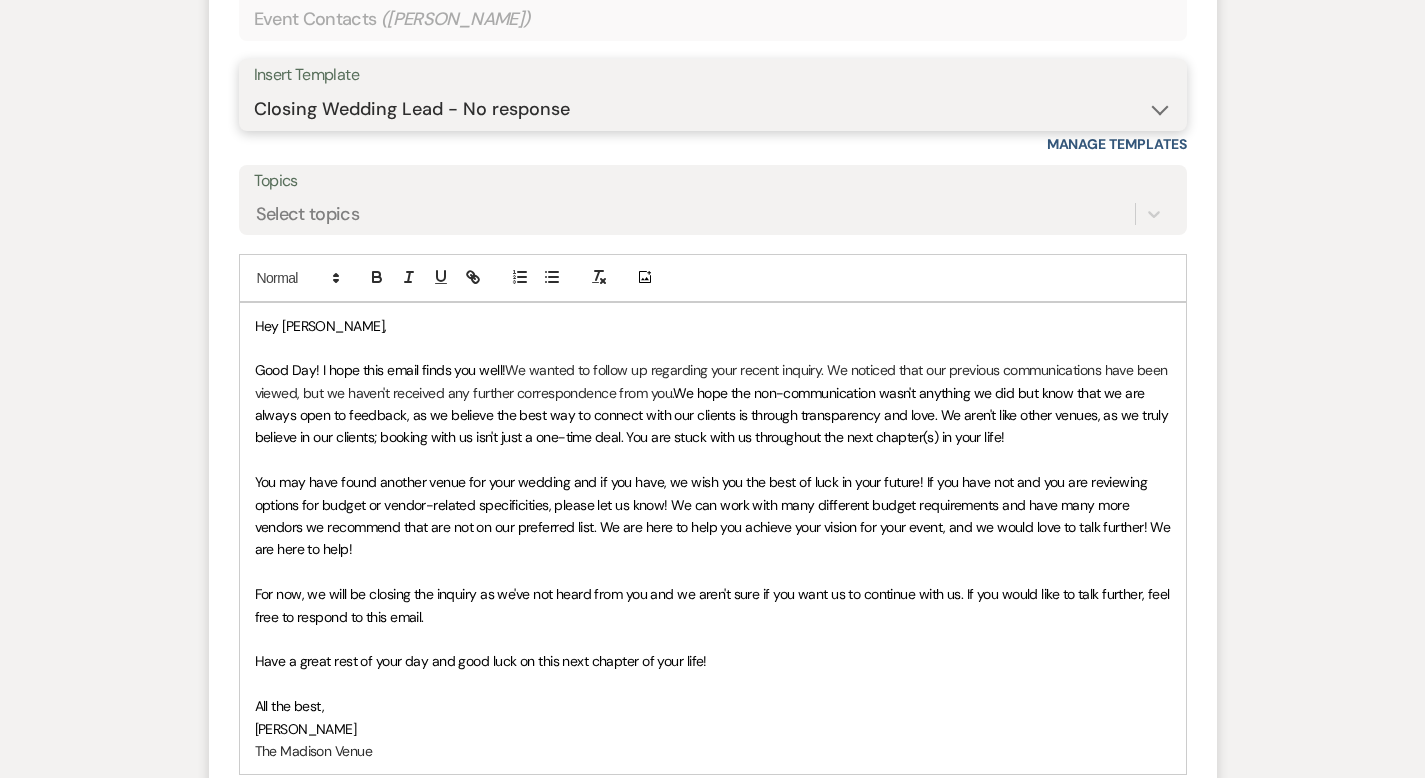 scroll, scrollTop: 4178, scrollLeft: 0, axis: vertical 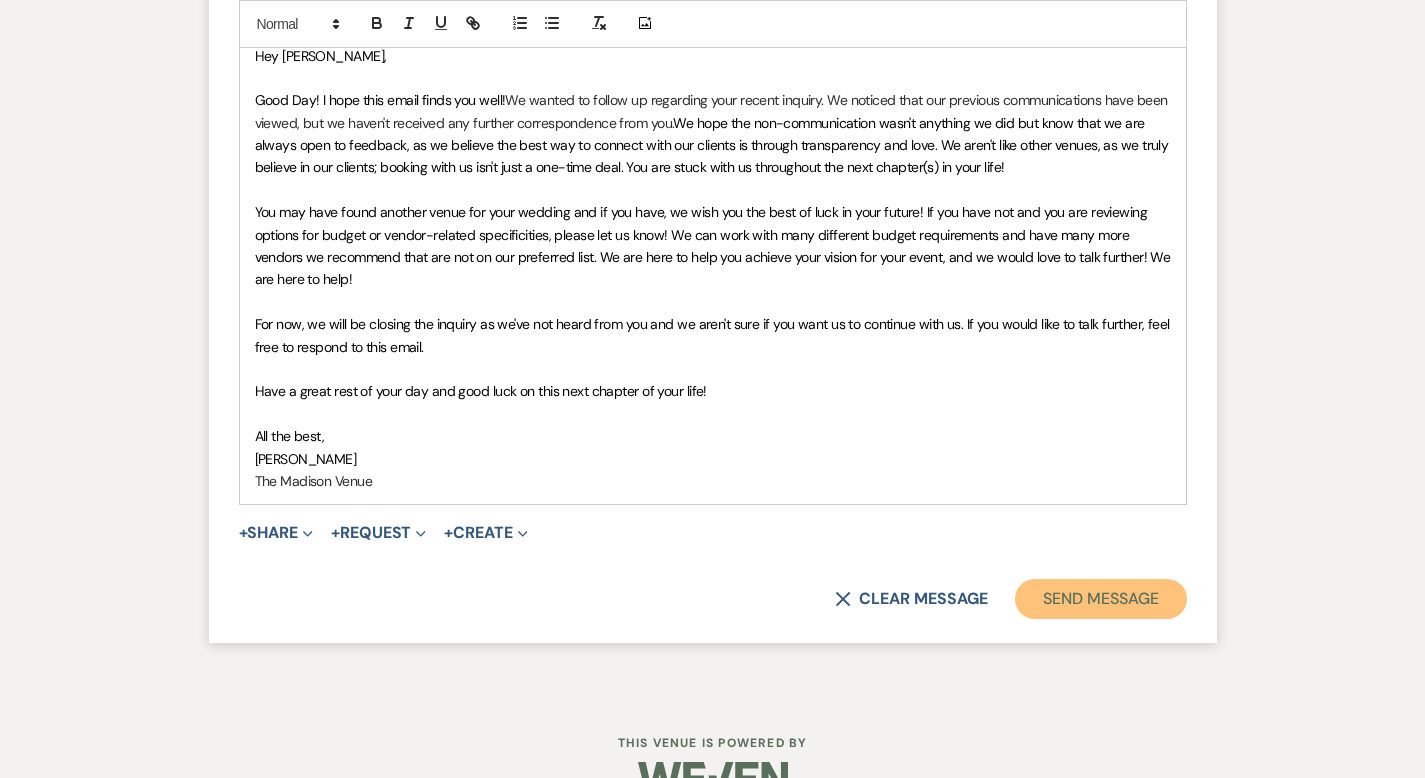 click on "Send Message" at bounding box center (1100, 599) 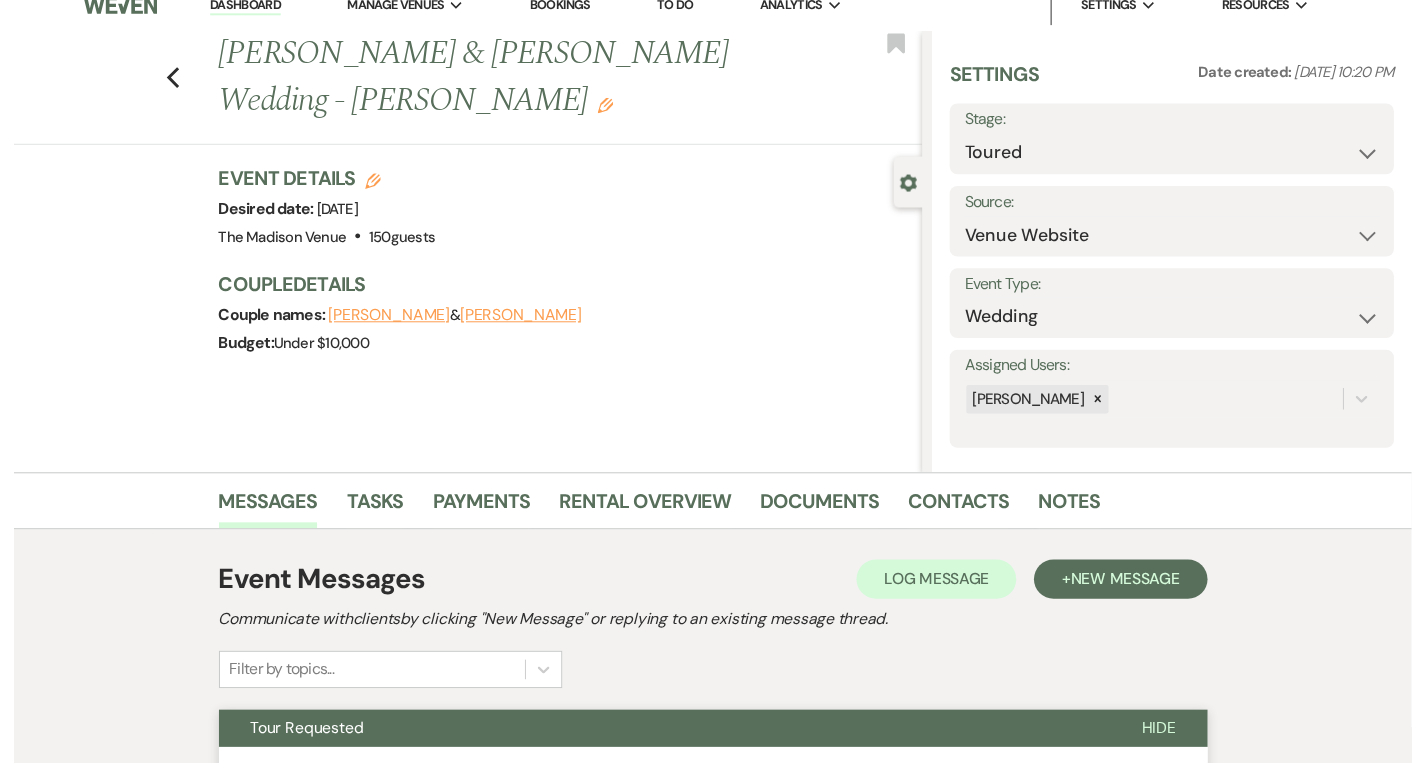 scroll, scrollTop: 0, scrollLeft: 0, axis: both 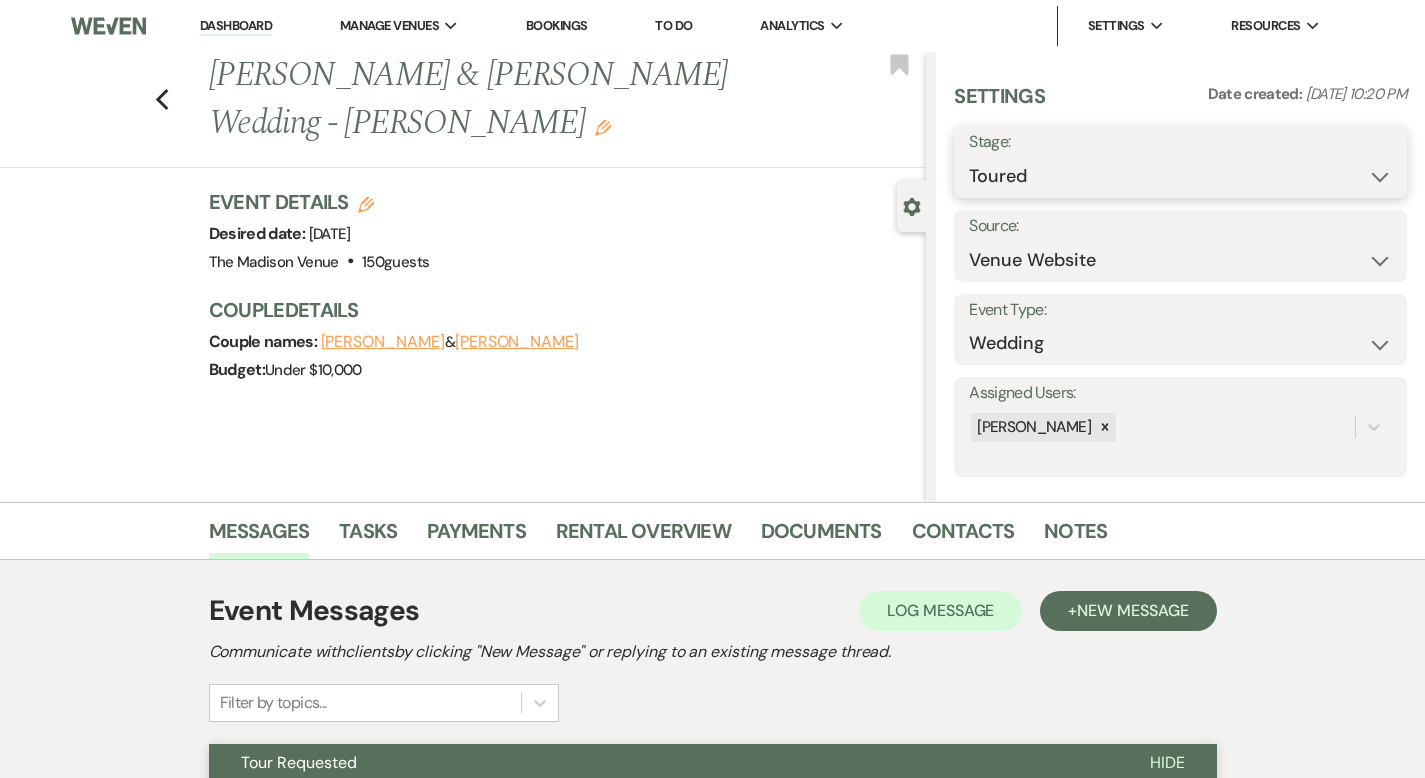 click on "Inquiry Follow Up Tour Requested Tour Confirmed Toured Proposal Sent Booked Lost" at bounding box center [1180, 176] 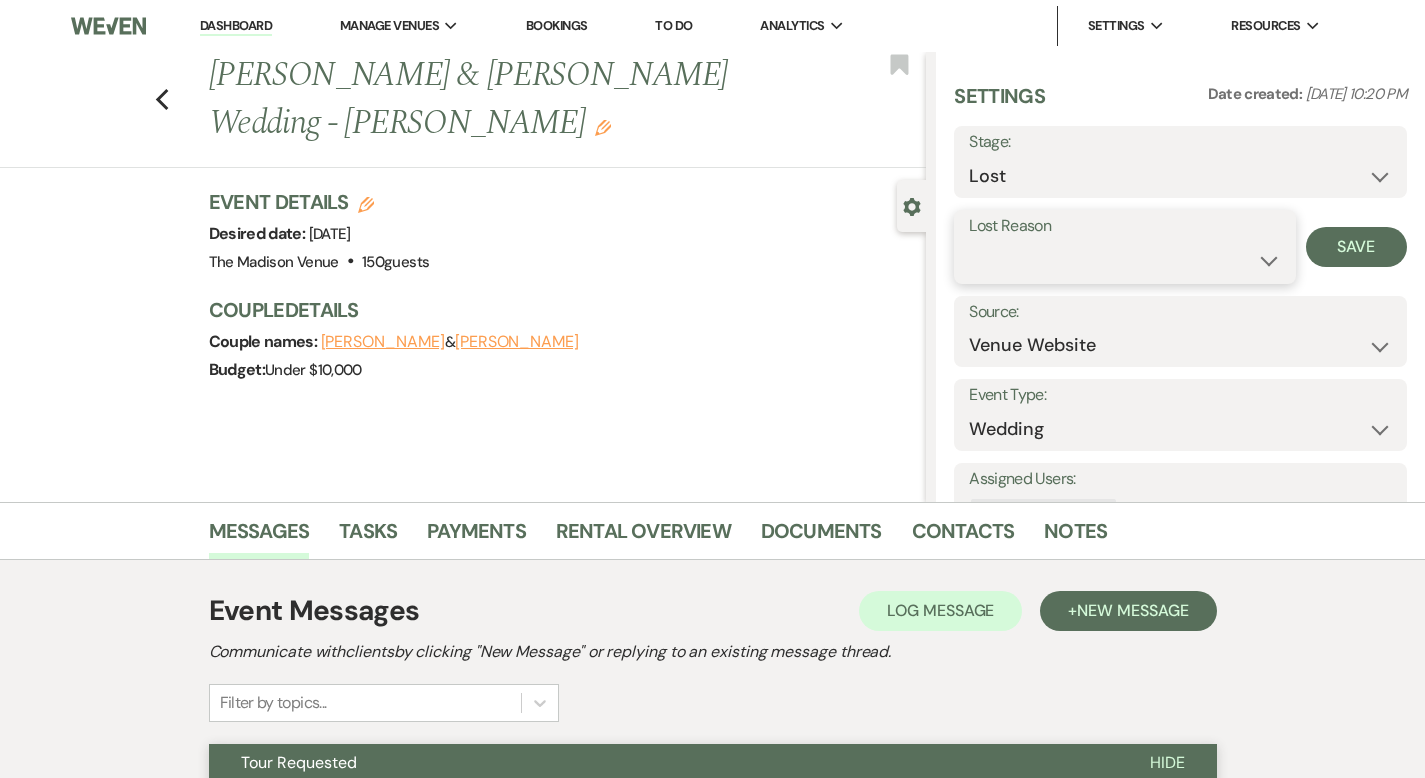 click on "Booked Elsewhere Budget Date Unavailable No Response Not a Good Match Capacity Cancelled Duplicate (hidden) Spam (hidden) Other (hidden) Other" at bounding box center [1124, 260] 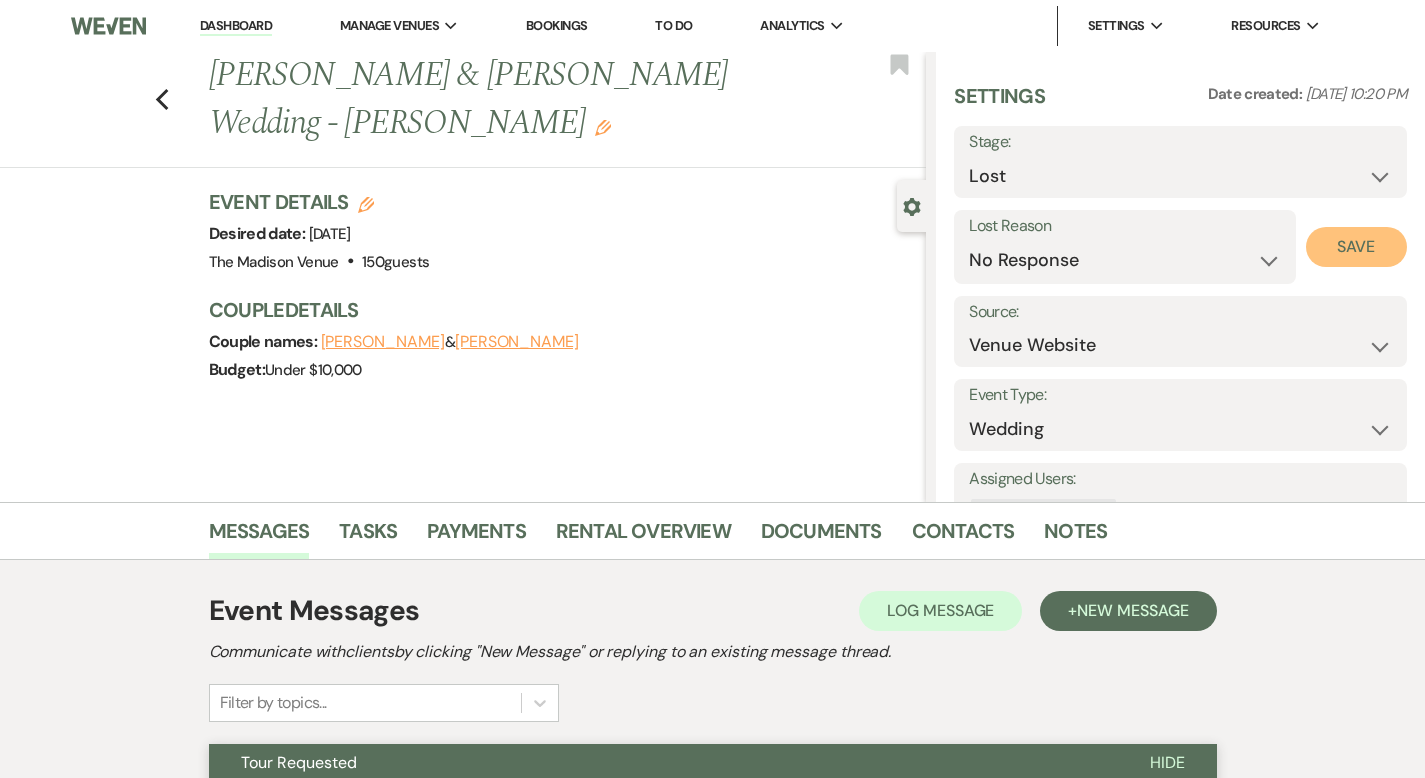 click on "Save" at bounding box center [1356, 247] 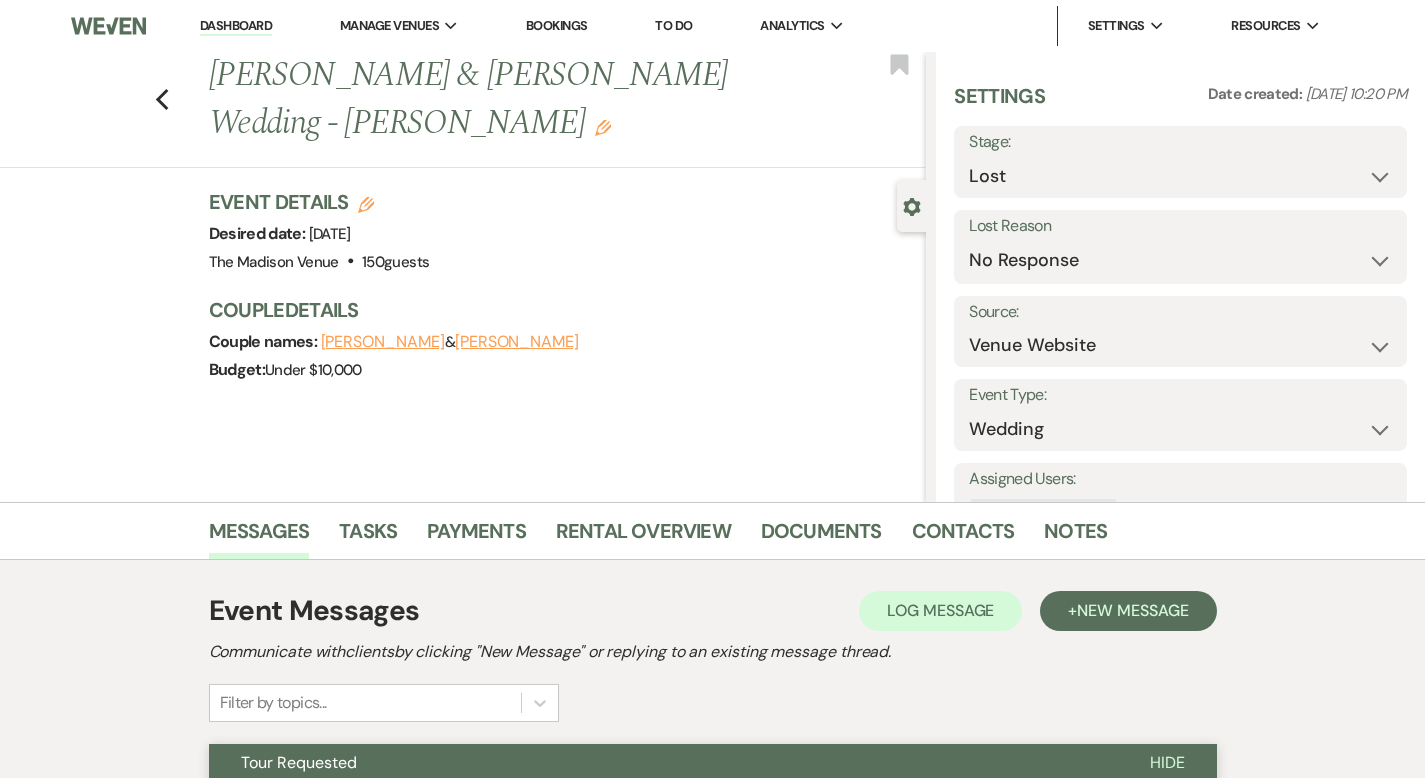 click on "Dashboard" at bounding box center (236, 26) 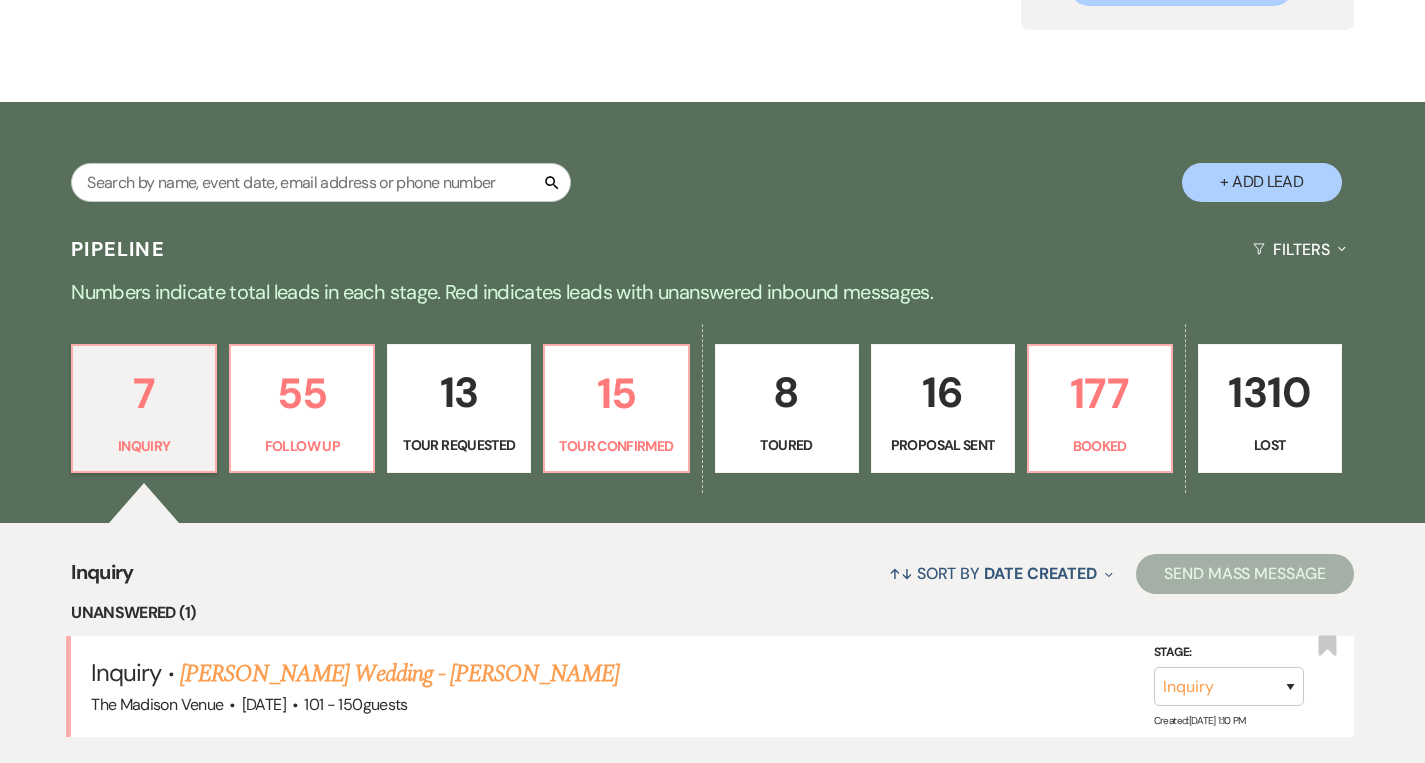 scroll, scrollTop: 568, scrollLeft: 0, axis: vertical 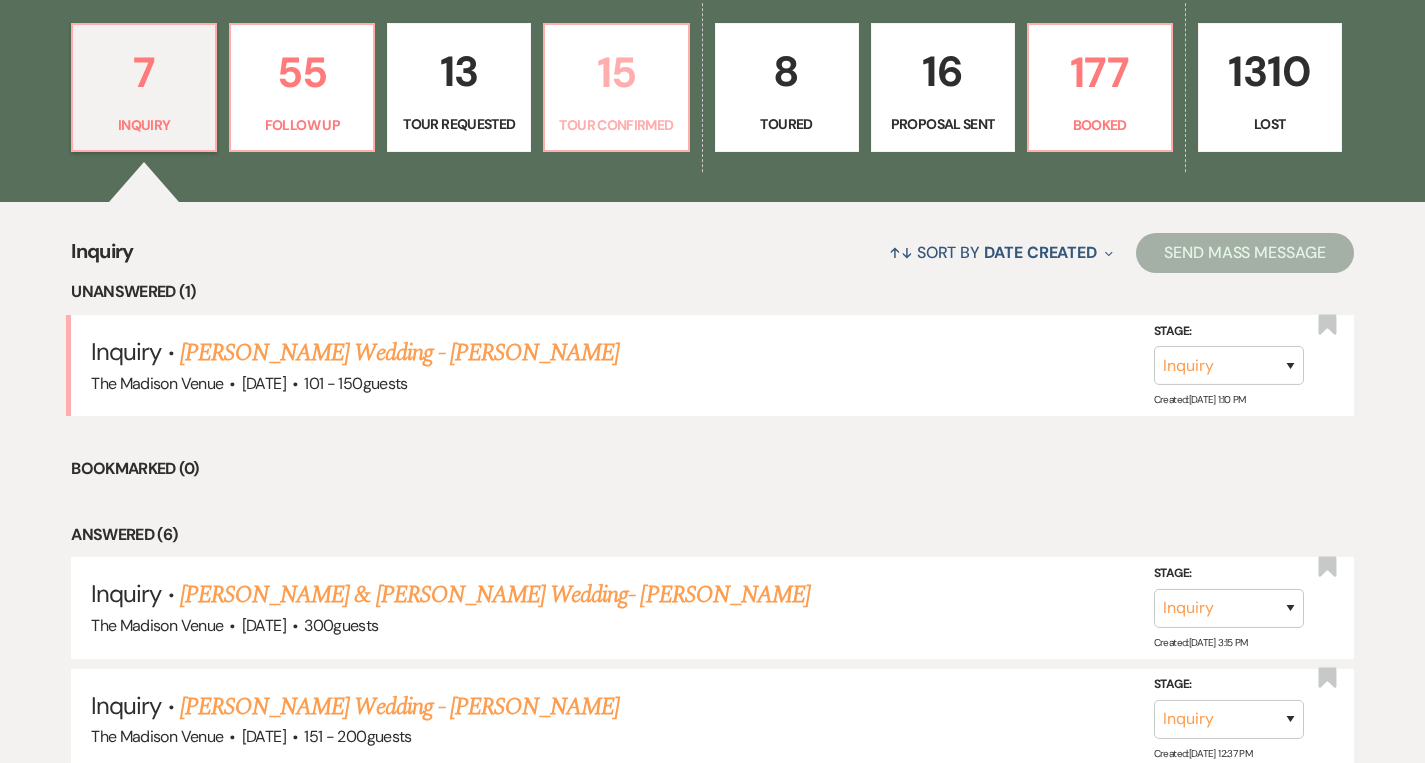 click on "Tour Confirmed" at bounding box center (616, 125) 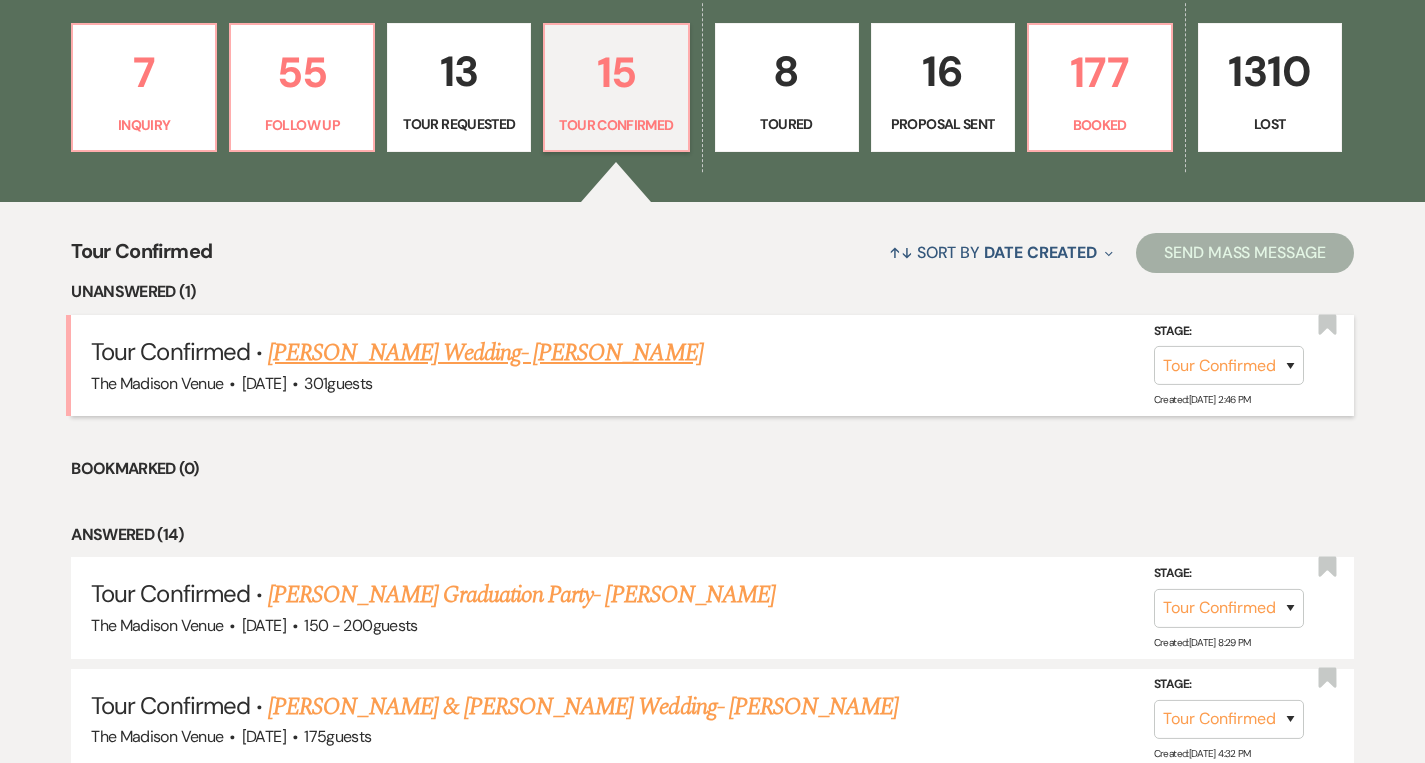 click on "[PERSON_NAME] Wedding- [PERSON_NAME]" at bounding box center (485, 353) 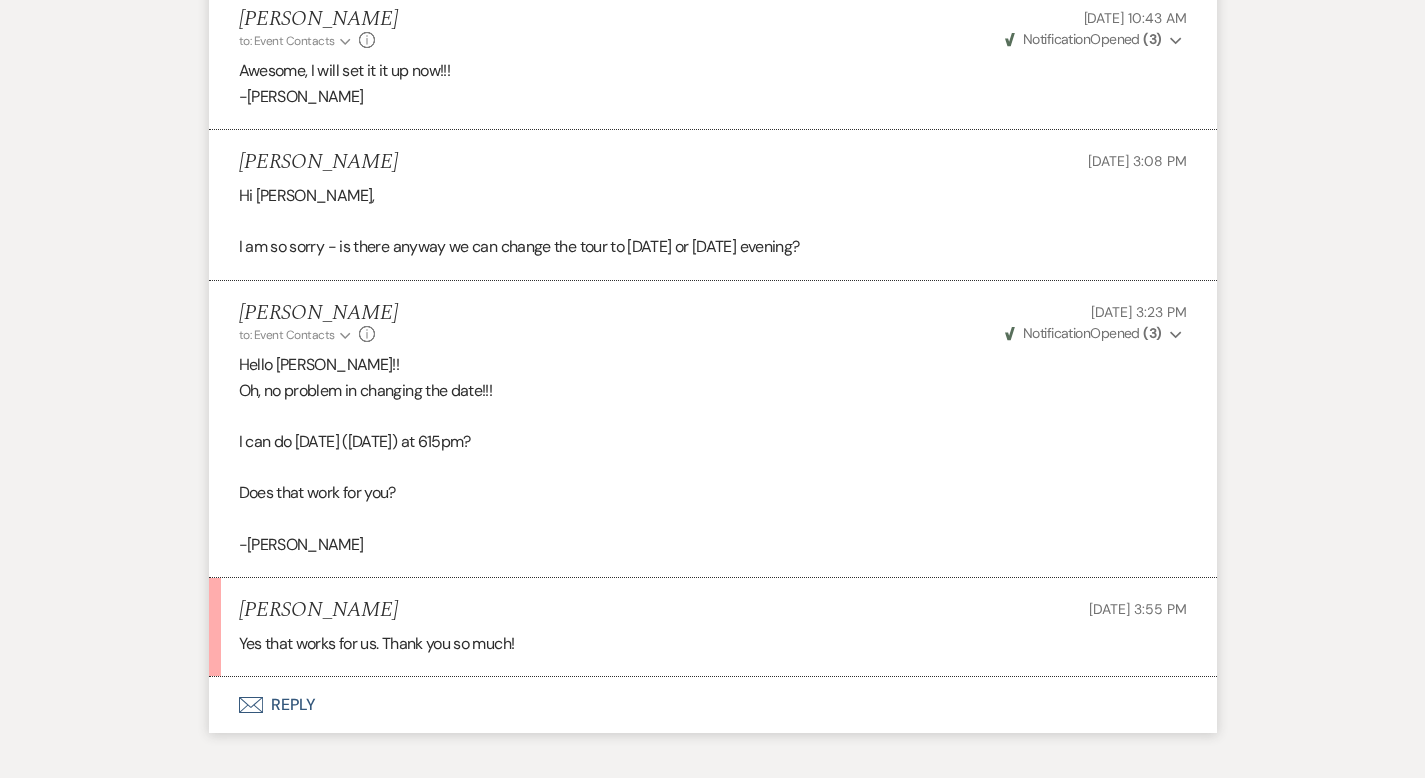scroll, scrollTop: 5373, scrollLeft: 0, axis: vertical 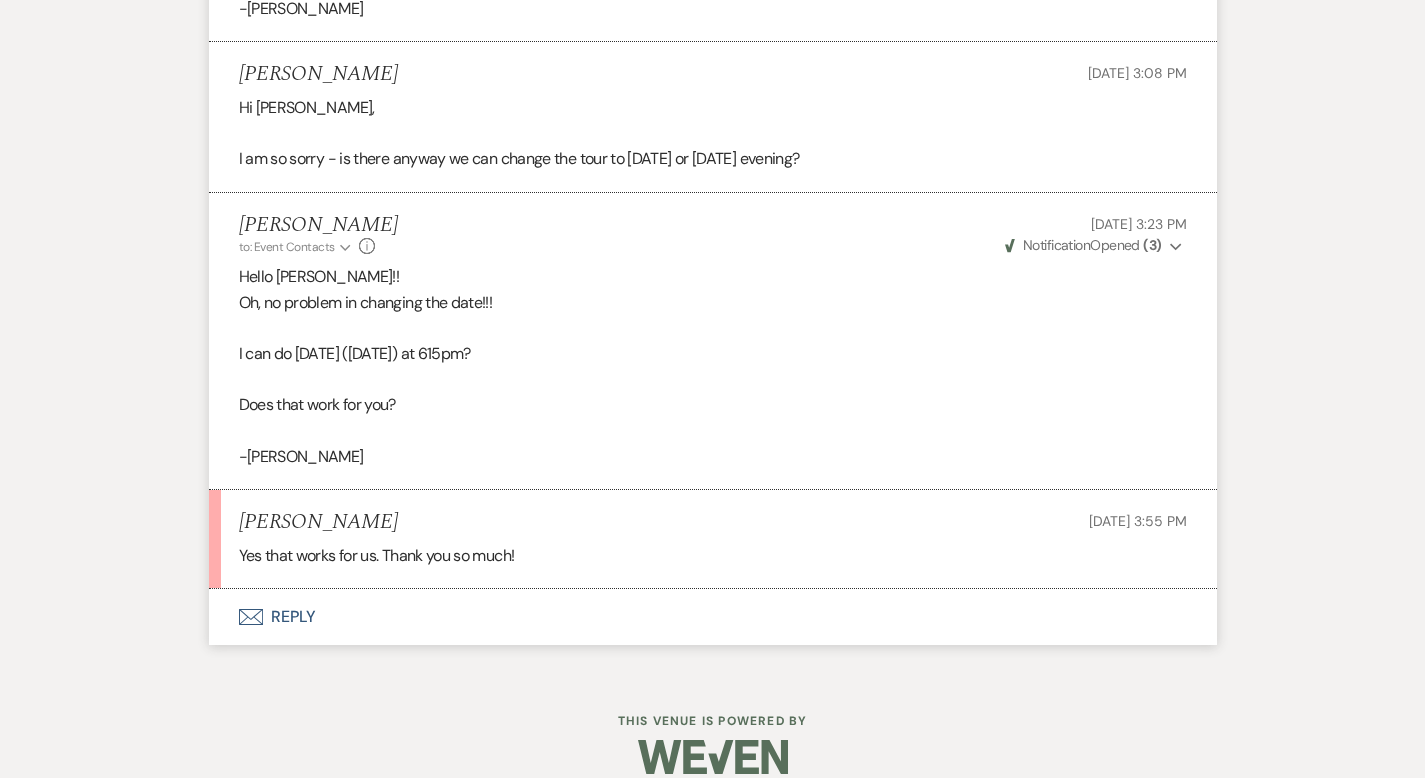 click on "Envelope Reply" at bounding box center (713, 617) 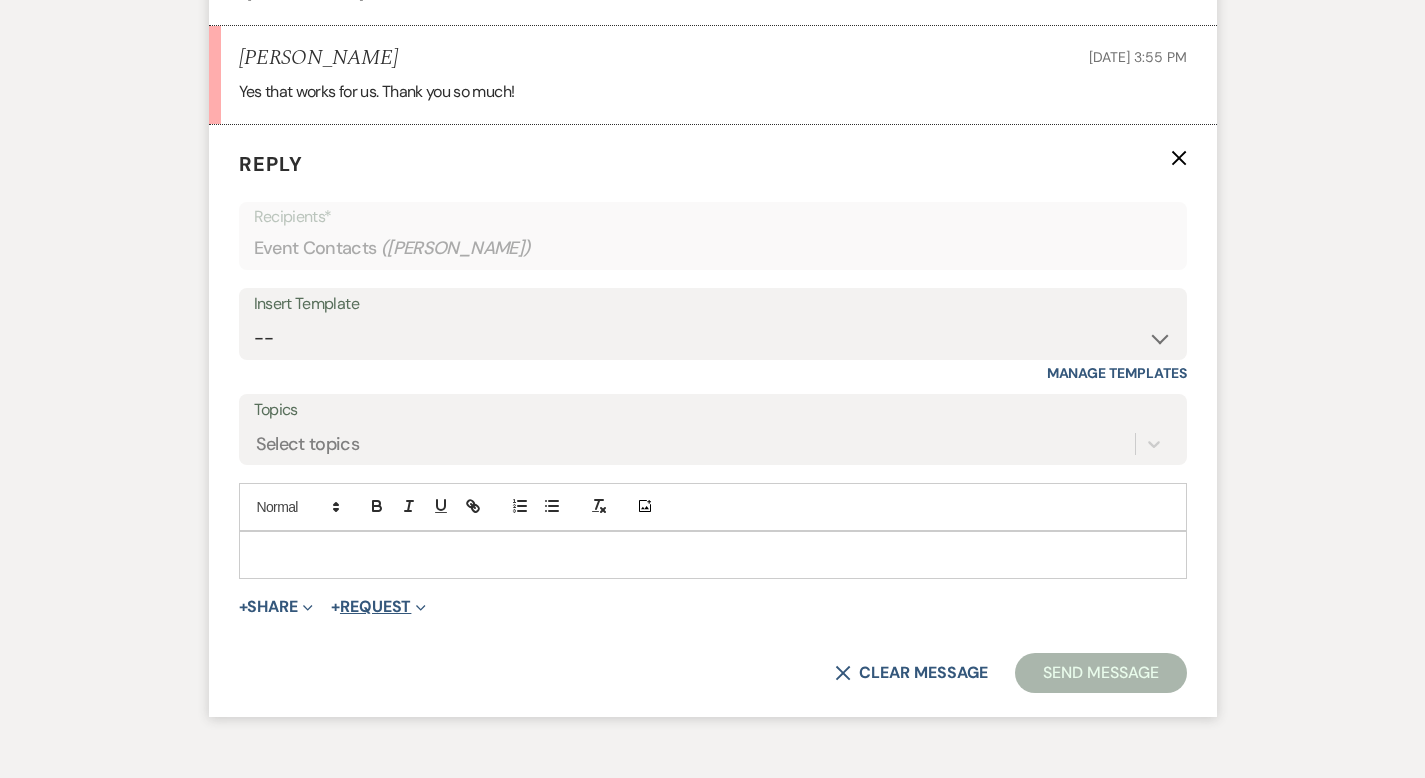 scroll, scrollTop: 5844, scrollLeft: 0, axis: vertical 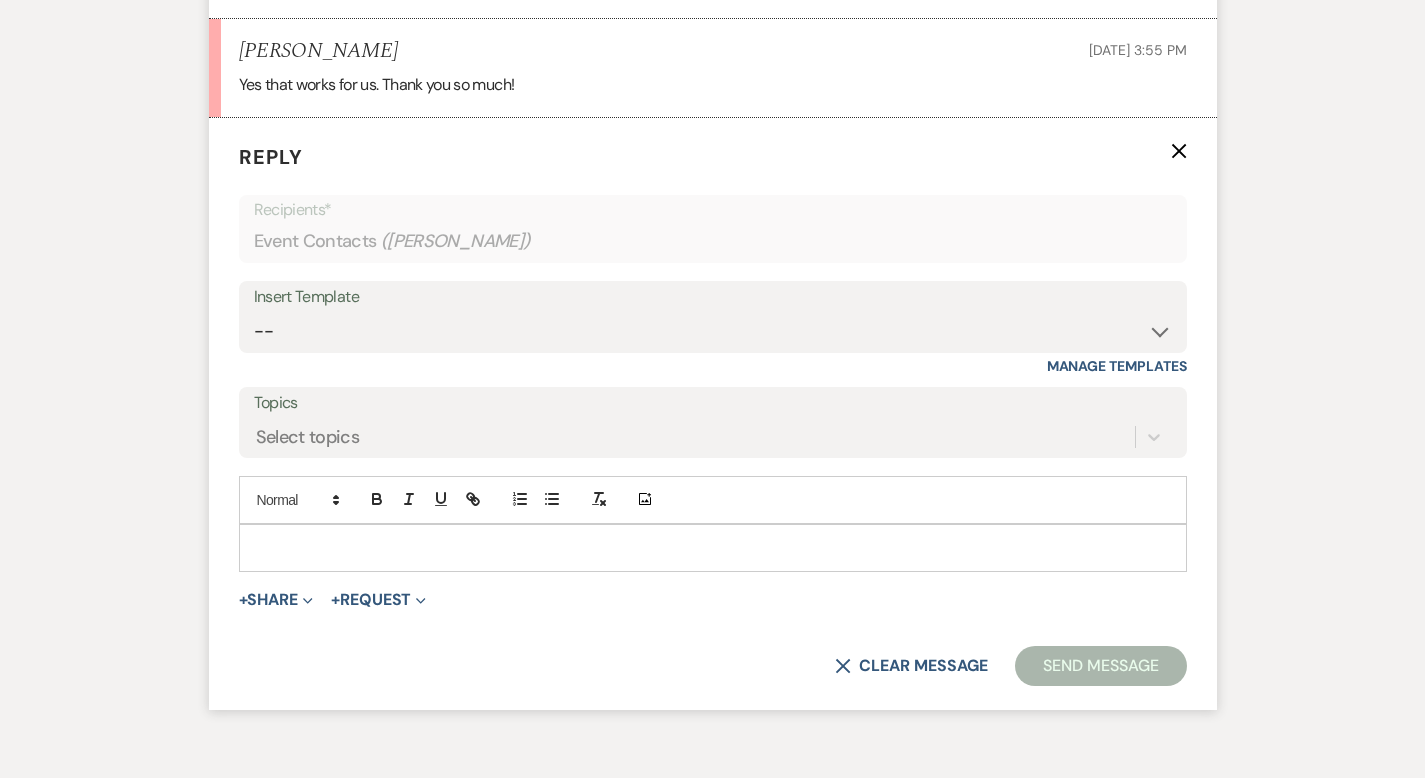 click at bounding box center [713, 548] 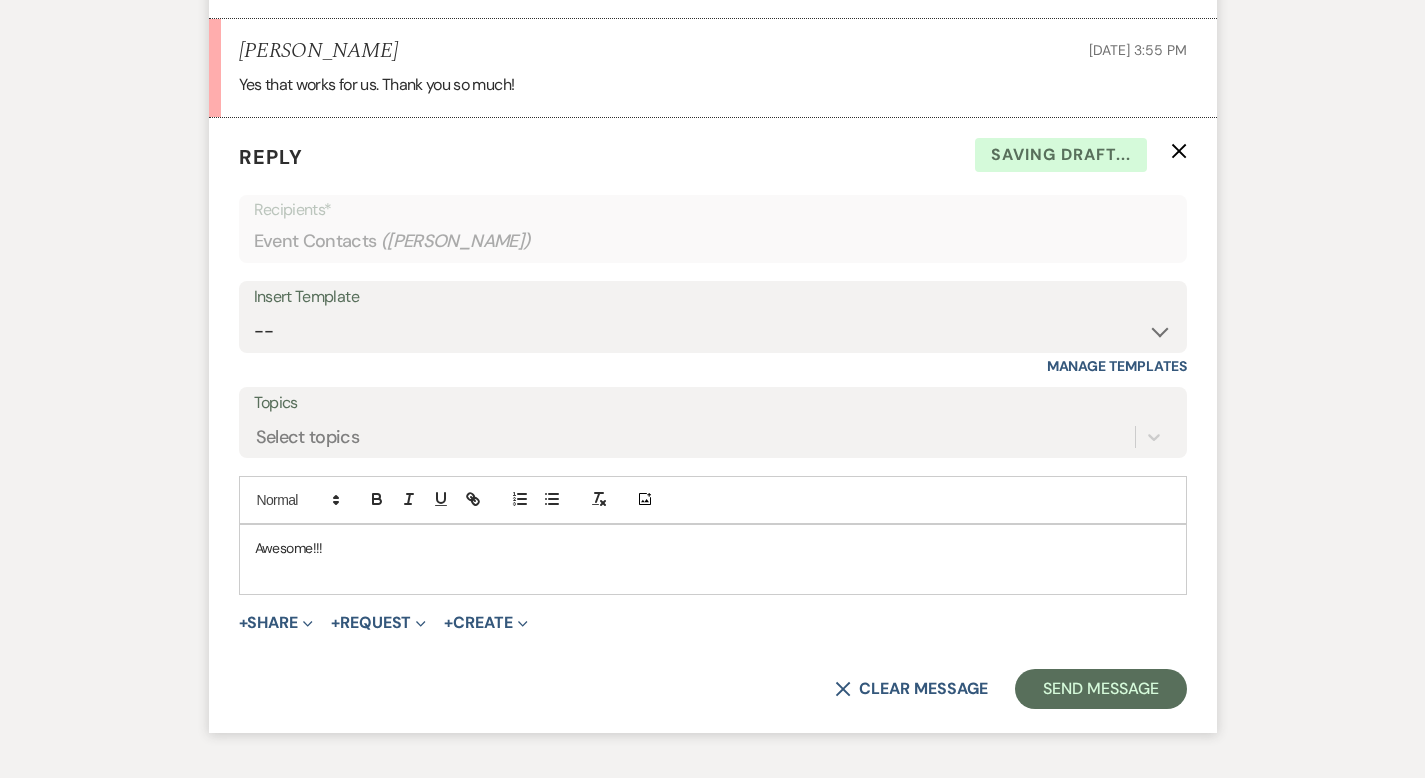 click on "Awesome!!!" at bounding box center [713, 548] 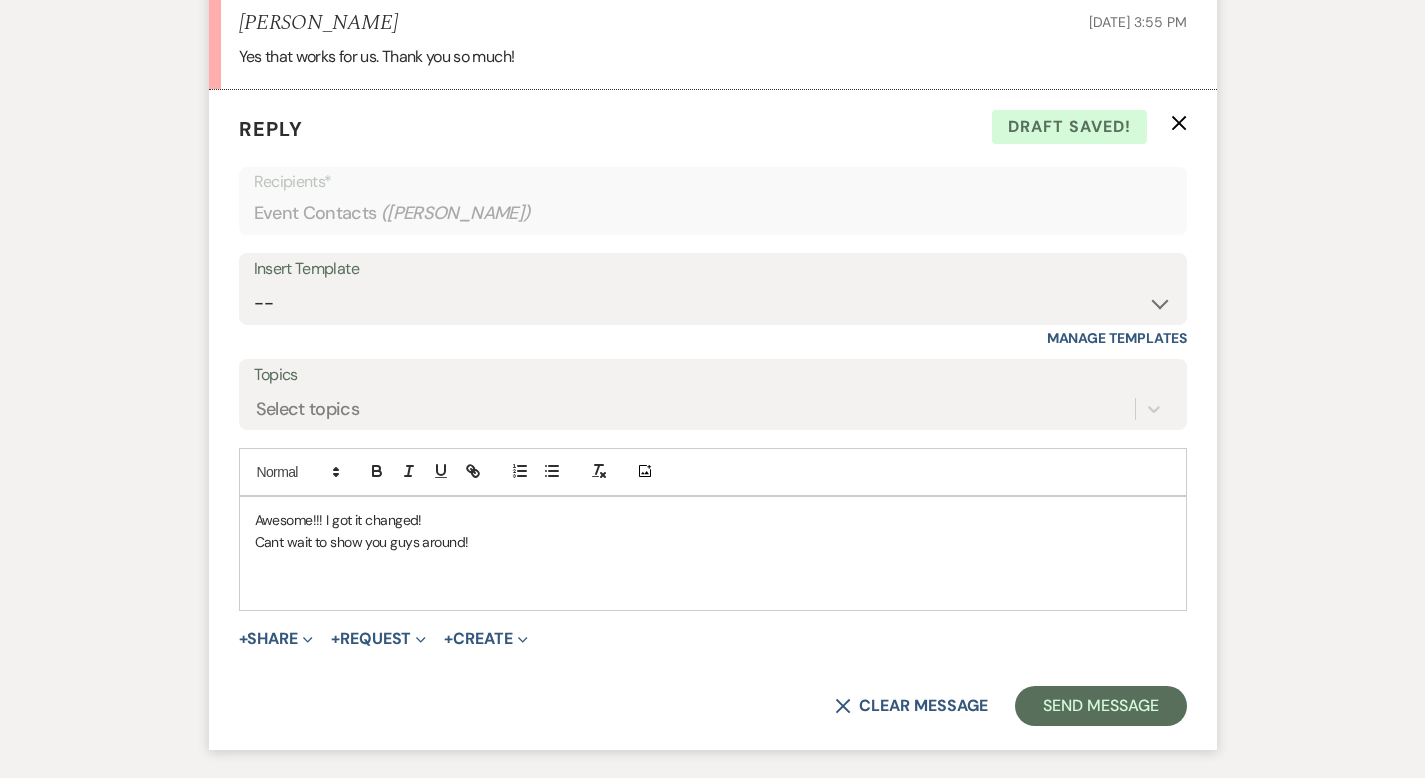 scroll, scrollTop: 6000, scrollLeft: 0, axis: vertical 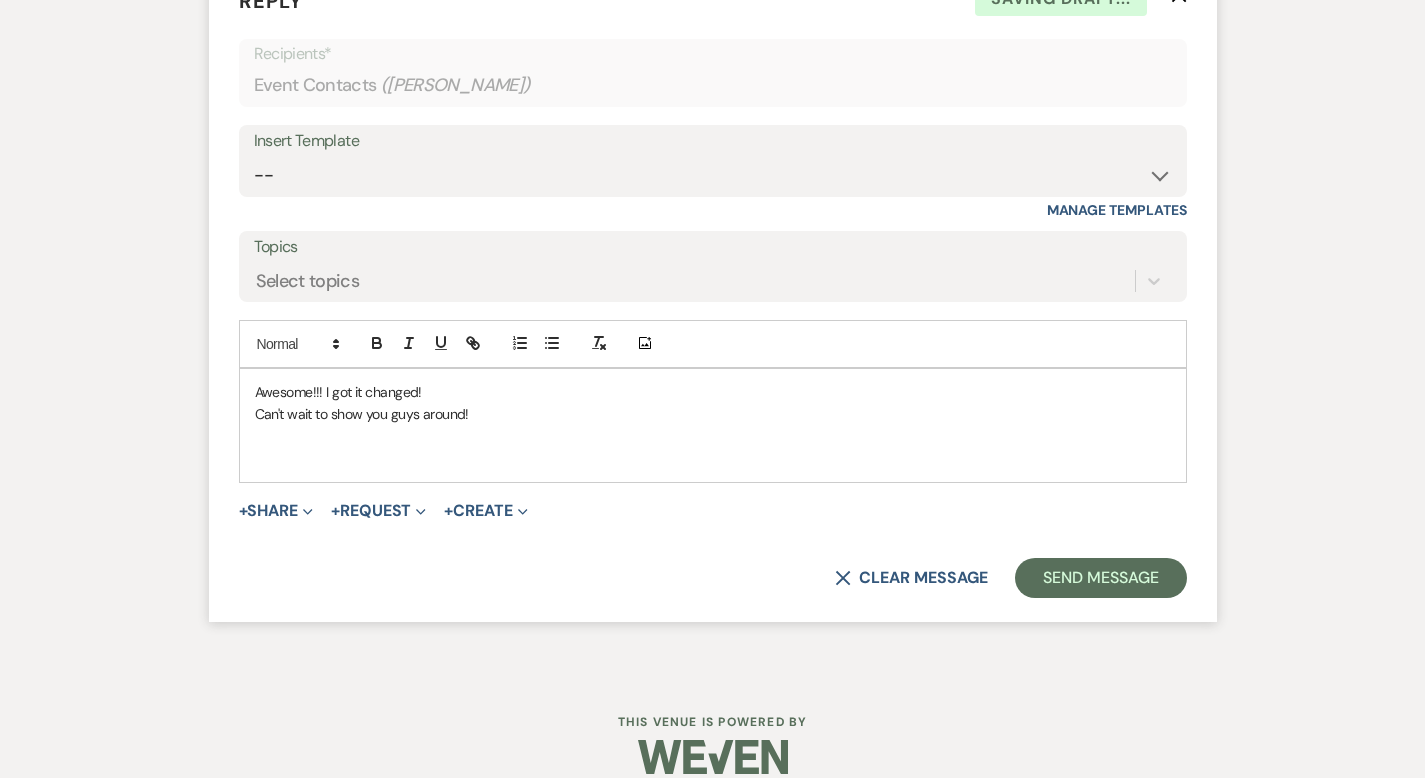 click at bounding box center (713, 437) 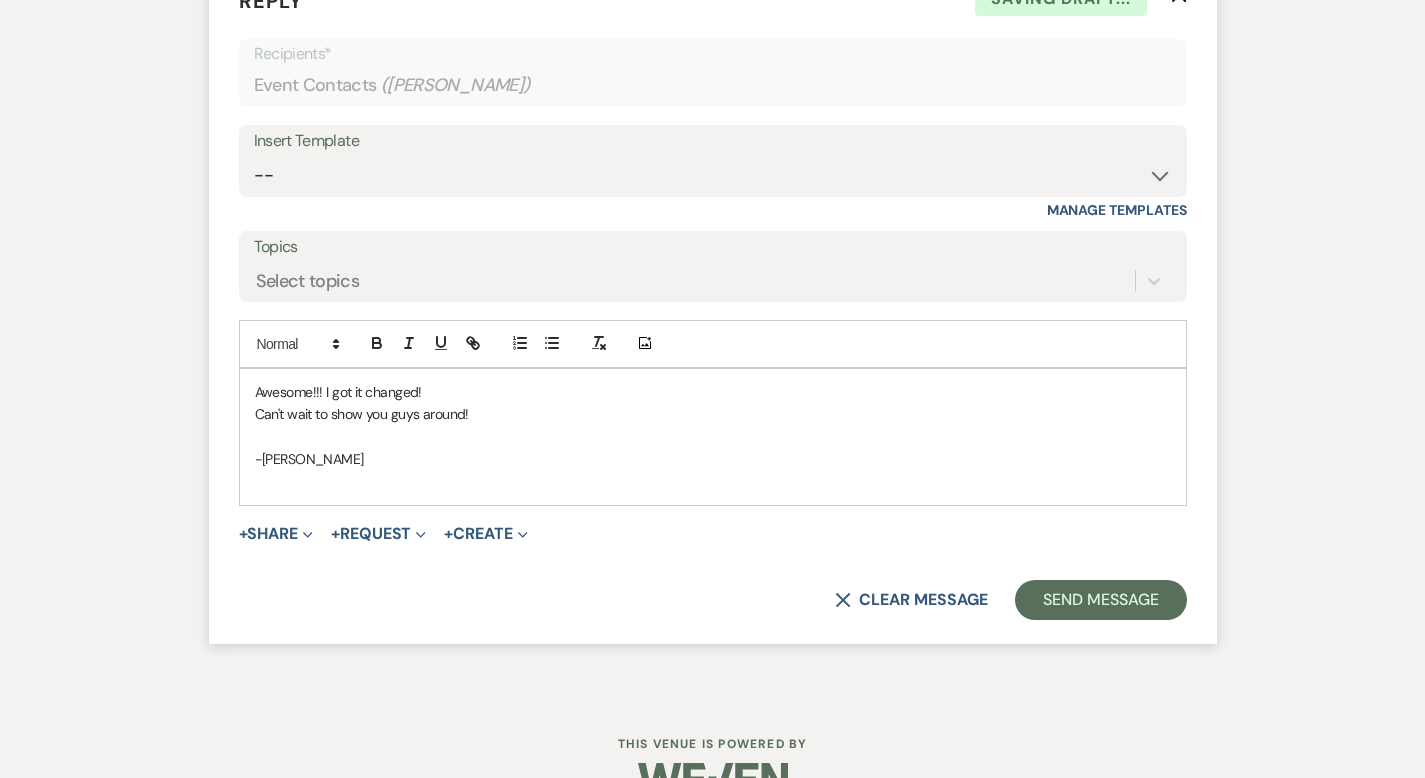 click on "Awesome!!! I got it changed!  Can't wait to show you guys around!  -[GEOGRAPHIC_DATA]" at bounding box center [713, 437] 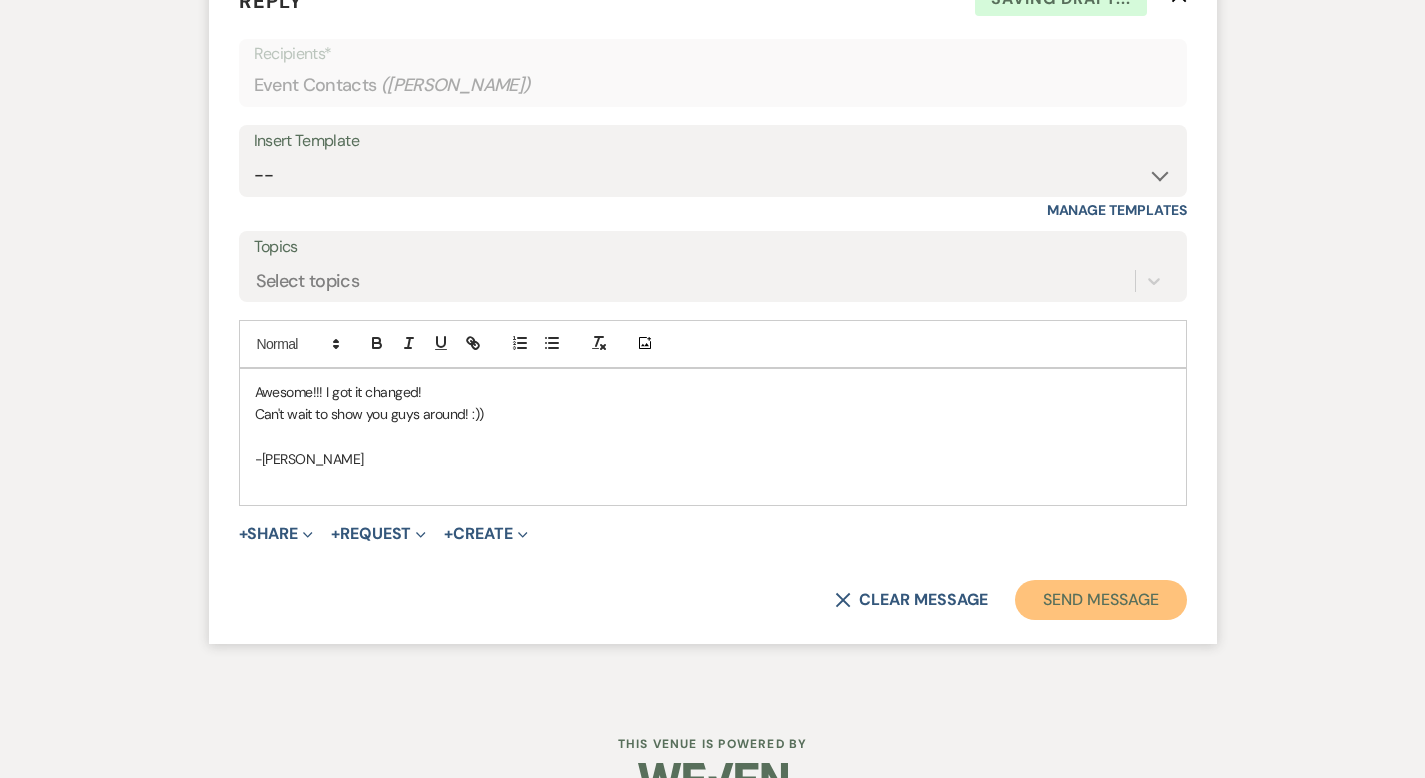 click on "Send Message" at bounding box center [1100, 600] 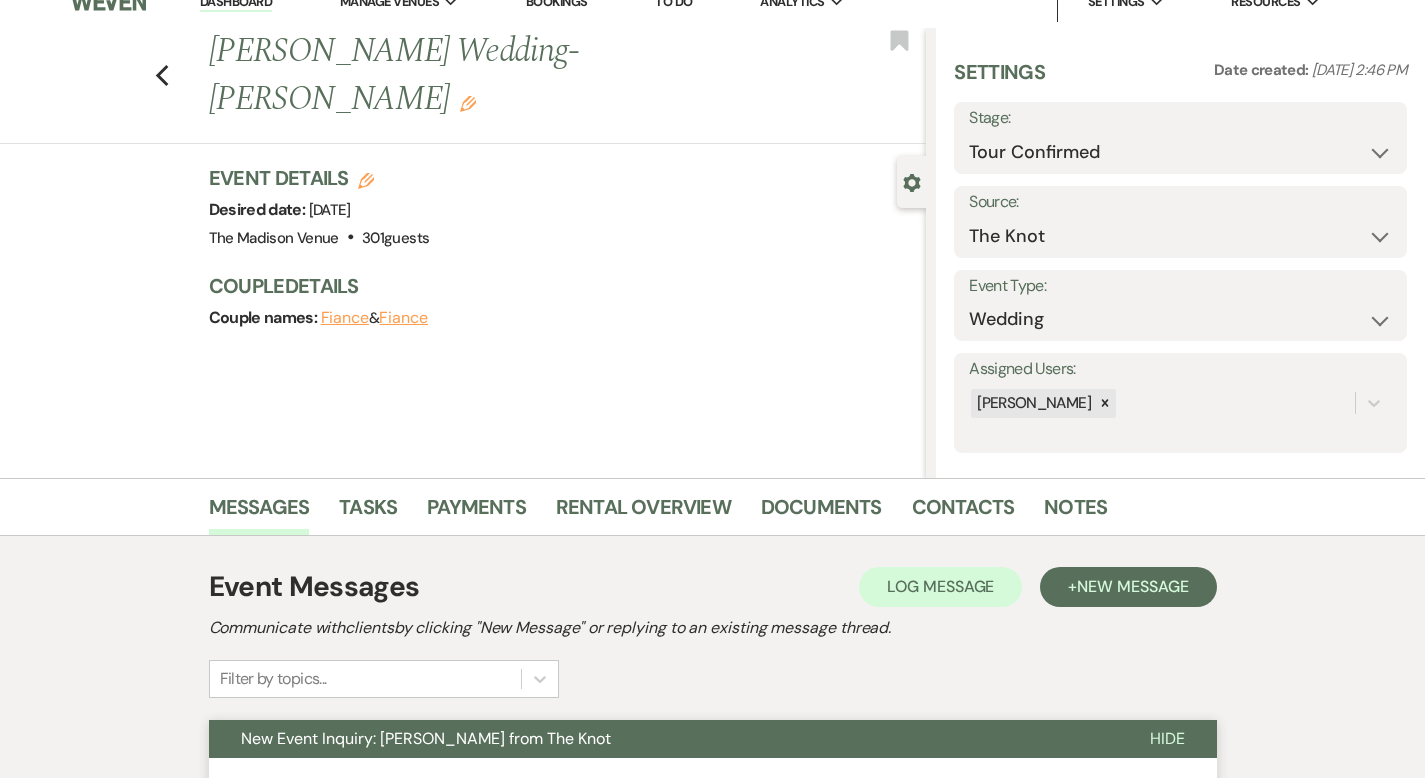 scroll, scrollTop: 0, scrollLeft: 0, axis: both 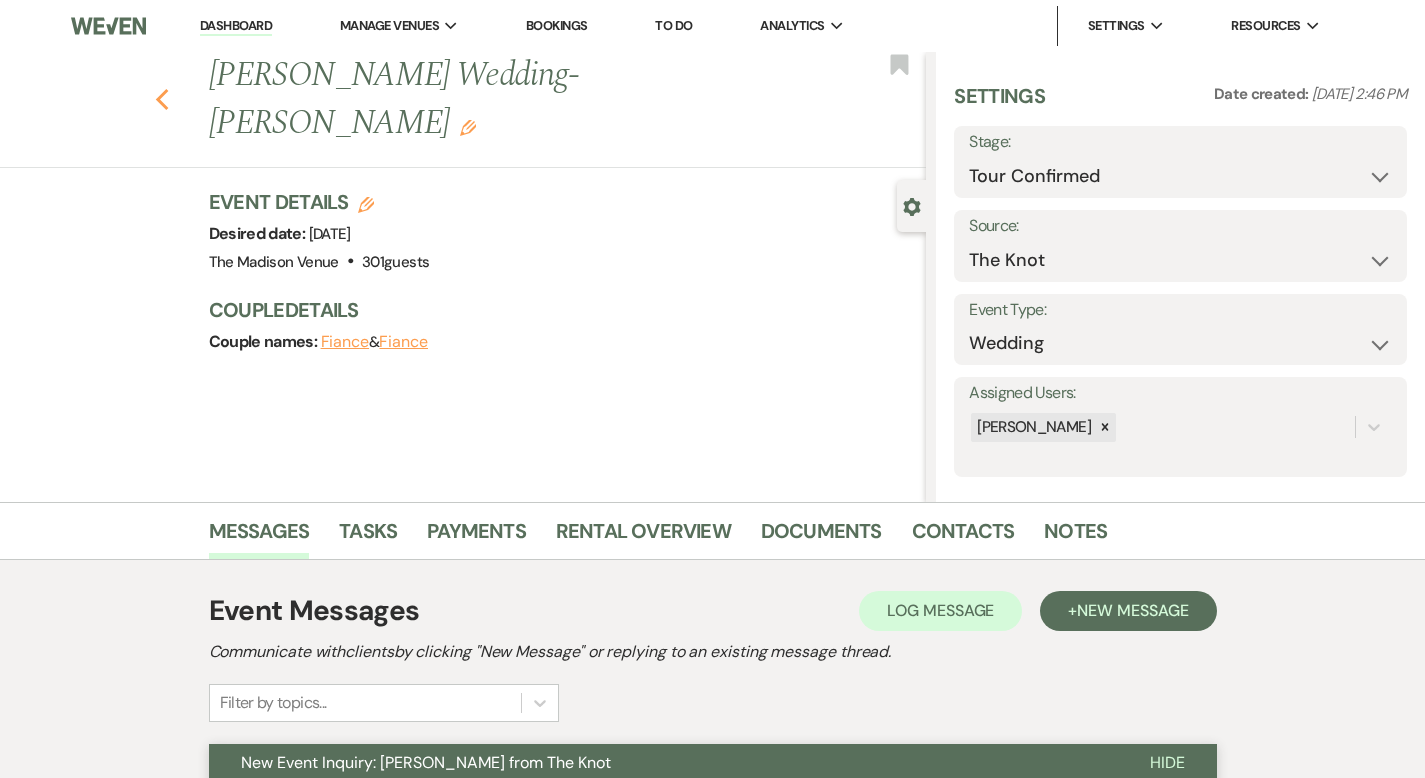 click on "Previous" 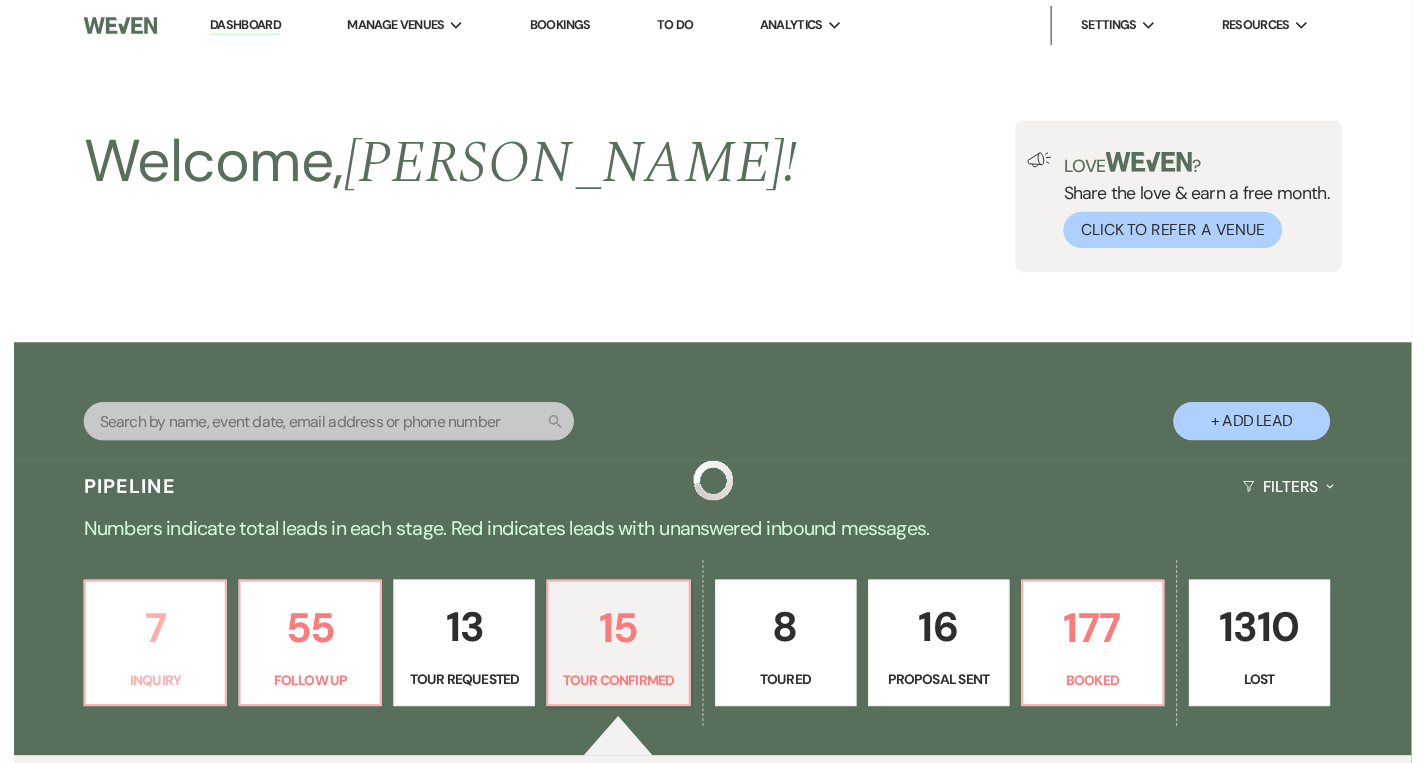 scroll, scrollTop: 568, scrollLeft: 0, axis: vertical 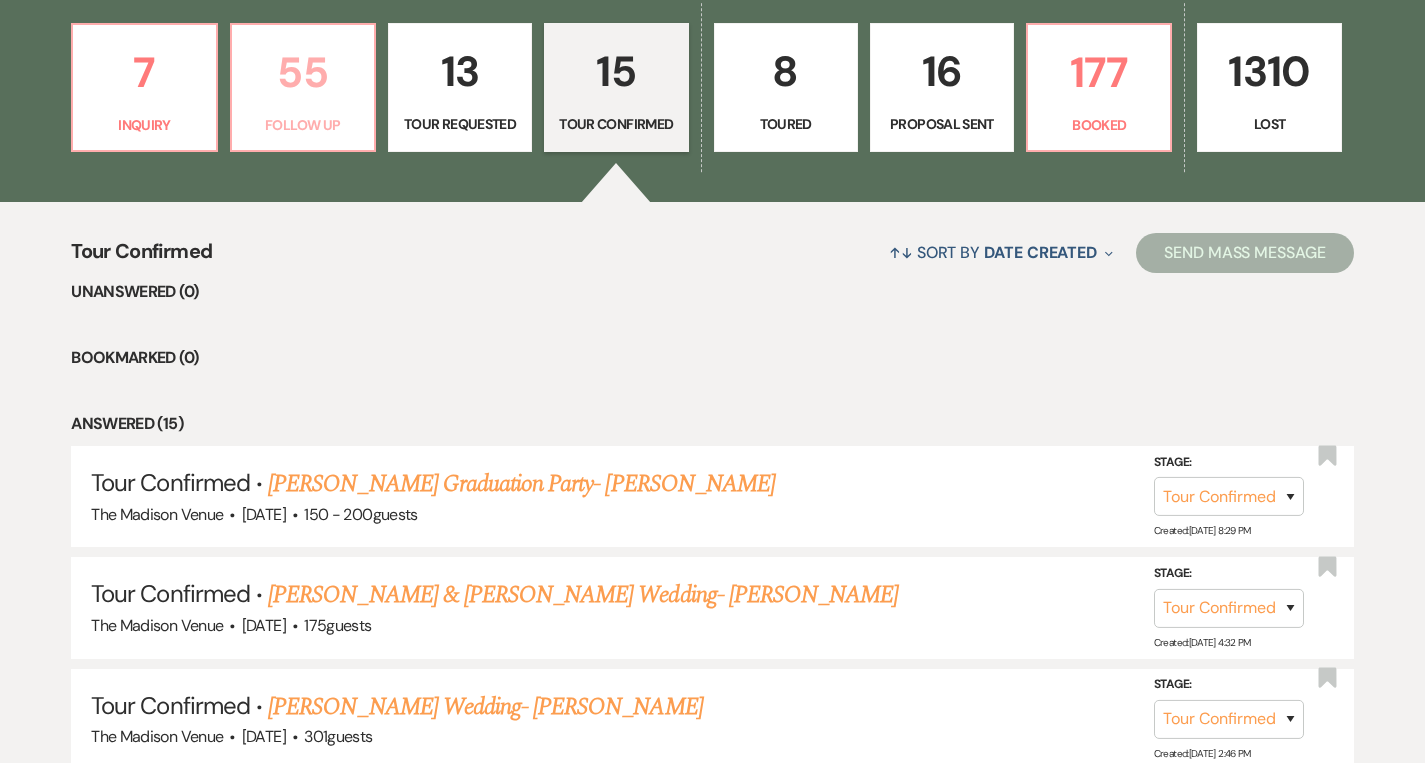 click on "Follow Up" at bounding box center (303, 125) 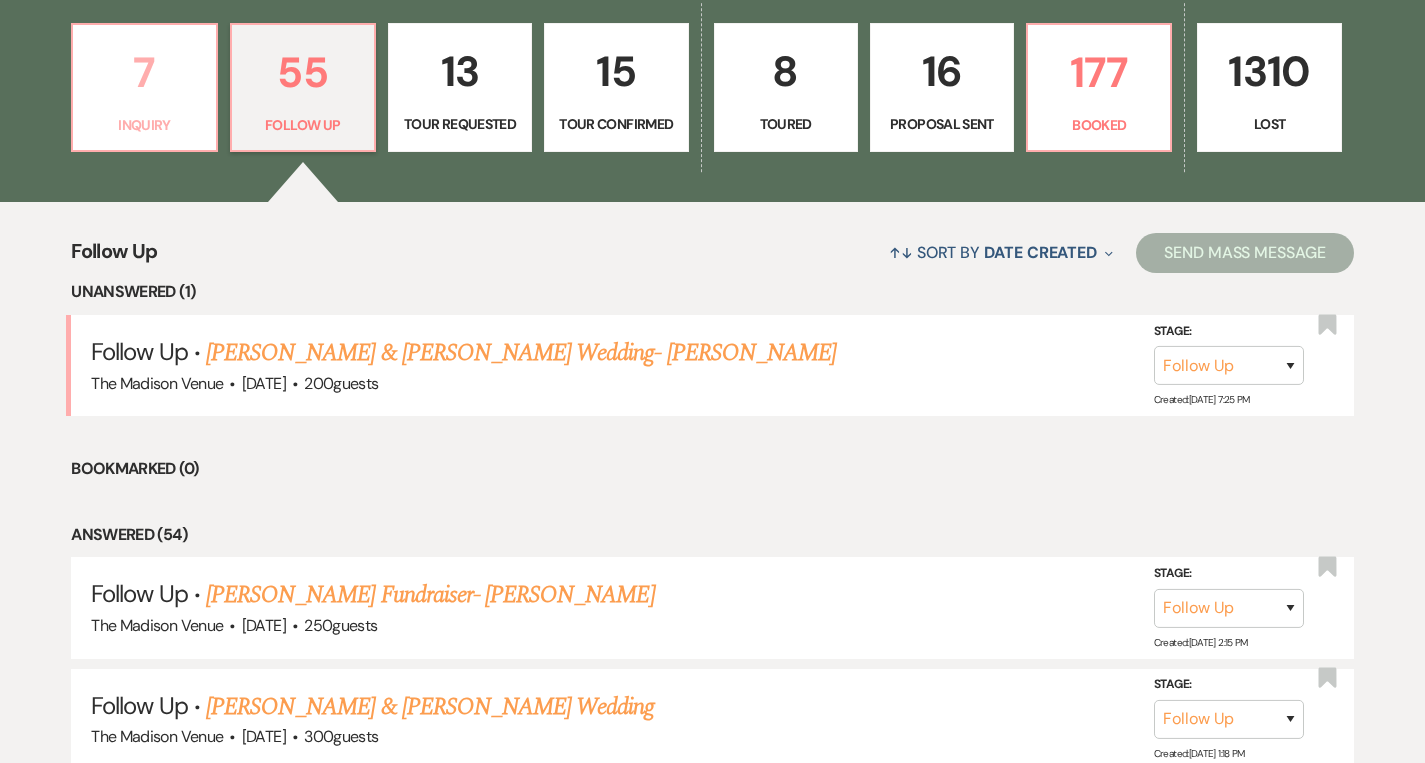 click on "7 Inquiry" at bounding box center [144, 88] 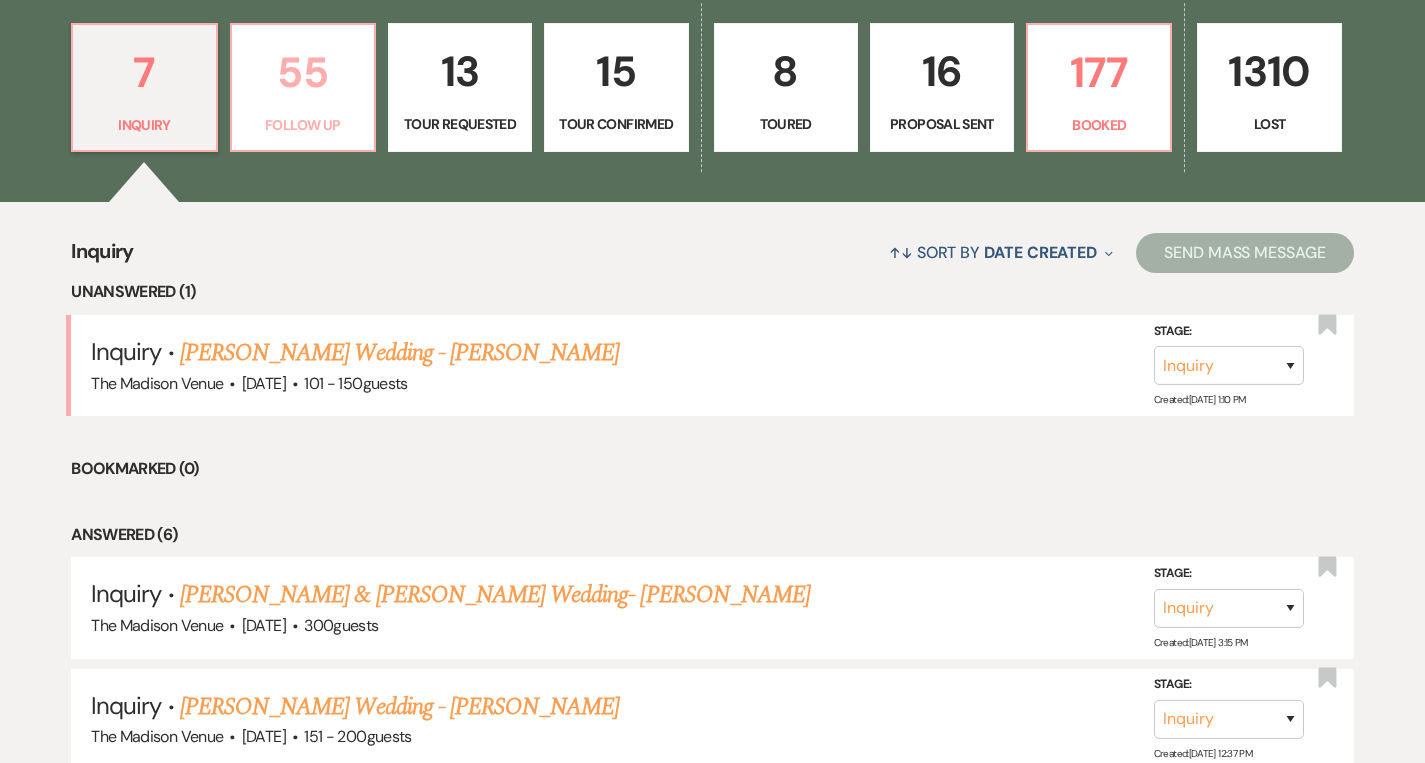 click on "55" at bounding box center (303, 72) 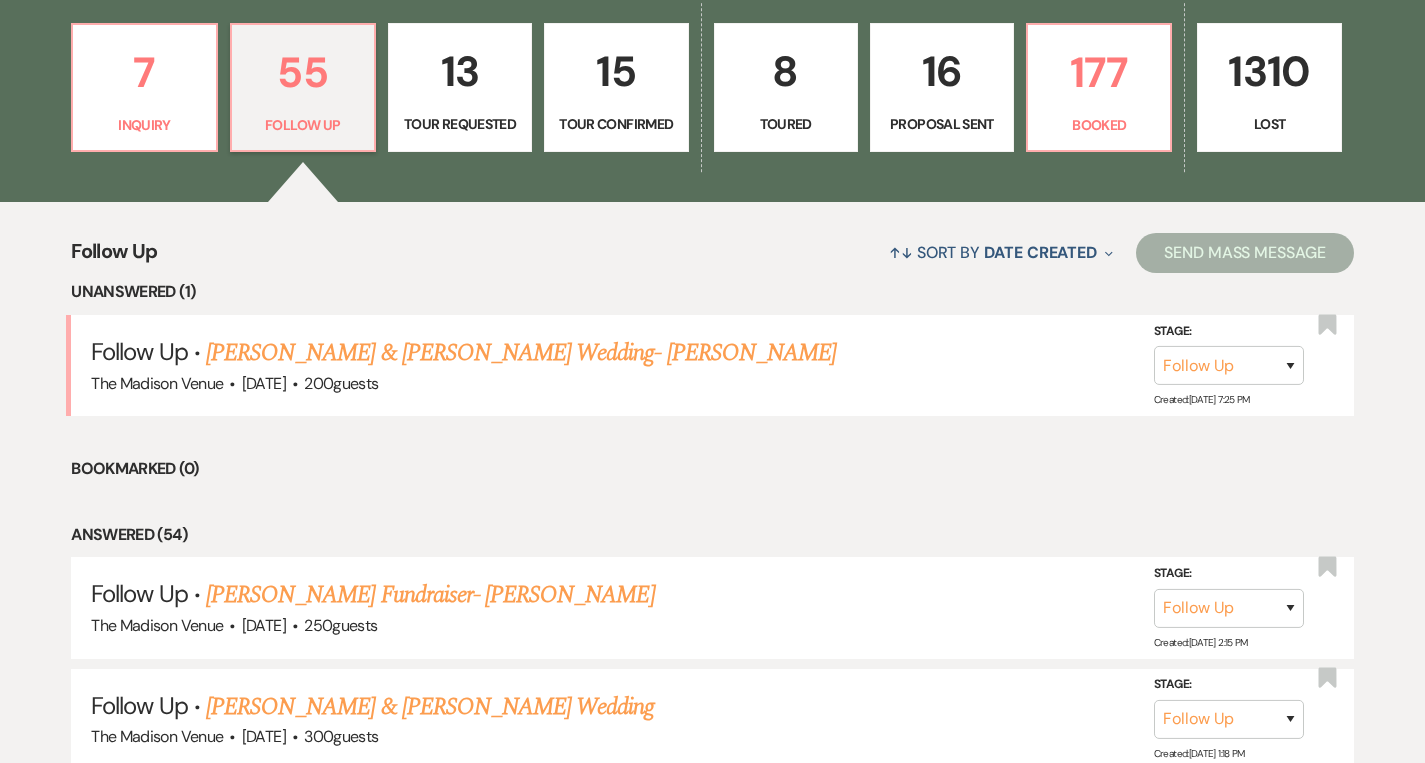 click on "15 Tour Confirmed" at bounding box center (616, 88) 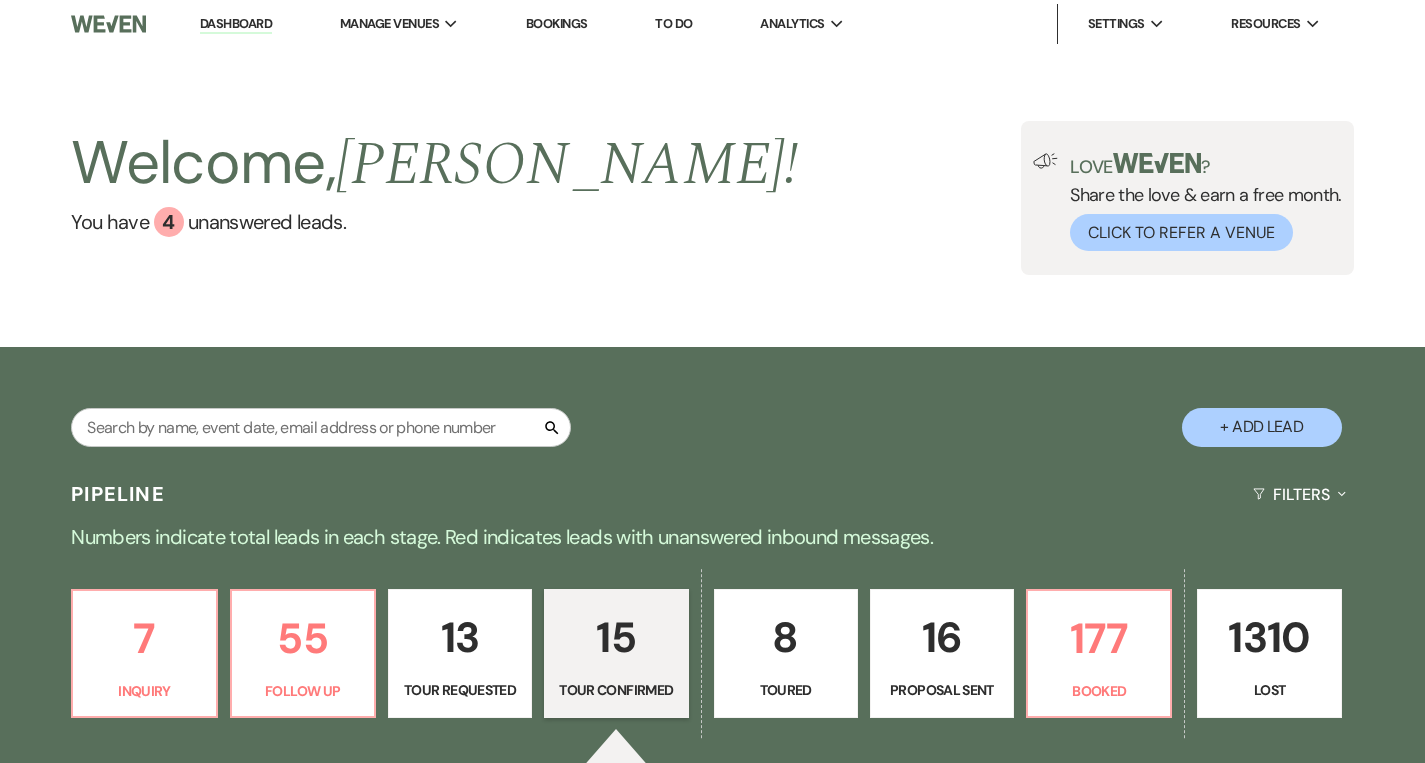 scroll, scrollTop: 0, scrollLeft: 0, axis: both 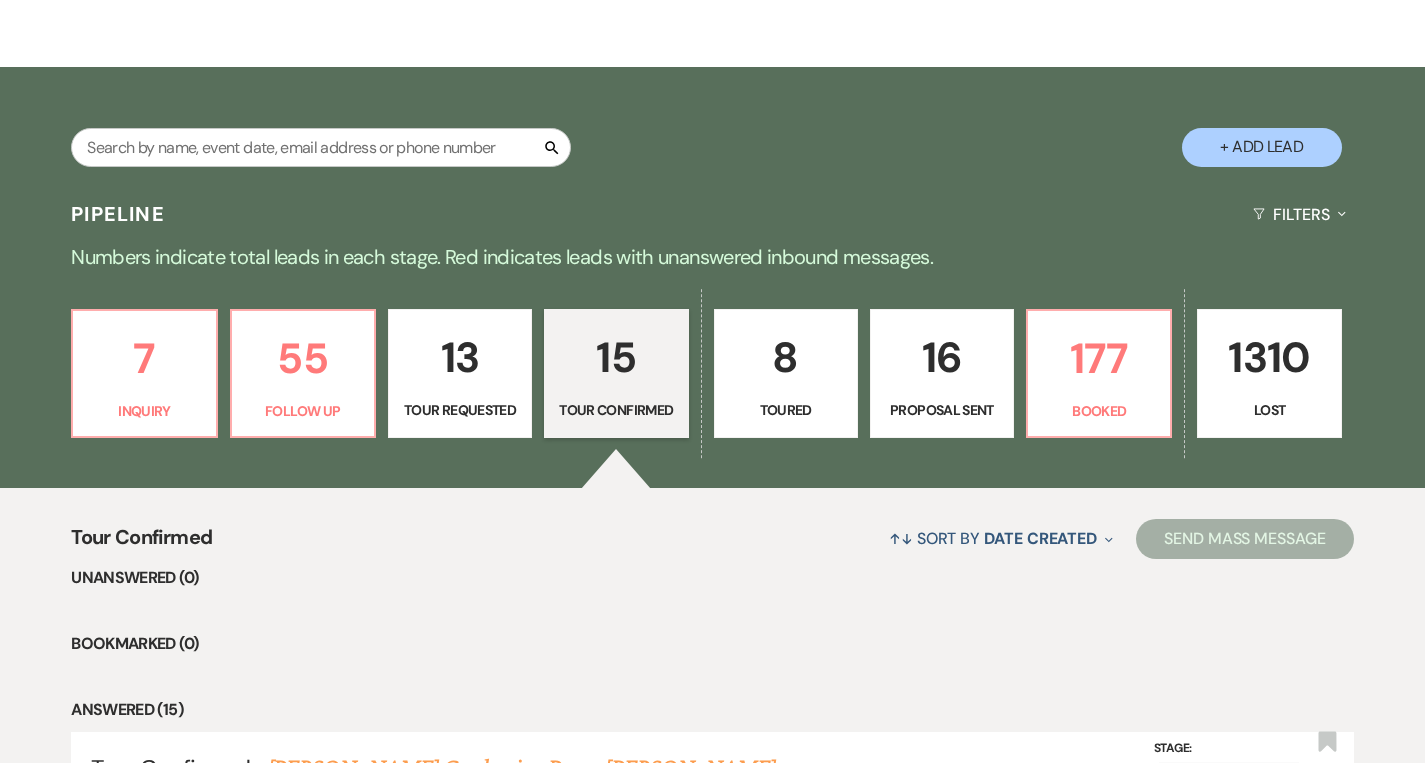 click on "13" at bounding box center [460, 357] 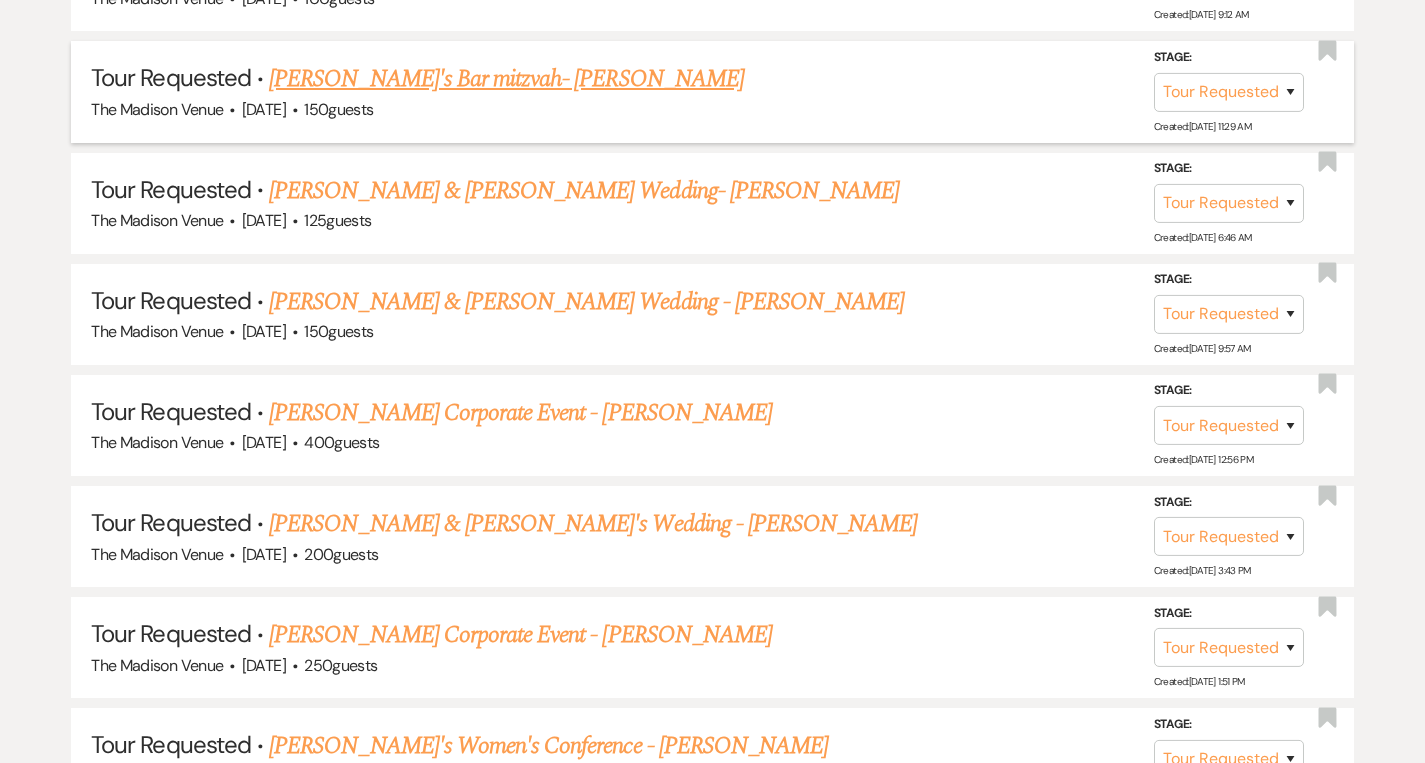 scroll, scrollTop: 1837, scrollLeft: 0, axis: vertical 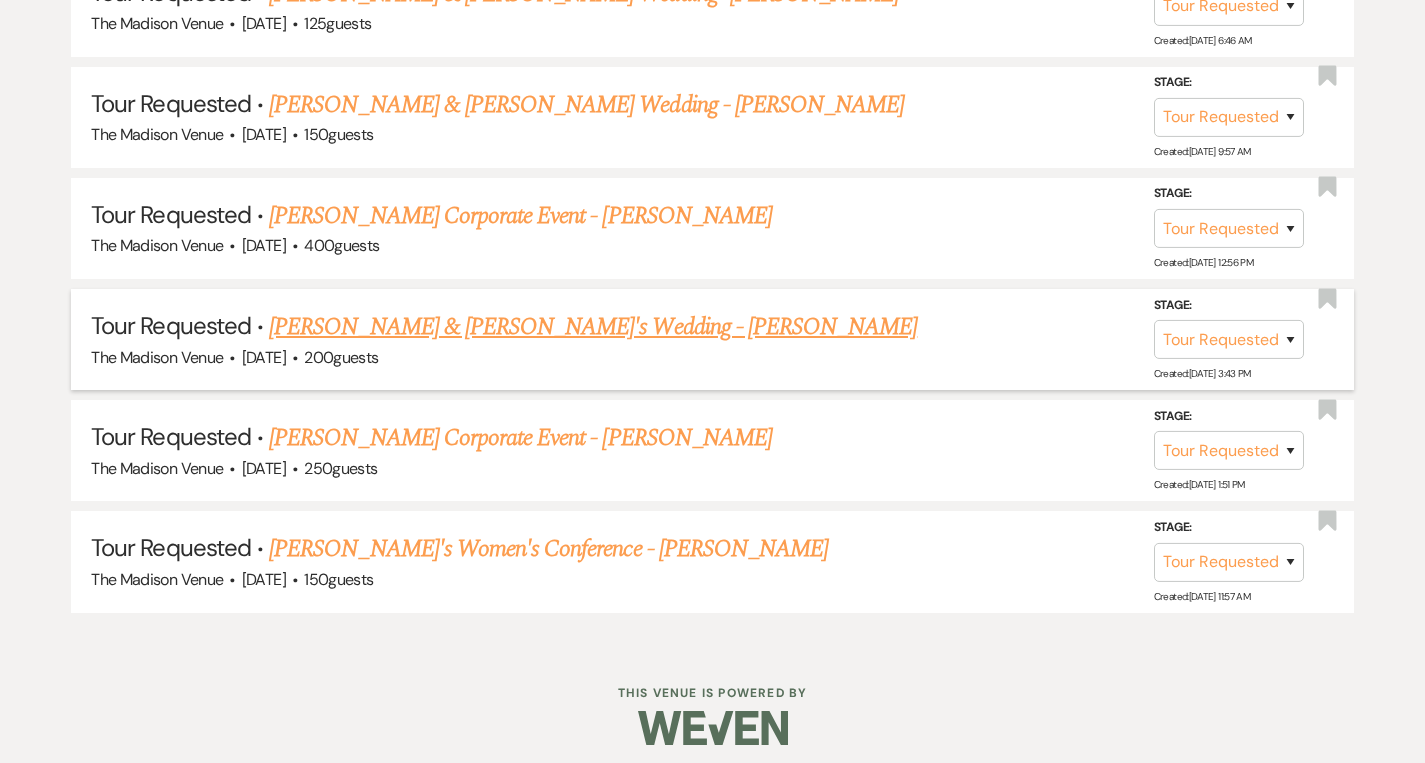 click on "[PERSON_NAME] & [PERSON_NAME]'s Wedding - [PERSON_NAME]" at bounding box center (593, 327) 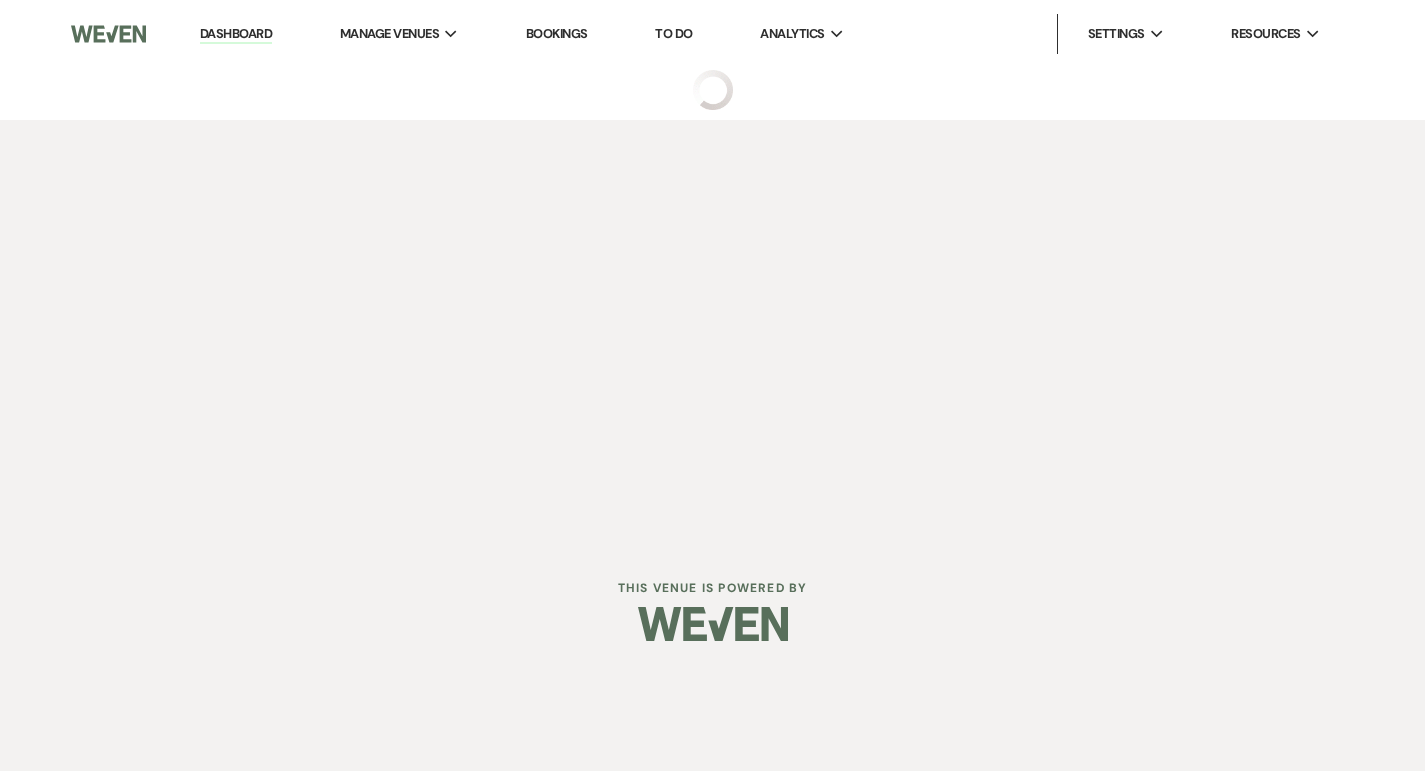 scroll, scrollTop: 0, scrollLeft: 0, axis: both 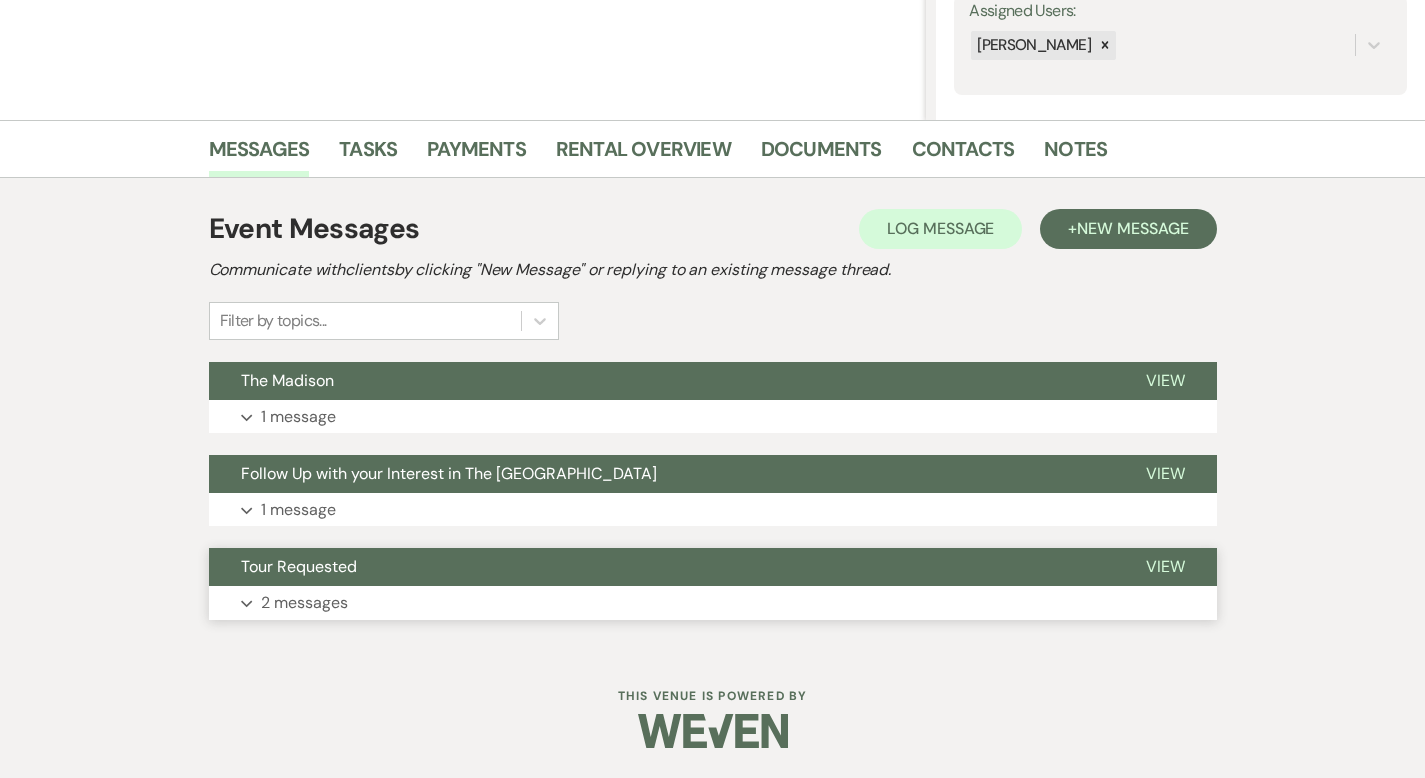 click on "View" at bounding box center [1165, 566] 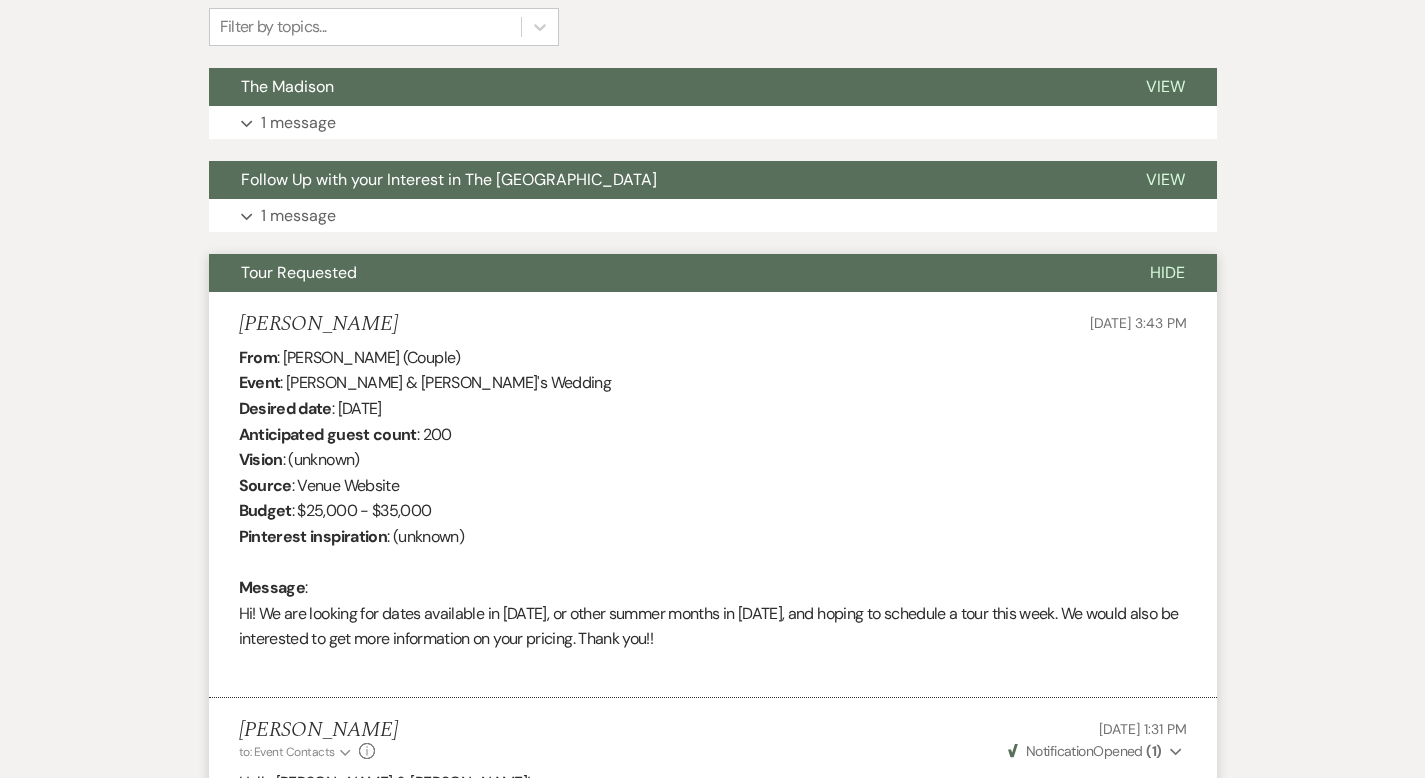 scroll, scrollTop: 432, scrollLeft: 0, axis: vertical 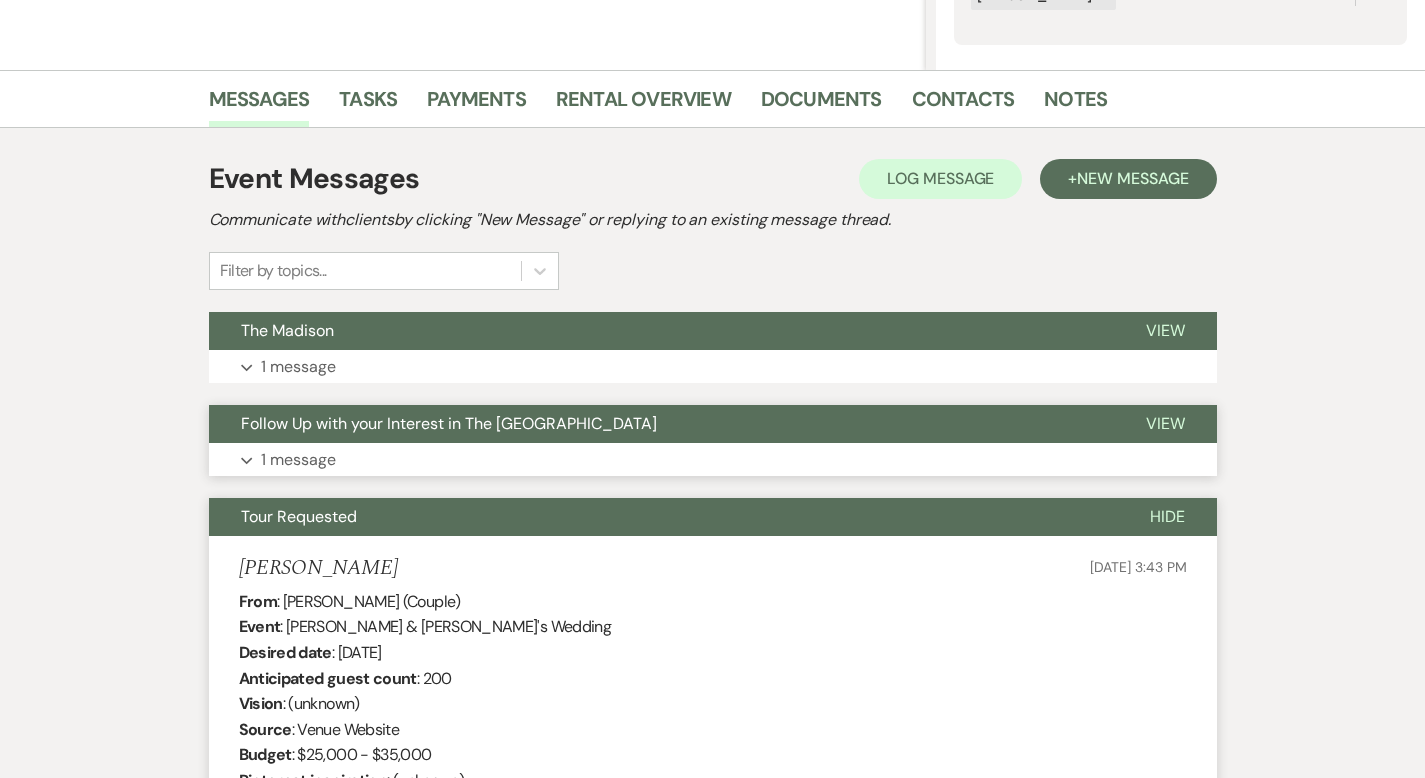 click on "View" at bounding box center [1165, 423] 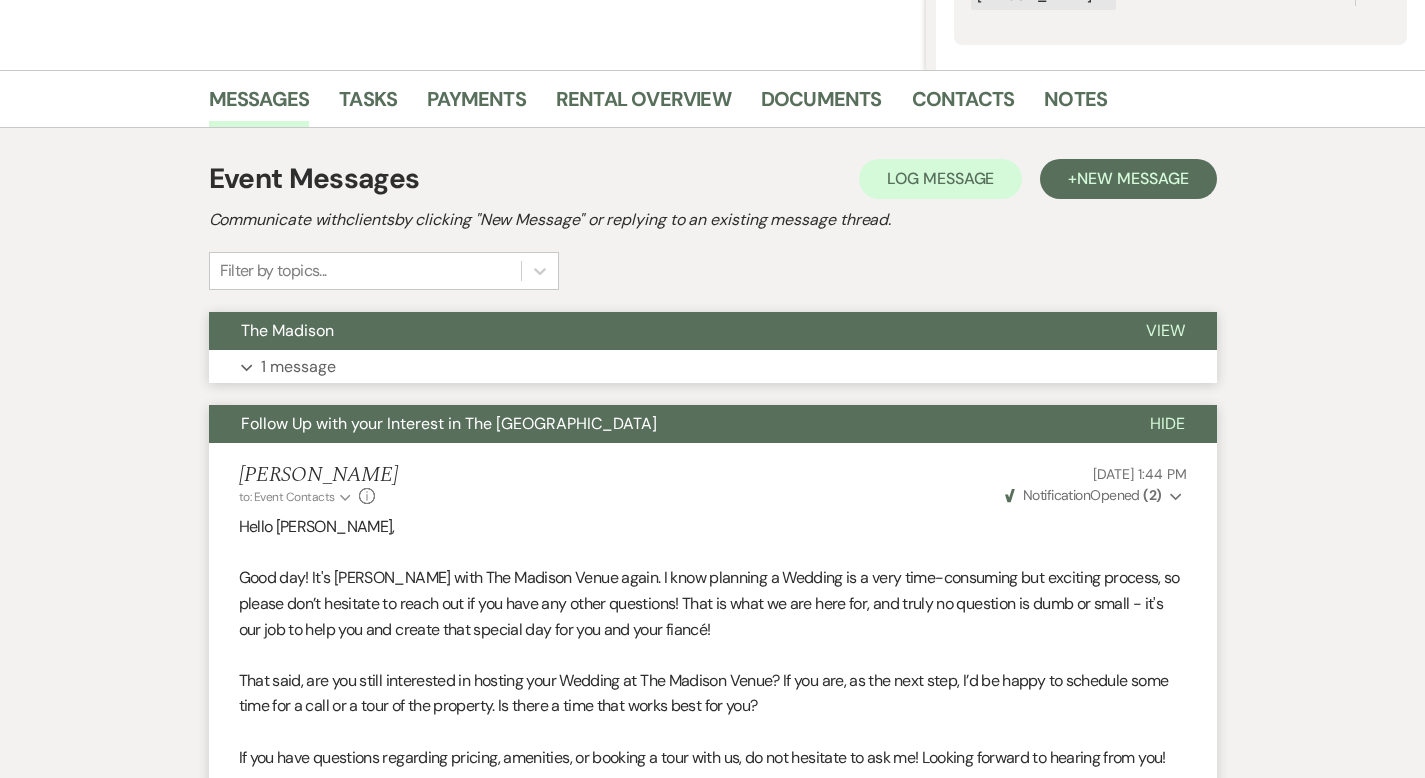 click on "View" at bounding box center (1165, 331) 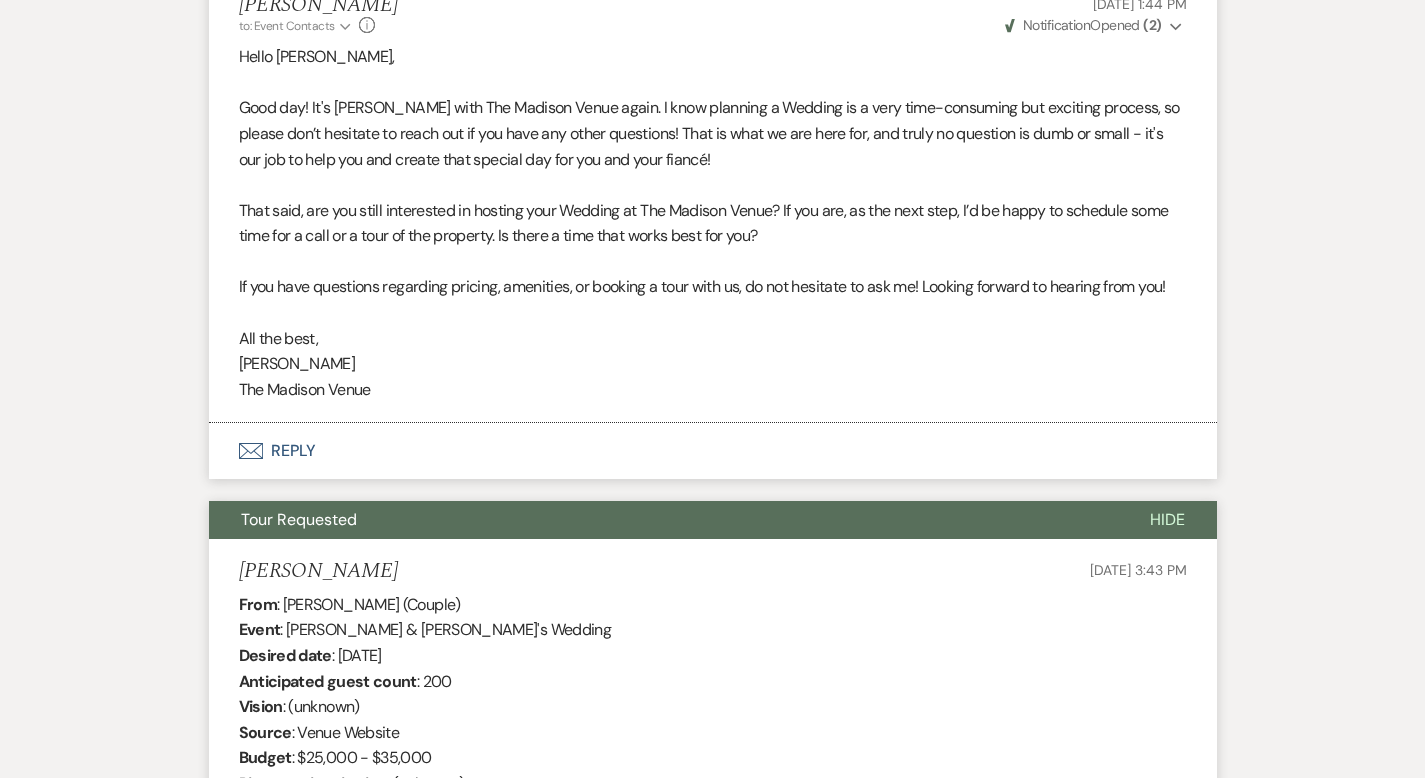 scroll, scrollTop: 581, scrollLeft: 0, axis: vertical 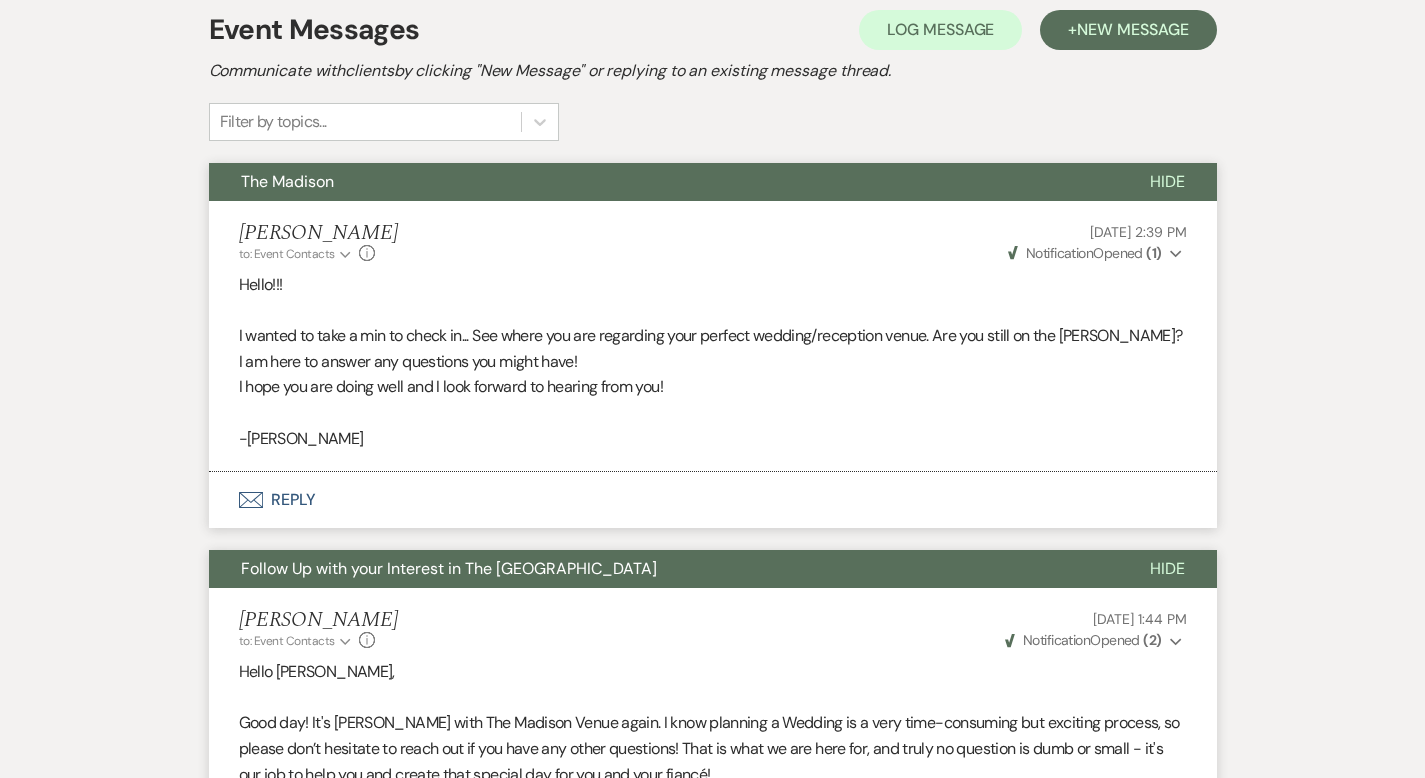 click on "Envelope Reply" at bounding box center (713, 500) 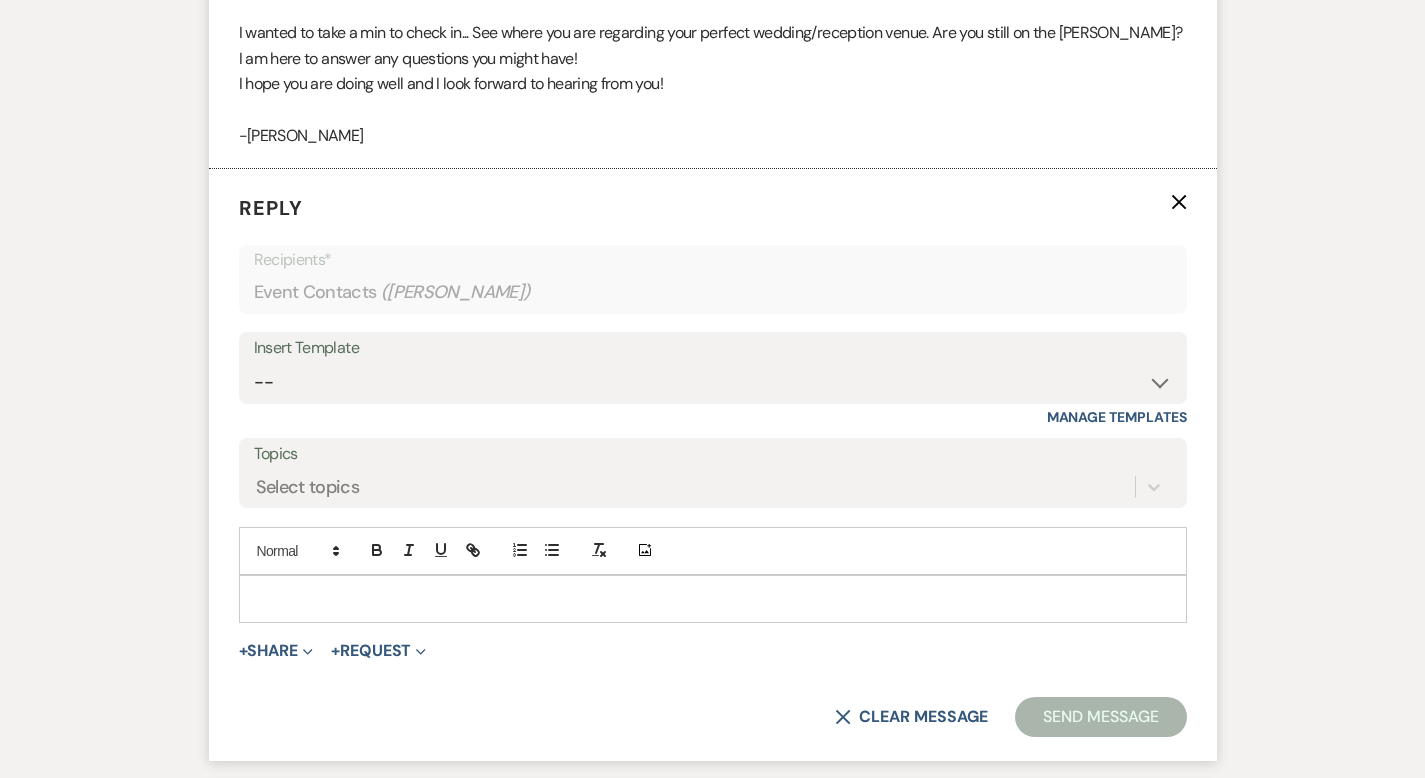 scroll, scrollTop: 960, scrollLeft: 0, axis: vertical 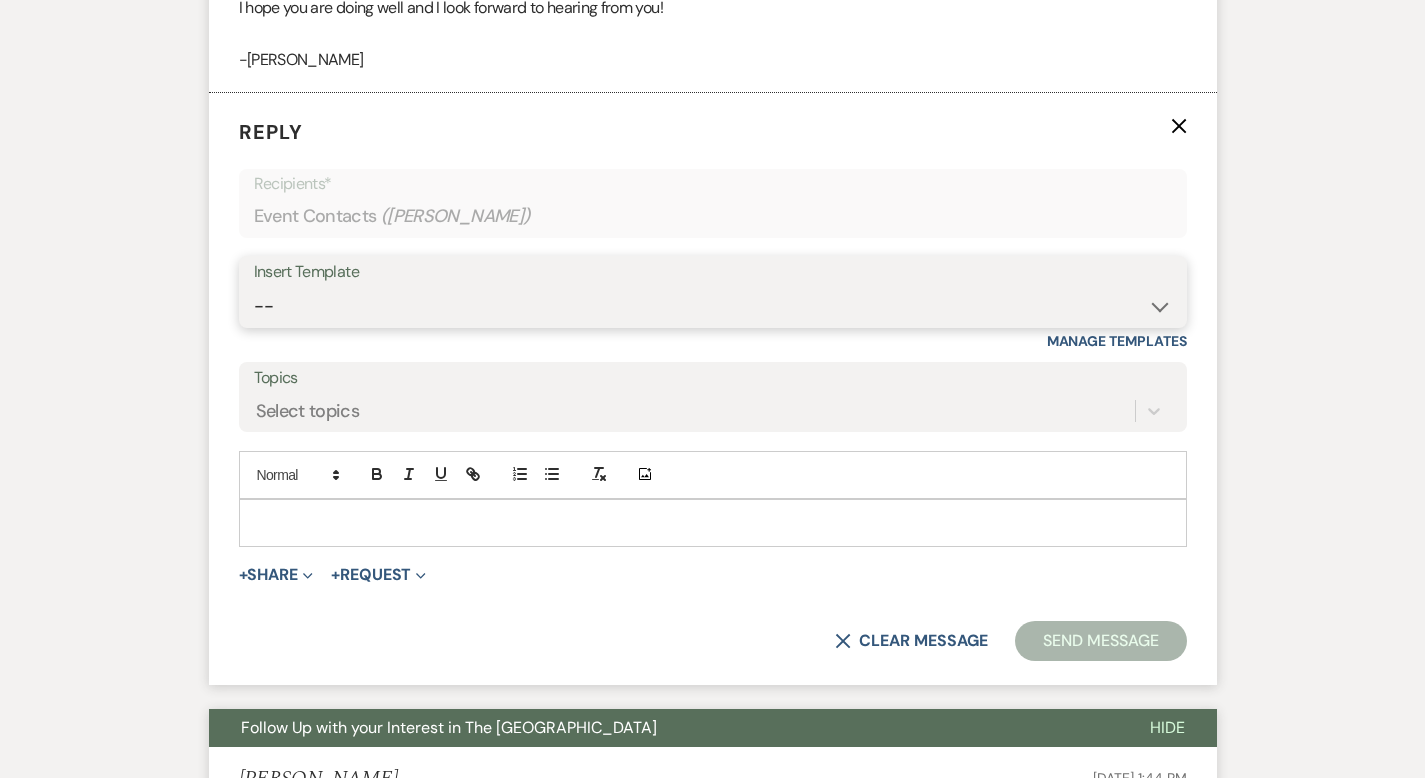 click on "-- Weven Planning Portal Introduction (Booked Events) Corporate Lead Follow Up #1 - No tour scheduled Follow Up #2 Post Tour Follow Up Closing Wedding Lead - No response Event Proposal Introduction to [PERSON_NAME] - Layout & Design Application Upcoming Payment Past-Due Payment Alert 1st Desposit 2nd Deposit 3rd Deposit  Final Deposit Thank You Review Follow up: Floor Plan Layout's Follow Up: Check out our Patio Follow up: The Grove Bar Follow-Up Ceremonies on Site Follow-up Bridal Suites 30 days post Inquiry - No tour/Response Are you still Interested? (Wedding response) 6-Month Wedding Walkthrough - [PERSON_NAME] 6-Month Wedding Walkthrough - [PERSON_NAME] 6-Month Wedding Walkthrough - [PERSON_NAME] 1-Month Wedding Walkthrough - [PERSON_NAME] 1-Month Wedding Walkthrough - [PERSON_NAME] 1-Month Wedding Walkthrough - [PERSON_NAME] Introduction & Book a Tour with [PERSON_NAME] Introduction & Book a Tour with [PERSON_NAME] Introduction & Book a Tour with [PERSON_NAME] Event Insurance Reminder Bar Selection - Foundry Package Bar Selection - Avenue Package Bar Selection - Ivy Package" at bounding box center [713, 306] 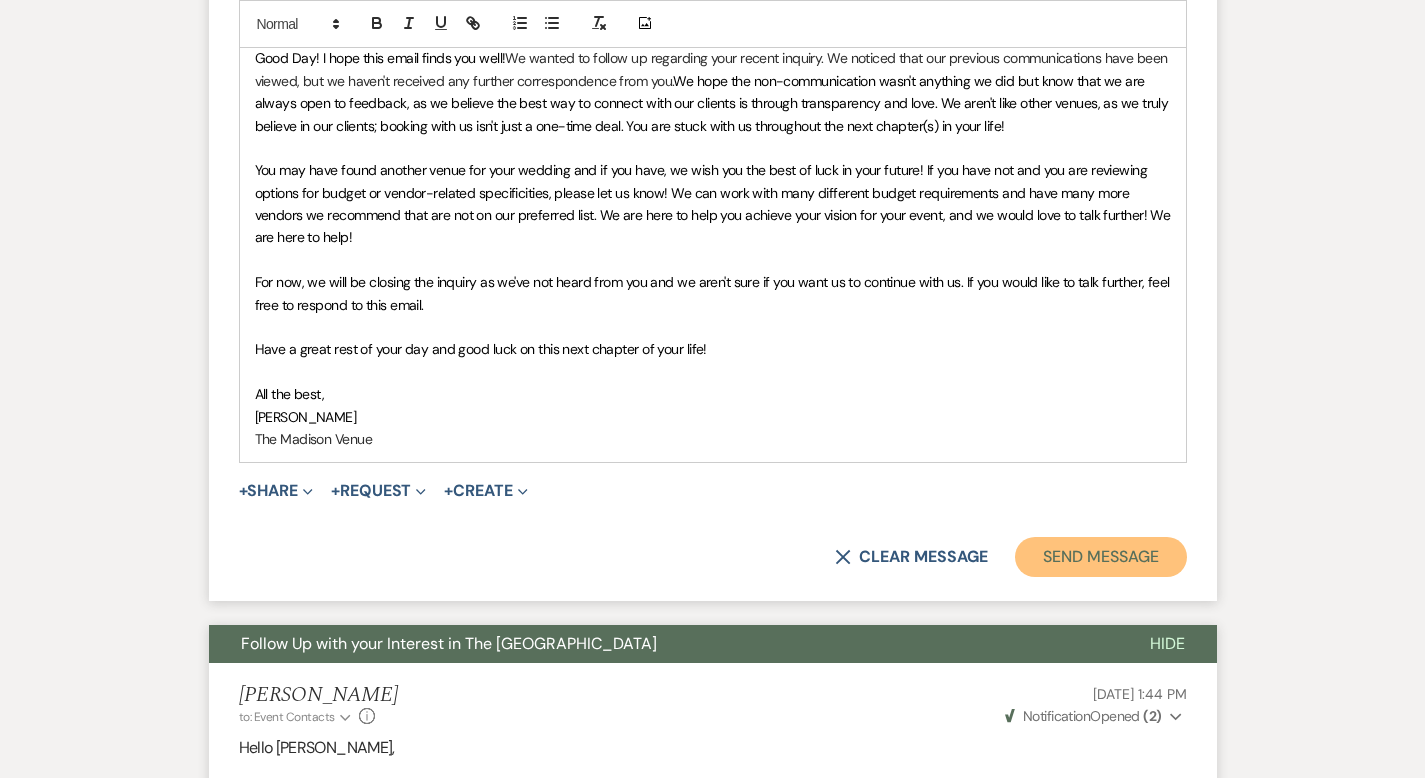 click on "Send Message" at bounding box center (1100, 557) 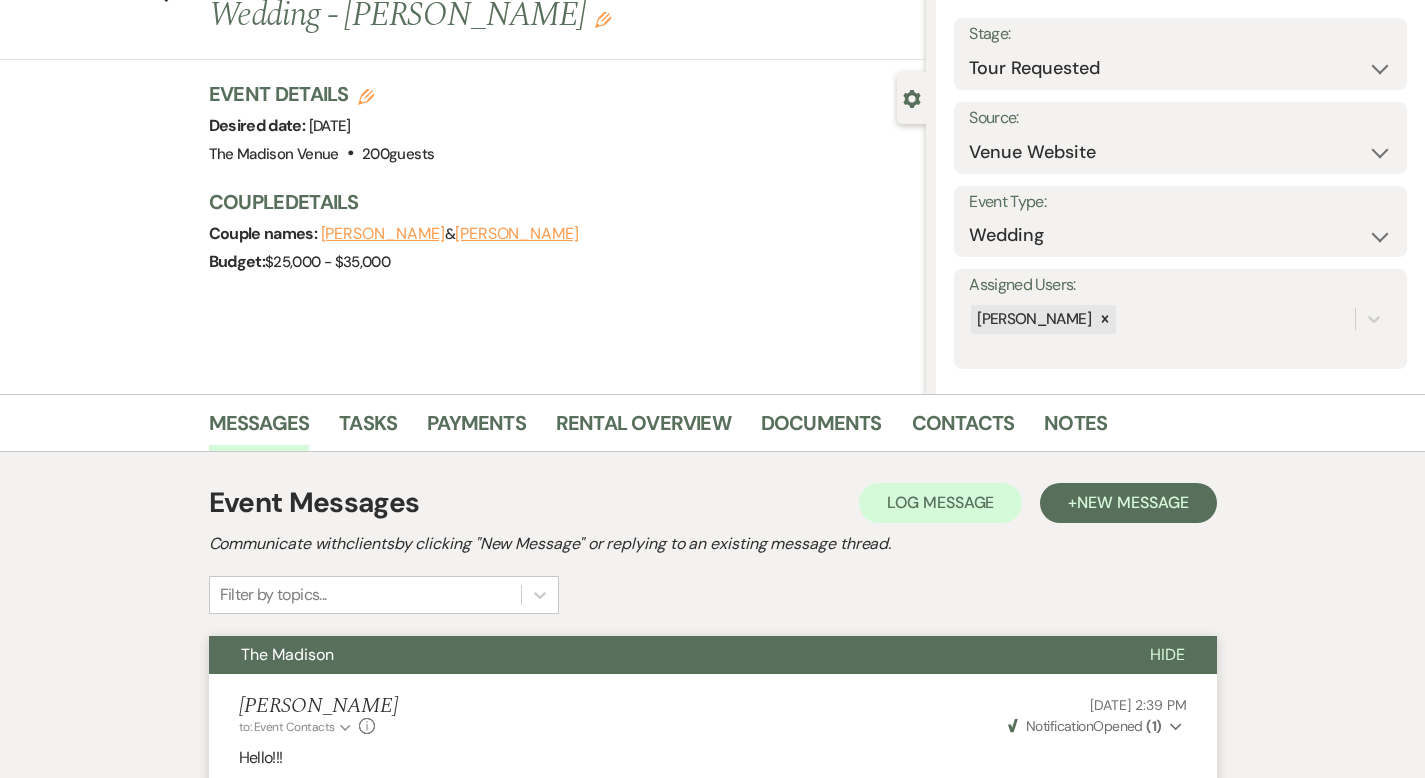 scroll, scrollTop: 0, scrollLeft: 0, axis: both 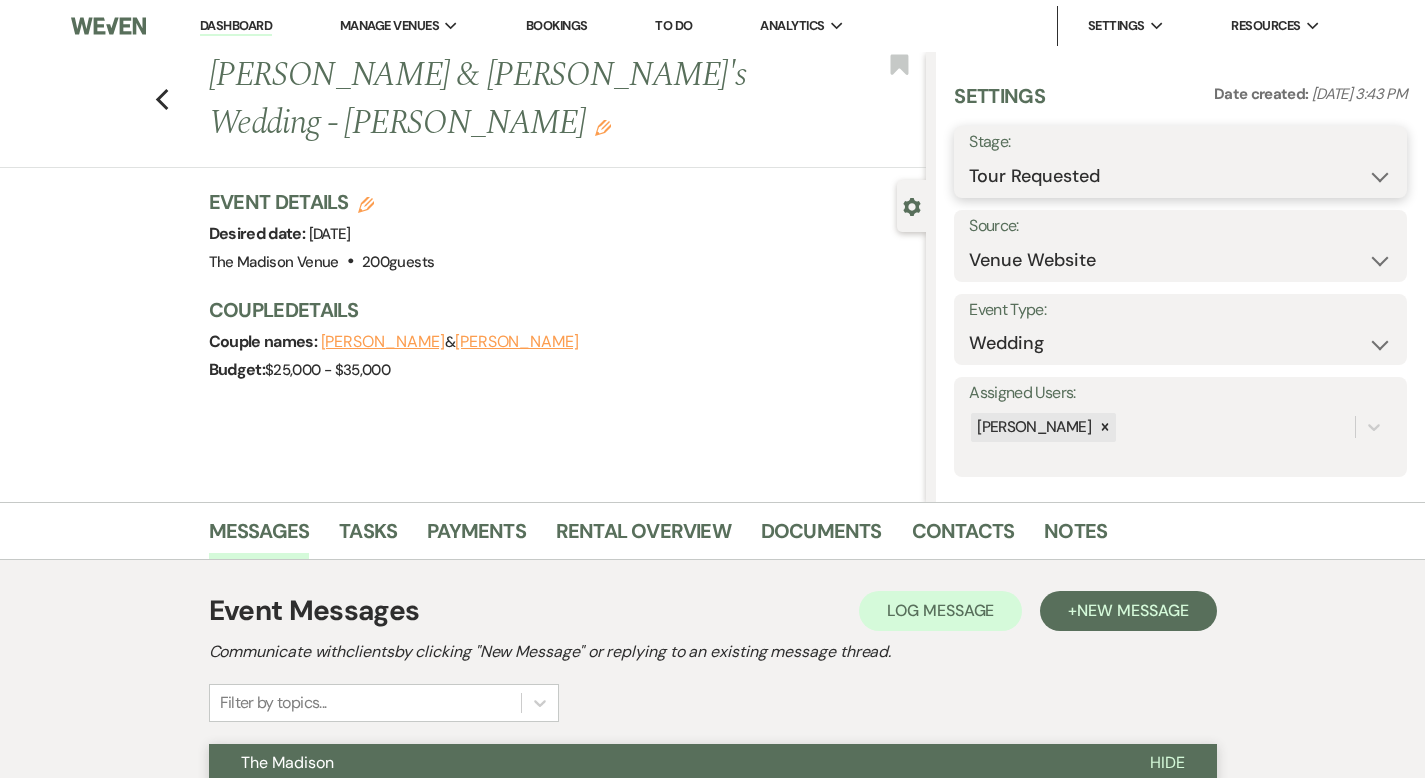 click on "Inquiry Follow Up Tour Requested Tour Confirmed Toured Proposal Sent Booked Lost" at bounding box center [1180, 176] 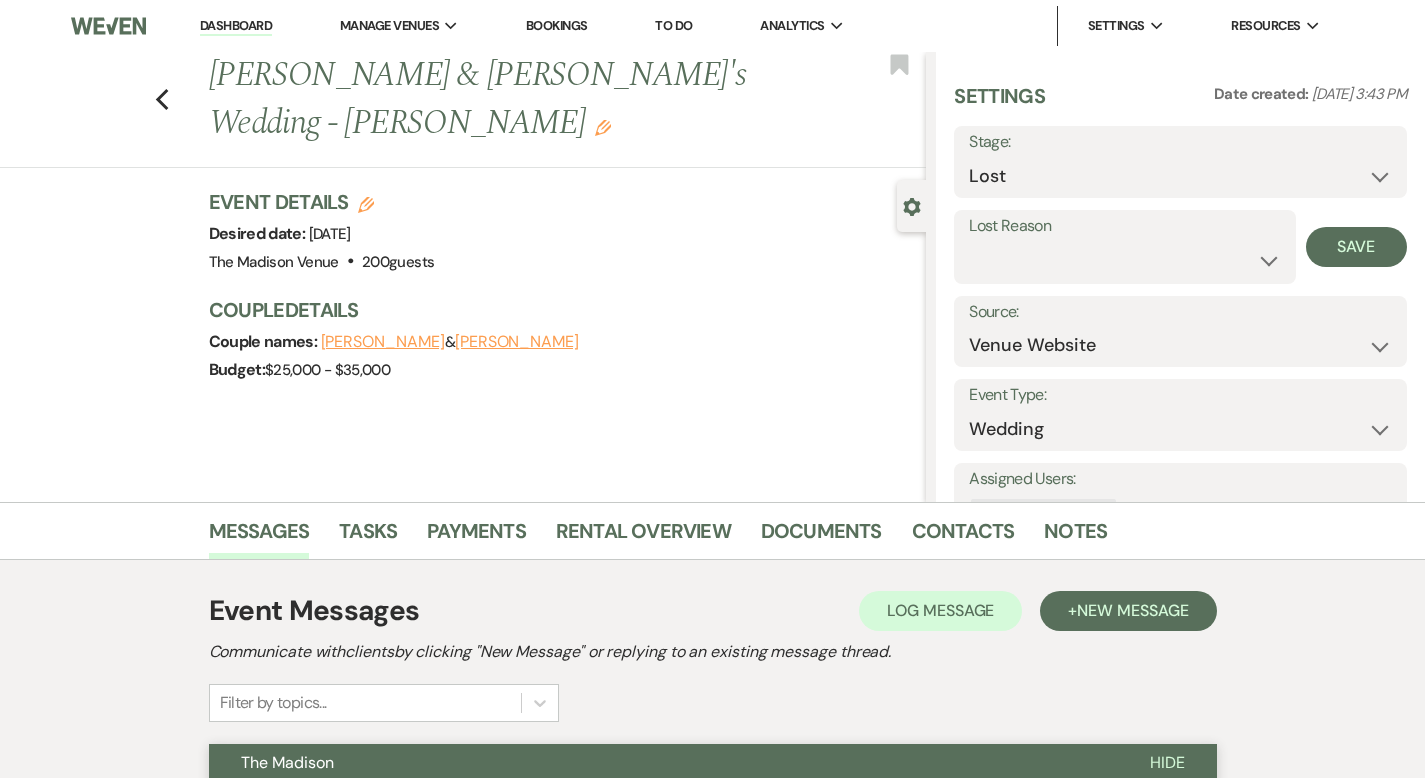 click on "Lost Reason" at bounding box center [1124, 226] 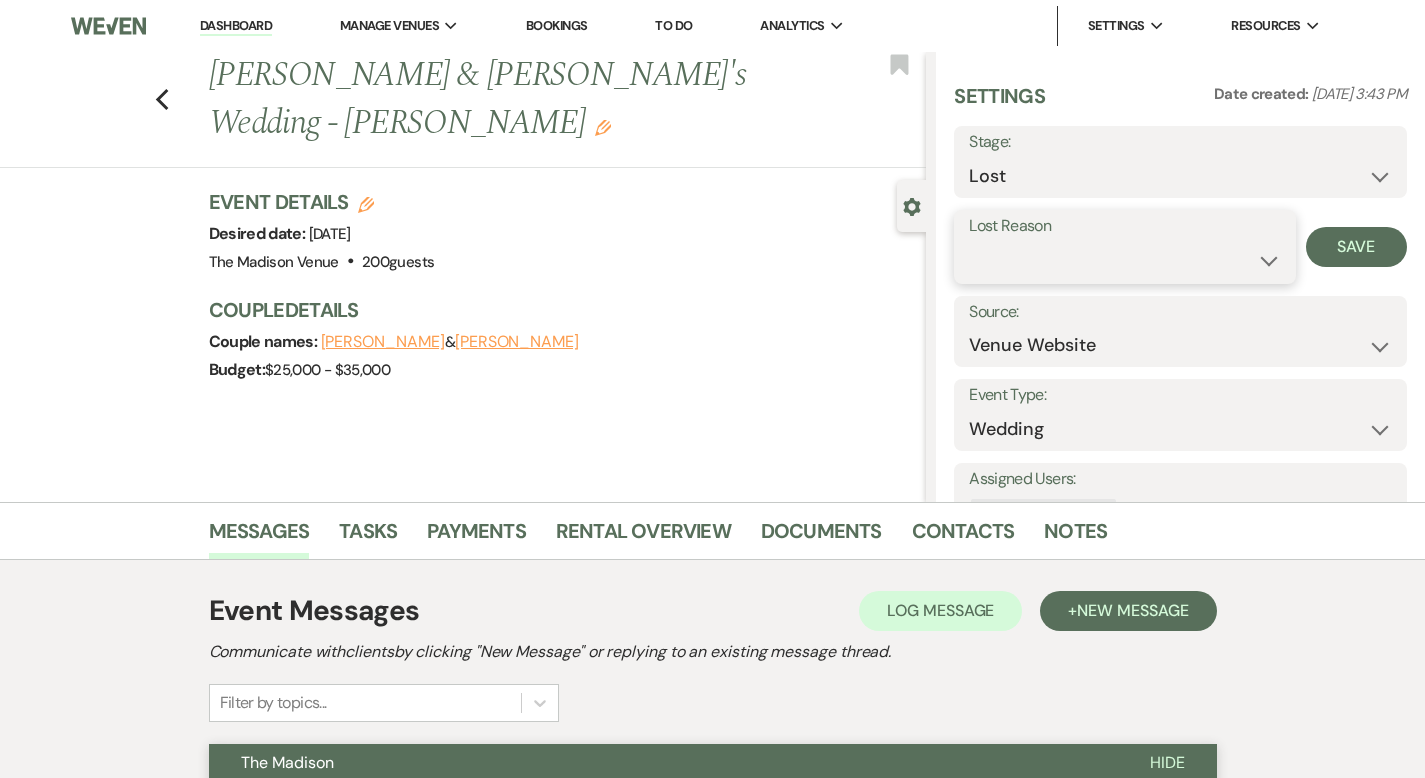 click on "Booked Elsewhere Budget Date Unavailable No Response Not a Good Match Capacity Cancelled Duplicate (hidden) Spam (hidden) Other (hidden) Other" at bounding box center (1124, 260) 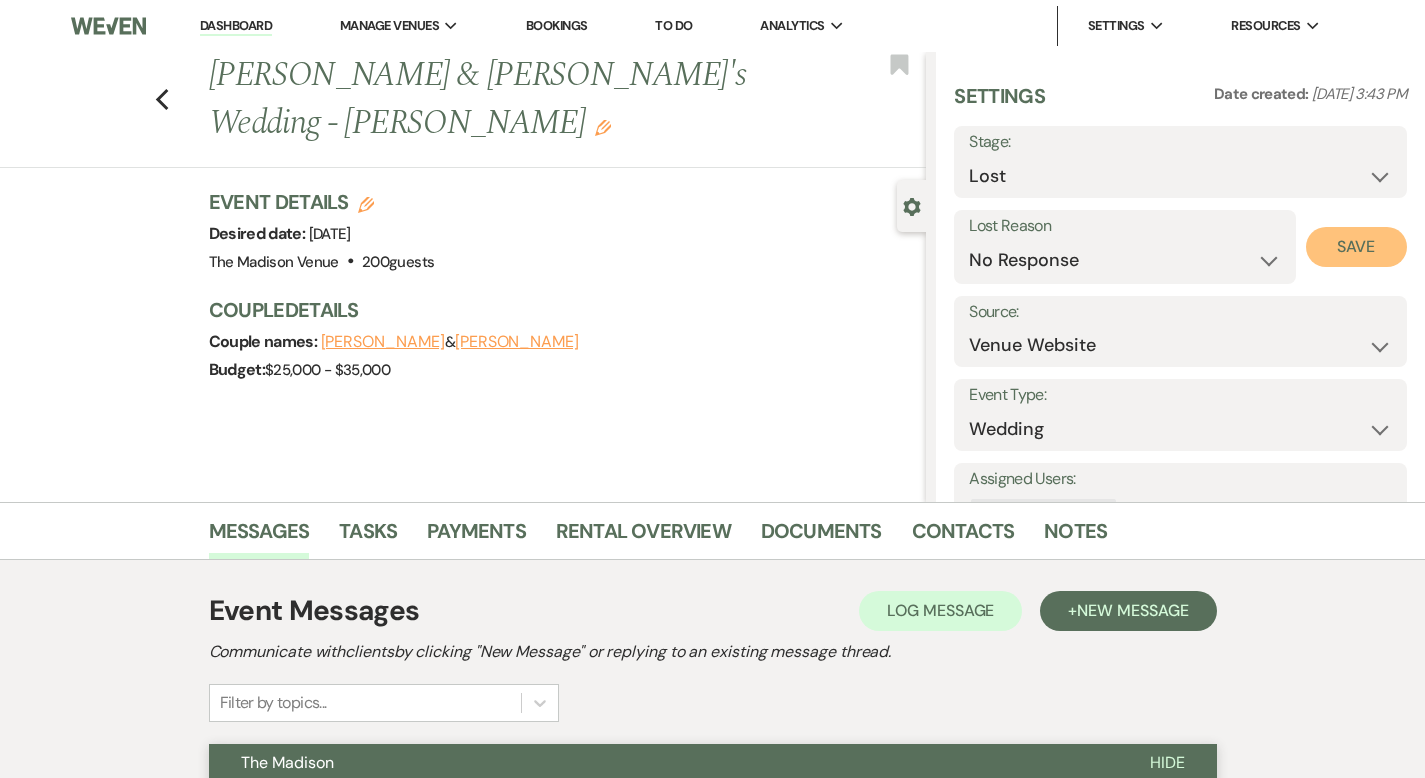 click on "Save" at bounding box center (1356, 247) 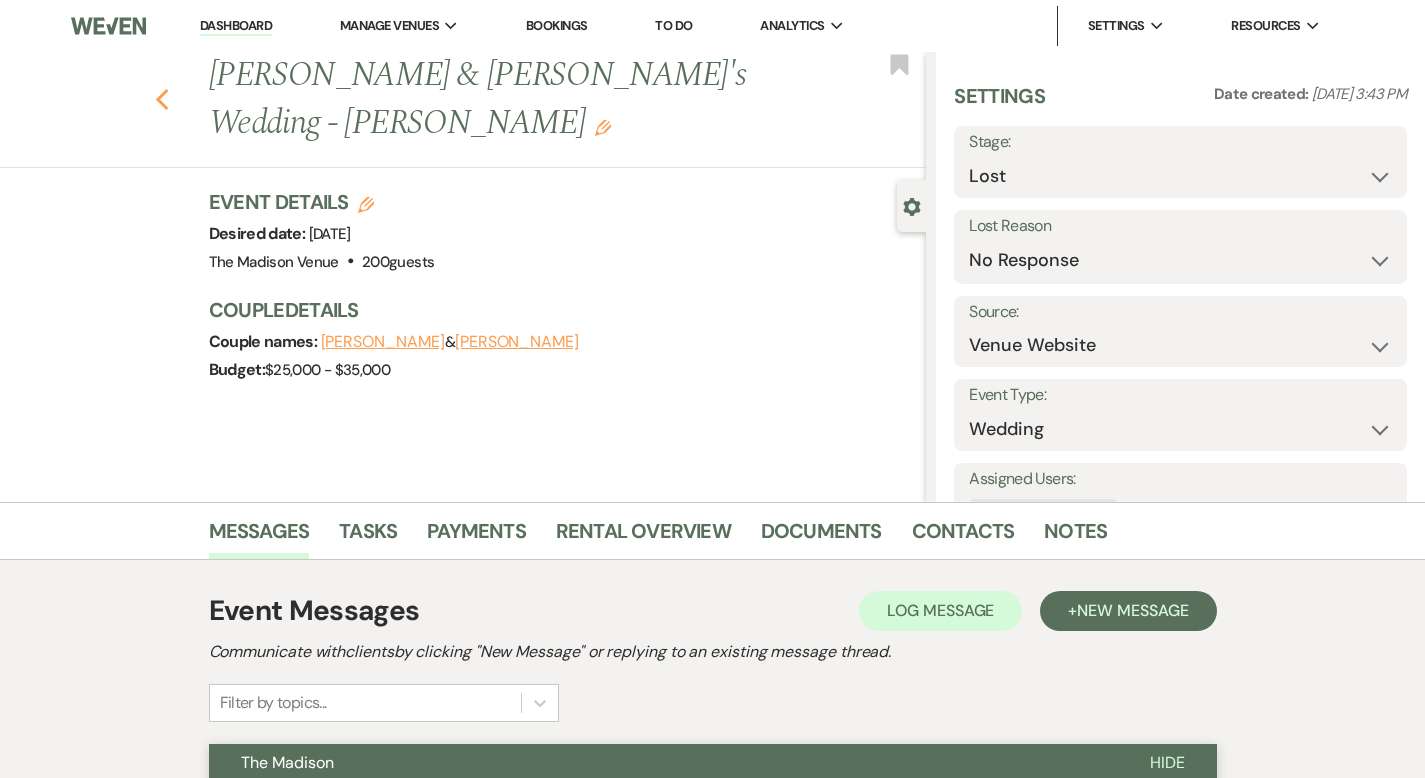 click 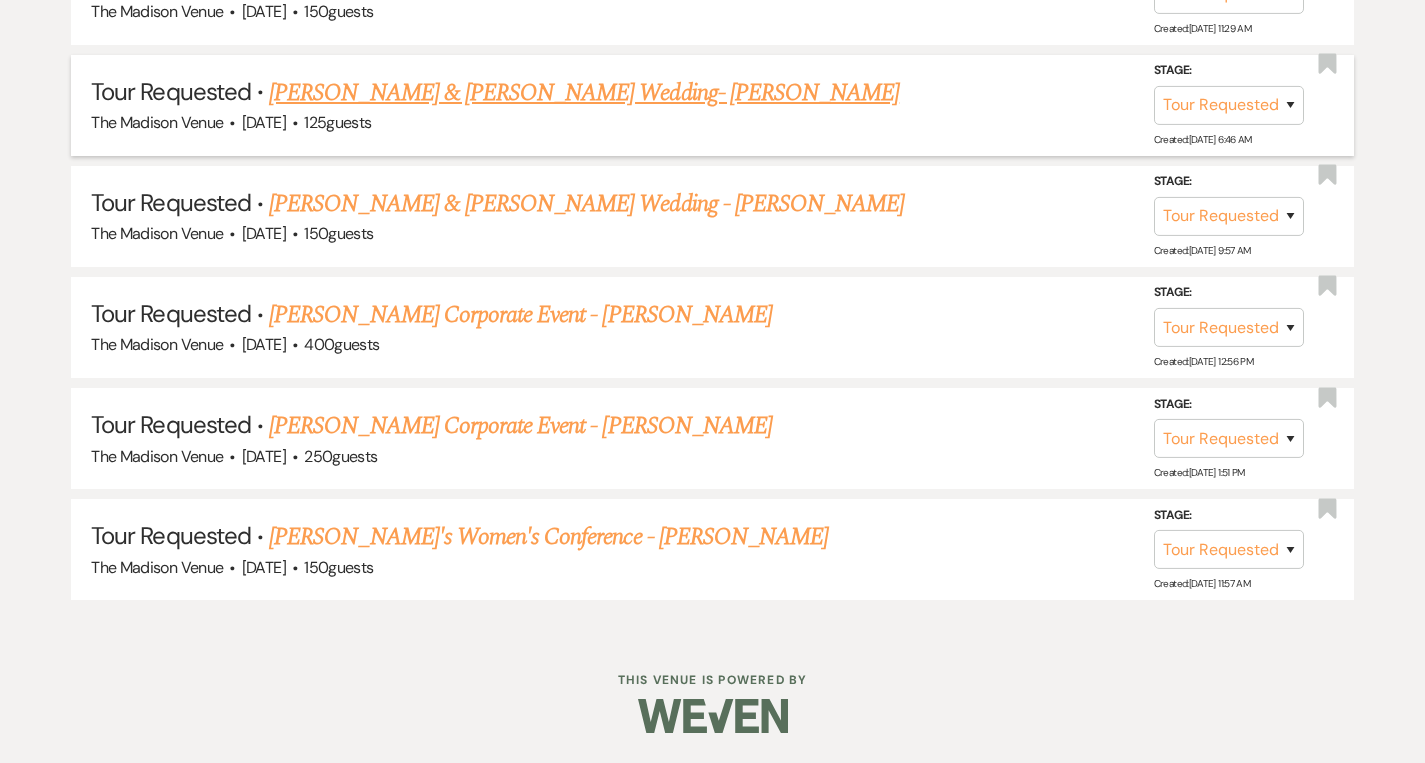scroll, scrollTop: 1727, scrollLeft: 0, axis: vertical 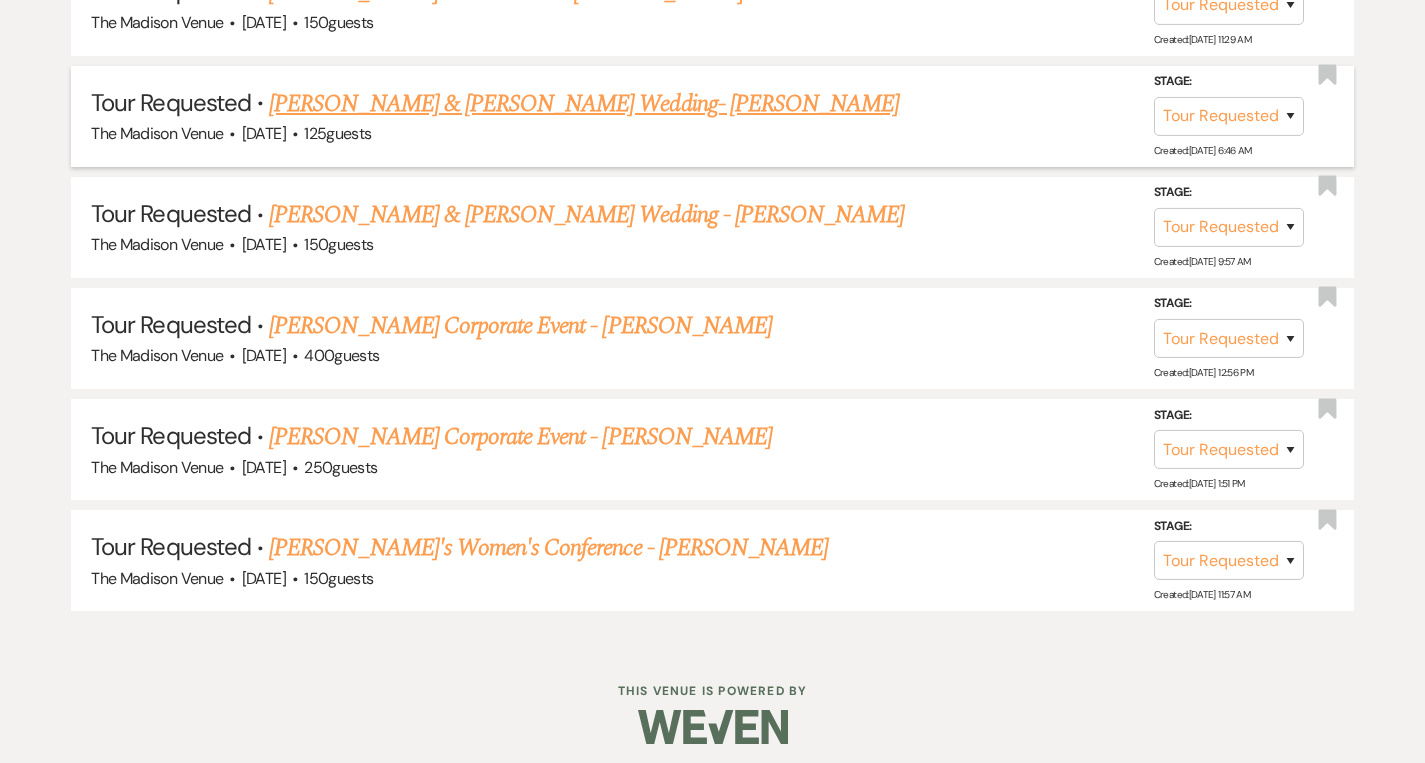 click on "[PERSON_NAME] & [PERSON_NAME] Wedding- [PERSON_NAME]" at bounding box center (584, 104) 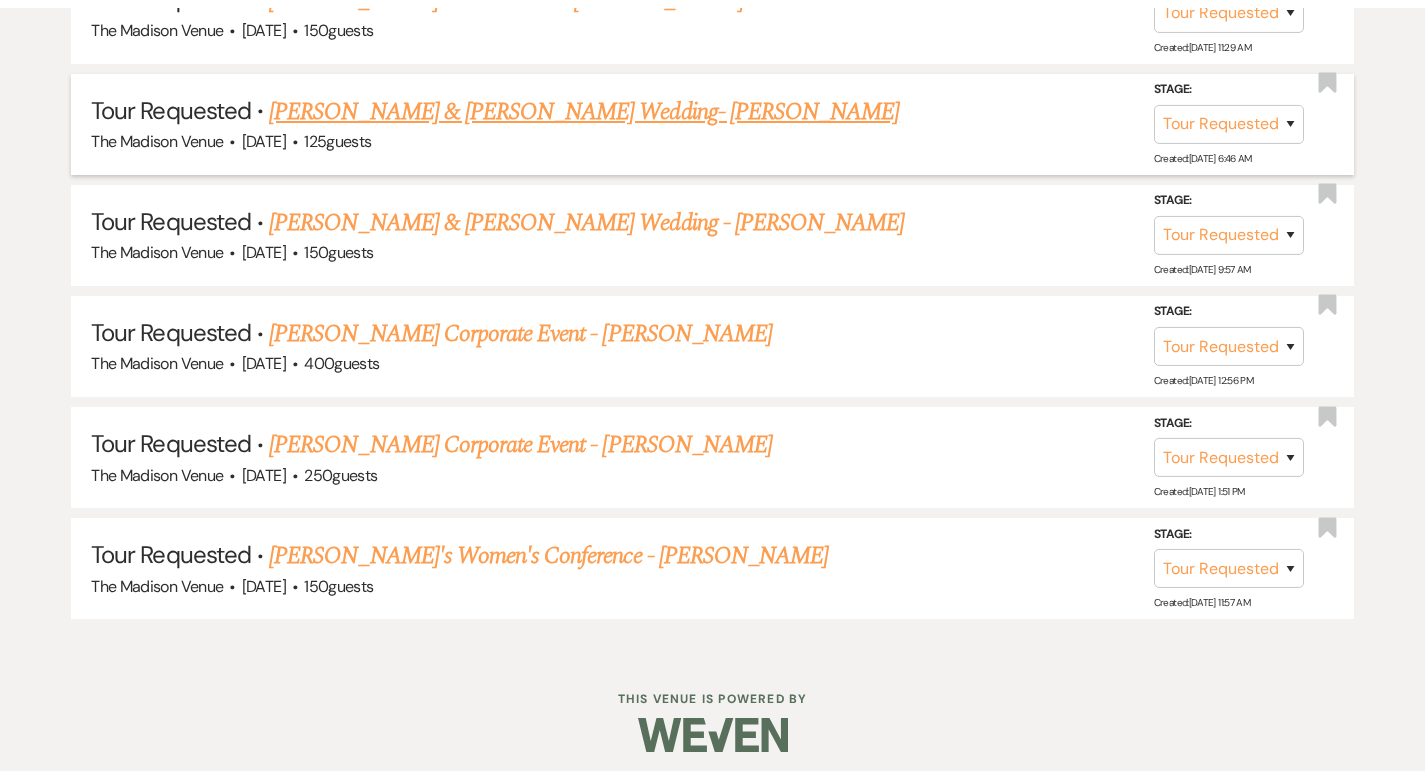 scroll, scrollTop: 0, scrollLeft: 0, axis: both 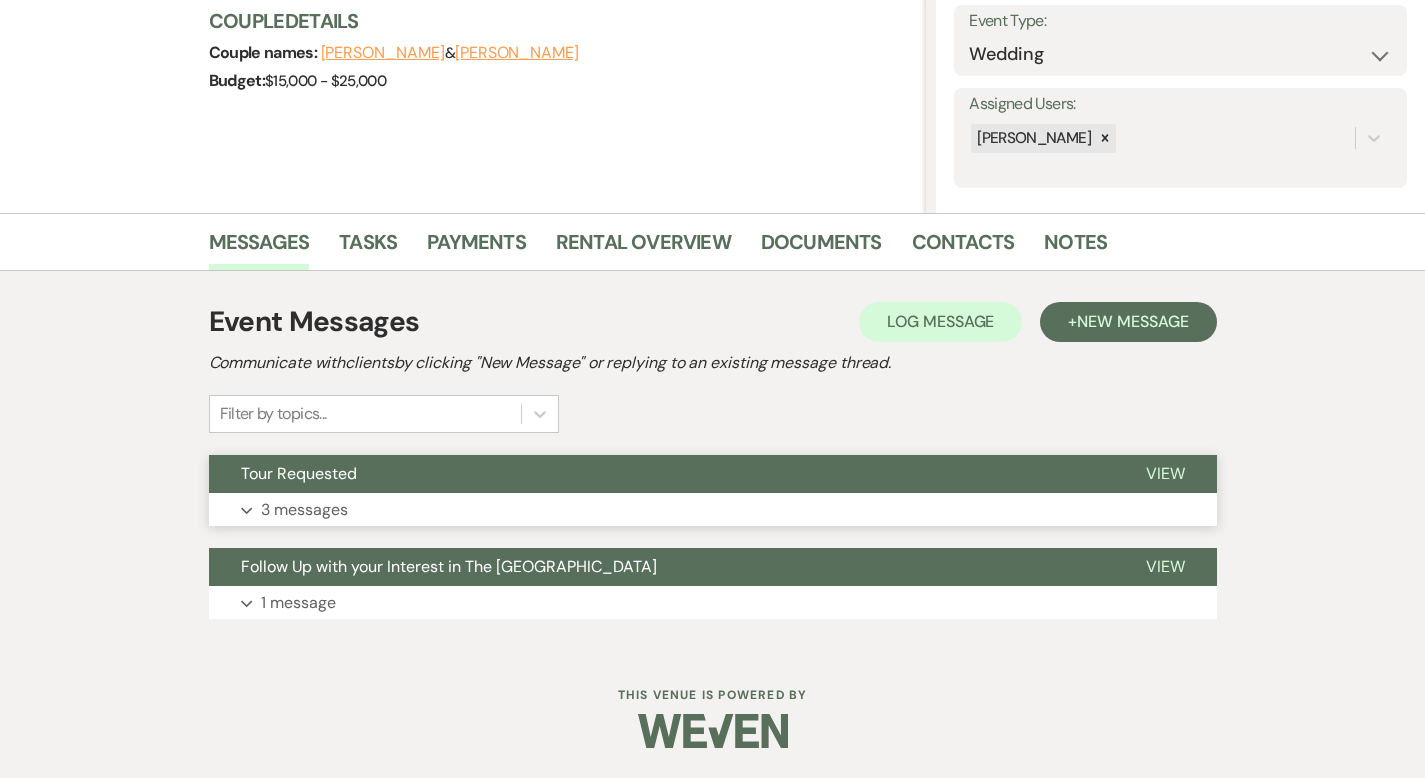 click on "View" at bounding box center [1165, 473] 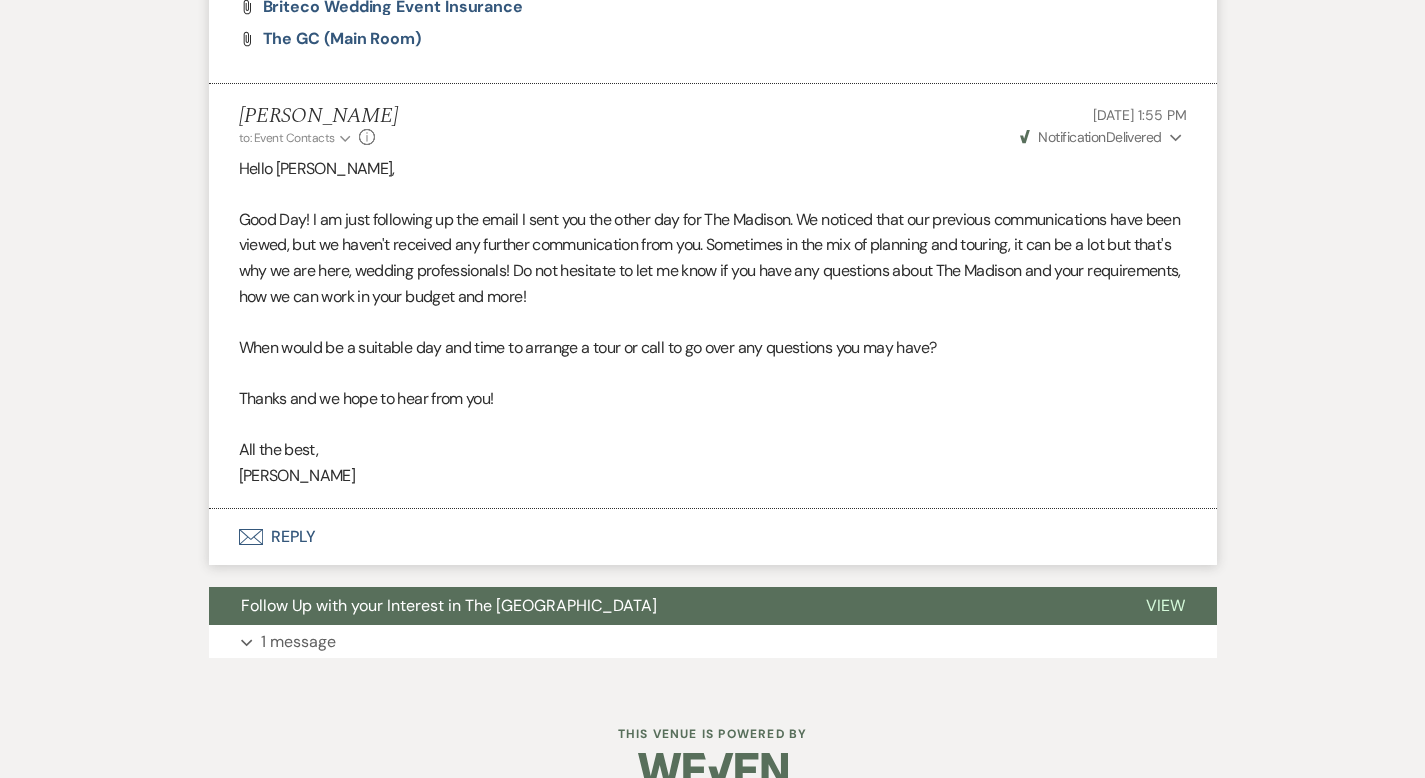 scroll, scrollTop: 1718, scrollLeft: 0, axis: vertical 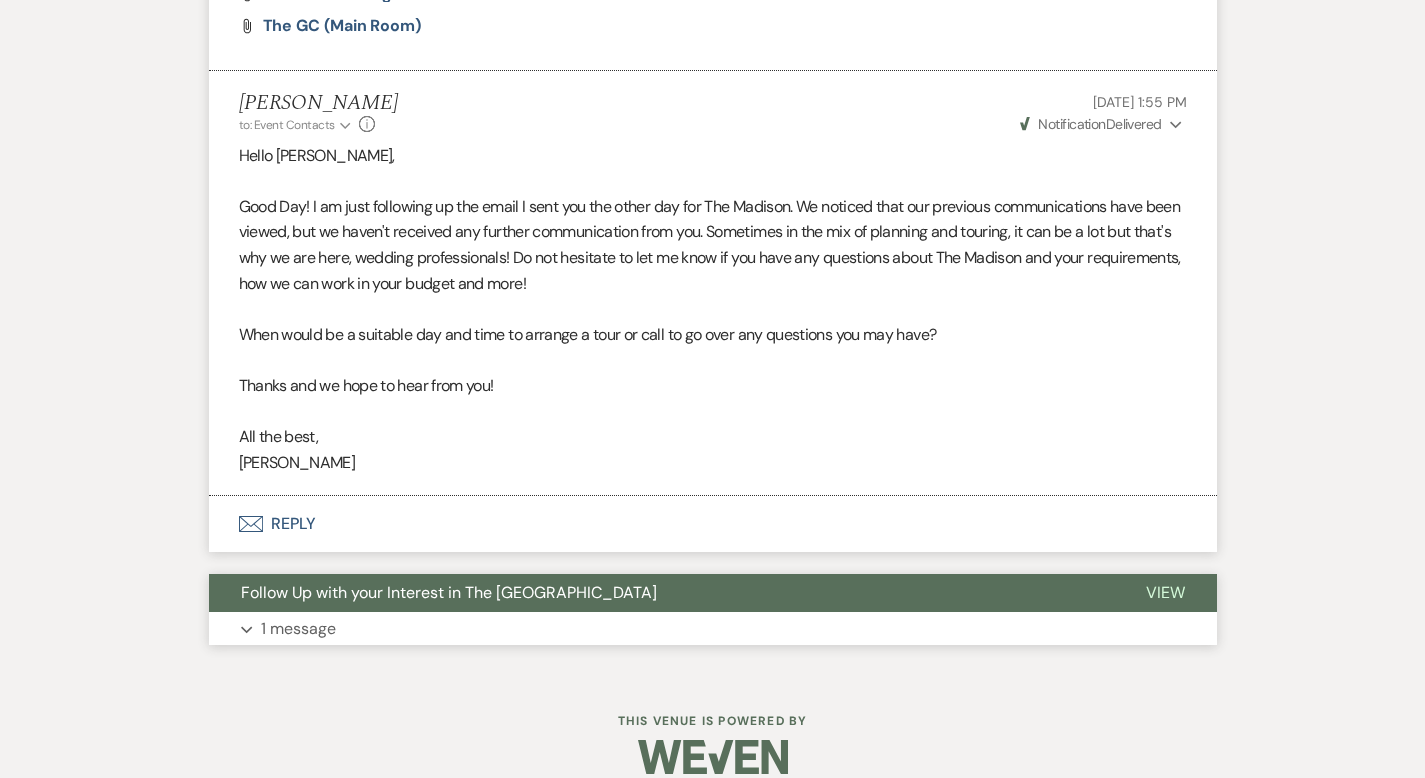 click on "View" at bounding box center [1165, 592] 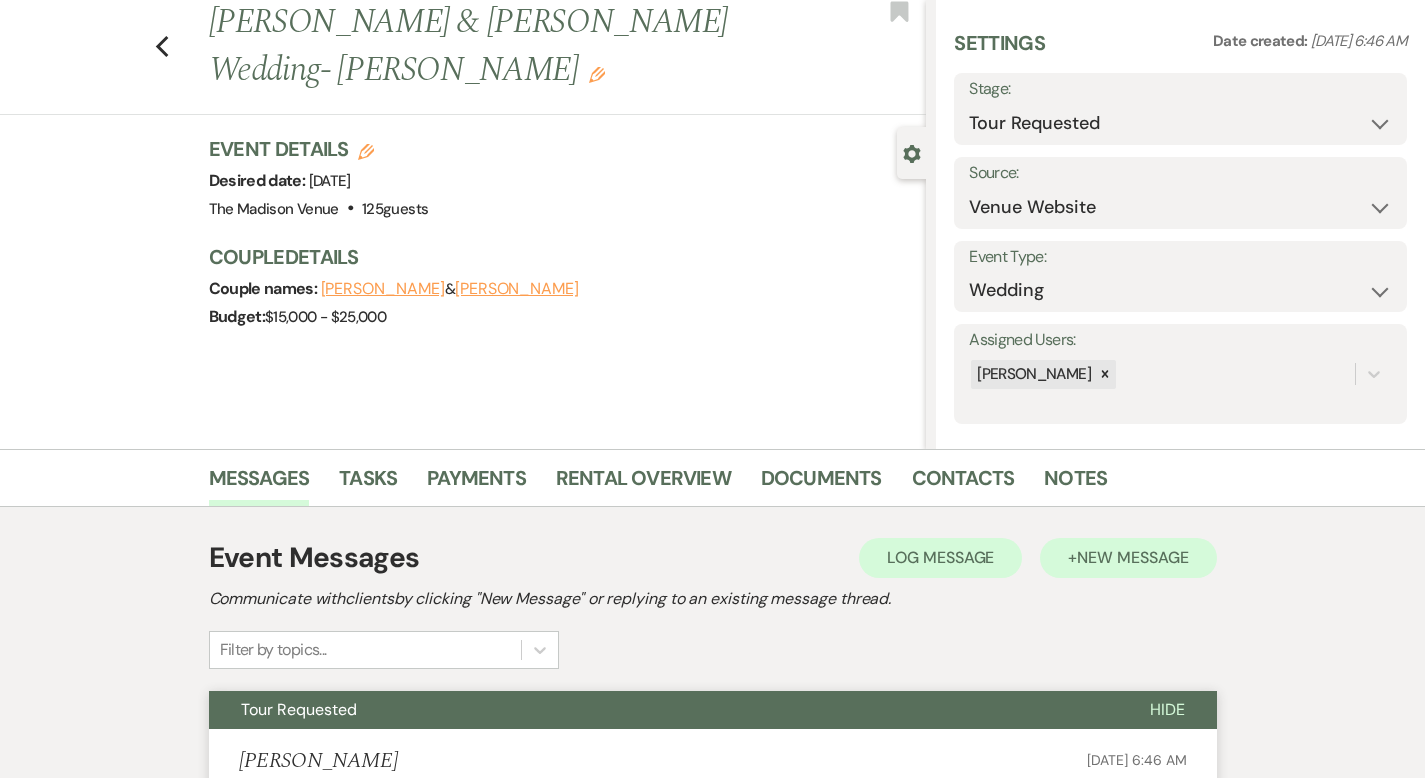 scroll, scrollTop: 0, scrollLeft: 0, axis: both 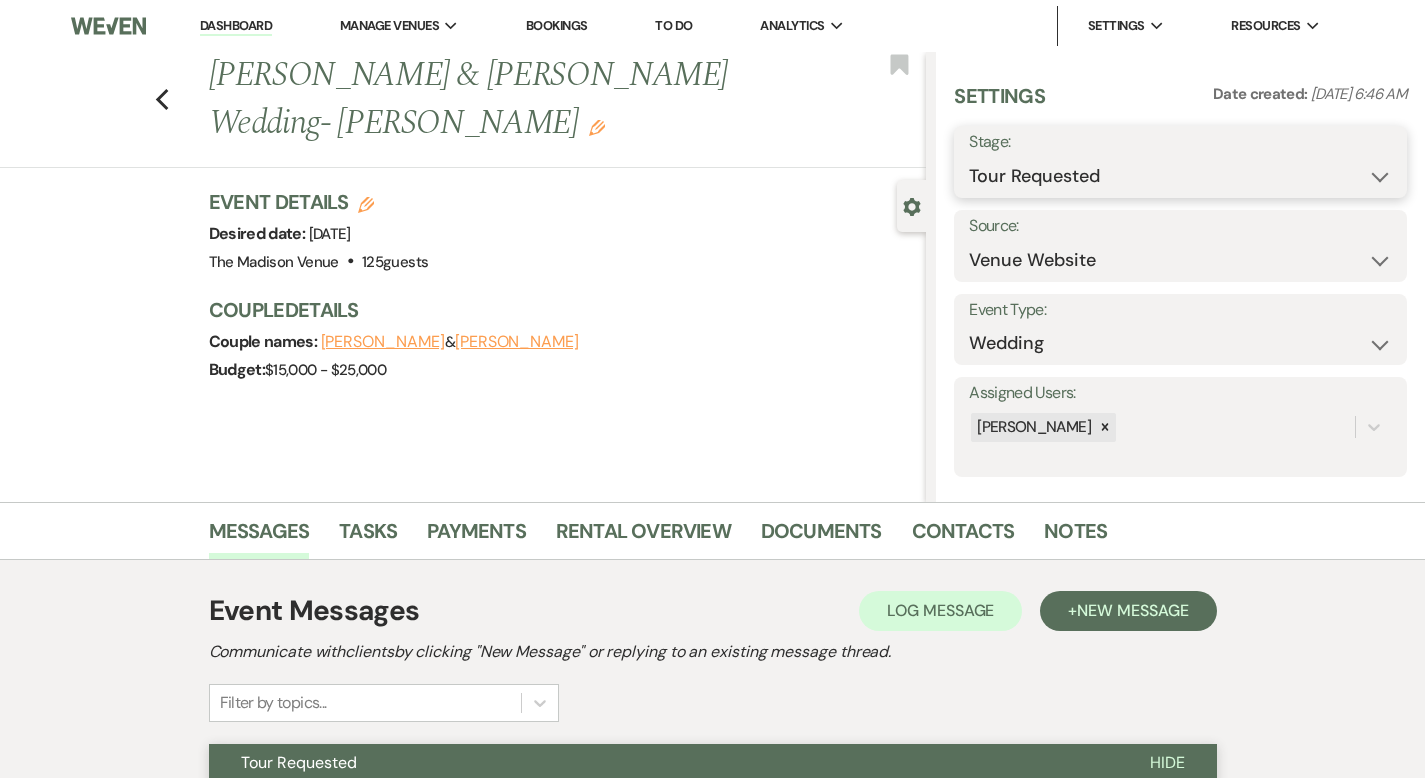 click on "Inquiry Follow Up Tour Requested Tour Confirmed Toured Proposal Sent Booked Lost" at bounding box center (1180, 176) 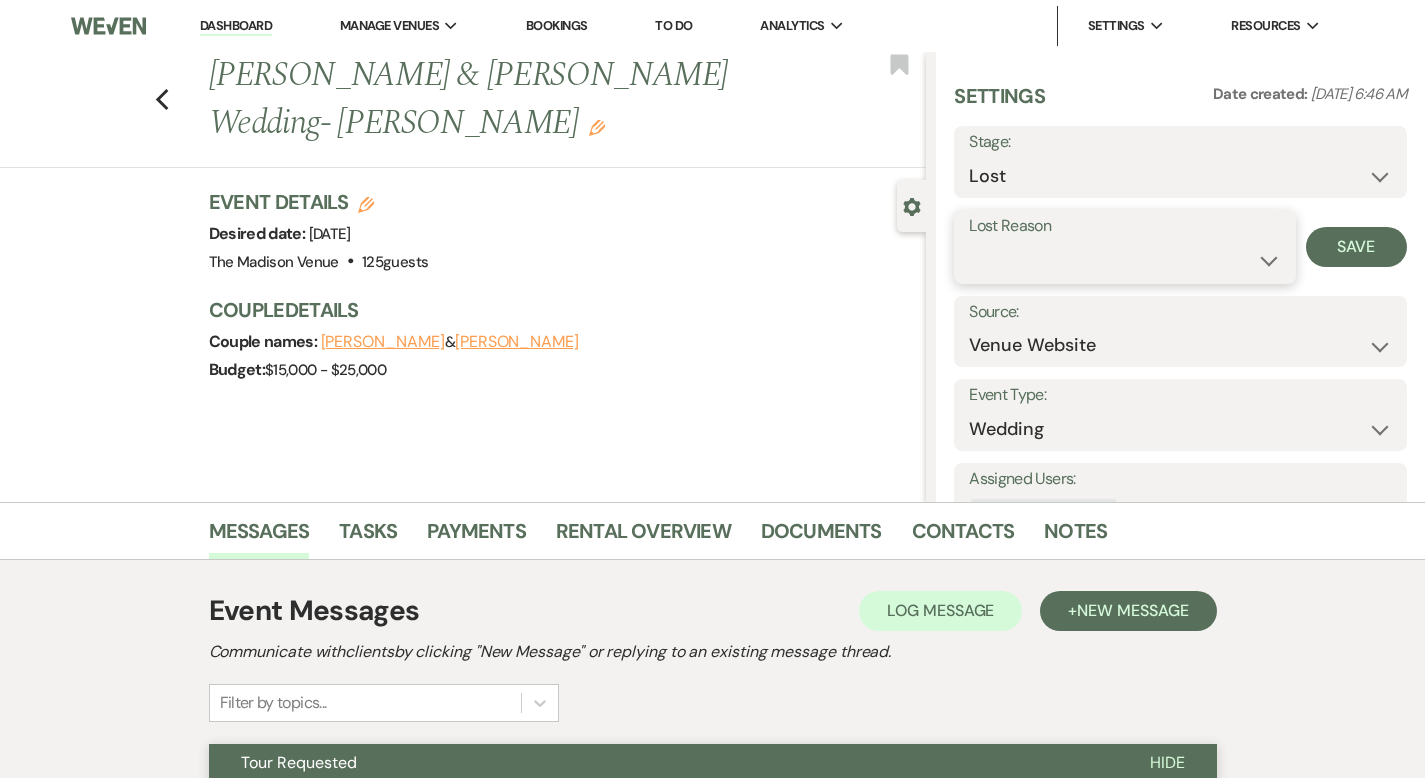 click on "Booked Elsewhere Budget Date Unavailable No Response Not a Good Match Capacity Cancelled Duplicate (hidden) Spam (hidden) Other (hidden) Other" at bounding box center (1124, 260) 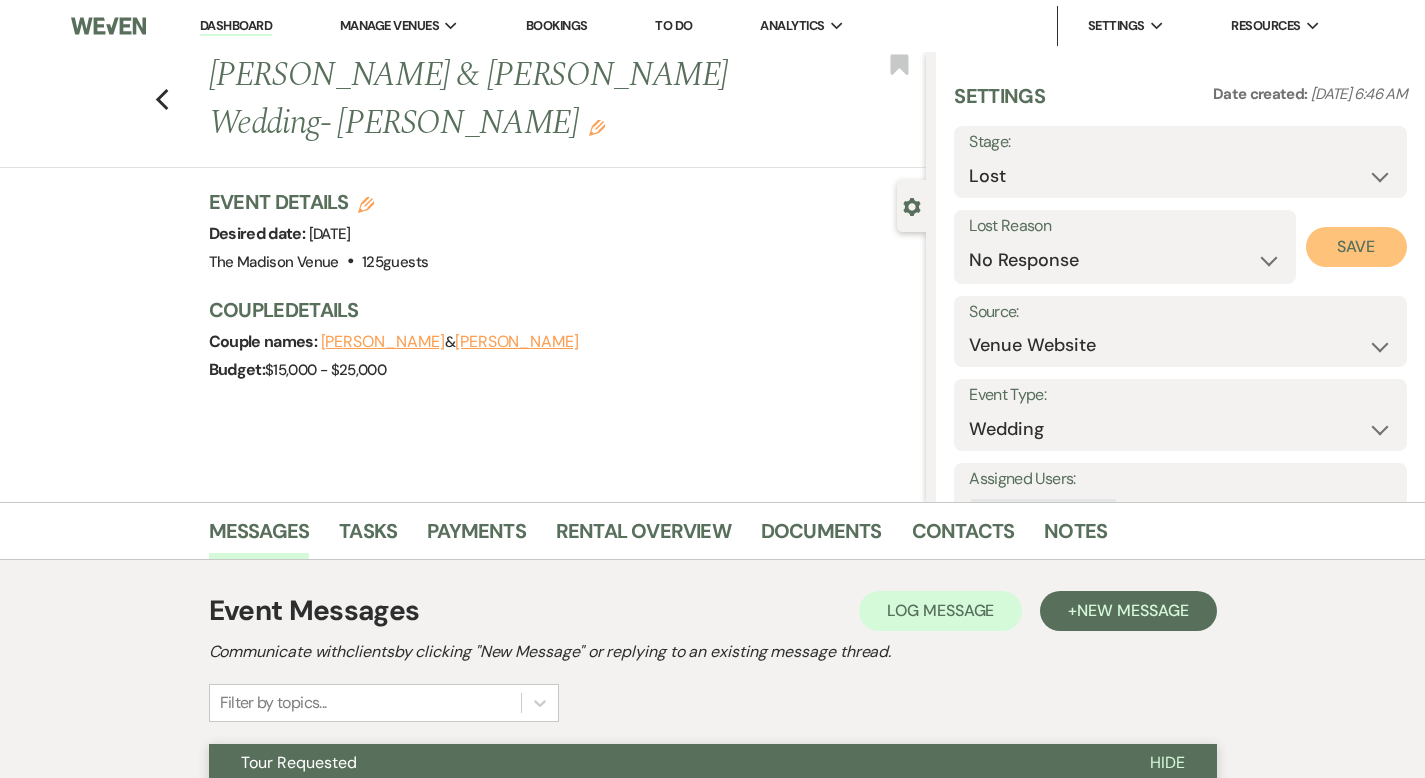 click on "Save" at bounding box center [1356, 247] 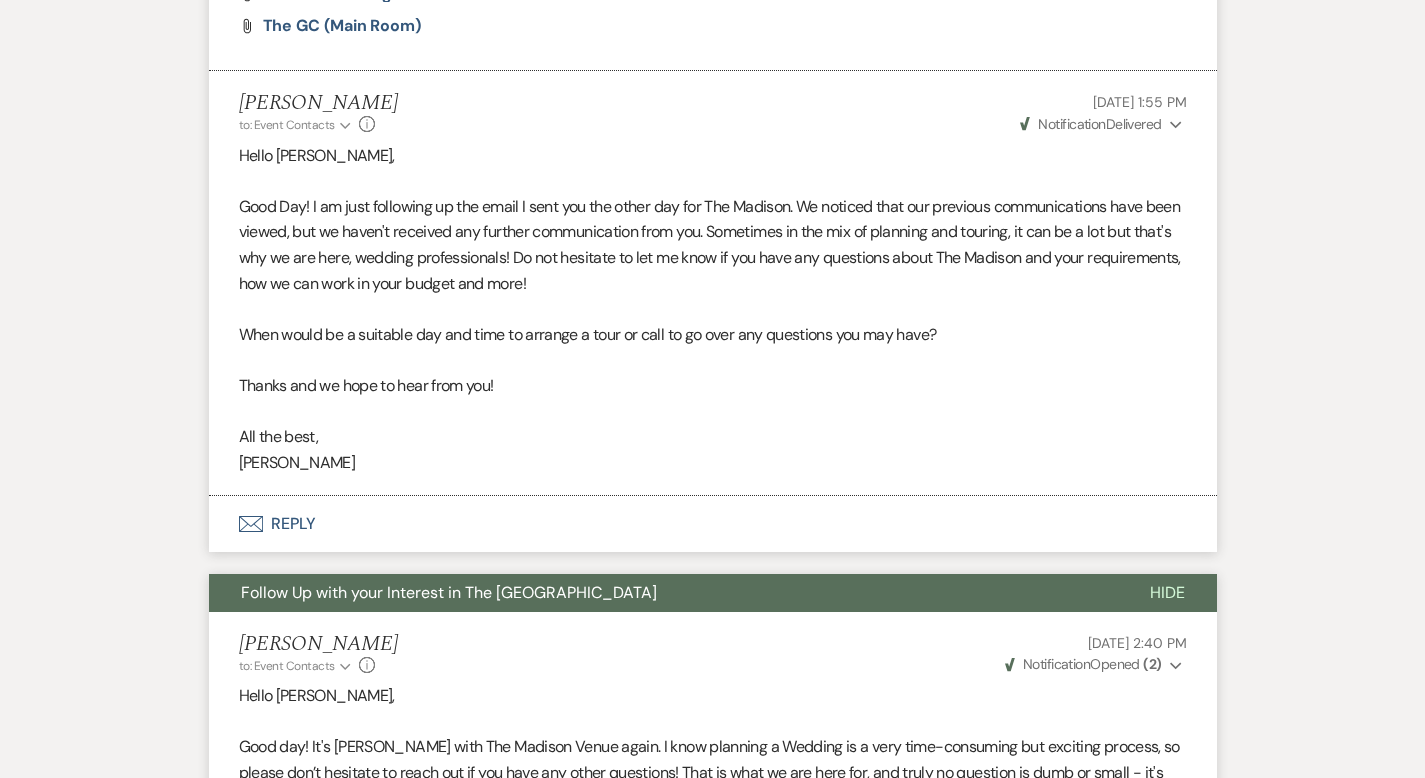 scroll, scrollTop: 1719, scrollLeft: 0, axis: vertical 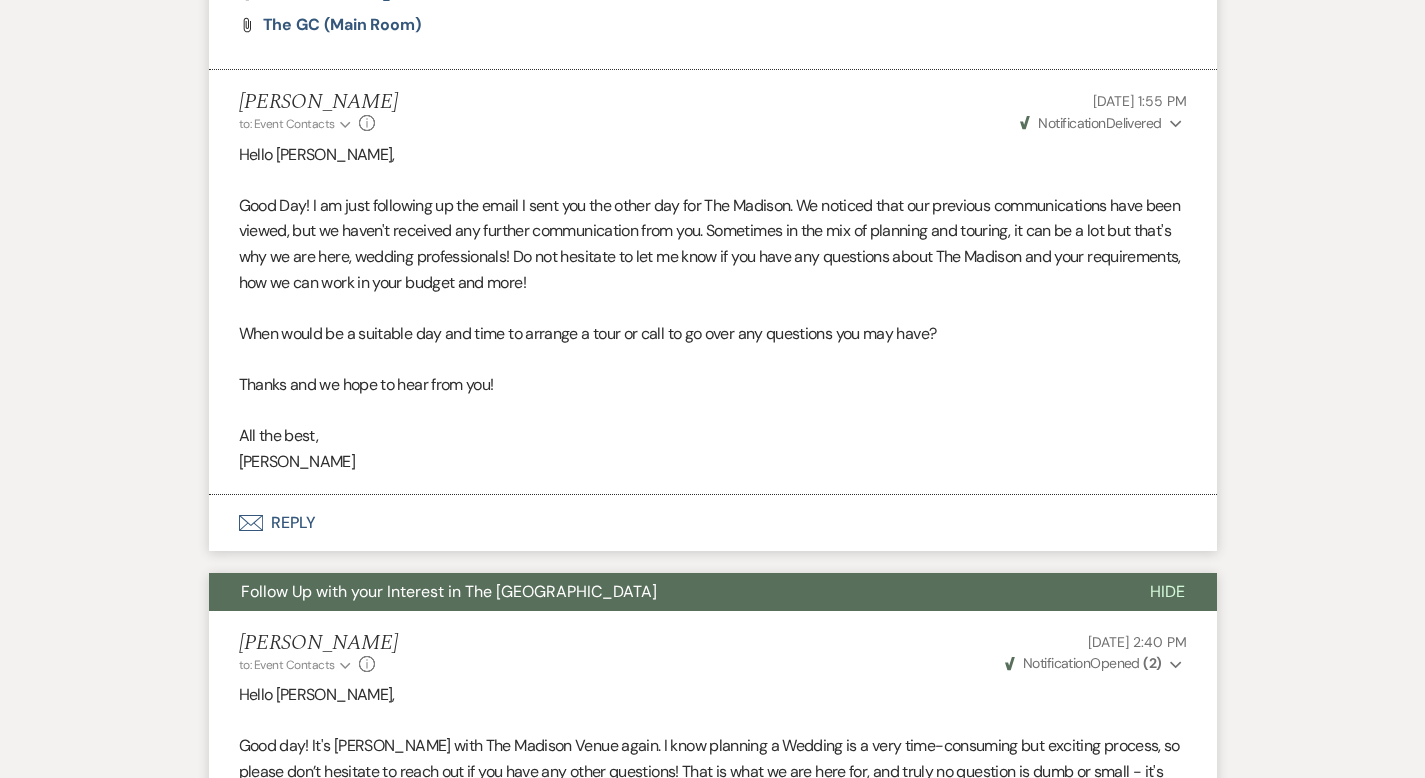 click on "Envelope Reply" at bounding box center [713, 523] 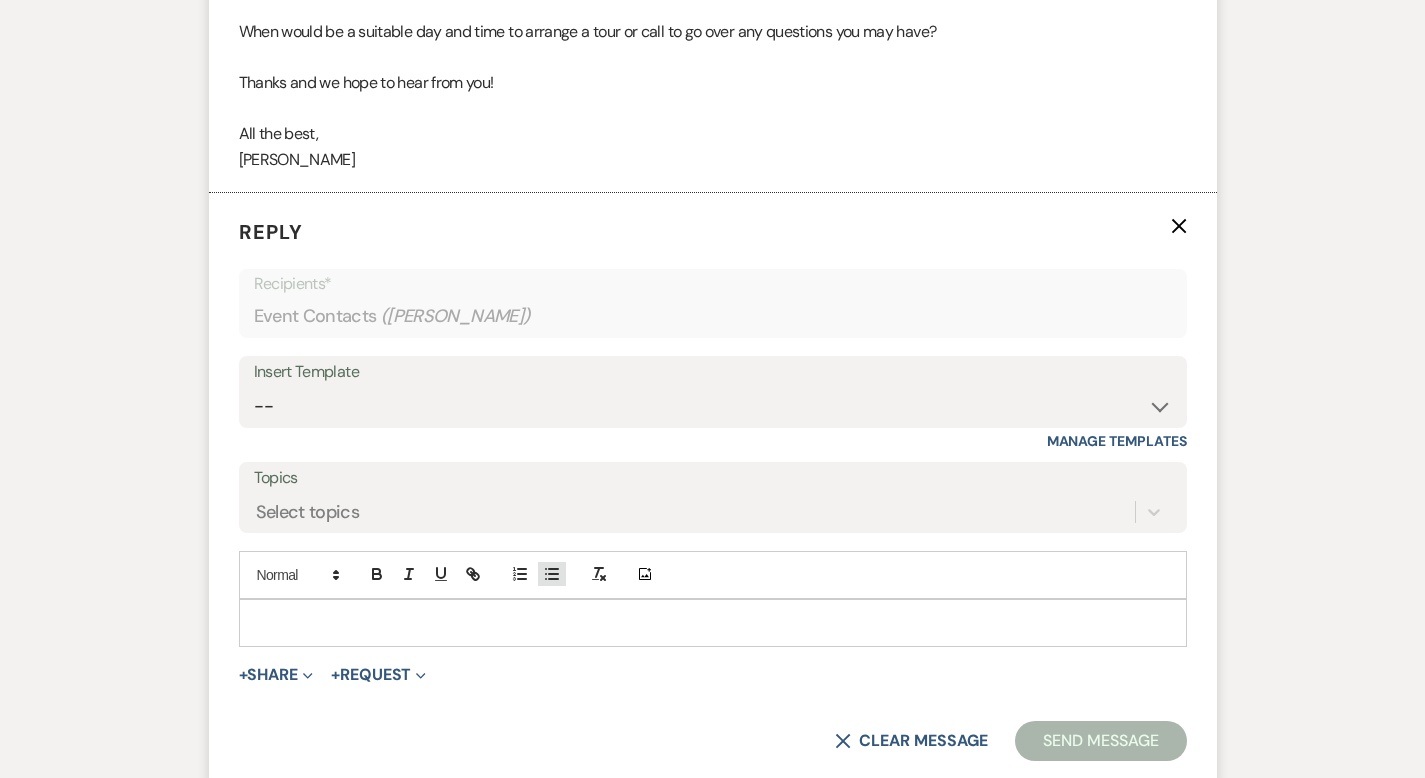 scroll, scrollTop: 2096, scrollLeft: 0, axis: vertical 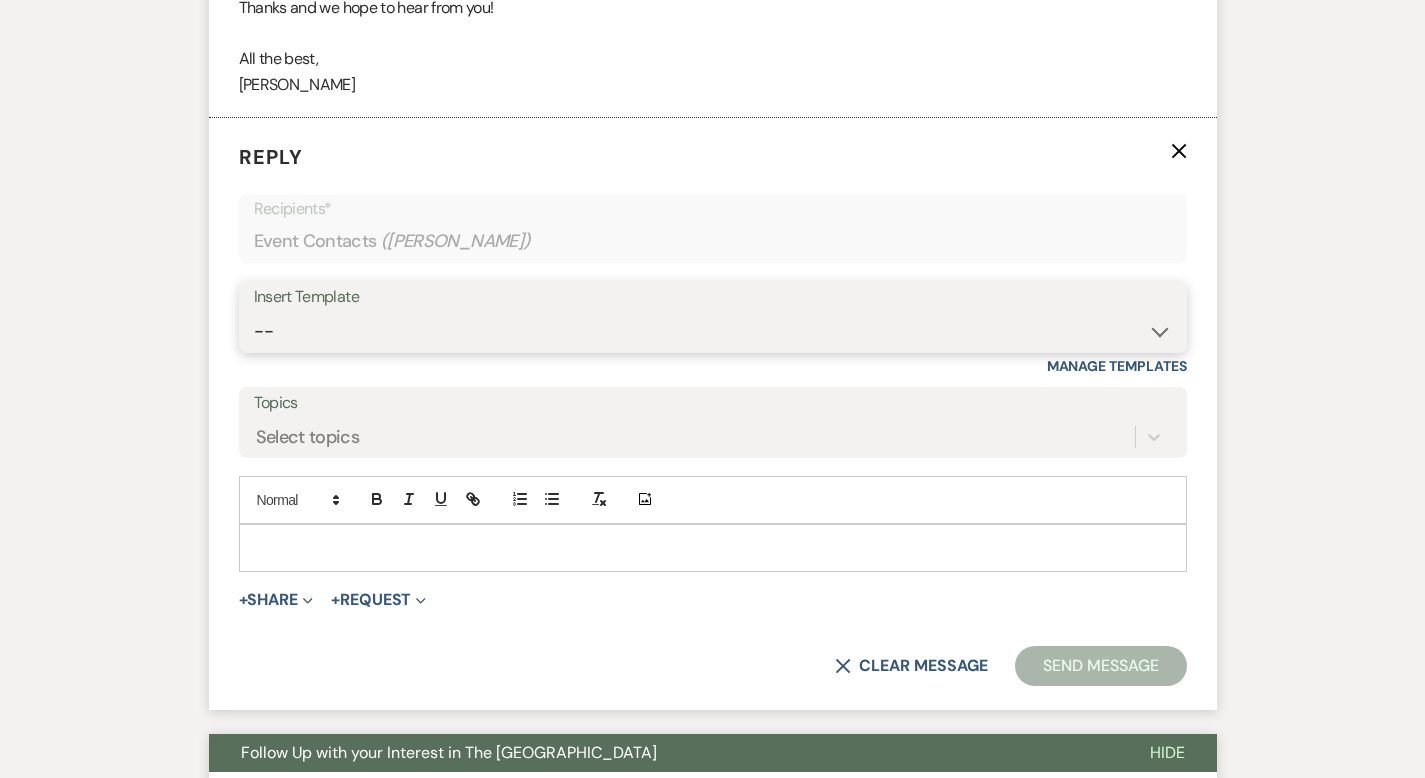 click on "-- Weven Planning Portal Introduction (Booked Events) Corporate Lead Follow Up #1 - No tour scheduled Follow Up #2 Post Tour Follow Up Closing Wedding Lead - No response Event Proposal Introduction to [PERSON_NAME] - Layout & Design Application Upcoming Payment Past-Due Payment Alert 1st Desposit 2nd Deposit 3rd Deposit  Final Deposit Thank You Review Follow up: Floor Plan Layout's Follow Up: Check out our Patio Follow up: The Grove Bar Follow-Up Ceremonies on Site Follow-up Bridal Suites 30 days post Inquiry - No tour/Response Are you still Interested? (Wedding response) 6-Month Wedding Walkthrough - [PERSON_NAME] 6-Month Wedding Walkthrough - [PERSON_NAME] 6-Month Wedding Walkthrough - [PERSON_NAME] 1-Month Wedding Walkthrough - [PERSON_NAME] 1-Month Wedding Walkthrough - [PERSON_NAME] 1-Month Wedding Walkthrough - [PERSON_NAME] Introduction & Book a Tour with [PERSON_NAME] Introduction & Book a Tour with [PERSON_NAME] Introduction & Book a Tour with [PERSON_NAME] Event Insurance Reminder Bar Selection - Foundry Package Bar Selection - Avenue Package Bar Selection - Ivy Package" at bounding box center [713, 331] 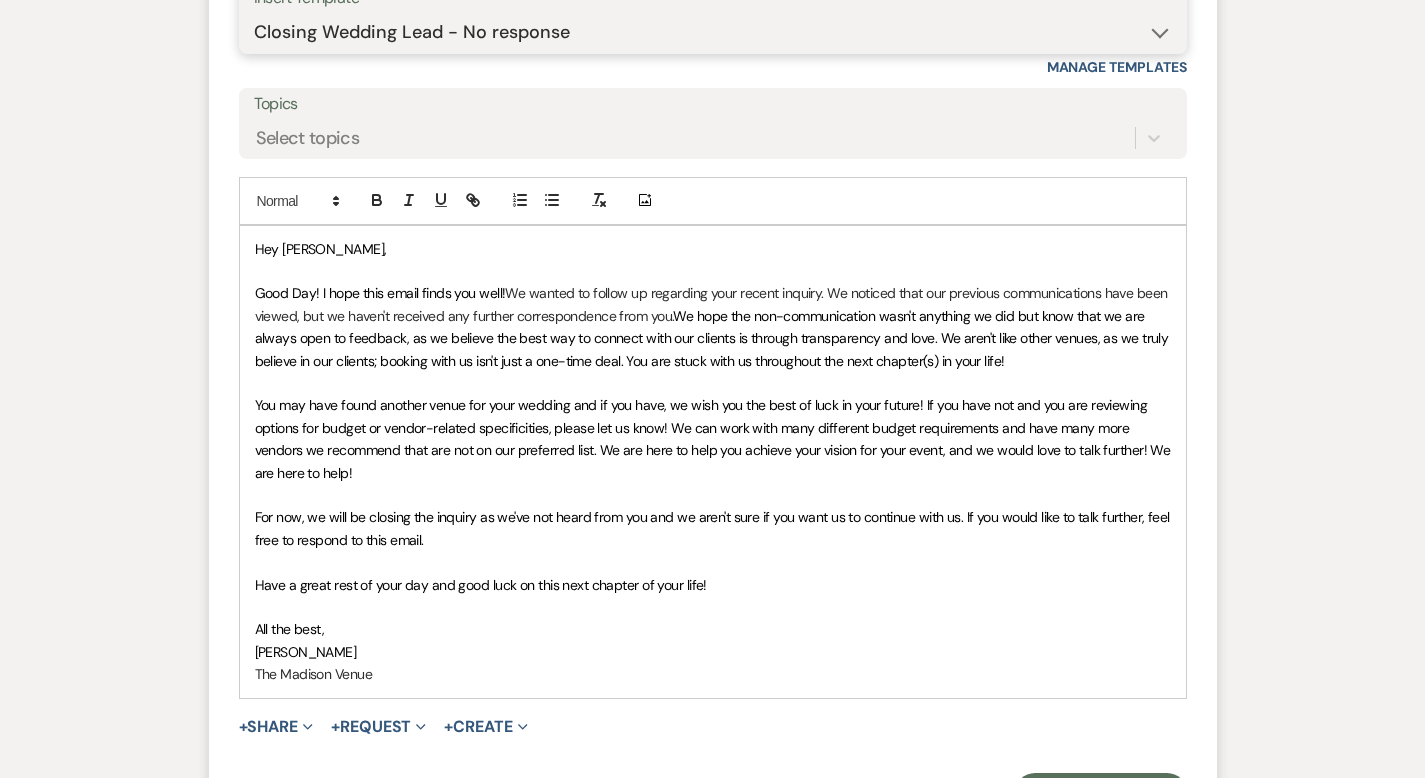 scroll, scrollTop: 2691, scrollLeft: 0, axis: vertical 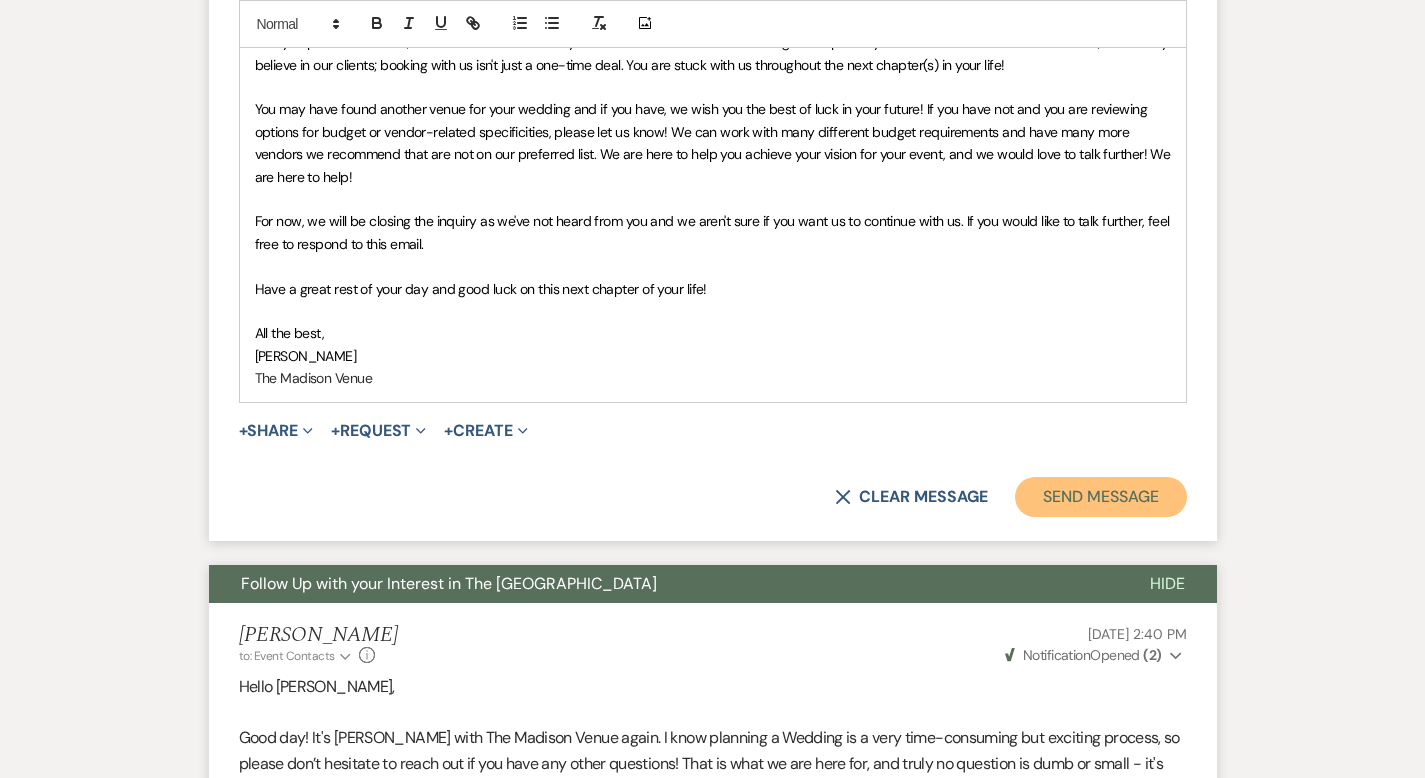 click on "Send Message" at bounding box center [1100, 497] 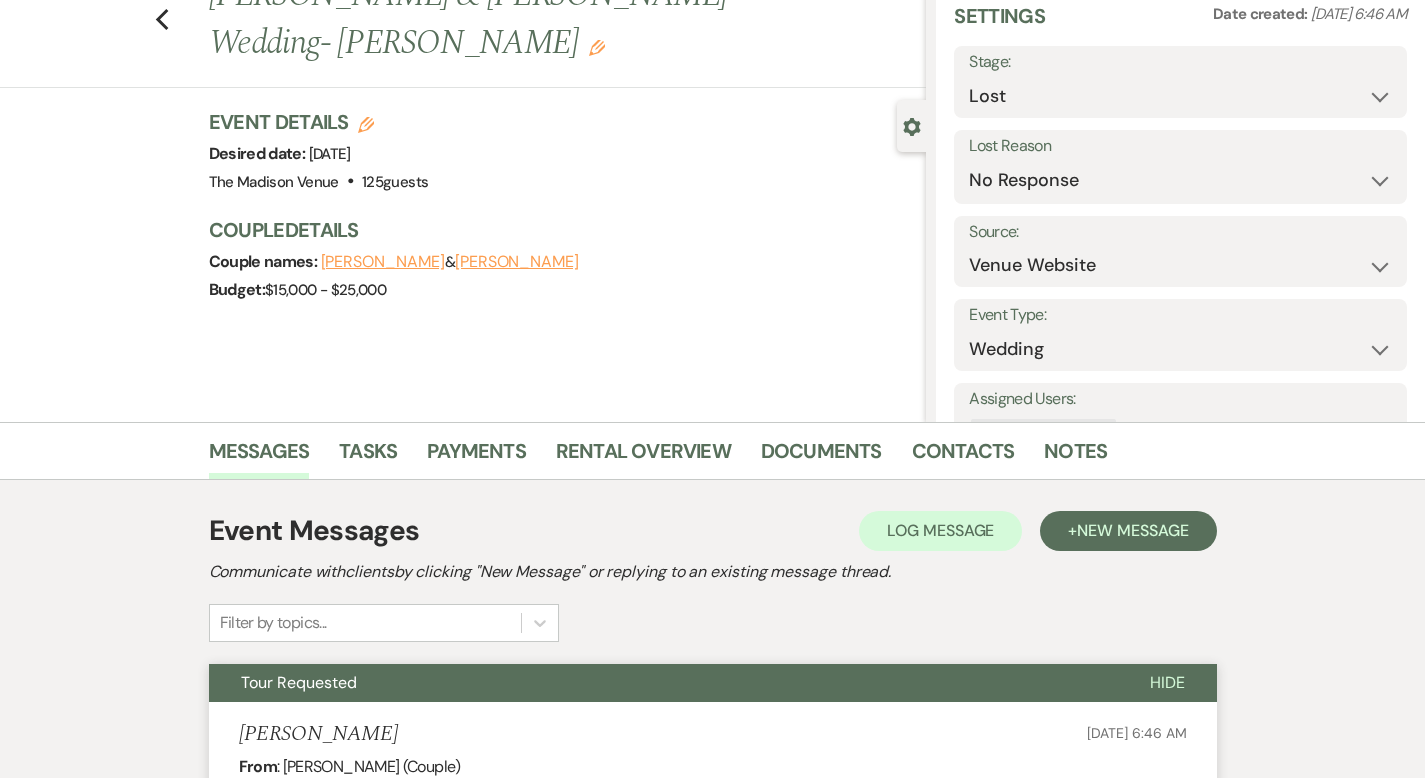 scroll, scrollTop: 0, scrollLeft: 0, axis: both 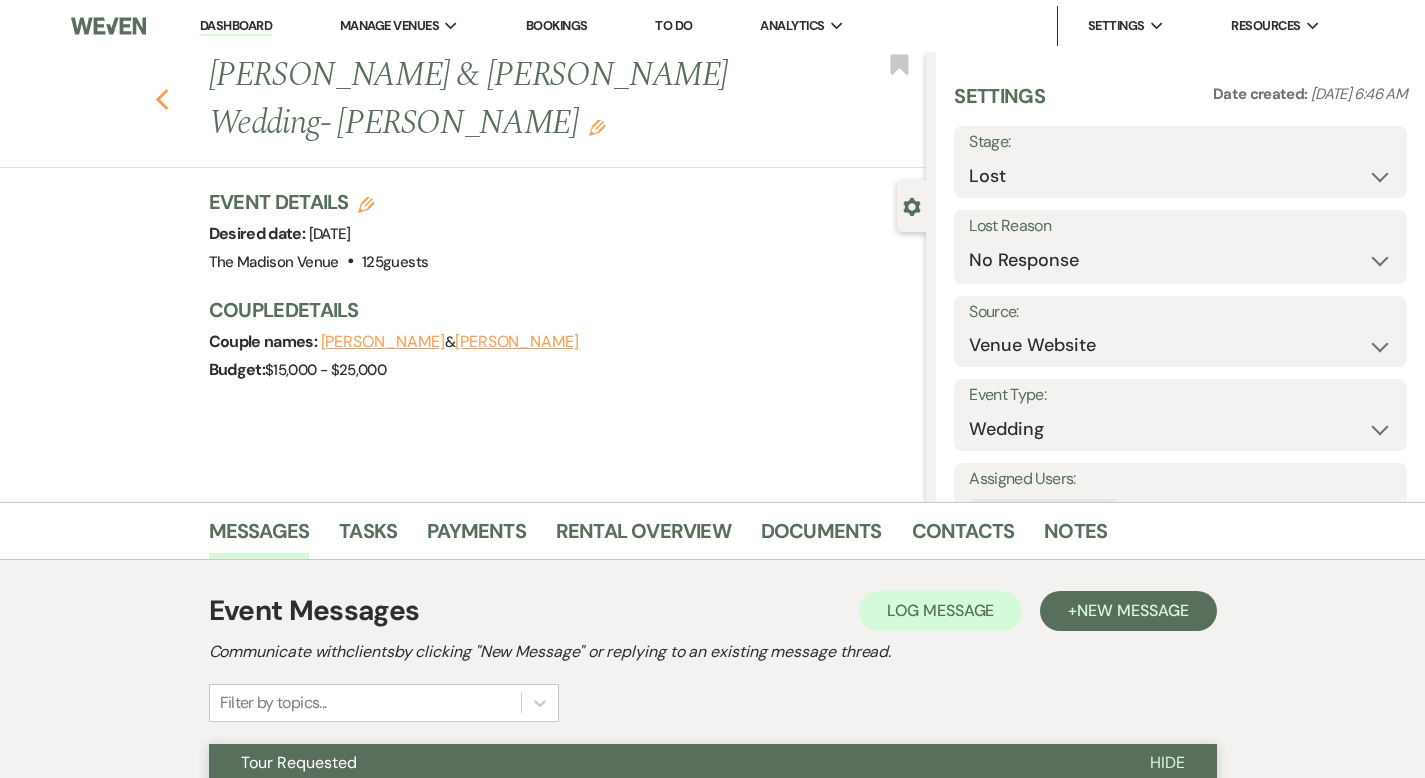 click on "Previous" 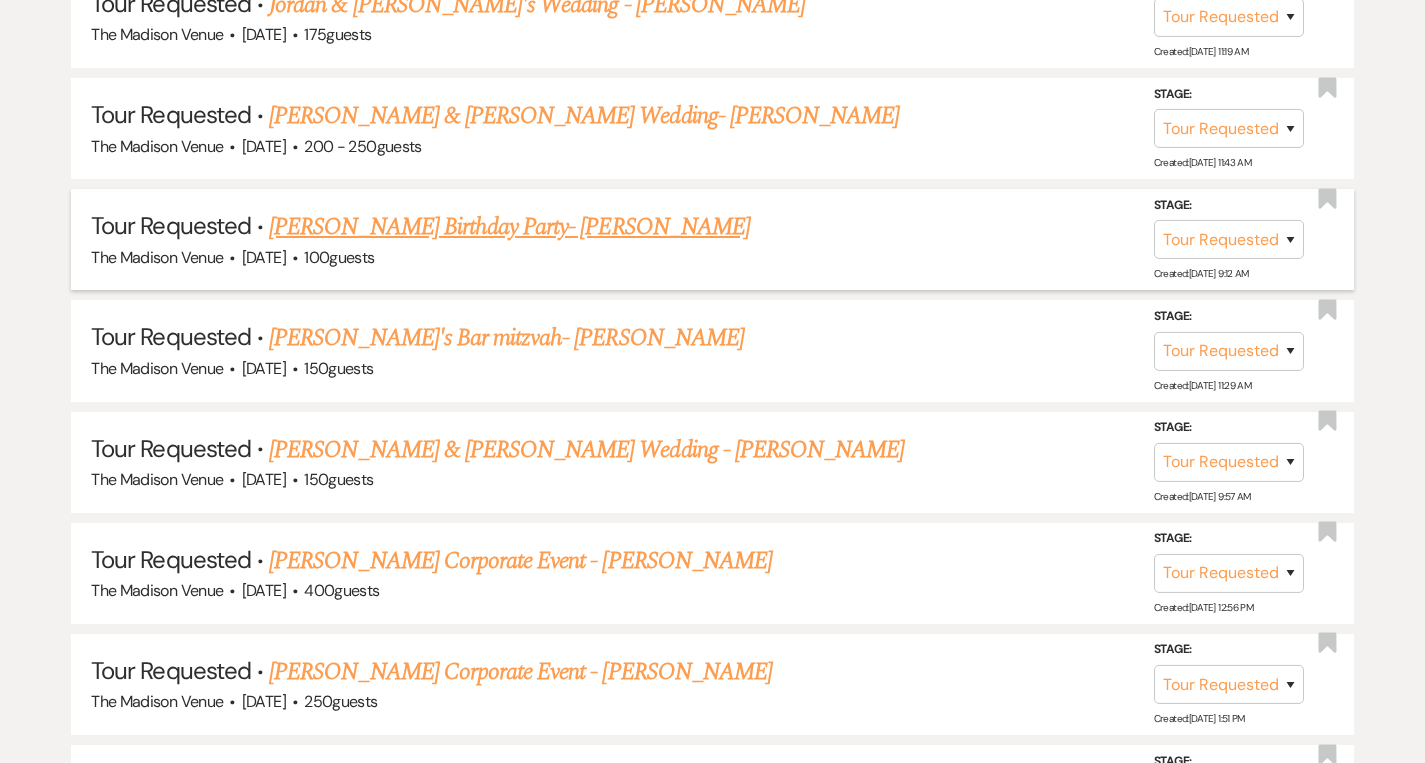 scroll, scrollTop: 1368, scrollLeft: 0, axis: vertical 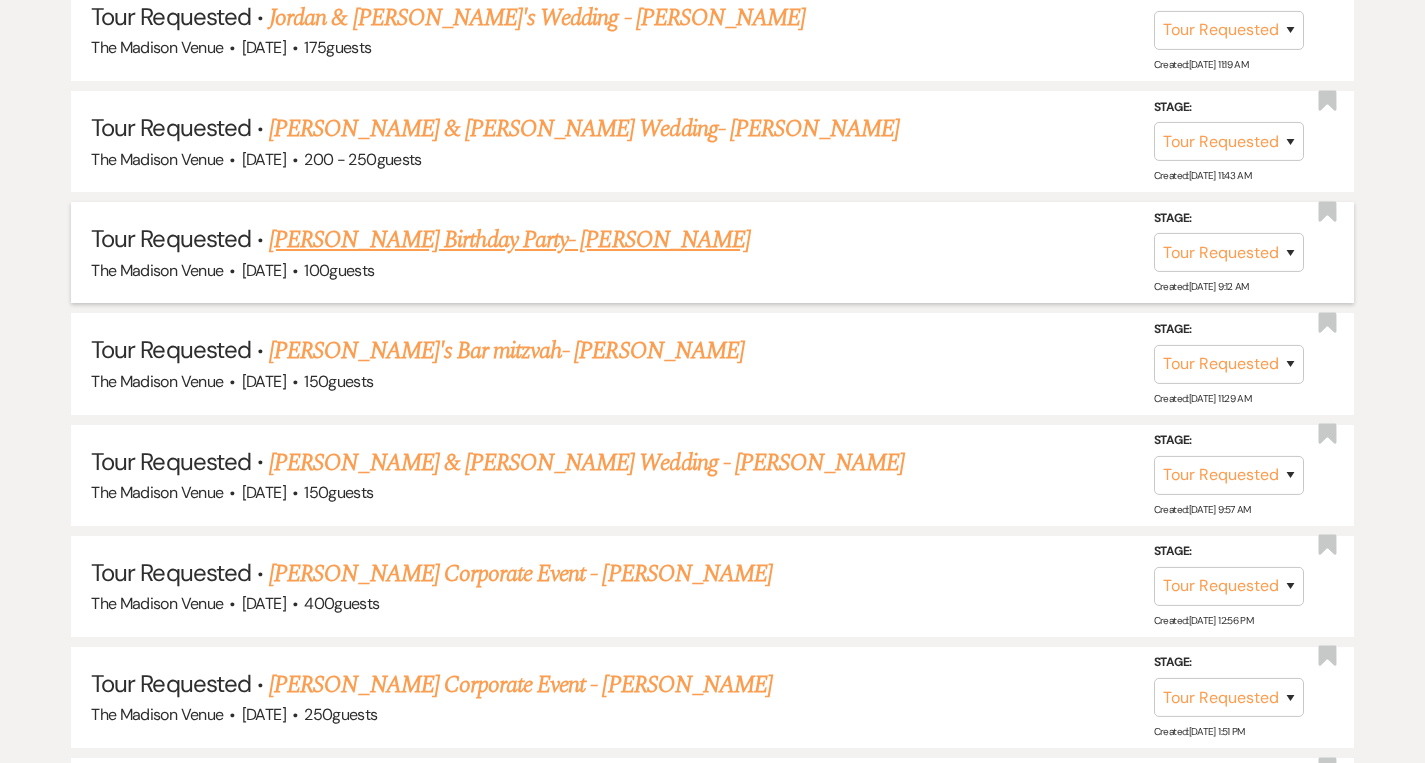 click on "[PERSON_NAME] Birthday Party- [PERSON_NAME]" at bounding box center (509, 240) 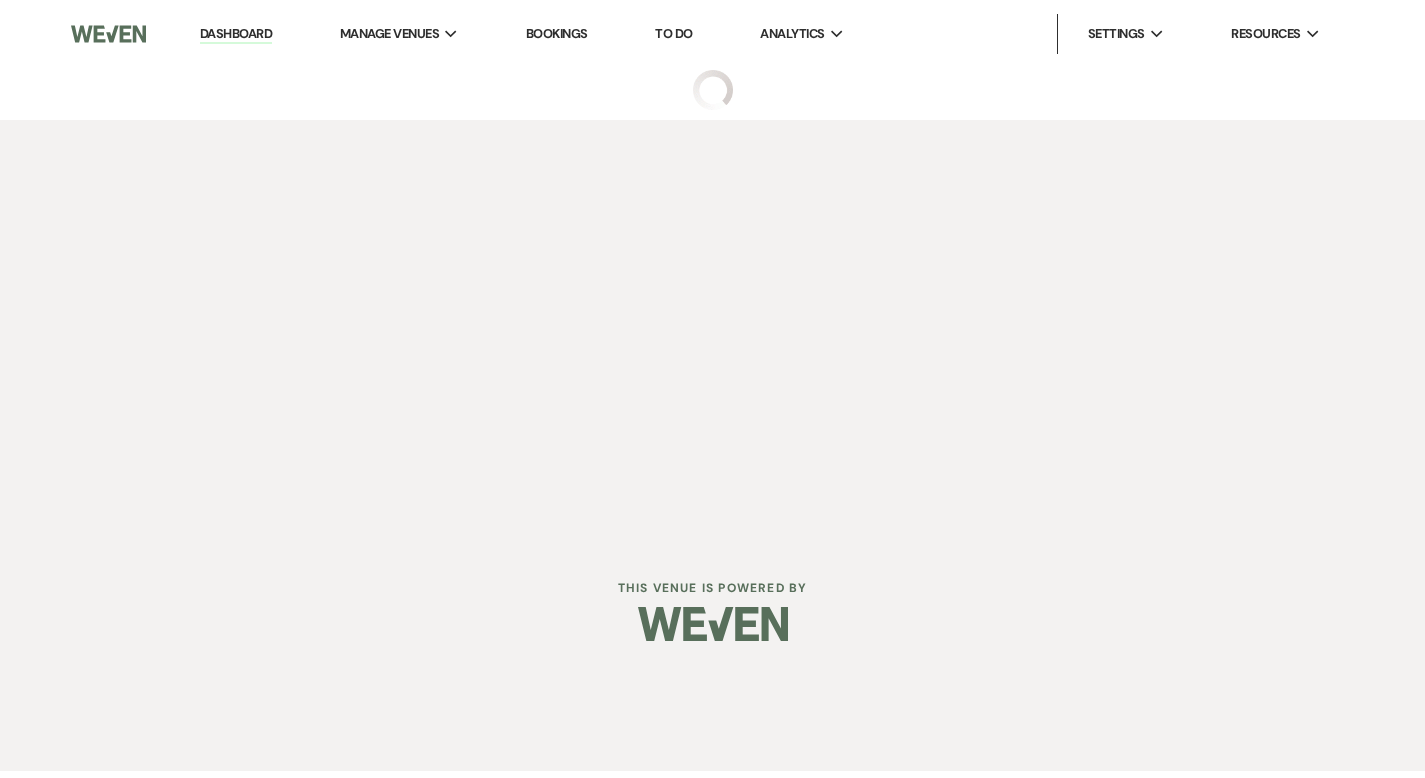 scroll, scrollTop: 0, scrollLeft: 0, axis: both 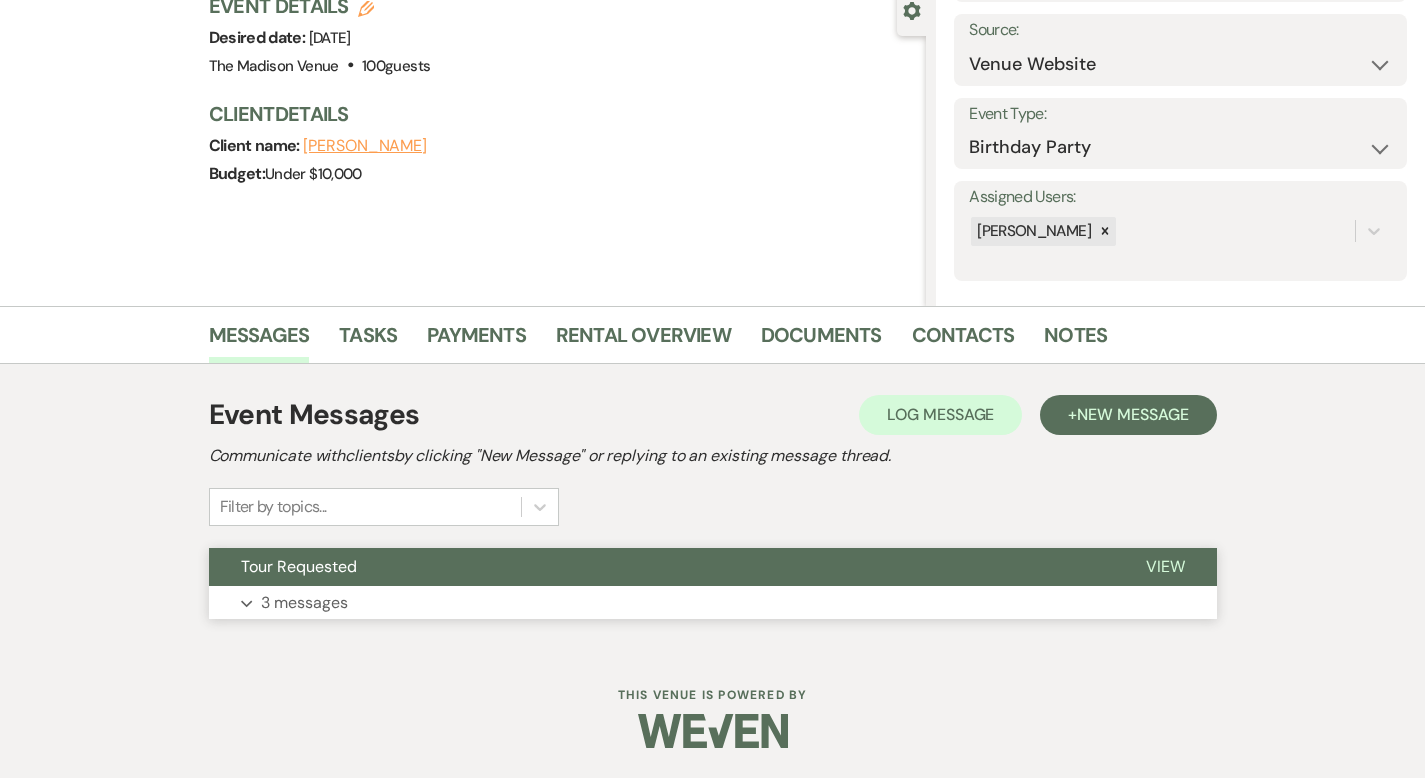 click on "View" at bounding box center [1165, 566] 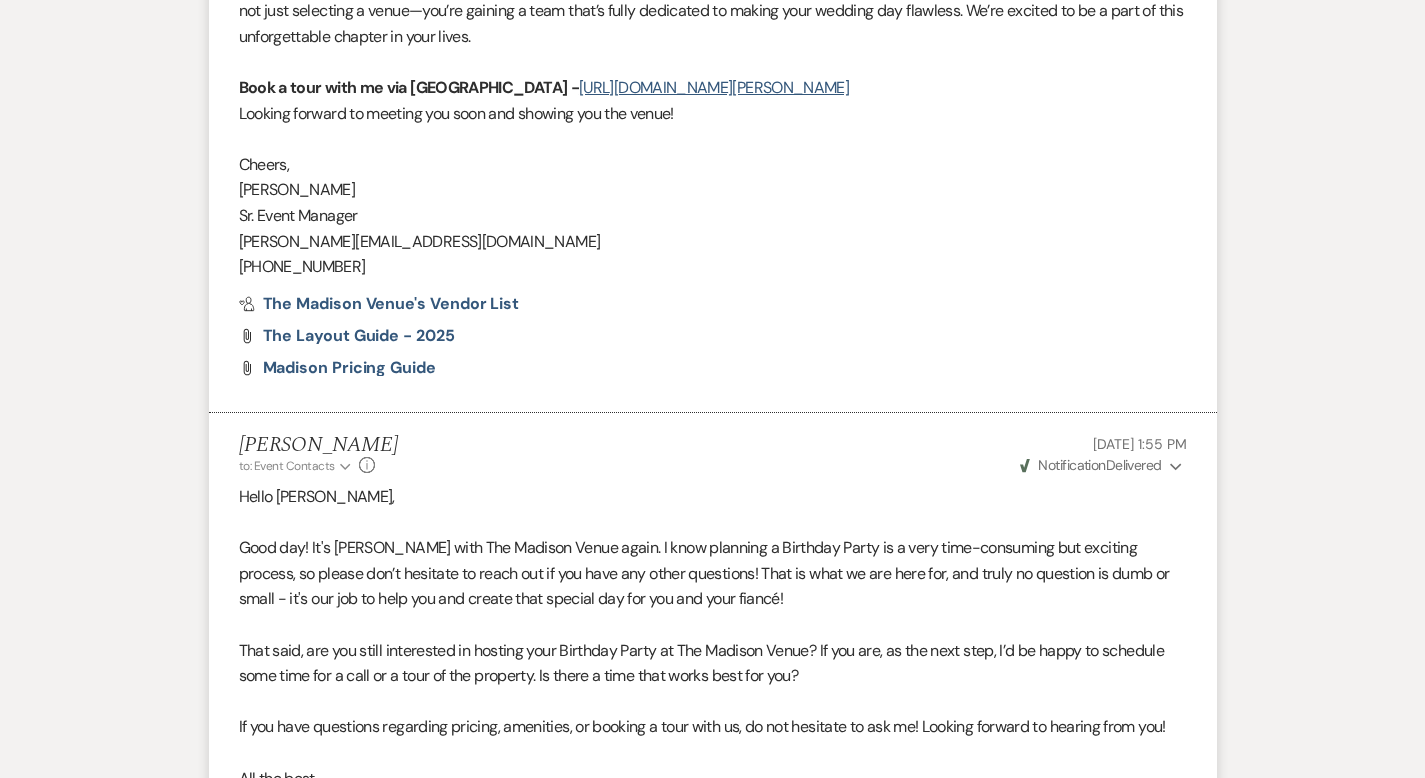 scroll, scrollTop: 2799, scrollLeft: 0, axis: vertical 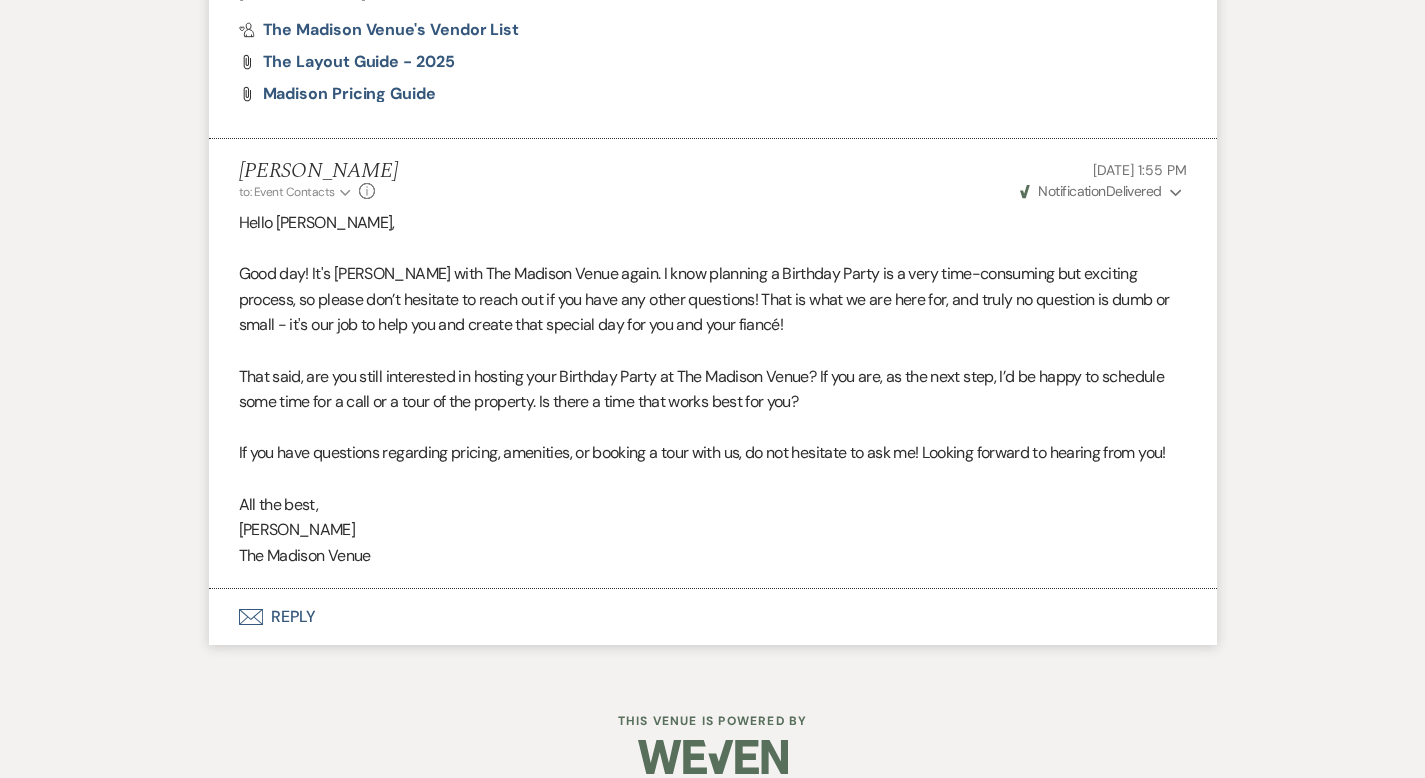 click on "Envelope Reply" at bounding box center (713, 617) 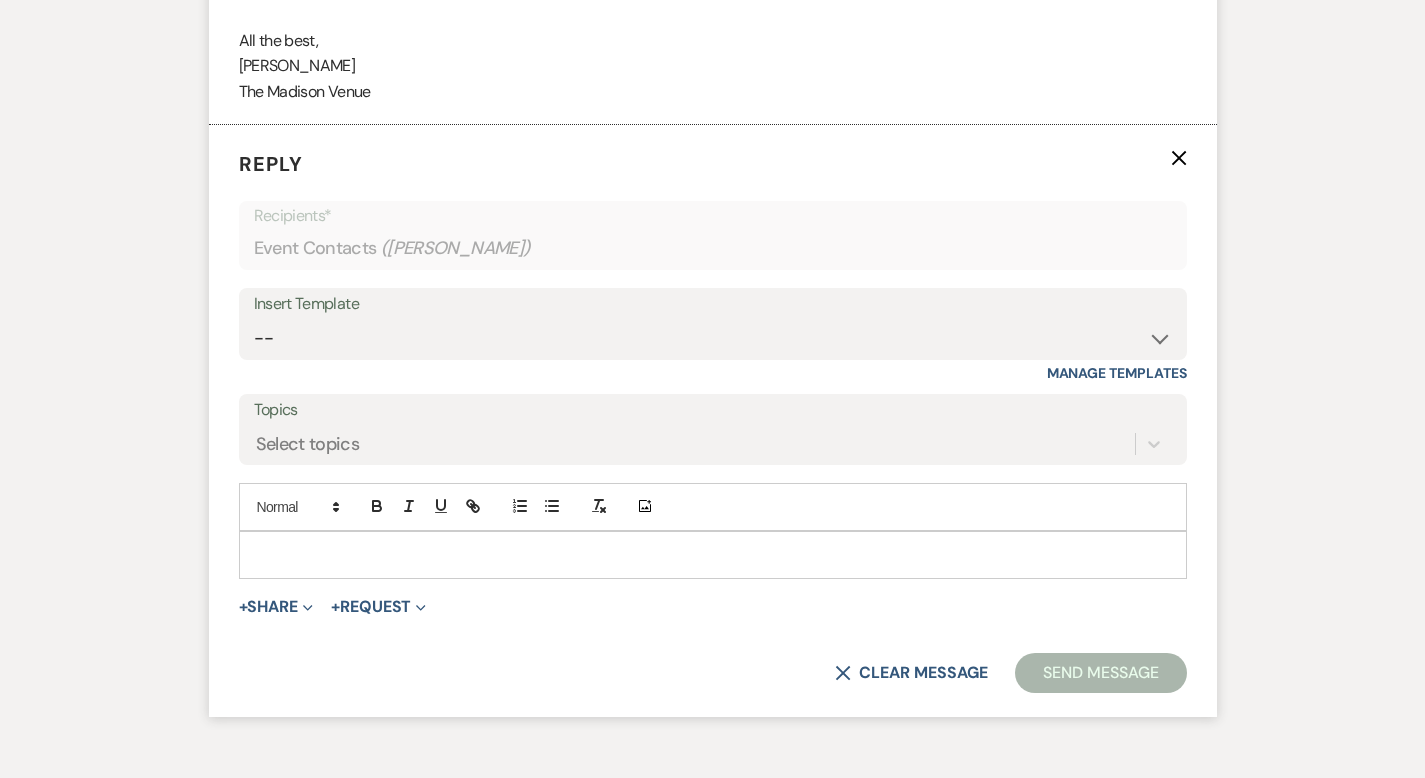 scroll, scrollTop: 3270, scrollLeft: 0, axis: vertical 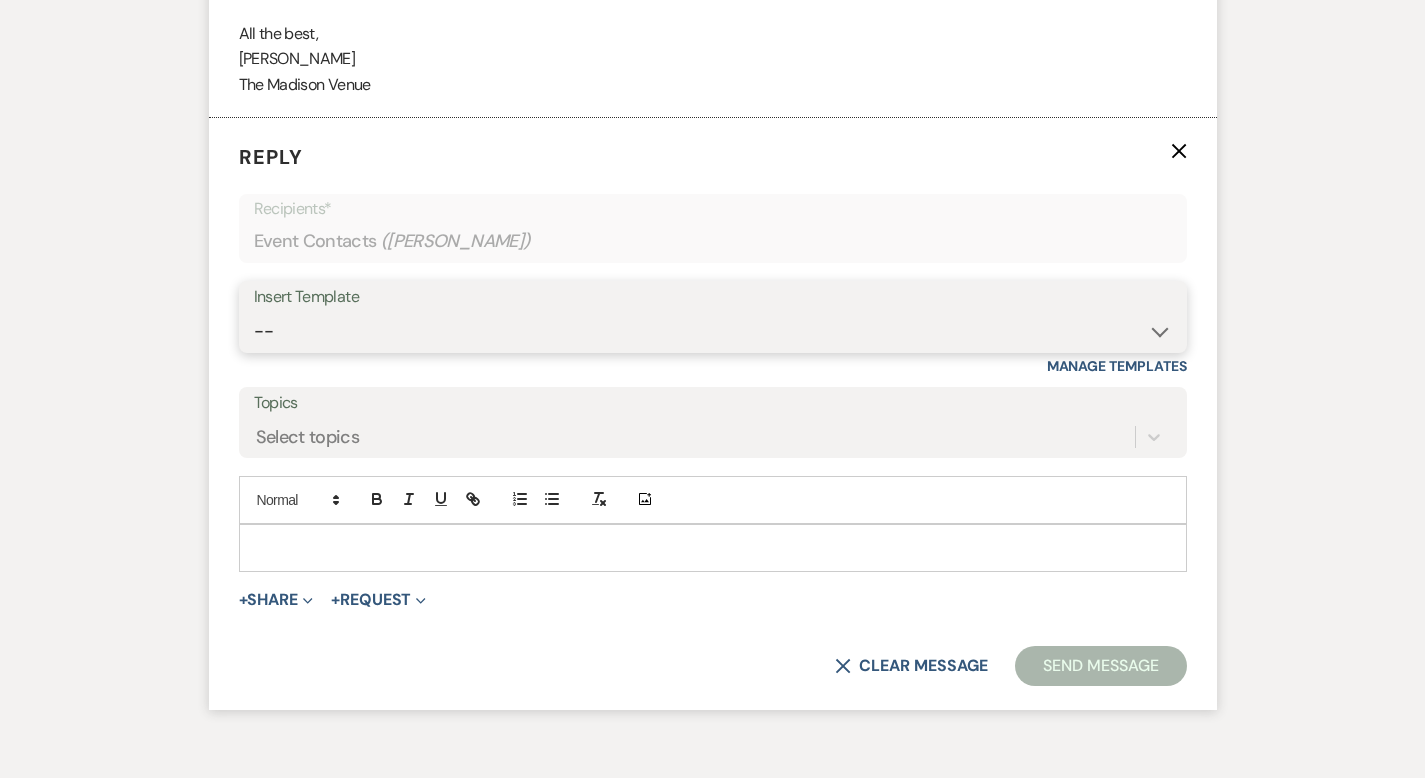 click on "-- Weven Planning Portal Introduction (Booked Events) Corporate Lead Follow Up #1 - No tour scheduled Follow Up #2 Post Tour Follow Up Closing Wedding Lead - No response Event Proposal Introduction to [PERSON_NAME] - Layout & Design Application Upcoming Payment Past-Due Payment Alert 1st Desposit 2nd Deposit 3rd Deposit  Final Deposit Thank You Review Follow up: Floor Plan Layout's Follow Up: Check out our Patio Follow up: The Grove Bar Follow-Up Ceremonies on Site Follow-up Bridal Suites 30 days post Inquiry - No tour/Response Are you still Interested? (Wedding response) 6-Month Wedding Walkthrough - [PERSON_NAME] 6-Month Wedding Walkthrough - [PERSON_NAME] 6-Month Wedding Walkthrough - [PERSON_NAME] 1-Month Wedding Walkthrough - [PERSON_NAME] 1-Month Wedding Walkthrough - [PERSON_NAME] 1-Month Wedding Walkthrough - [PERSON_NAME] Introduction & Book a Tour with [PERSON_NAME] Introduction & Book a Tour with [PERSON_NAME] Introduction & Book a Tour with [PERSON_NAME] Event Insurance Reminder Bar Selection - Foundry Package Bar Selection - Avenue Package Bar Selection - Ivy Package" at bounding box center (713, 331) 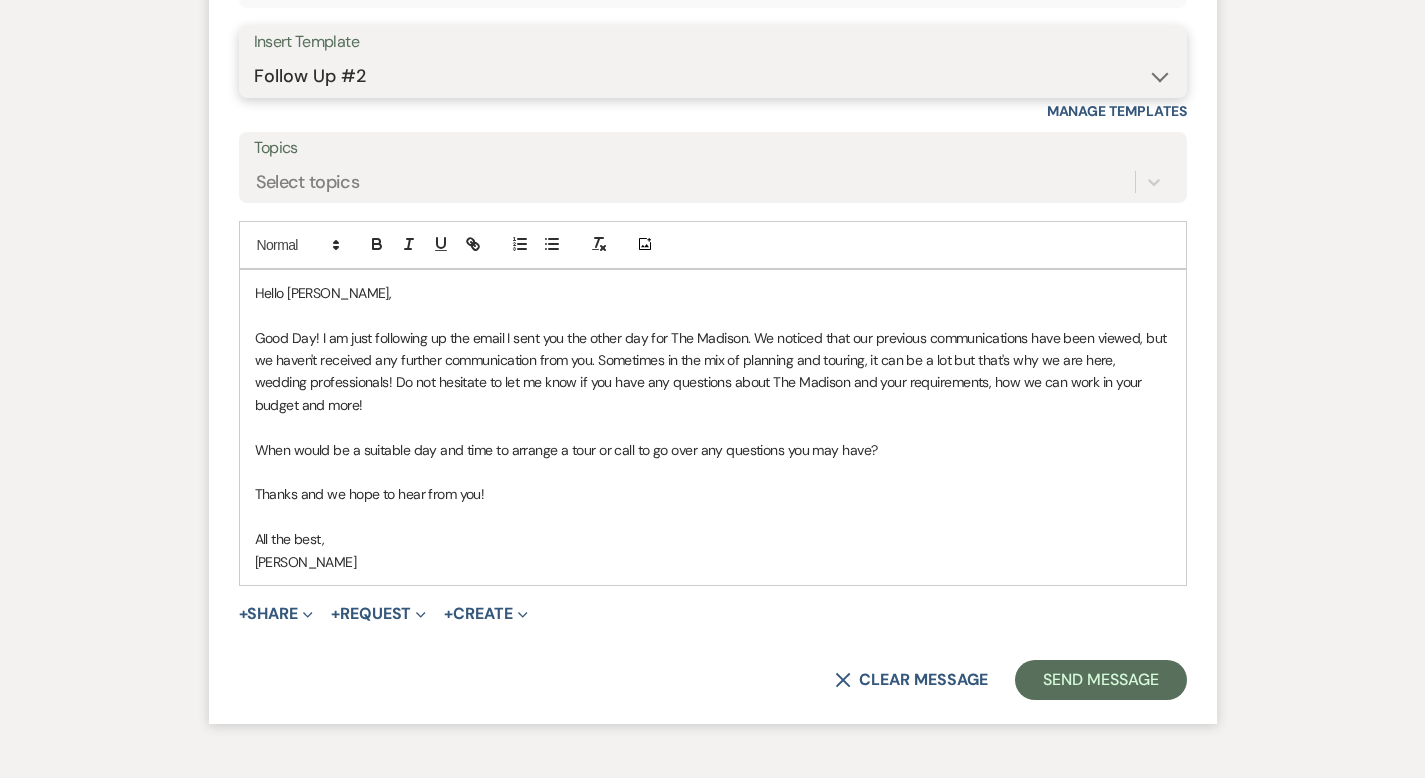 scroll, scrollTop: 3525, scrollLeft: 0, axis: vertical 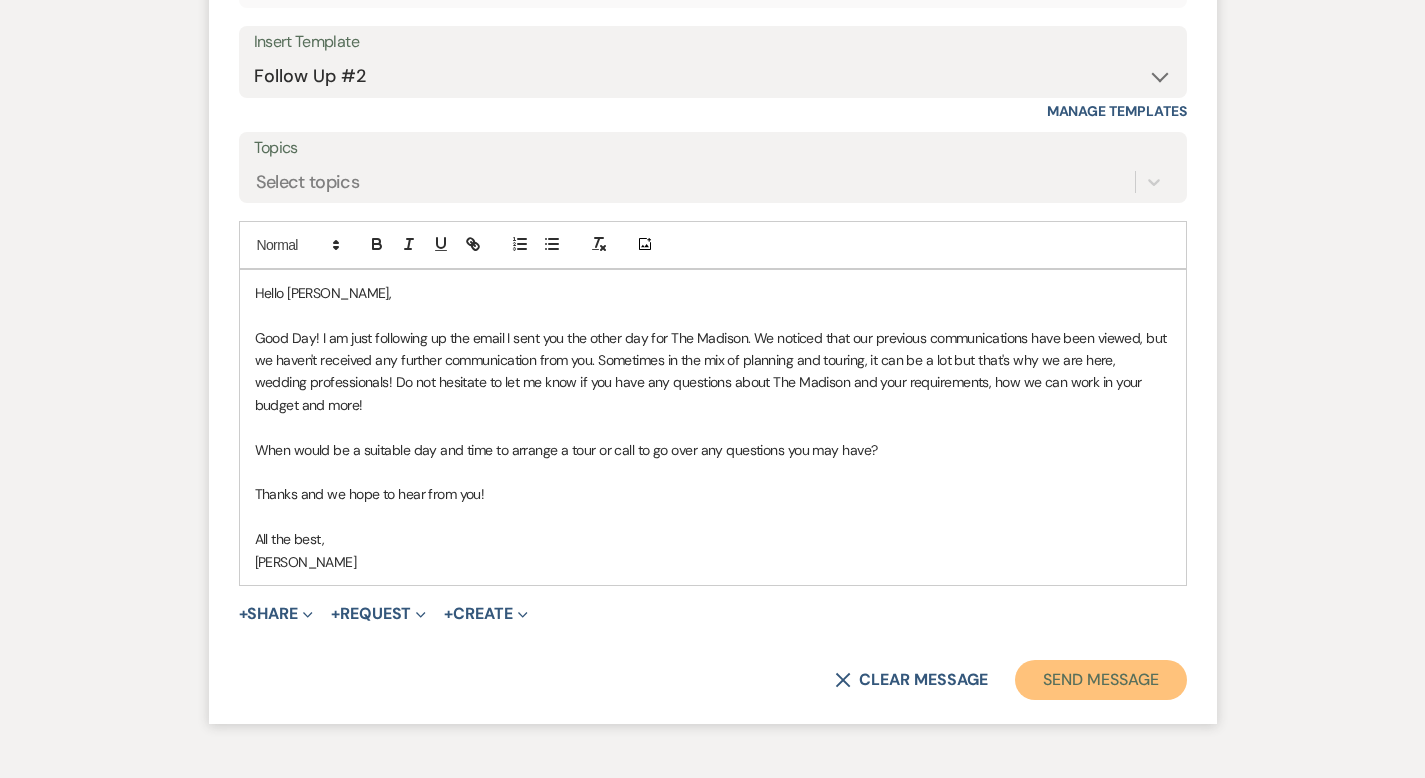 click on "Send Message" at bounding box center (1100, 680) 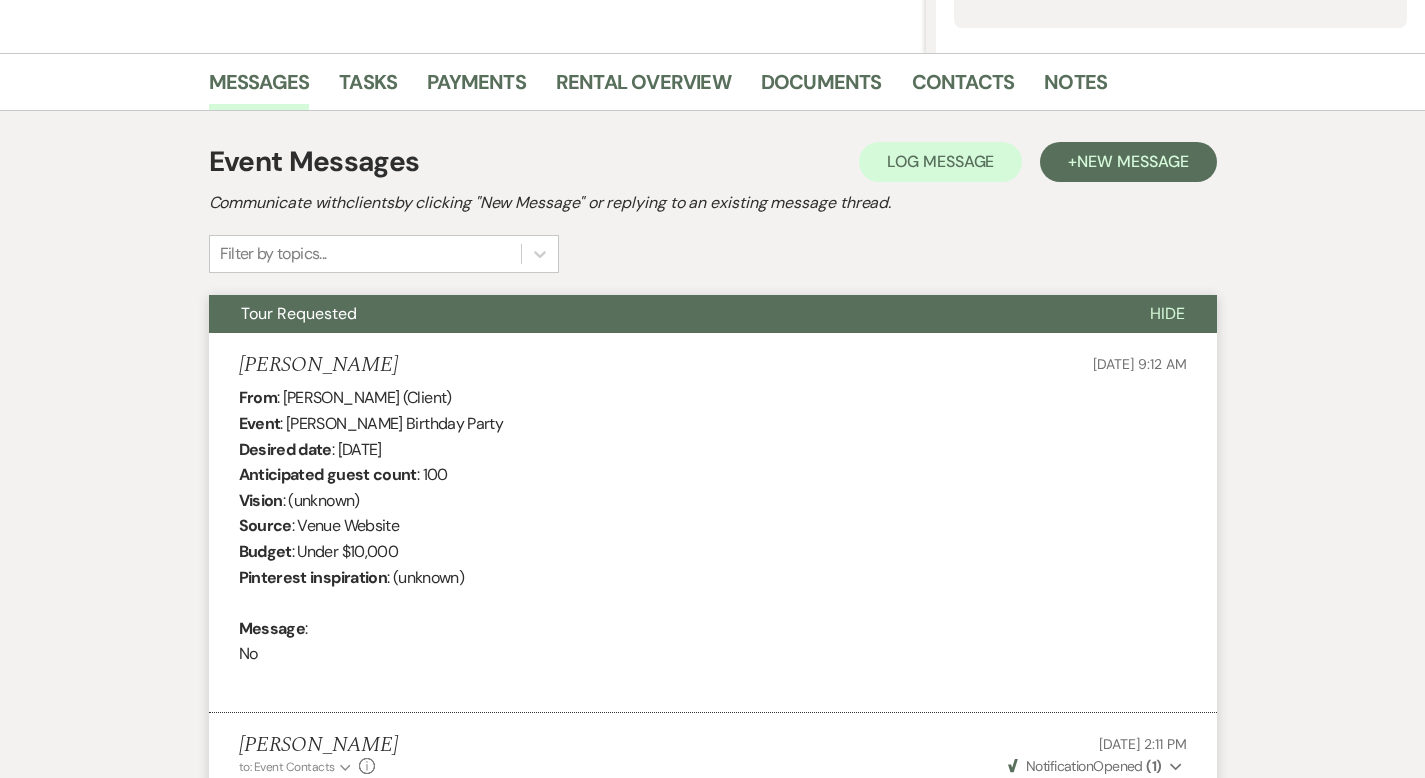 scroll, scrollTop: 0, scrollLeft: 0, axis: both 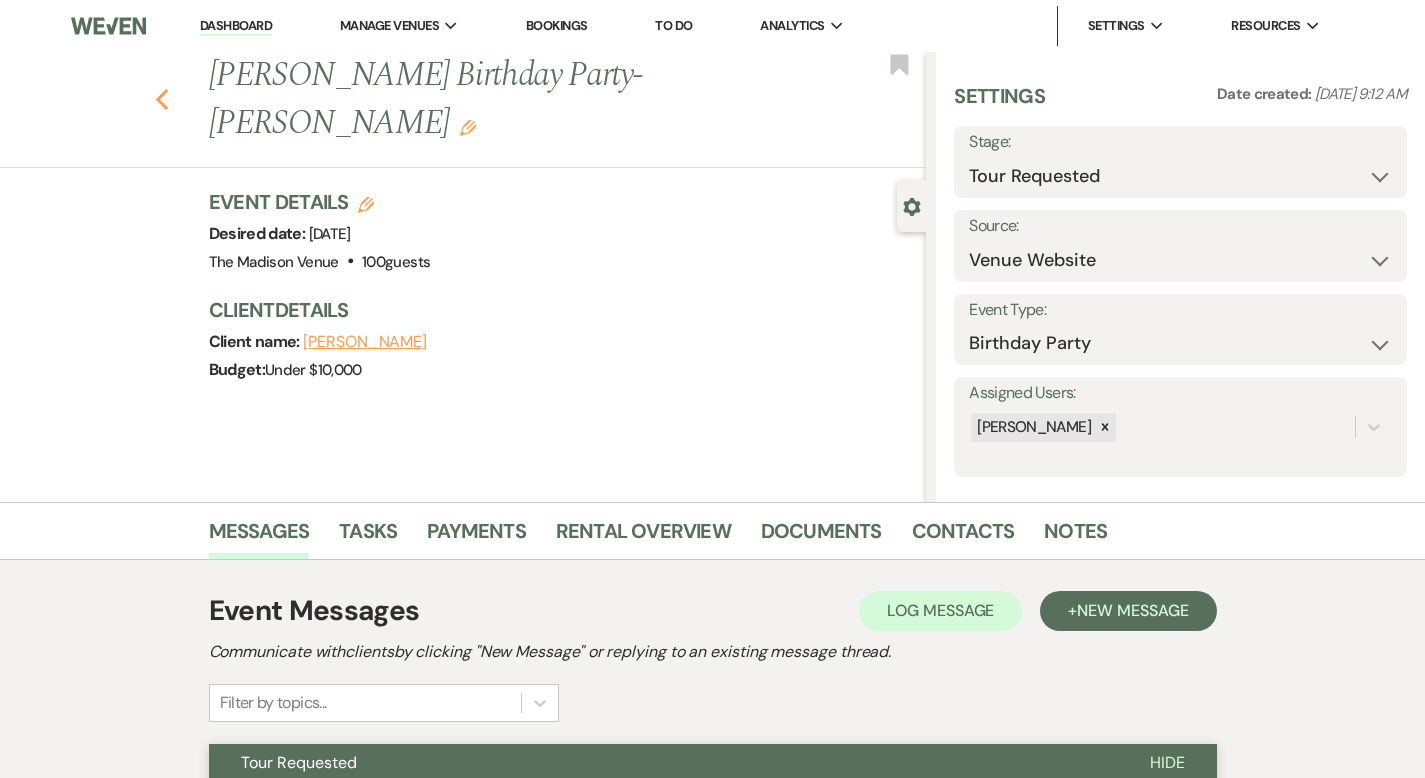 click on "Previous" 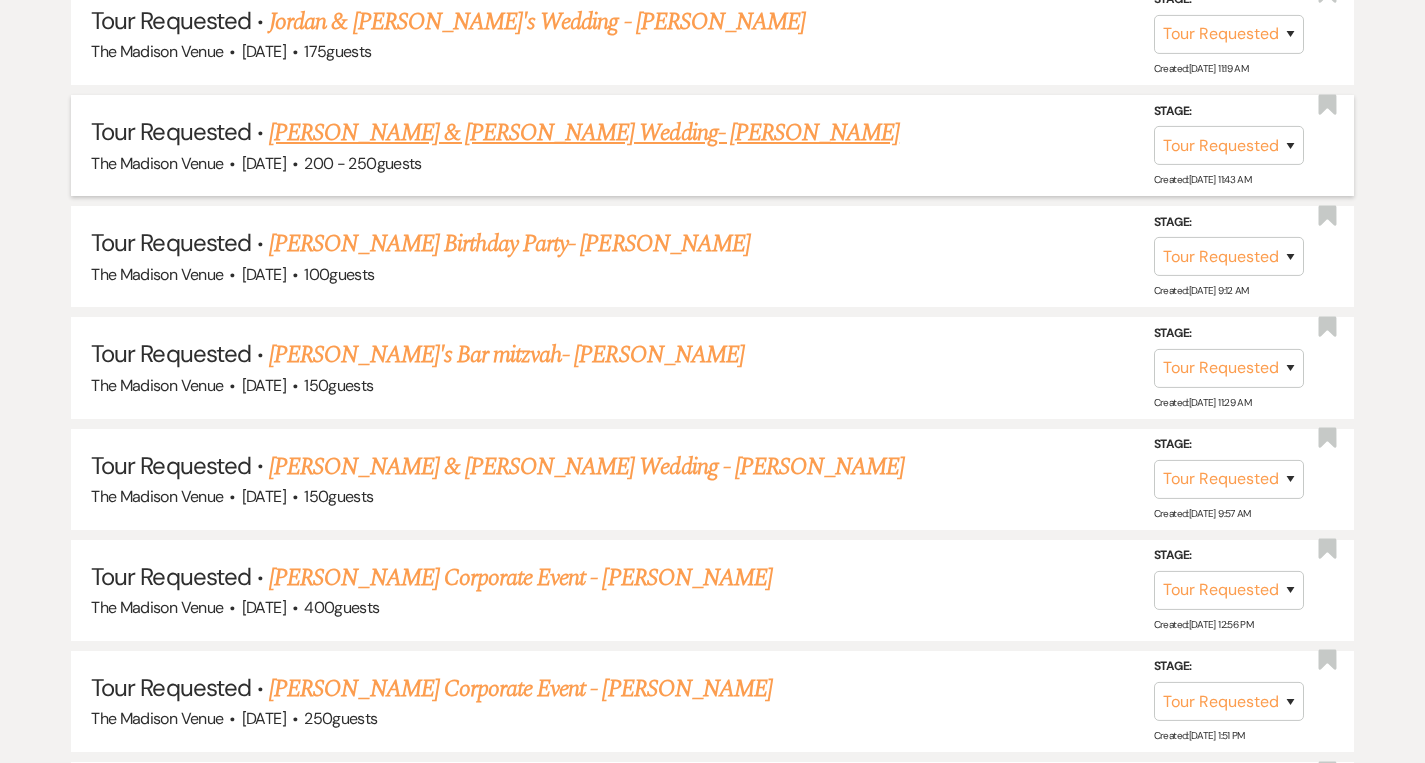 scroll, scrollTop: 1090, scrollLeft: 0, axis: vertical 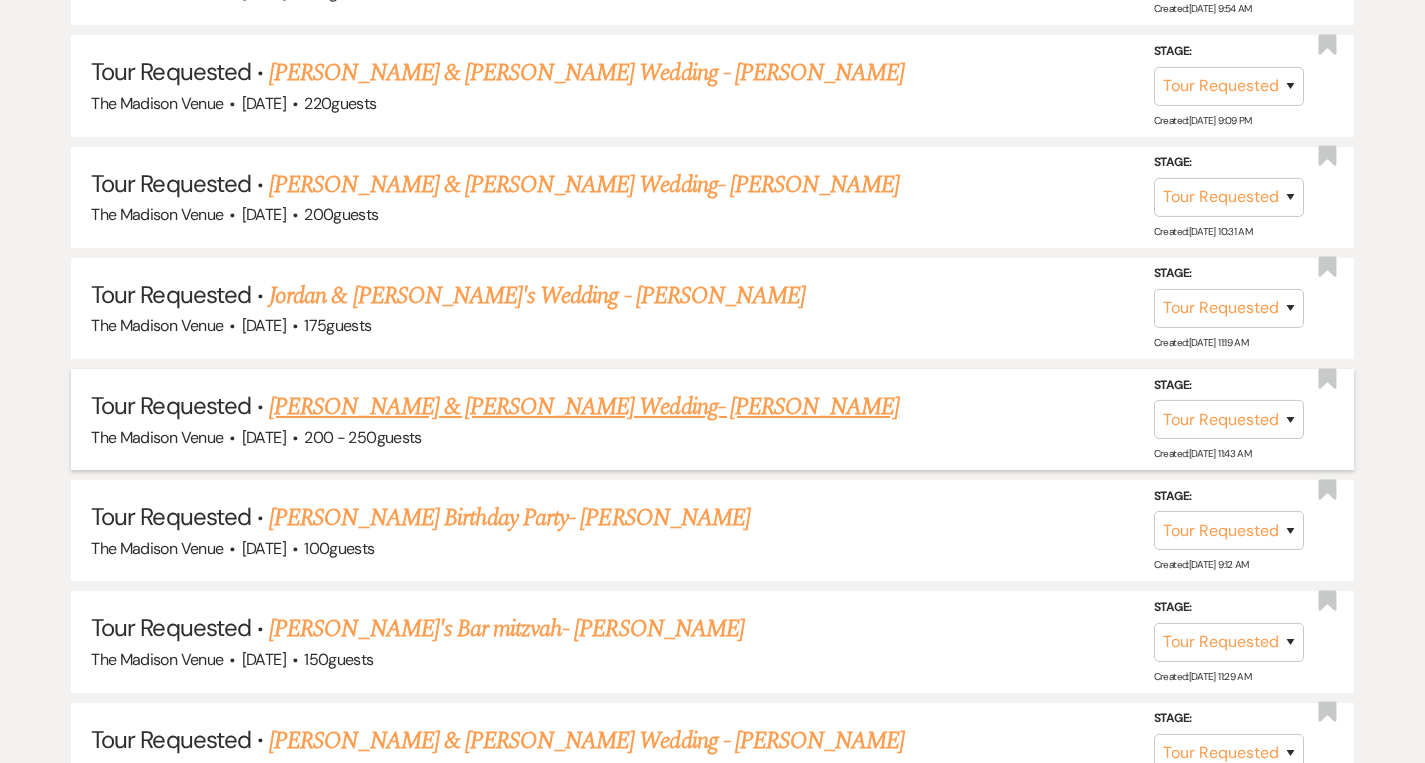 click on "[PERSON_NAME] & [PERSON_NAME] Wedding- [PERSON_NAME]" at bounding box center [584, 407] 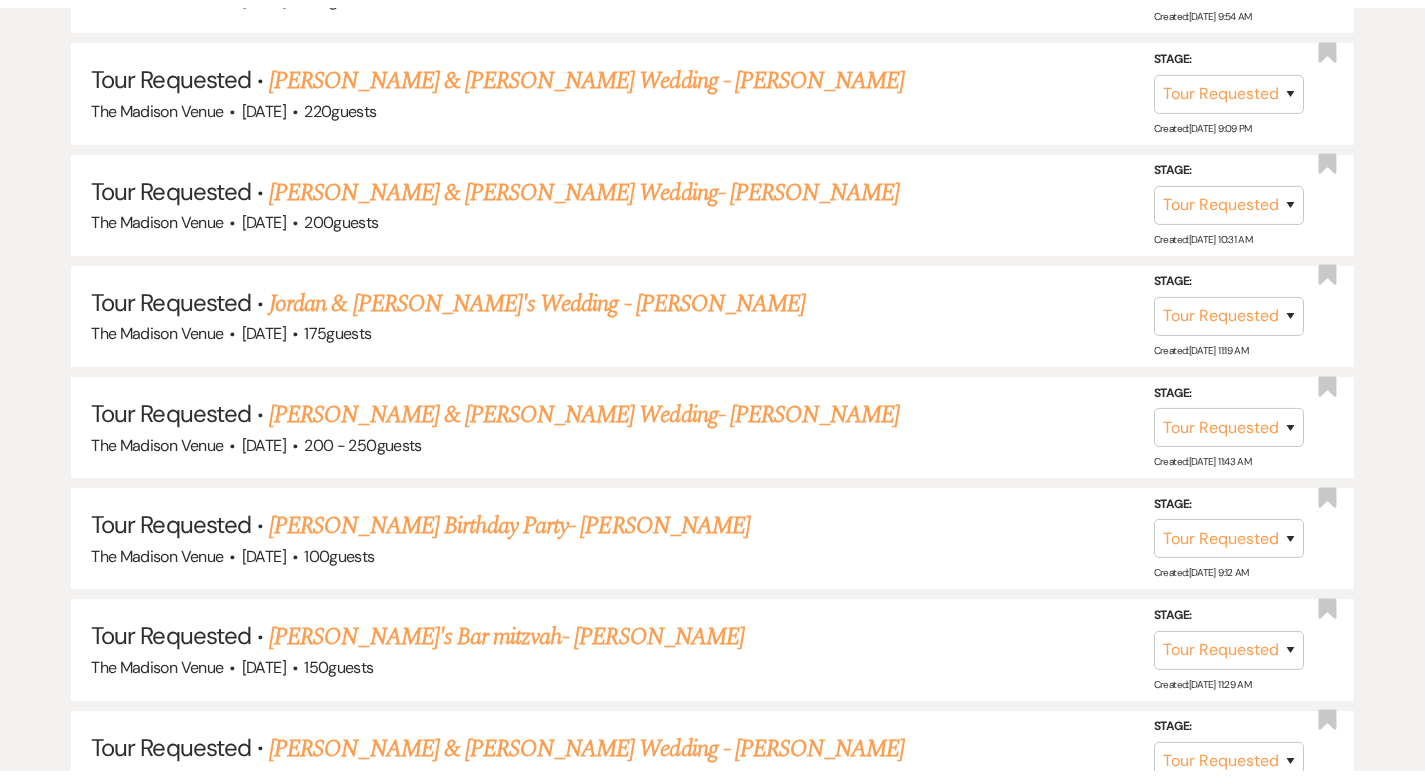 scroll, scrollTop: 0, scrollLeft: 0, axis: both 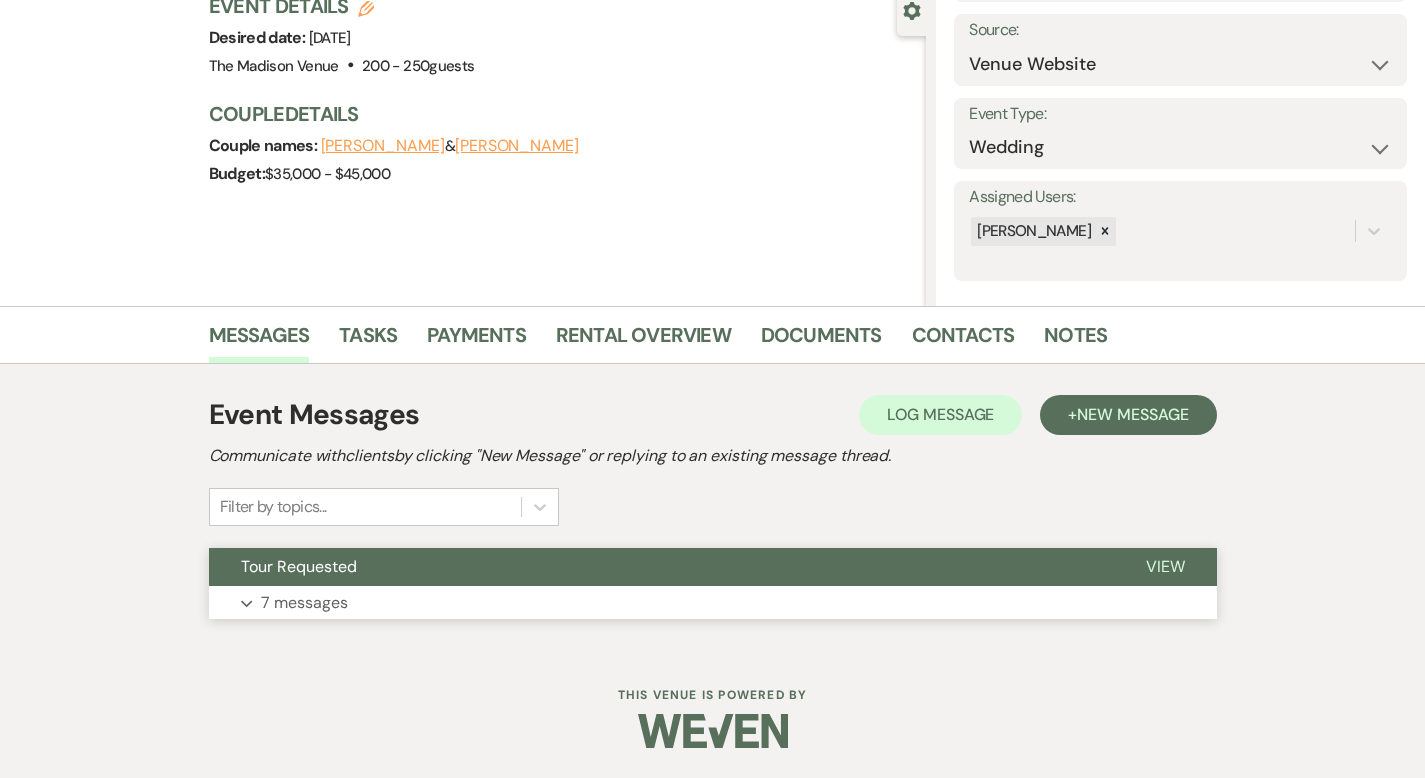 click on "View" at bounding box center [1165, 566] 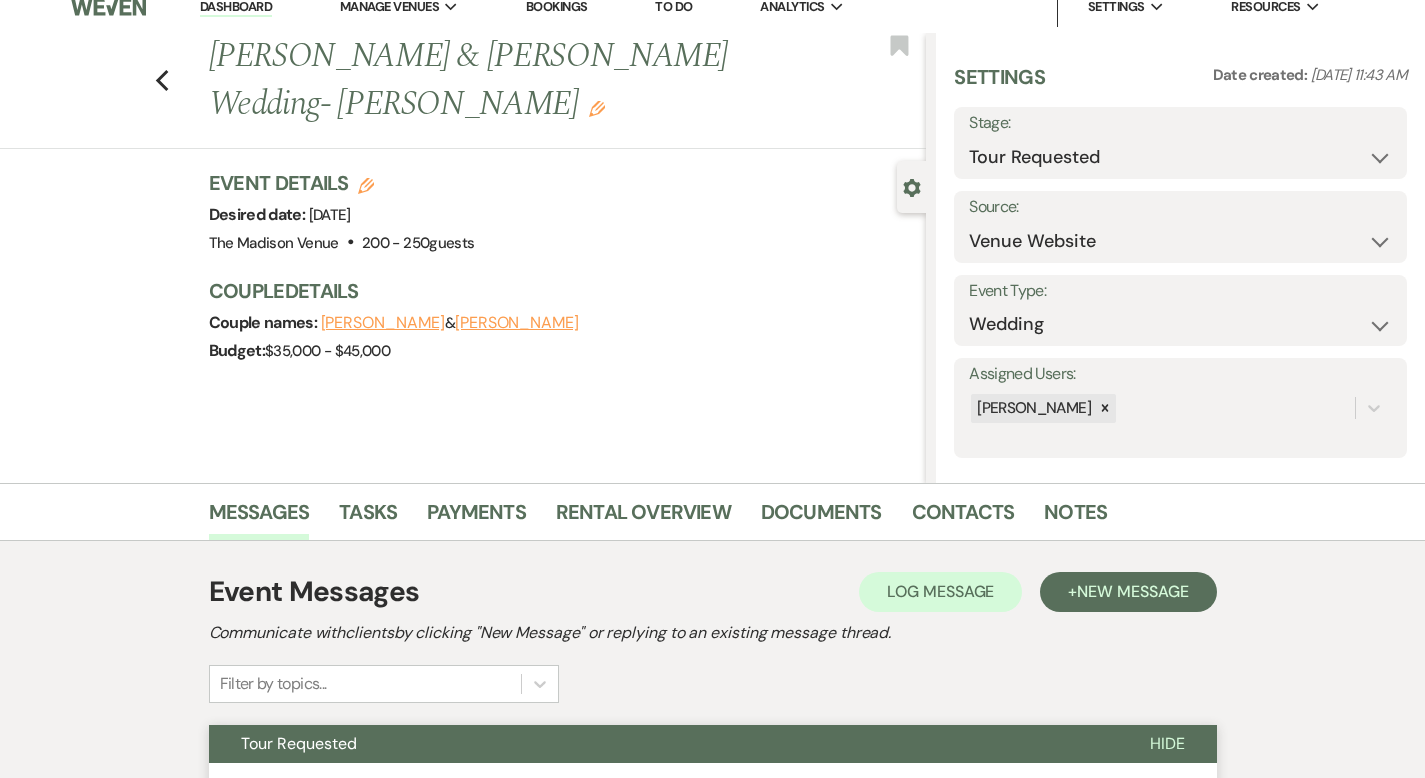 scroll, scrollTop: 0, scrollLeft: 0, axis: both 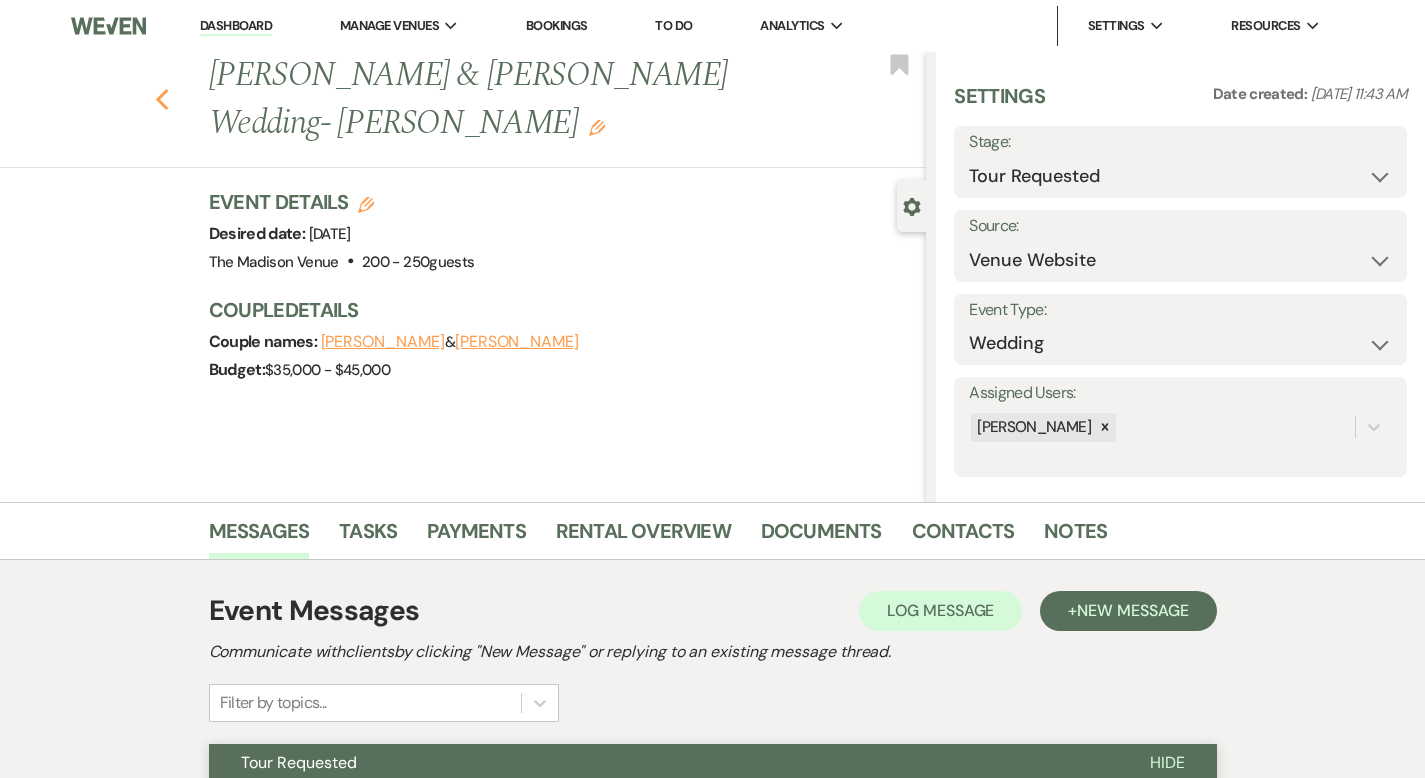 click on "Previous" 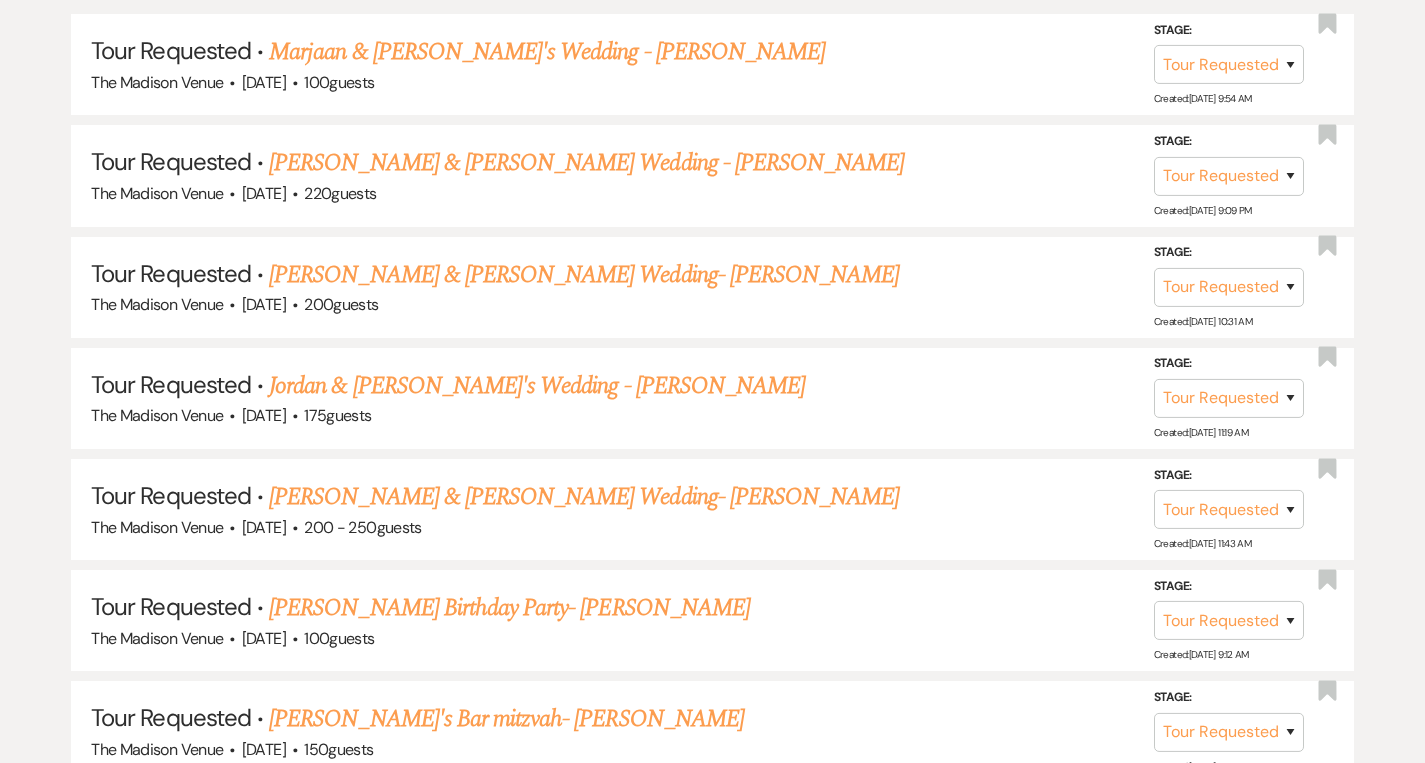 scroll, scrollTop: 841, scrollLeft: 0, axis: vertical 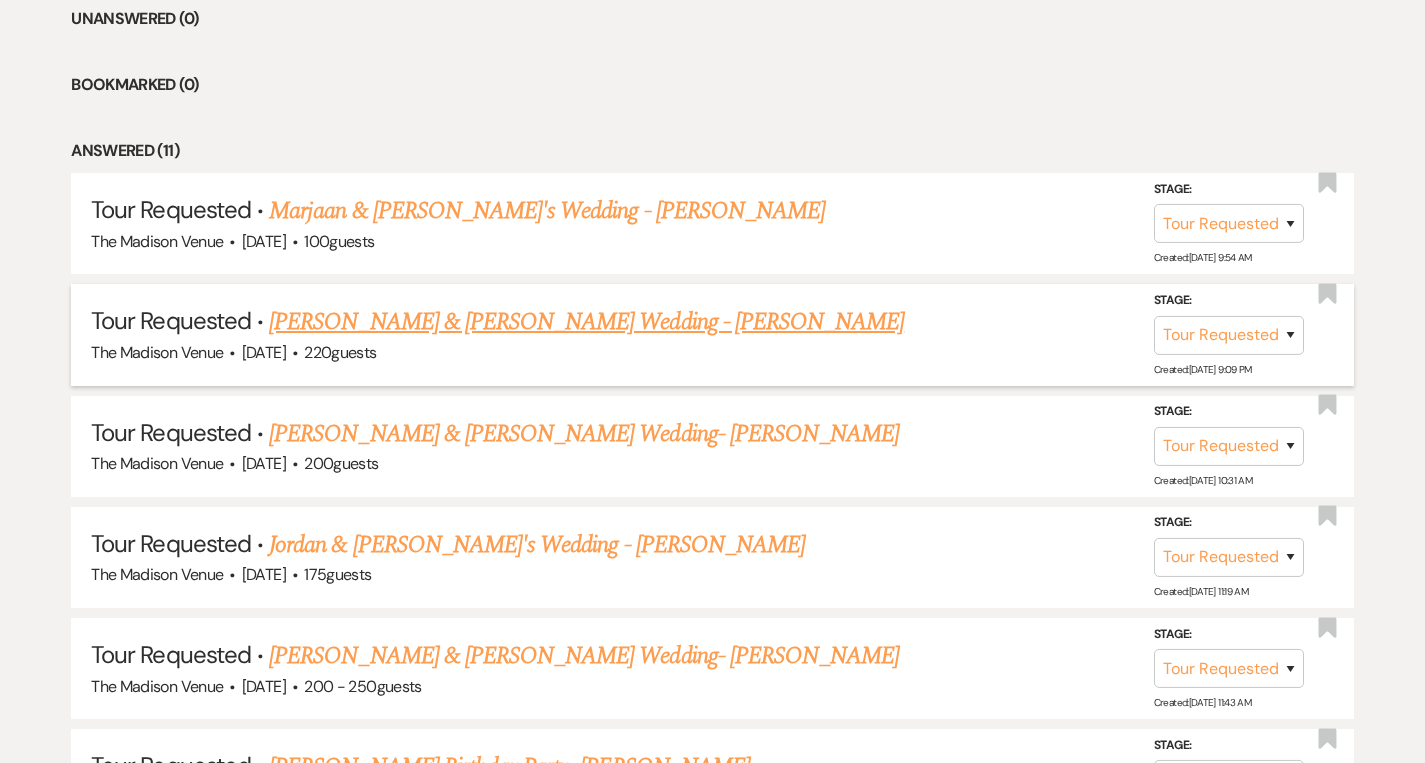 click on "[PERSON_NAME] & [PERSON_NAME] Wedding - [PERSON_NAME]" at bounding box center (586, 322) 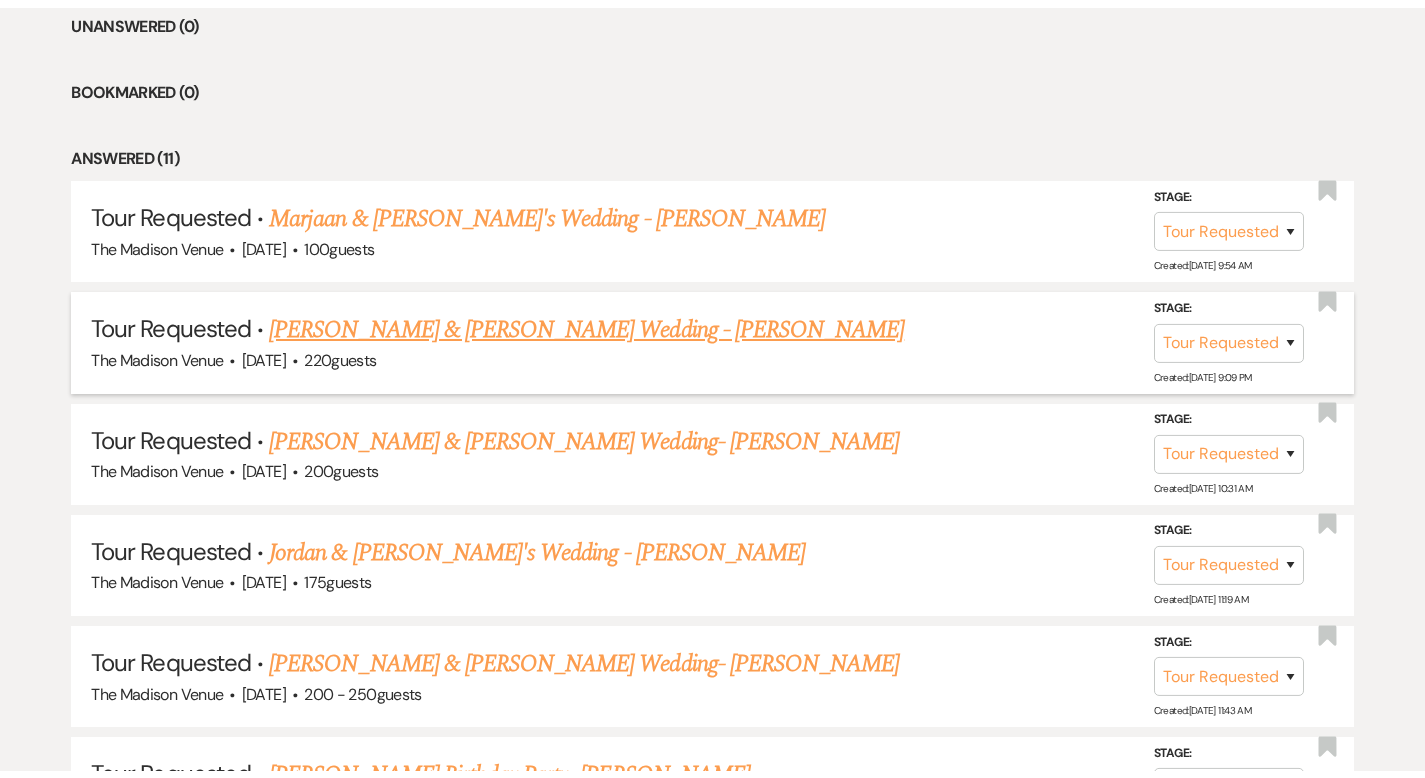 scroll, scrollTop: 0, scrollLeft: 0, axis: both 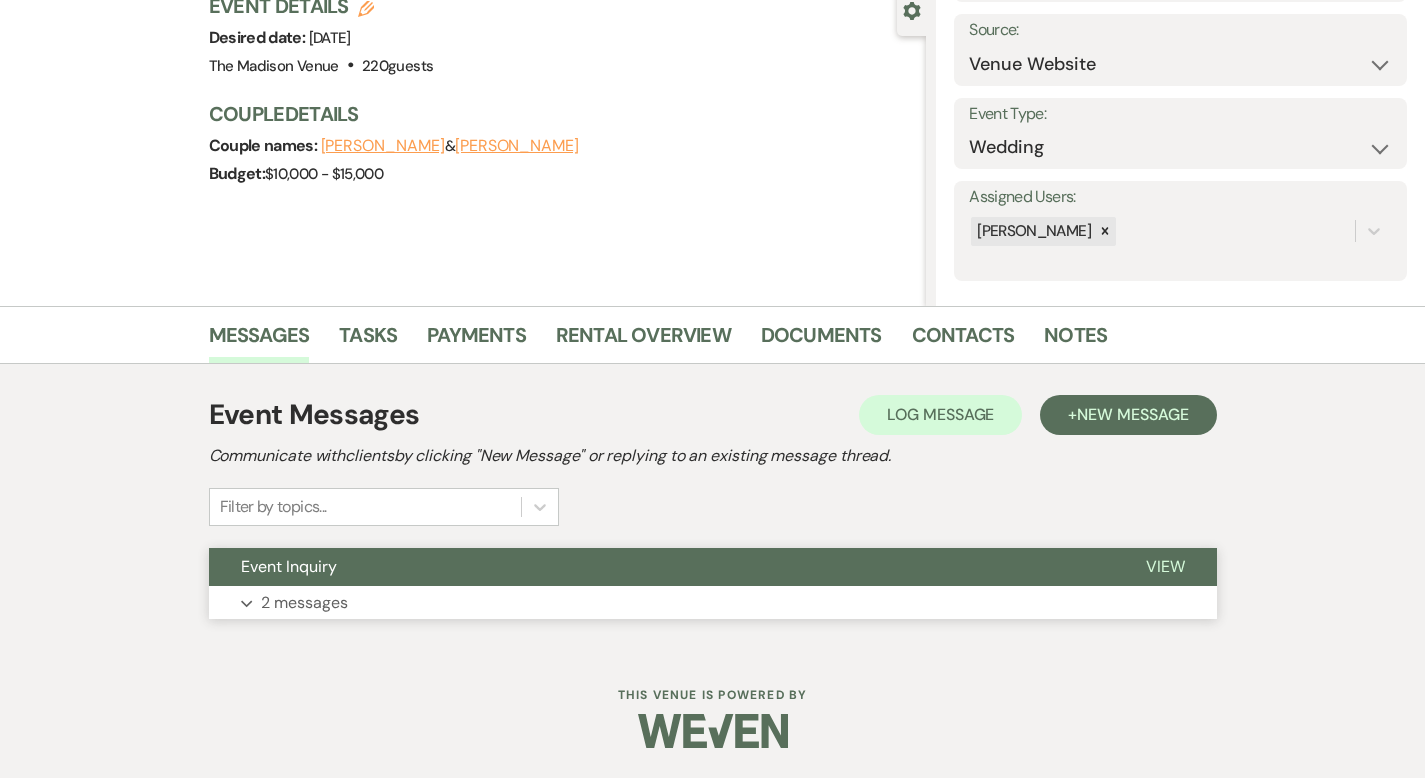 click on "View" at bounding box center [1165, 566] 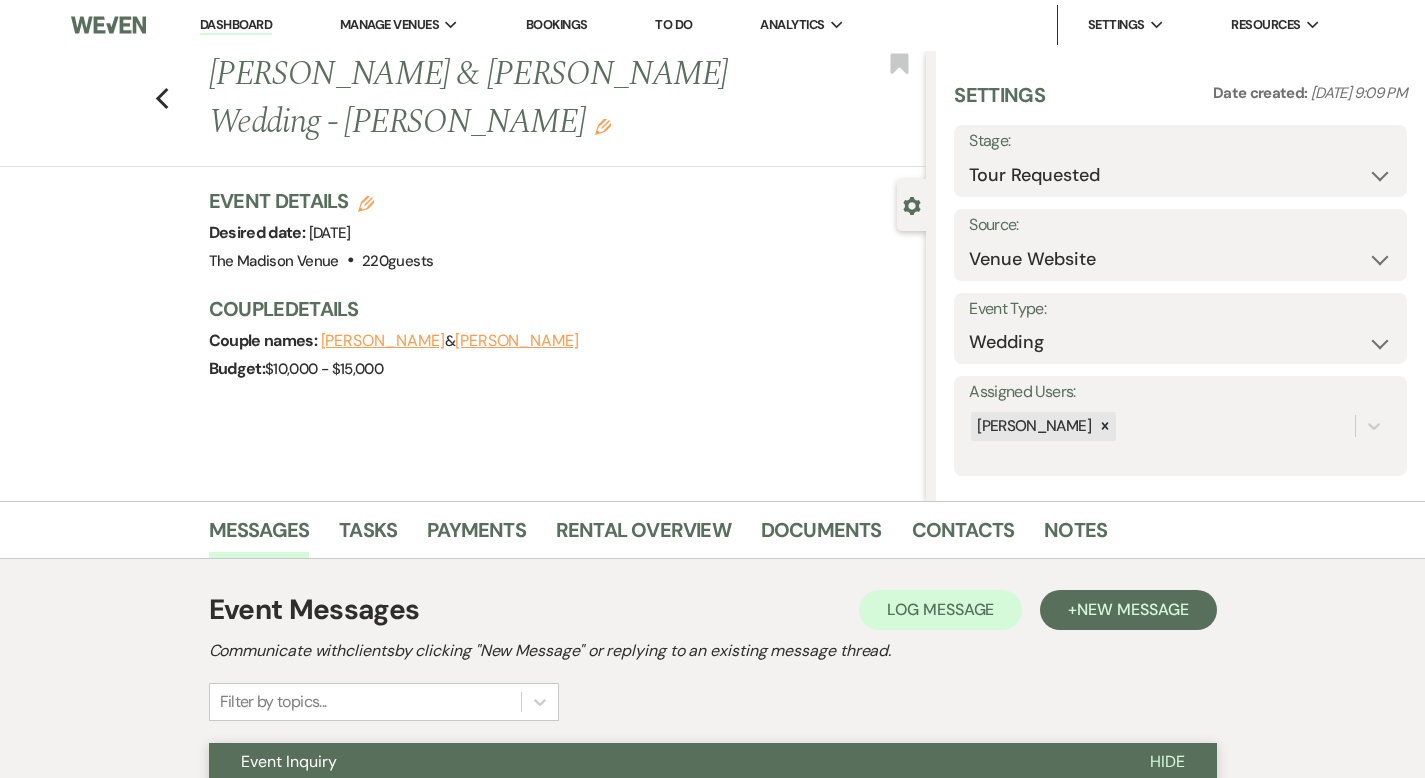 scroll, scrollTop: 0, scrollLeft: 0, axis: both 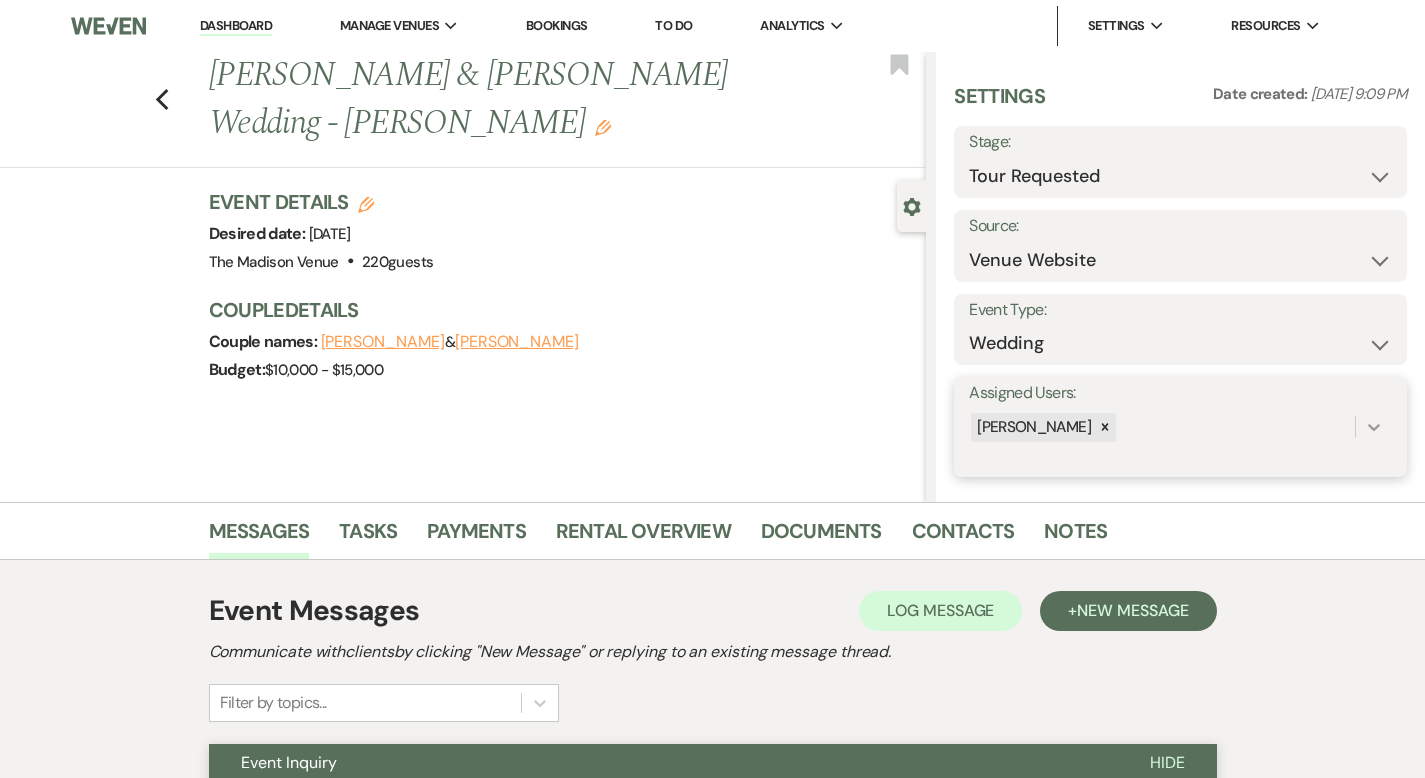 click 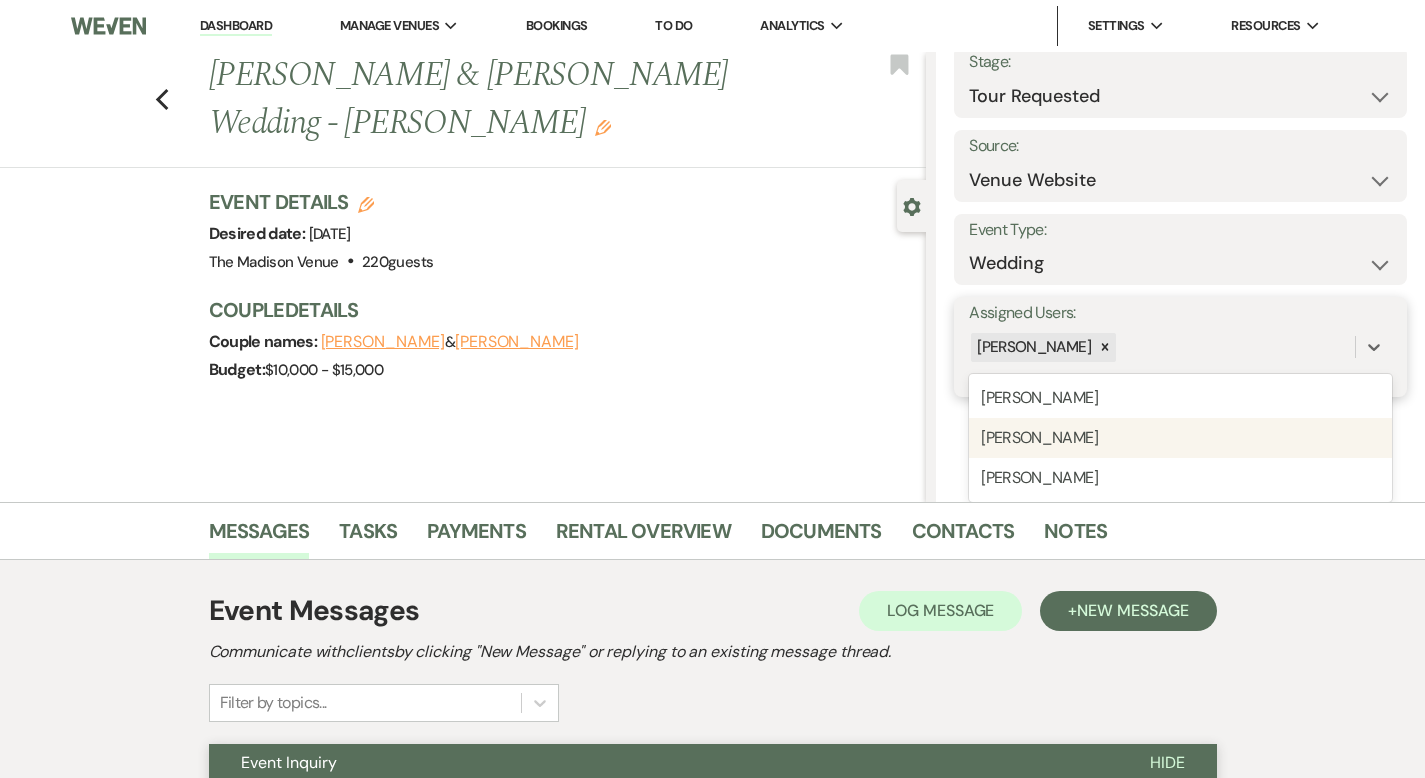 click on "[PERSON_NAME]" at bounding box center [1180, 438] 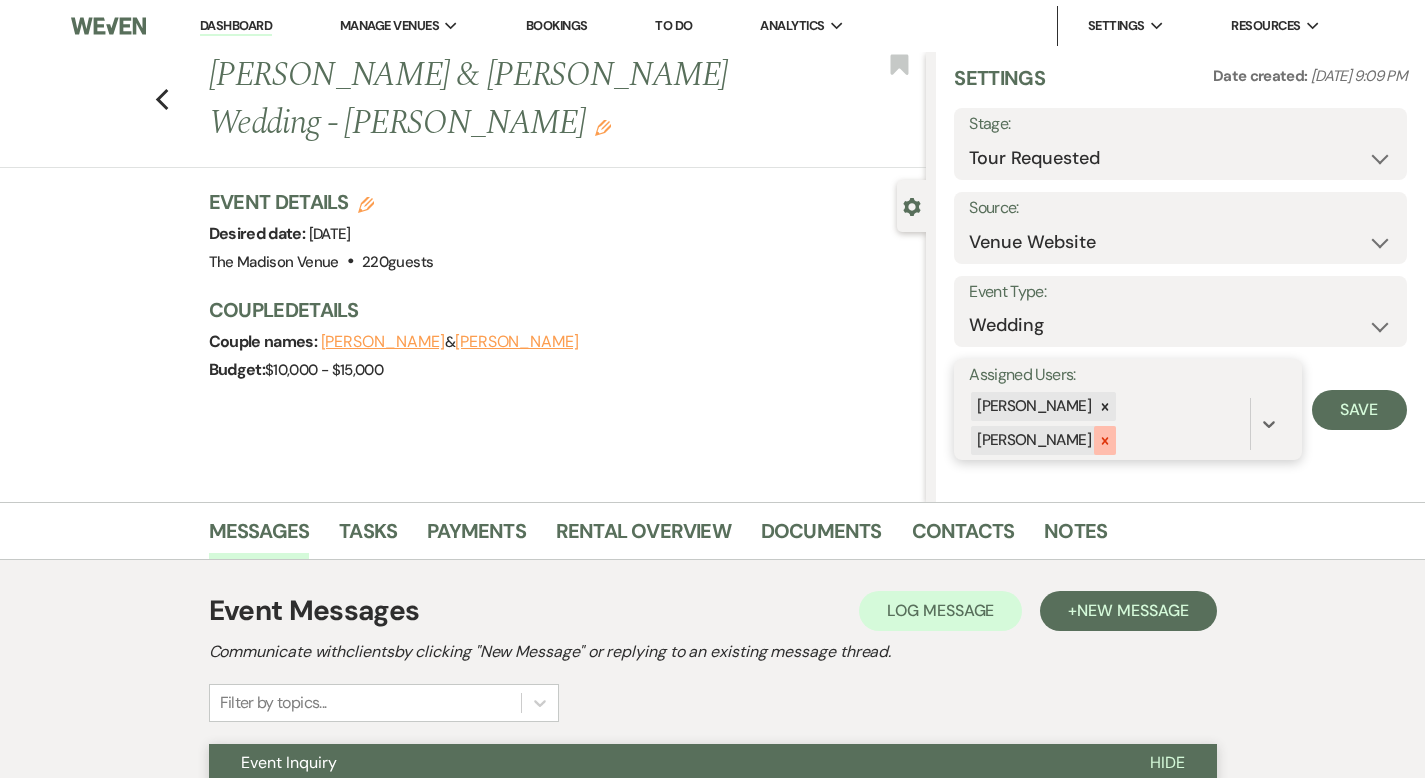 click 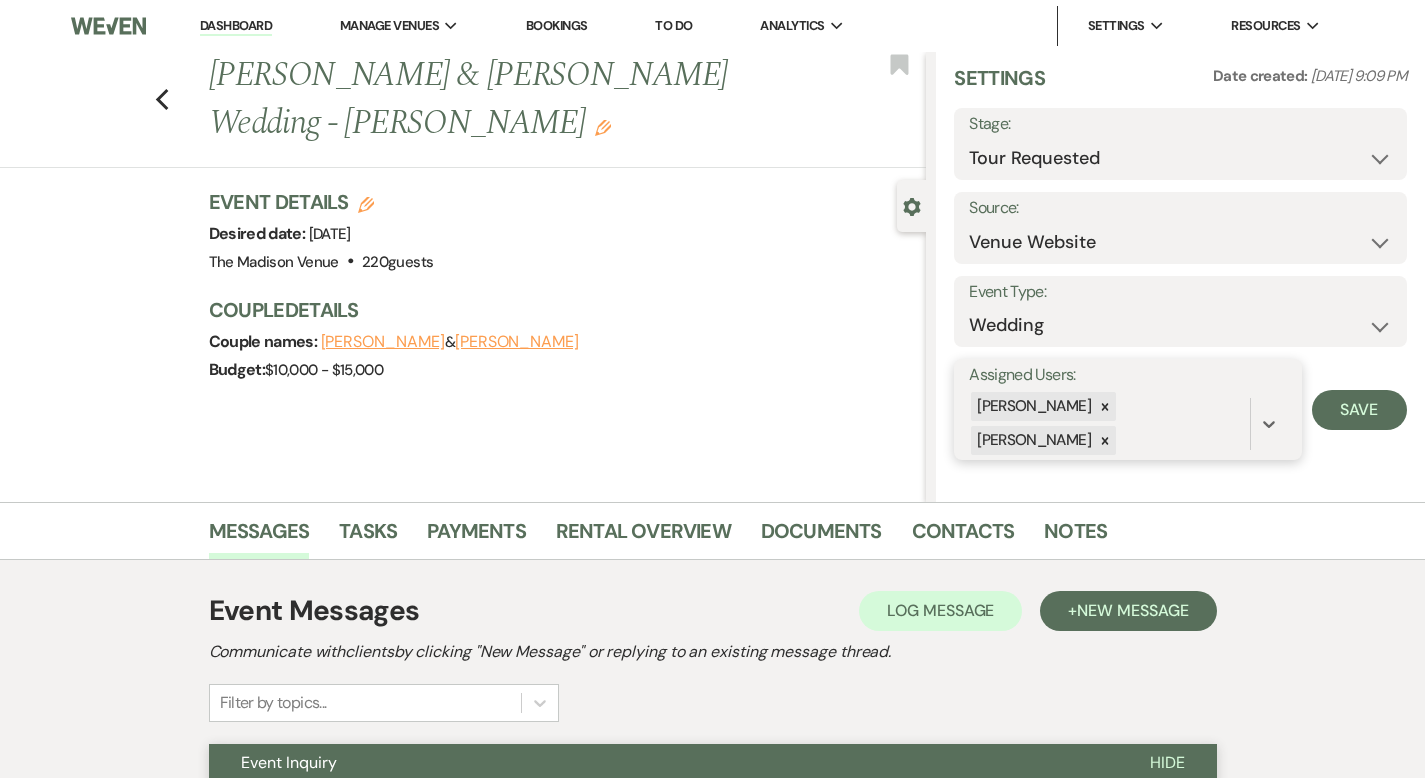 scroll, scrollTop: 17, scrollLeft: 0, axis: vertical 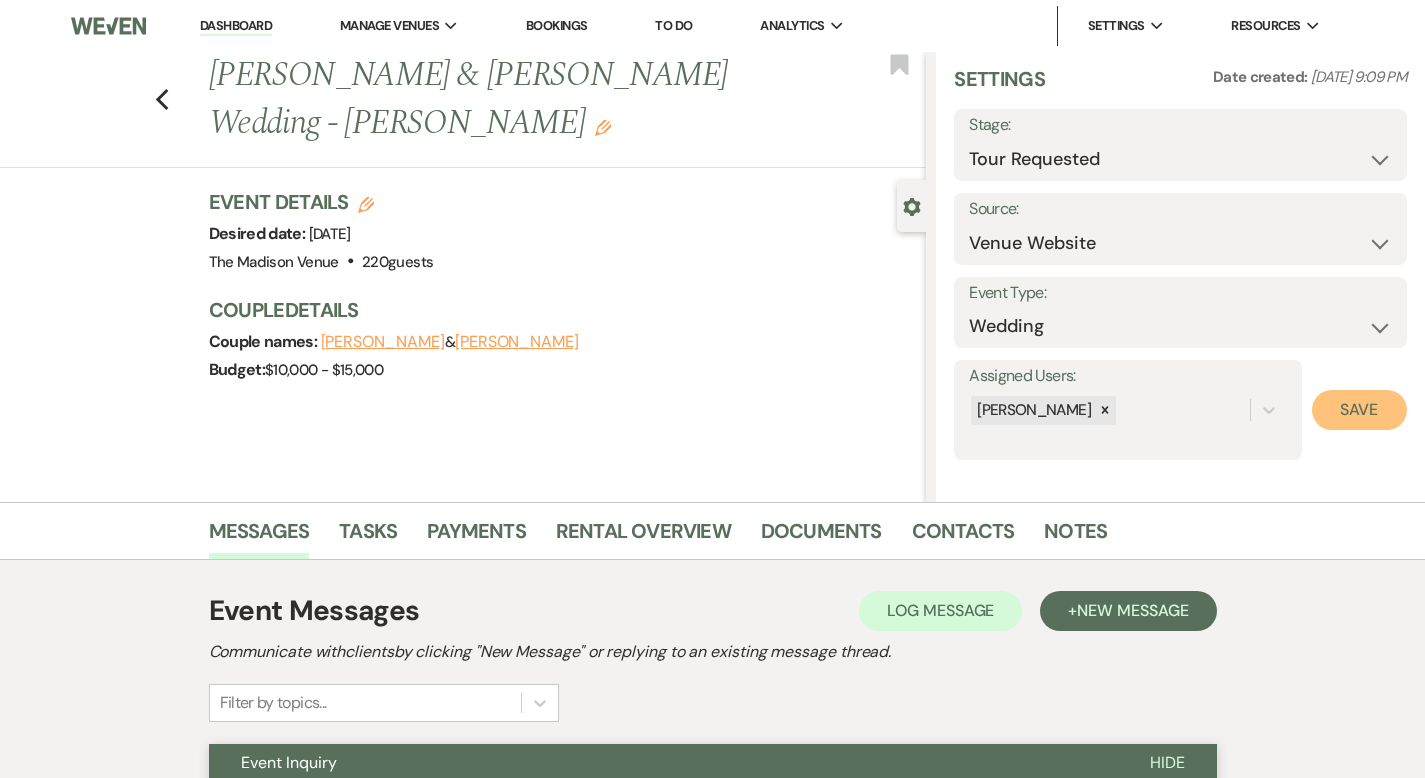 click on "Save" at bounding box center (1359, 410) 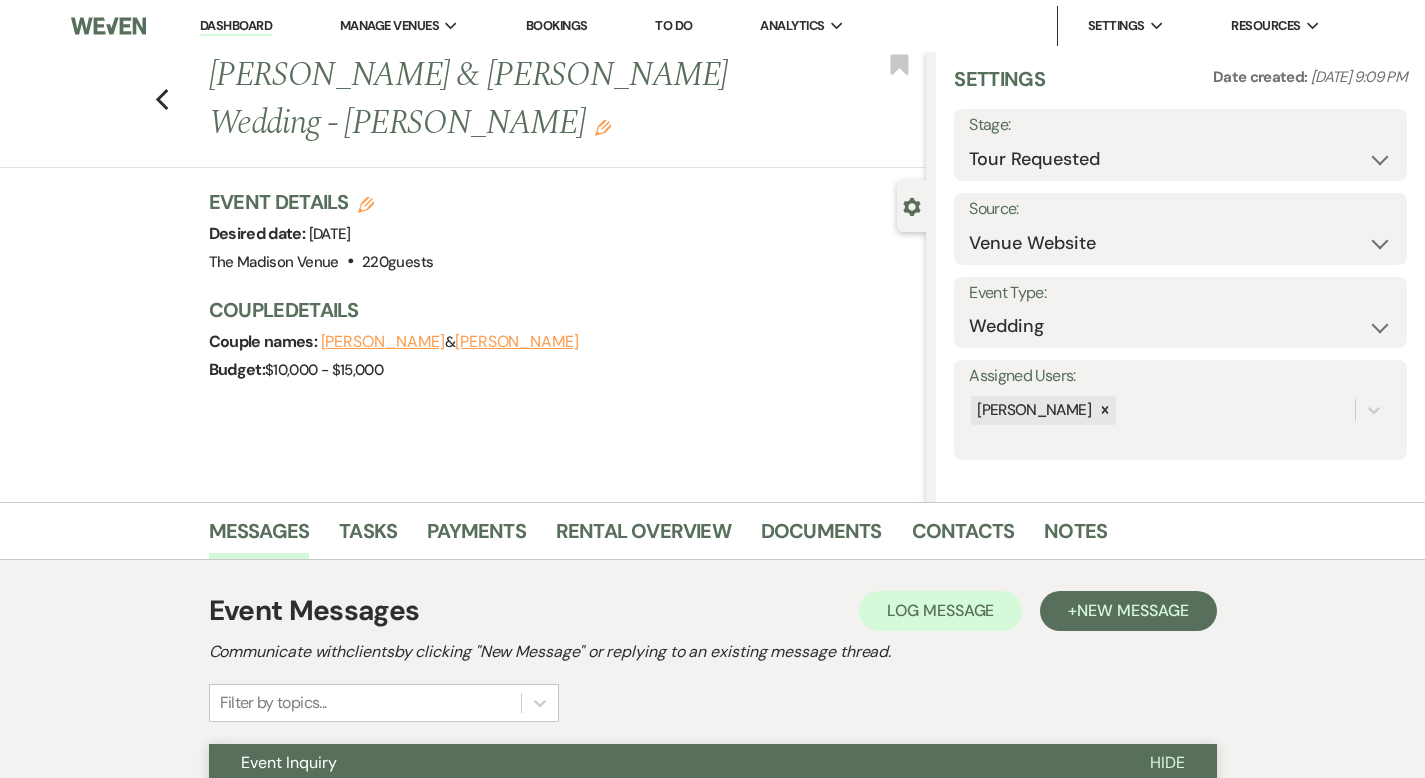 click 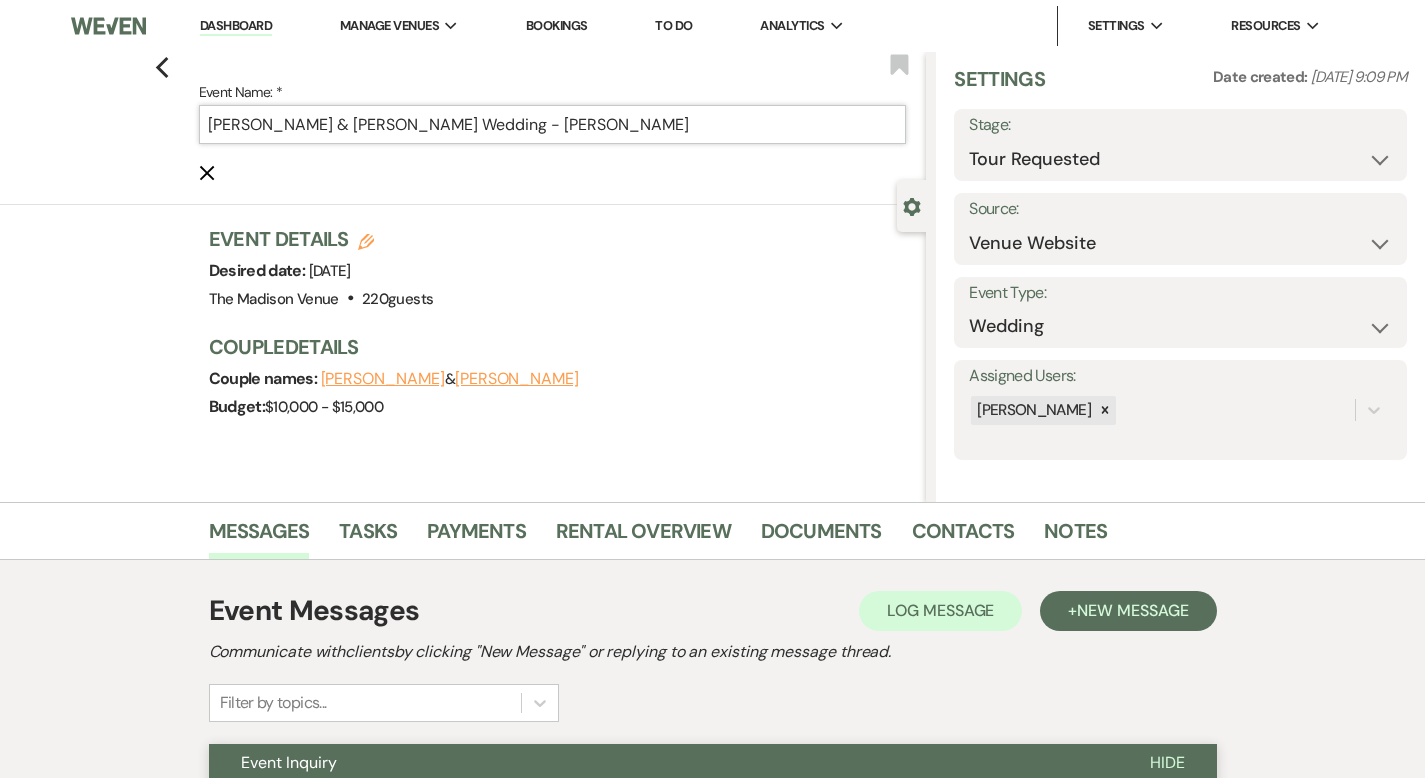 click on "[PERSON_NAME] & [PERSON_NAME] Wedding - [PERSON_NAME]" at bounding box center (553, 124) 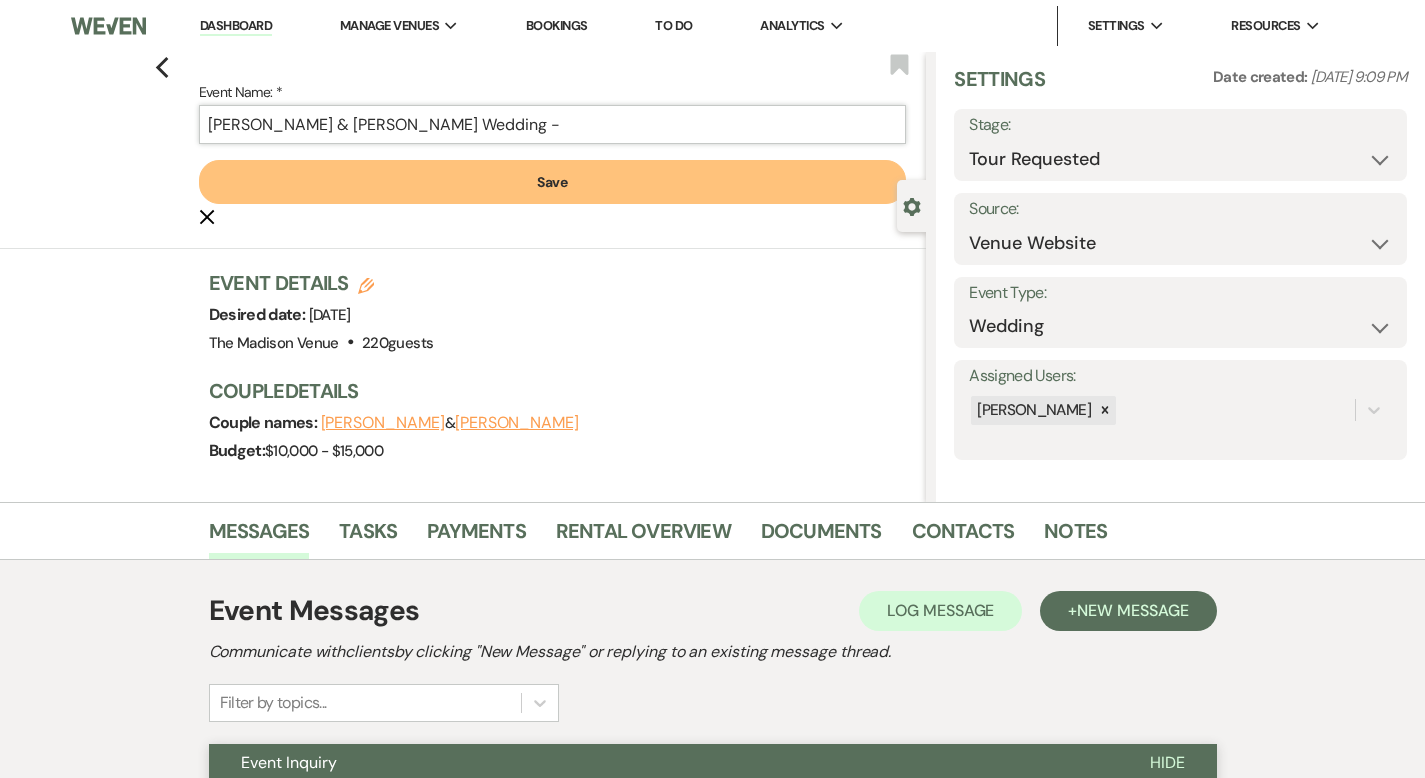 click on "[PERSON_NAME] & [PERSON_NAME] Wedding -" at bounding box center (553, 124) 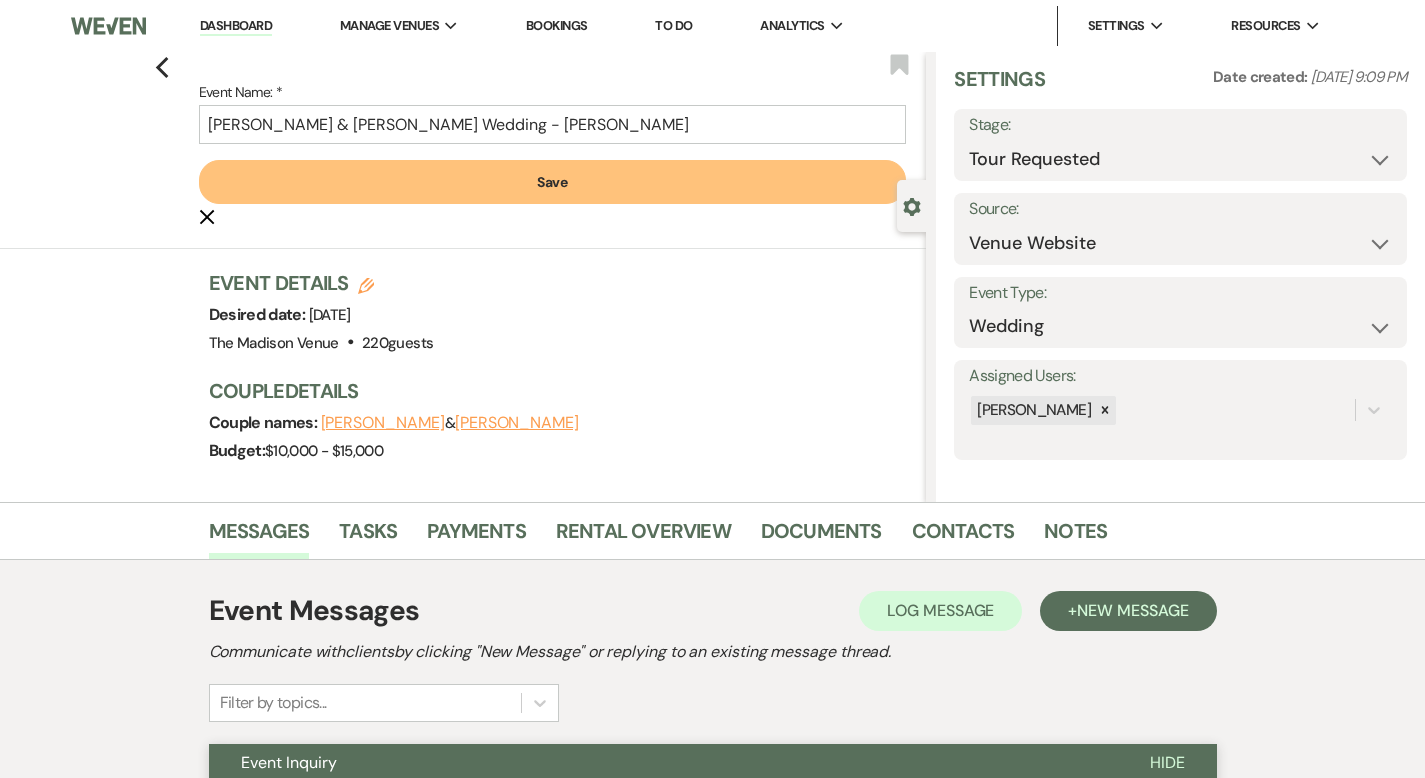click on "Save" at bounding box center (553, 182) 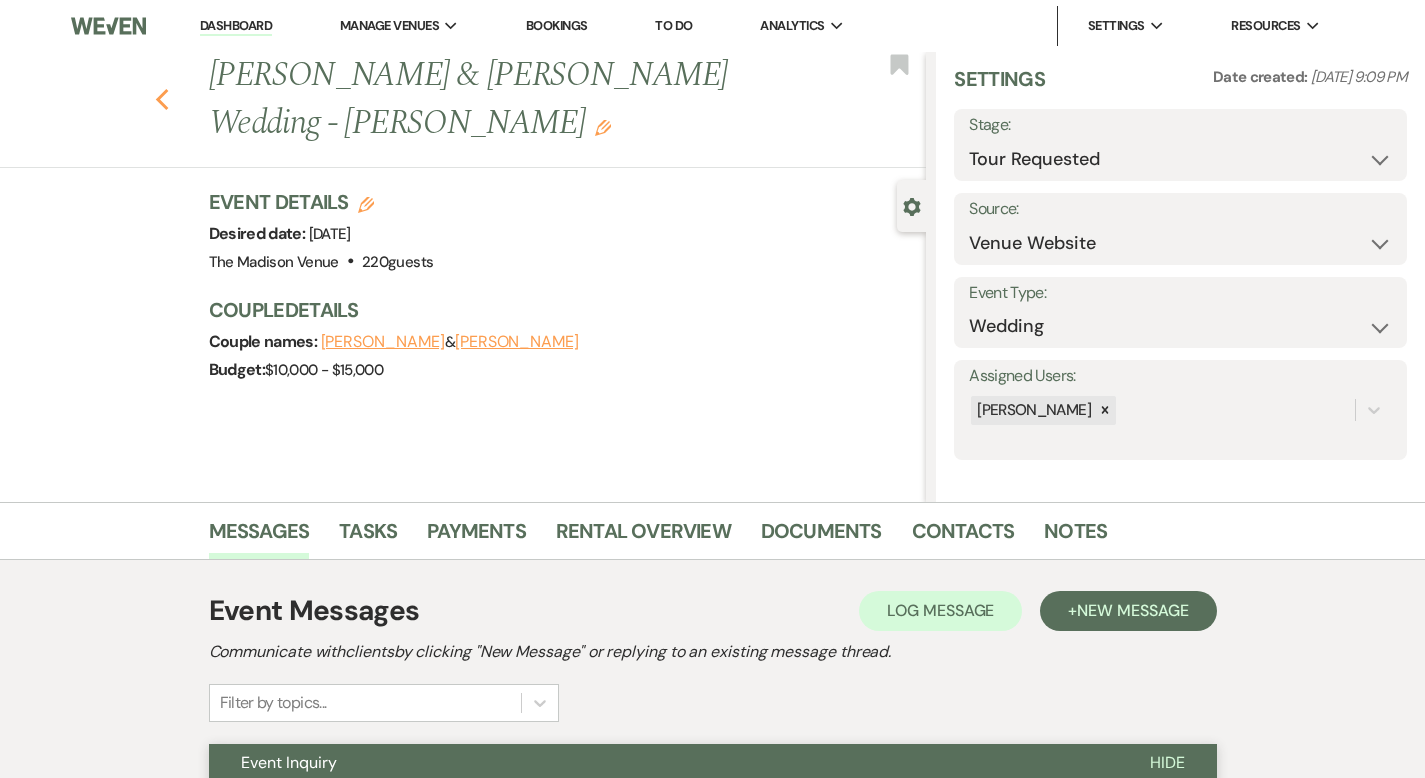 click on "Previous" 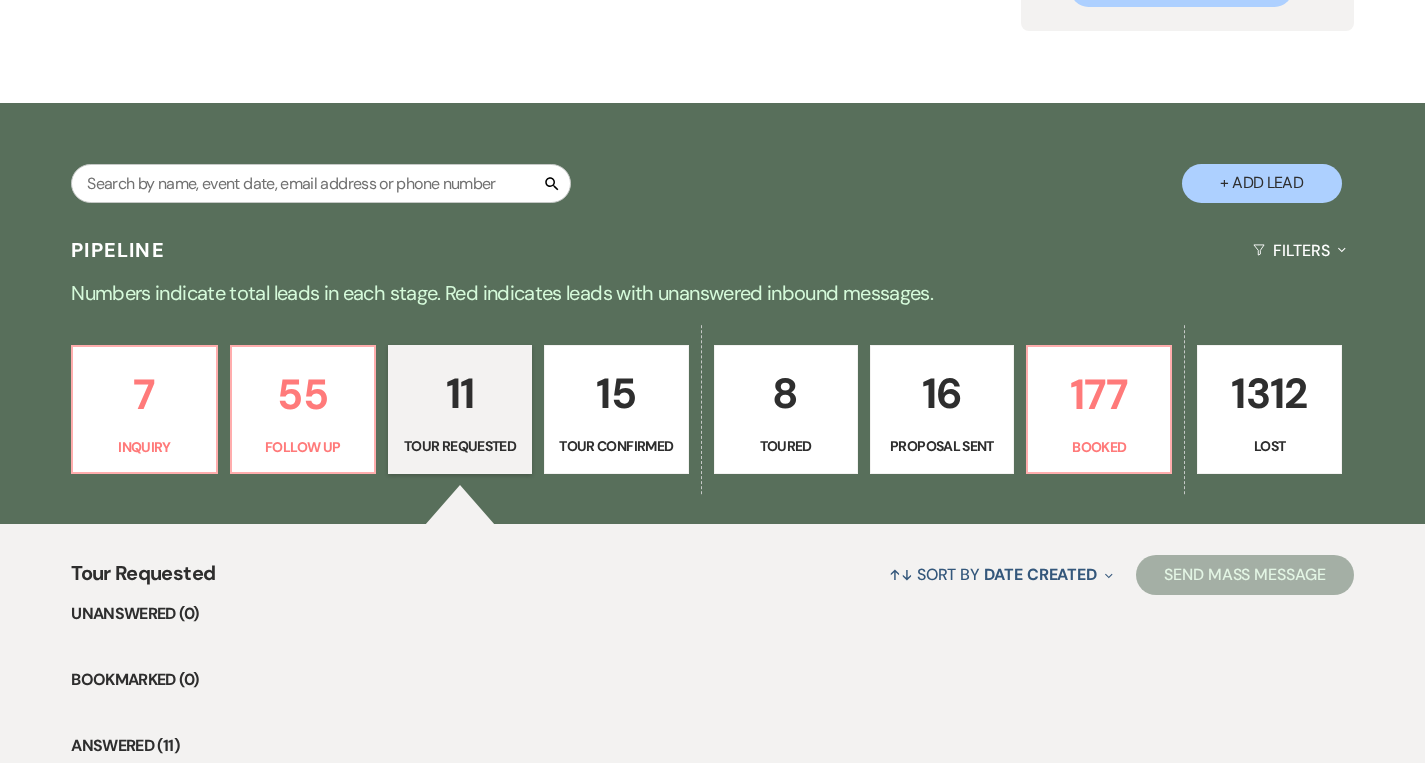 scroll, scrollTop: 246, scrollLeft: 0, axis: vertical 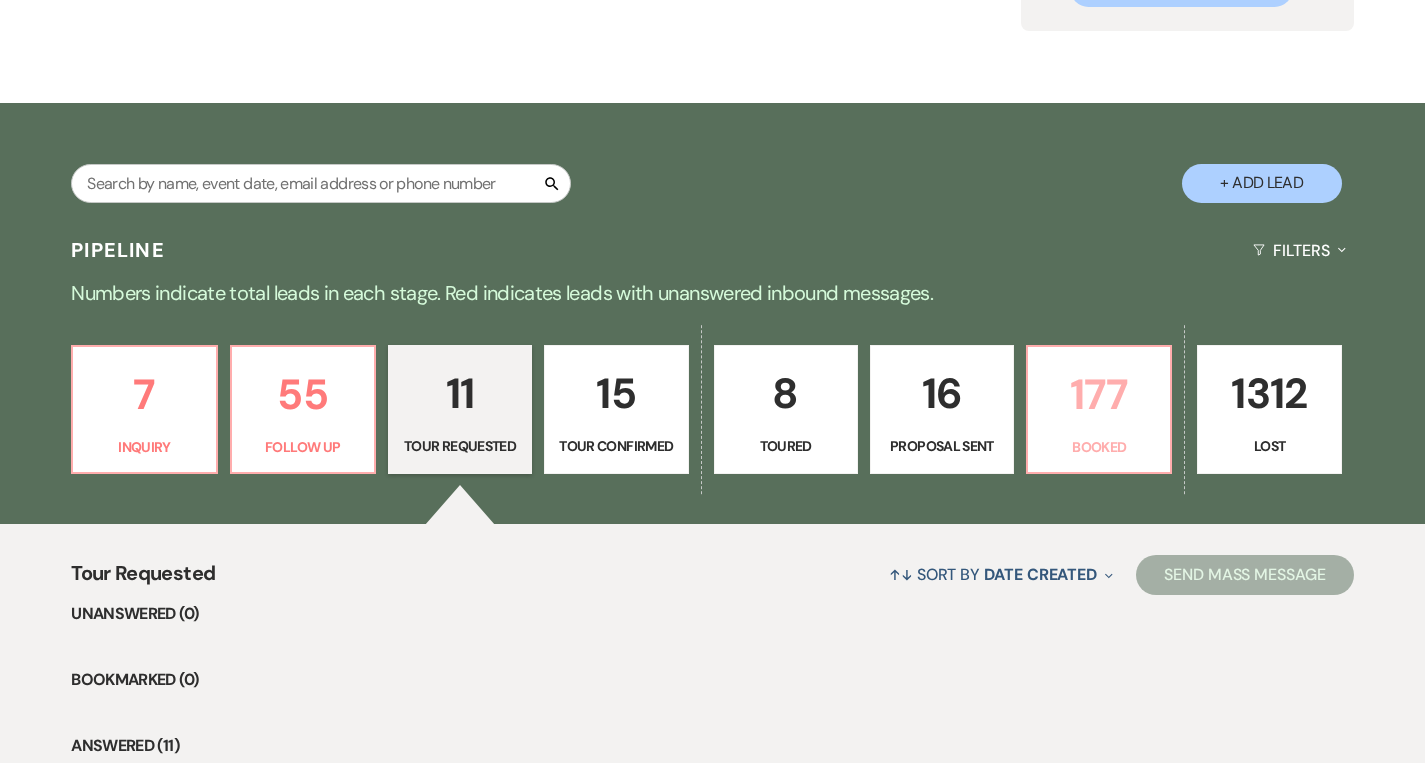 click on "177" at bounding box center (1099, 394) 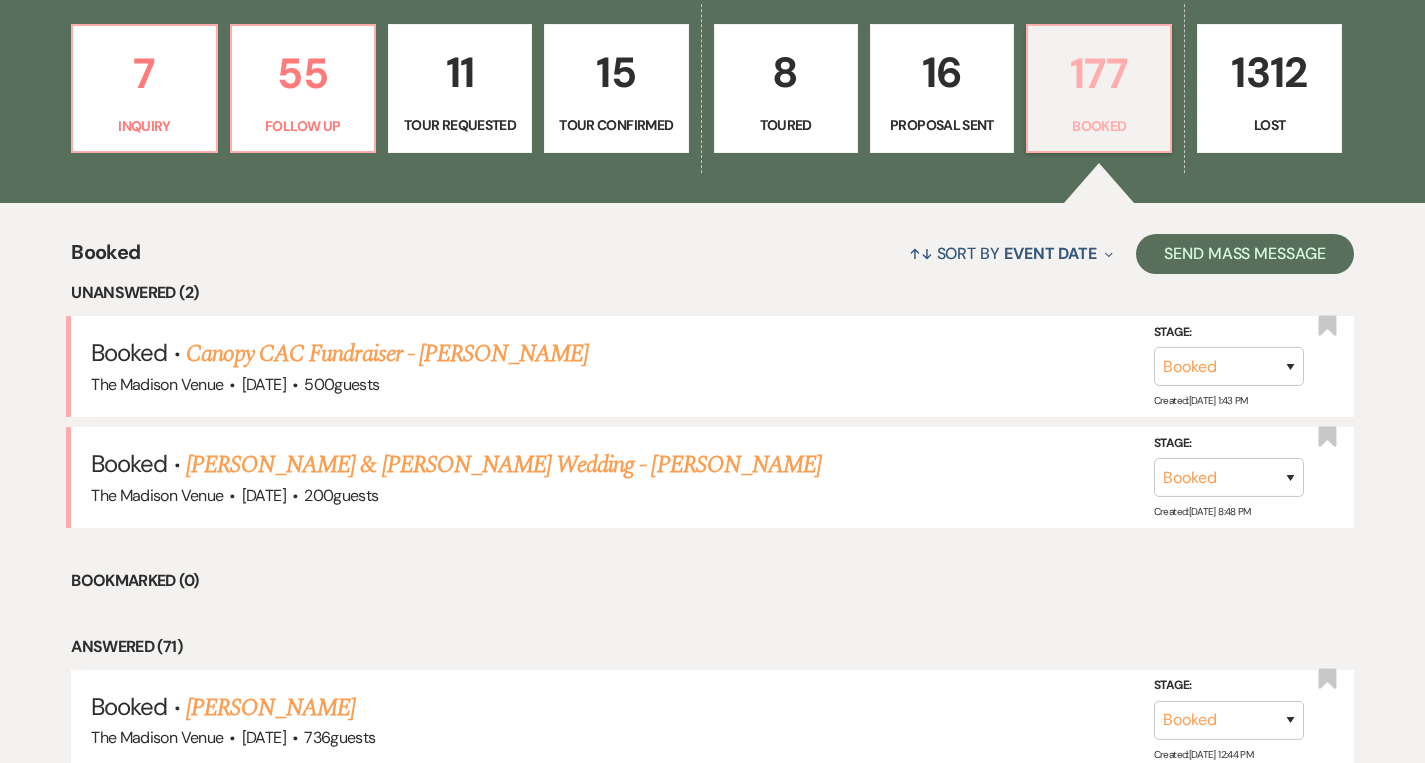 scroll, scrollTop: 578, scrollLeft: 0, axis: vertical 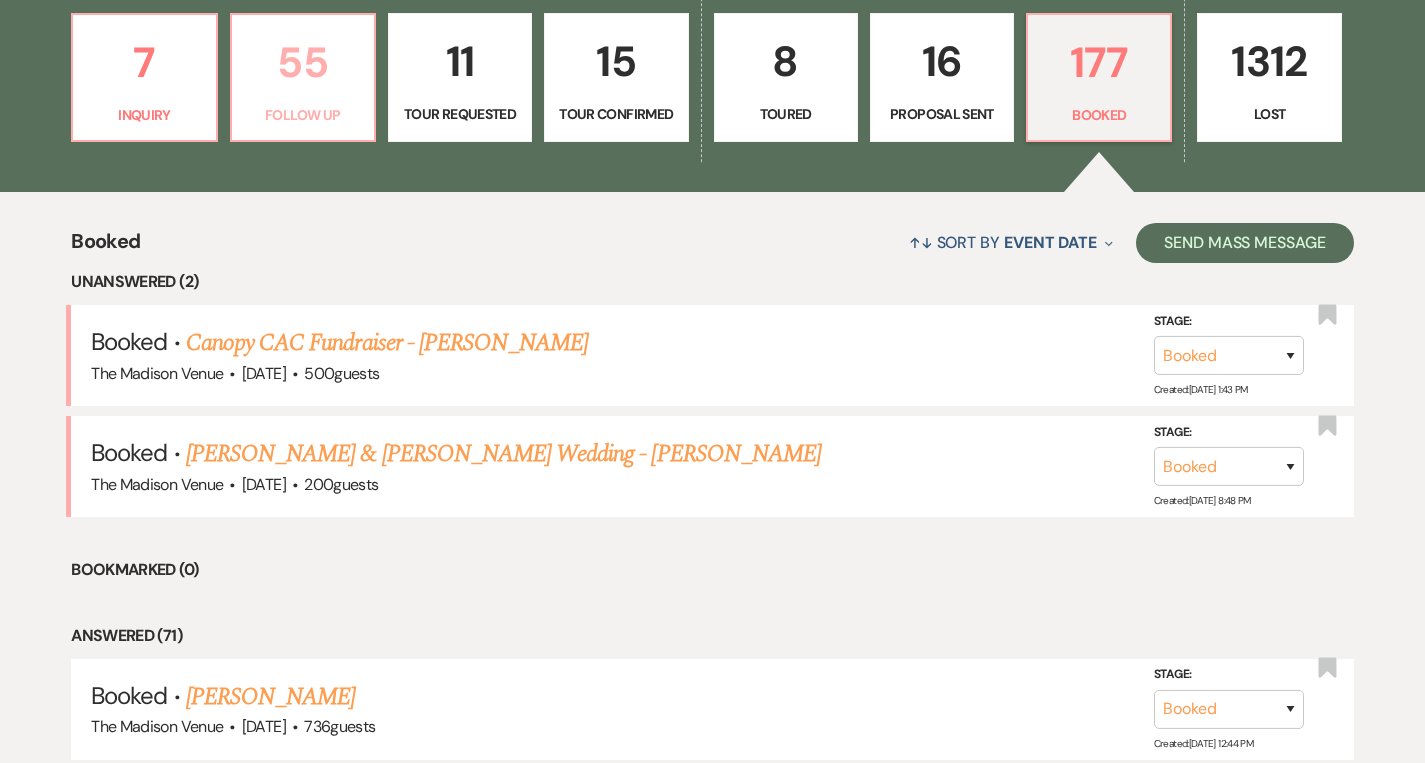 click on "55" at bounding box center (303, 62) 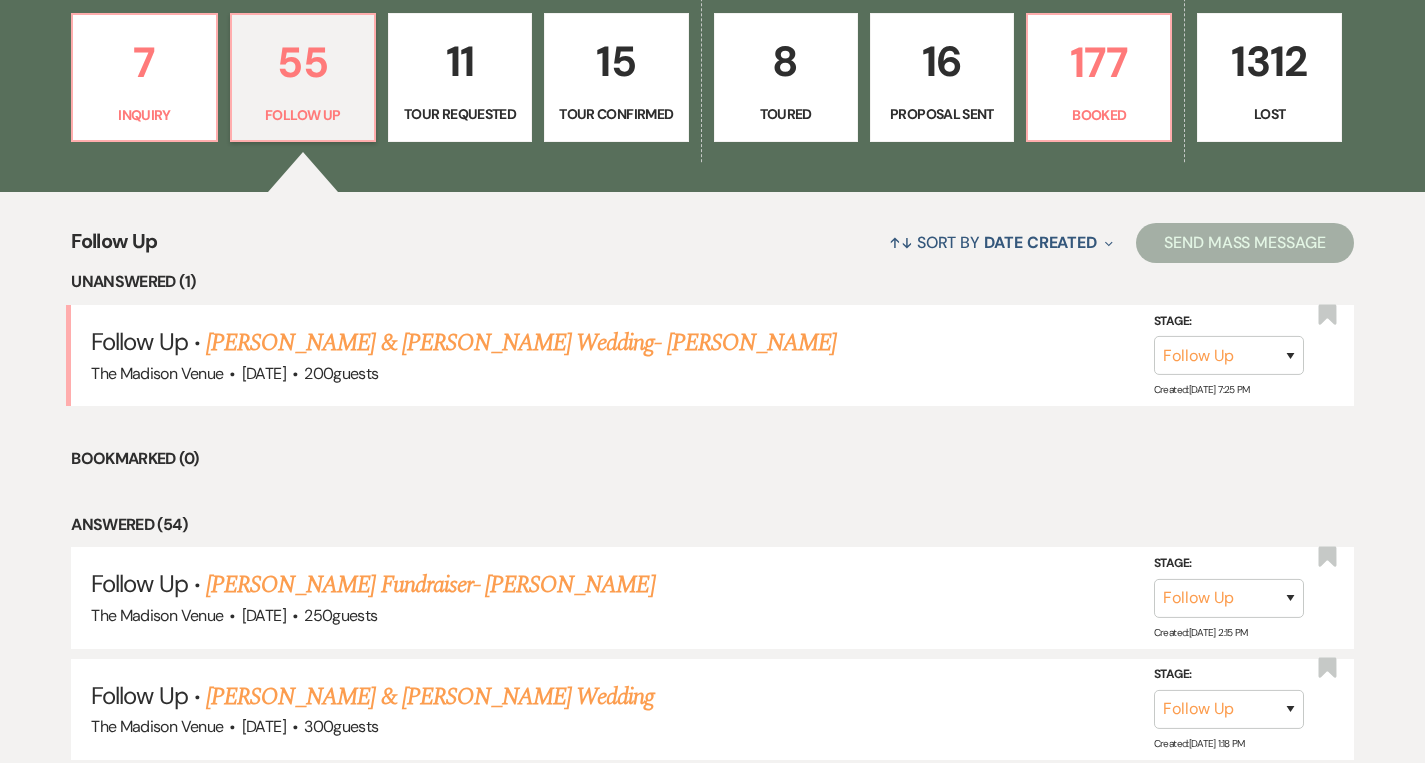 click on "11" at bounding box center (460, 61) 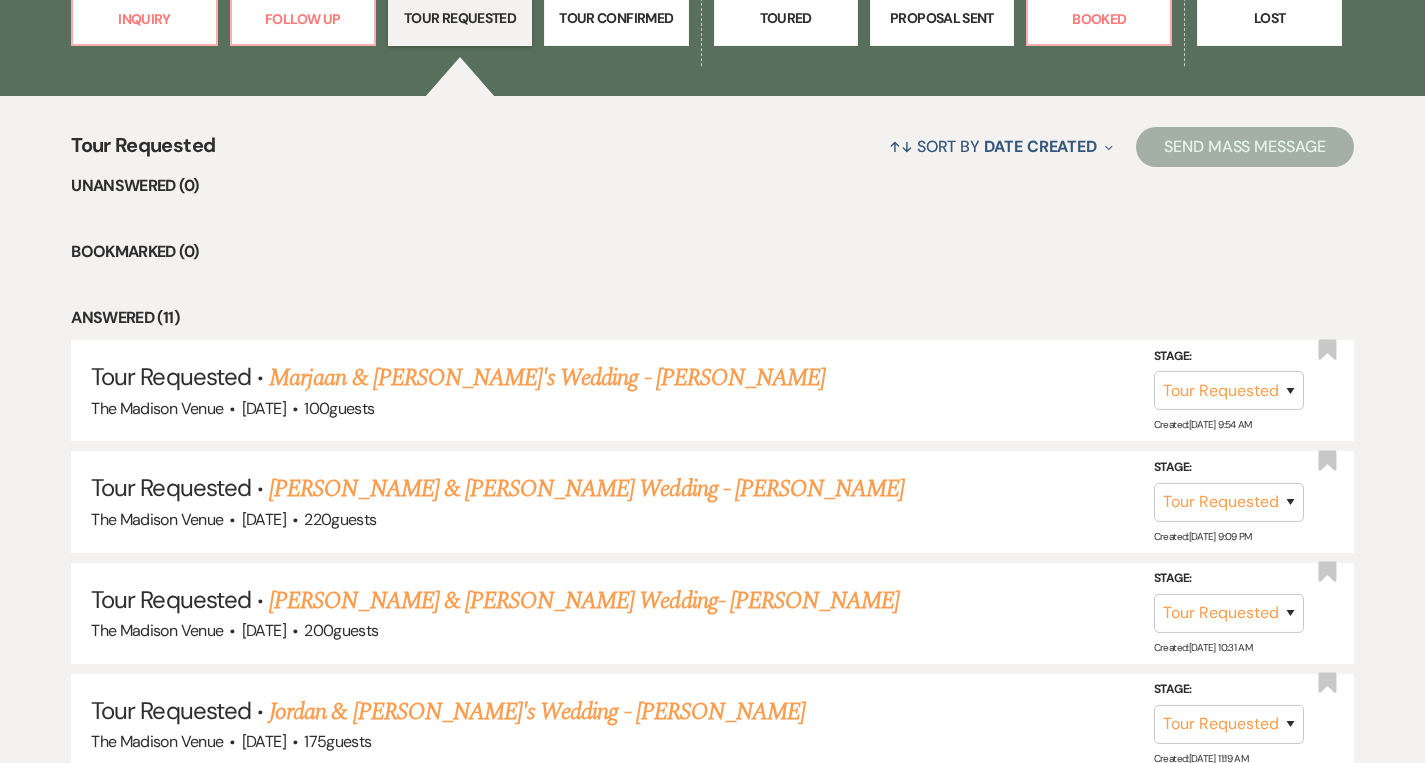 scroll, scrollTop: 530, scrollLeft: 0, axis: vertical 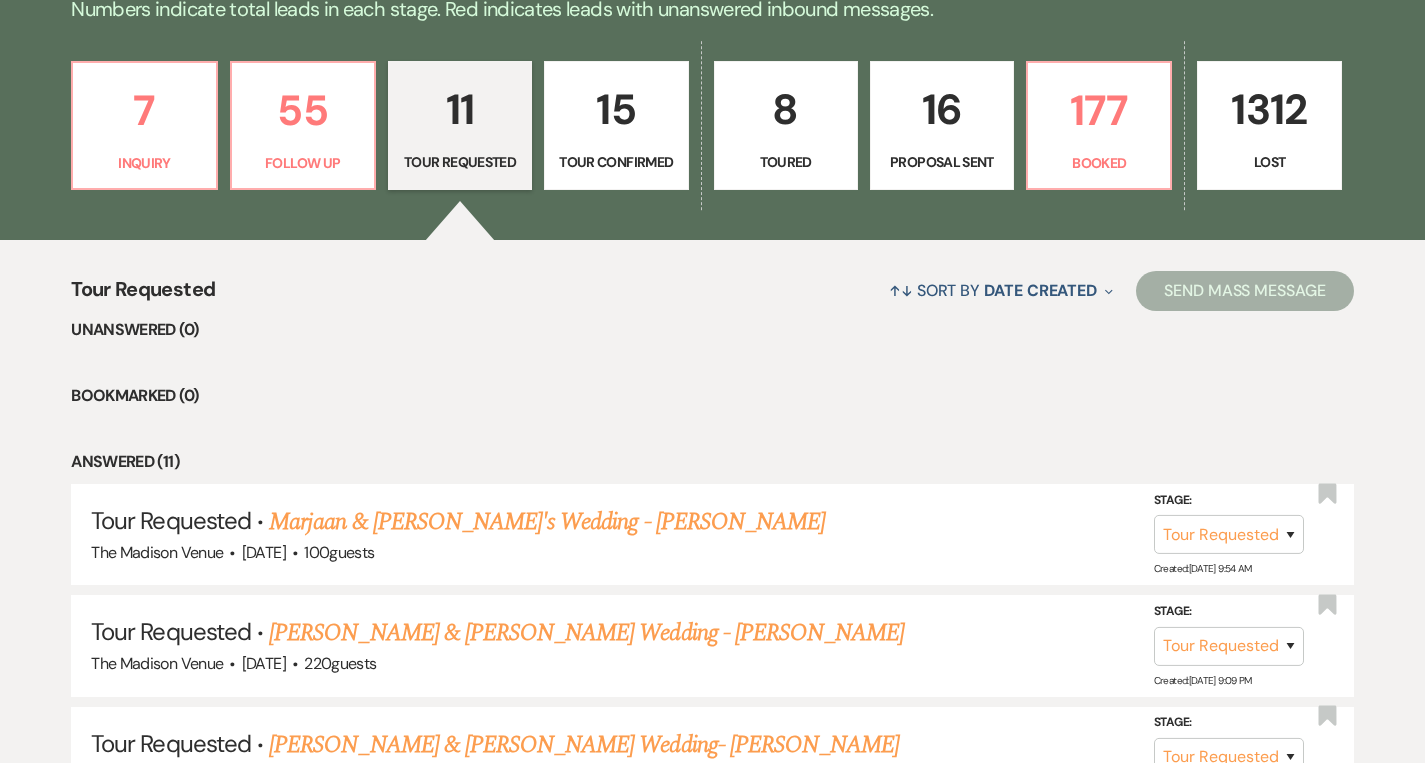 click on "Tour Confirmed" at bounding box center [616, 162] 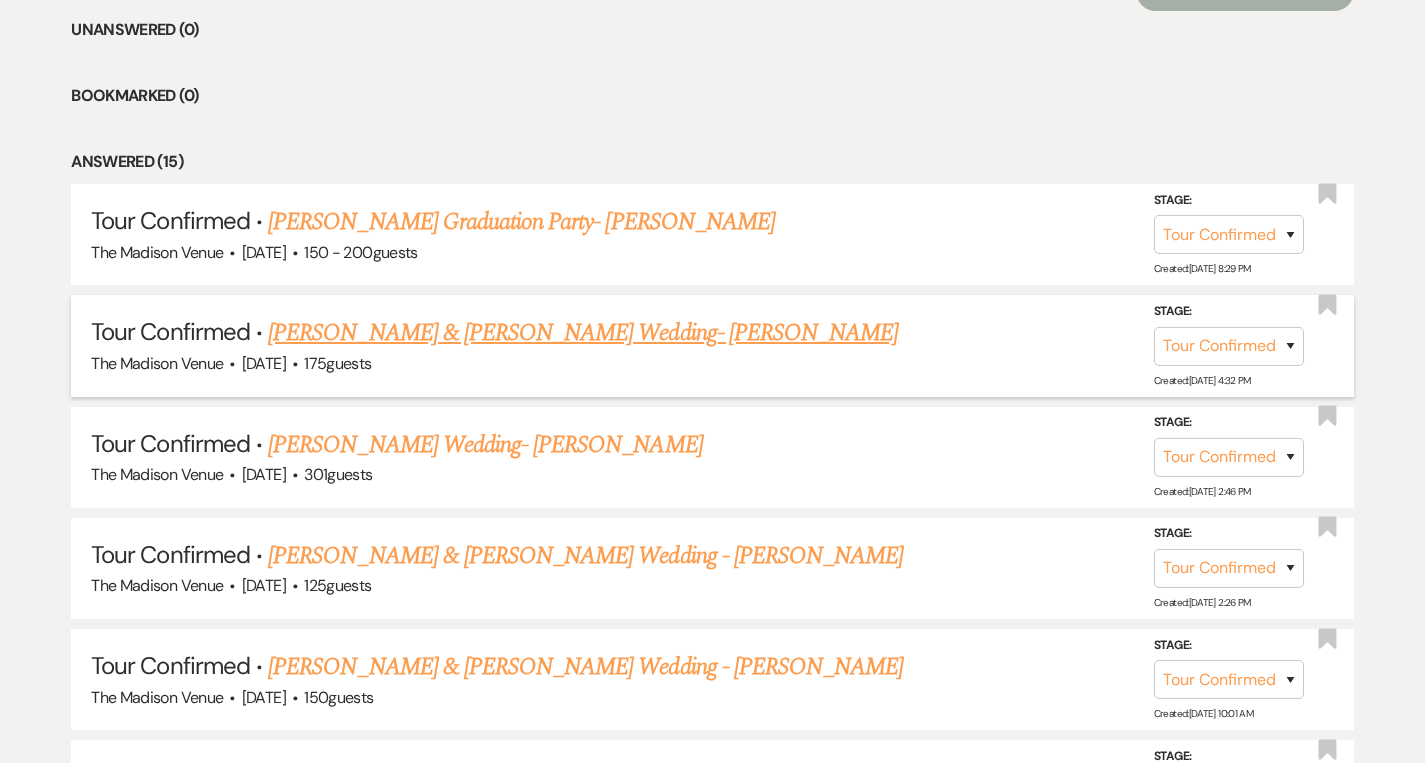 scroll, scrollTop: 341, scrollLeft: 0, axis: vertical 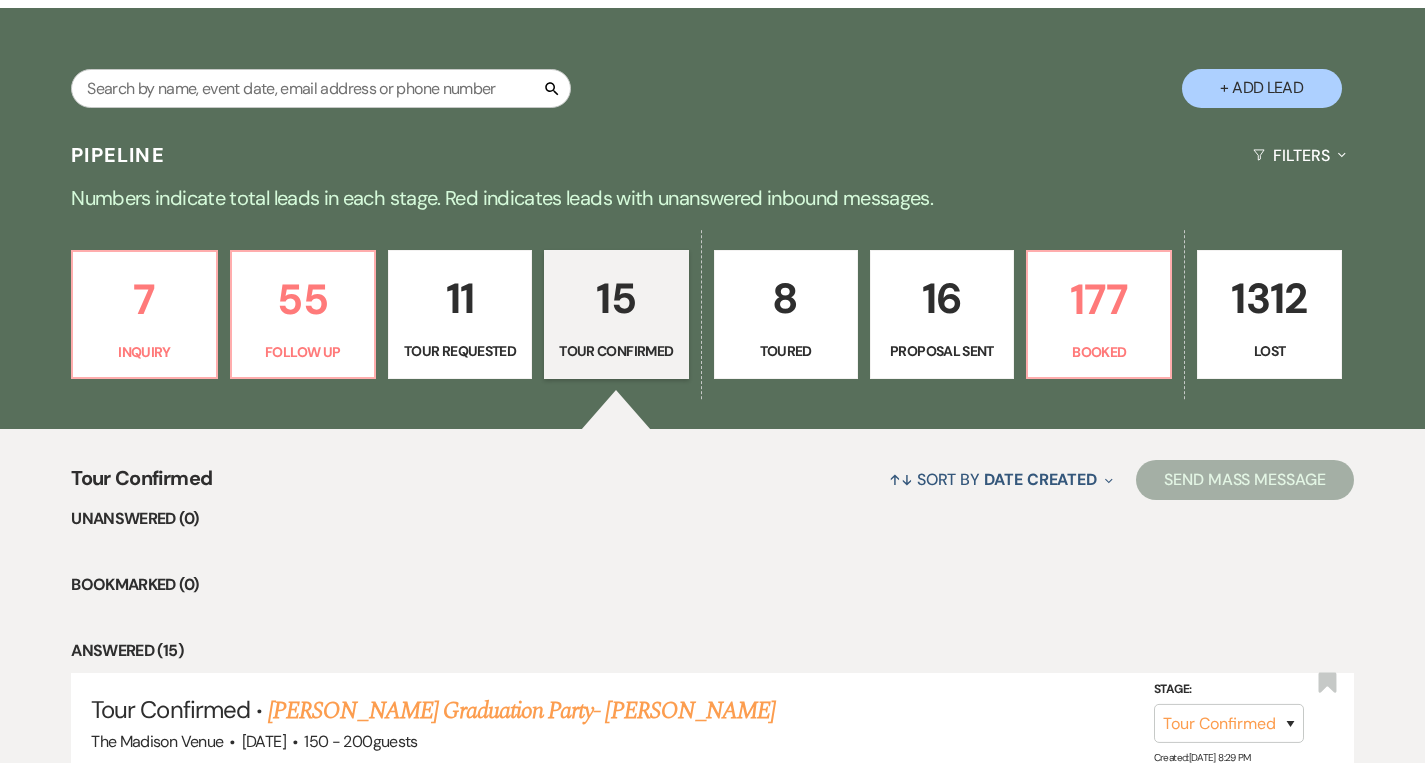 click on "8" at bounding box center [786, 298] 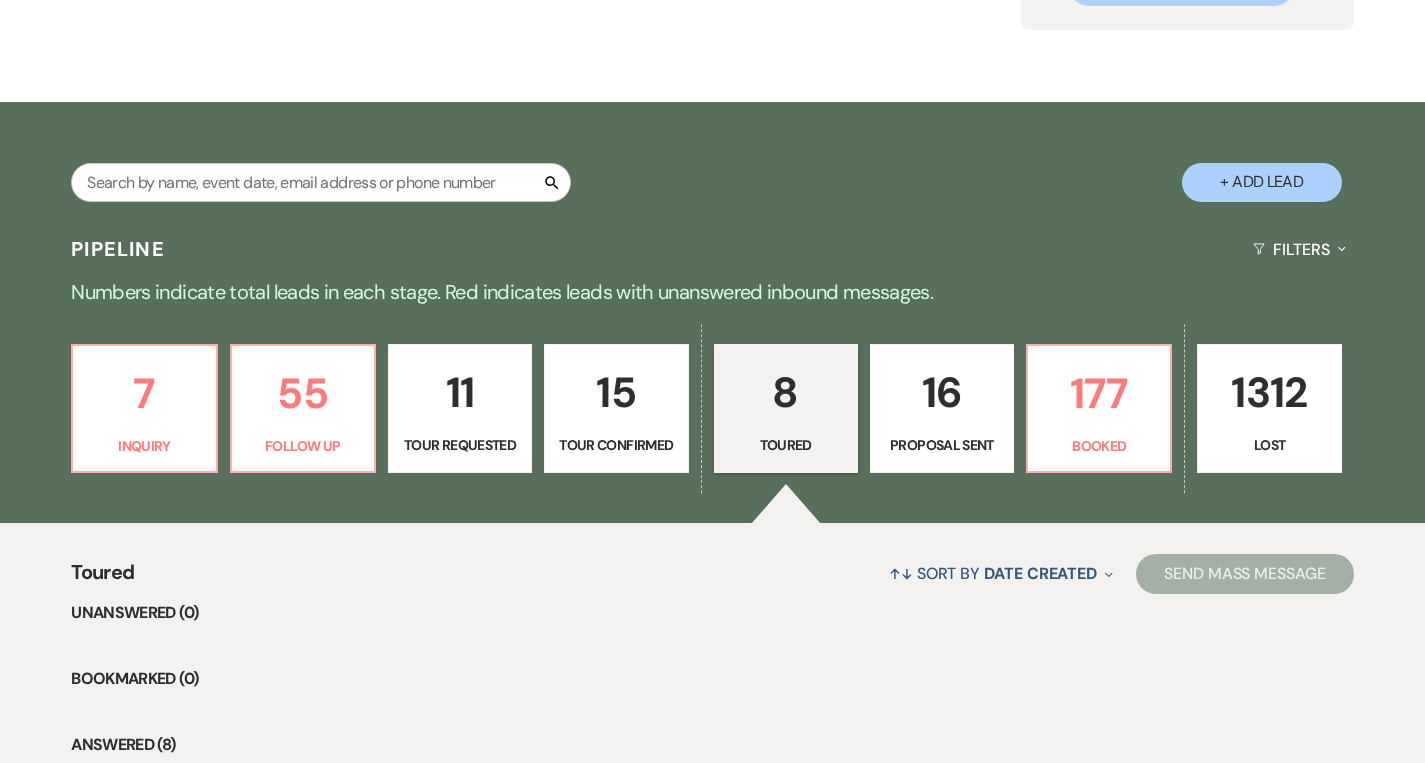 scroll, scrollTop: 0, scrollLeft: 0, axis: both 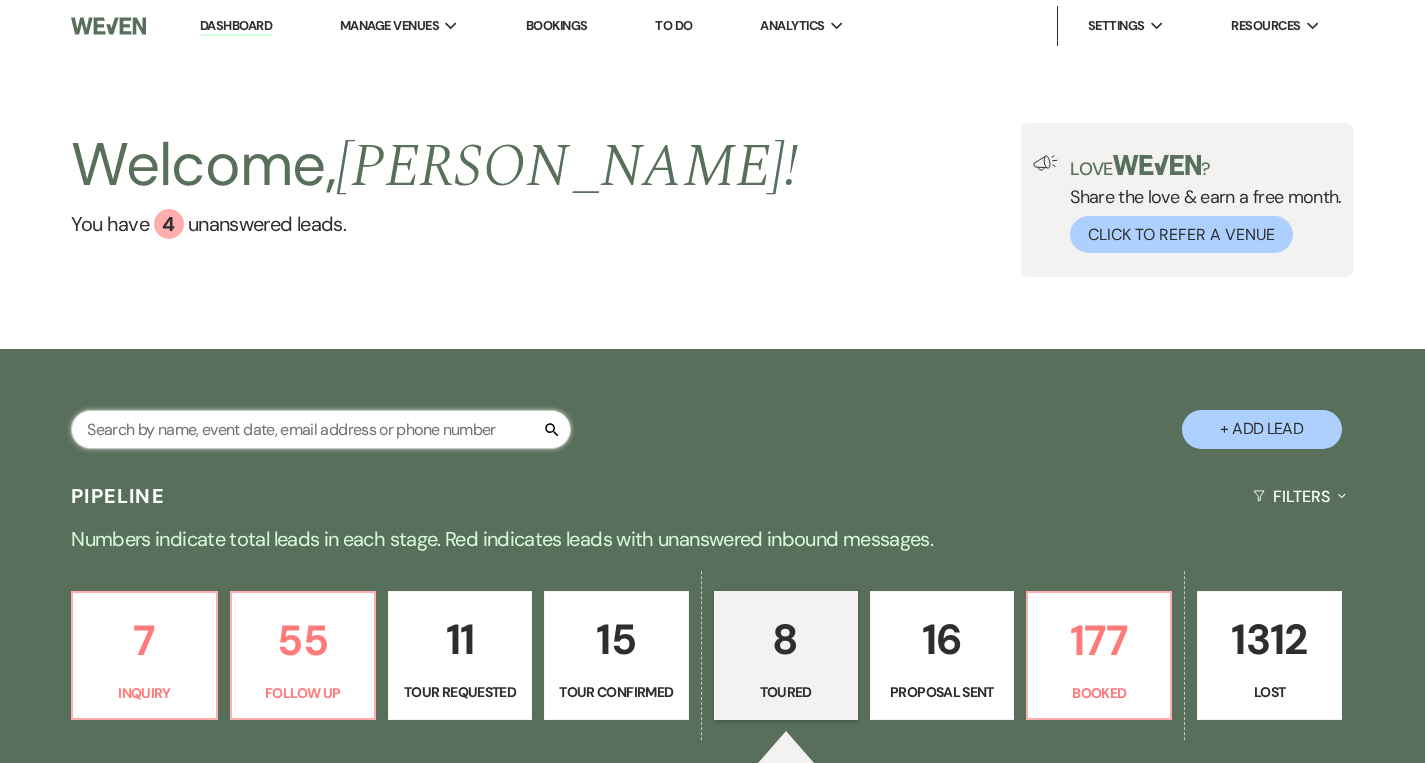 click at bounding box center (321, 429) 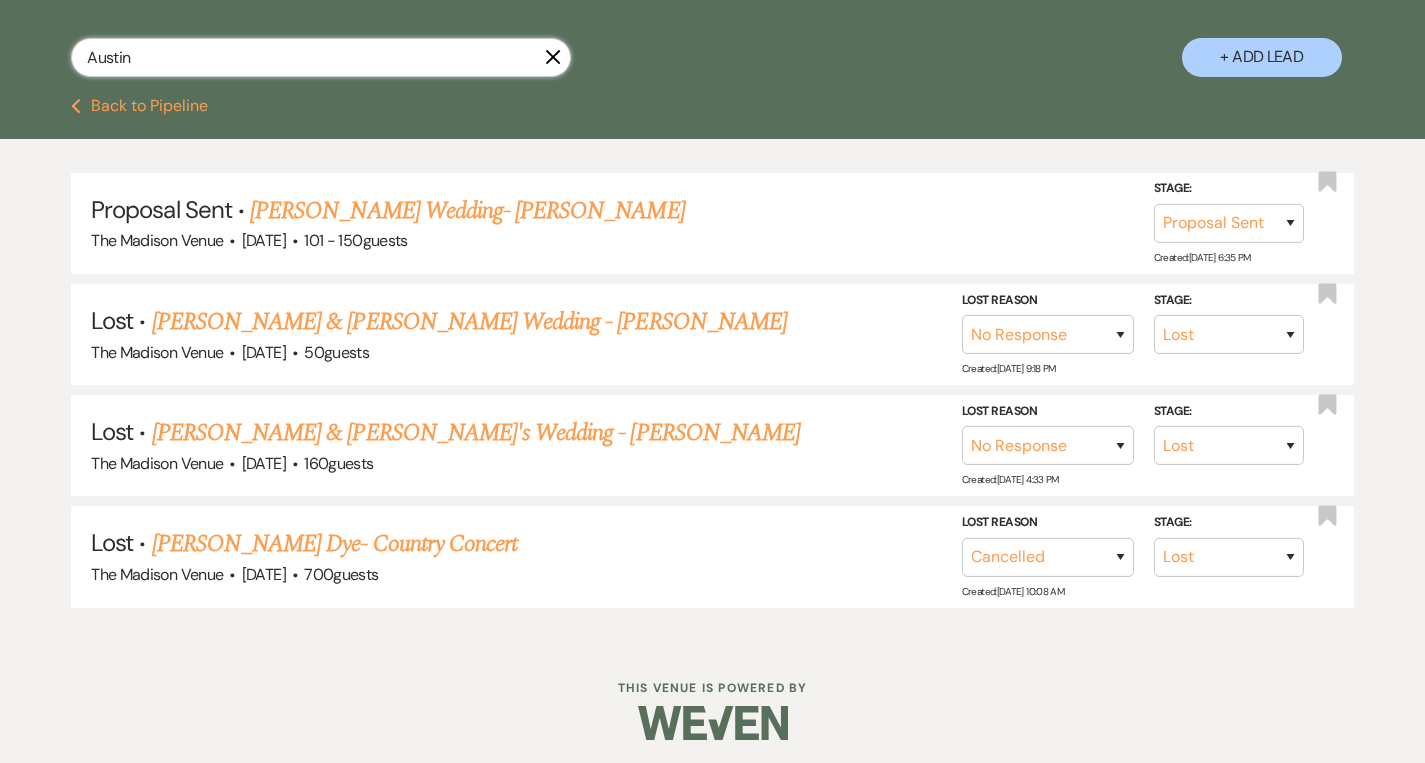 scroll, scrollTop: 376, scrollLeft: 0, axis: vertical 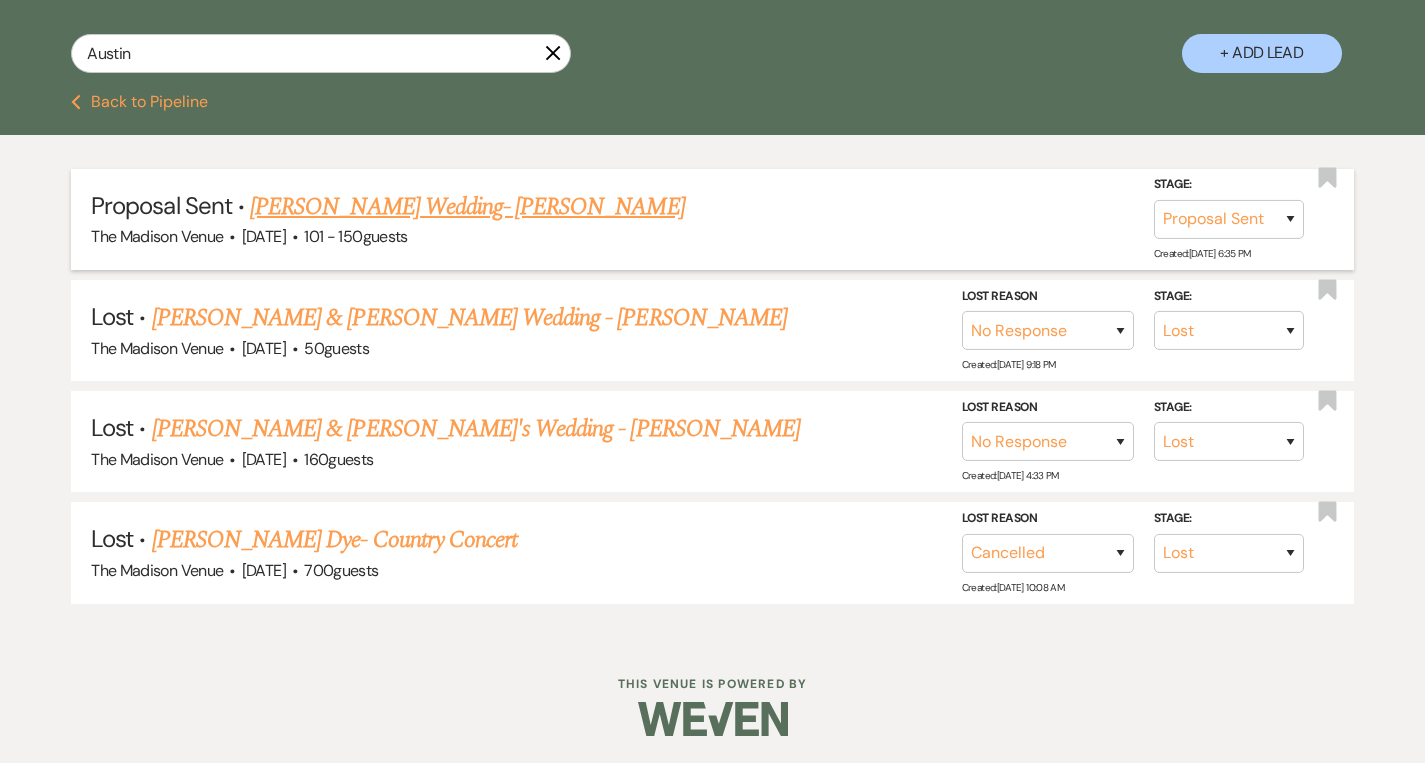 click on "[PERSON_NAME] Wedding- [PERSON_NAME]" at bounding box center [467, 207] 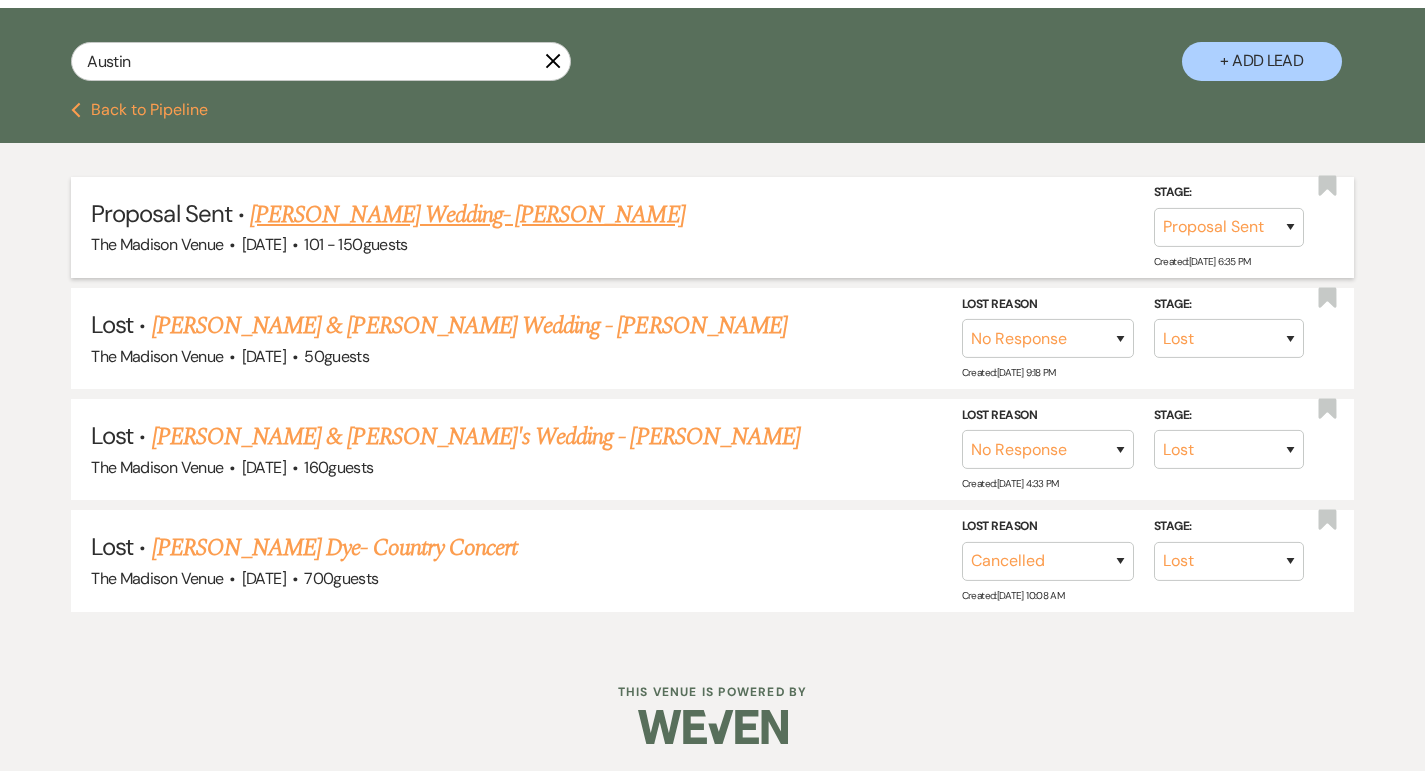 scroll, scrollTop: 0, scrollLeft: 0, axis: both 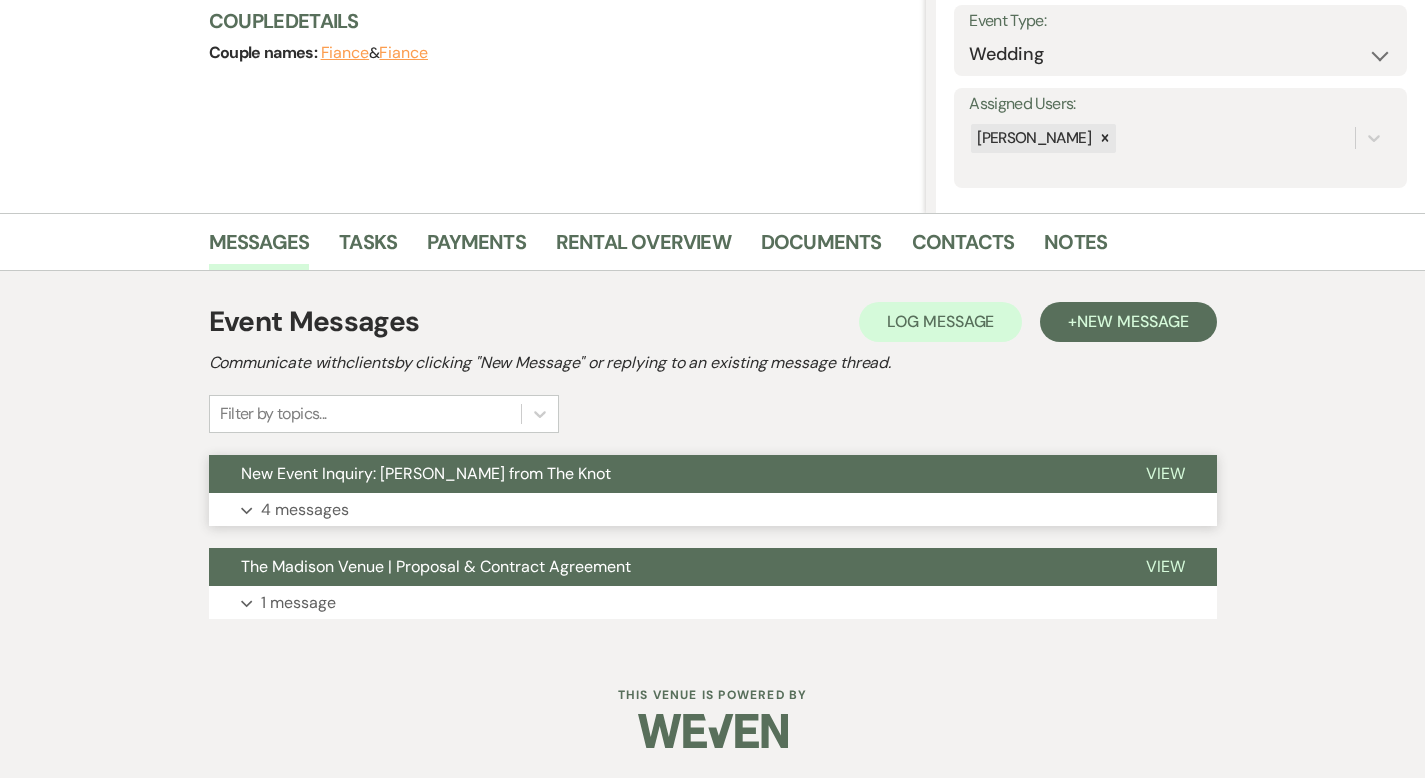 click on "View" at bounding box center [1165, 473] 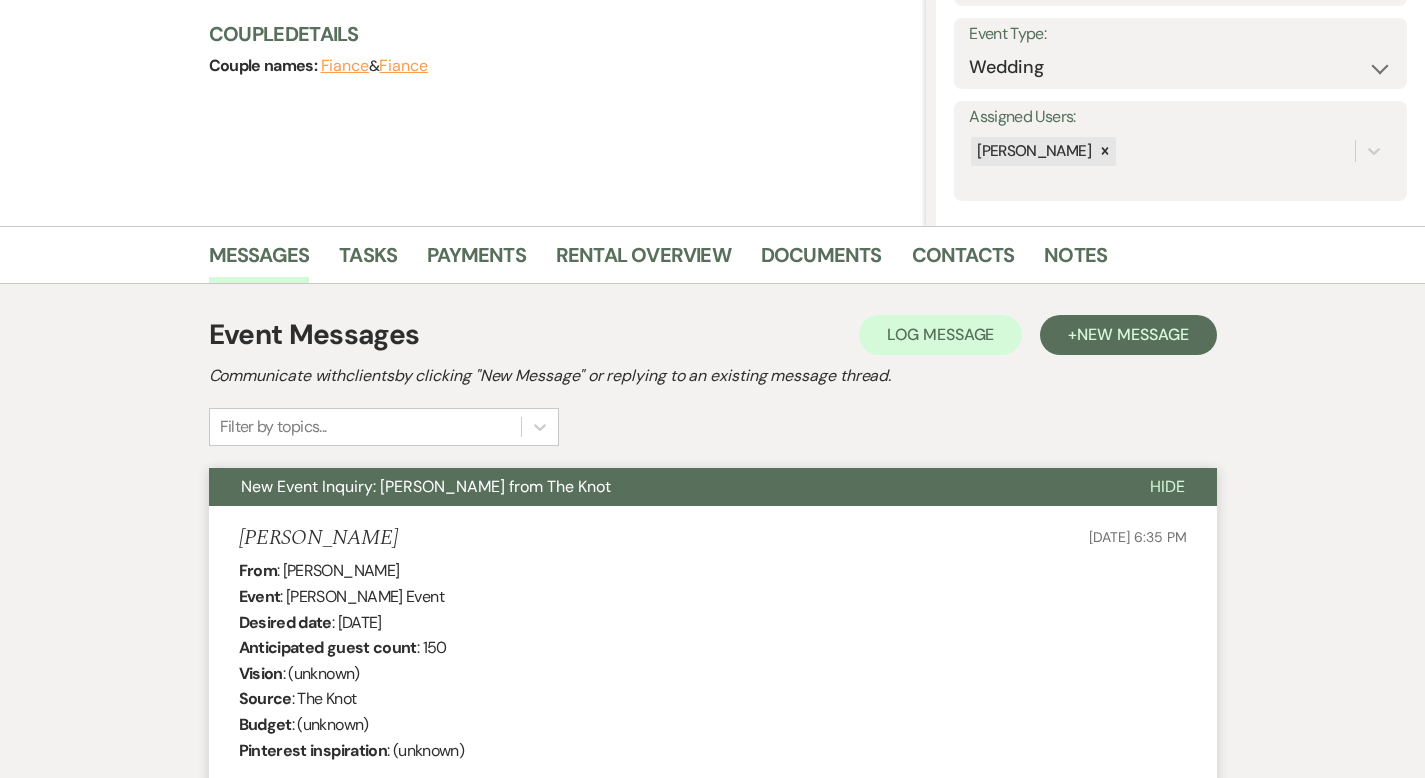 scroll, scrollTop: 30, scrollLeft: 0, axis: vertical 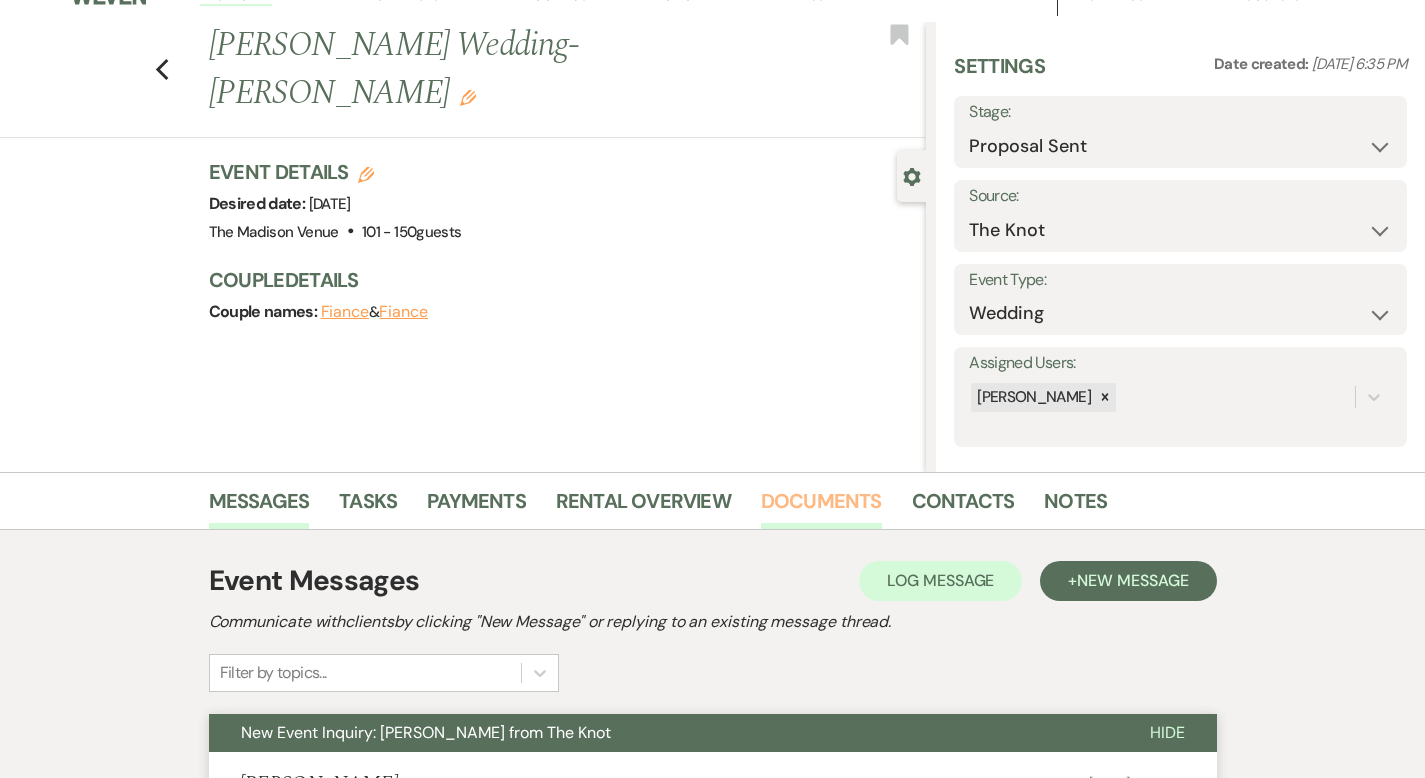 click on "Documents" at bounding box center (821, 507) 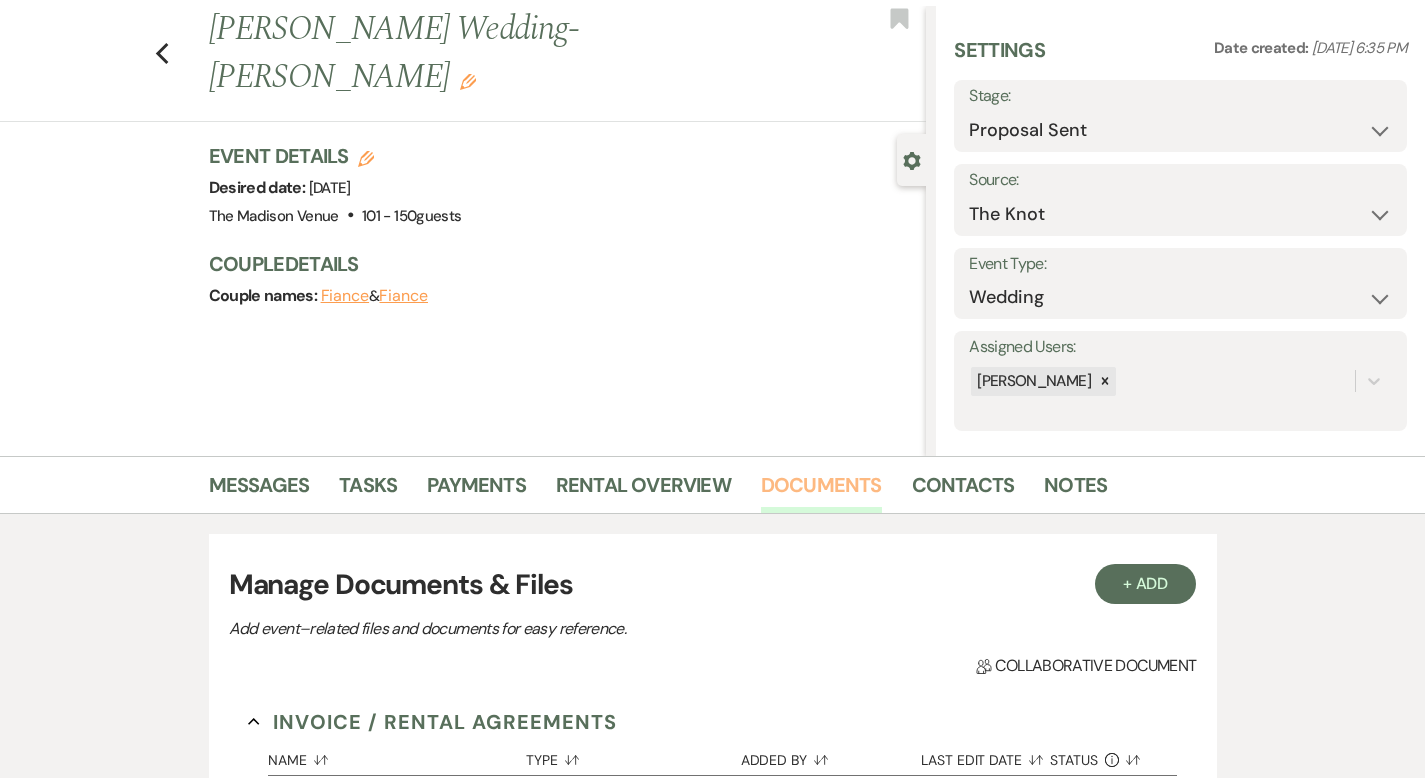 scroll, scrollTop: 459, scrollLeft: 0, axis: vertical 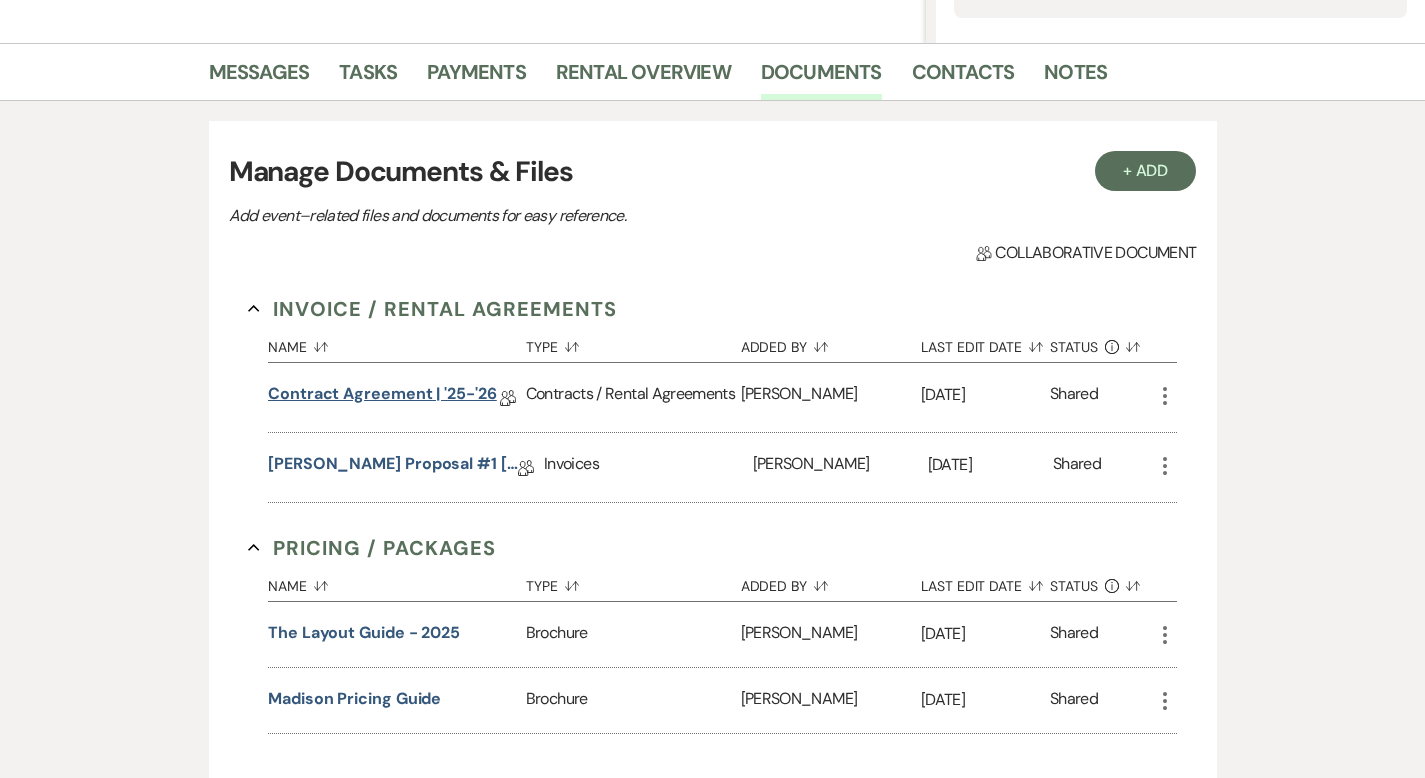 click on "Contract Agreement | '25-'26" at bounding box center (382, 397) 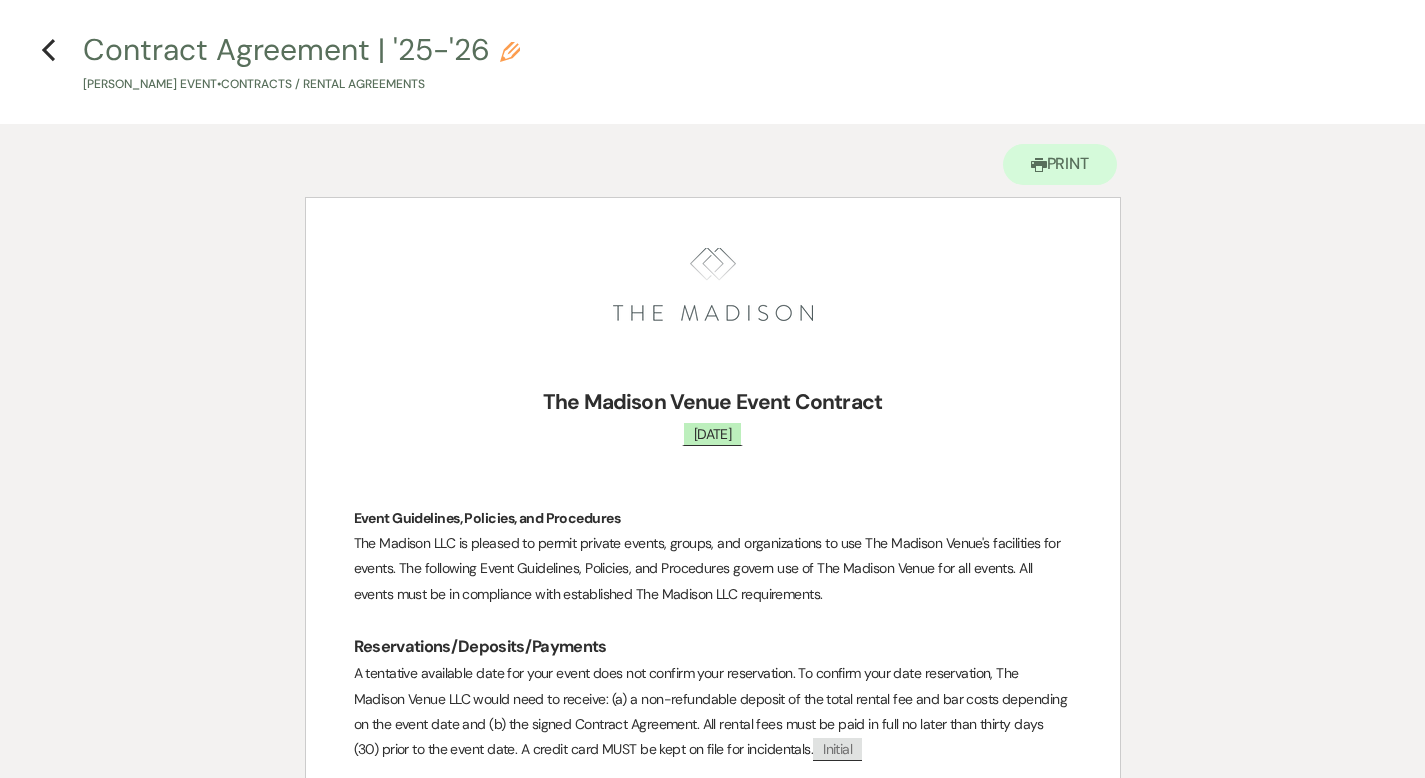 scroll, scrollTop: 0, scrollLeft: 0, axis: both 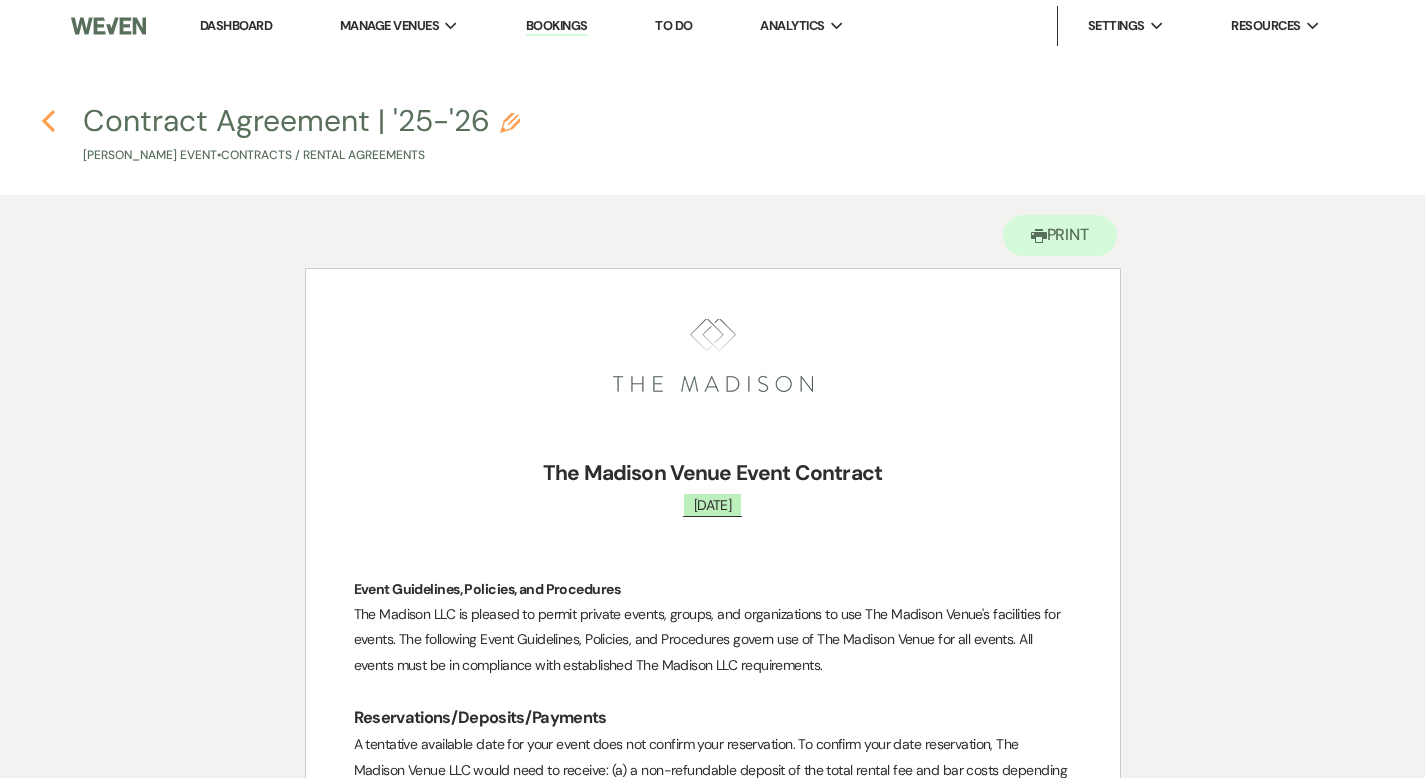 click on "Previous" 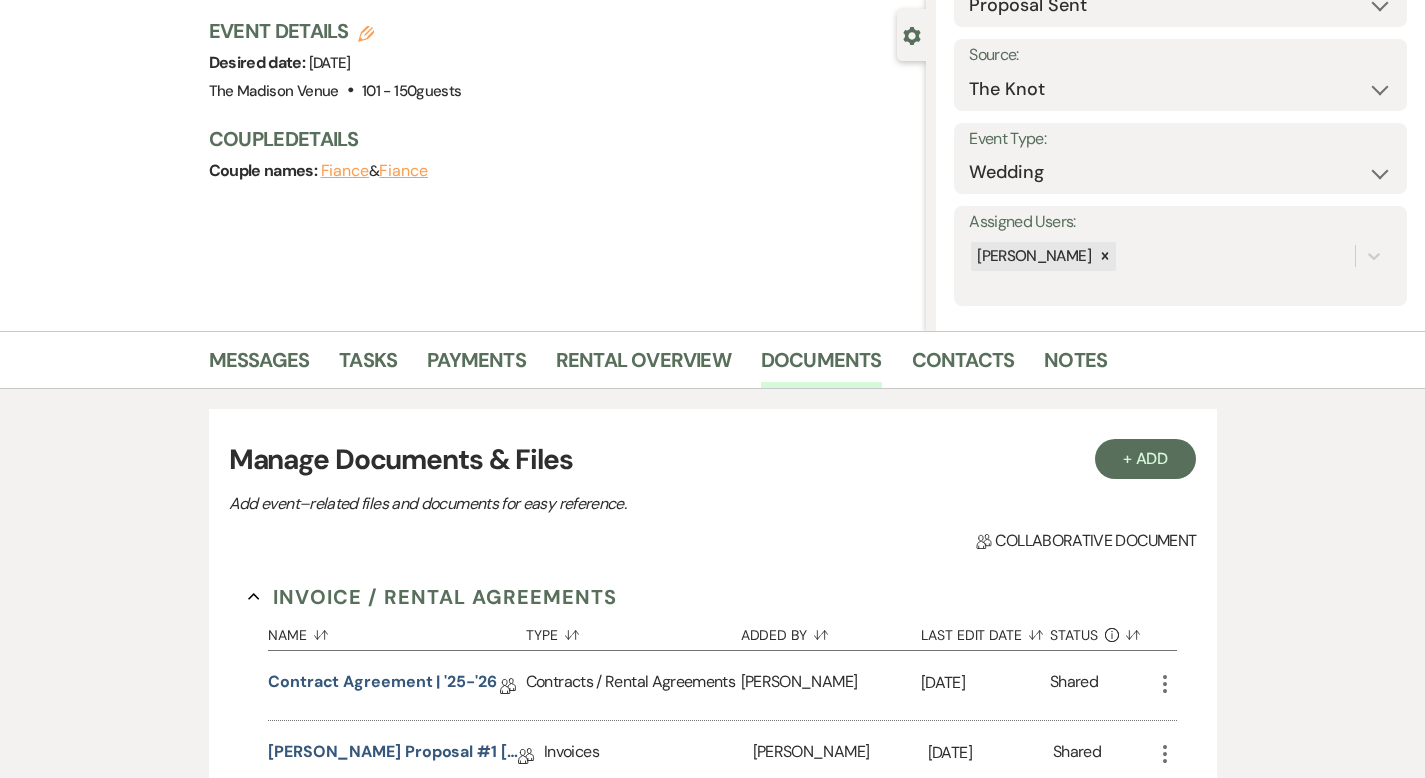 scroll, scrollTop: 0, scrollLeft: 0, axis: both 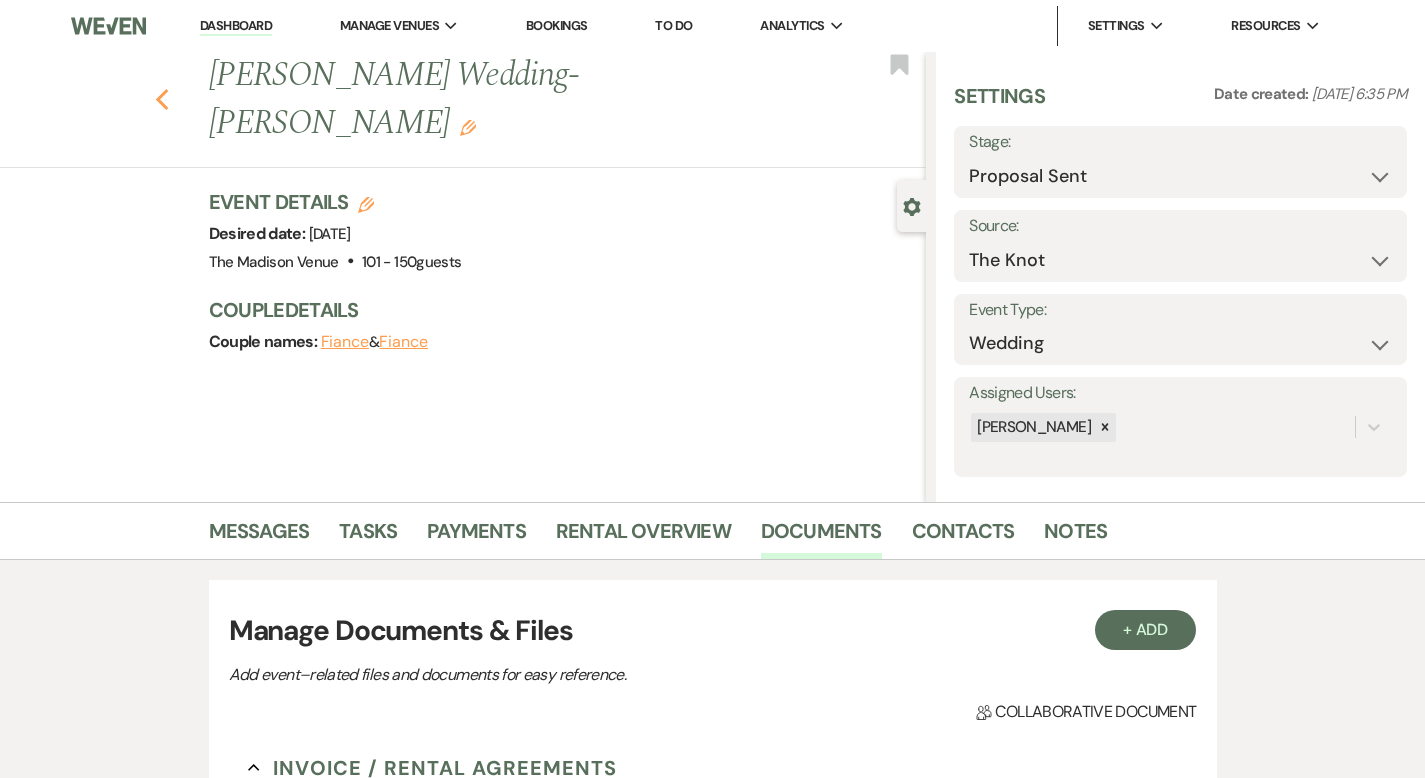 click 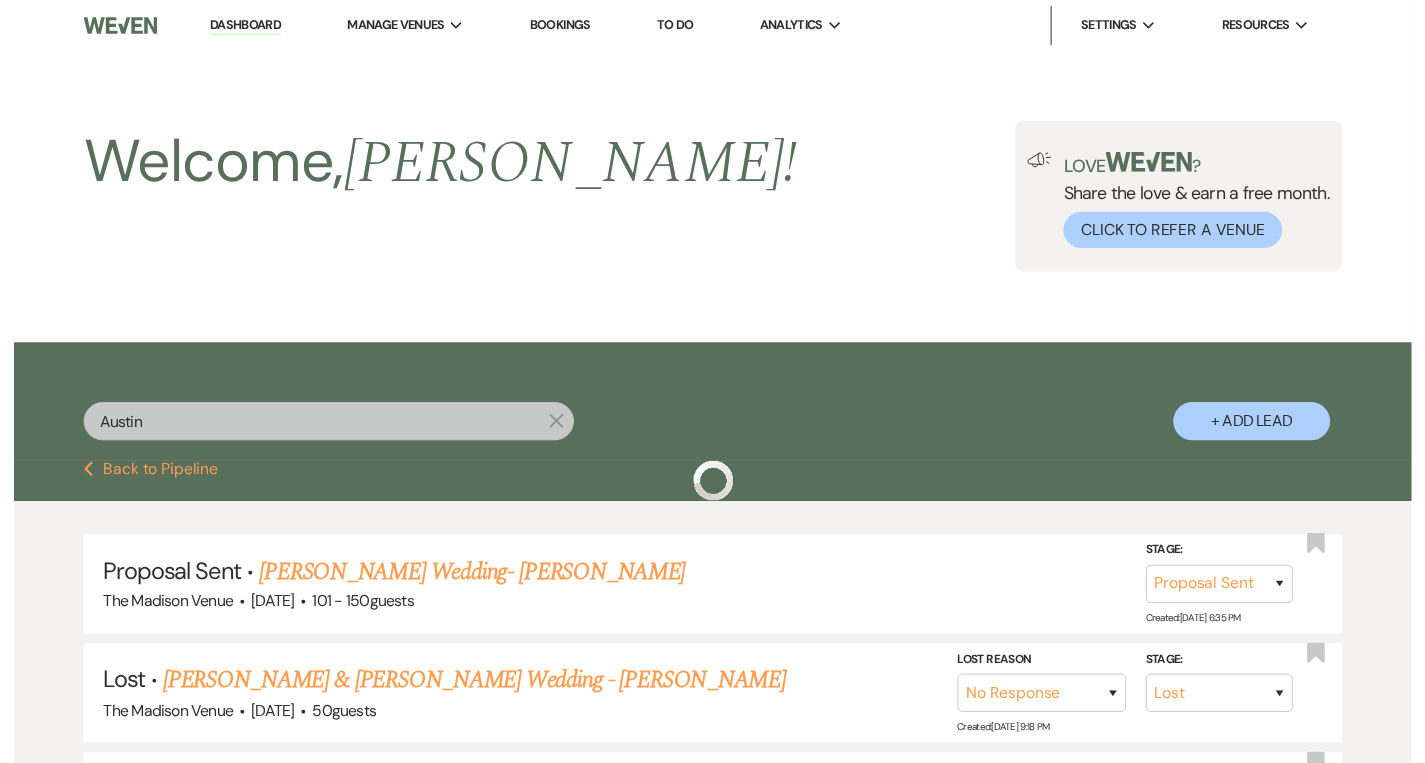 scroll, scrollTop: 376, scrollLeft: 0, axis: vertical 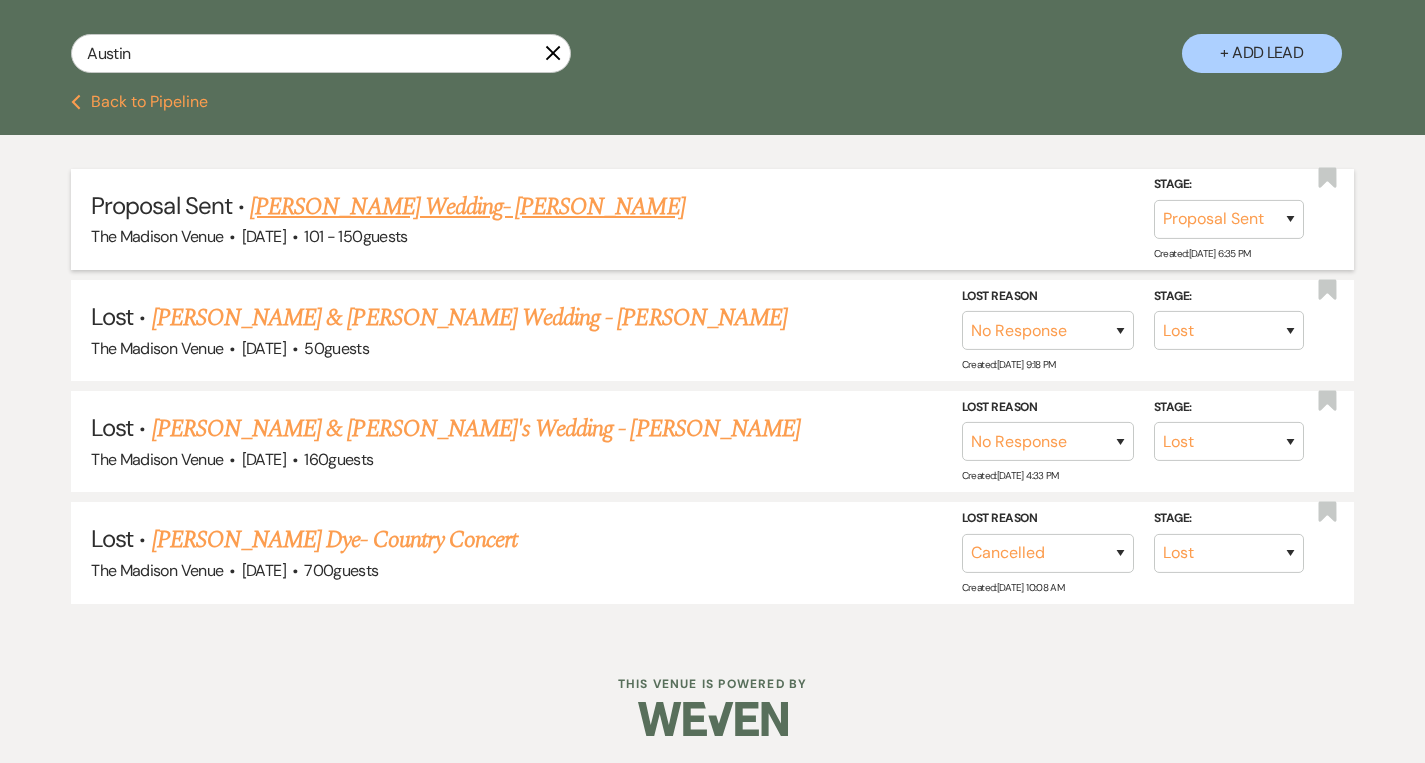 click on "[PERSON_NAME] Wedding- [PERSON_NAME]" at bounding box center (467, 207) 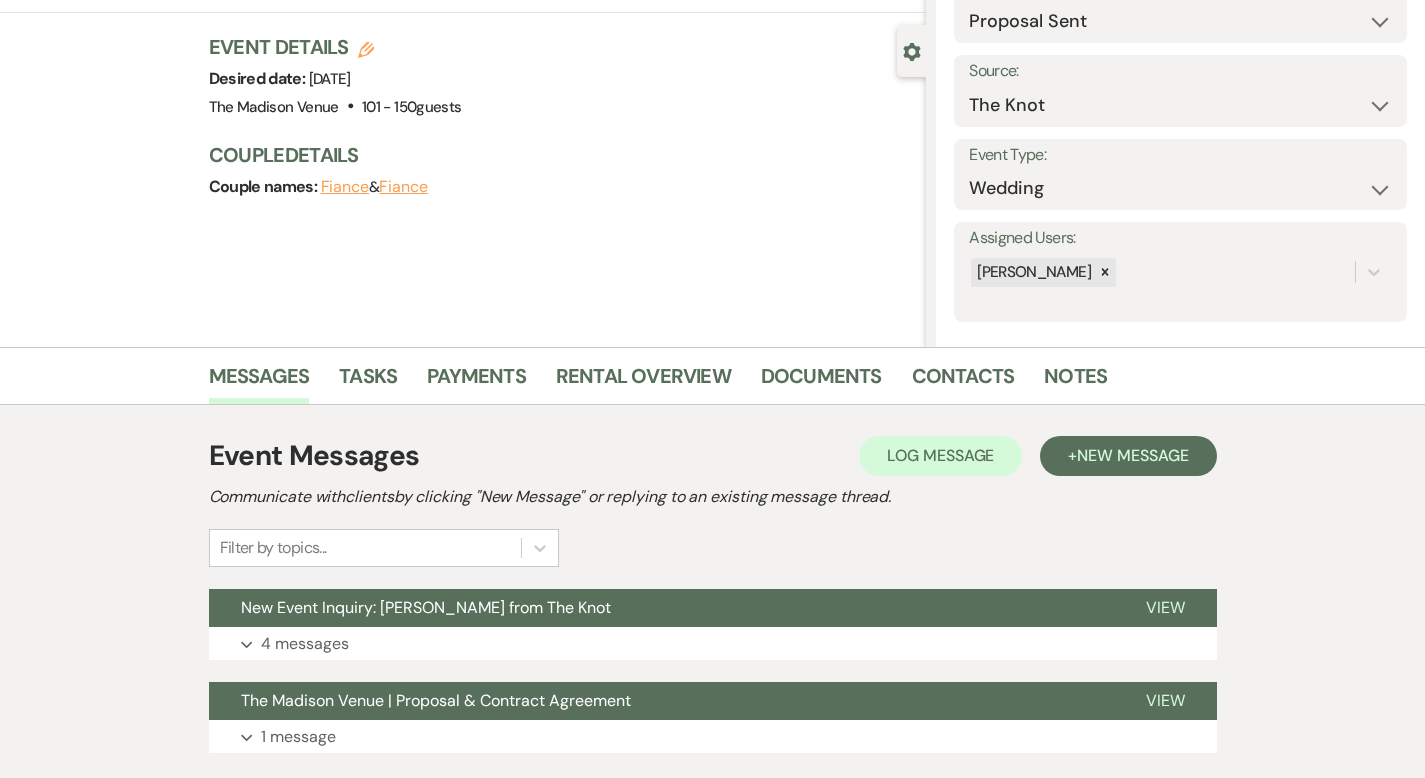 scroll, scrollTop: 289, scrollLeft: 0, axis: vertical 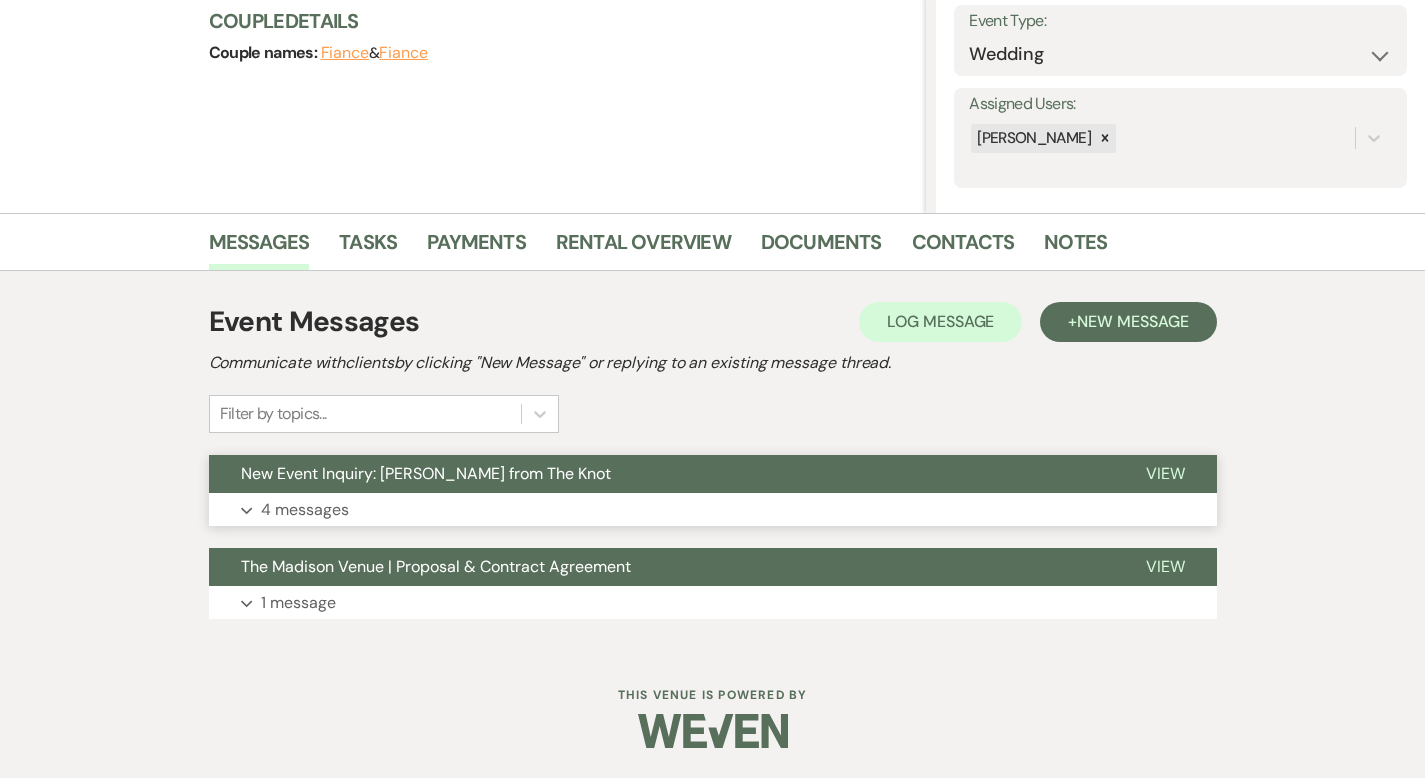 click on "View" at bounding box center (1165, 473) 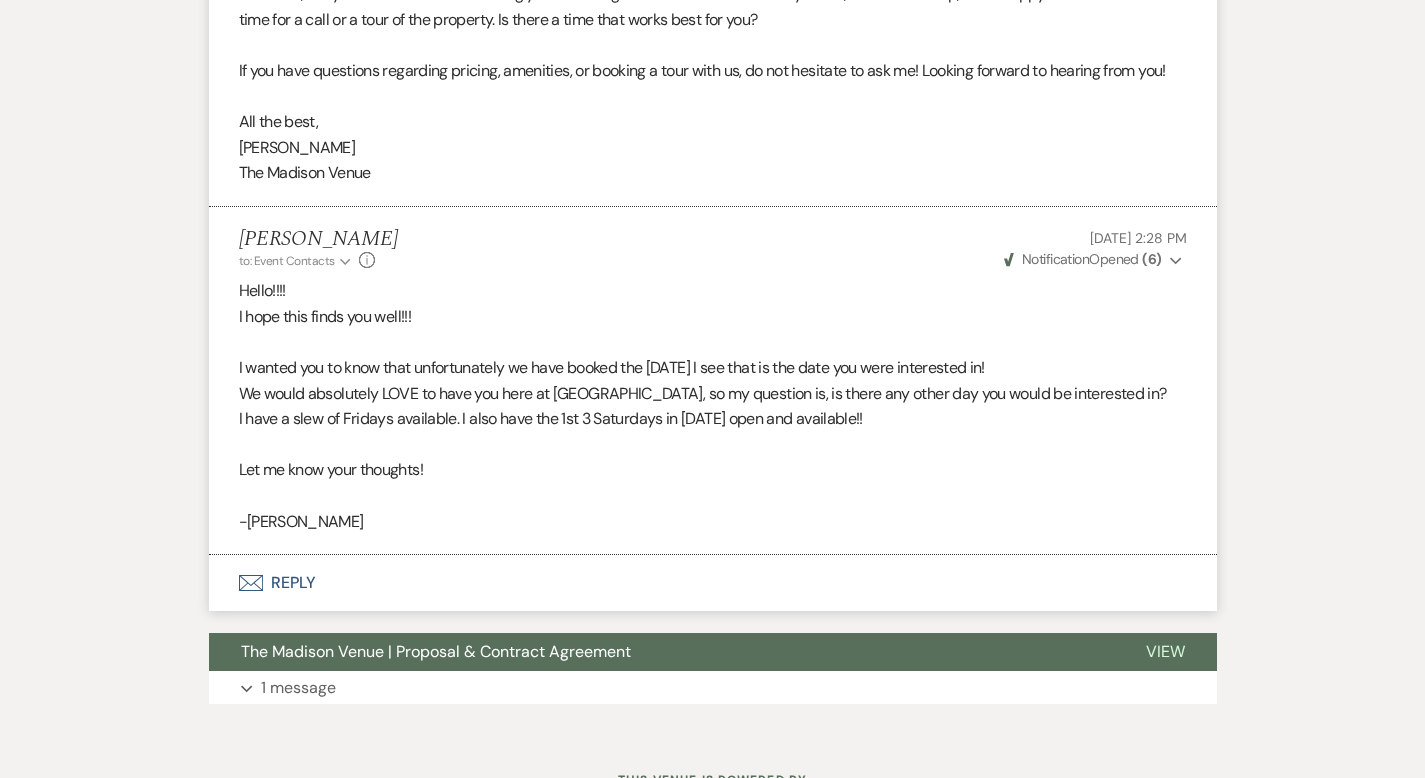 scroll, scrollTop: 3906, scrollLeft: 0, axis: vertical 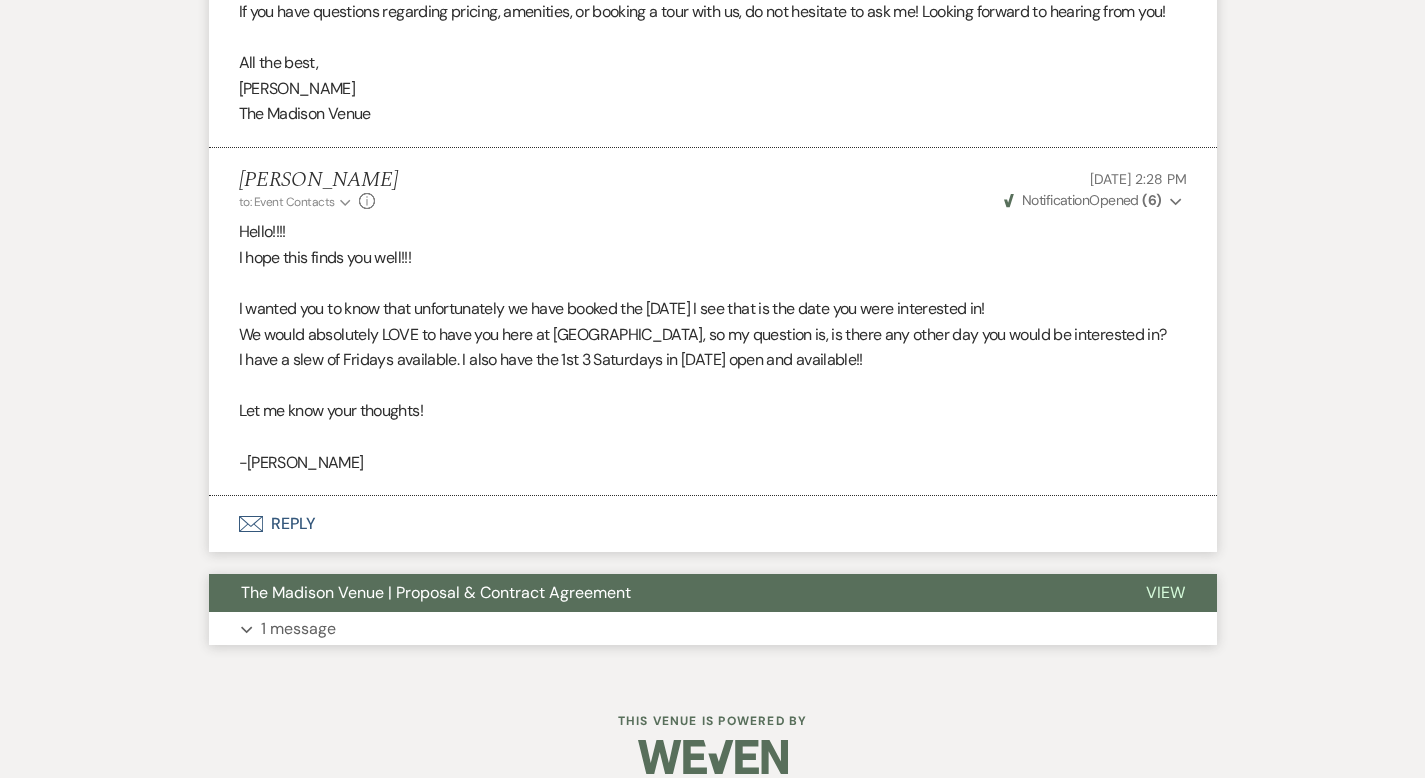 click on "View" at bounding box center (1165, 592) 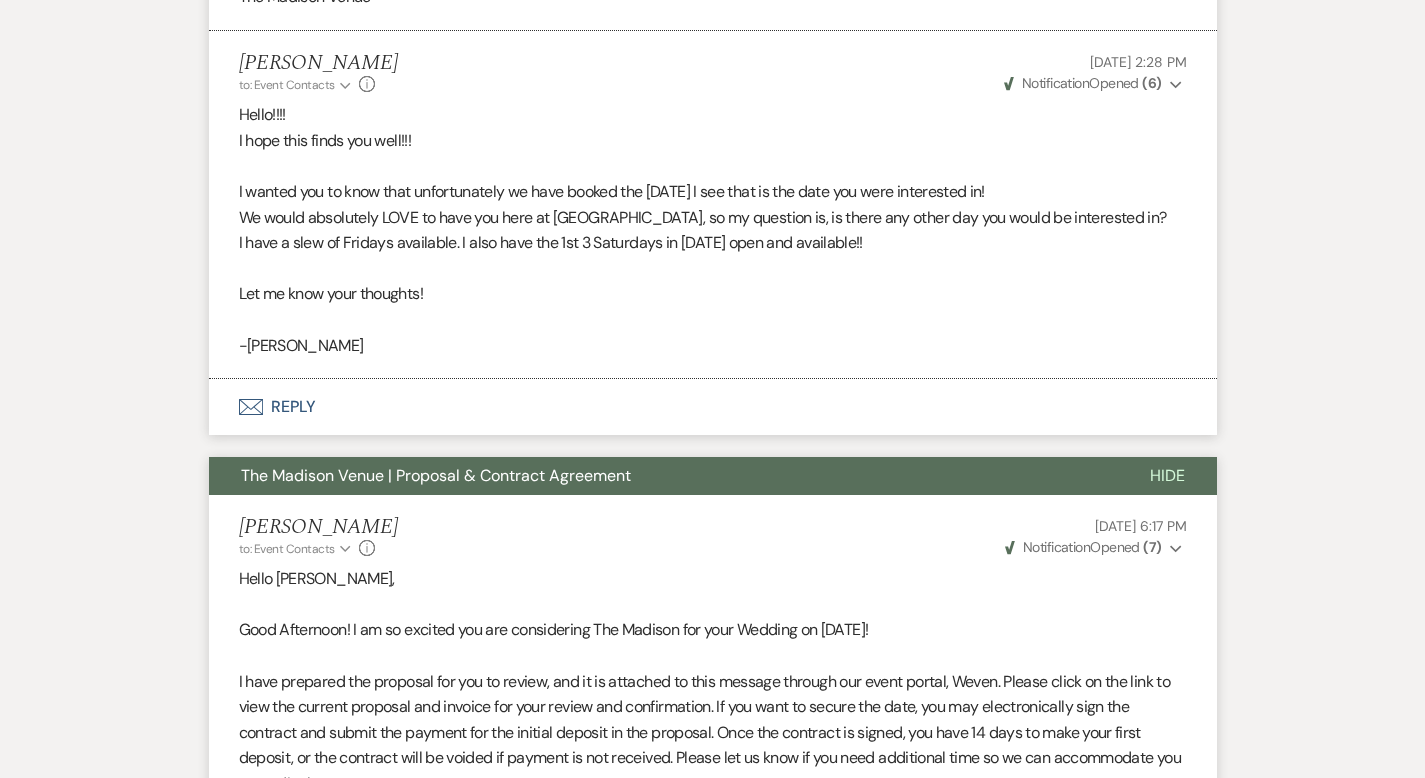 scroll, scrollTop: 4014, scrollLeft: 0, axis: vertical 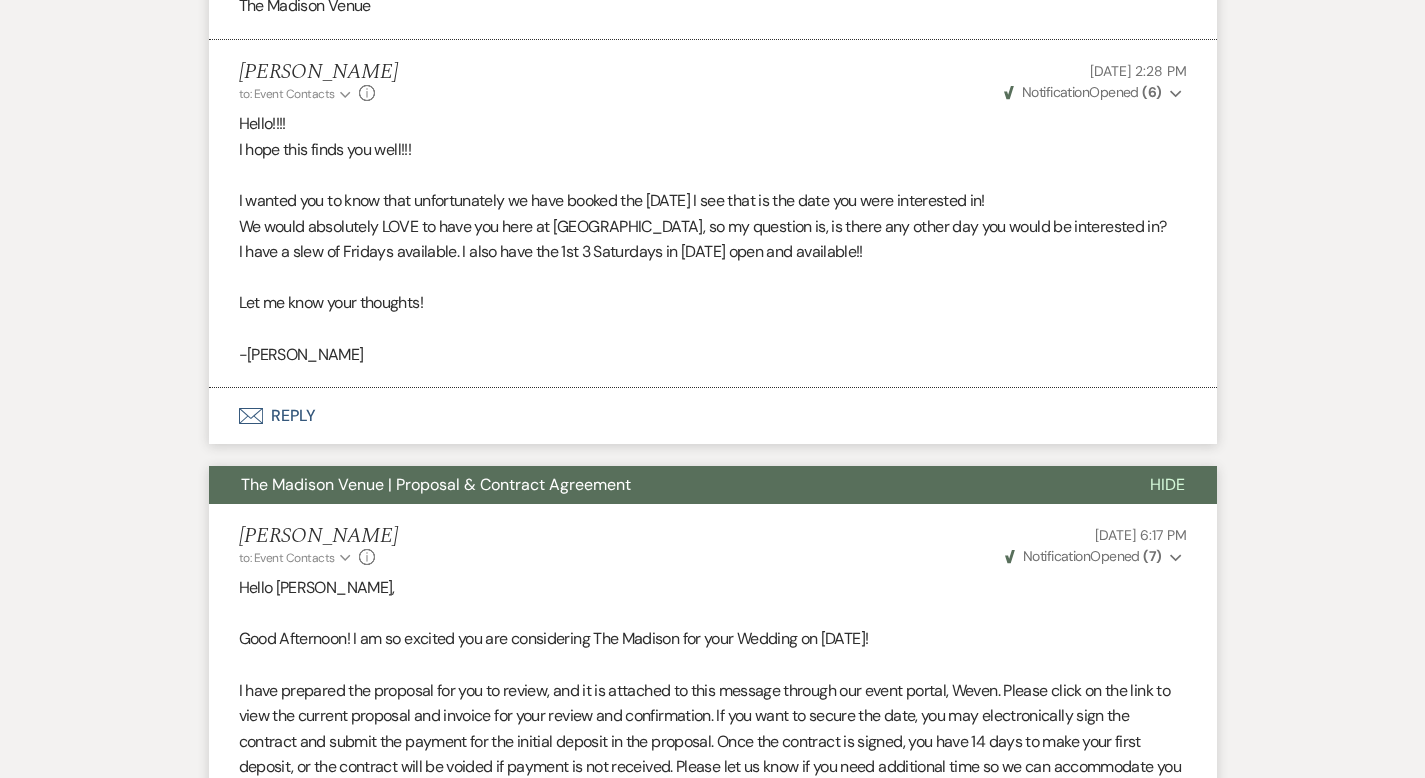click on "Envelope Reply" at bounding box center (713, 416) 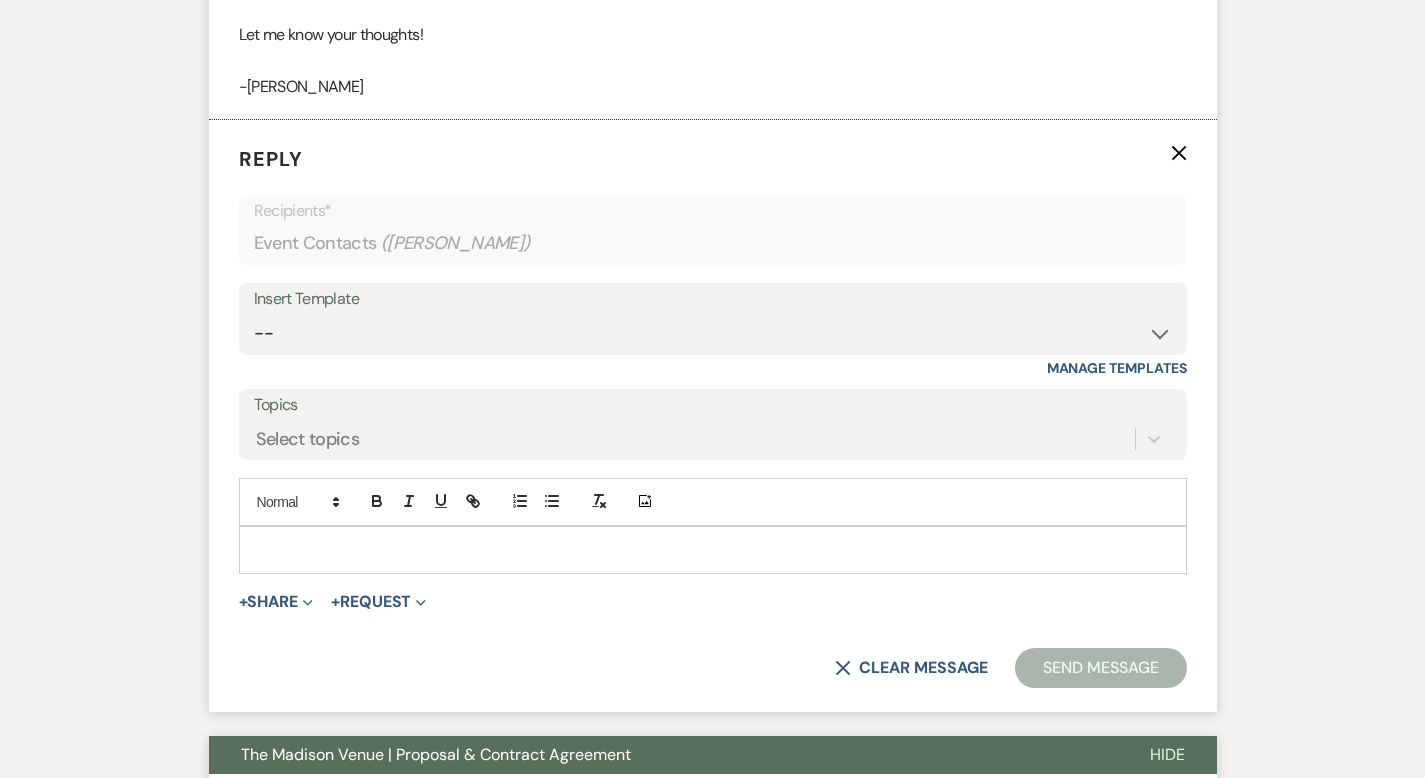 scroll, scrollTop: 4284, scrollLeft: 0, axis: vertical 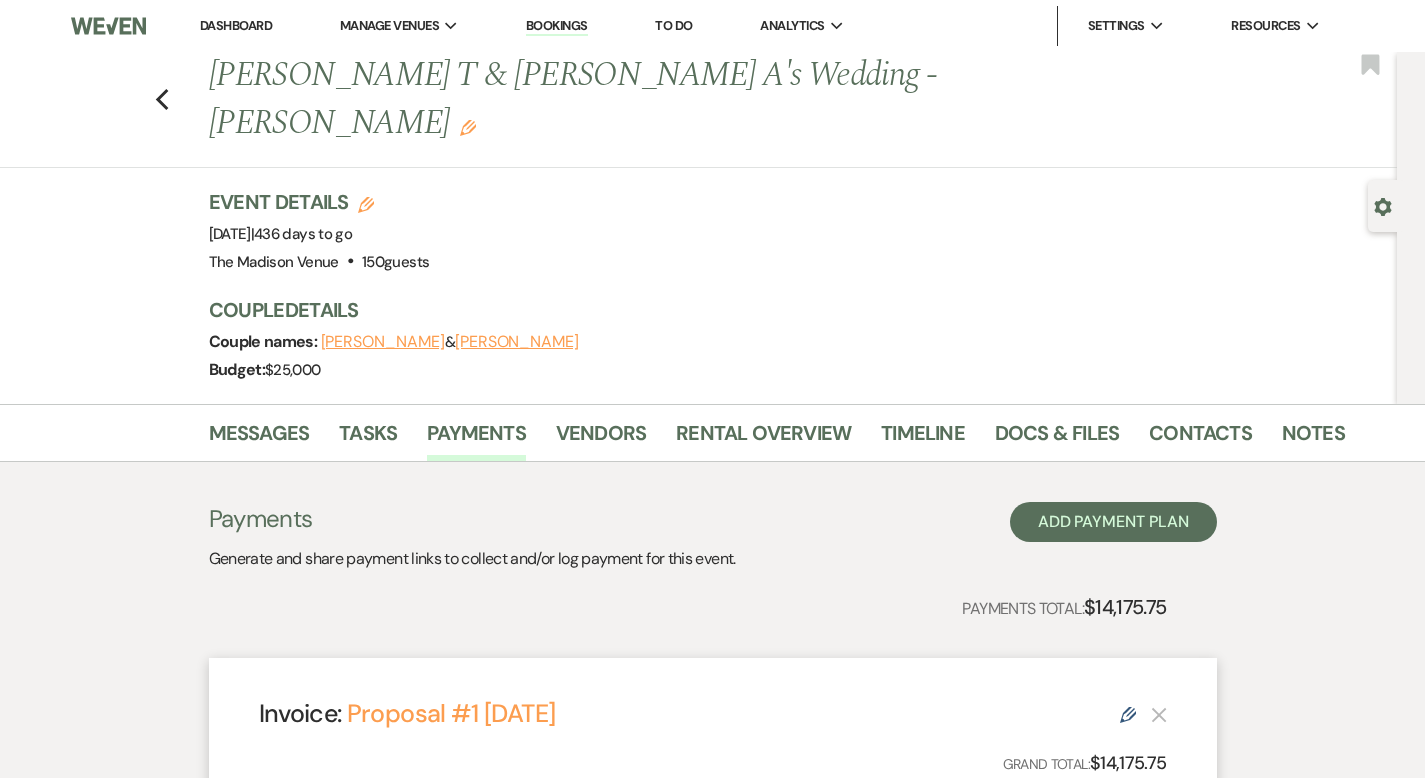 click on "Dashboard" at bounding box center [236, 25] 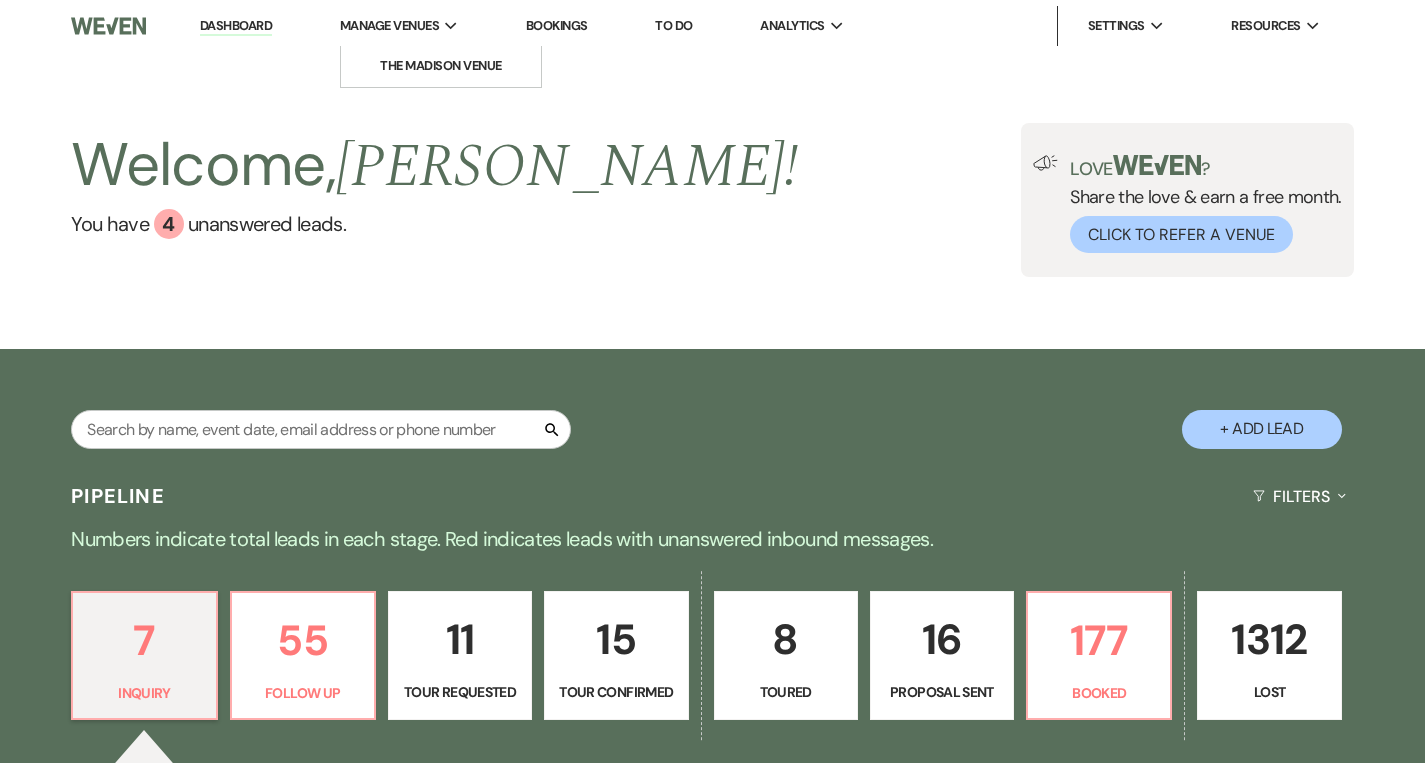 click on "Manage Venues" at bounding box center (389, 26) 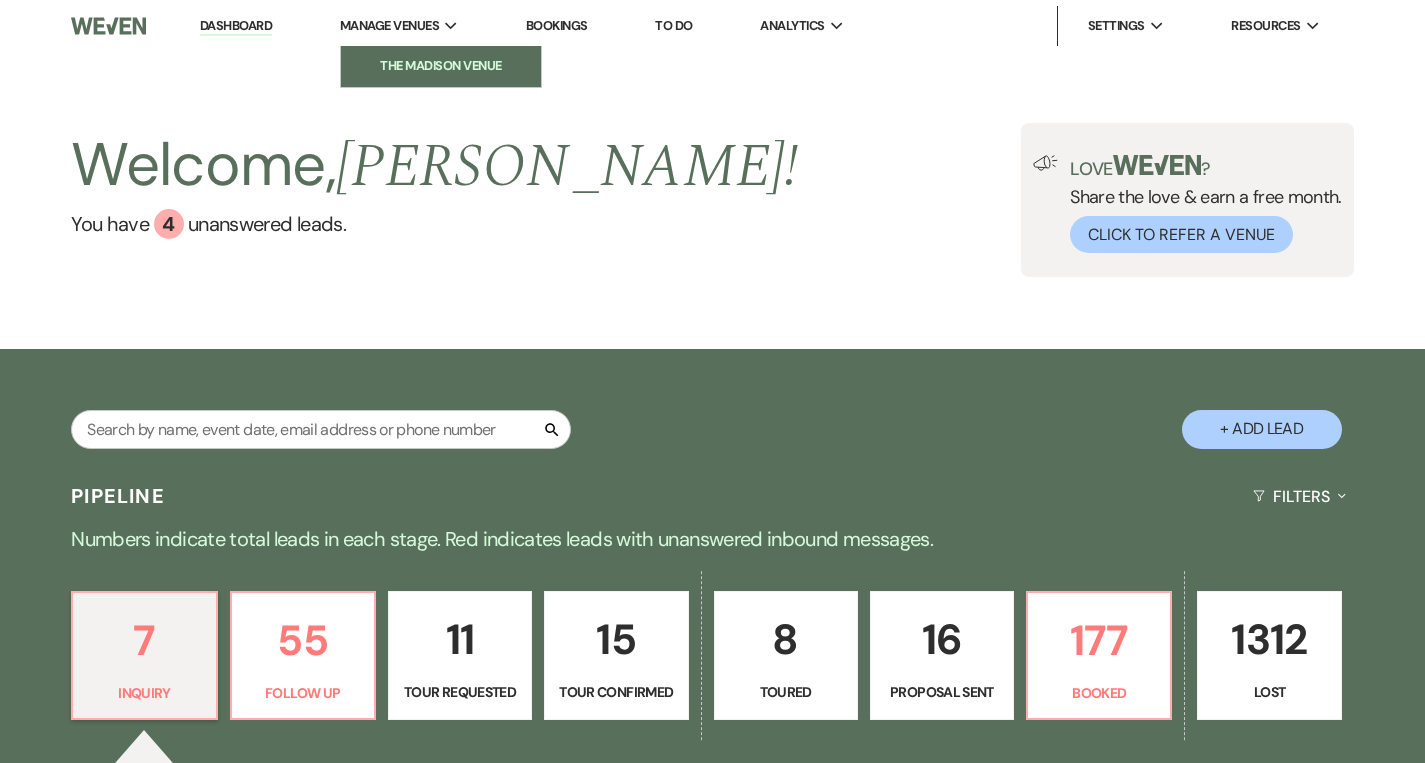 click on "The Madison Venue" at bounding box center [441, 66] 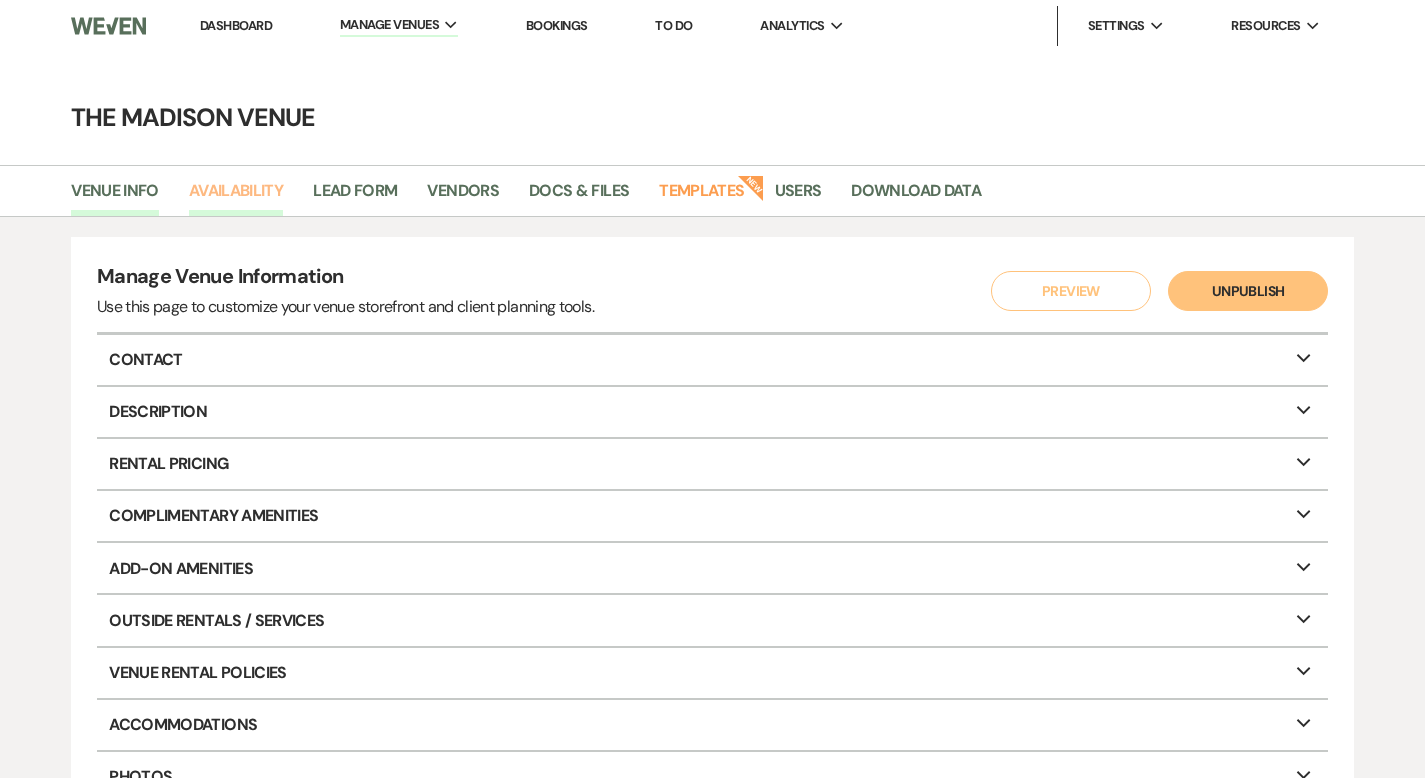 click on "Availability" at bounding box center [236, 197] 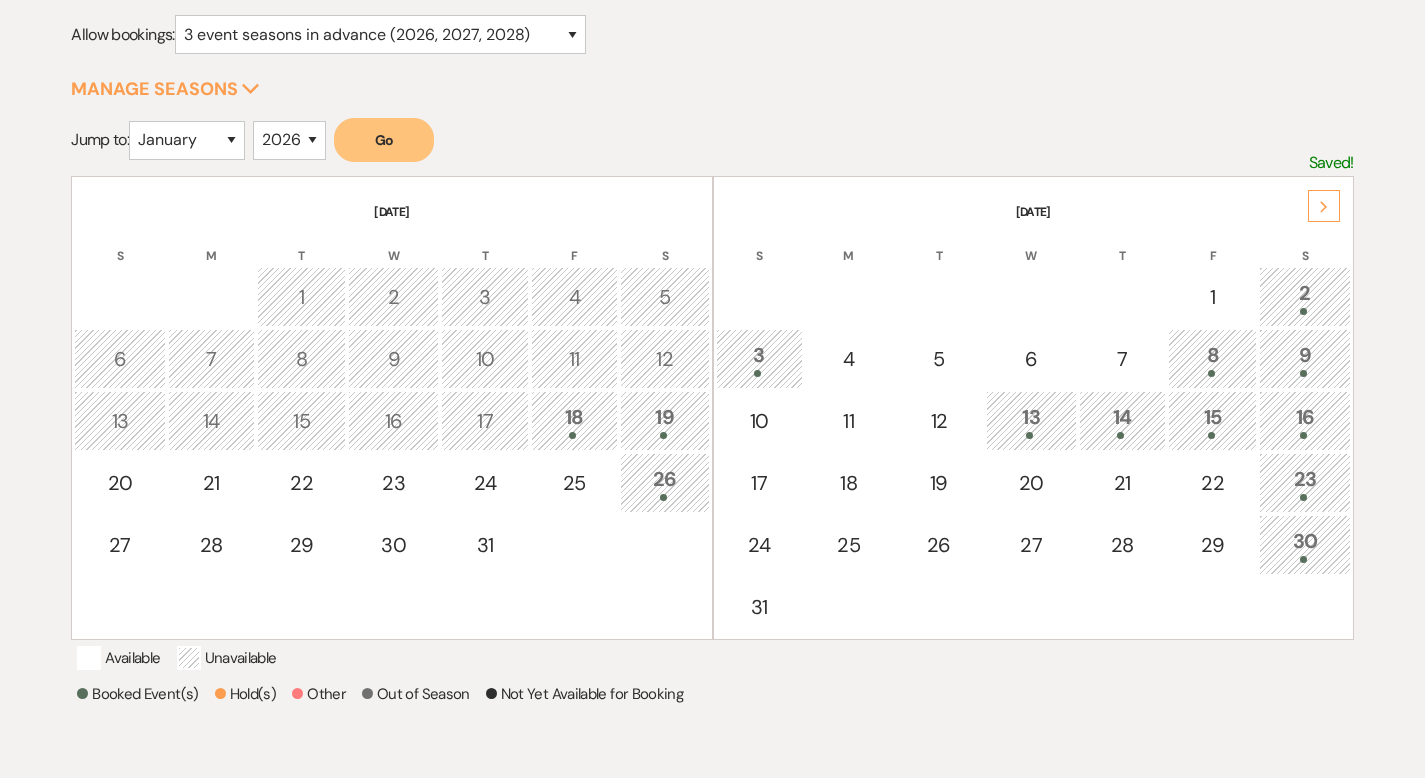 scroll, scrollTop: 263, scrollLeft: 0, axis: vertical 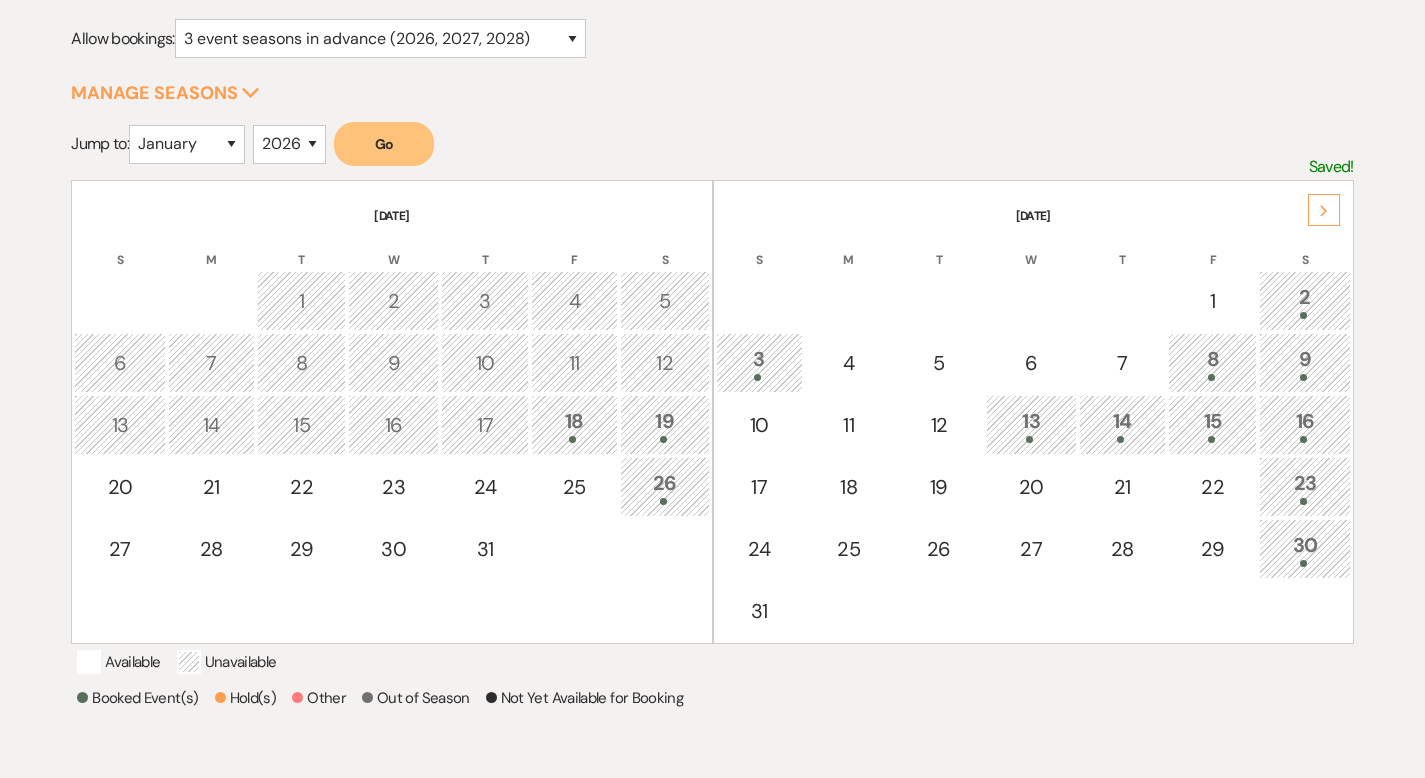 click on "Next" 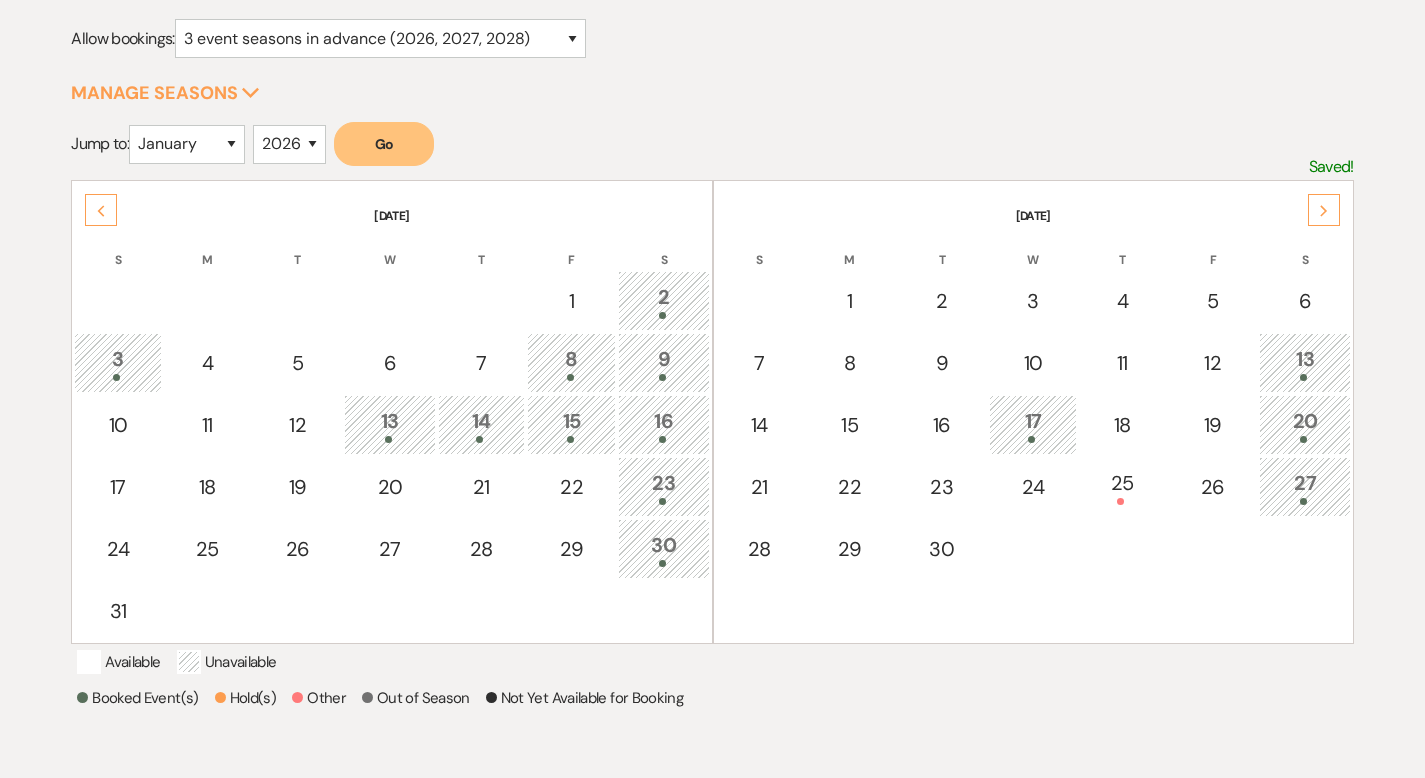 click on "Next" 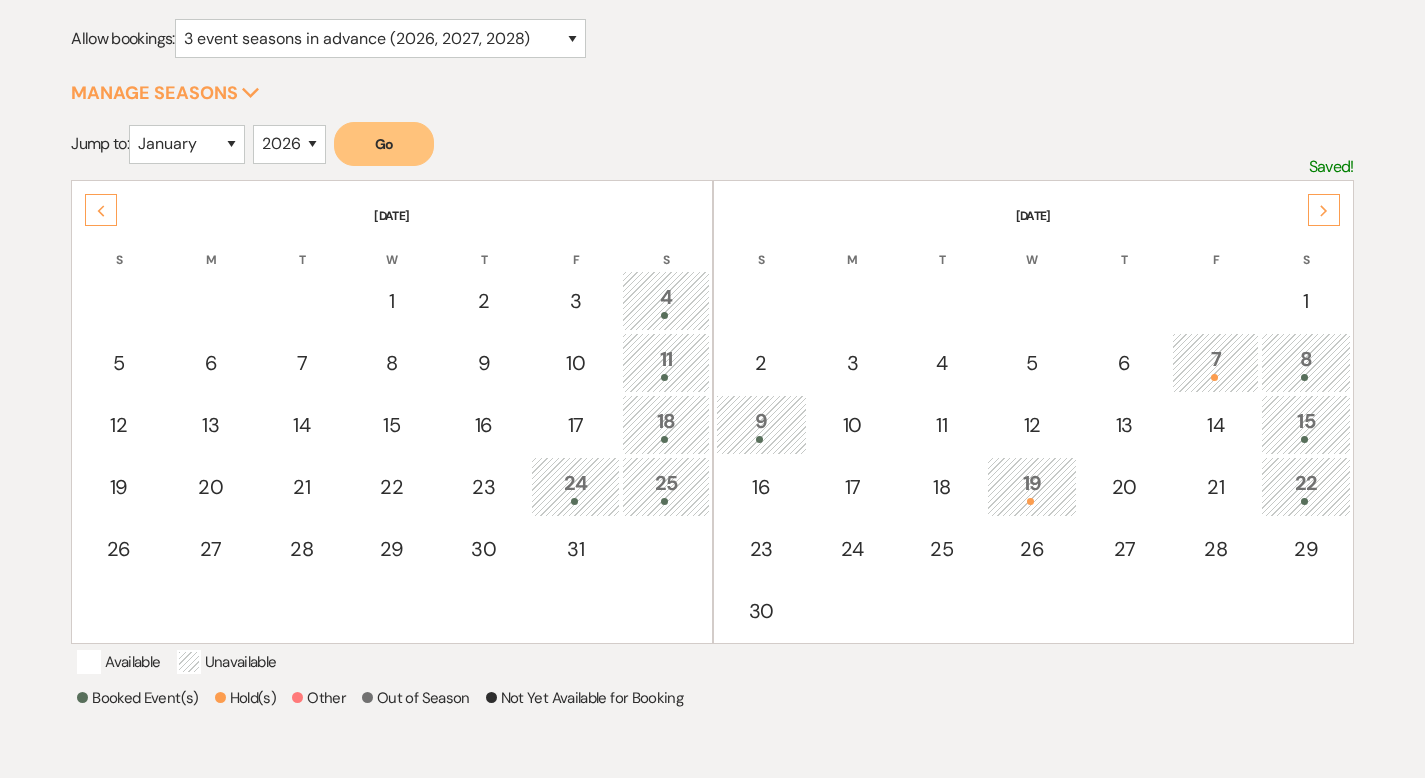 click on "Next" 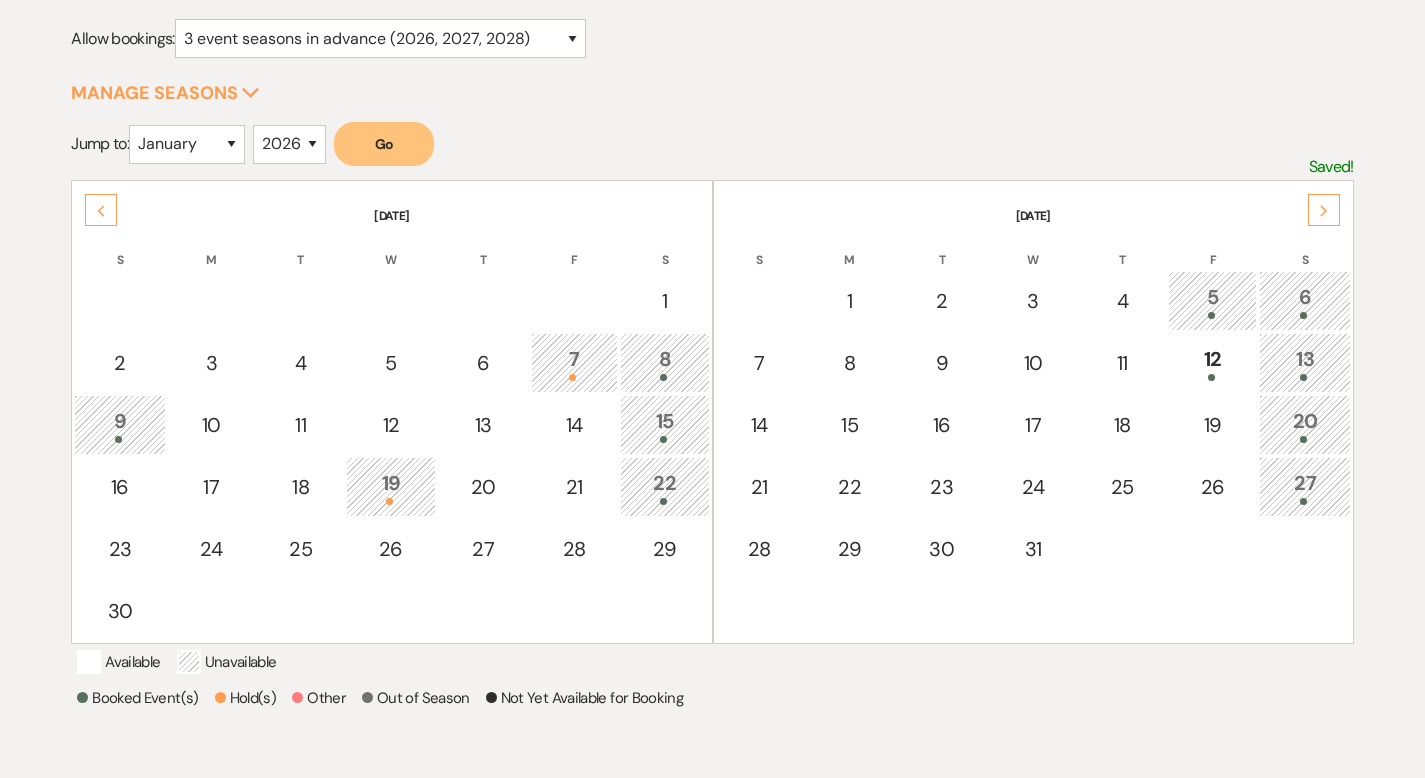 click on "Next" 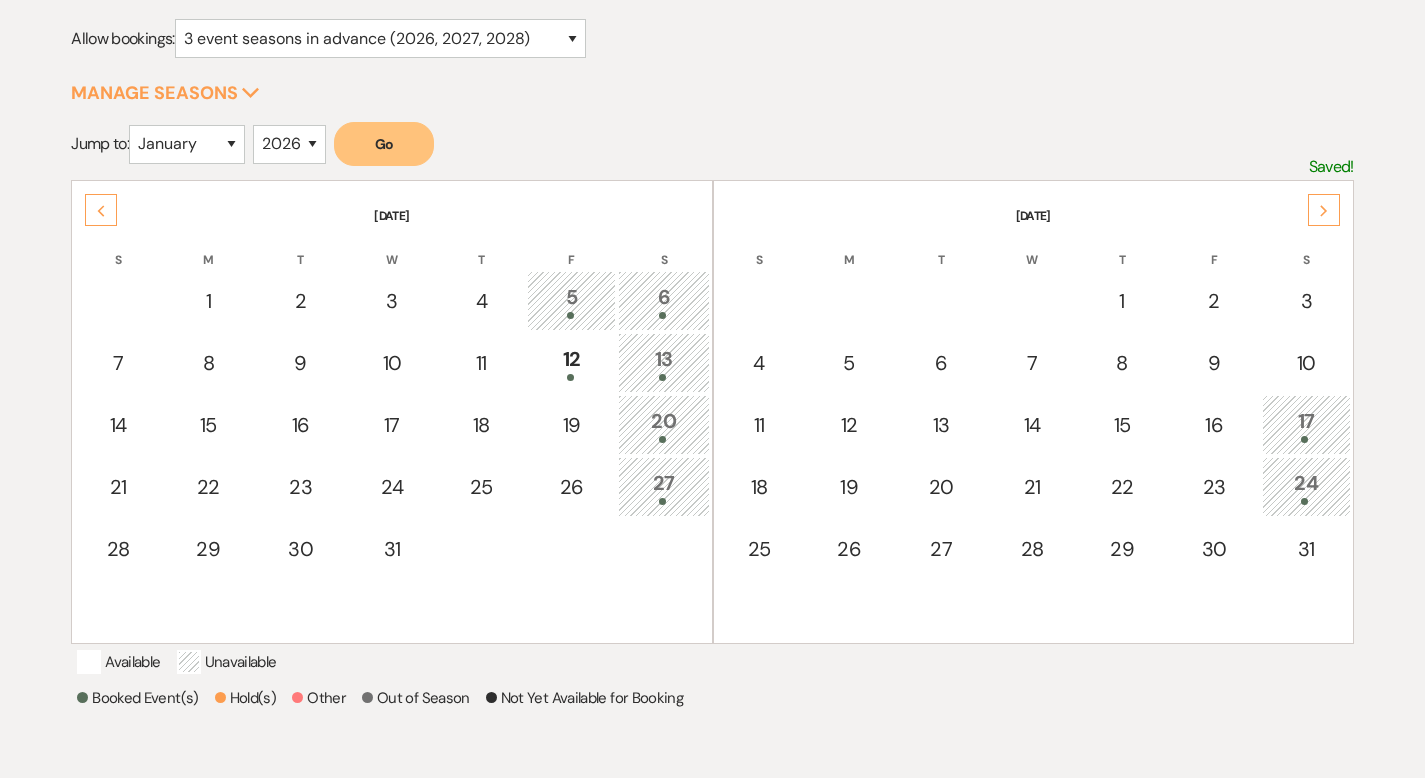 click on "Next" 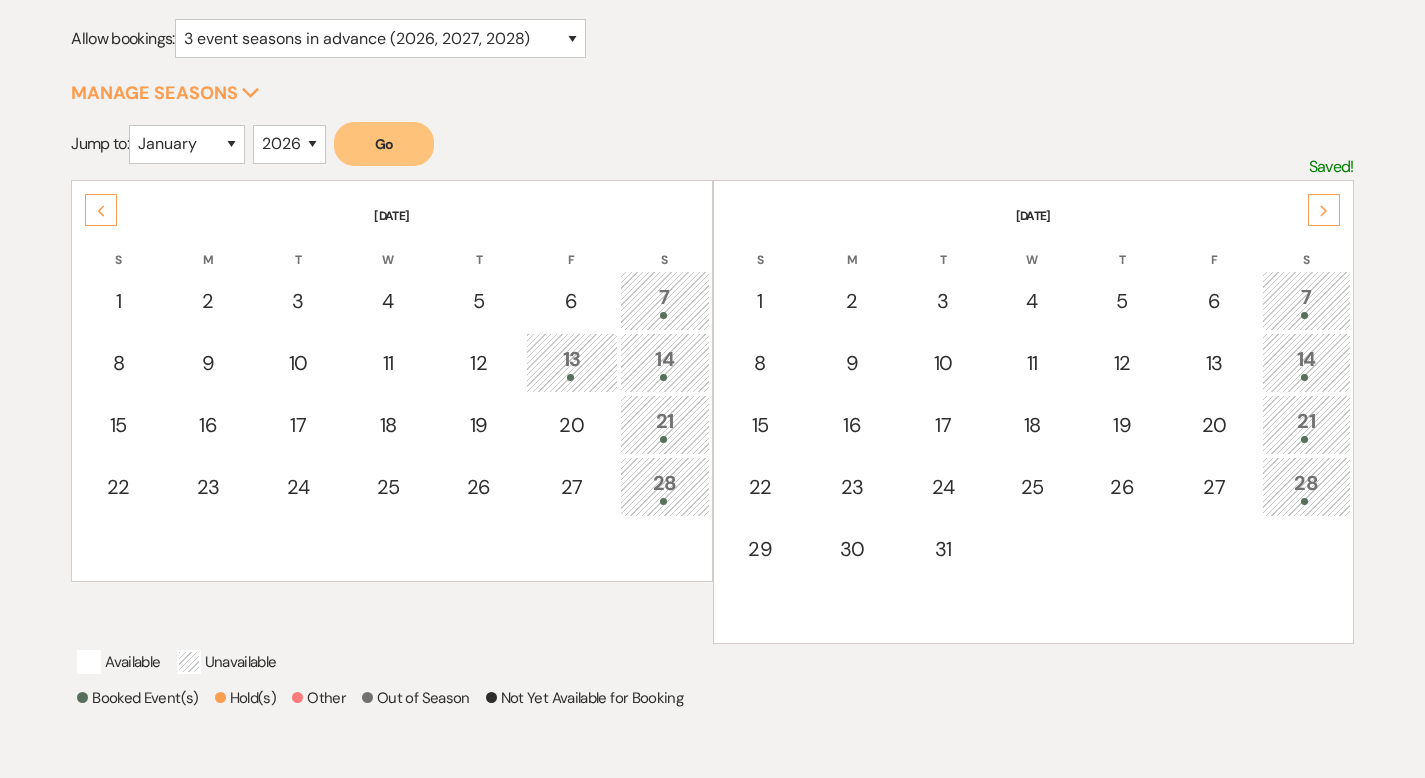 click on "Next" 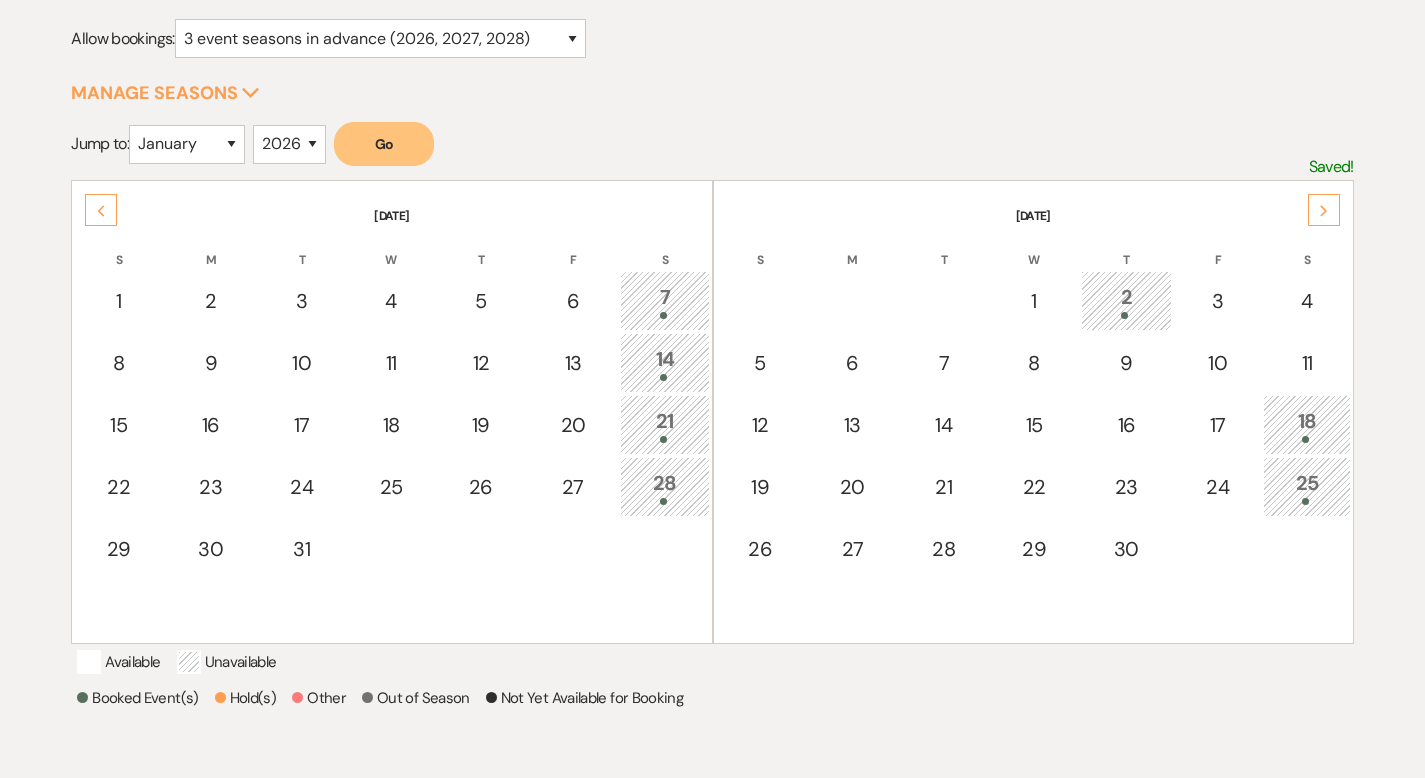 click on "Next" 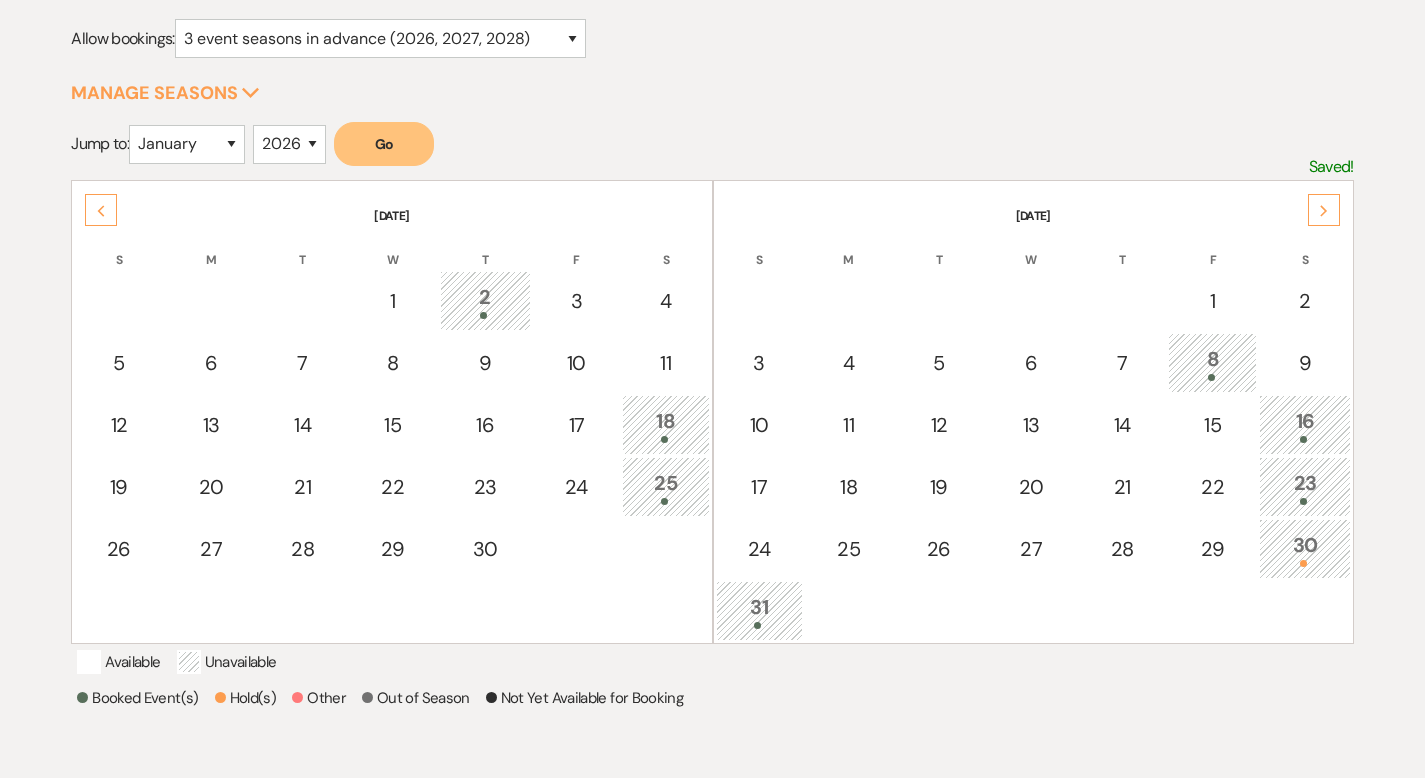 click on "Next" 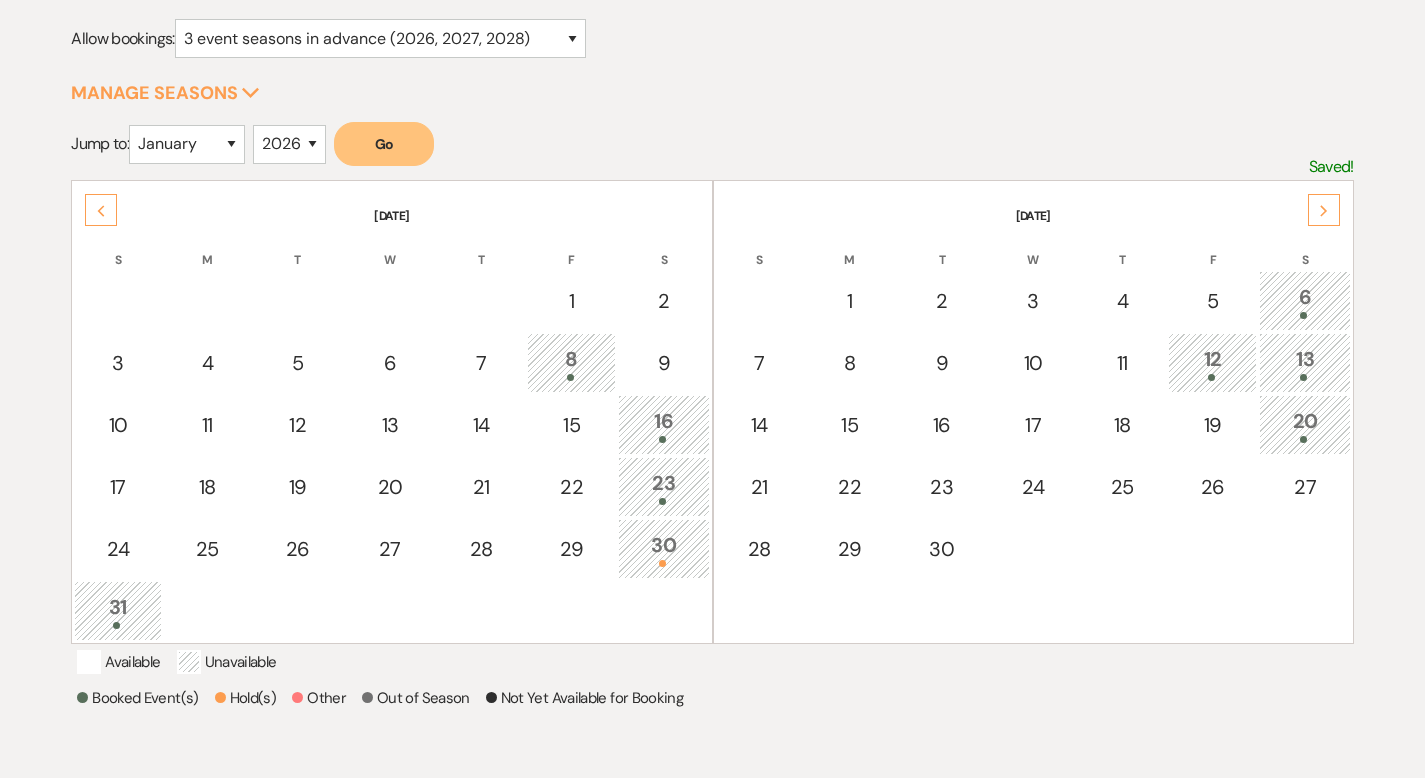 click on "Next" 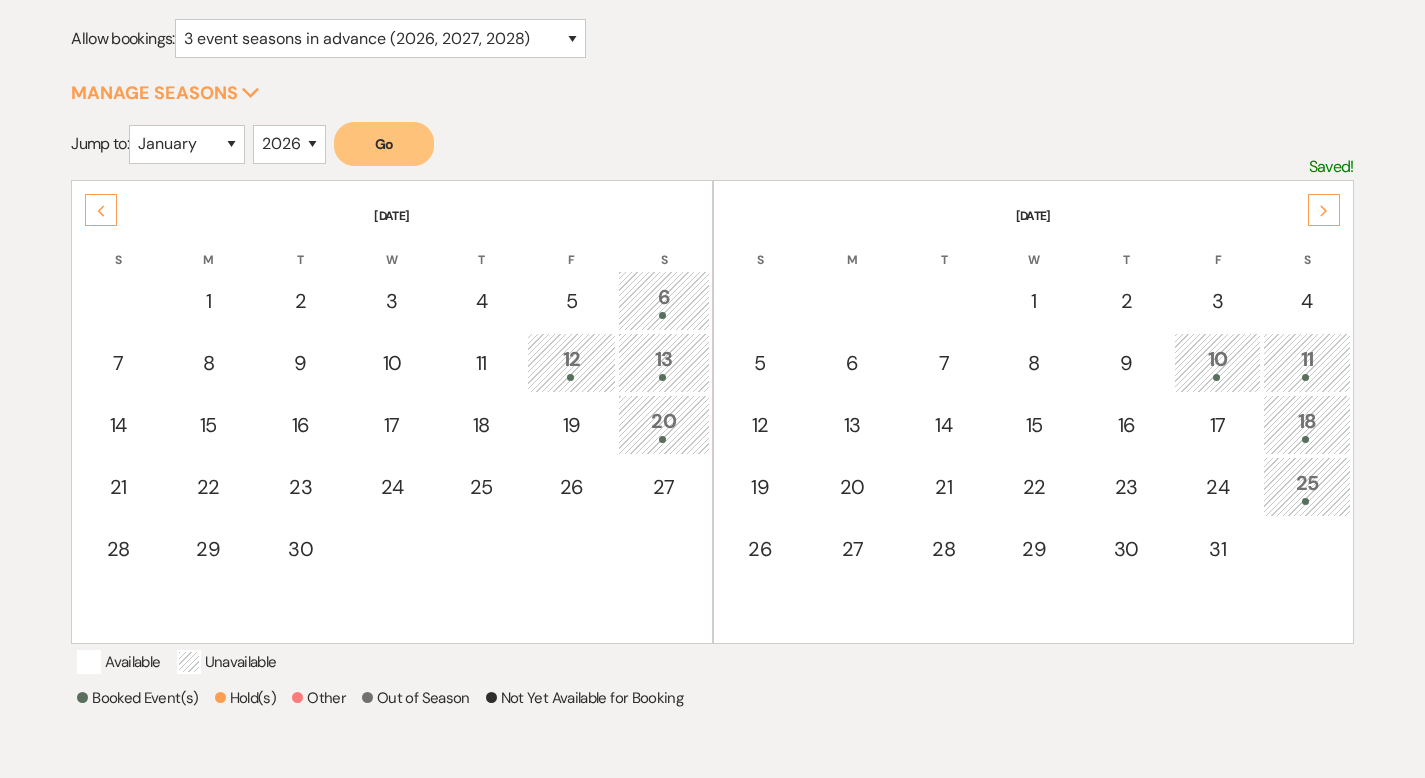 click on "Next" 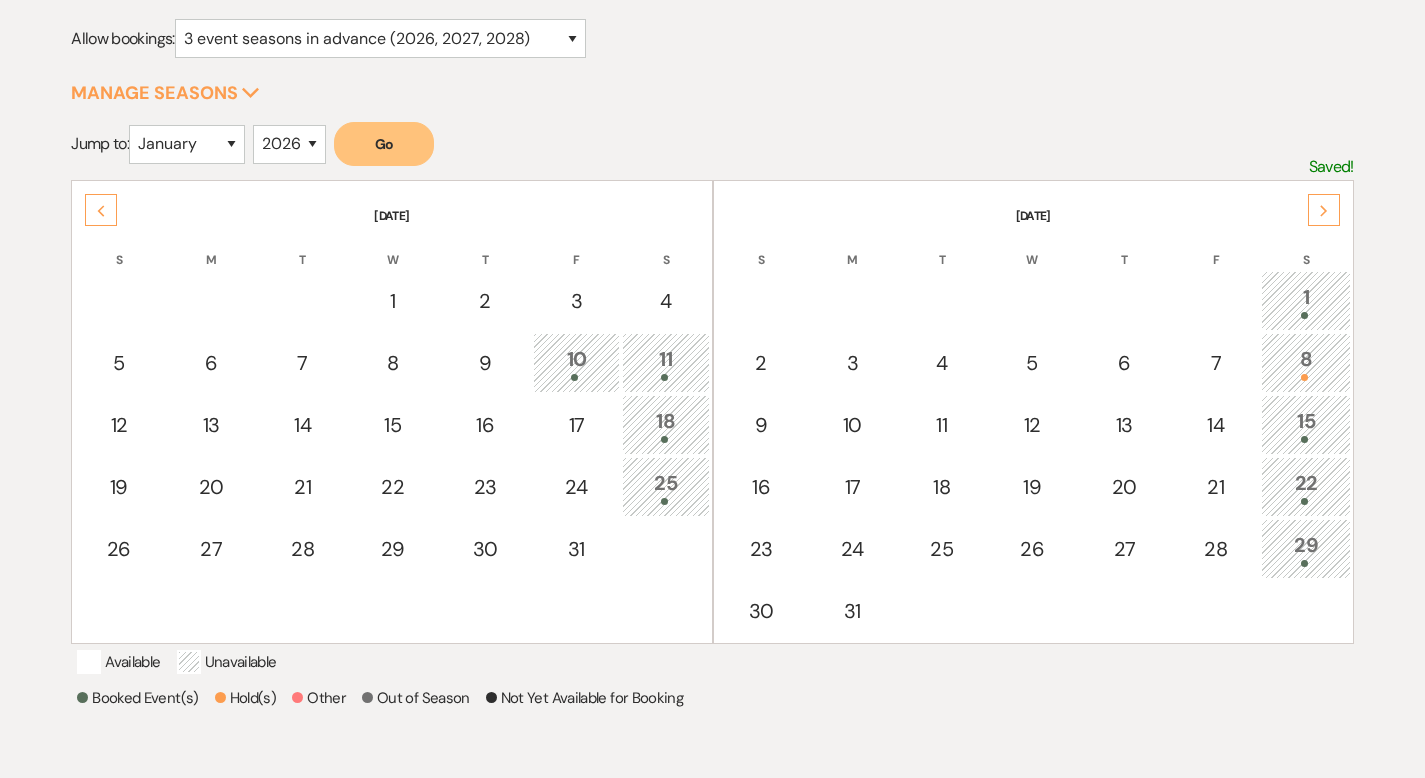 click on "1" at bounding box center (1305, 301) 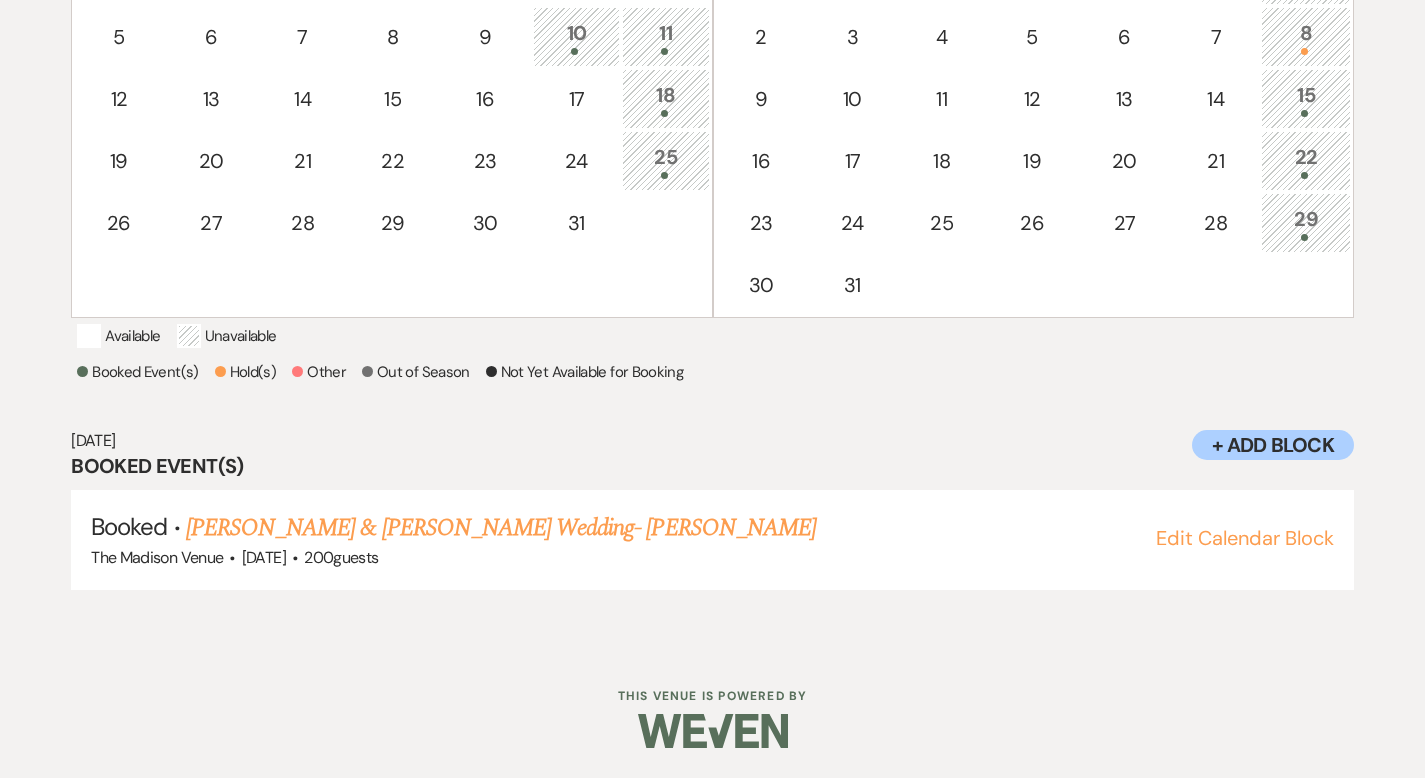 scroll, scrollTop: 0, scrollLeft: 0, axis: both 